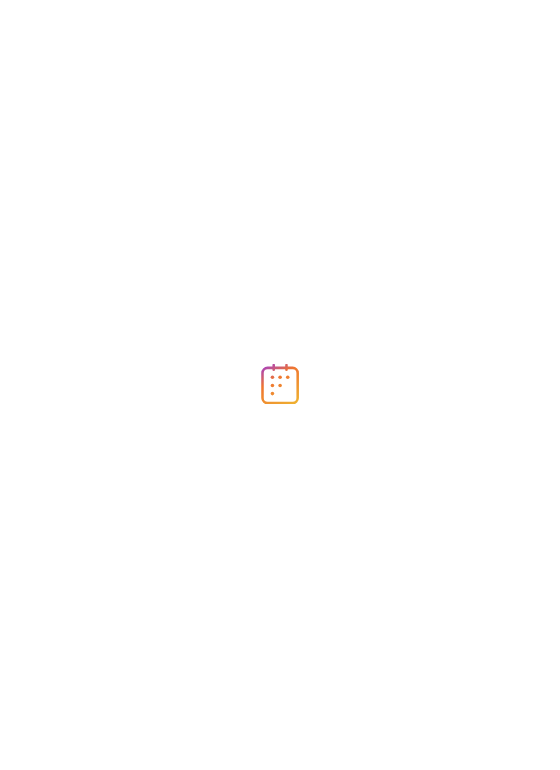 scroll, scrollTop: 0, scrollLeft: 0, axis: both 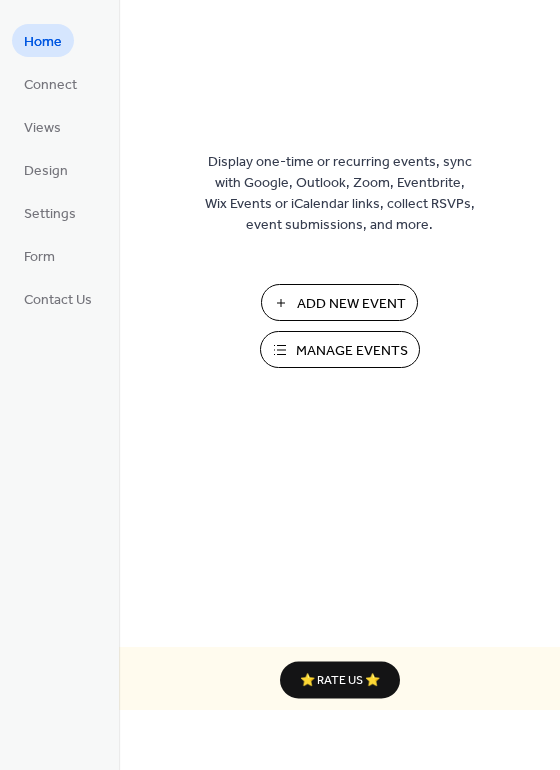 click on "Add New Event" at bounding box center [351, 304] 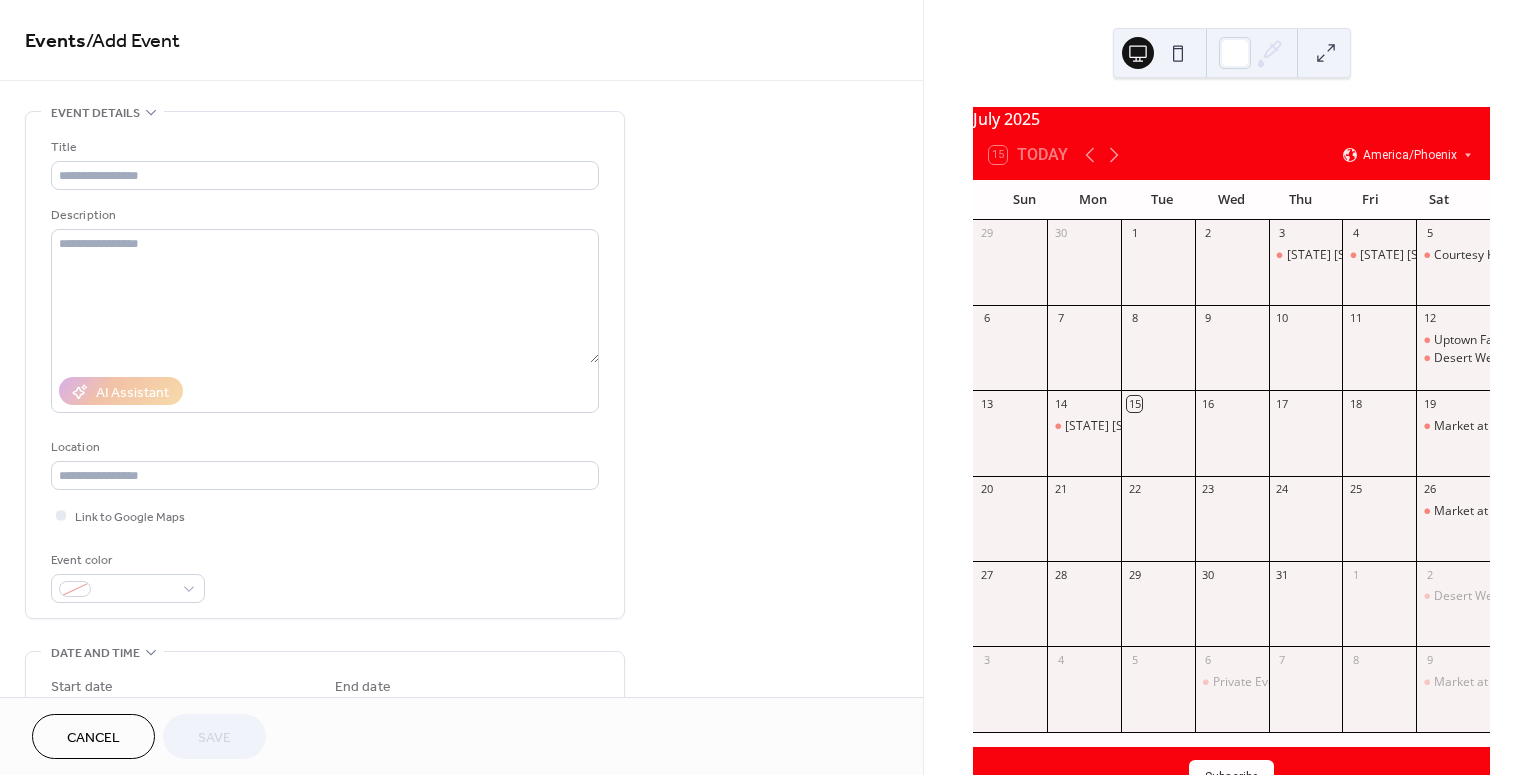scroll, scrollTop: 0, scrollLeft: 0, axis: both 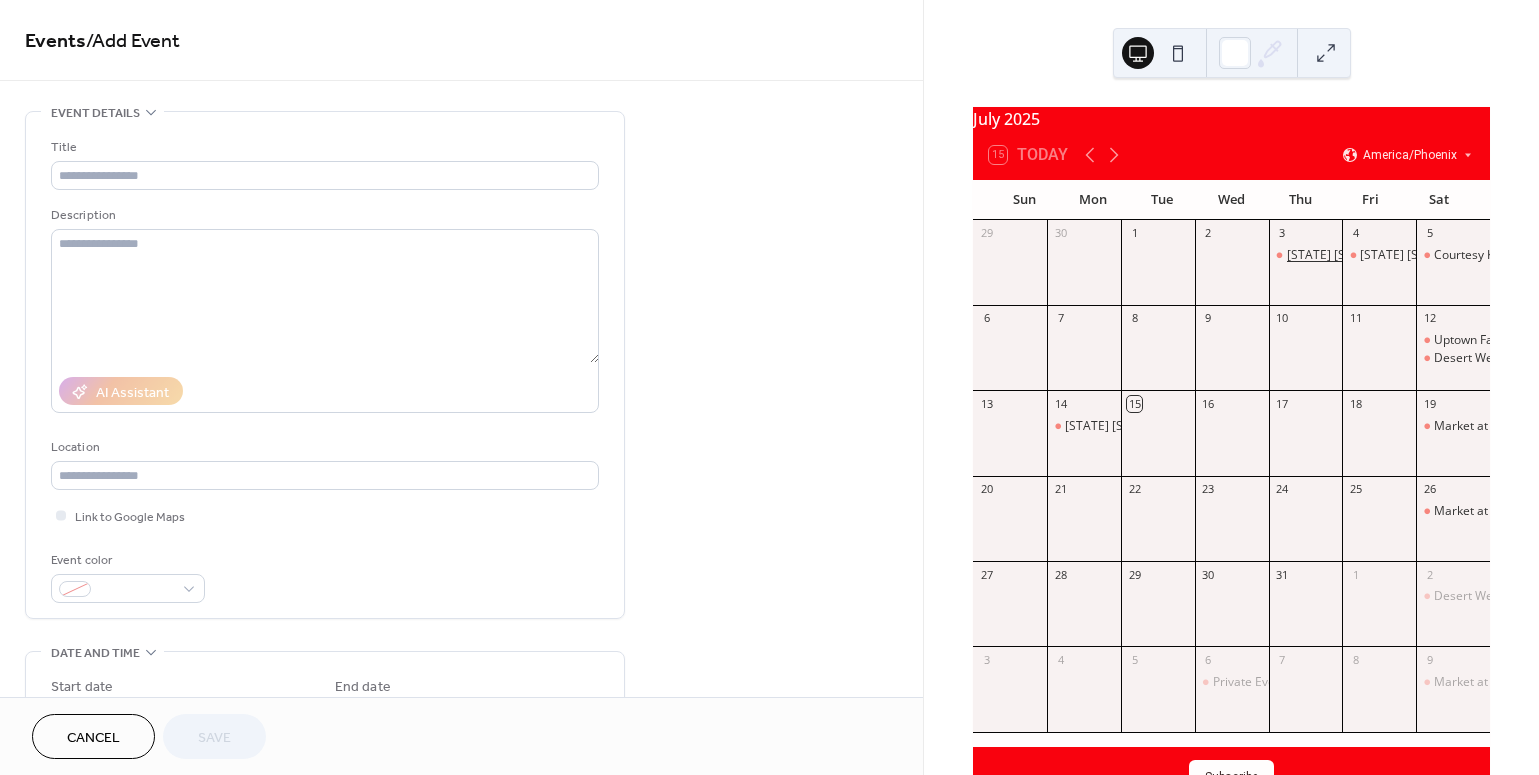 click on "[STATE] [STREET] [STREET]" at bounding box center (1362, 255) 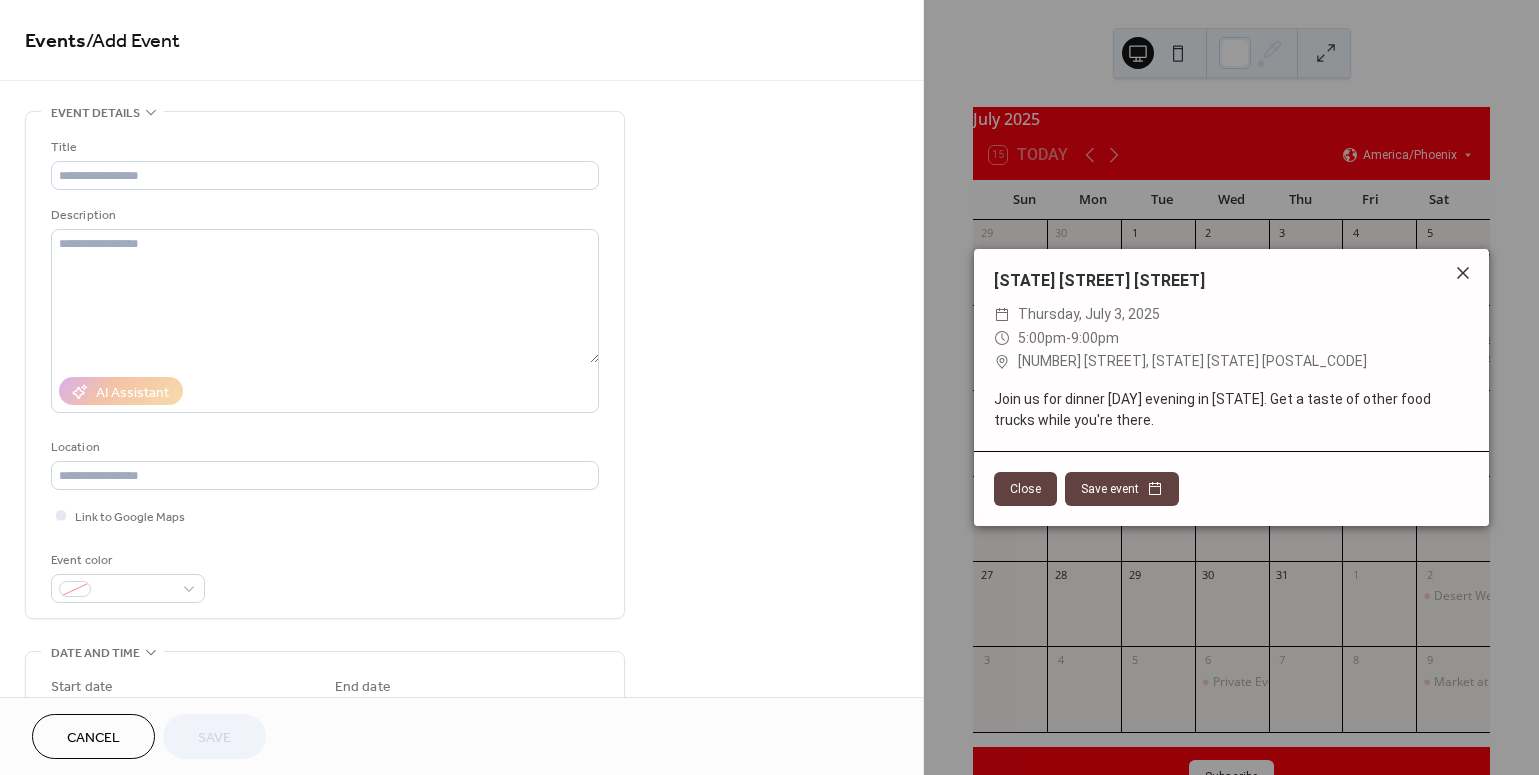 click 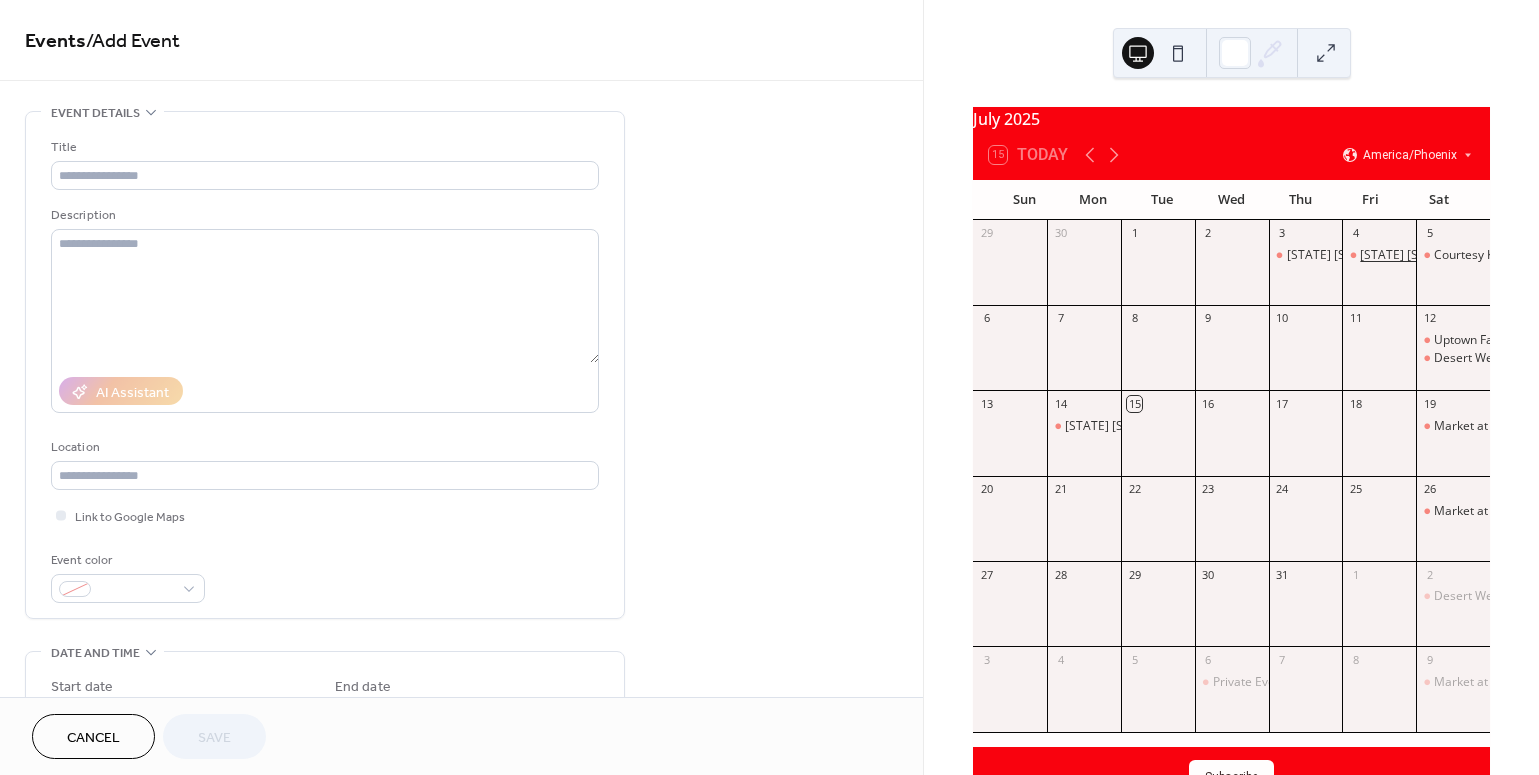 click on "[STATE] [STREET] - [MONTH] [CITY]" at bounding box center (1458, 255) 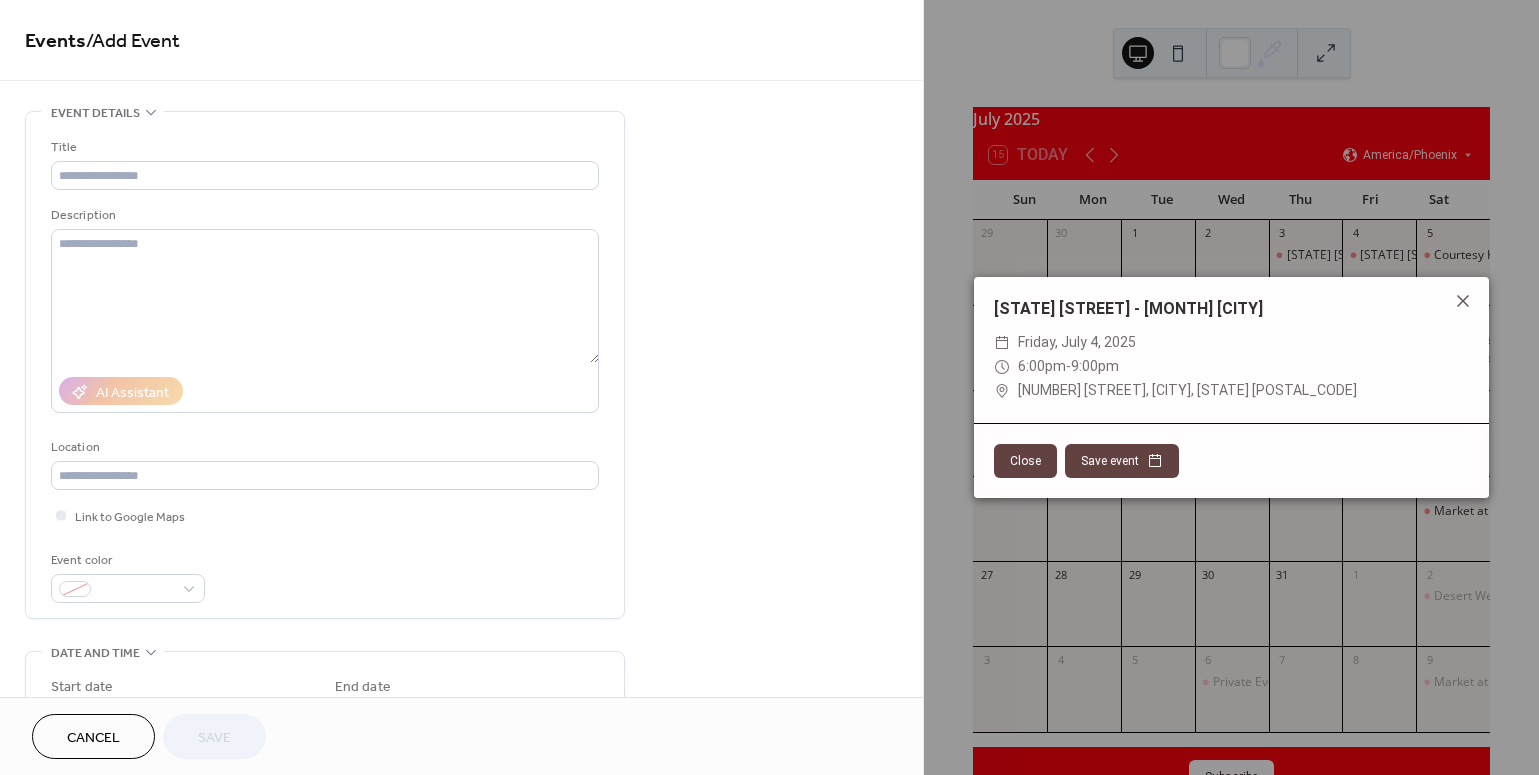 click on "Save event" at bounding box center [1122, 461] 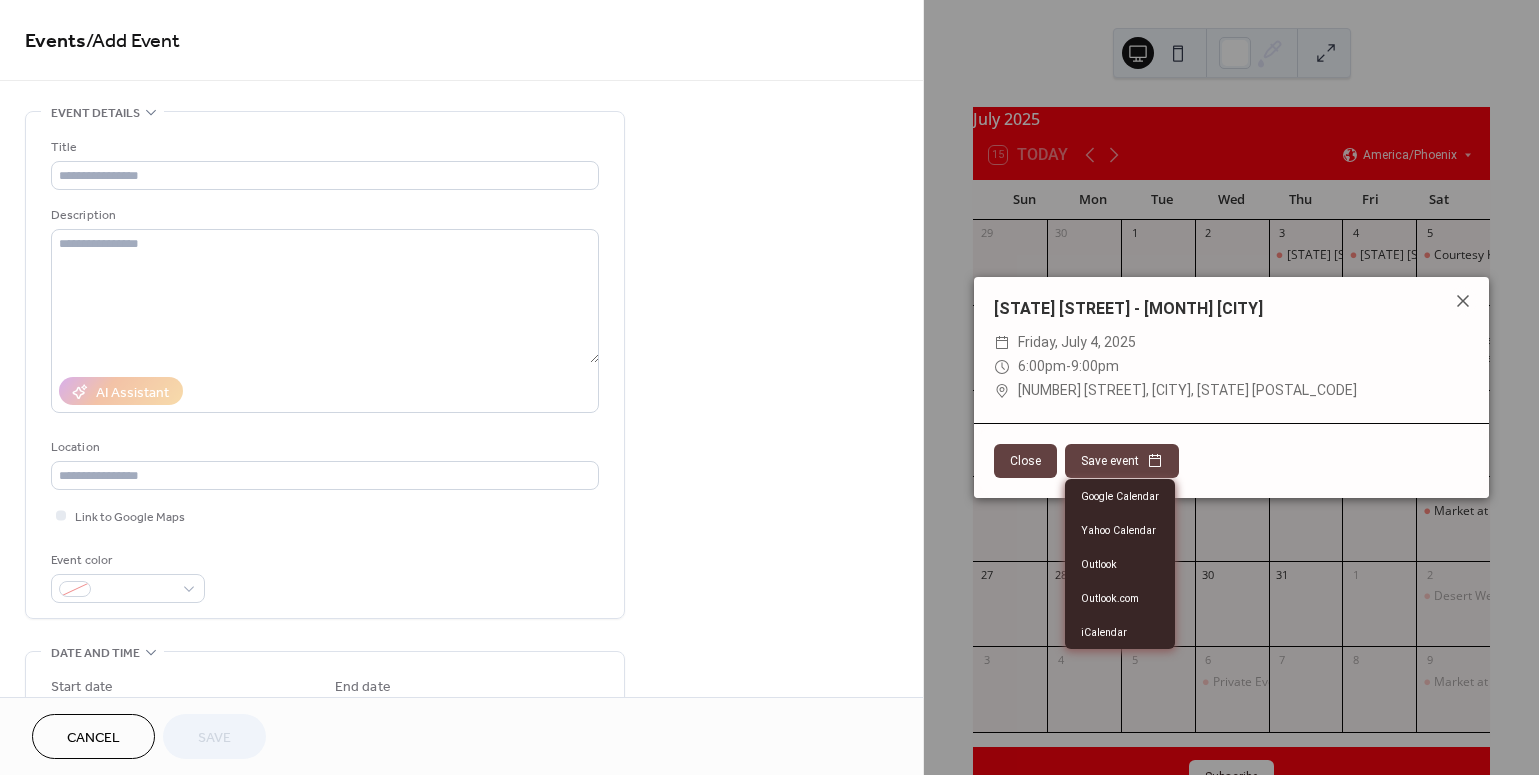 click on "Save event" at bounding box center (1122, 461) 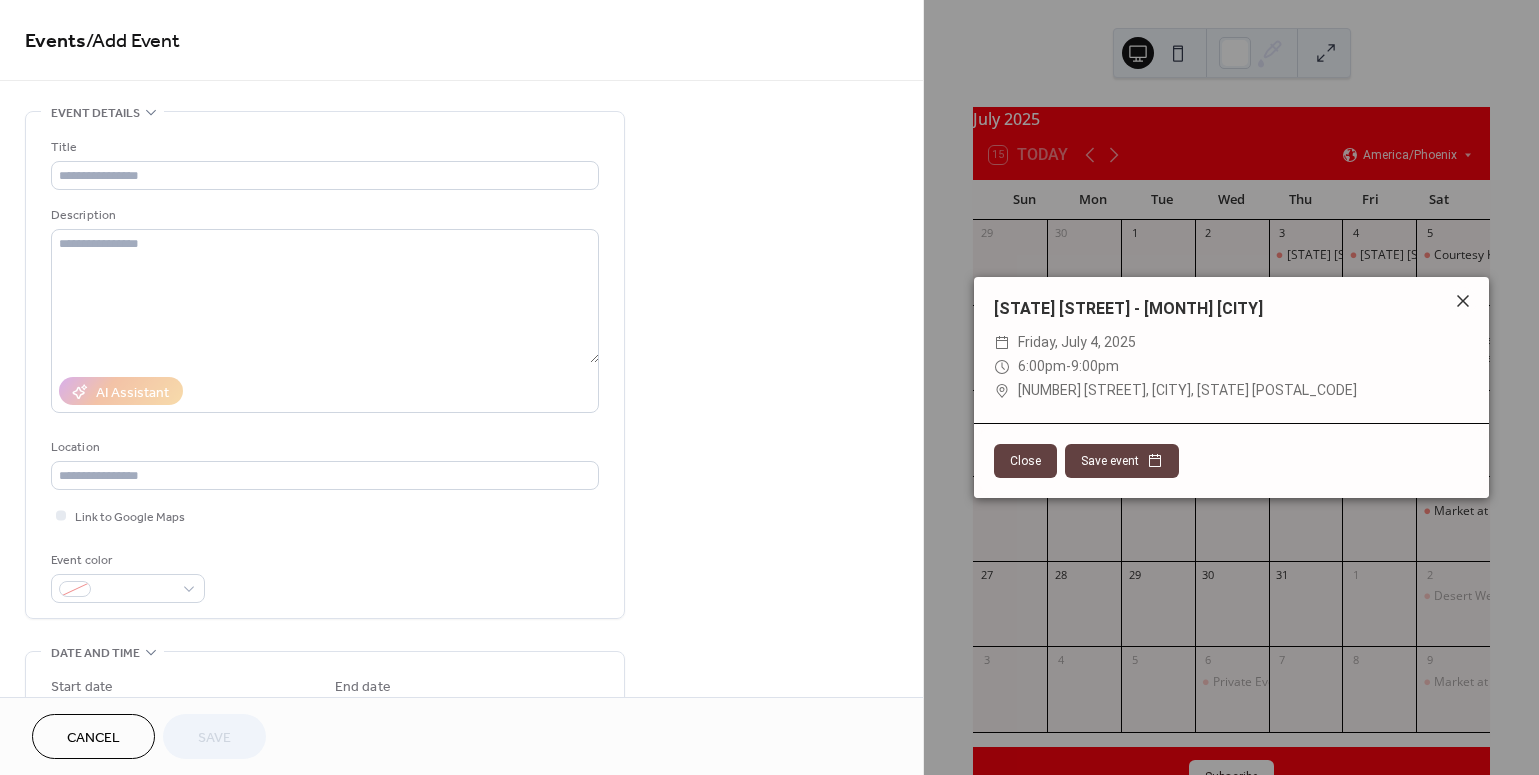click 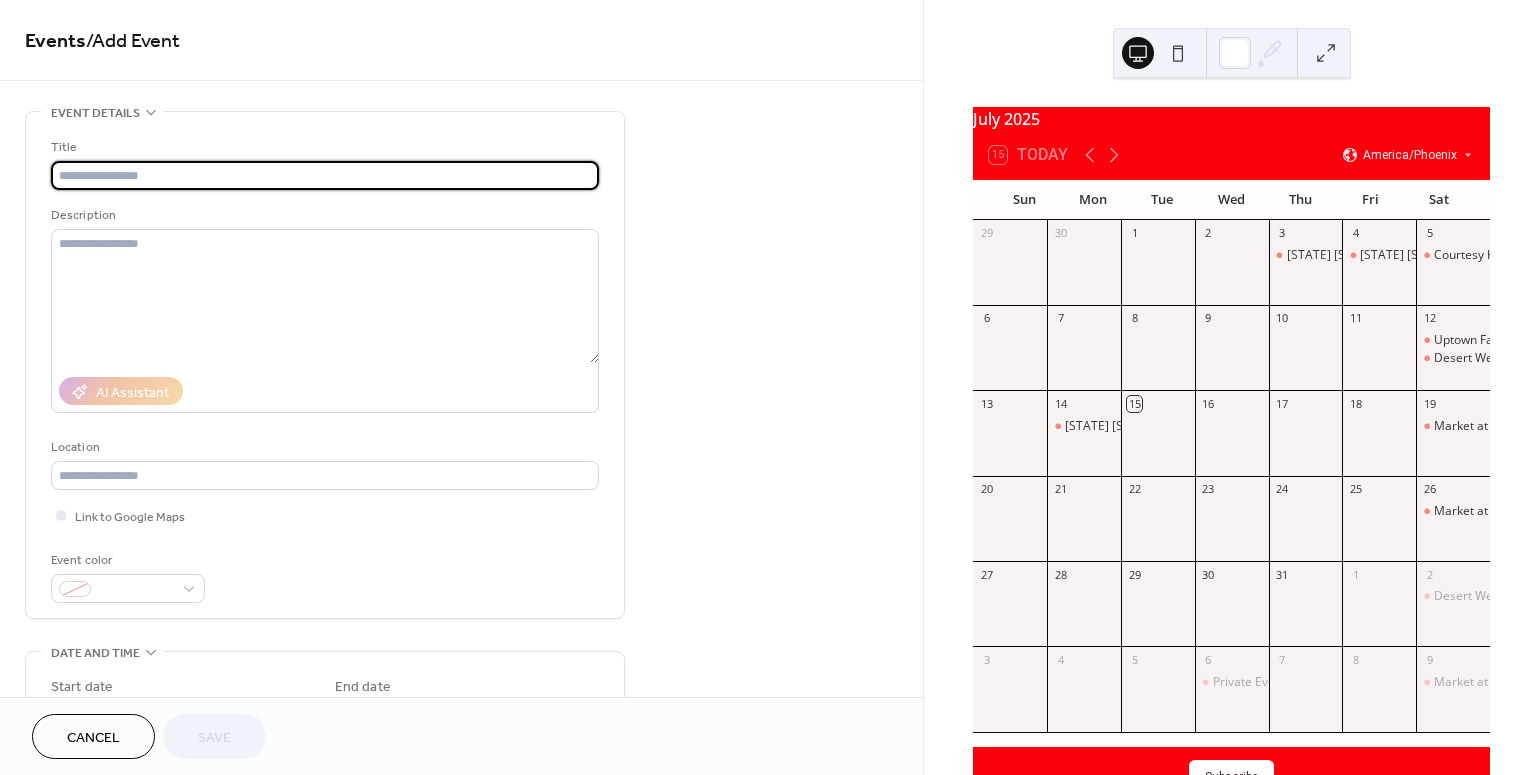 click at bounding box center (325, 175) 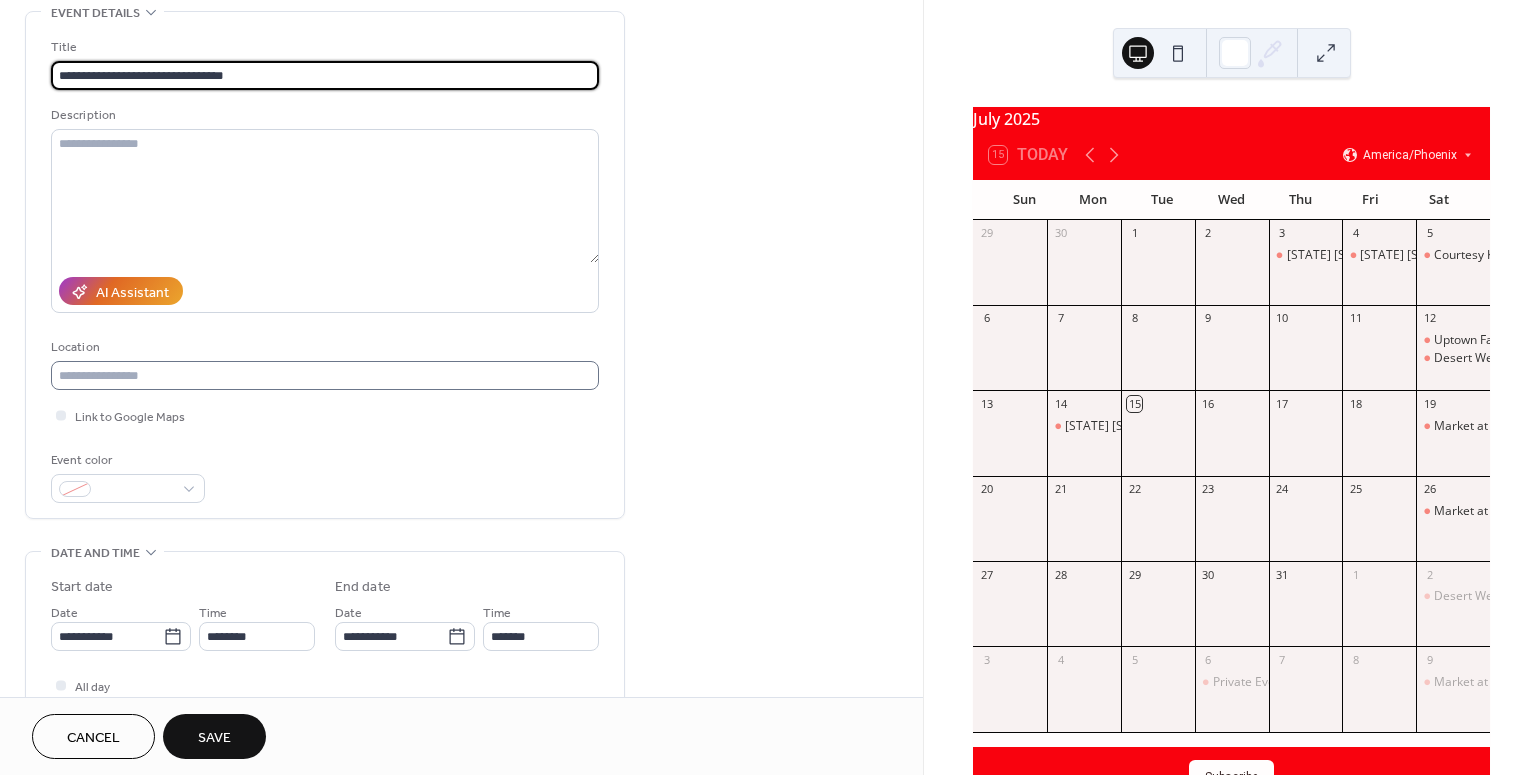 scroll, scrollTop: 101, scrollLeft: 0, axis: vertical 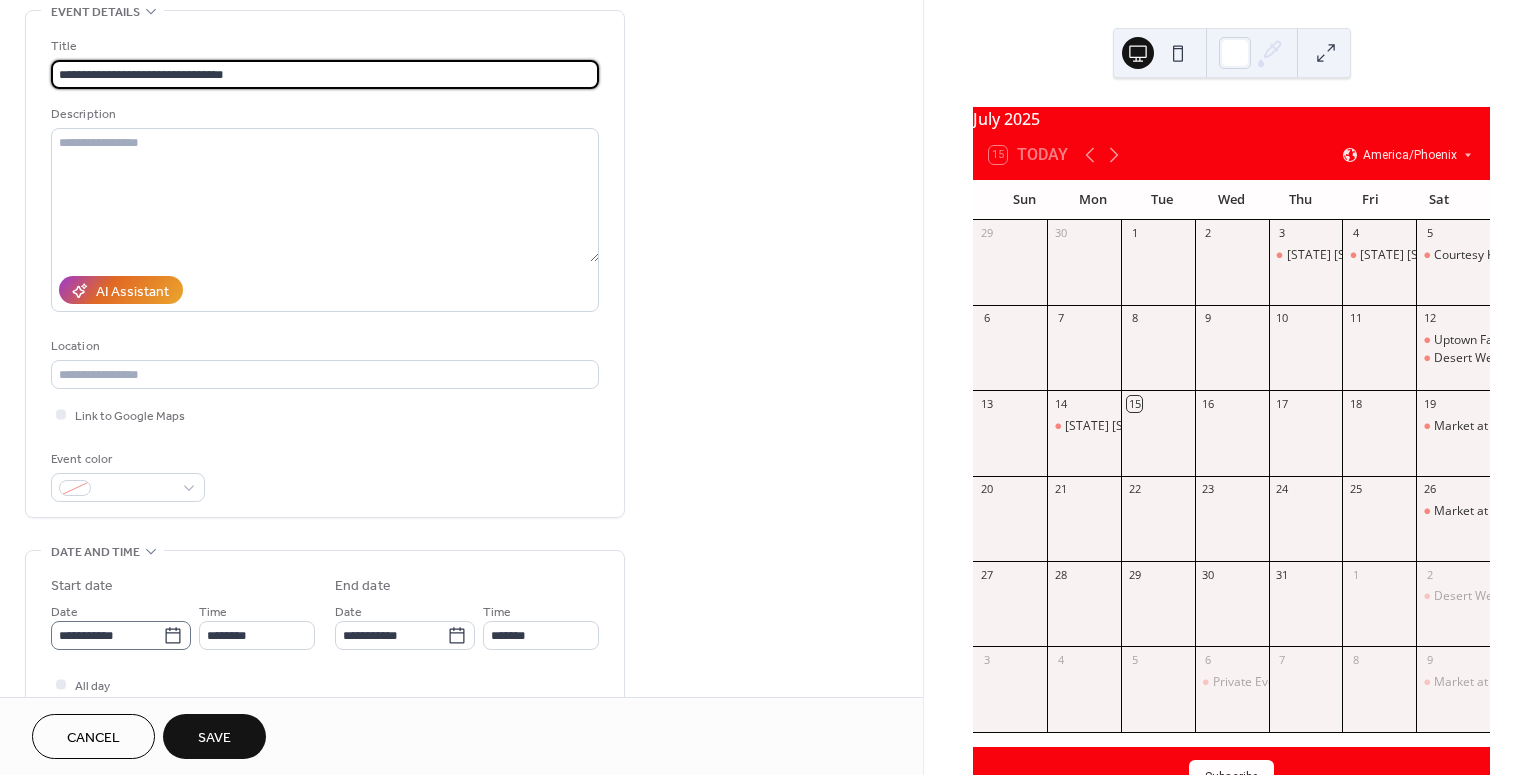 type on "**********" 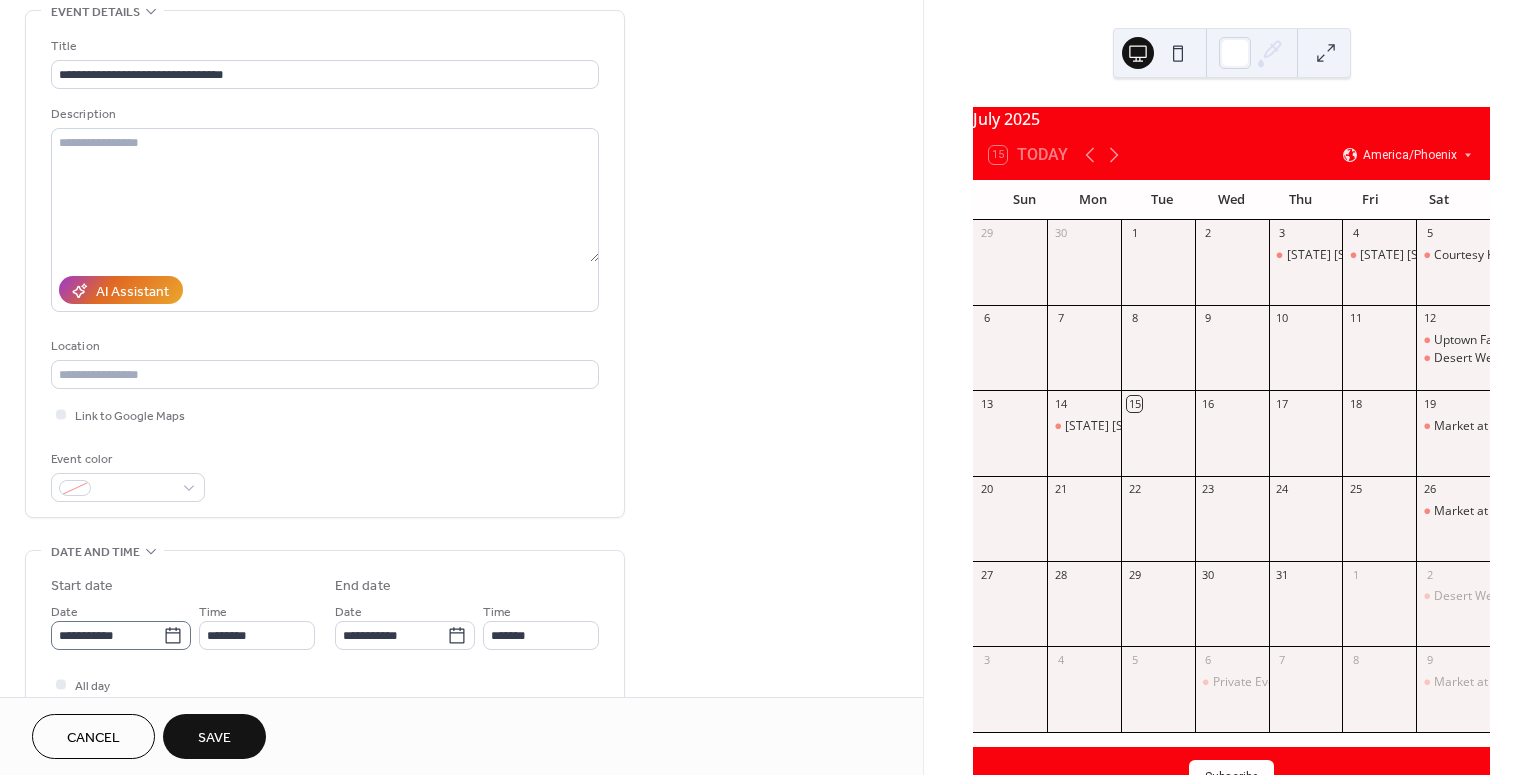click 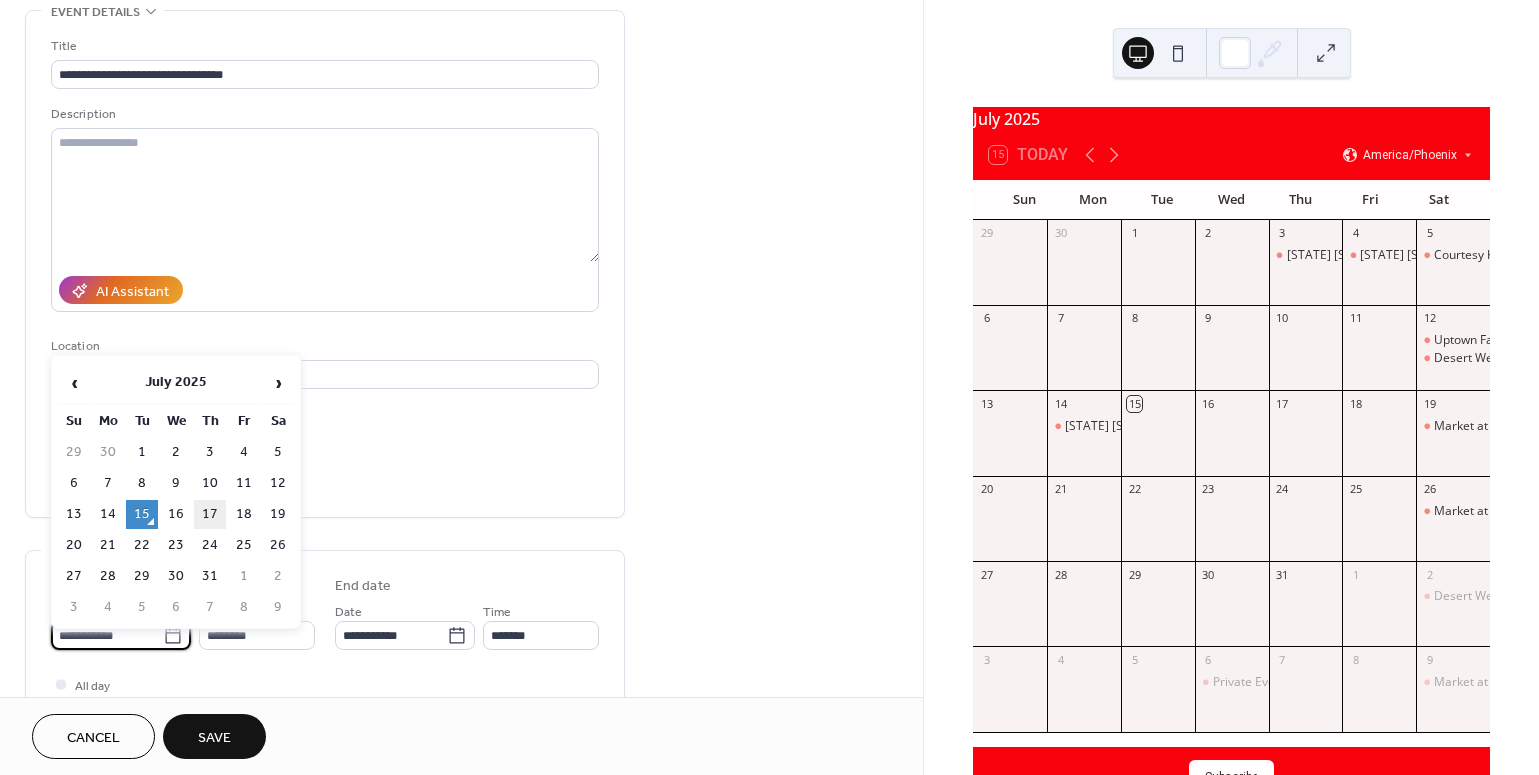 click on "17" at bounding box center (210, 514) 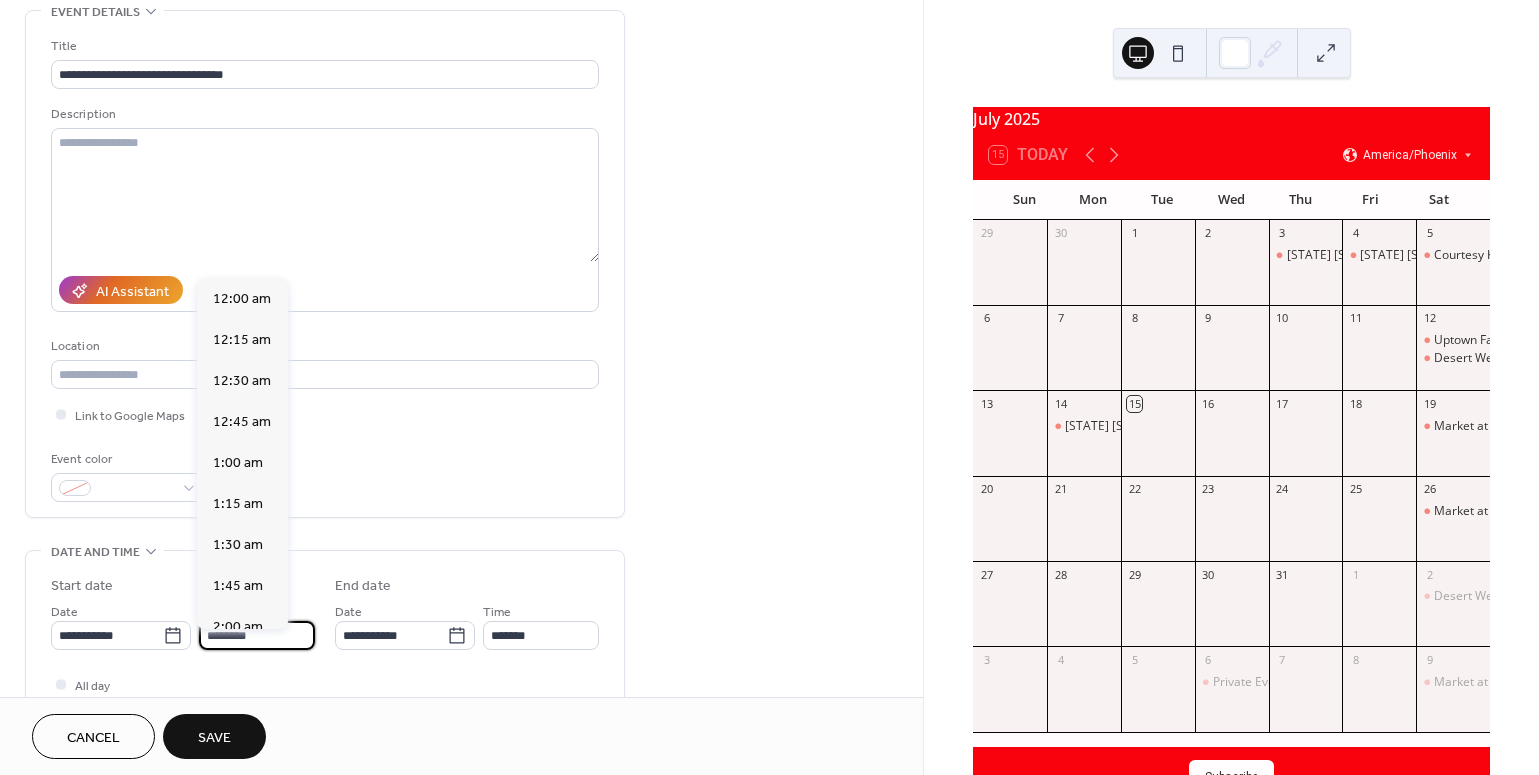 click on "********" at bounding box center [257, 635] 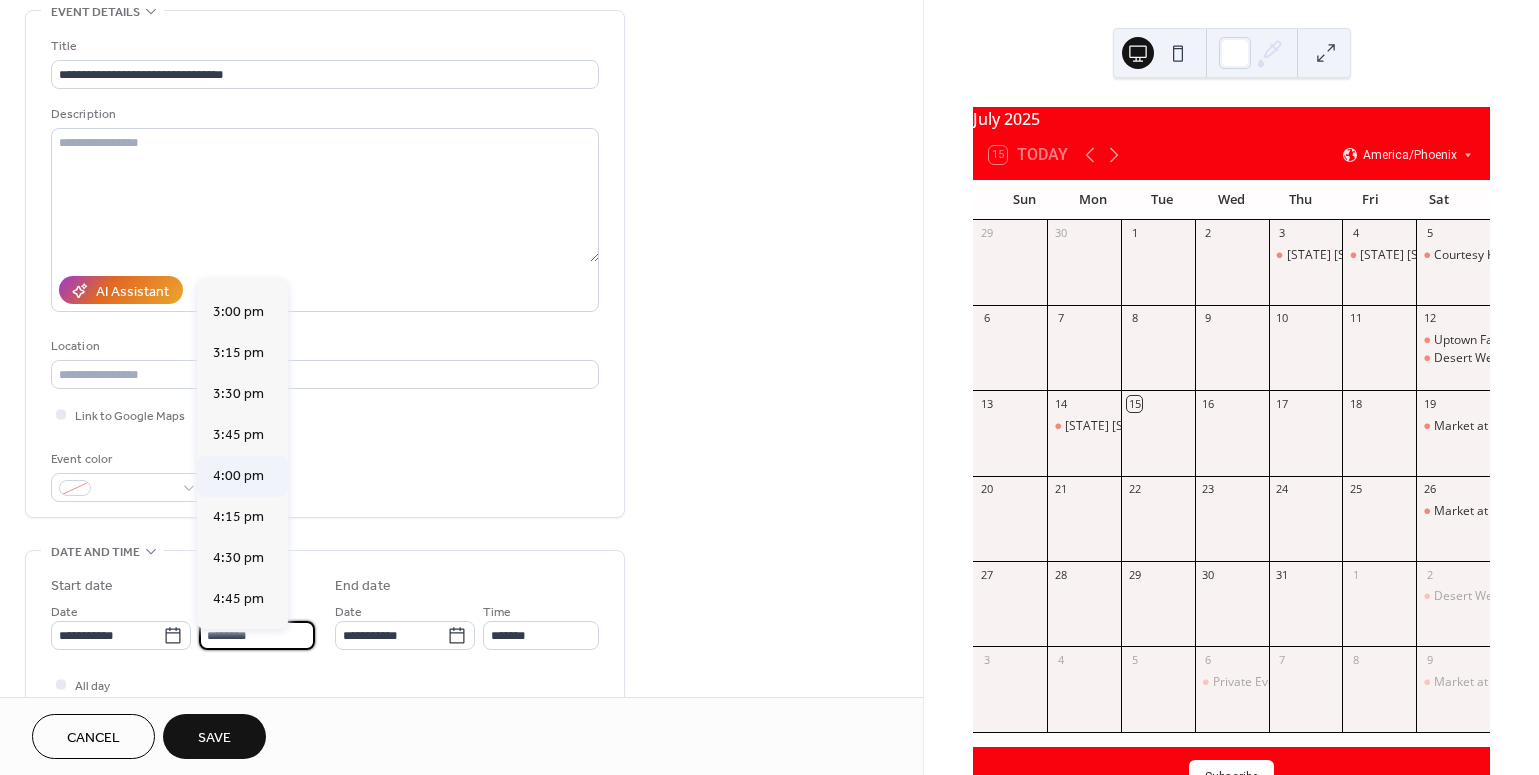 scroll, scrollTop: 2475, scrollLeft: 0, axis: vertical 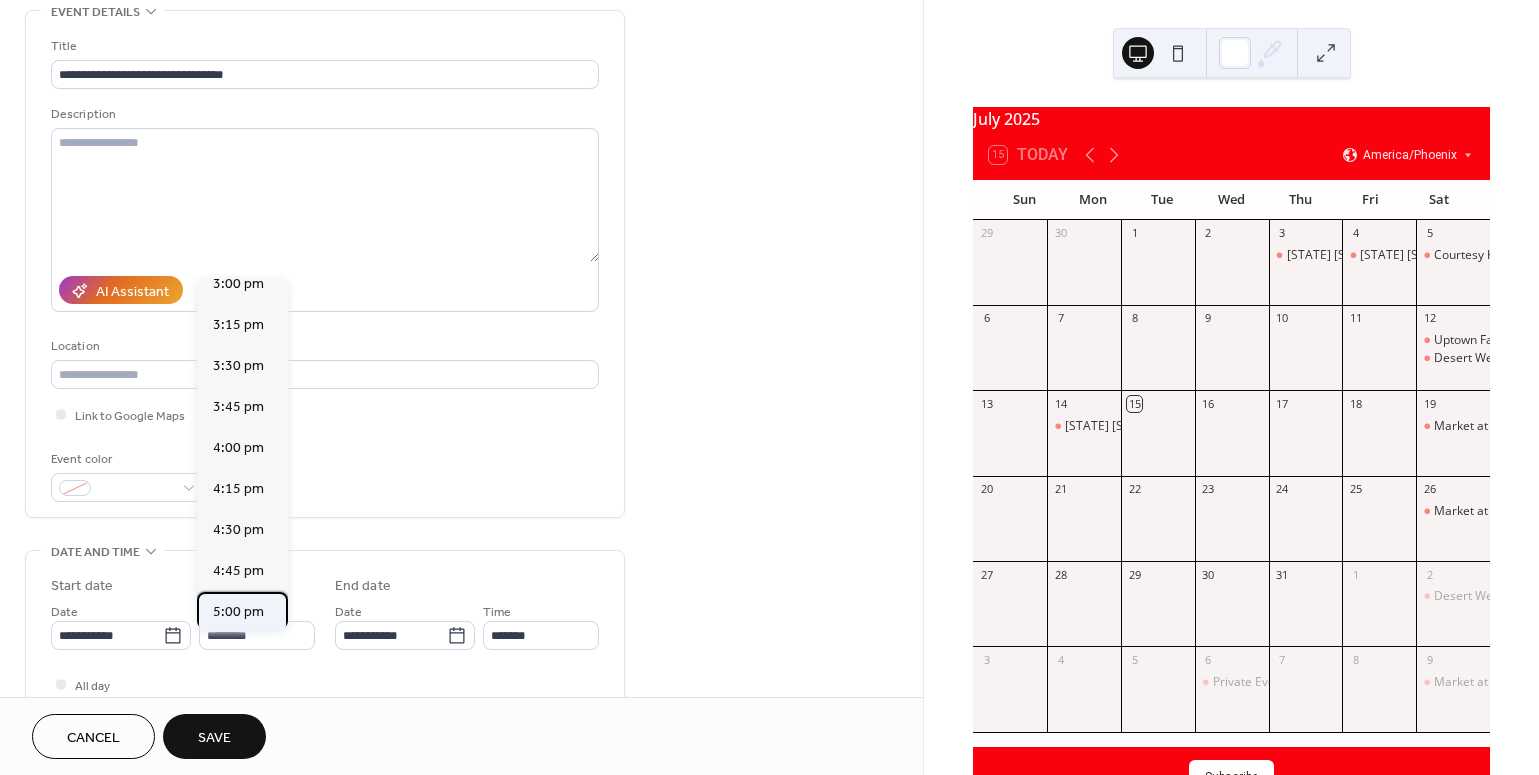 click on "5:00 pm" at bounding box center (238, 611) 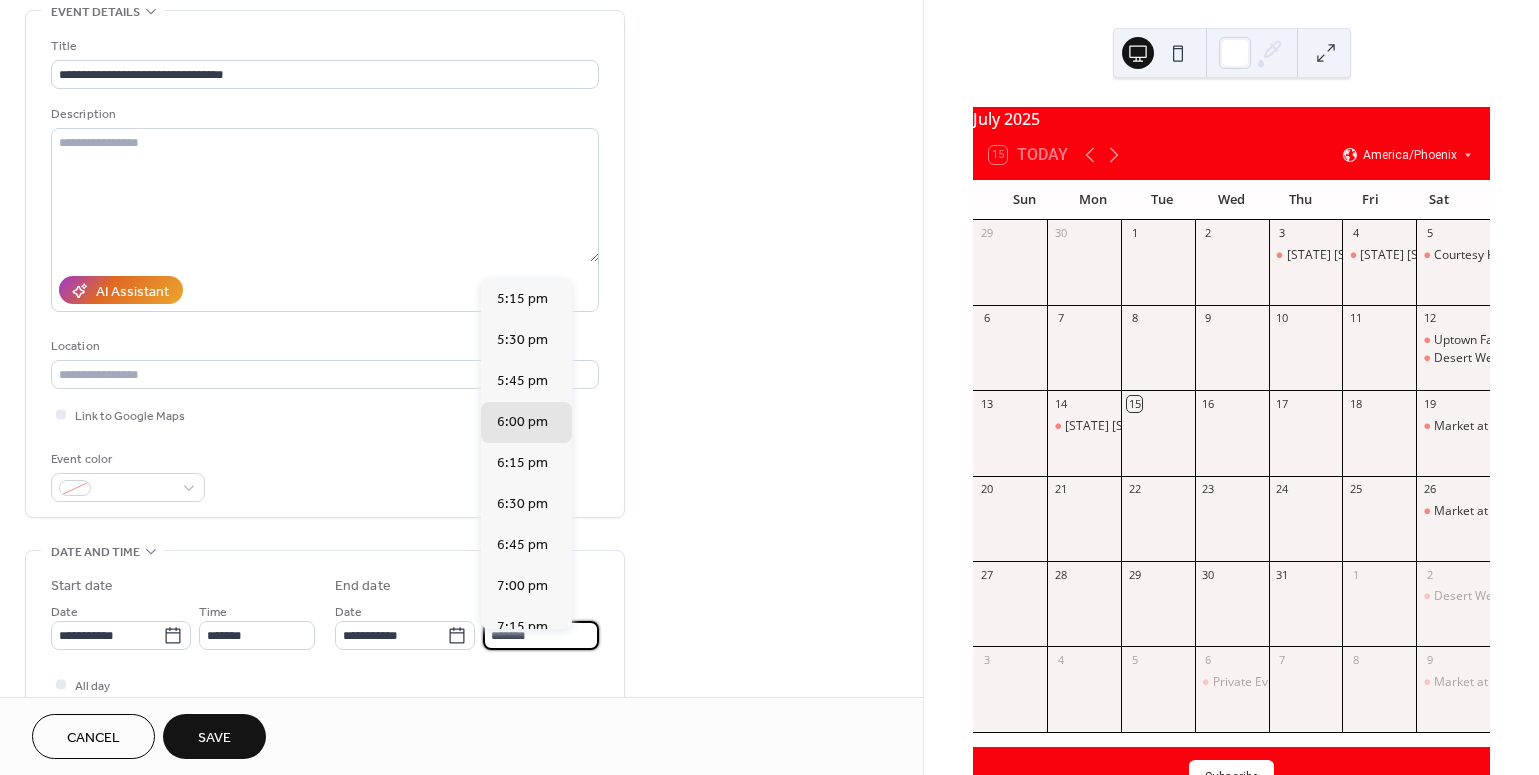 click on "*******" at bounding box center (541, 635) 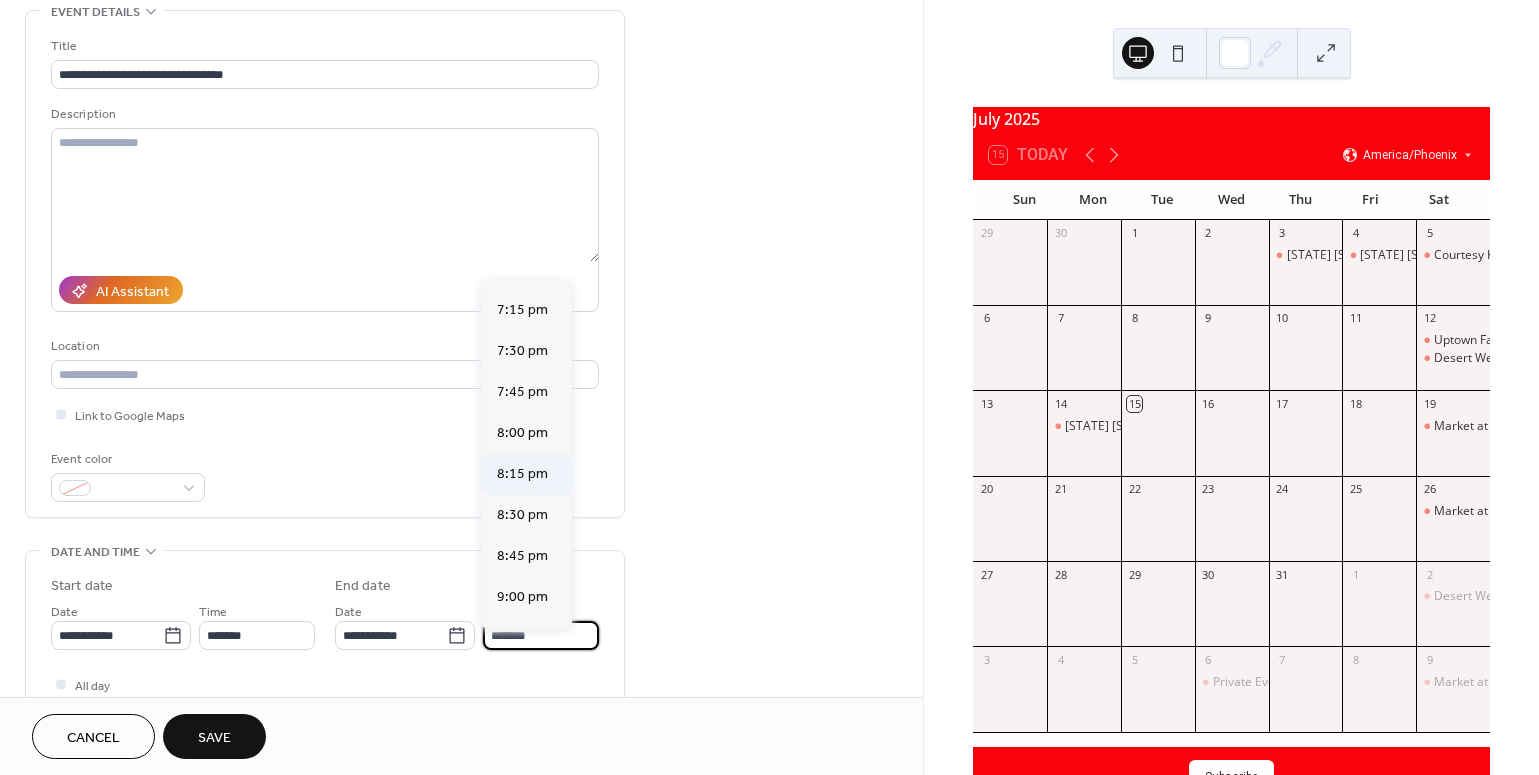 scroll, scrollTop: 318, scrollLeft: 0, axis: vertical 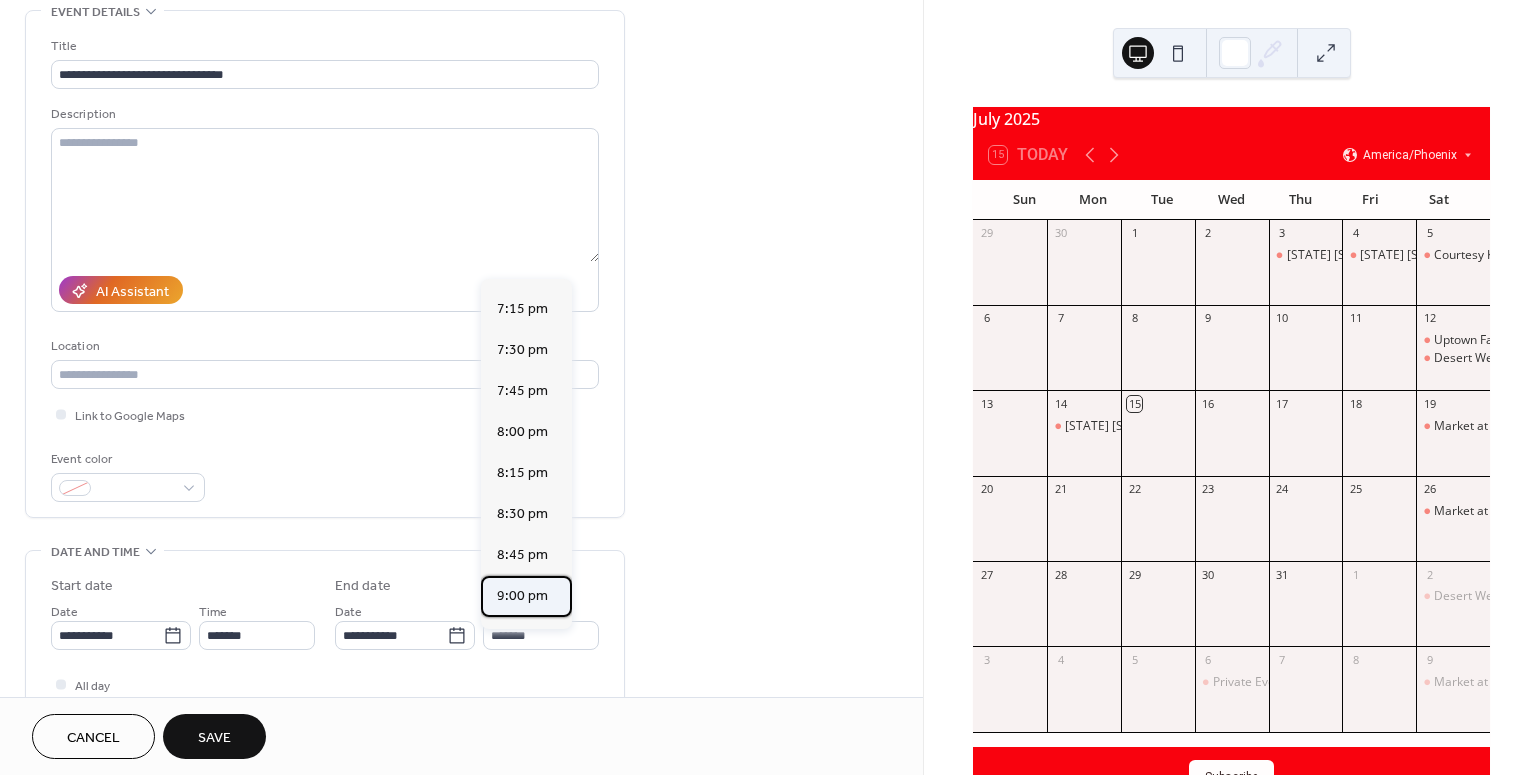 click on "9:00 pm" at bounding box center (522, 595) 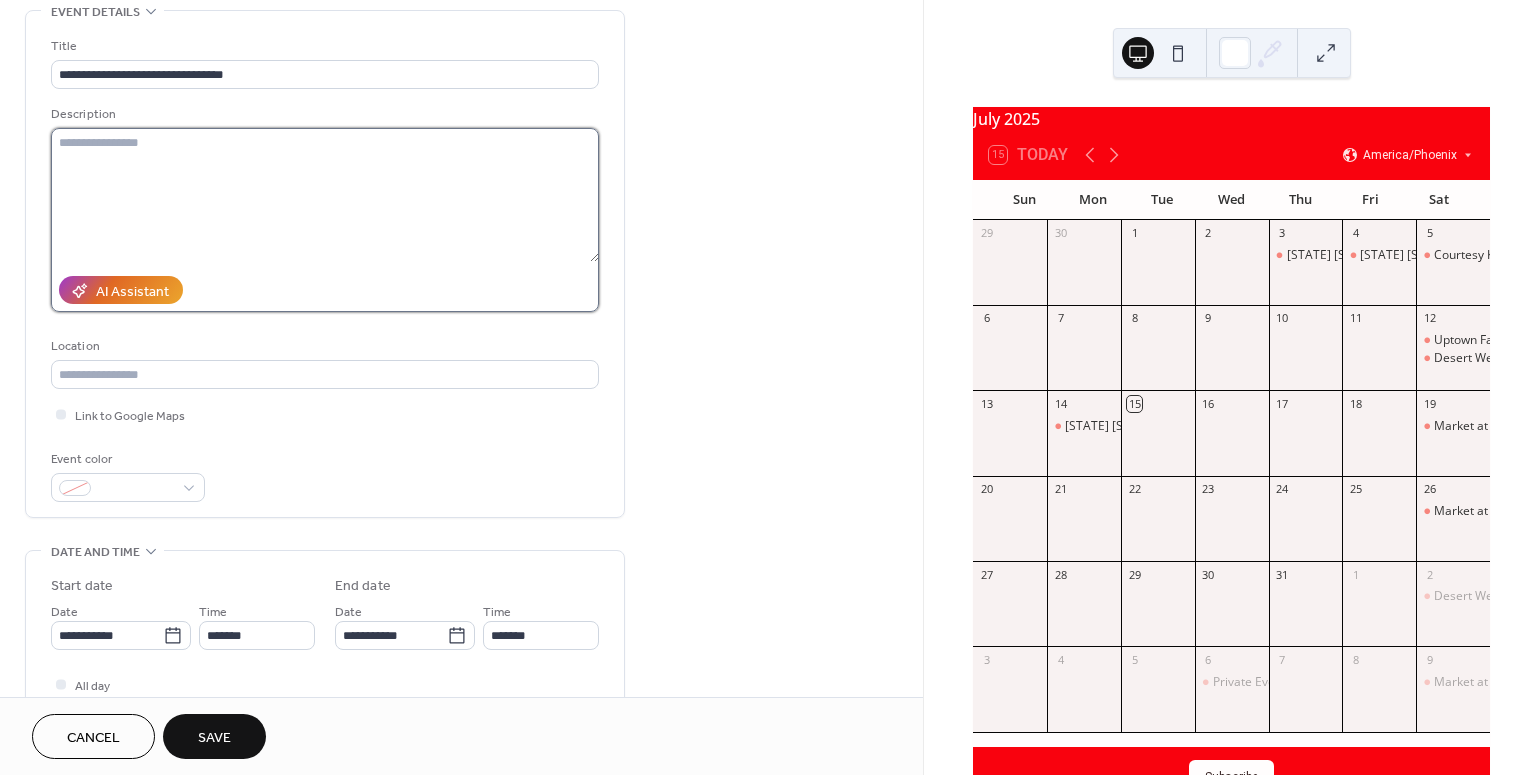 click at bounding box center (325, 195) 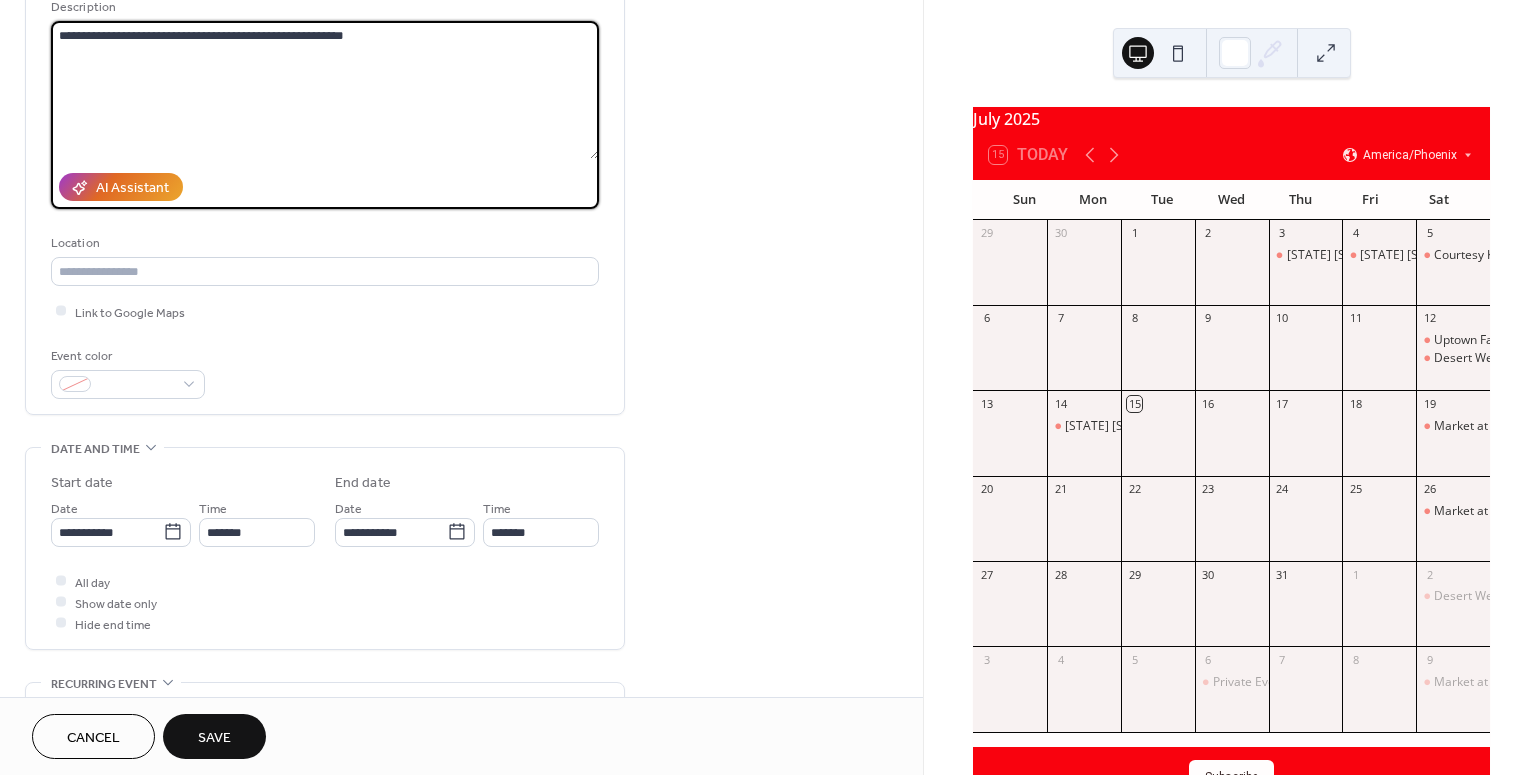 scroll, scrollTop: 195, scrollLeft: 0, axis: vertical 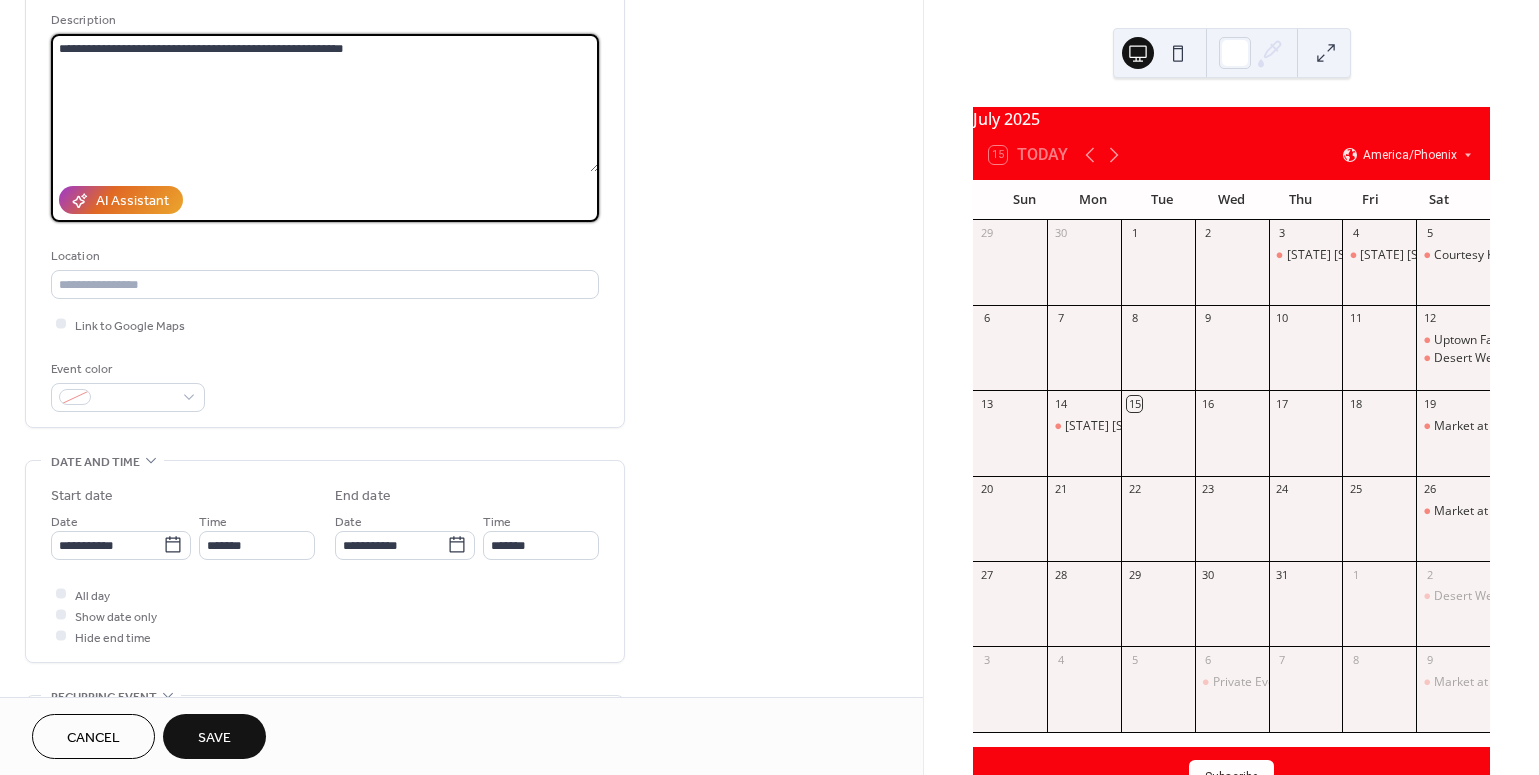 type on "**********" 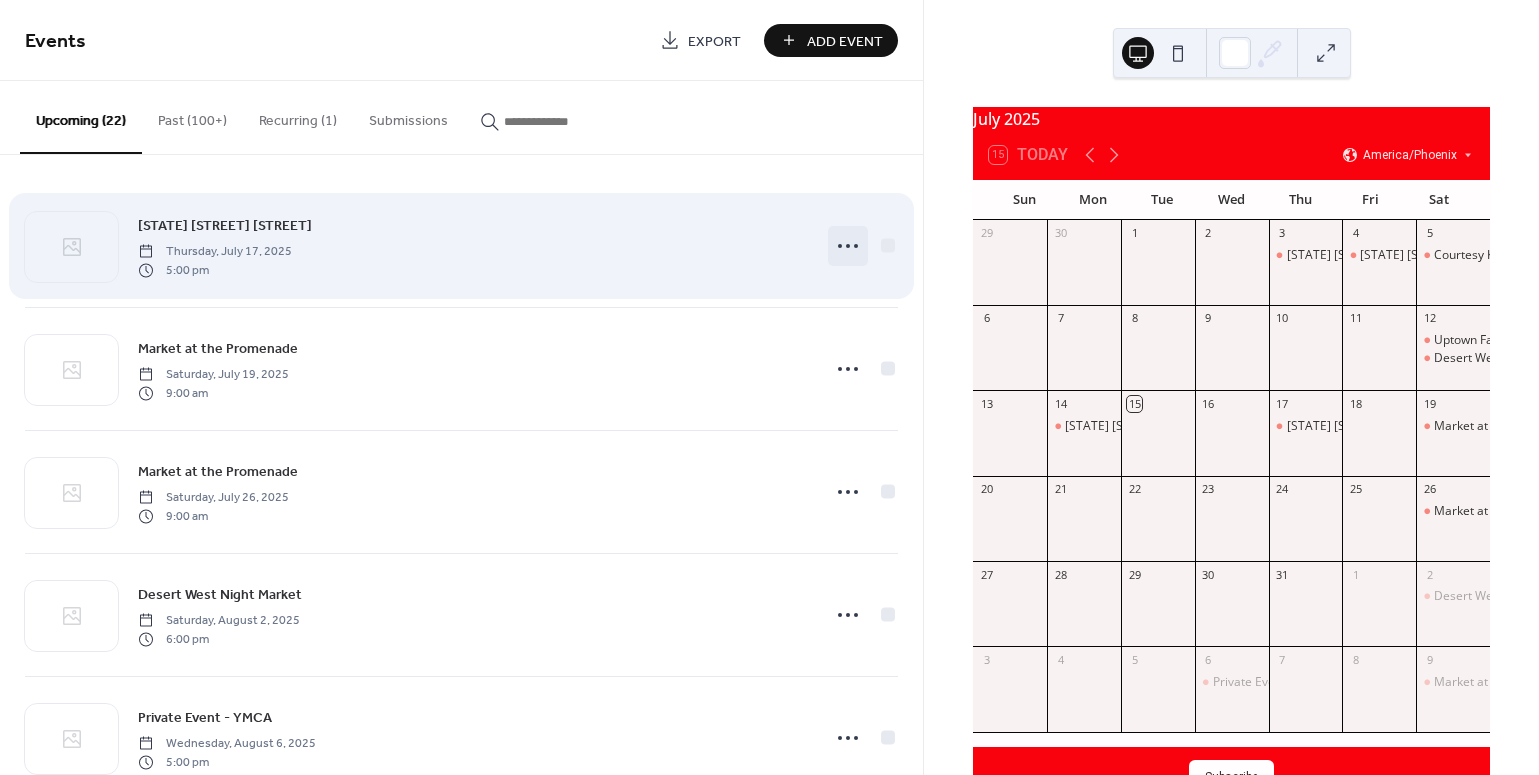click 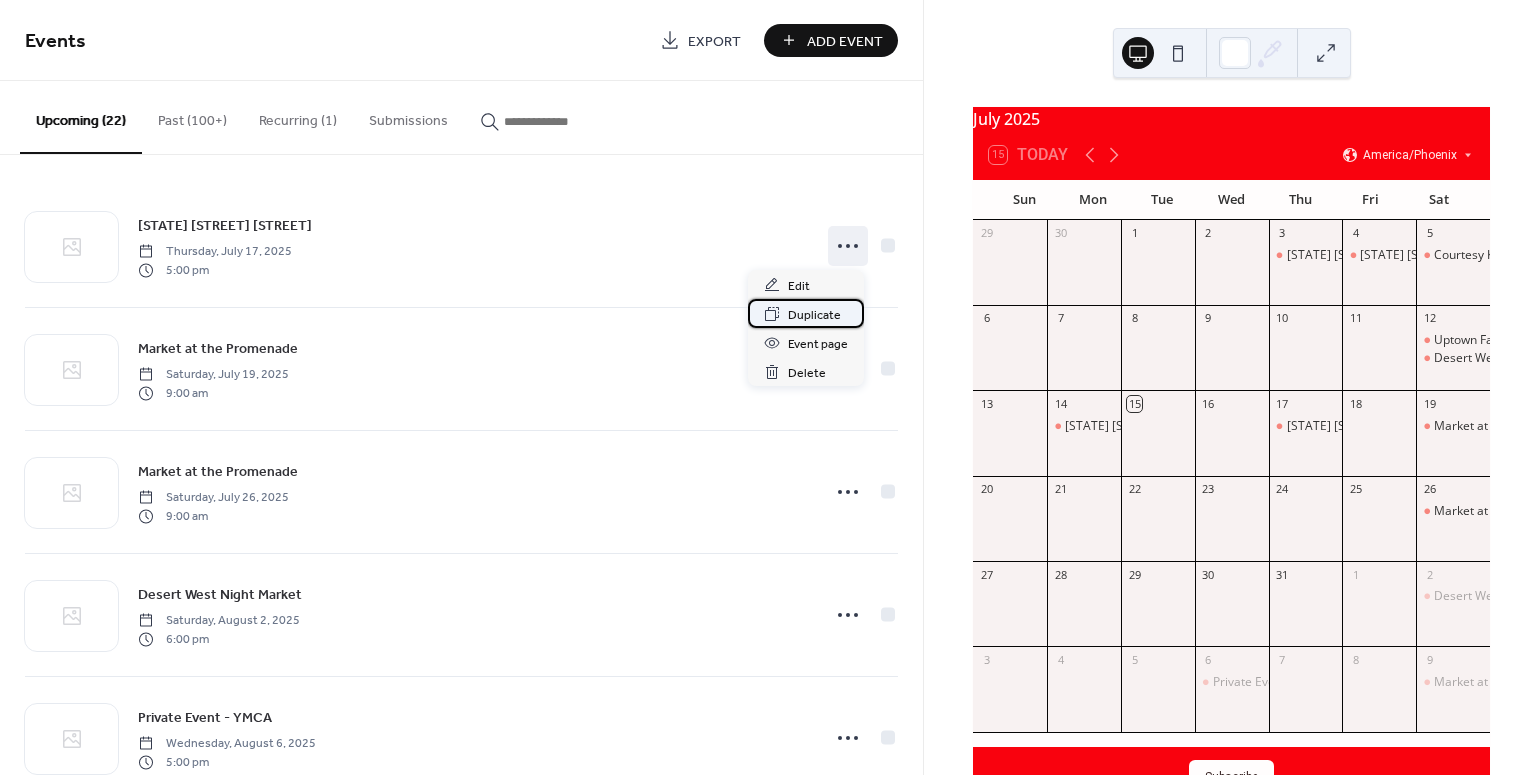 click on "Duplicate" at bounding box center [814, 315] 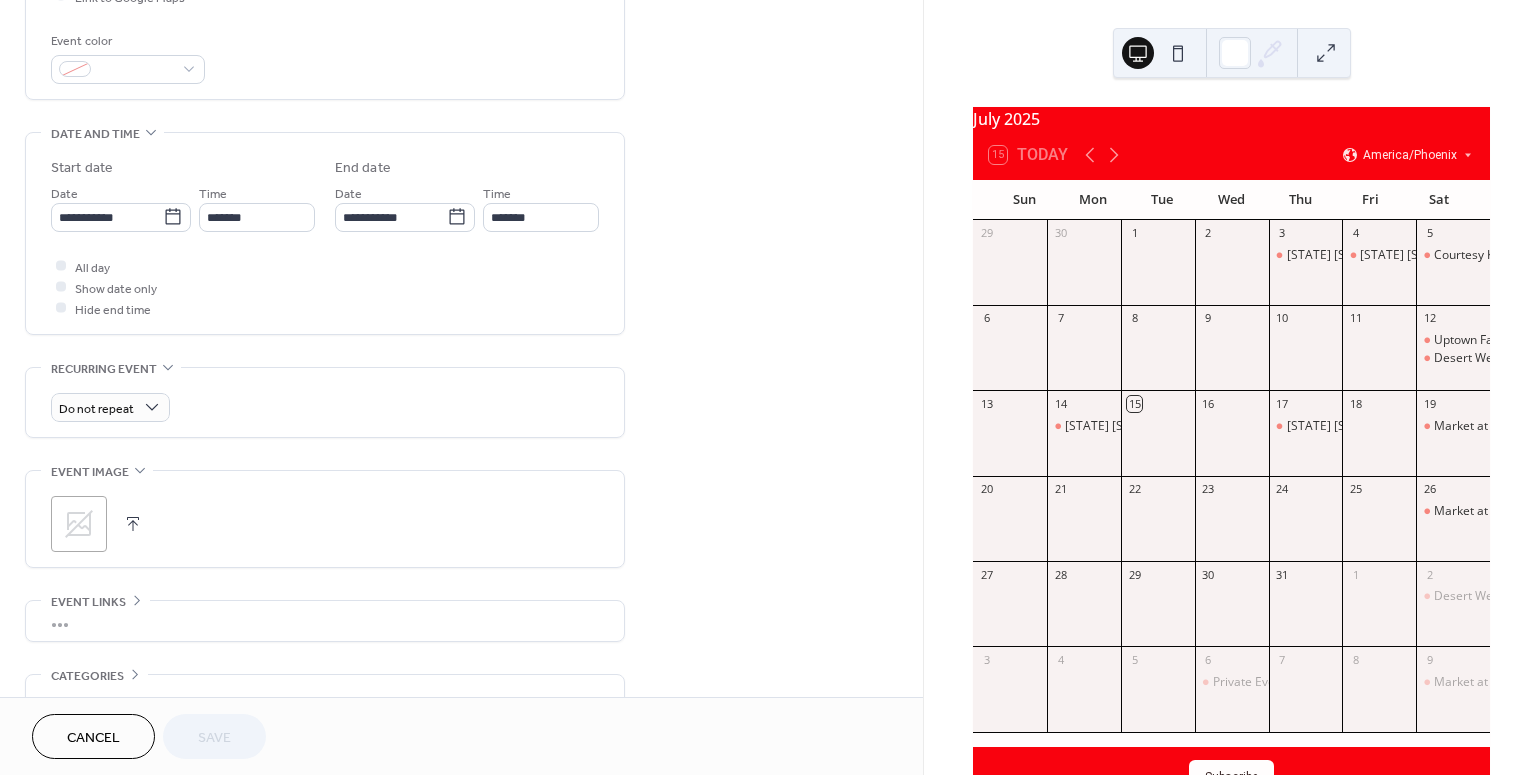scroll, scrollTop: 524, scrollLeft: 0, axis: vertical 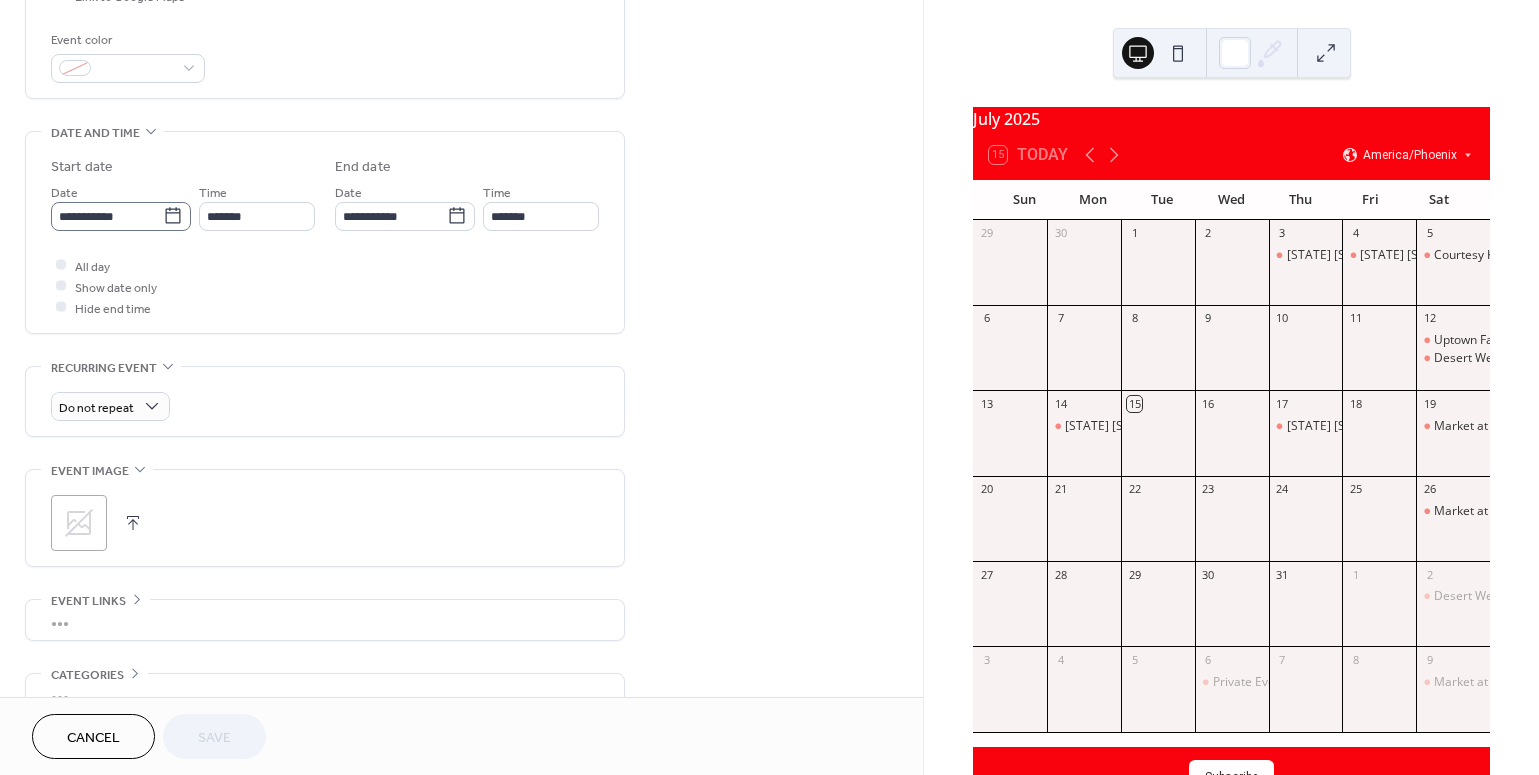 click 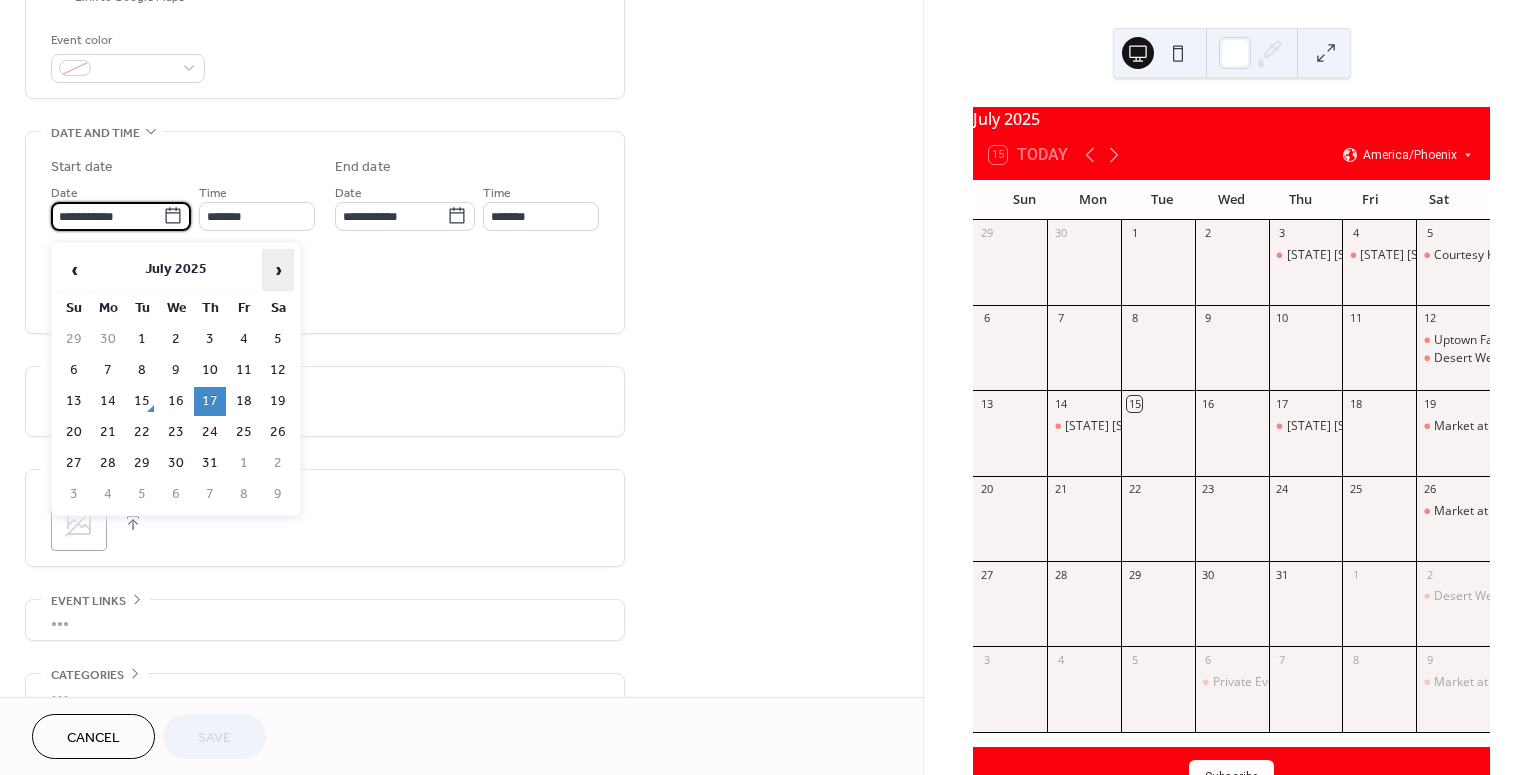 click on "›" at bounding box center [278, 270] 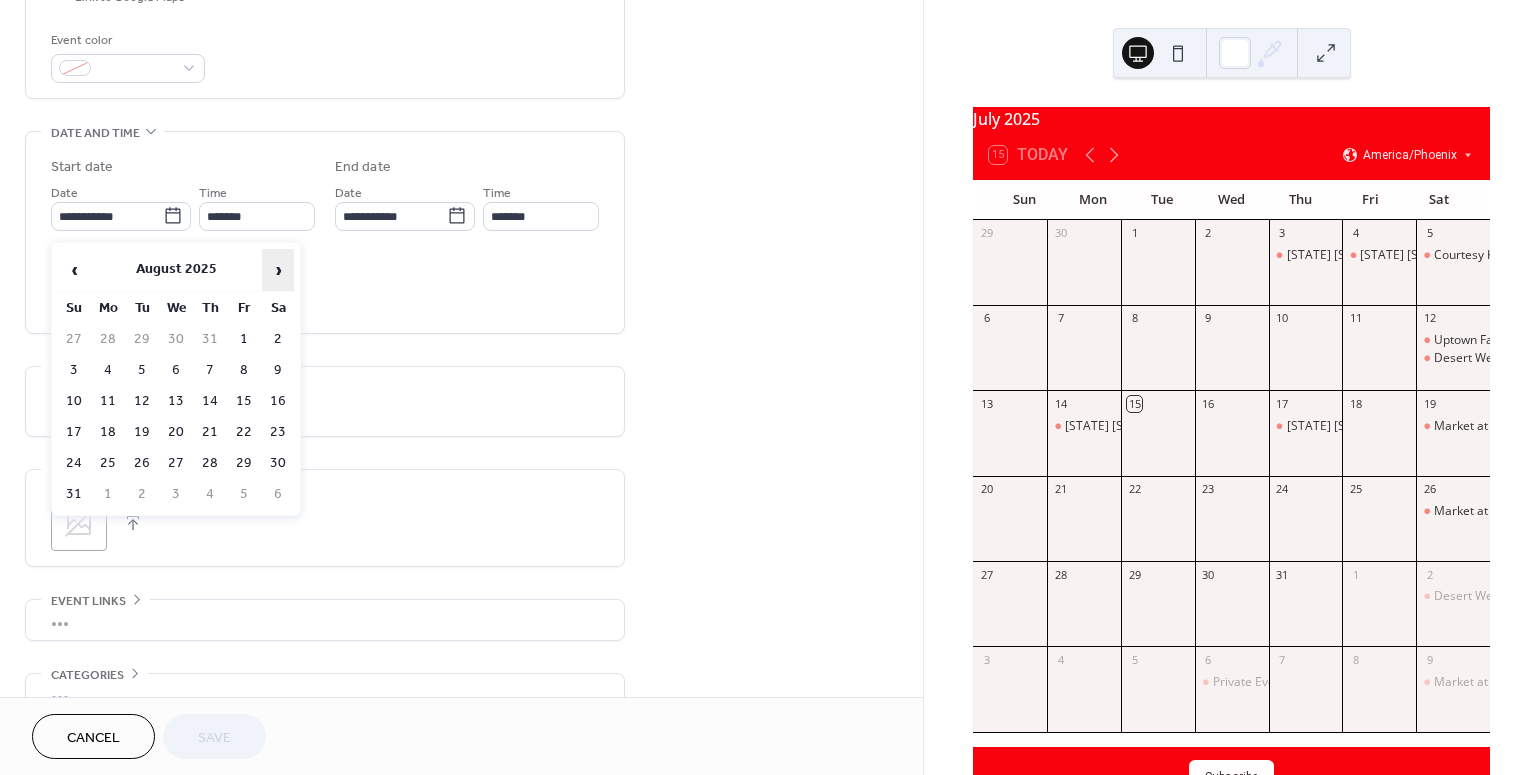 click on "›" at bounding box center (278, 270) 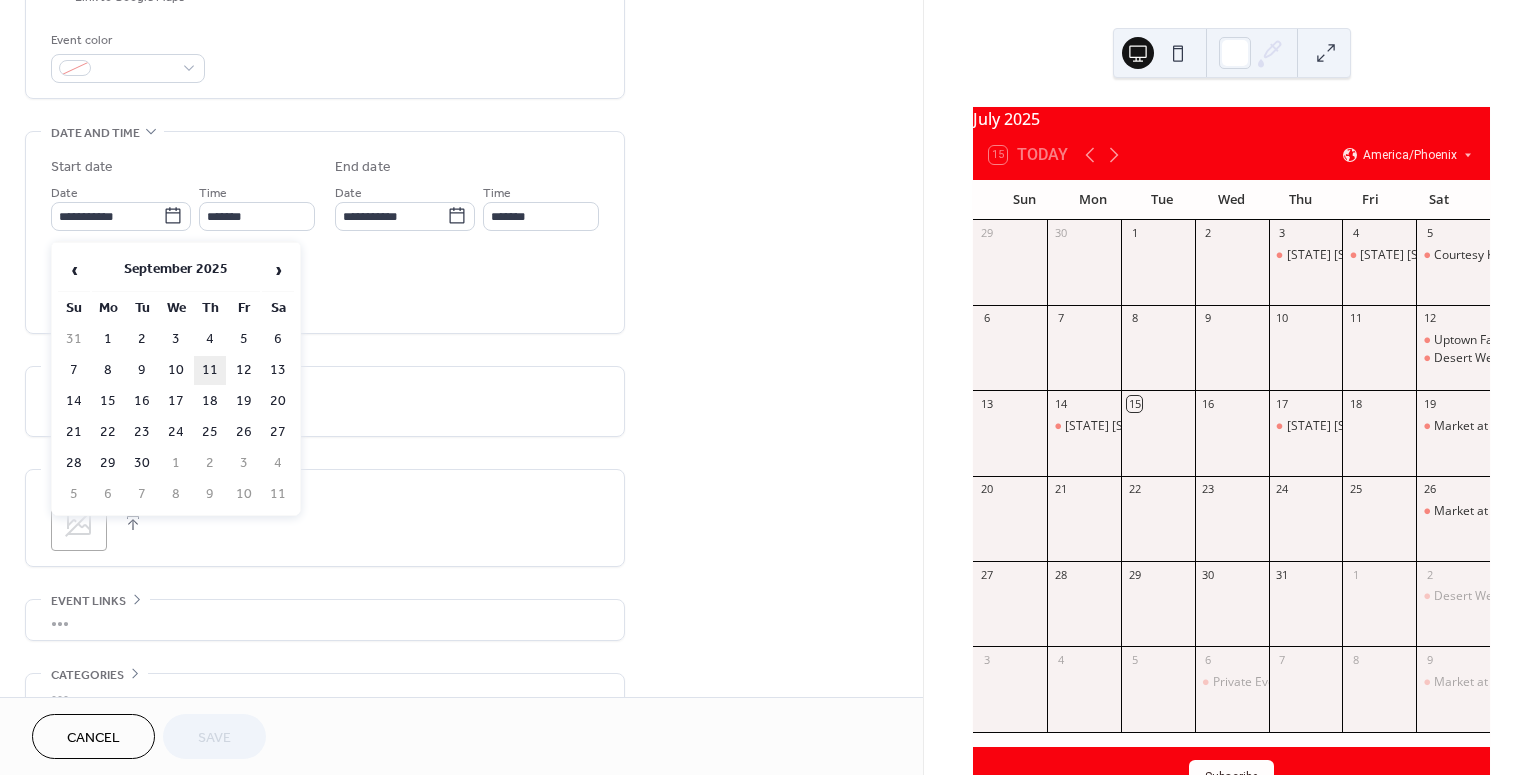 click on "11" at bounding box center [210, 370] 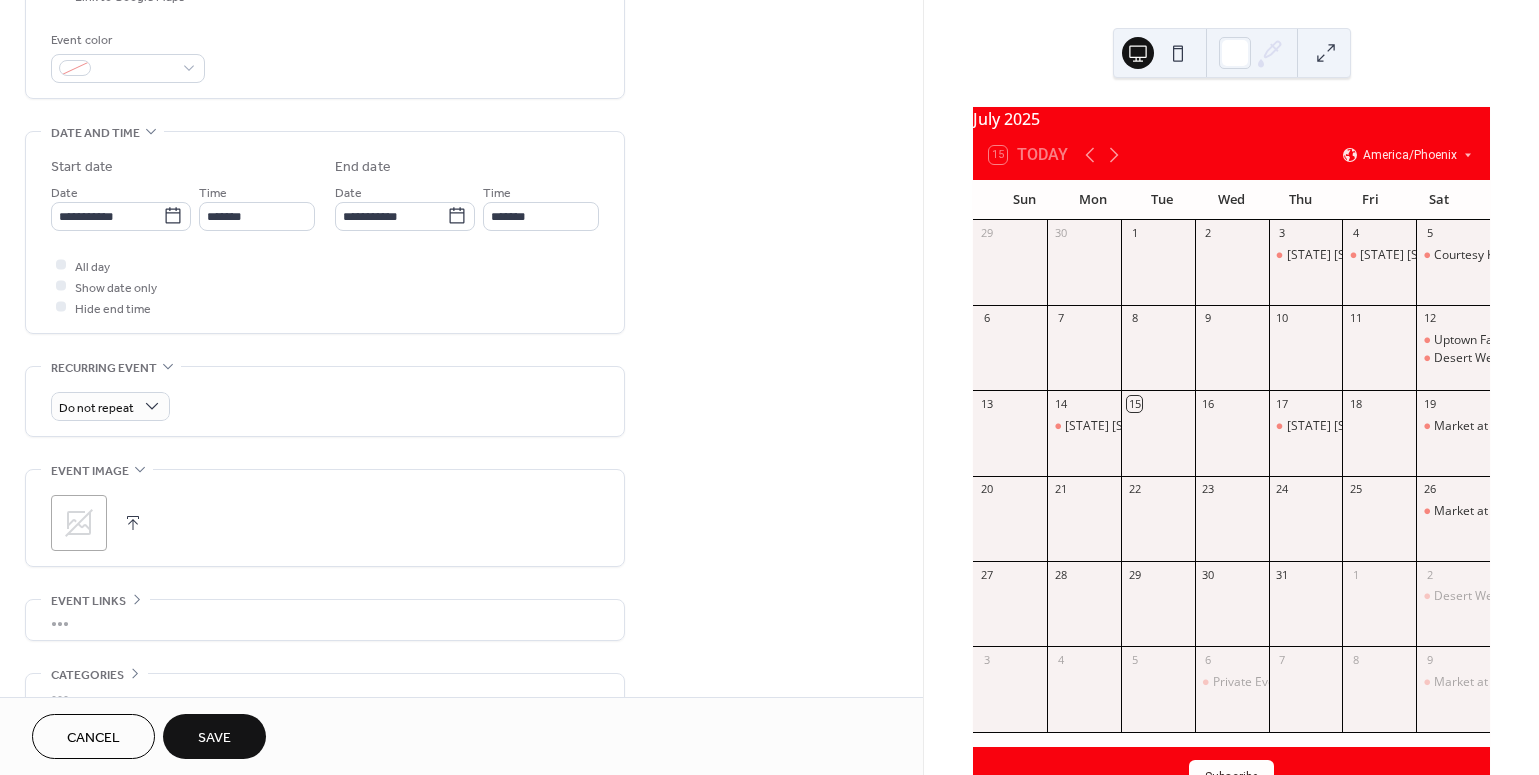 type on "**********" 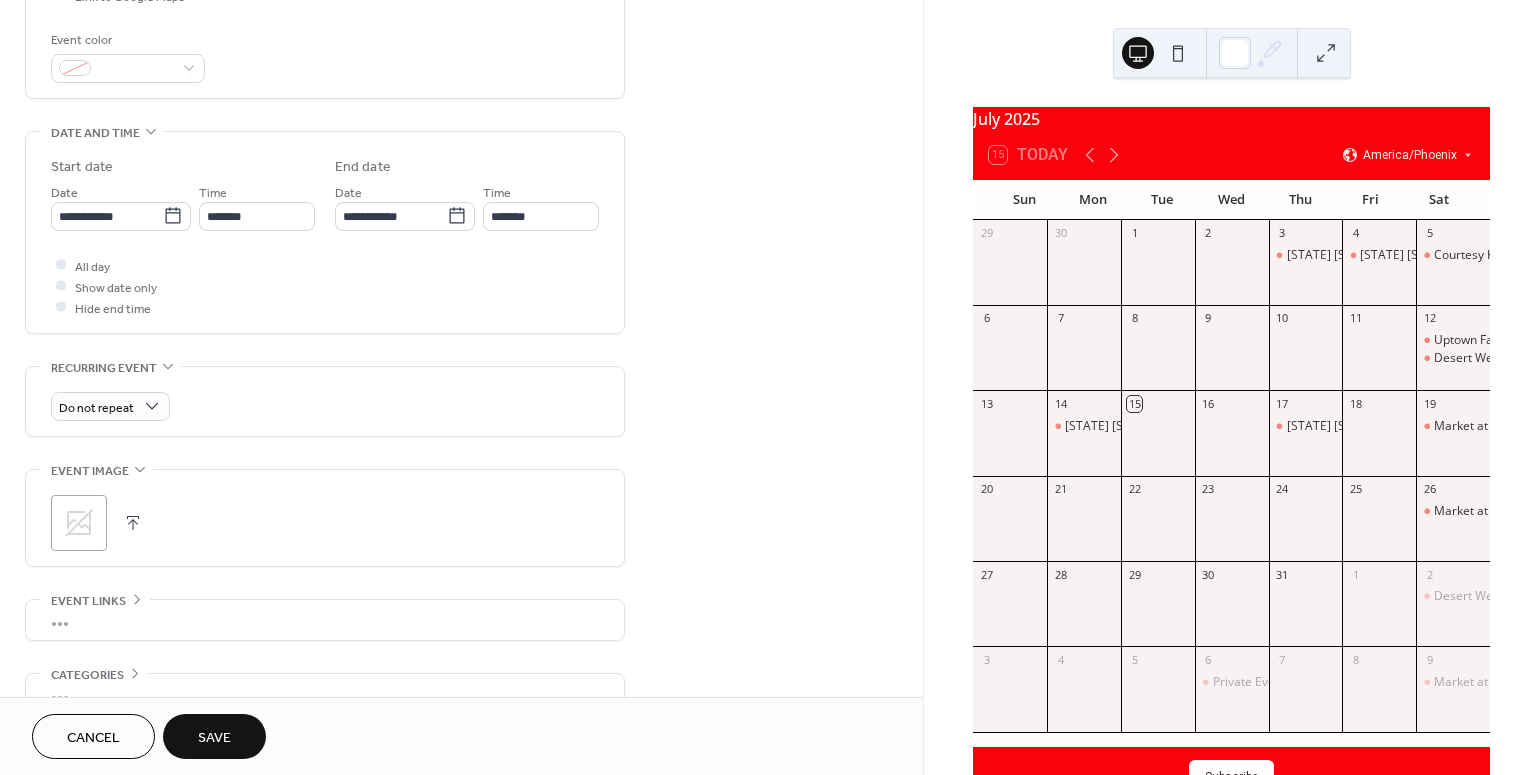 type on "**********" 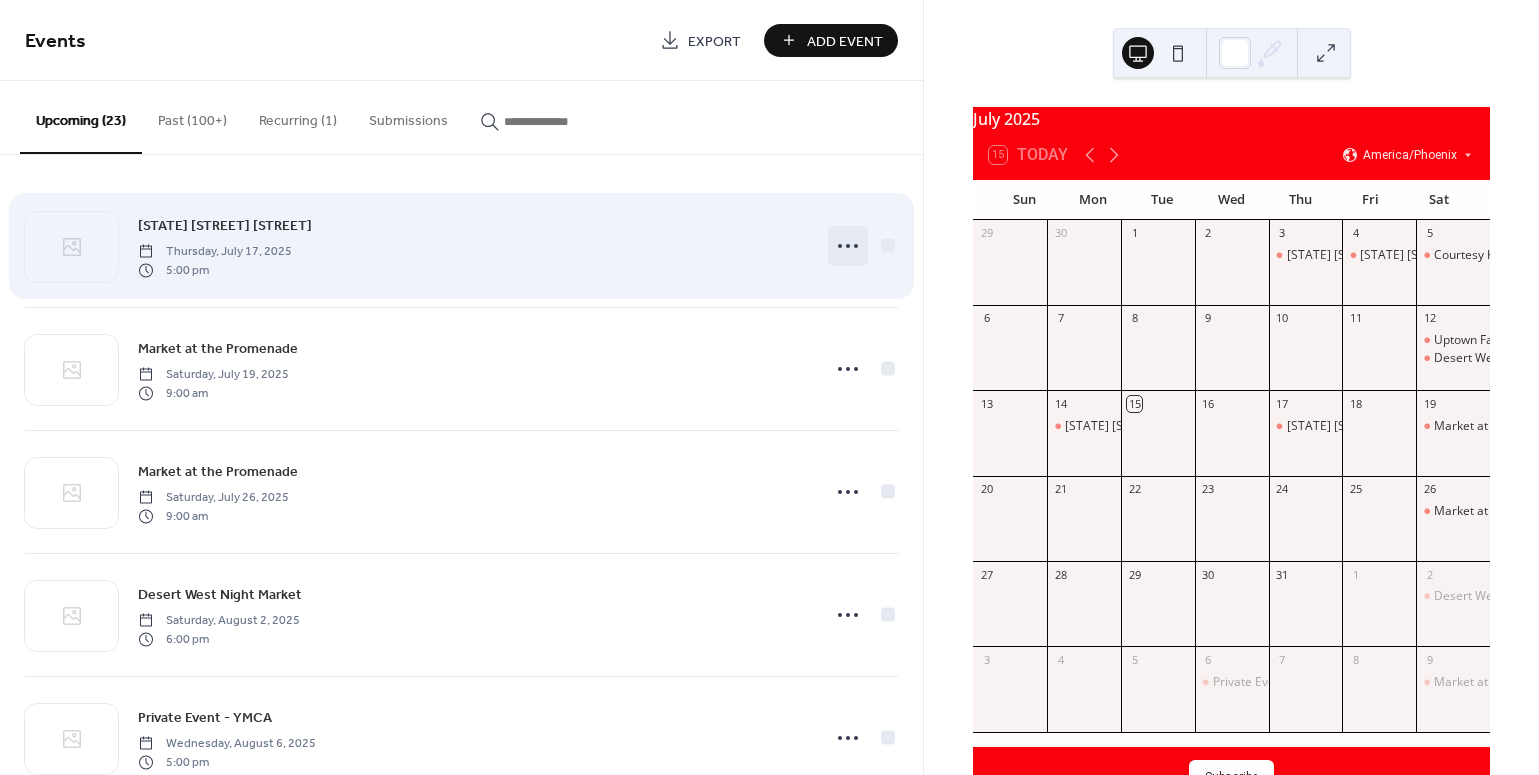click 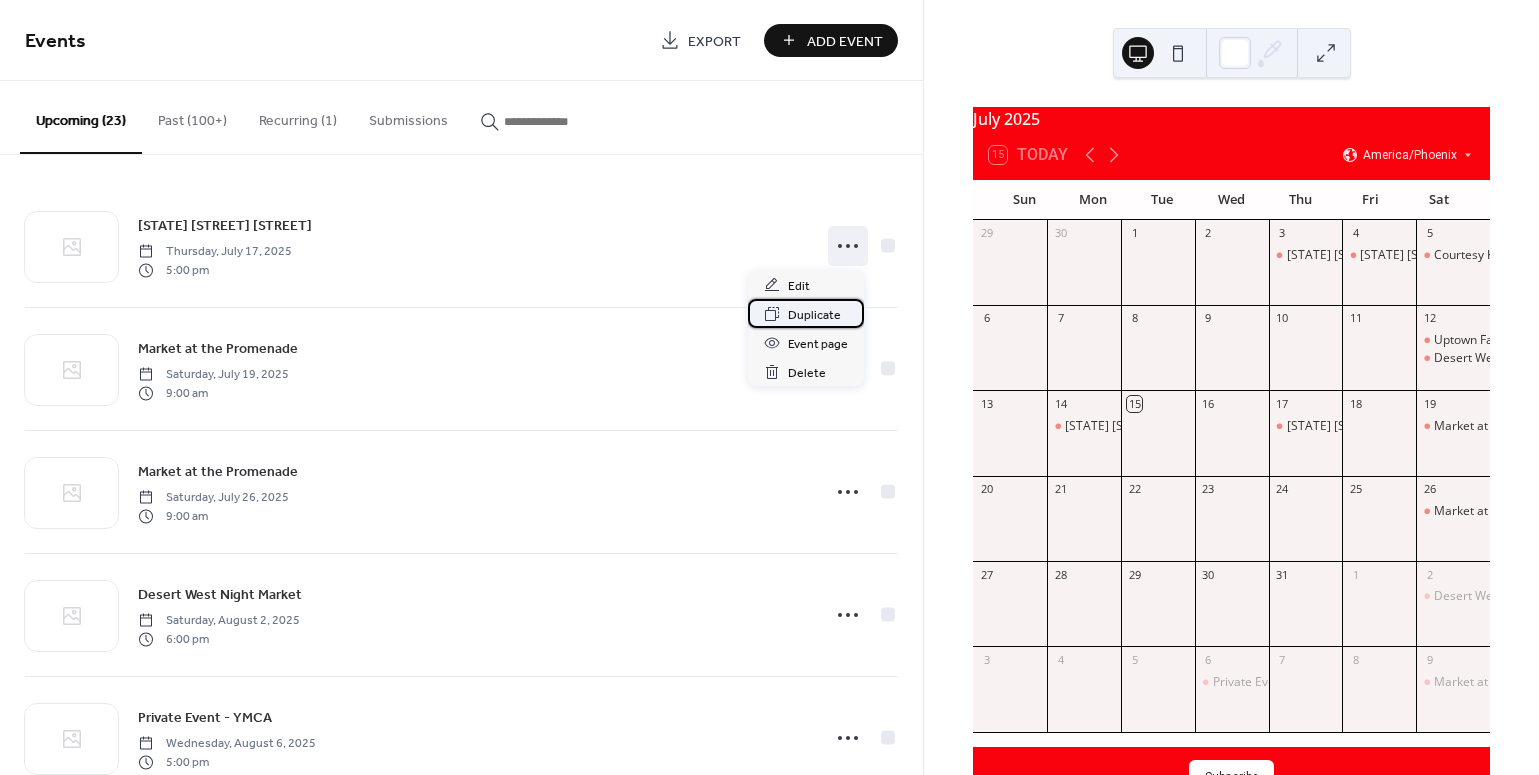 click on "Duplicate" at bounding box center (814, 315) 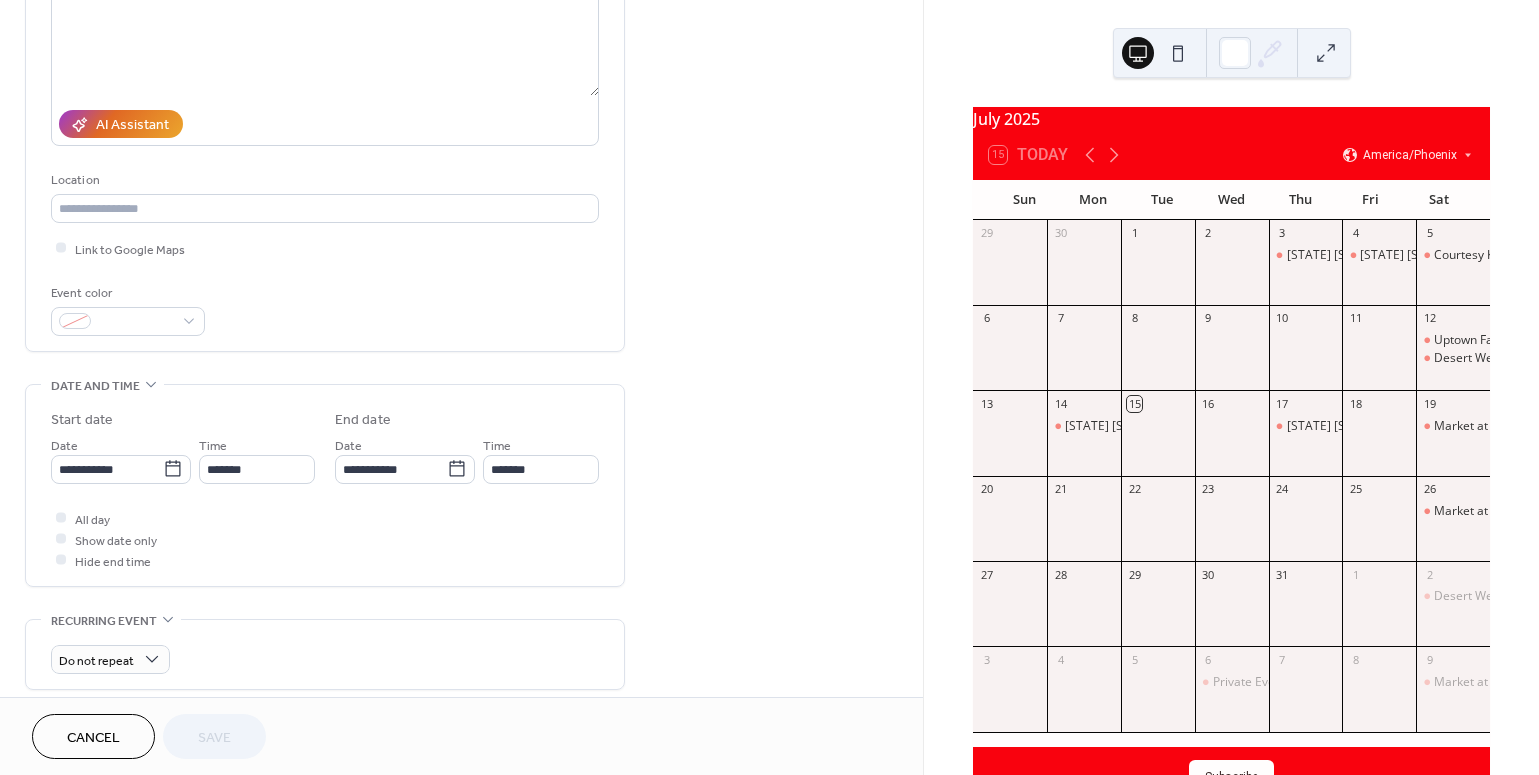 scroll, scrollTop: 273, scrollLeft: 0, axis: vertical 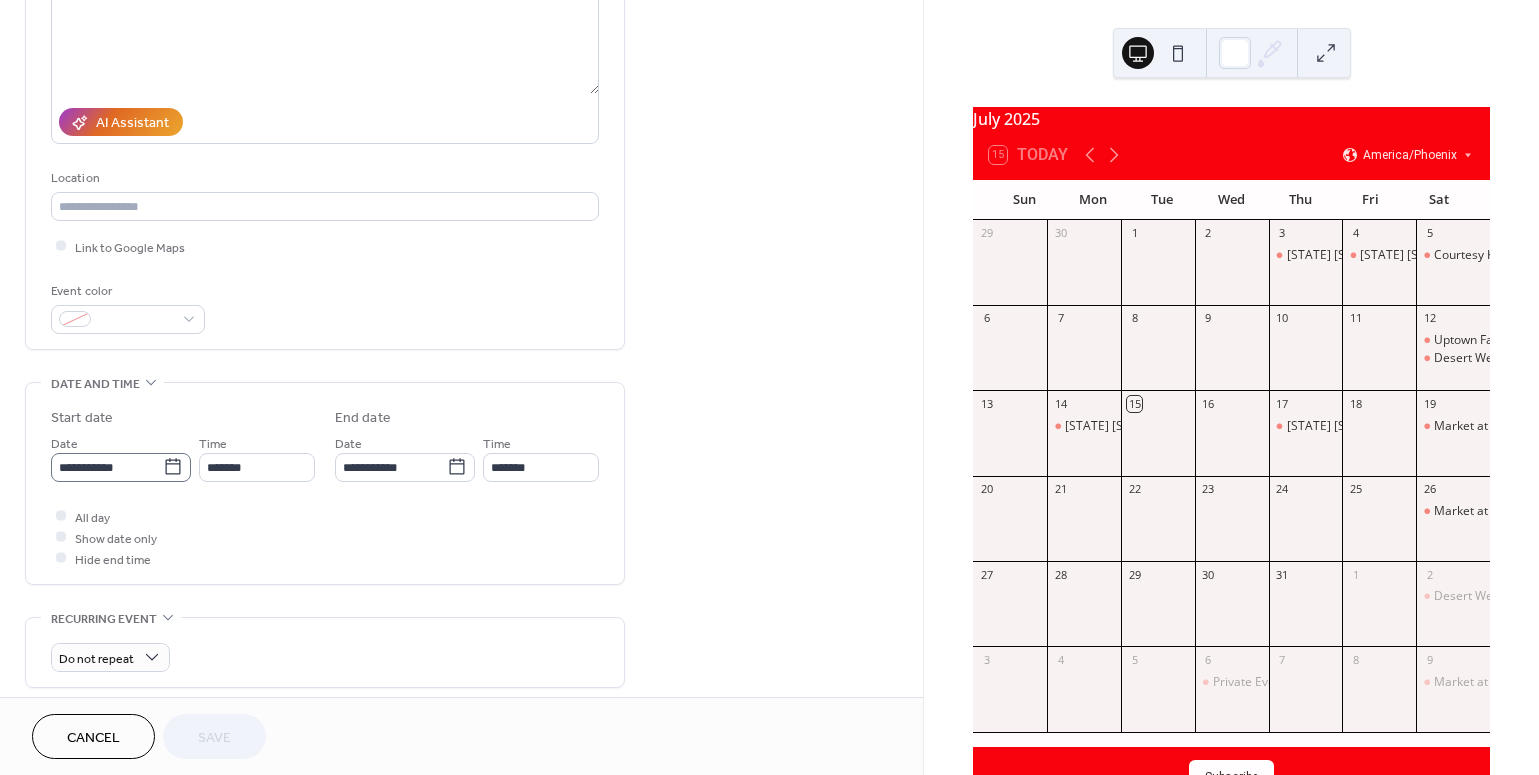 click 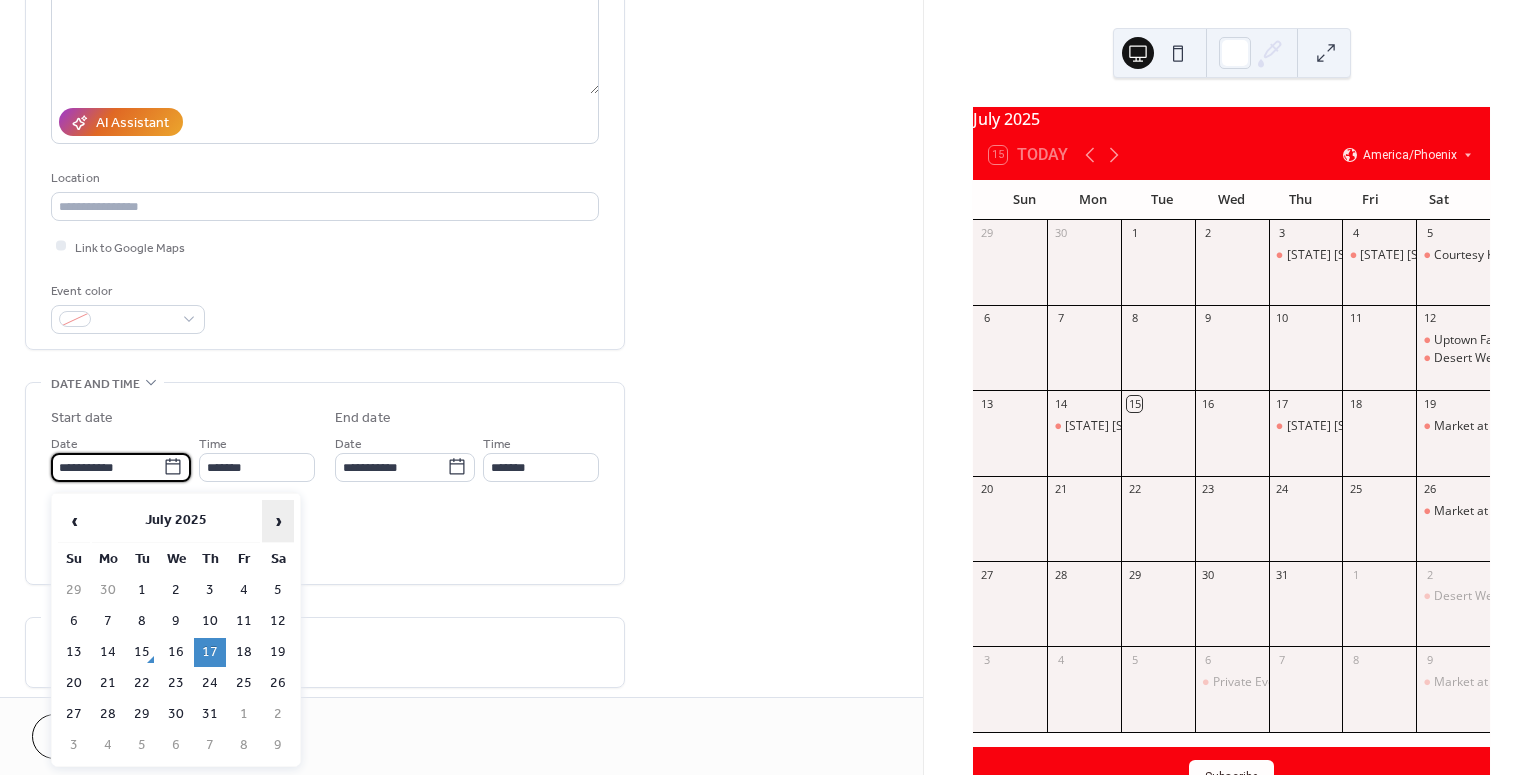click on "›" at bounding box center (278, 521) 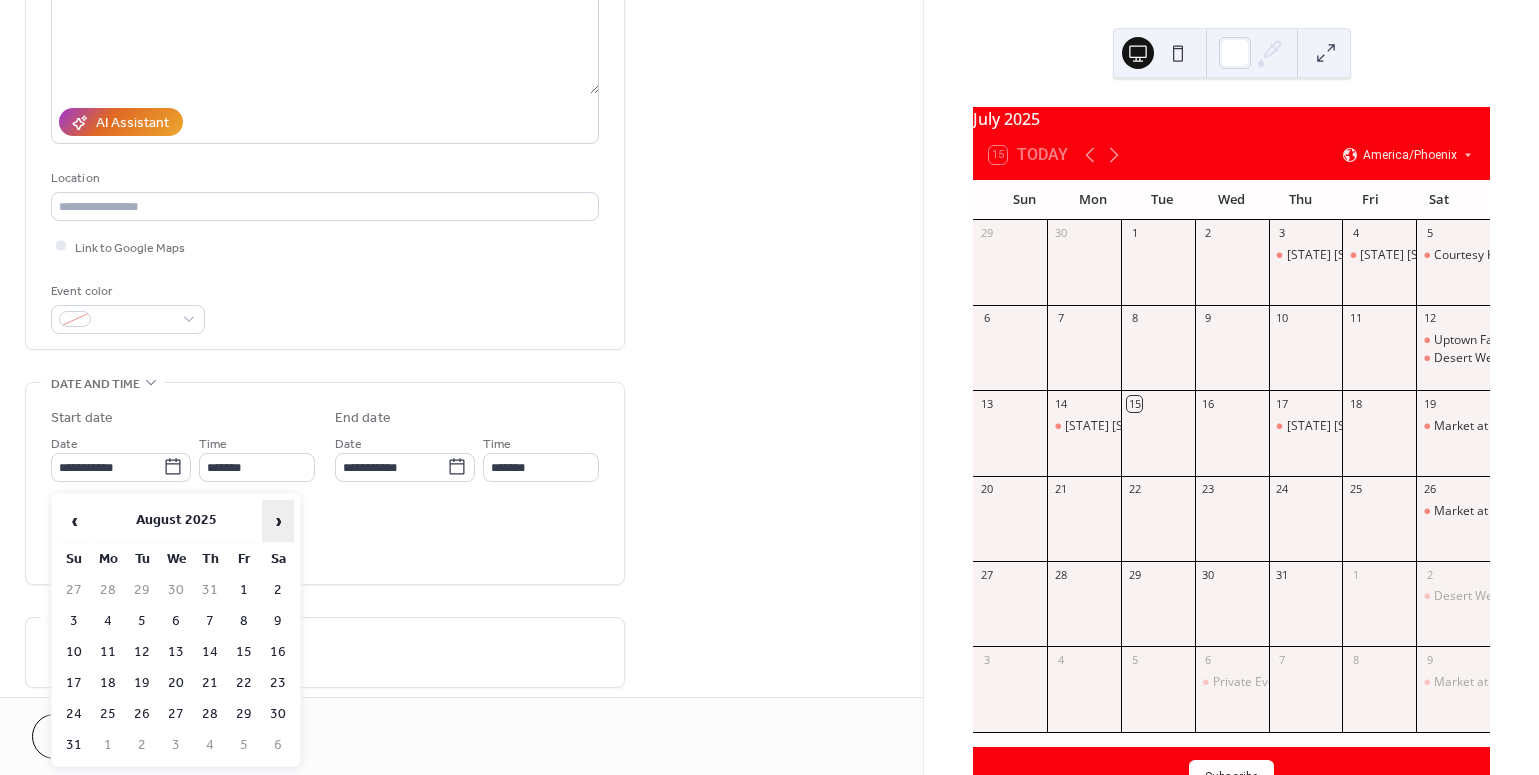 click on "›" at bounding box center [278, 521] 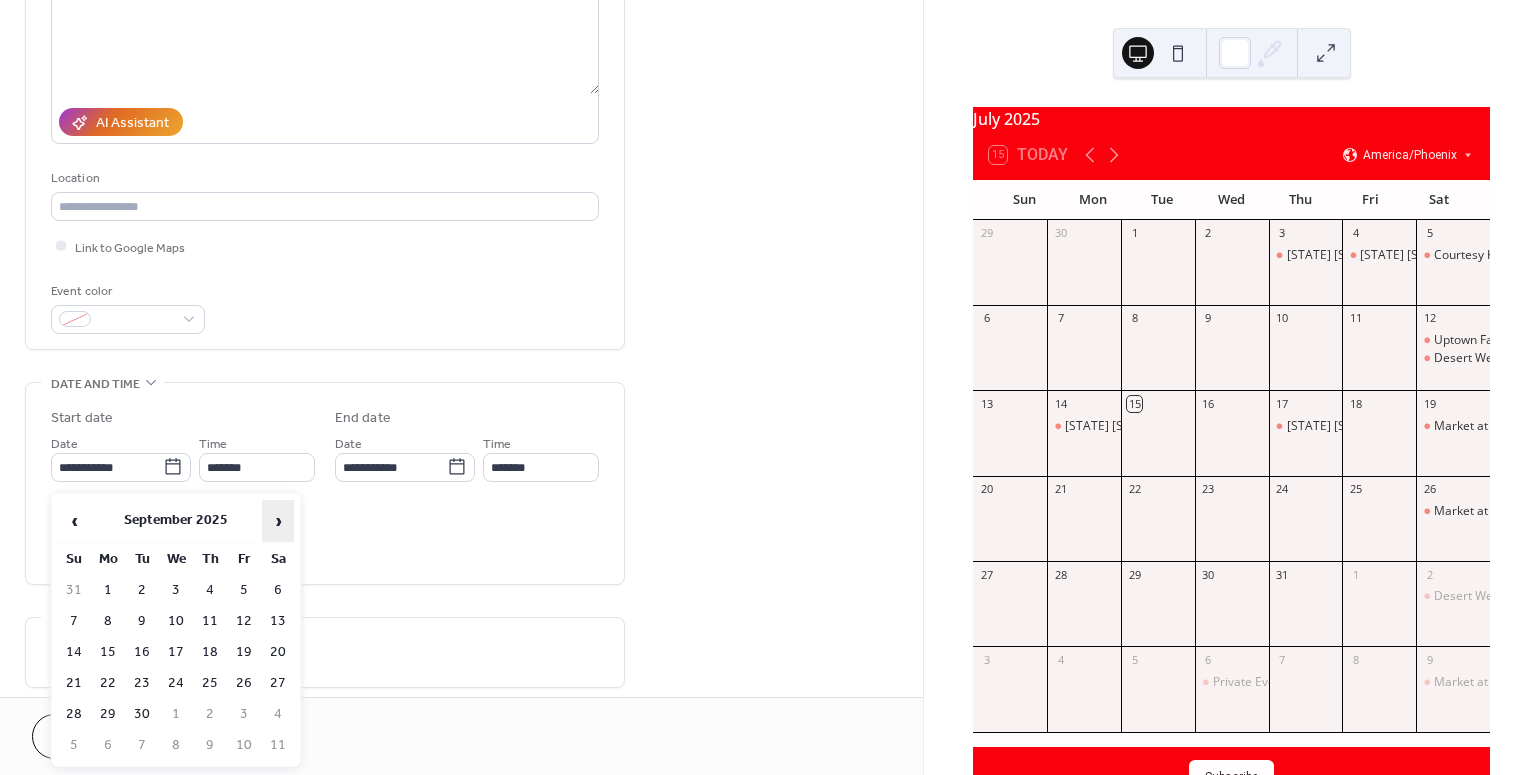 click on "›" at bounding box center [278, 521] 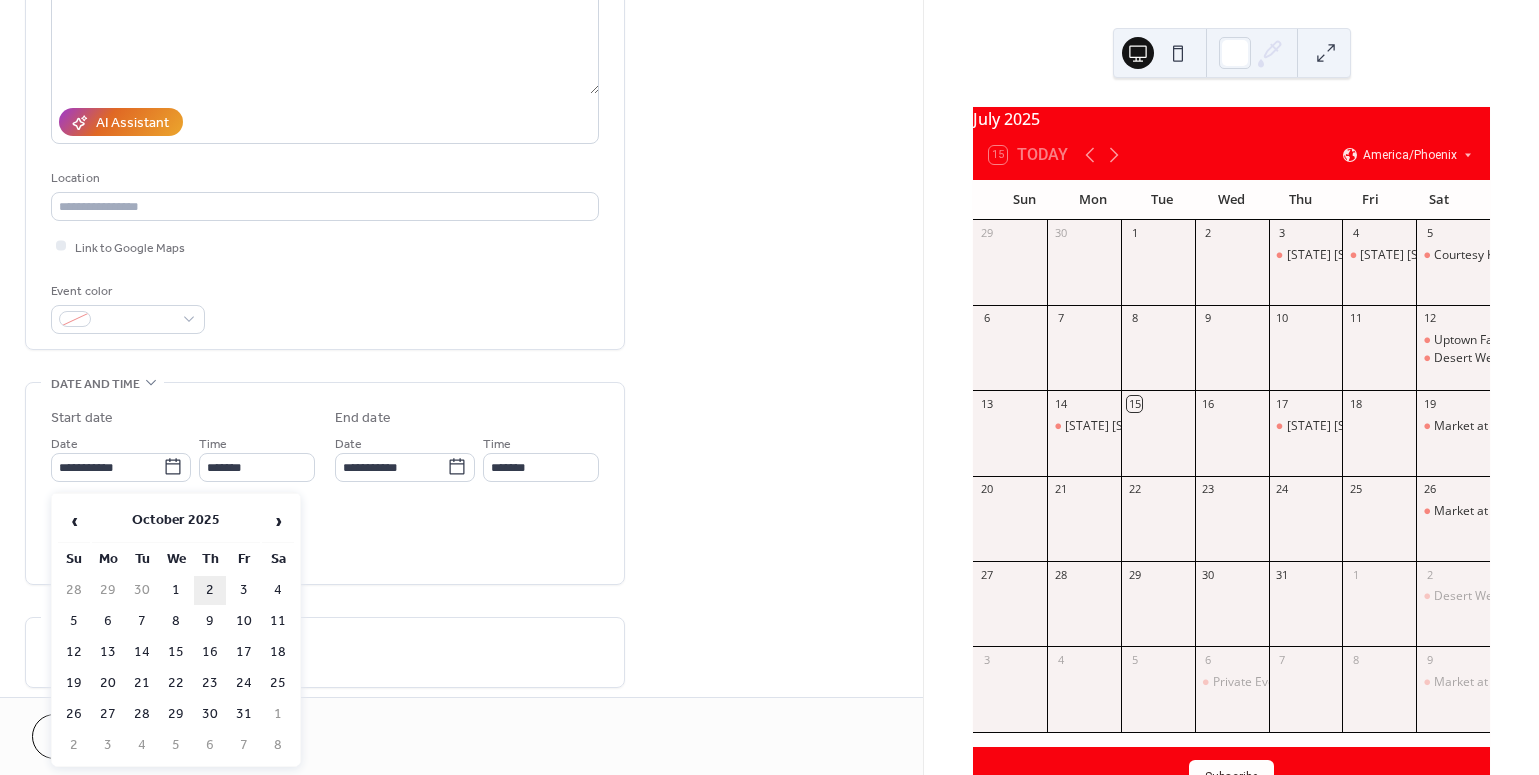 click on "2" at bounding box center [210, 590] 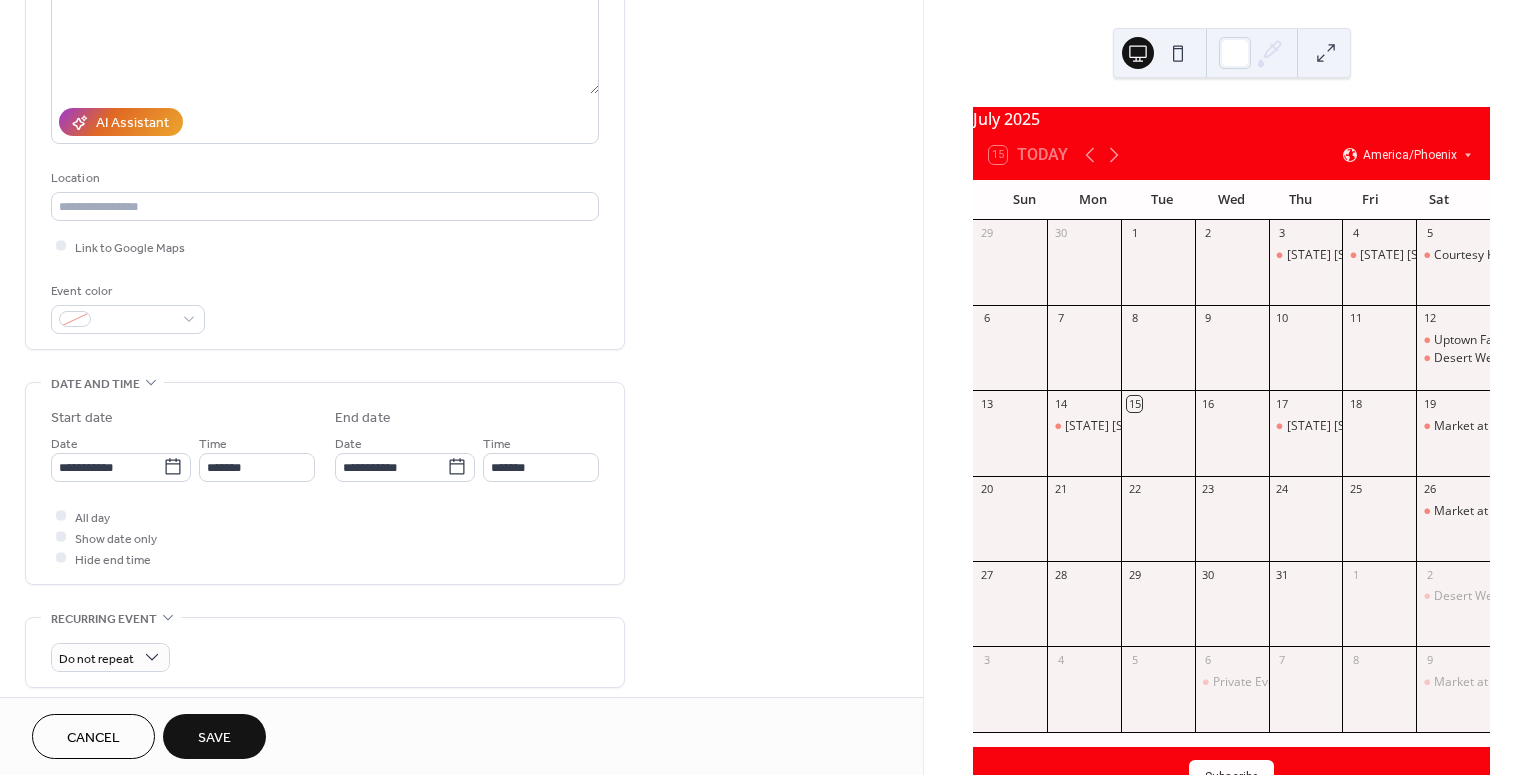 click on "Save" at bounding box center (214, 736) 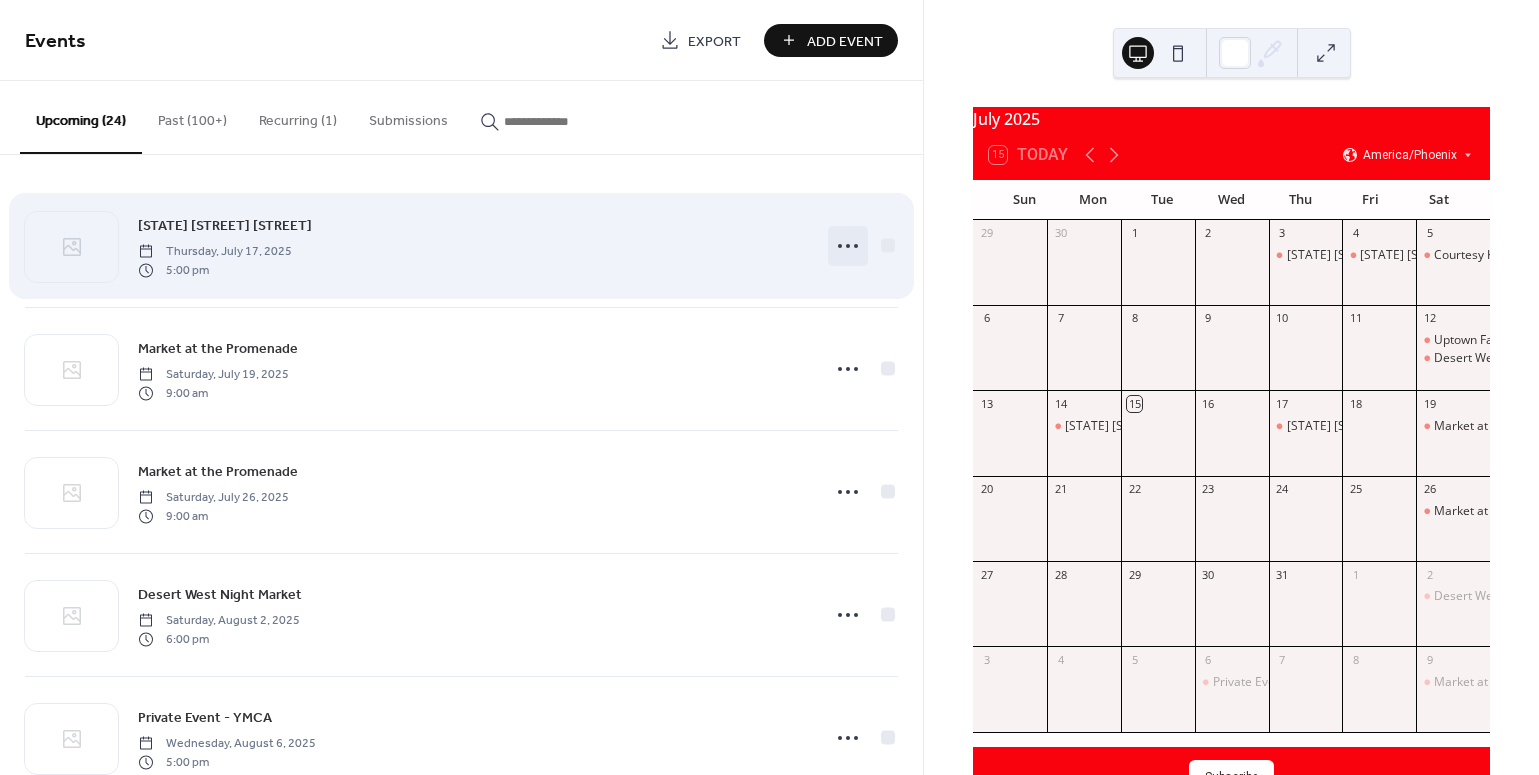 click 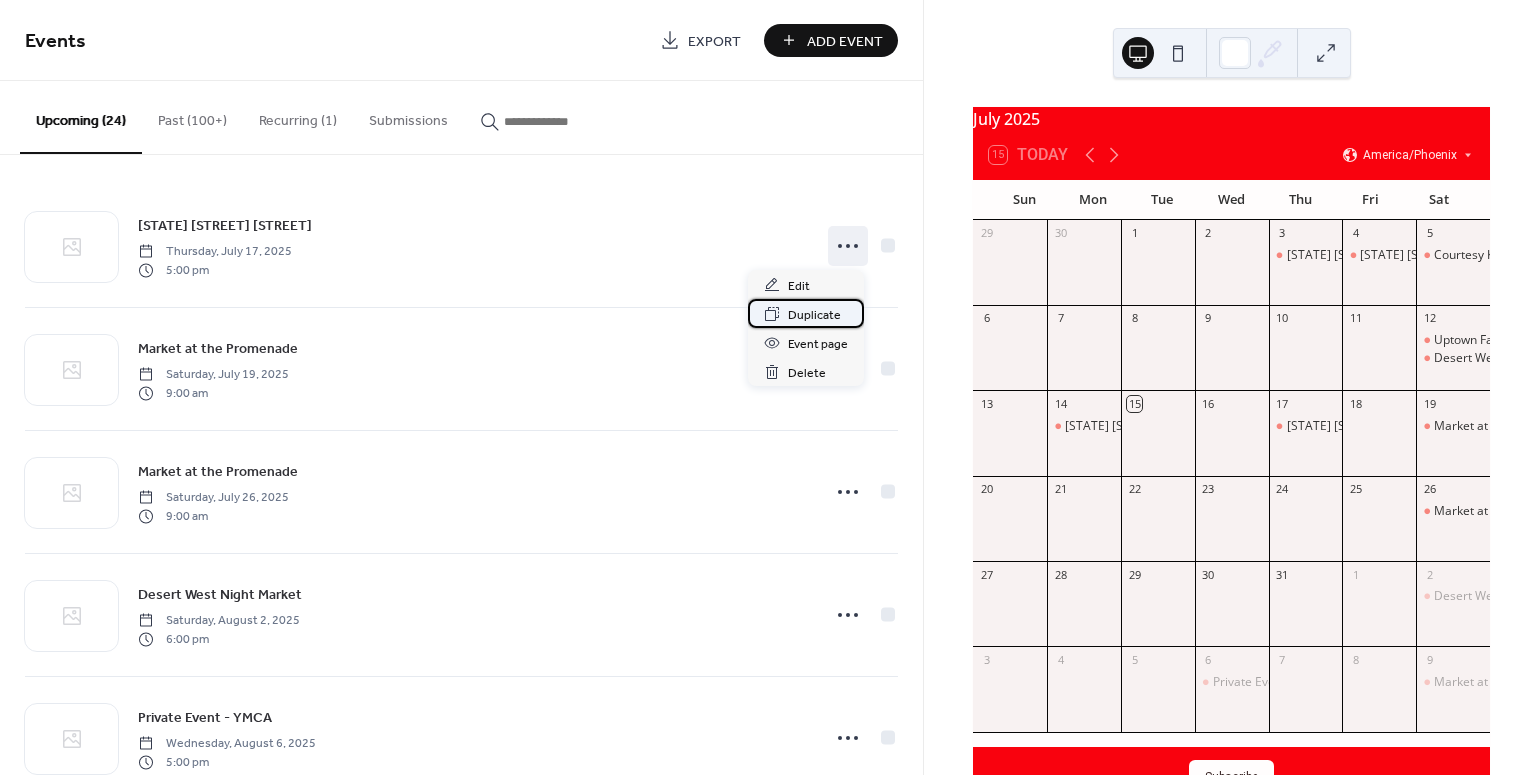 click on "Duplicate" at bounding box center [814, 315] 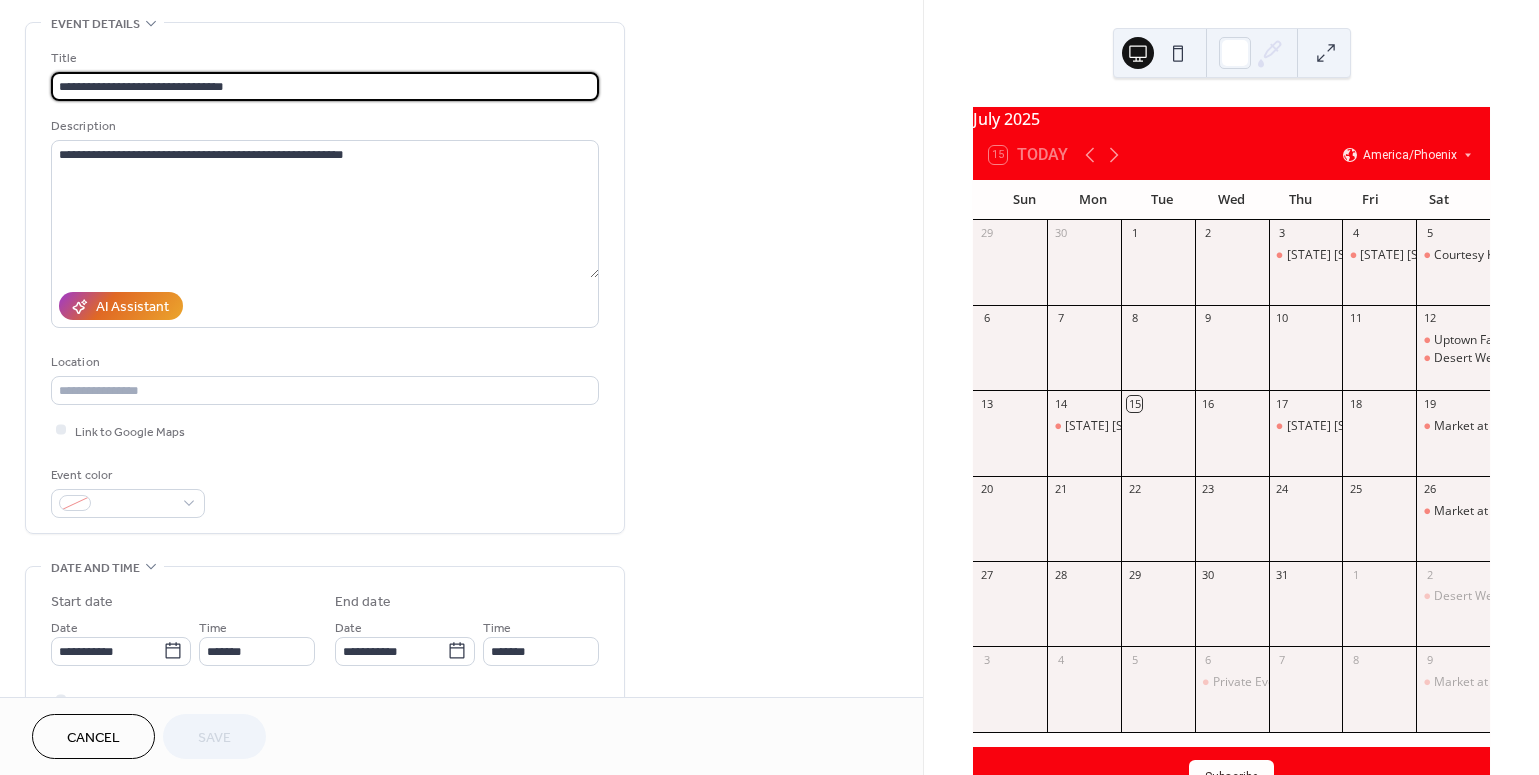 scroll, scrollTop: 169, scrollLeft: 0, axis: vertical 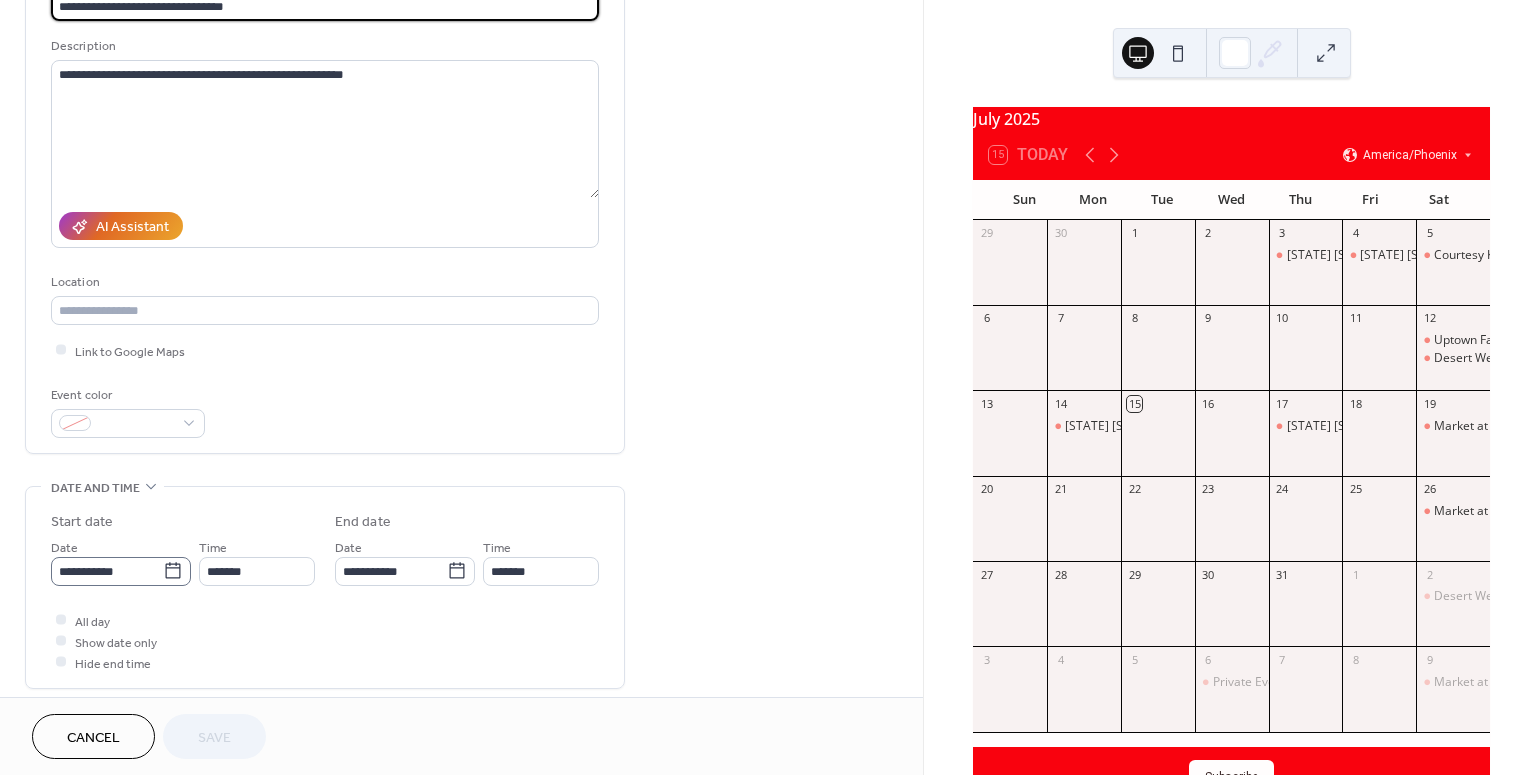 click on "**********" at bounding box center [121, 571] 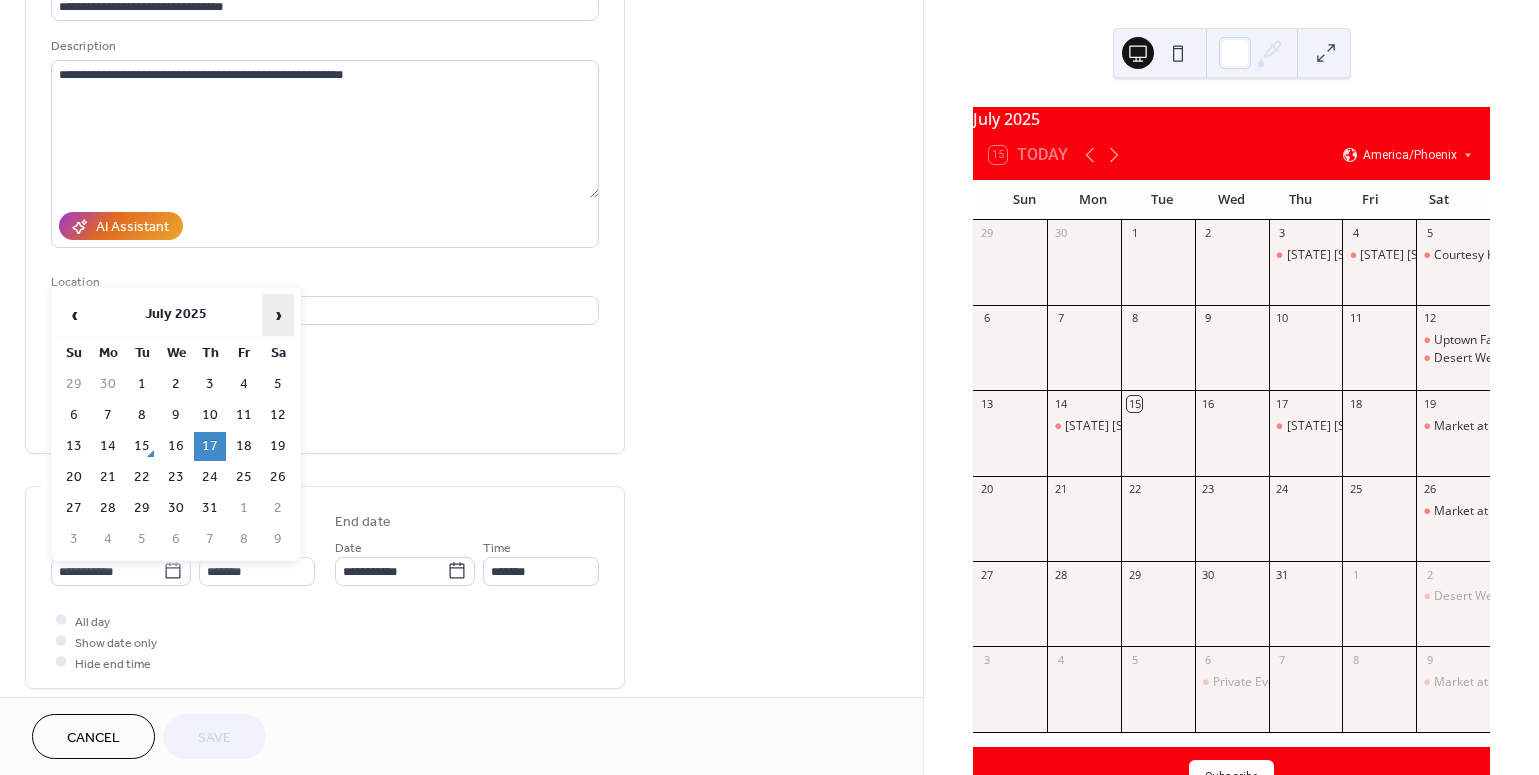 click on "›" at bounding box center [278, 315] 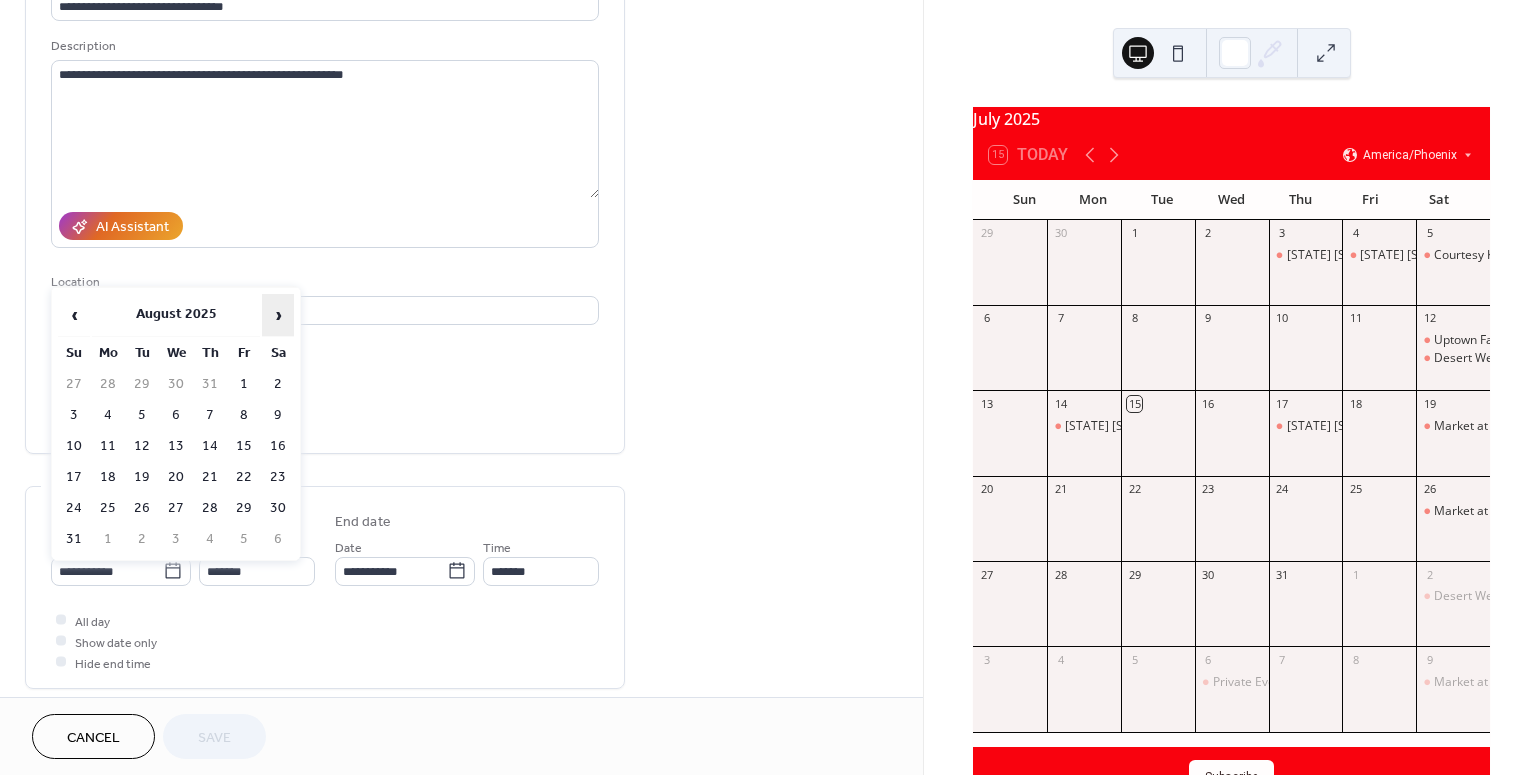 click on "›" at bounding box center (278, 315) 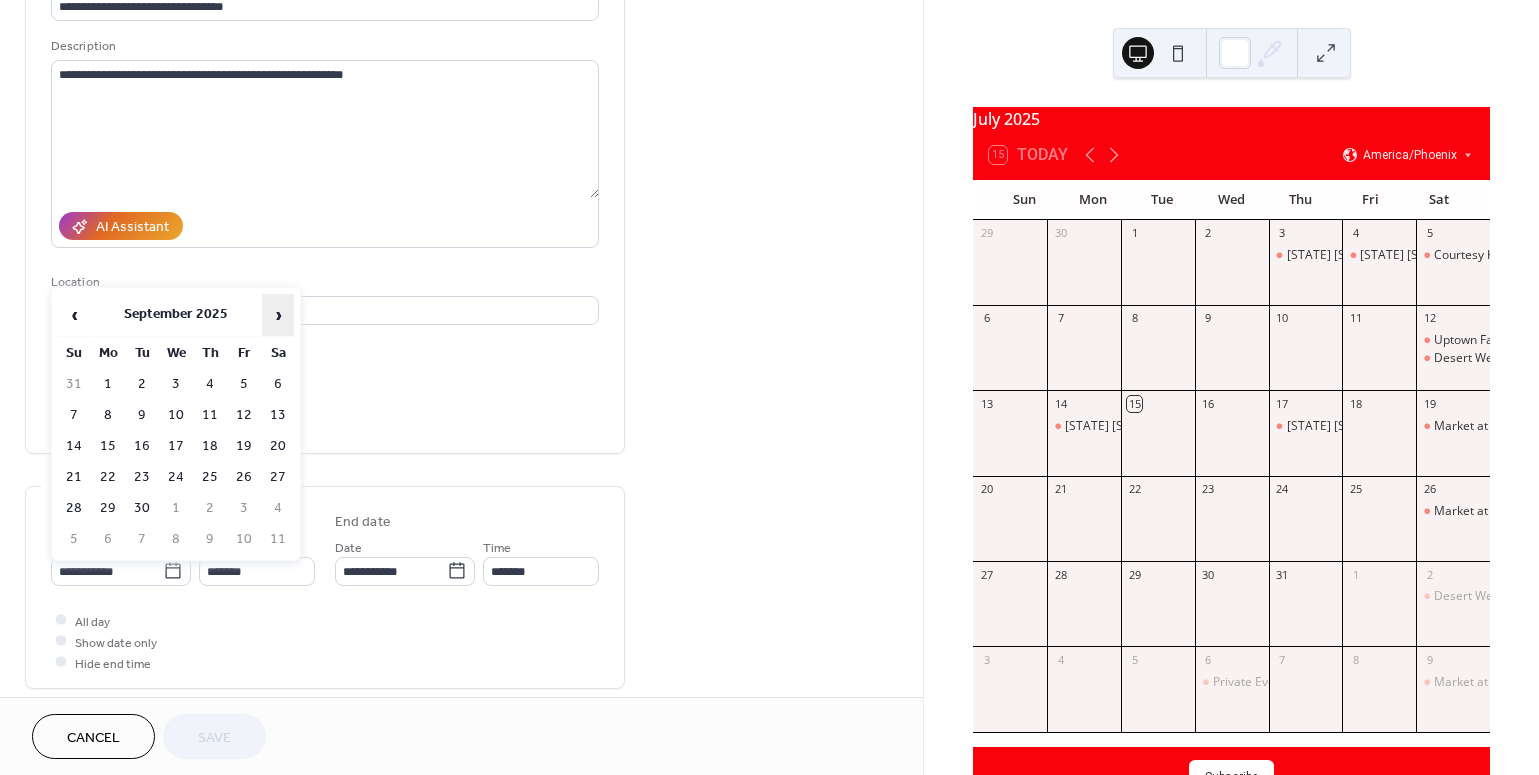 click on "›" at bounding box center [278, 315] 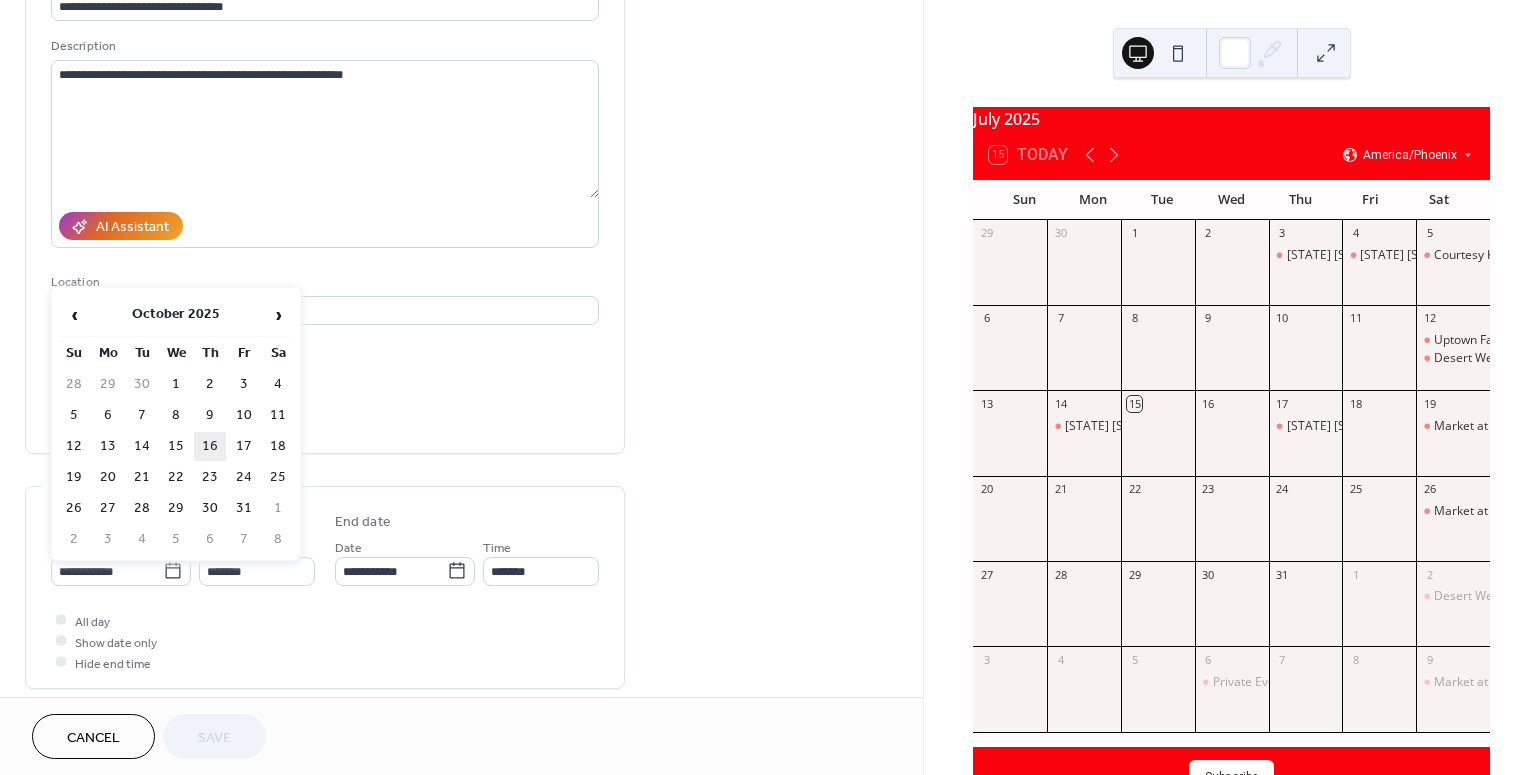 click on "16" at bounding box center (210, 446) 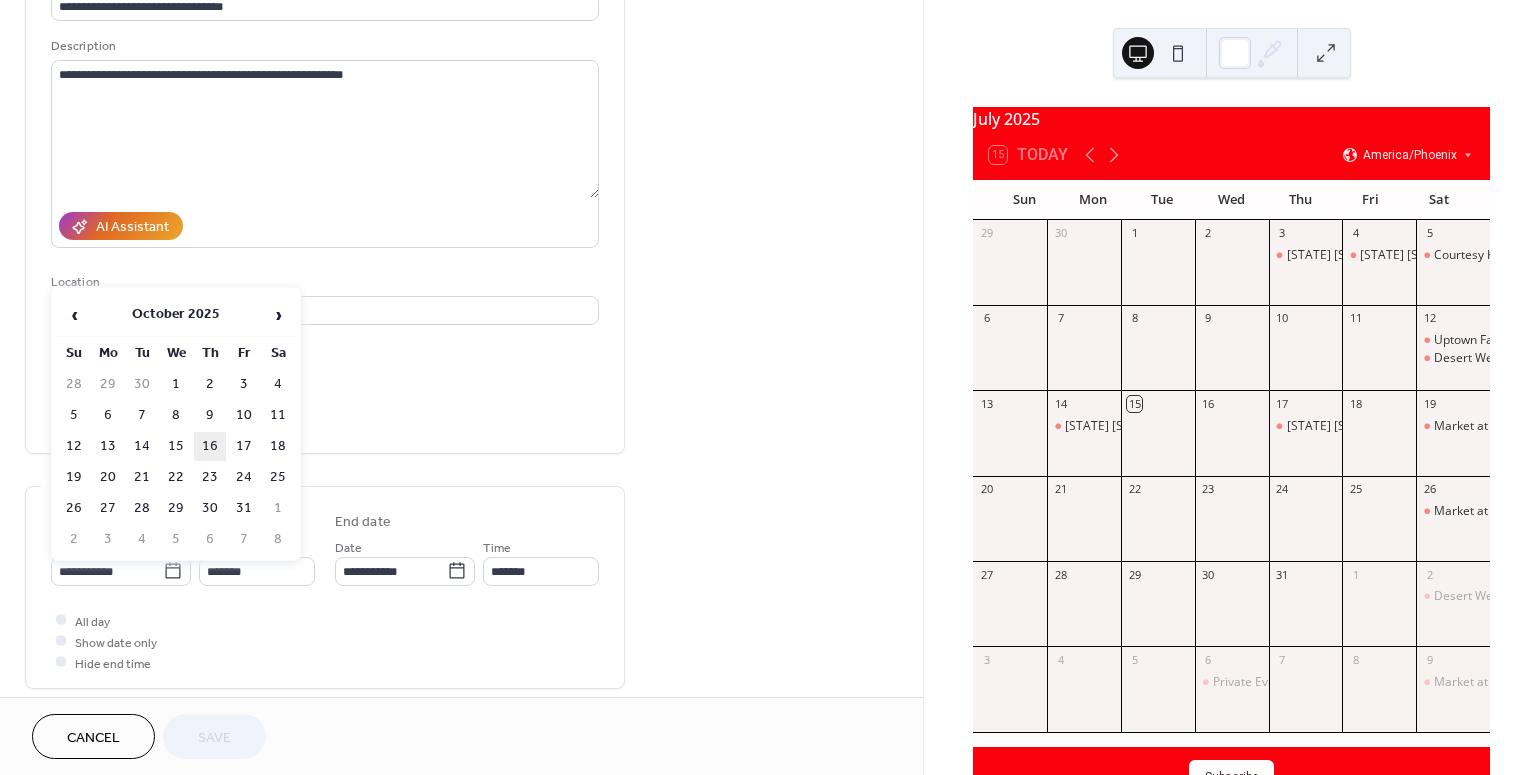 type on "**********" 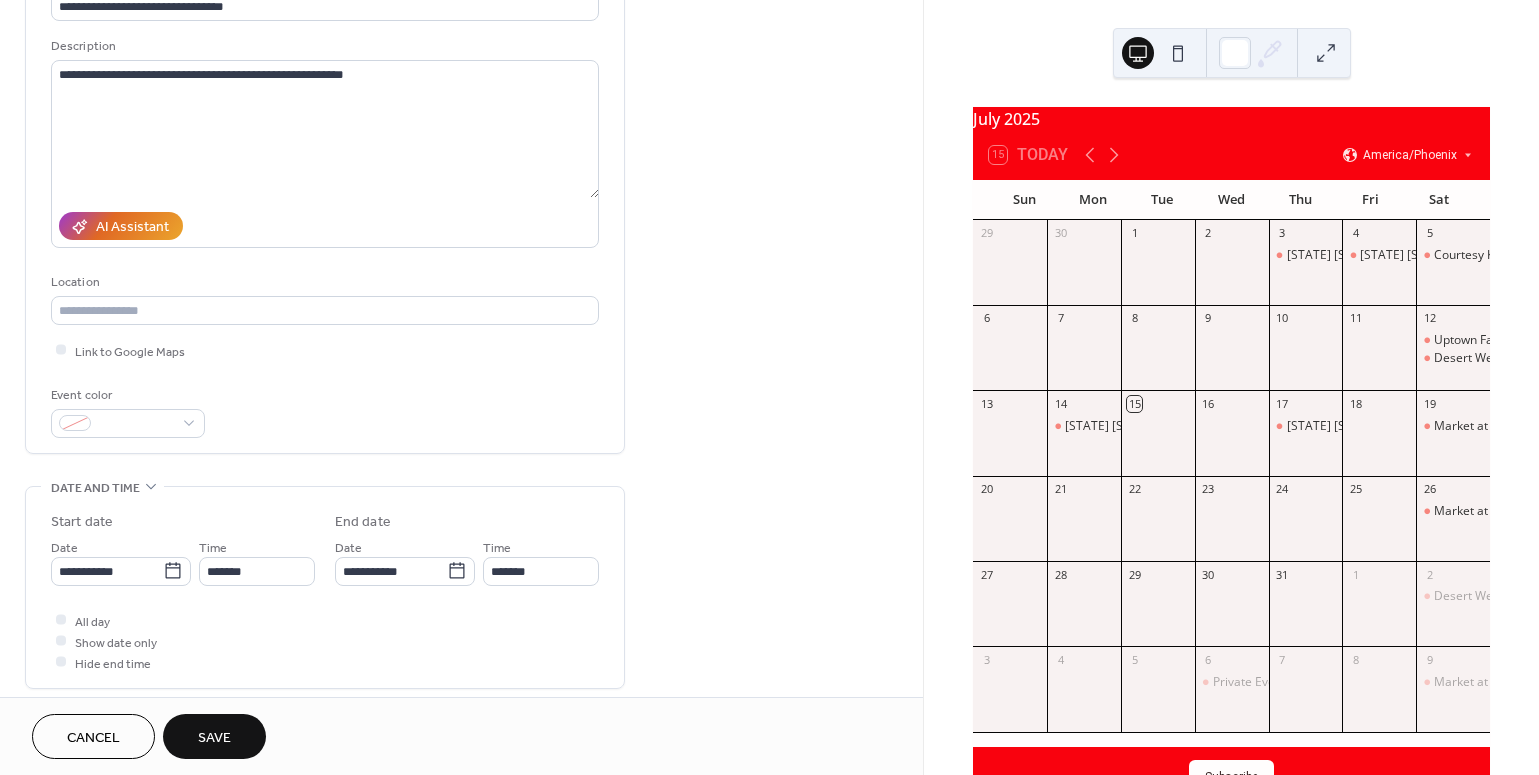 click on "Save" at bounding box center [214, 738] 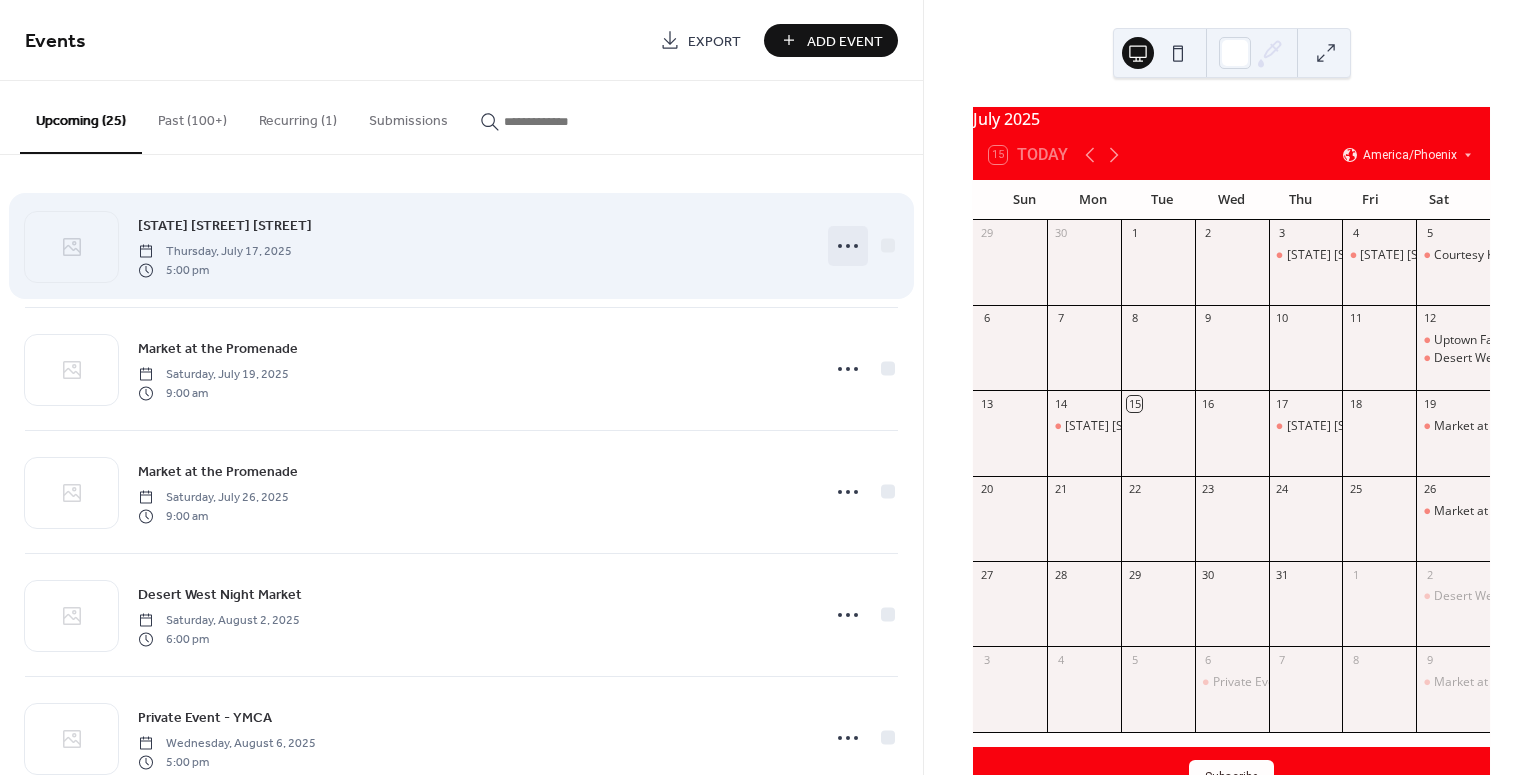 click 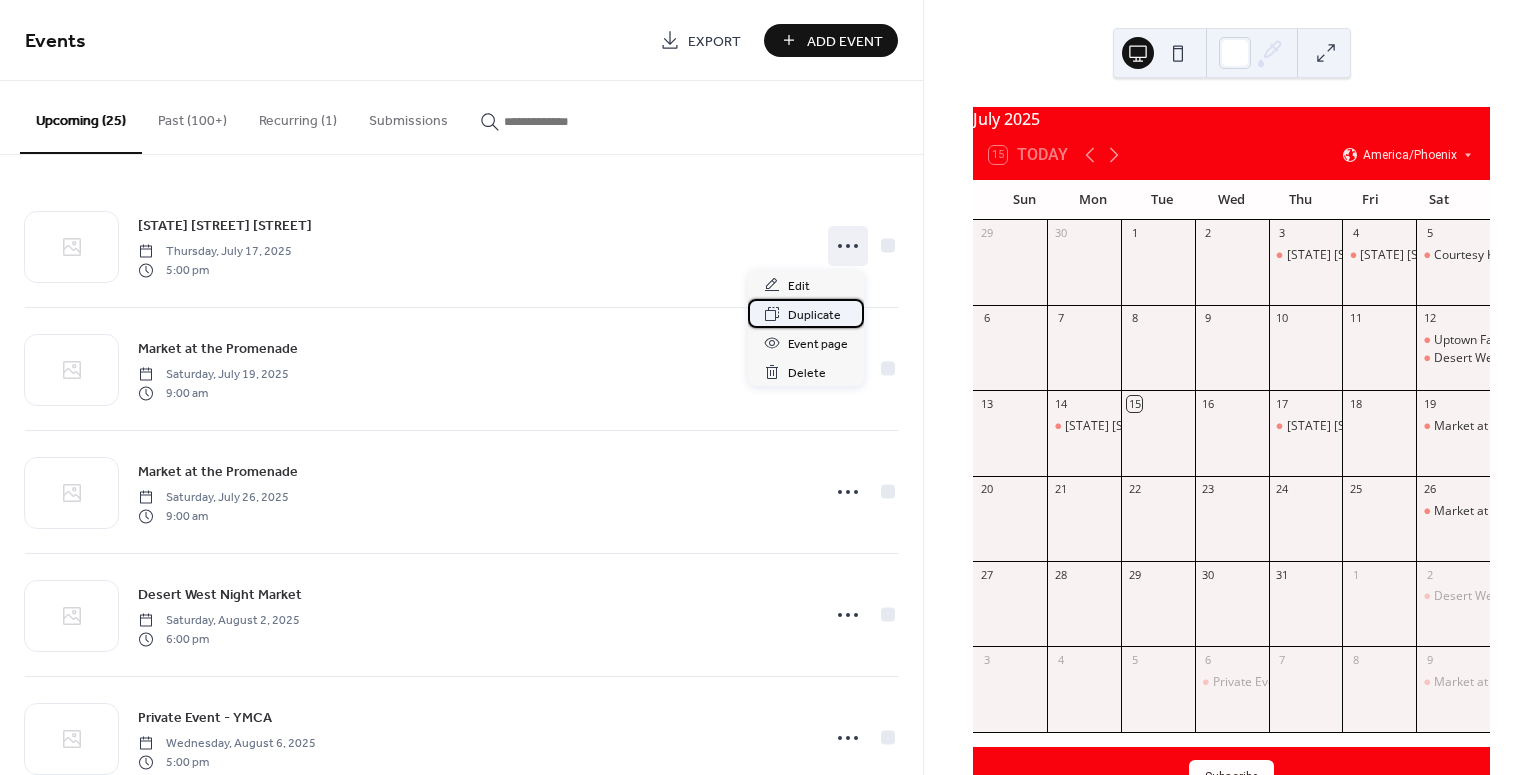 click on "Duplicate" at bounding box center [814, 315] 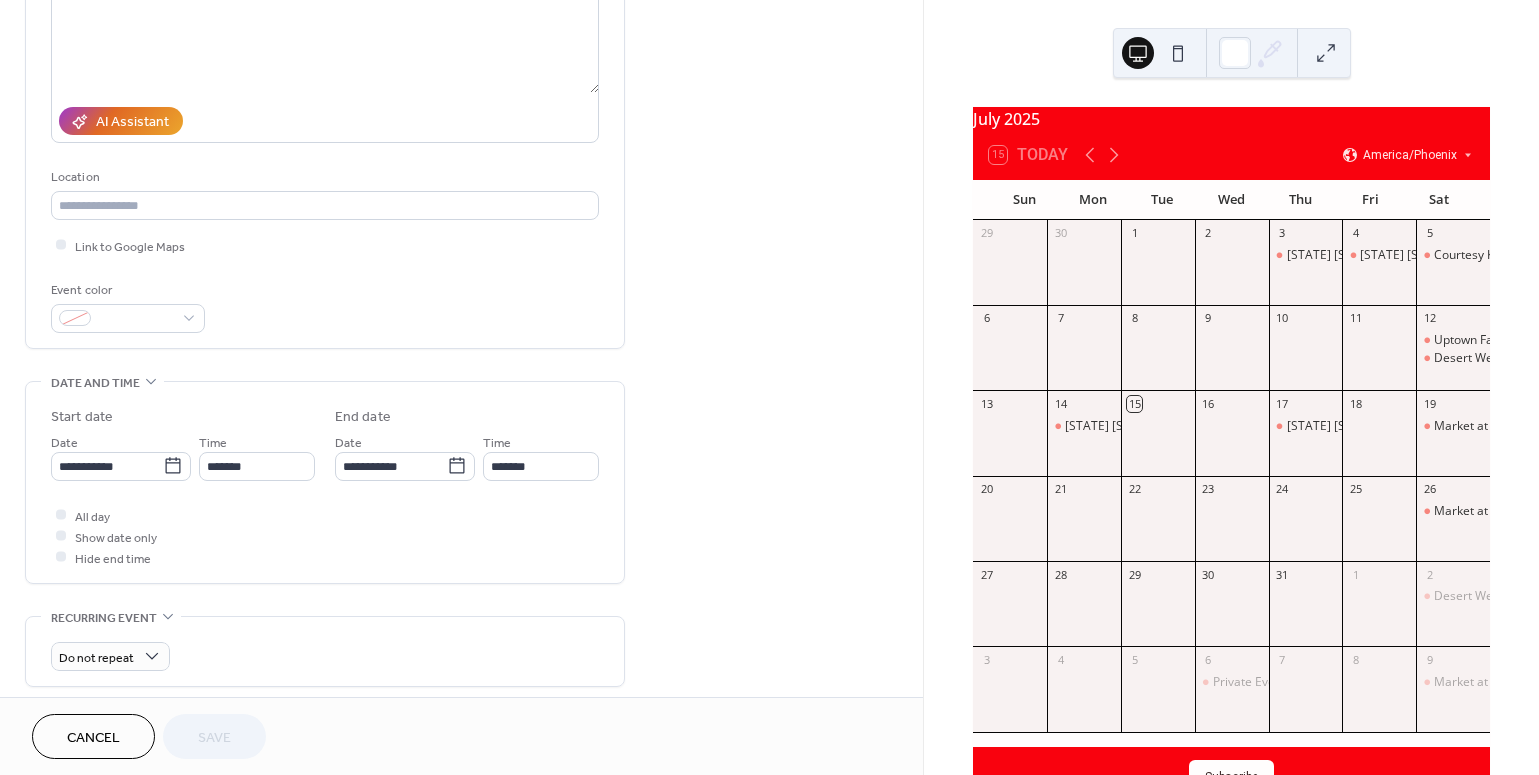 scroll, scrollTop: 294, scrollLeft: 0, axis: vertical 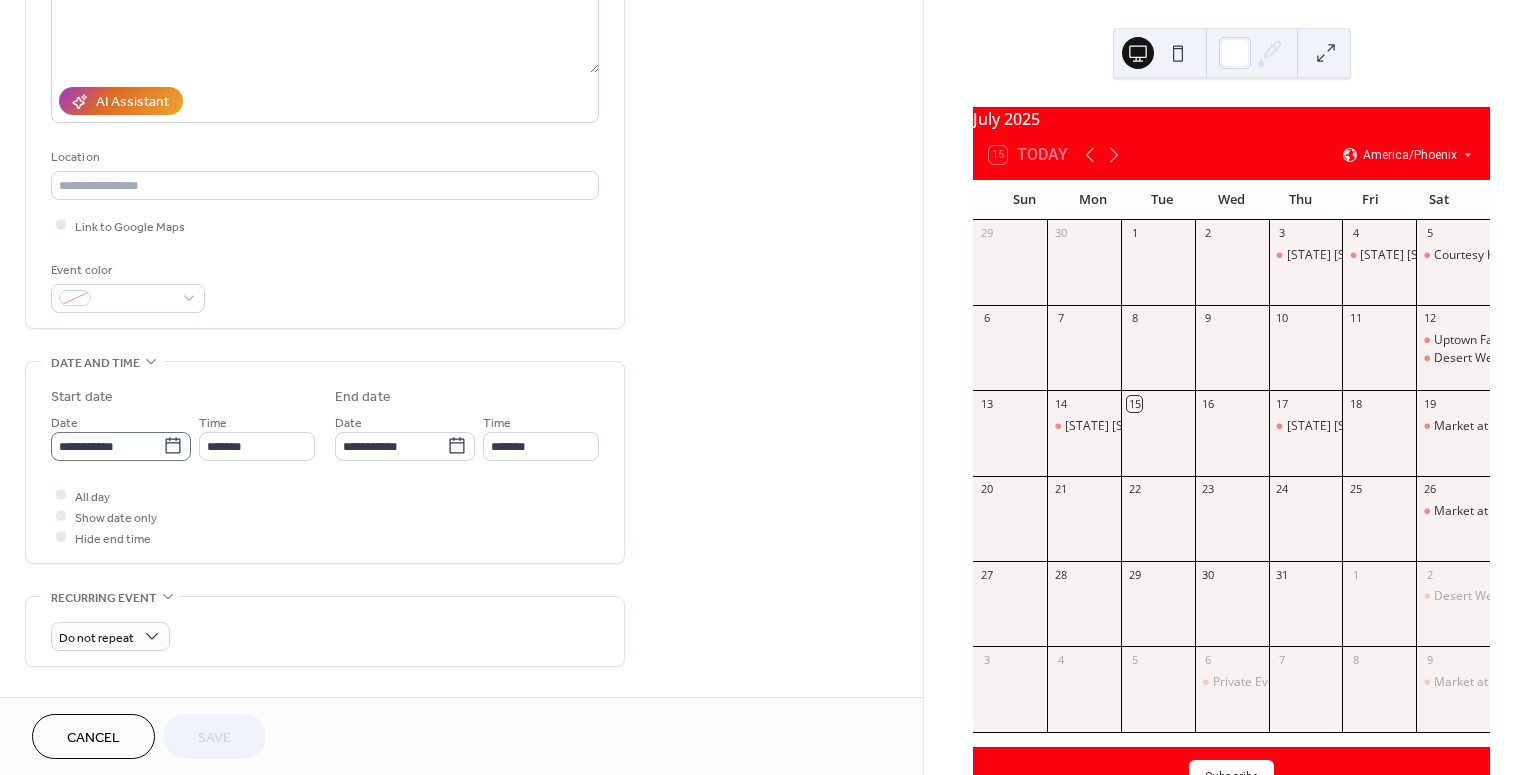 click 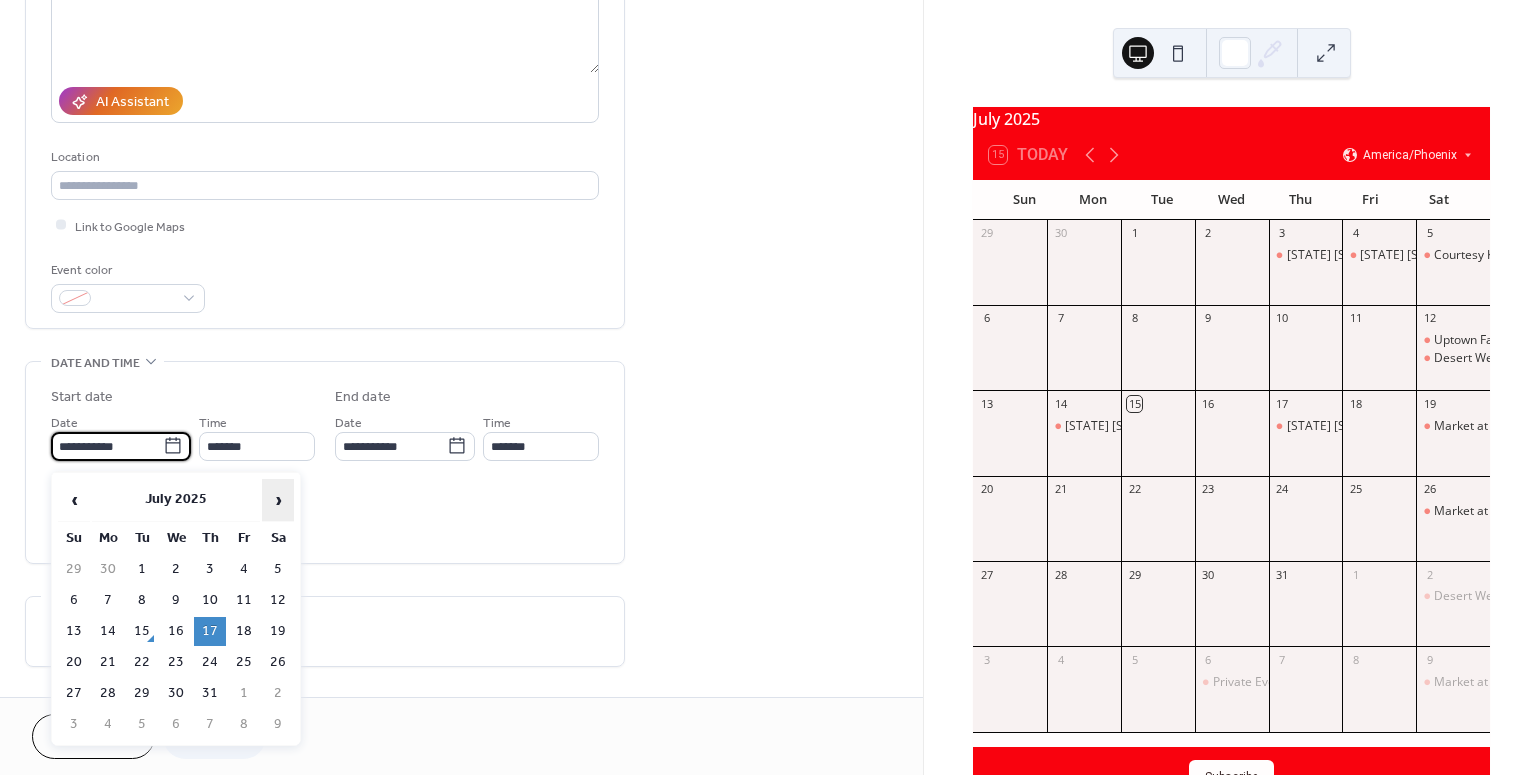 click on "›" at bounding box center [278, 500] 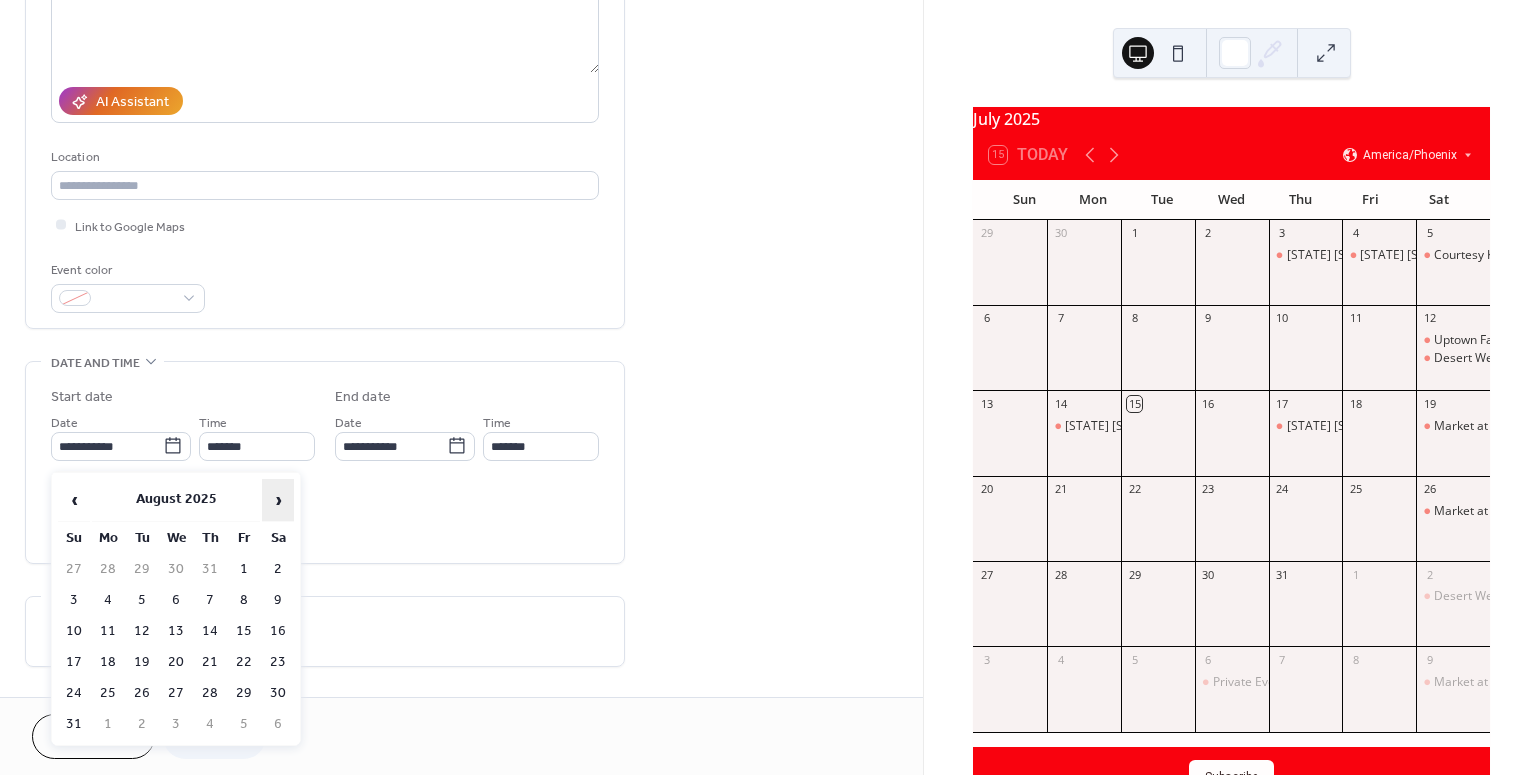 click on "›" at bounding box center (278, 500) 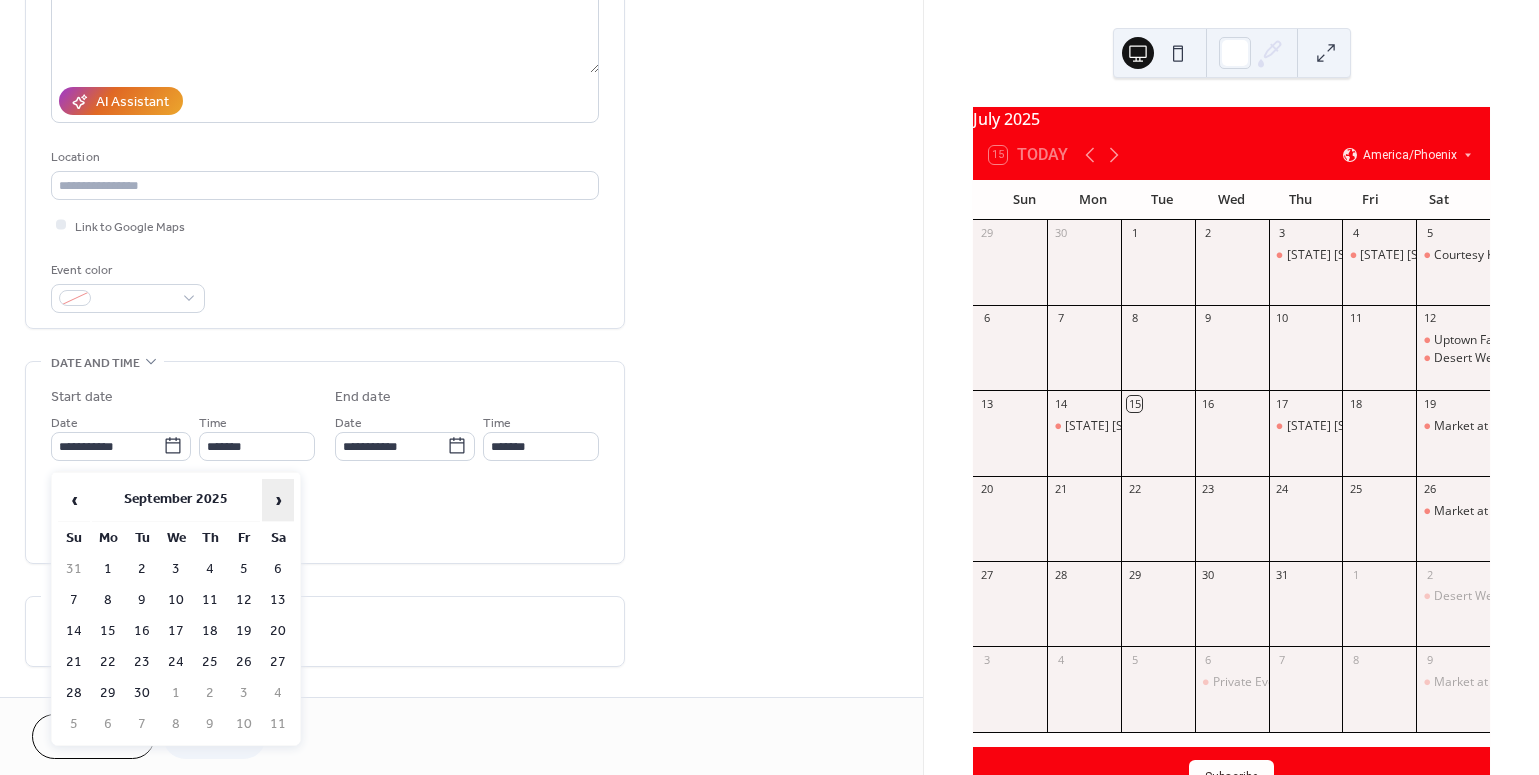 click on "›" at bounding box center (278, 500) 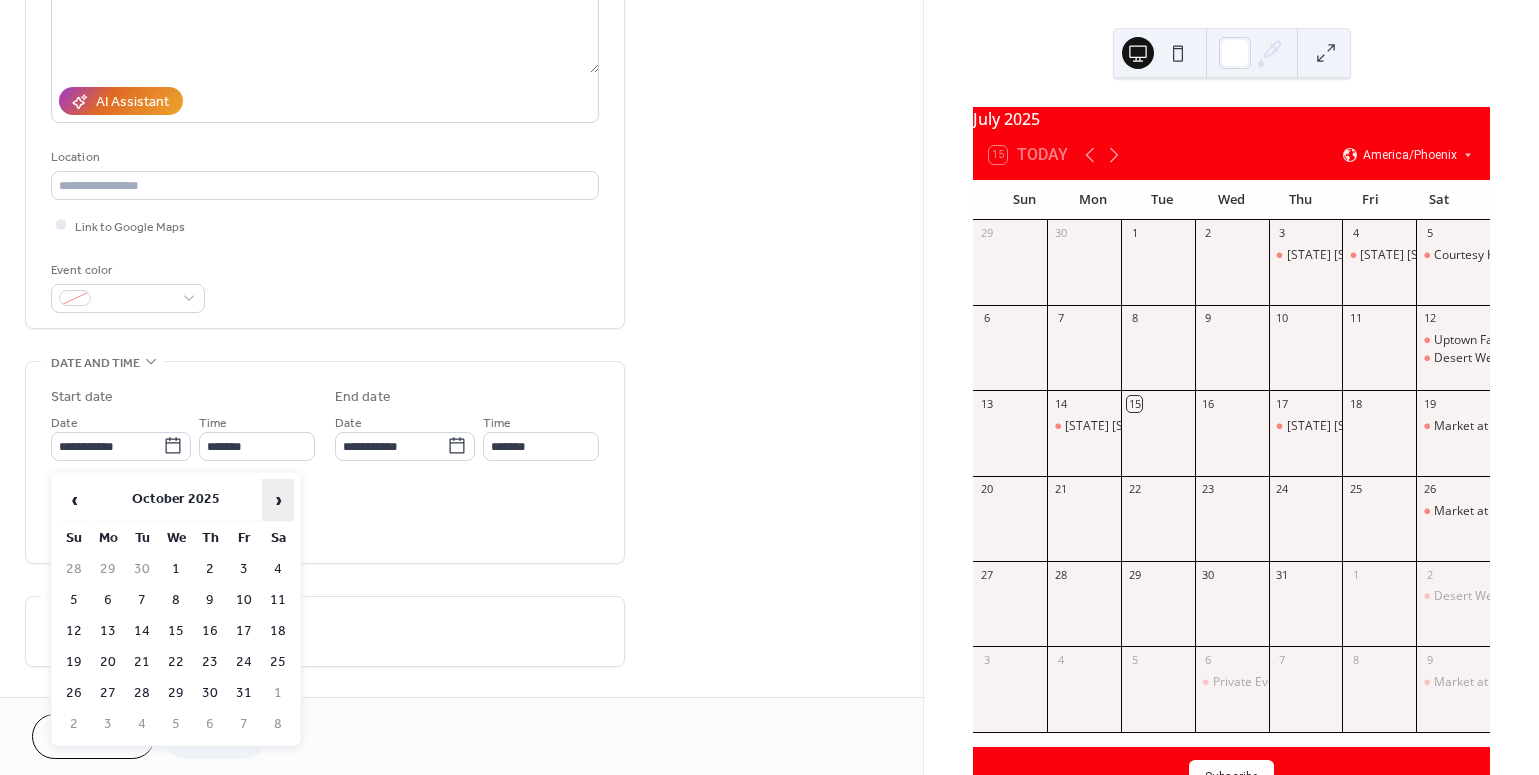 click on "›" at bounding box center (278, 500) 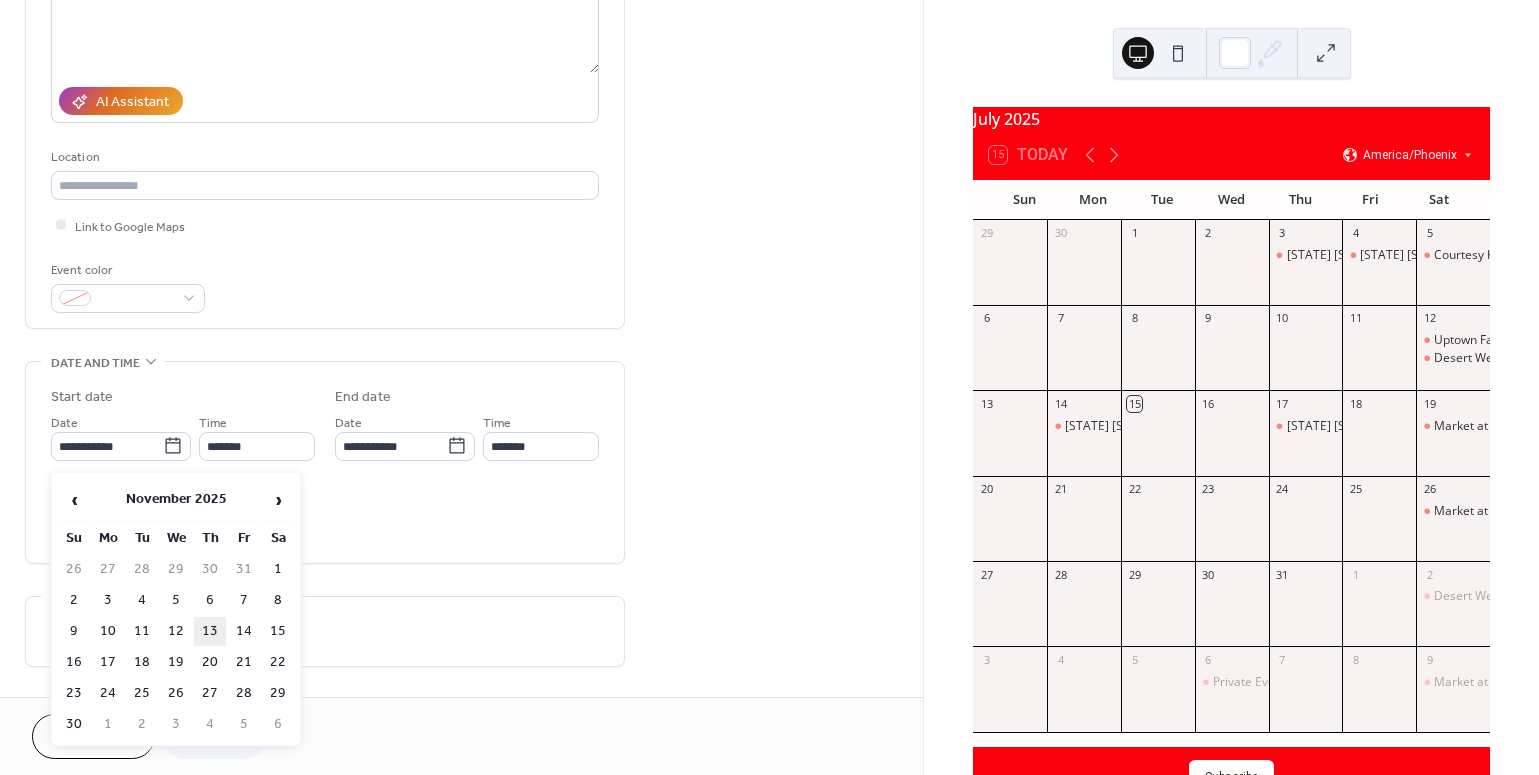 click on "13" at bounding box center (210, 631) 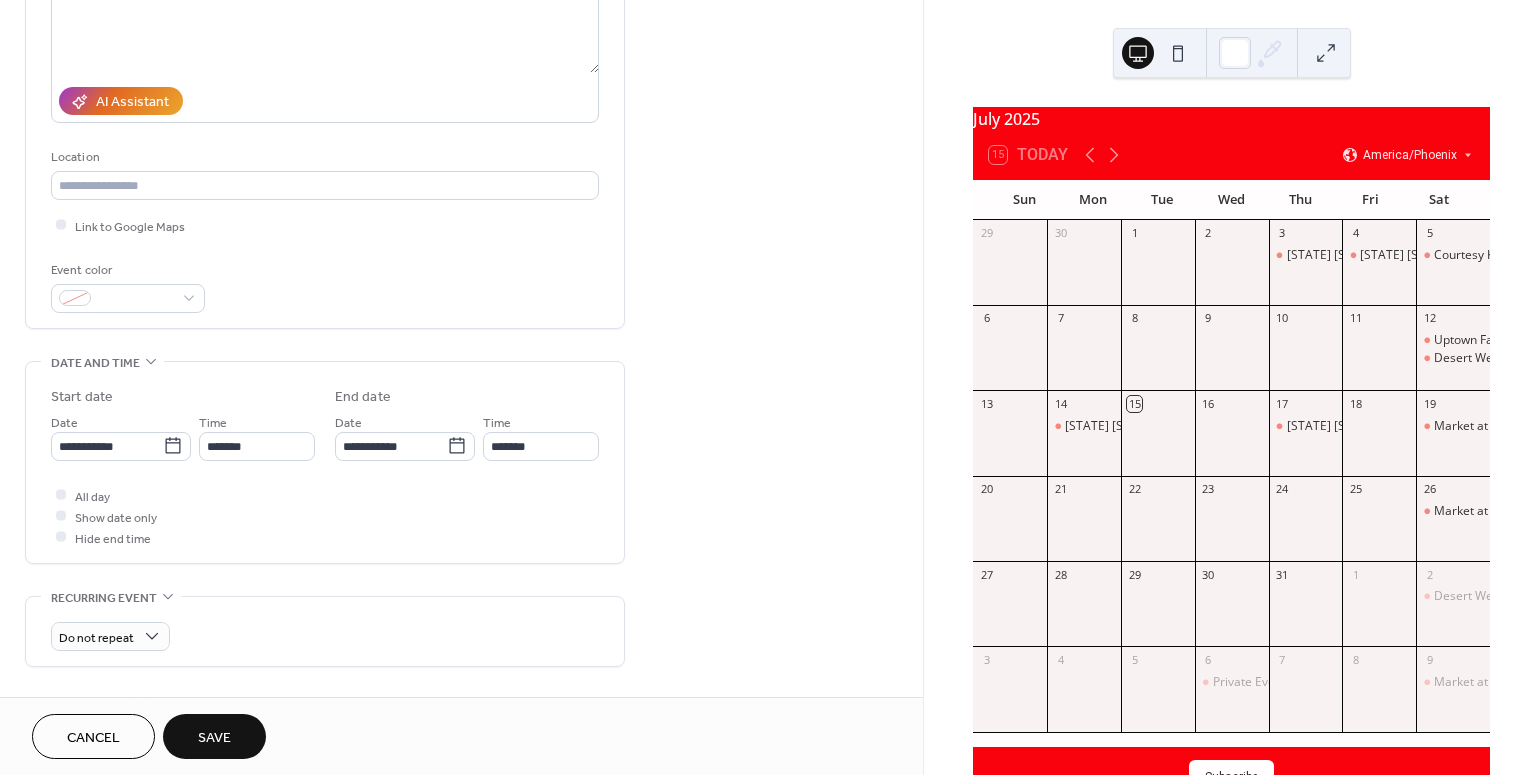 type on "**********" 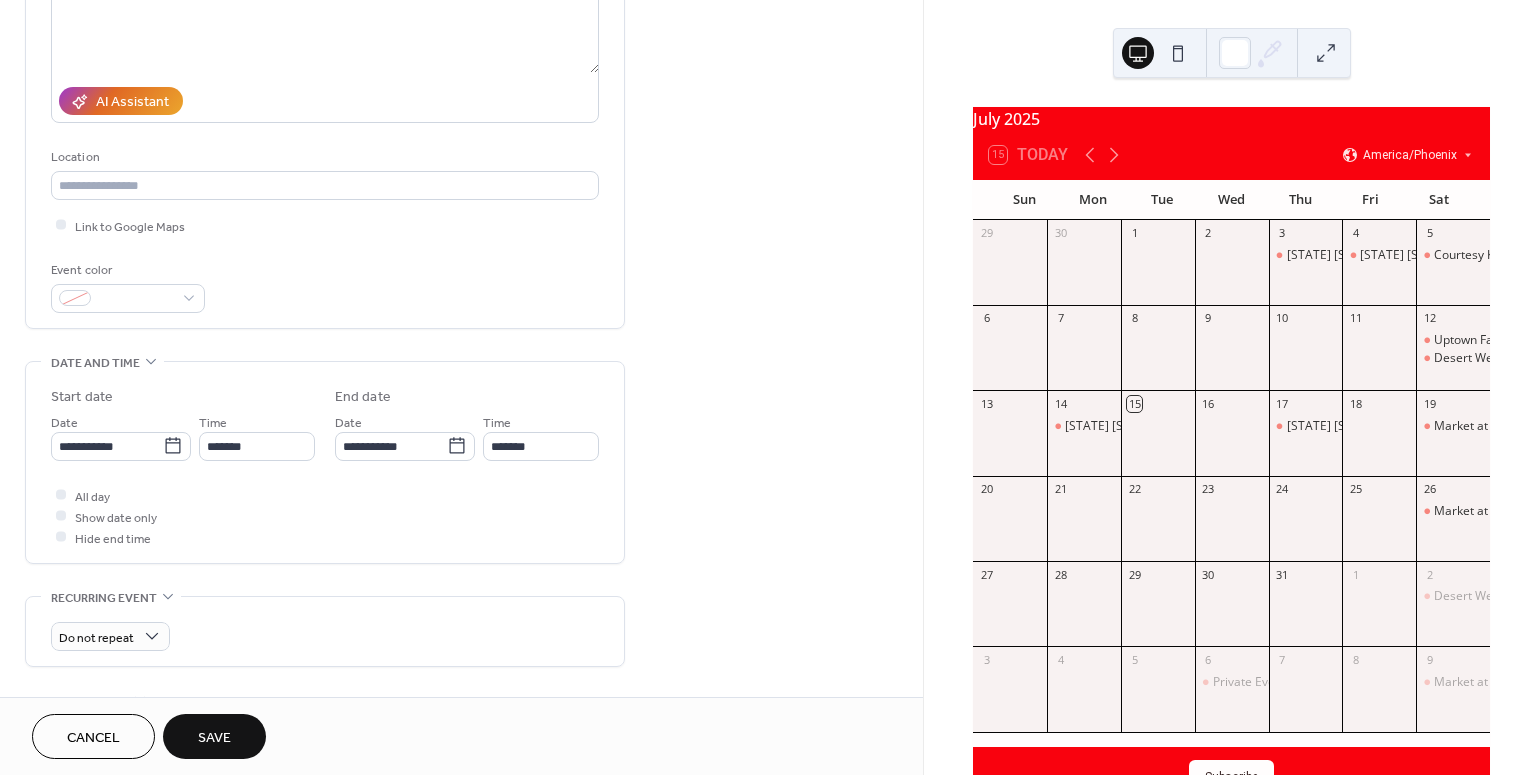 type on "**********" 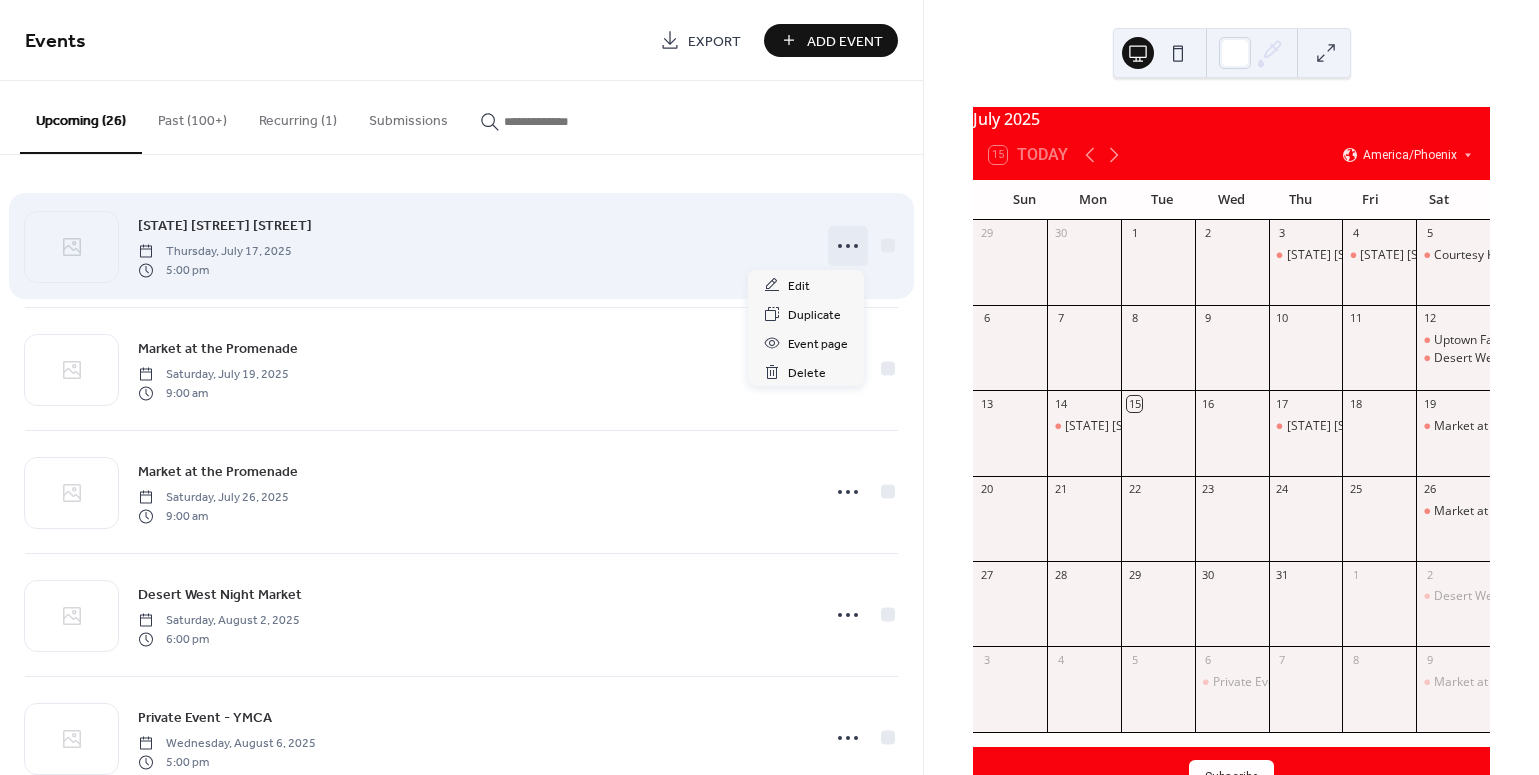 click 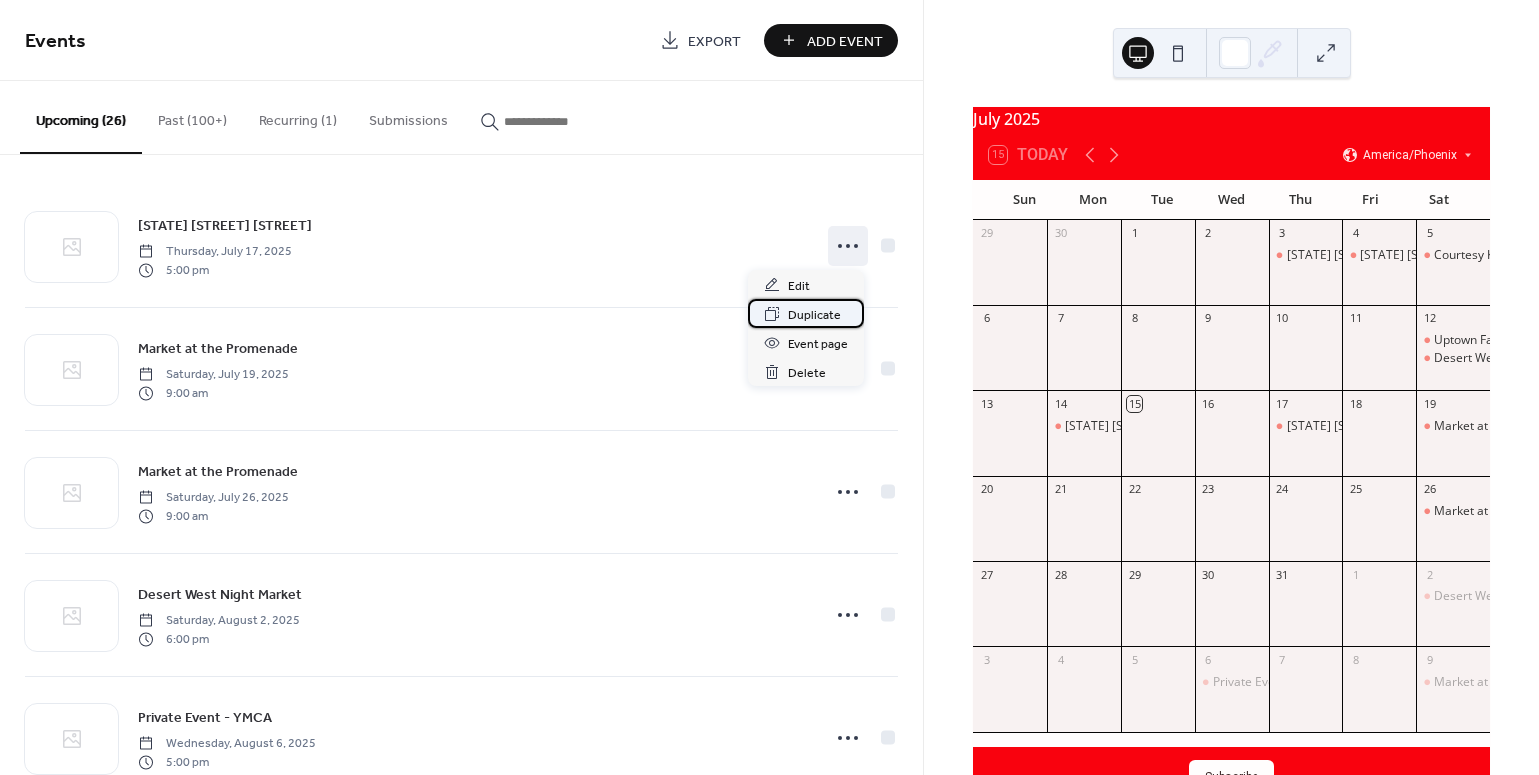 click on "Duplicate" at bounding box center (806, 313) 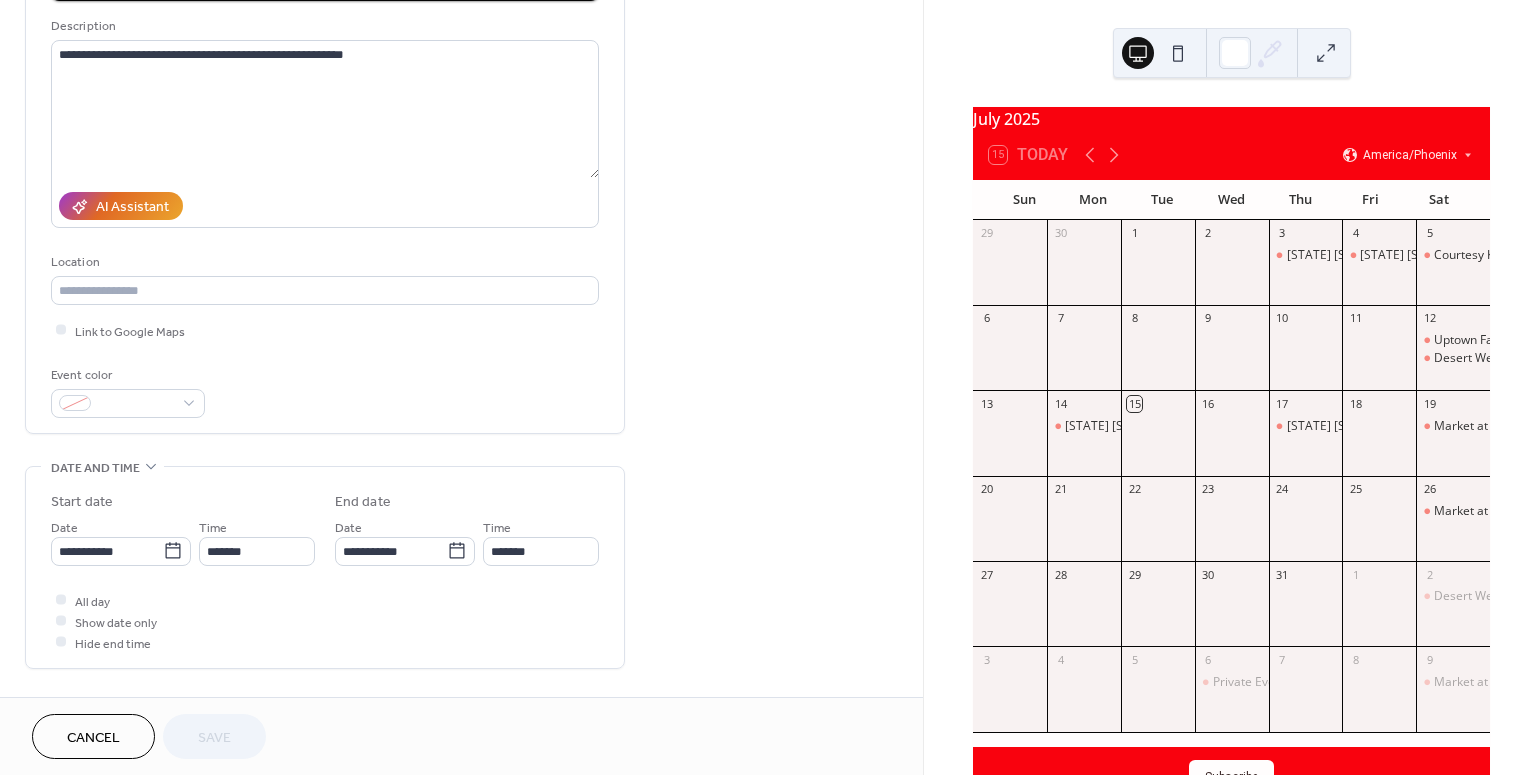 scroll, scrollTop: 191, scrollLeft: 0, axis: vertical 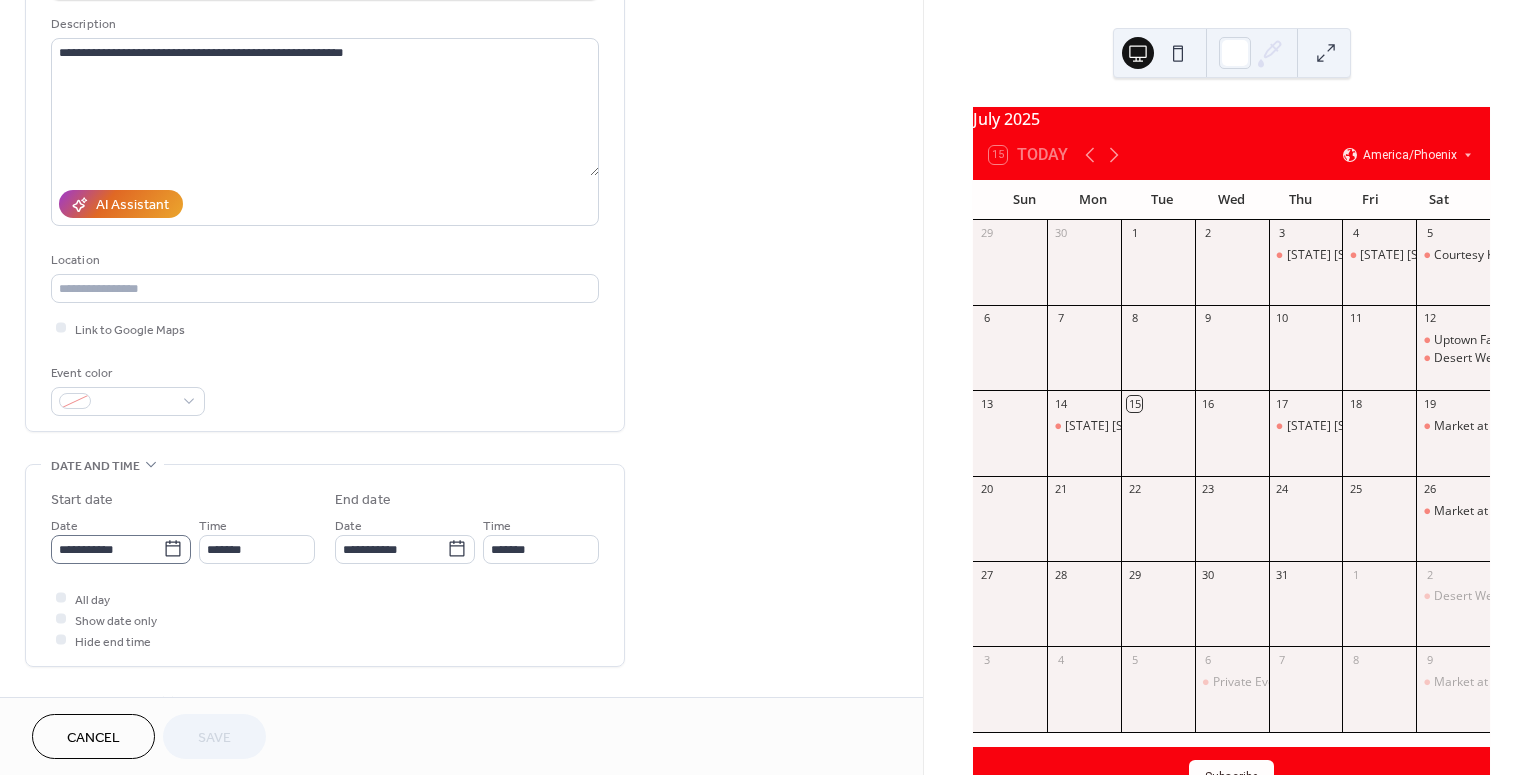 click 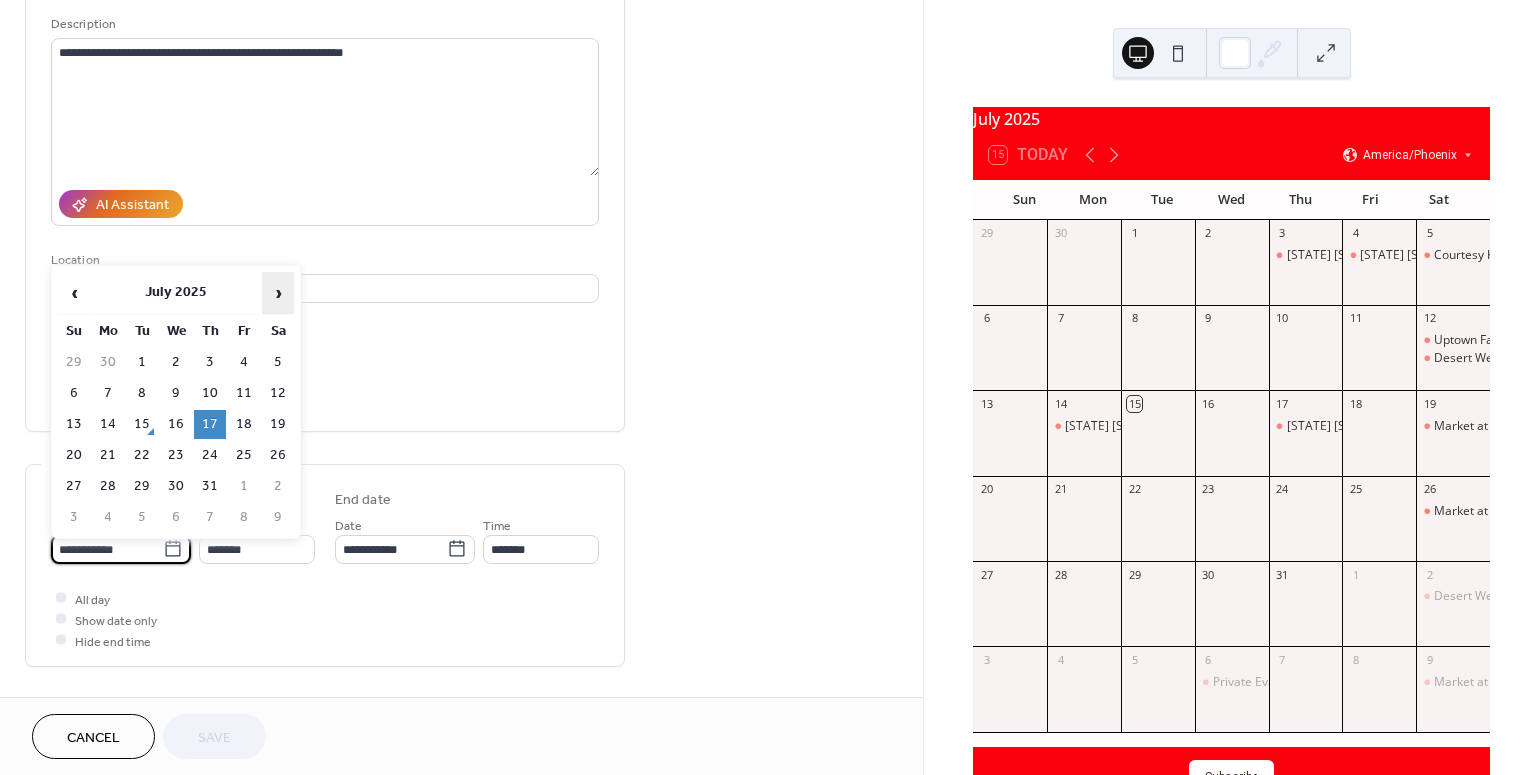 click on "›" at bounding box center [278, 293] 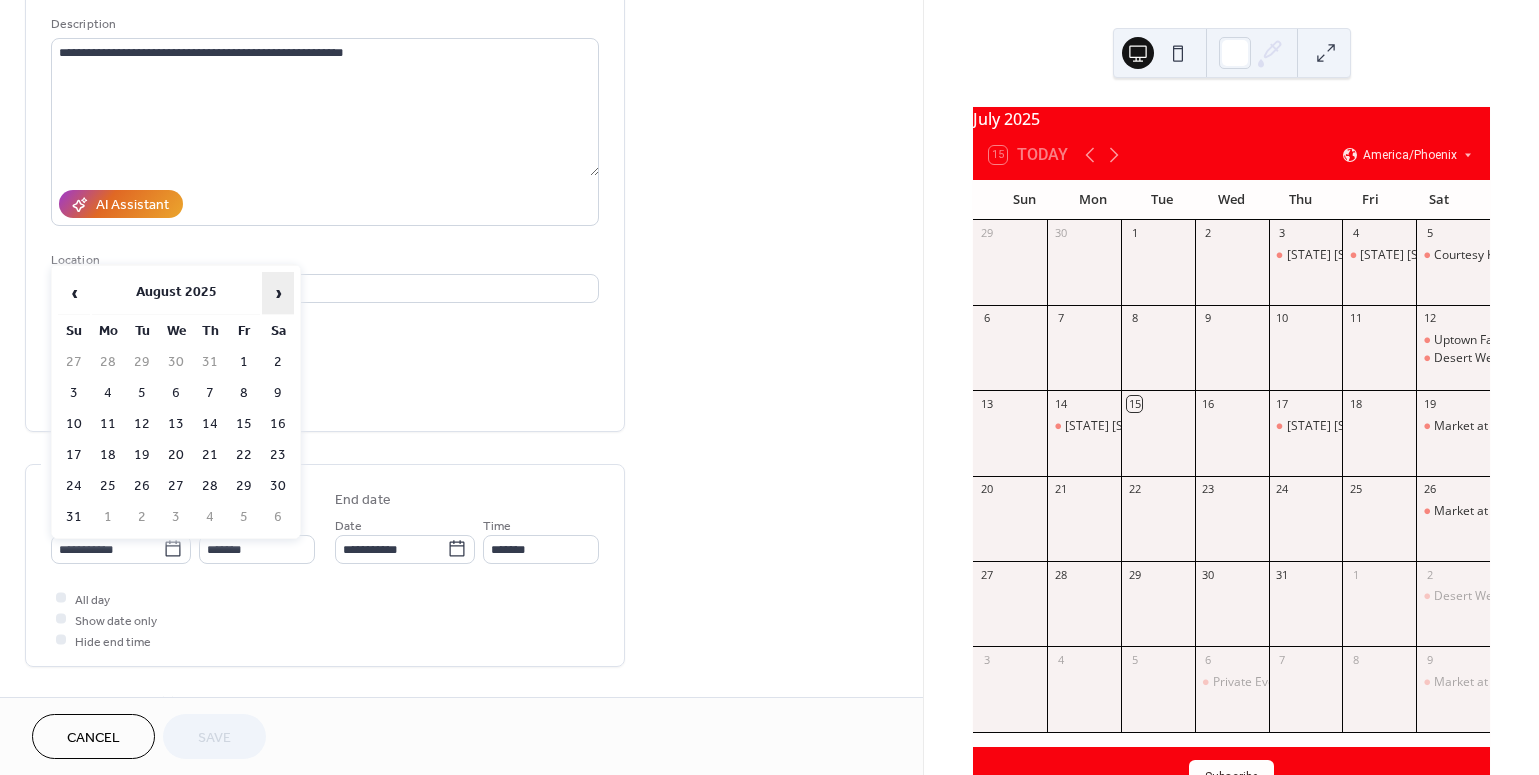 click on "›" at bounding box center (278, 293) 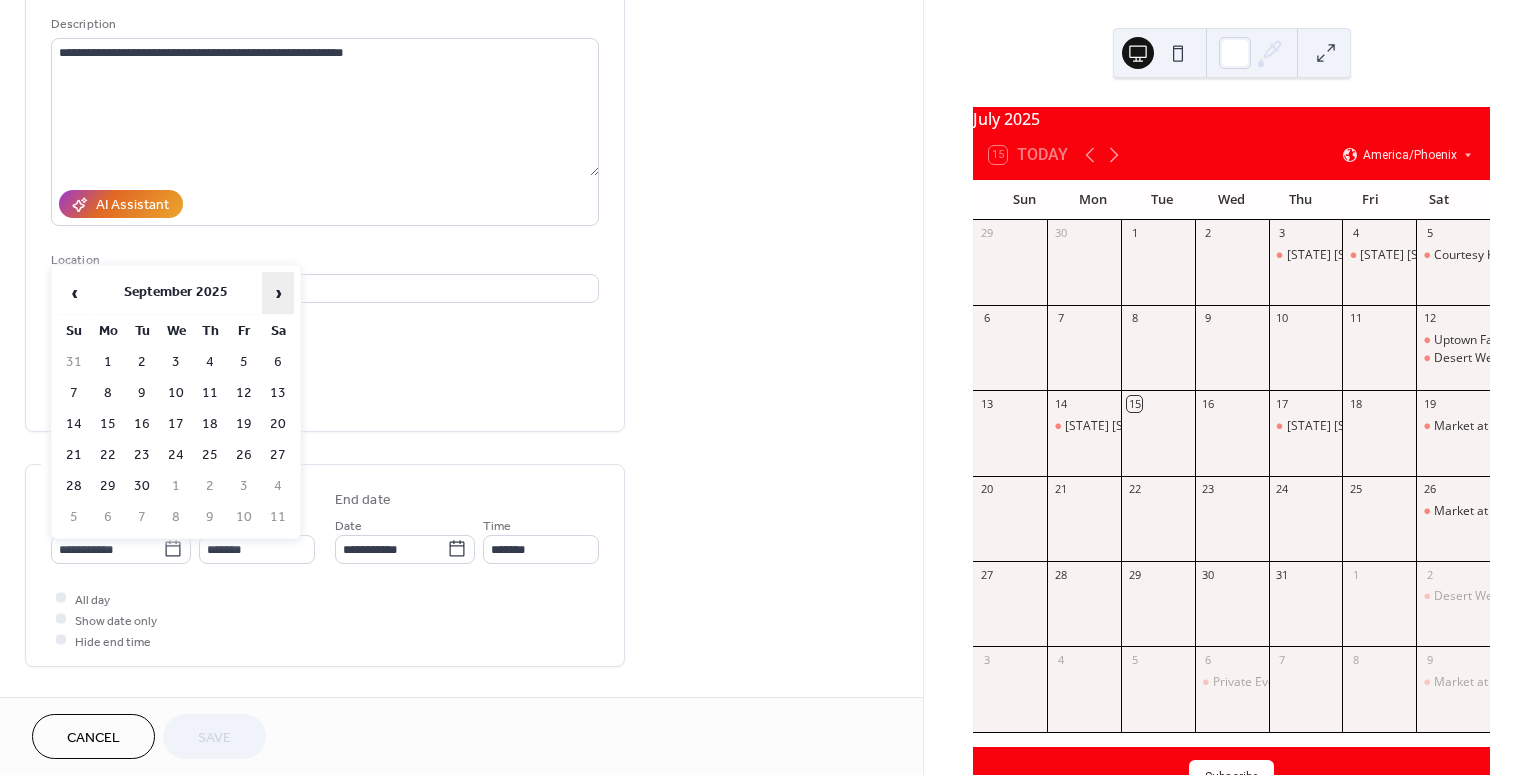 click on "›" at bounding box center (278, 293) 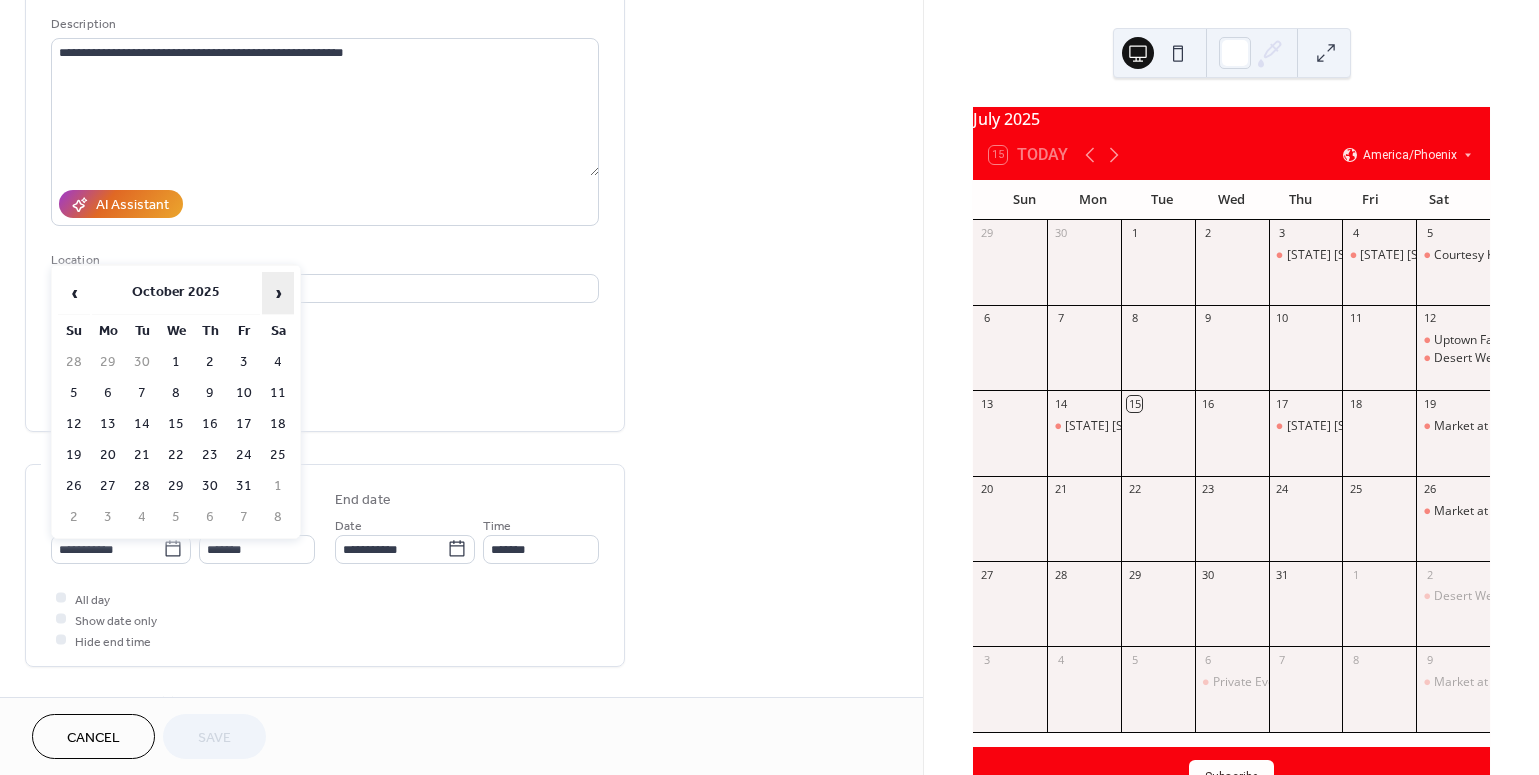 click on "›" at bounding box center [278, 293] 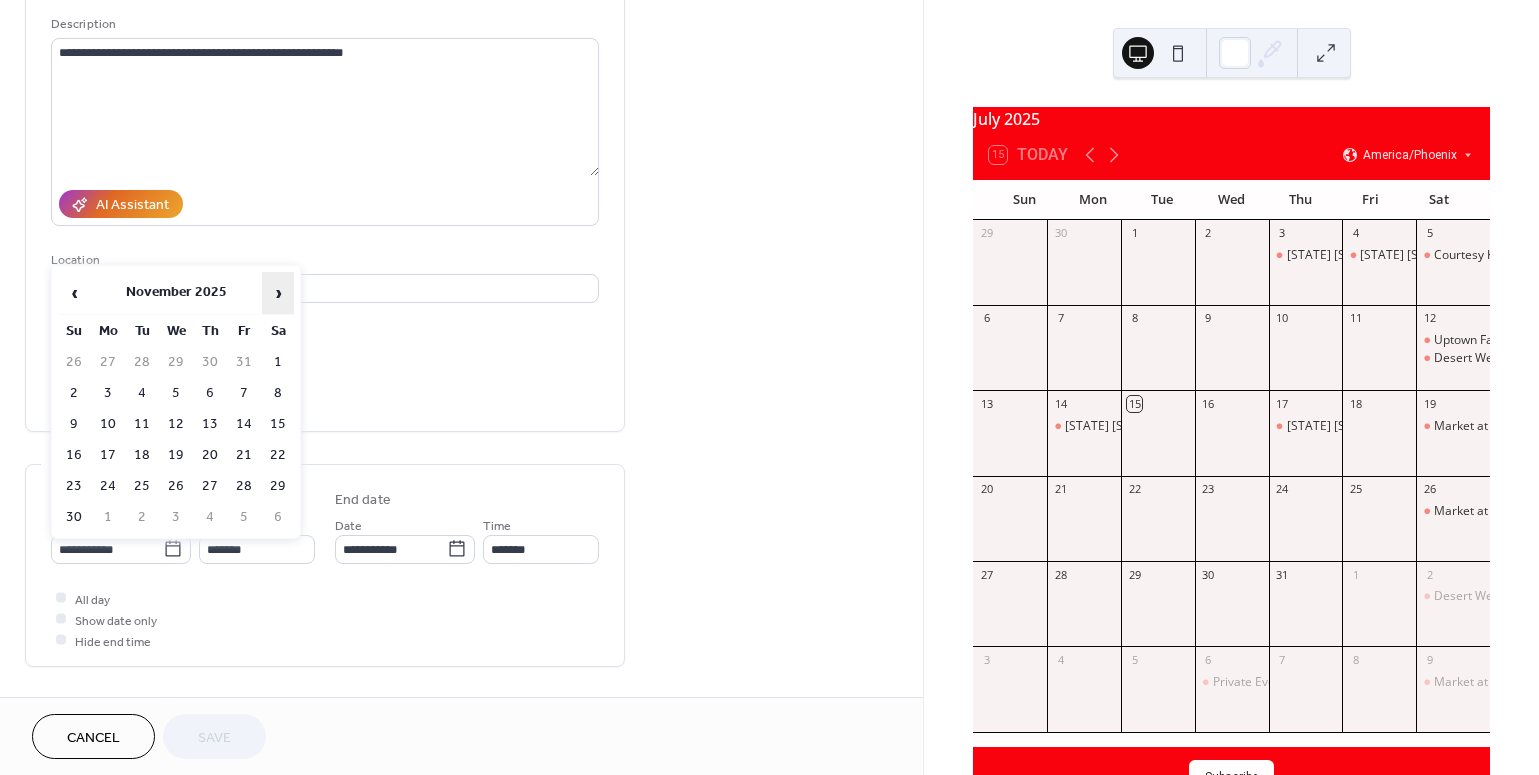 click on "›" at bounding box center (278, 293) 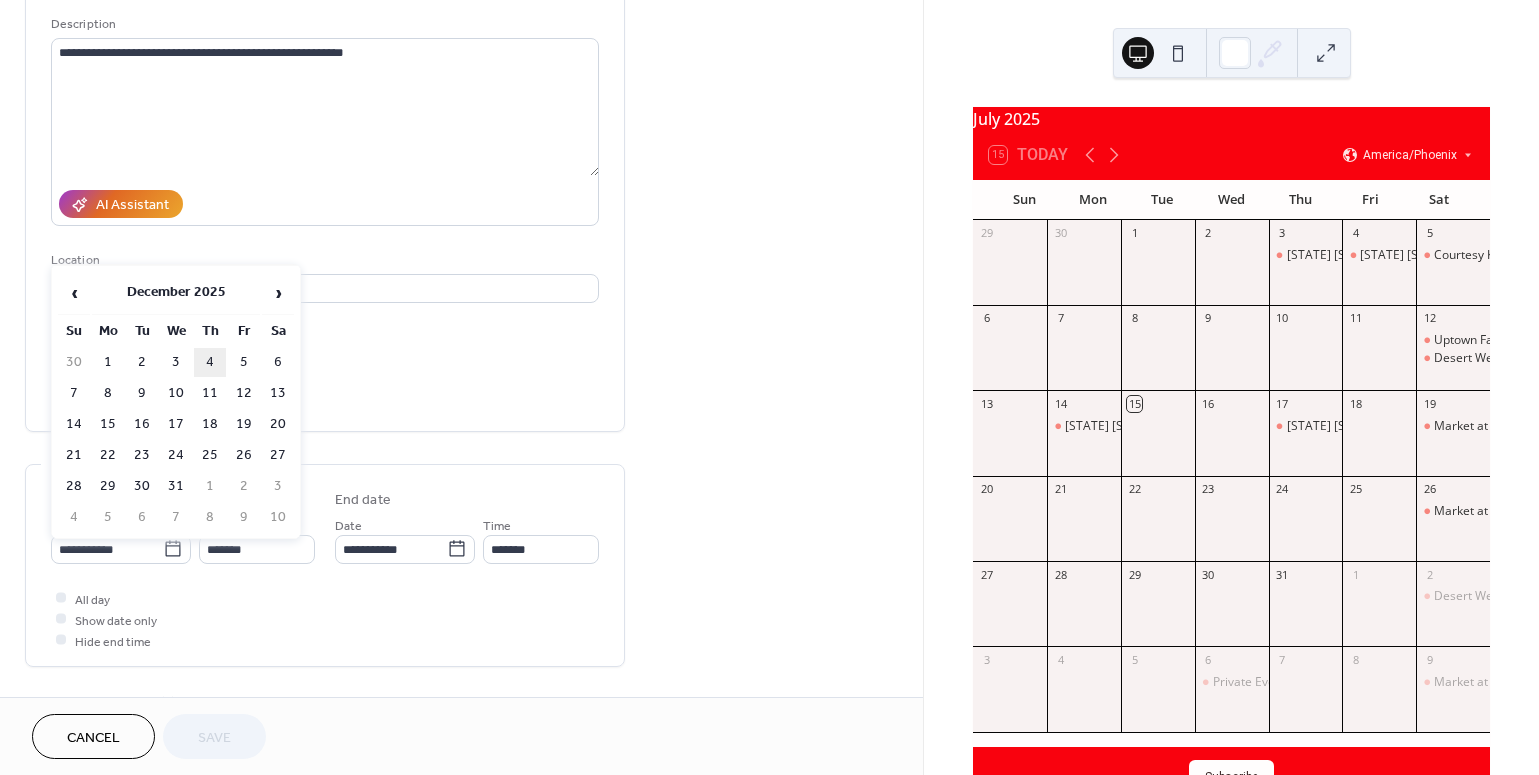 click on "4" at bounding box center (210, 362) 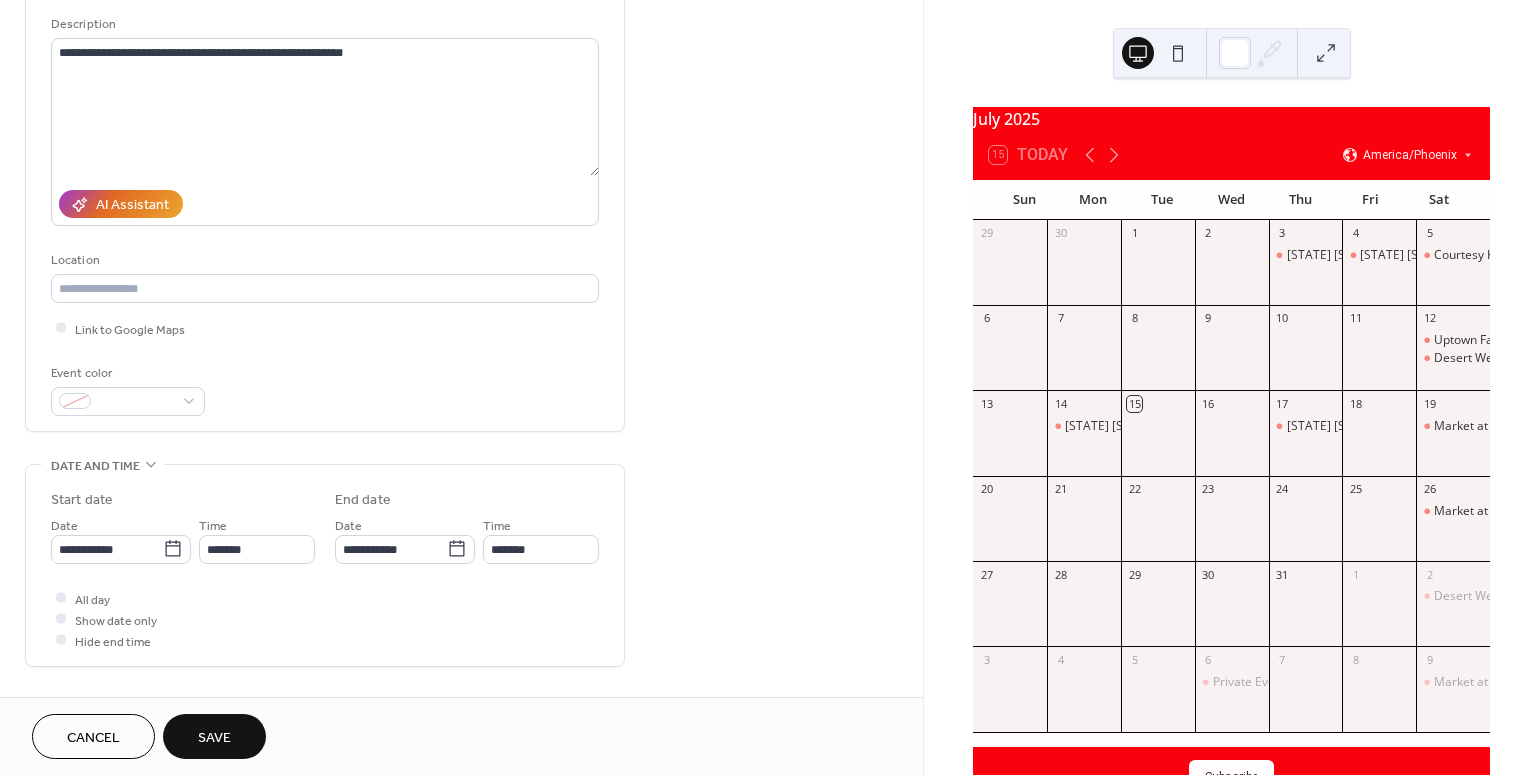 type on "**********" 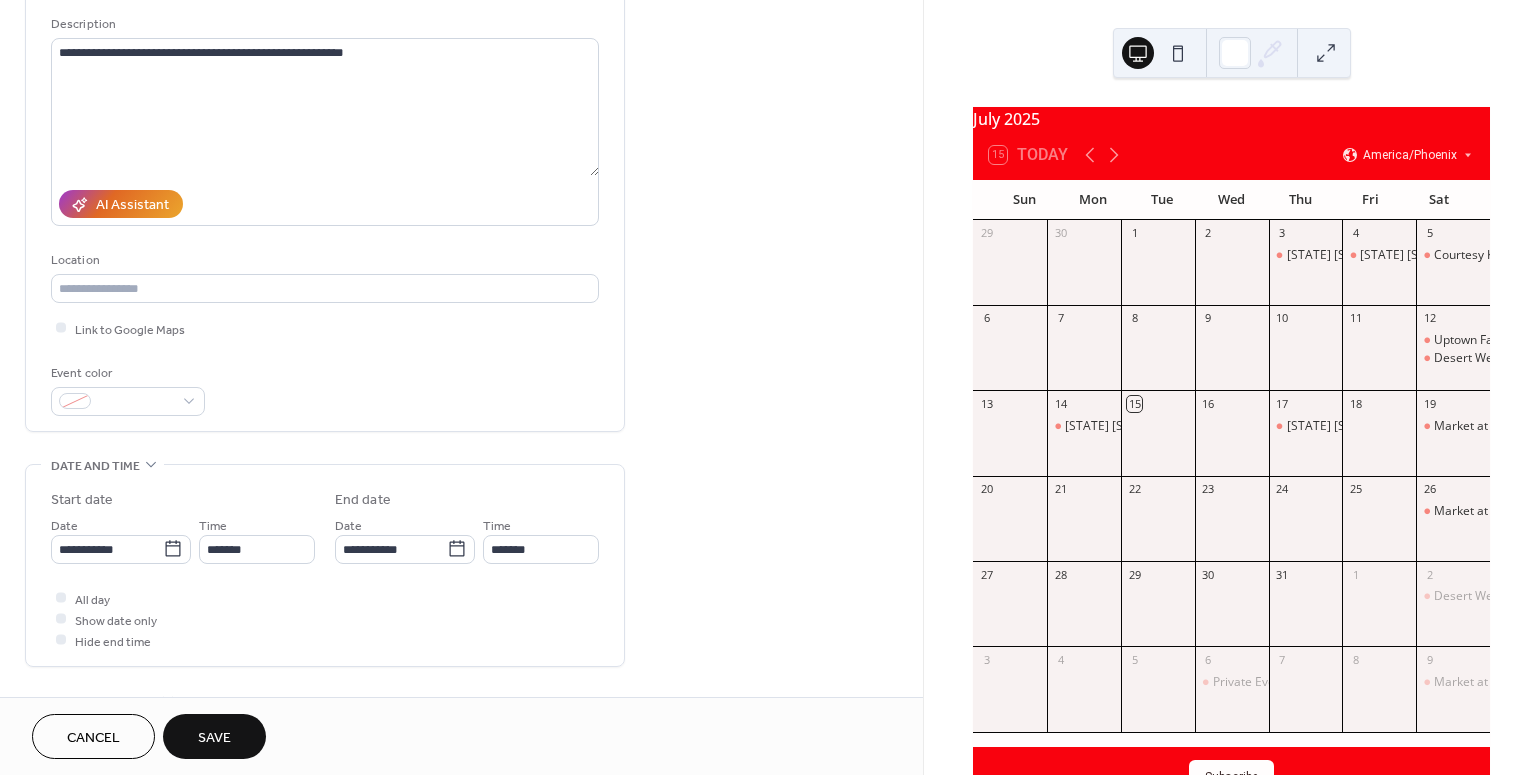 type on "**********" 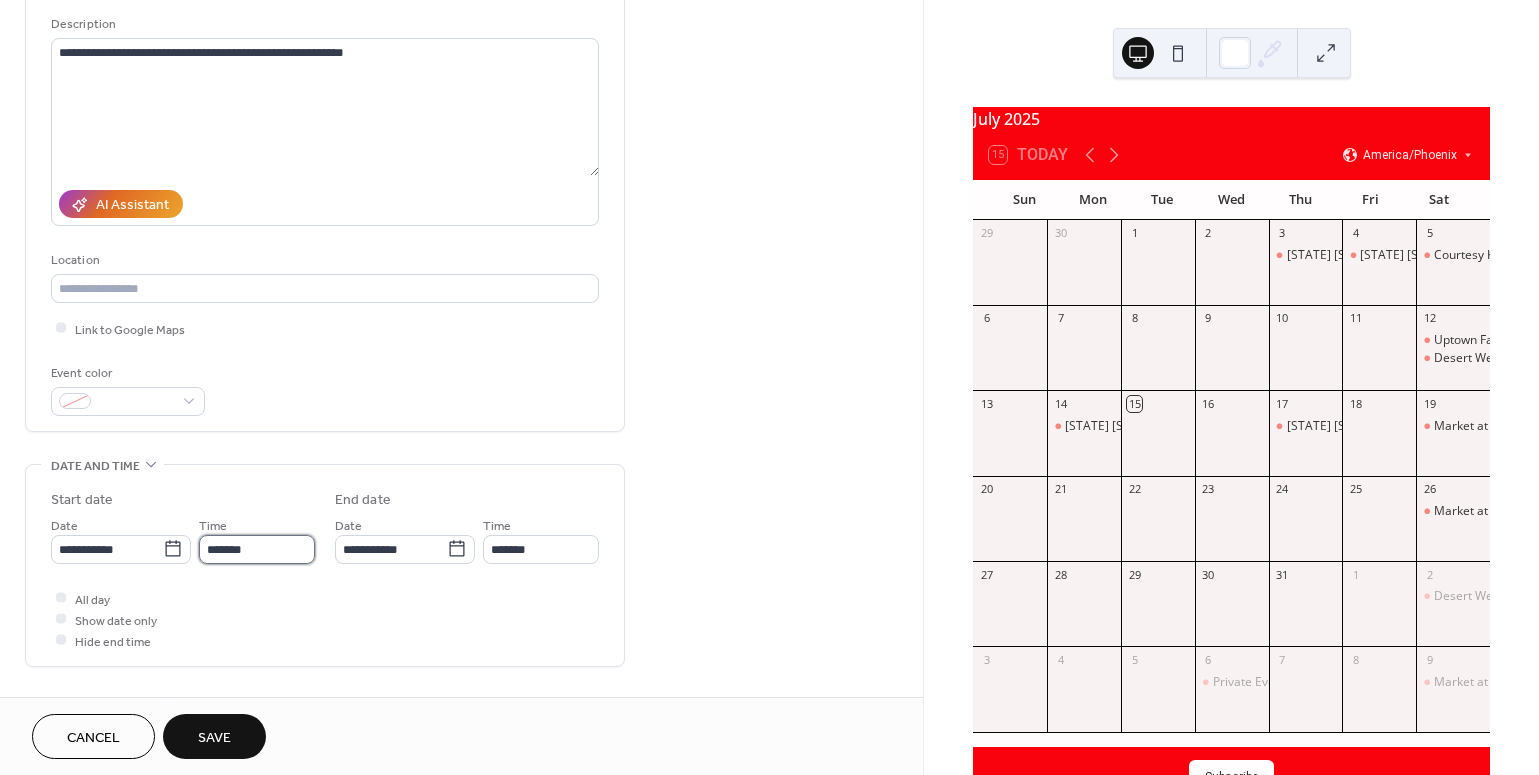 click on "*******" at bounding box center (257, 549) 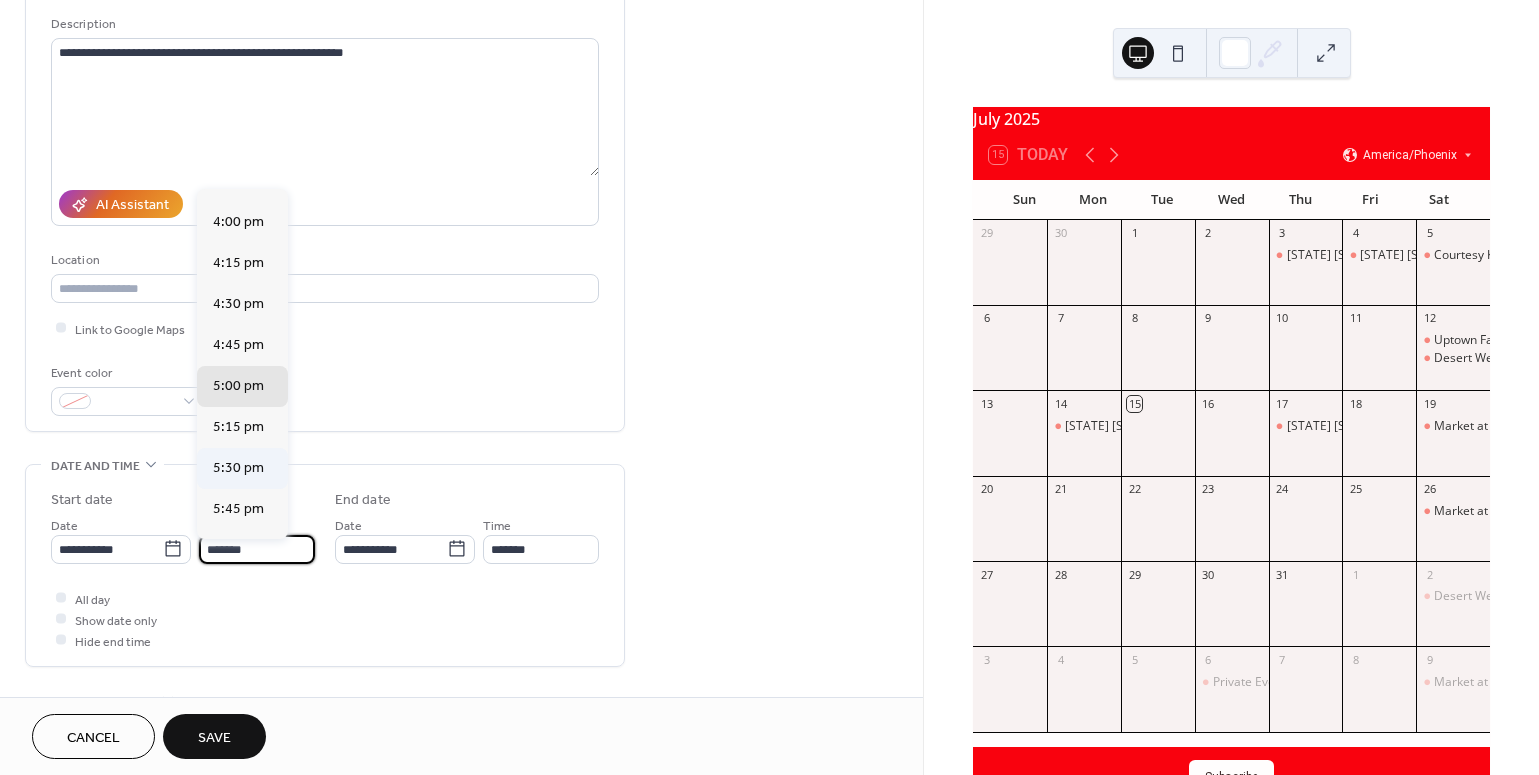 scroll, scrollTop: 2605, scrollLeft: 0, axis: vertical 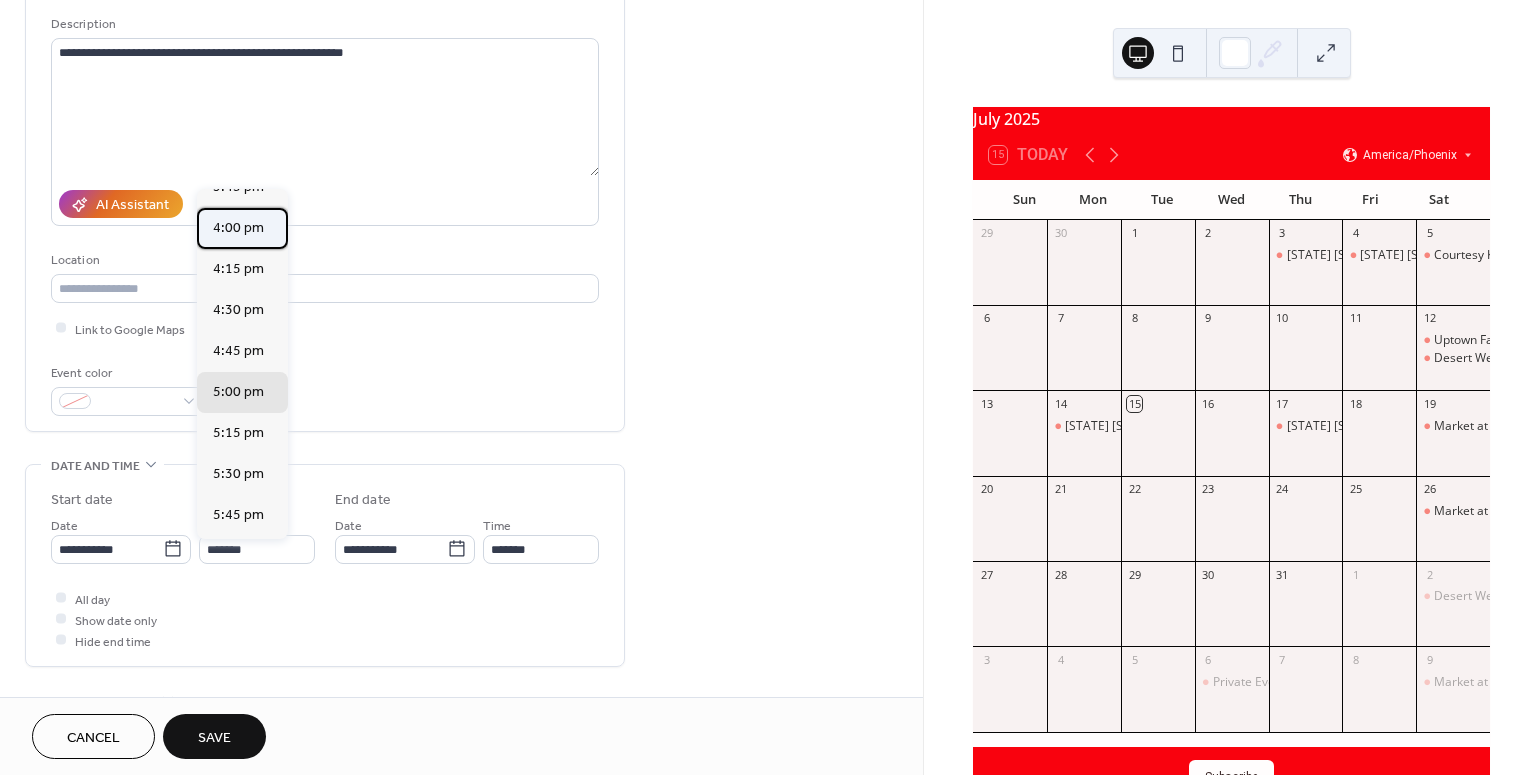 click on "4:00 pm" at bounding box center [238, 227] 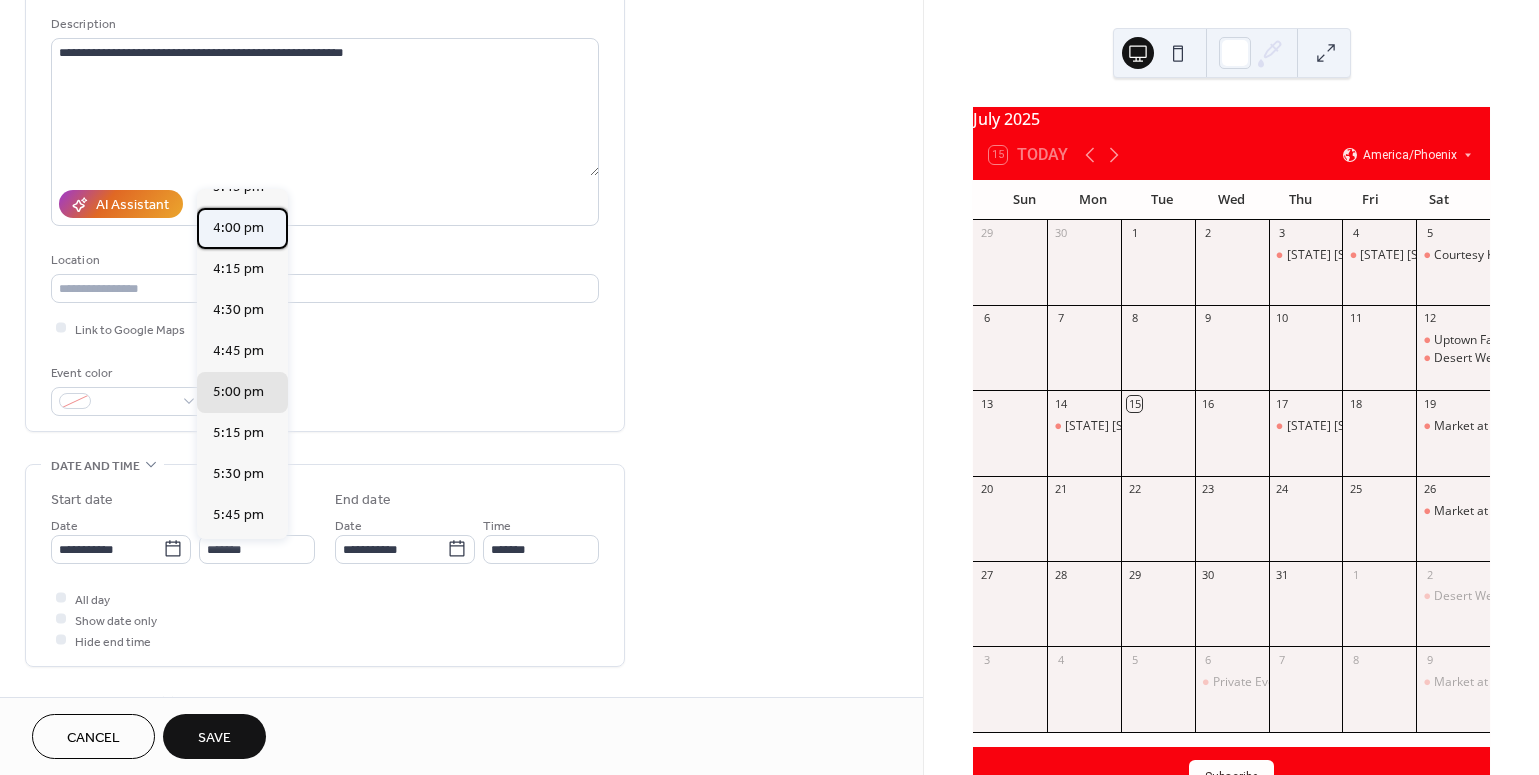 type on "*******" 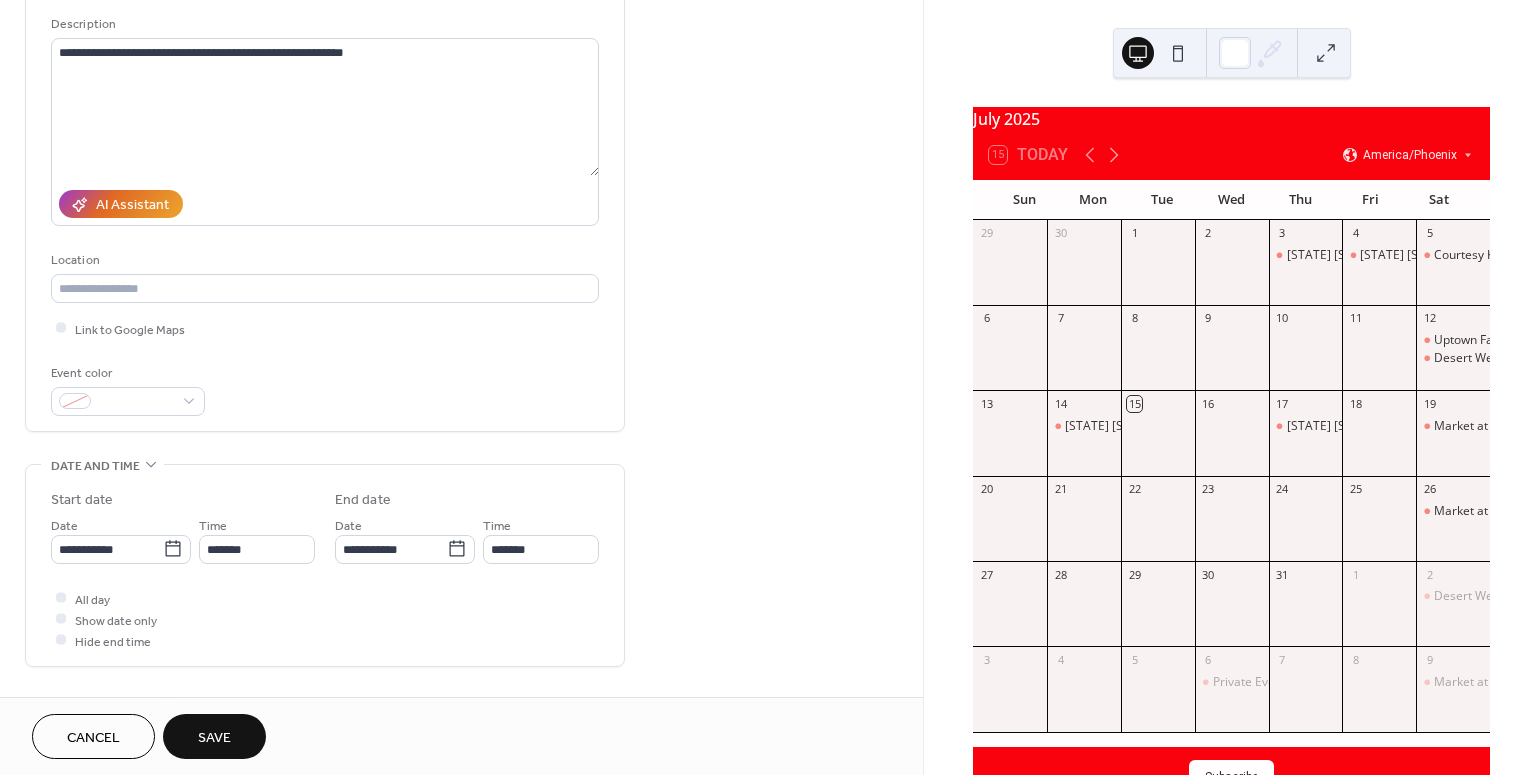 click on "Save" at bounding box center [214, 738] 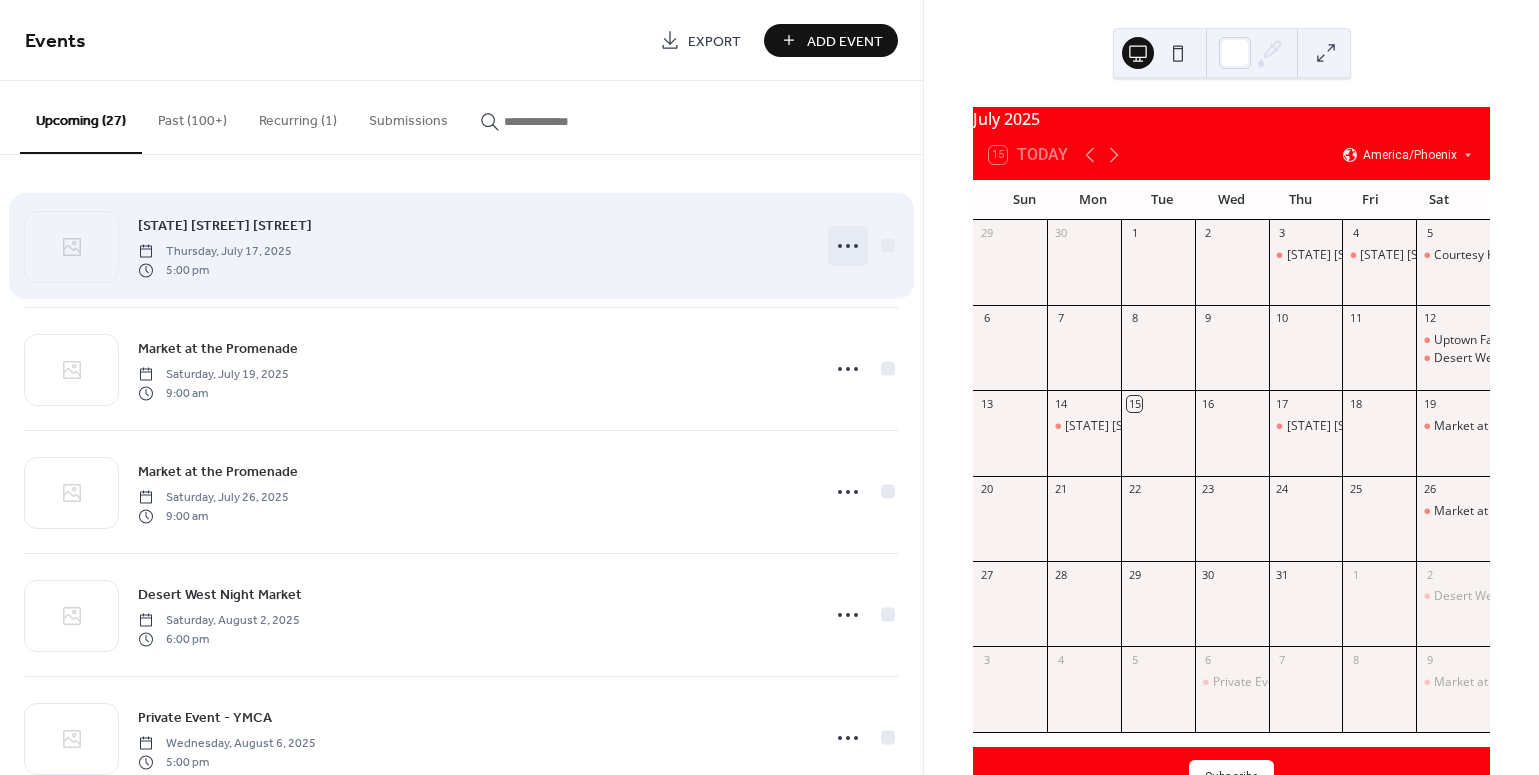 click 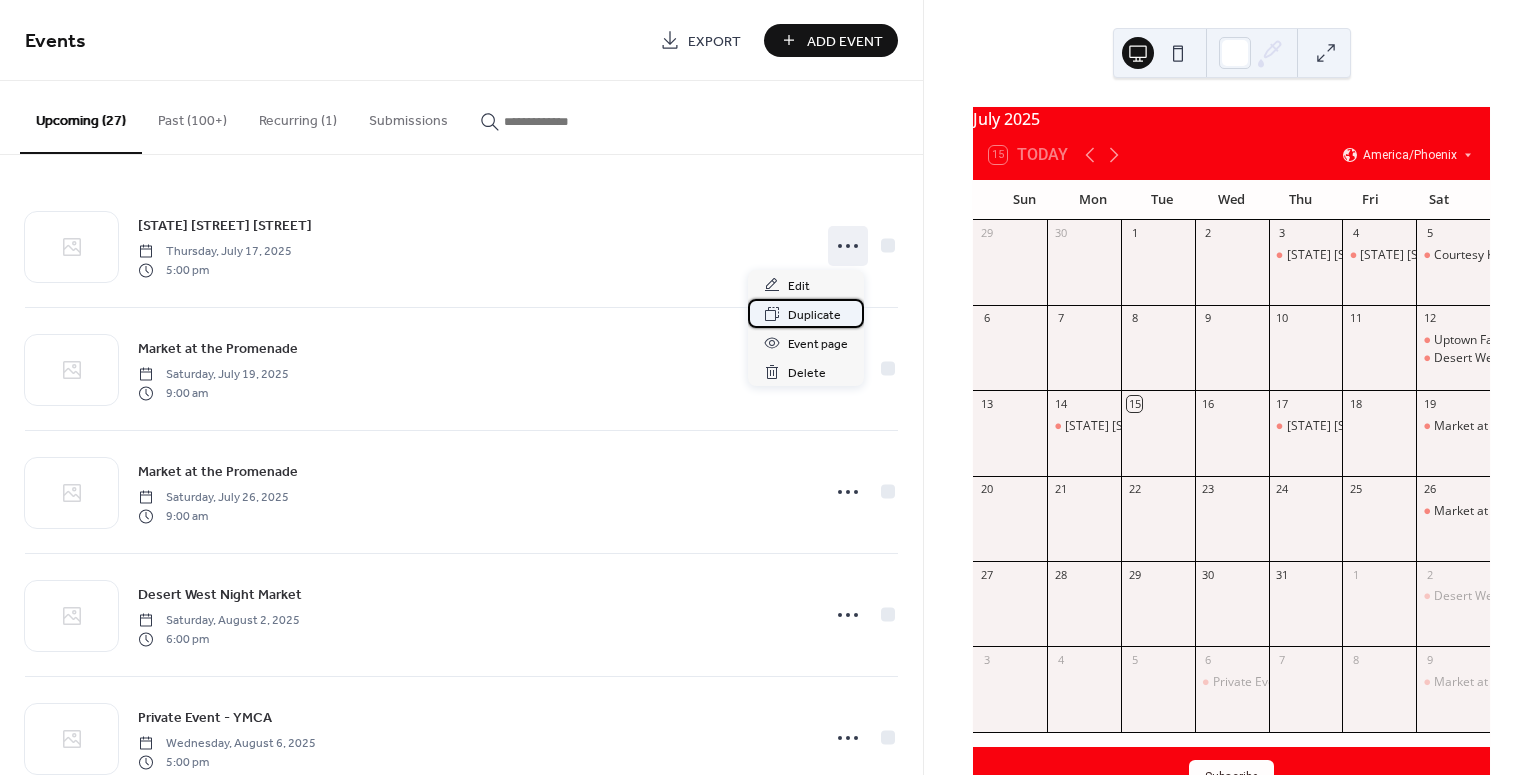 click on "Duplicate" at bounding box center [814, 315] 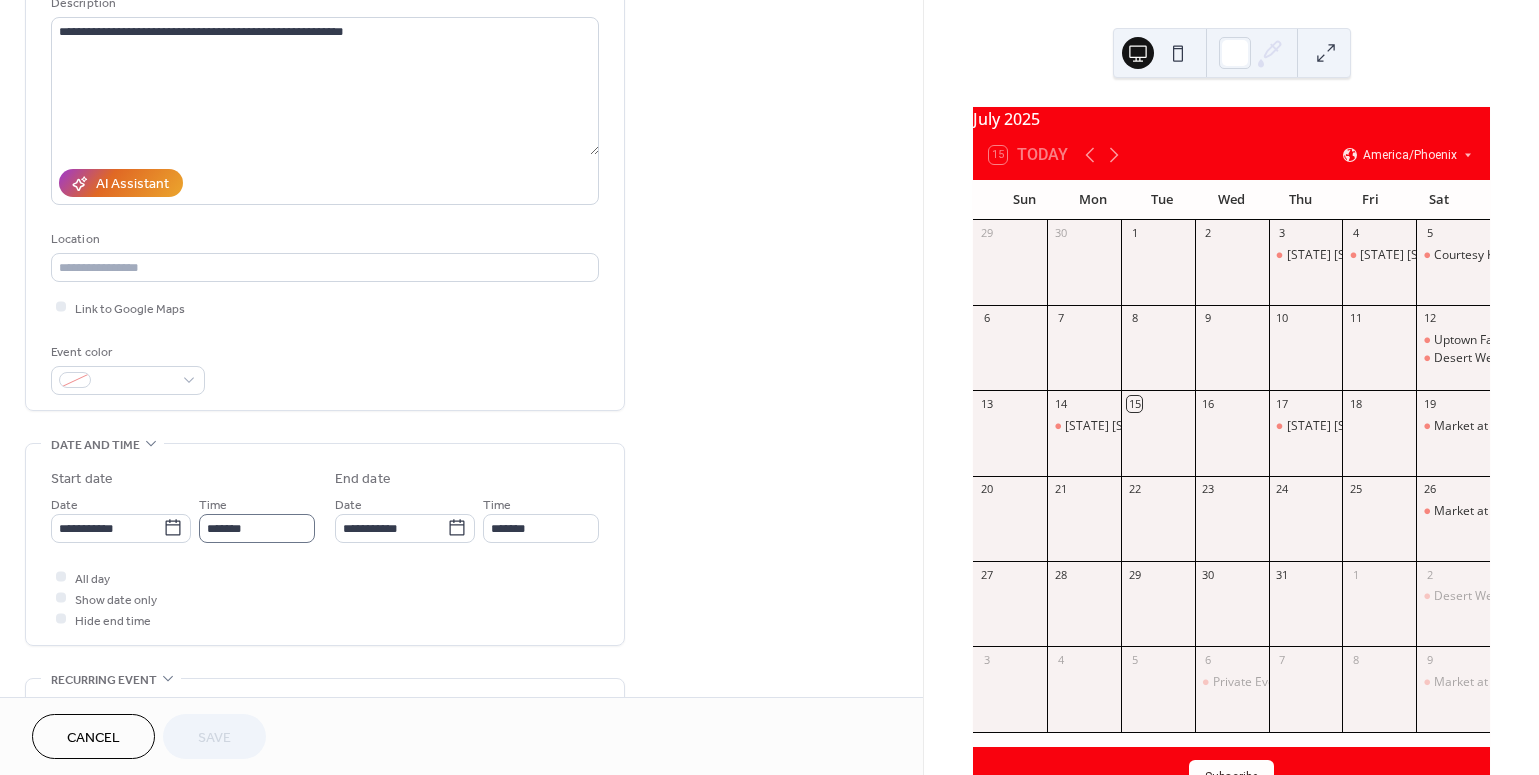 scroll, scrollTop: 213, scrollLeft: 0, axis: vertical 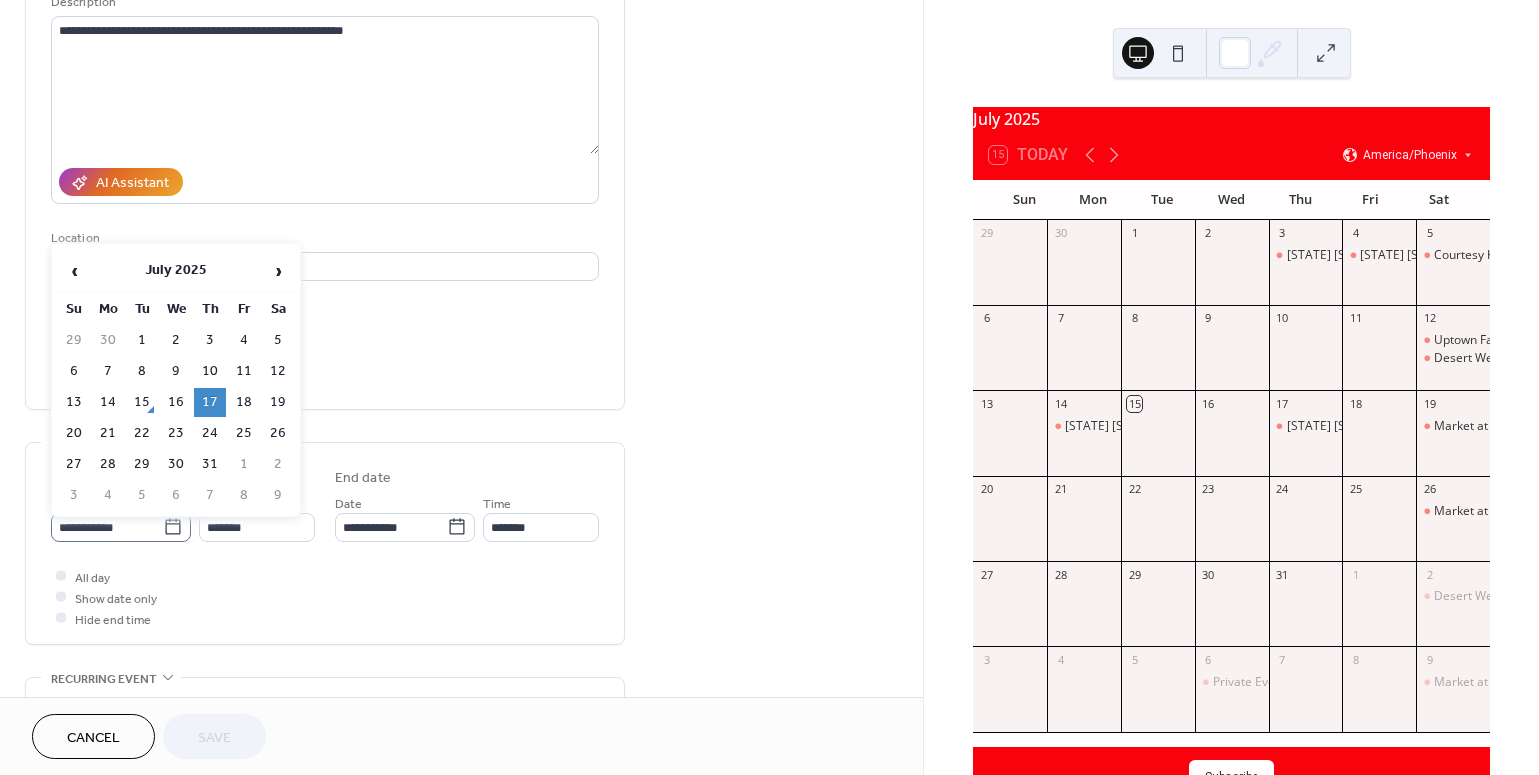 click 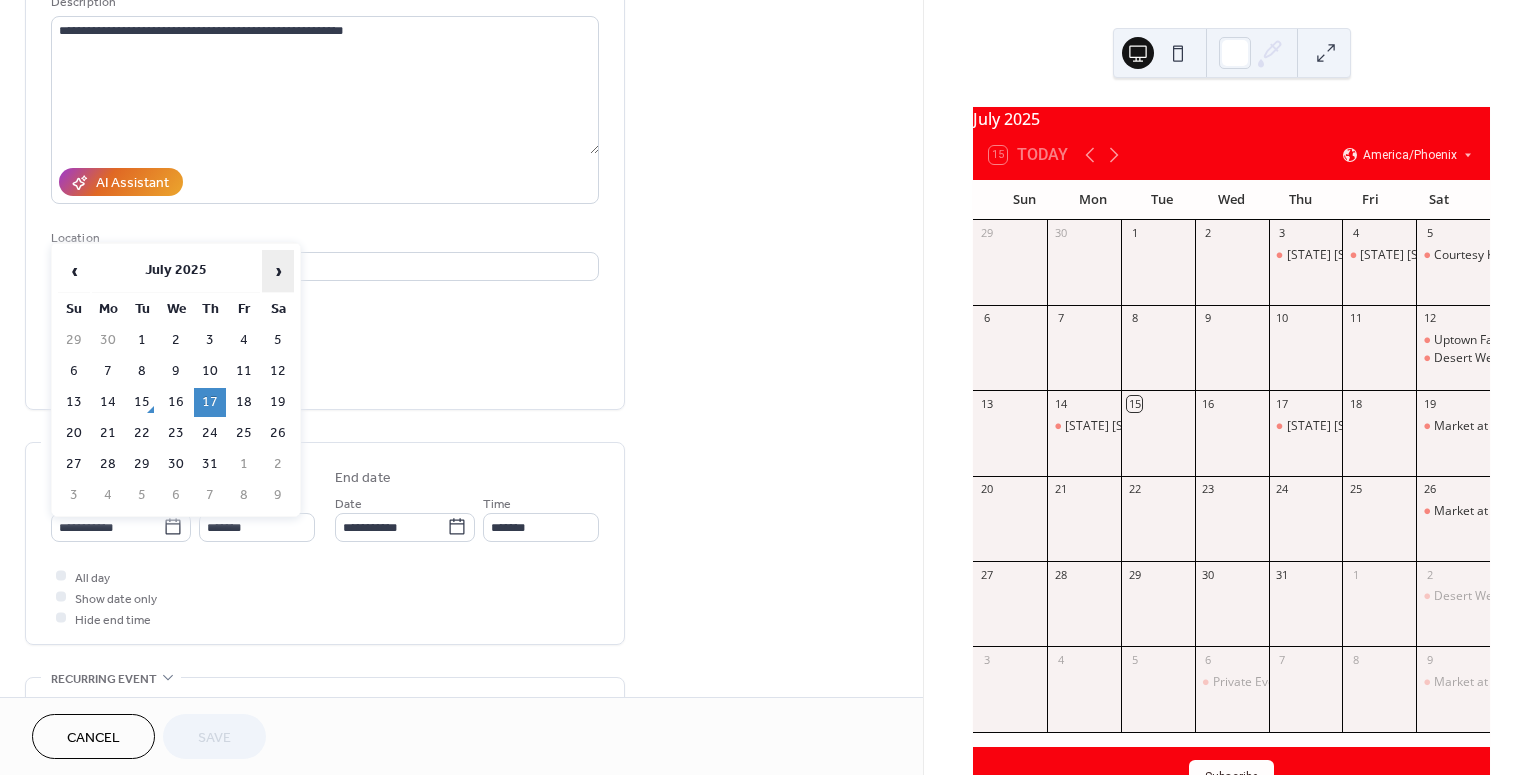 click on "›" at bounding box center [278, 271] 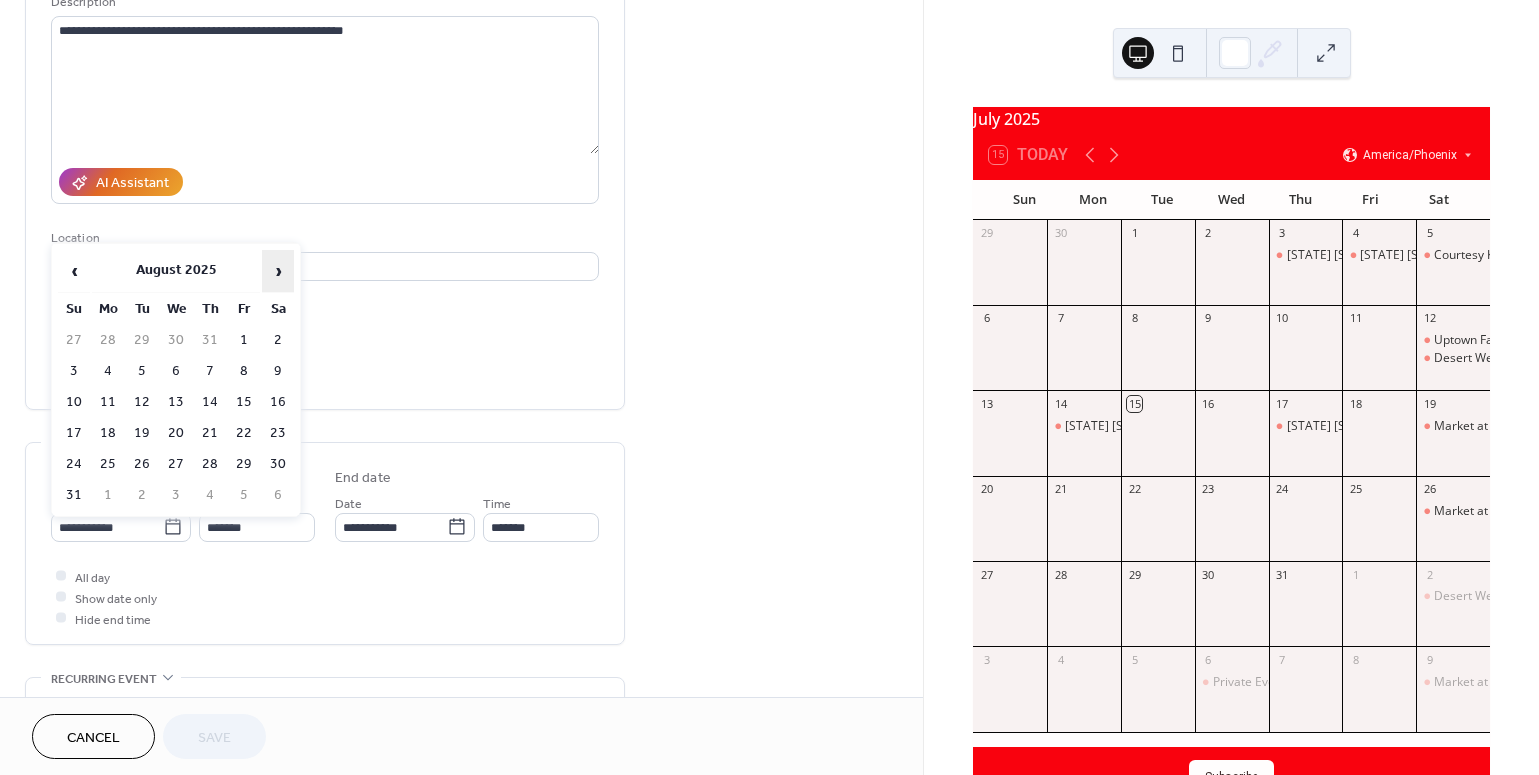 click on "›" at bounding box center (278, 271) 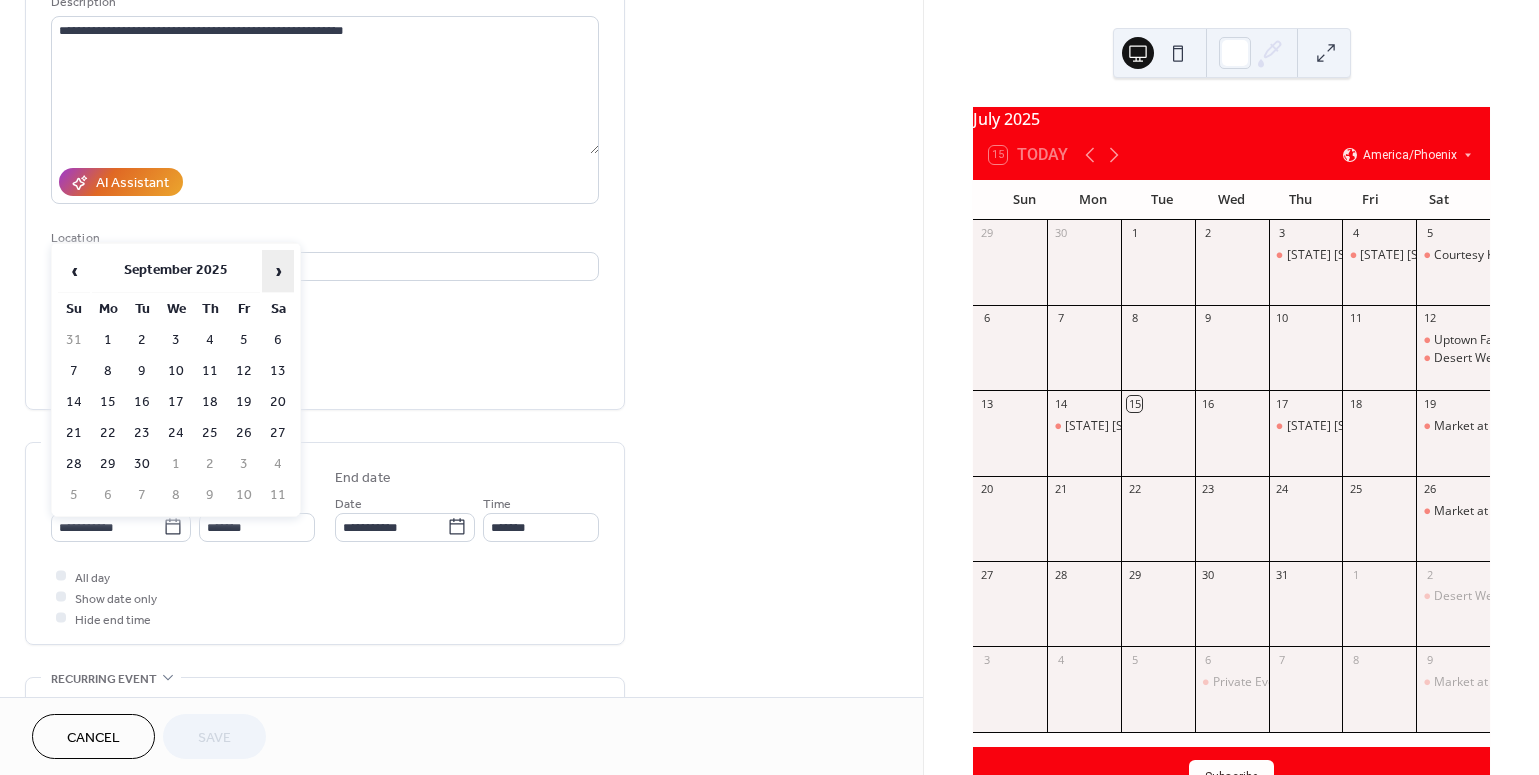 click on "›" at bounding box center [278, 271] 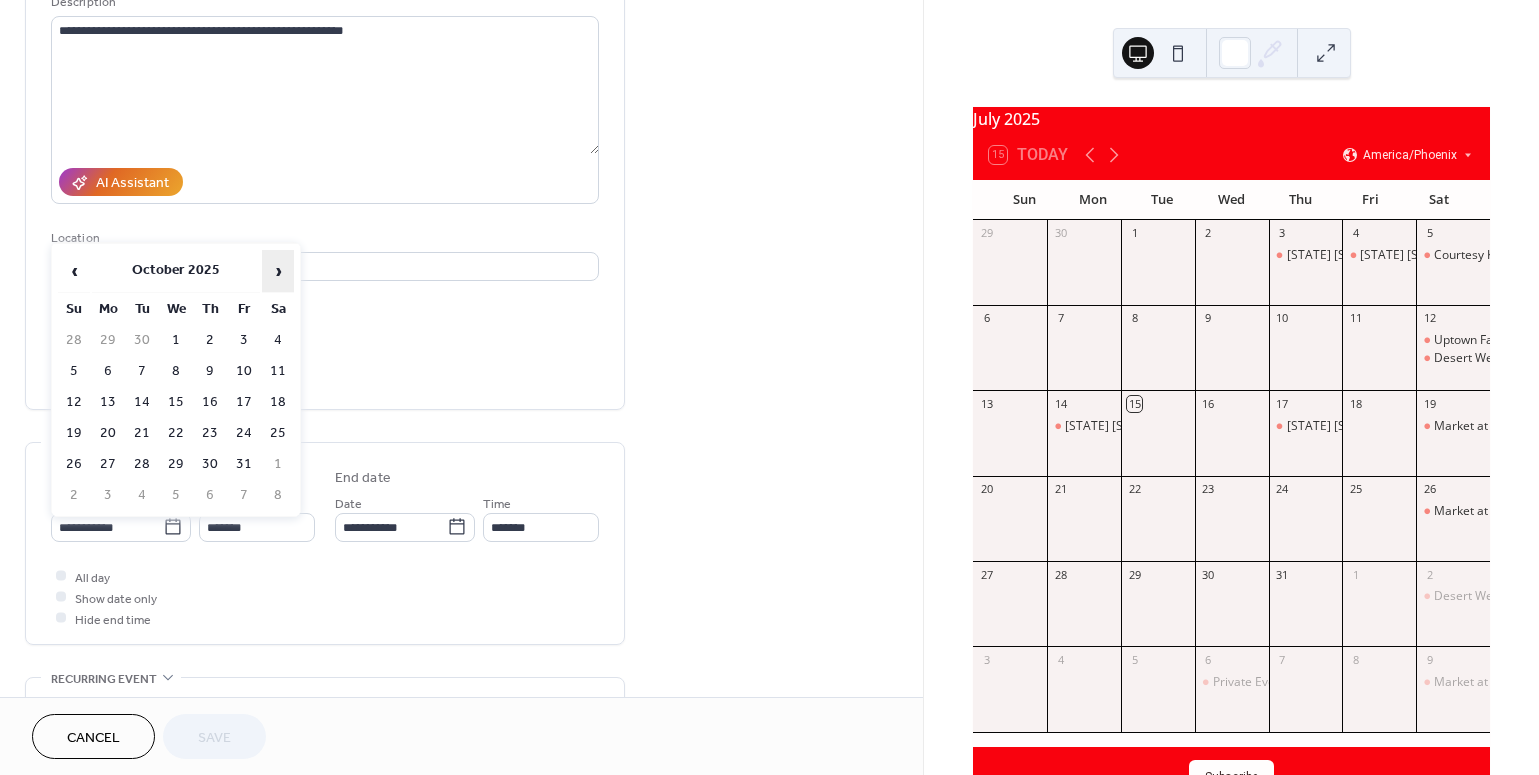 click on "›" at bounding box center (278, 271) 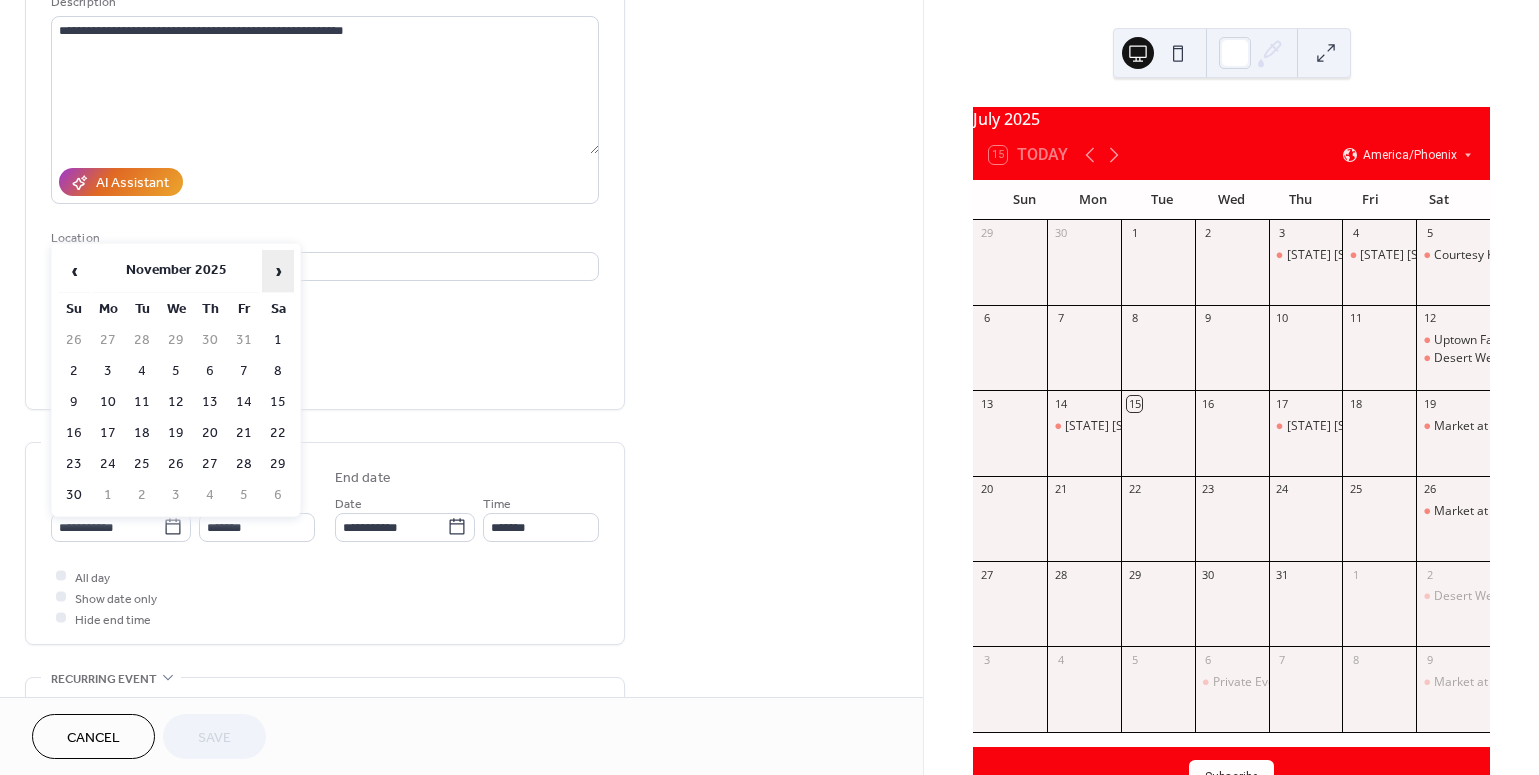 click on "›" at bounding box center (278, 271) 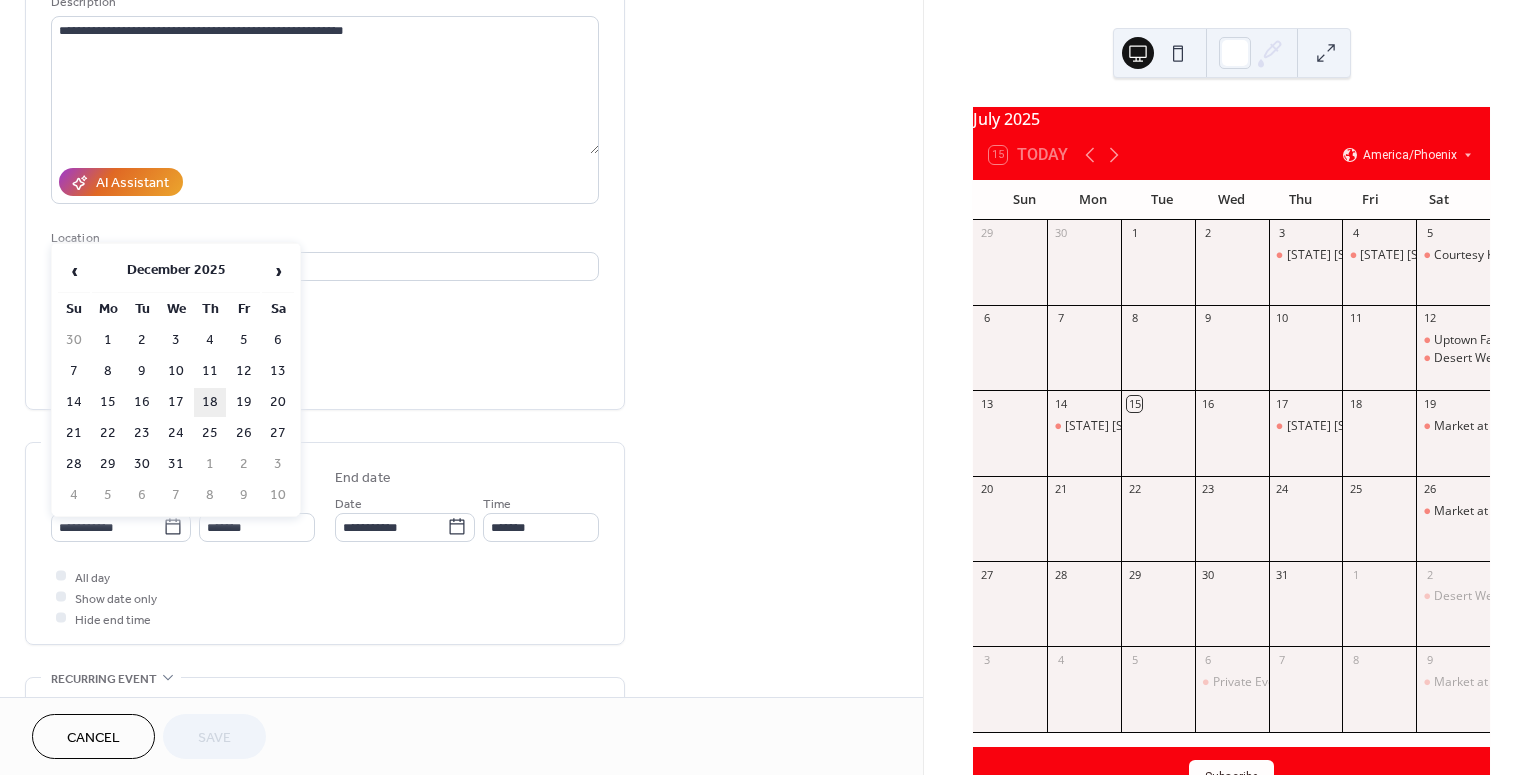 click on "18" at bounding box center [210, 402] 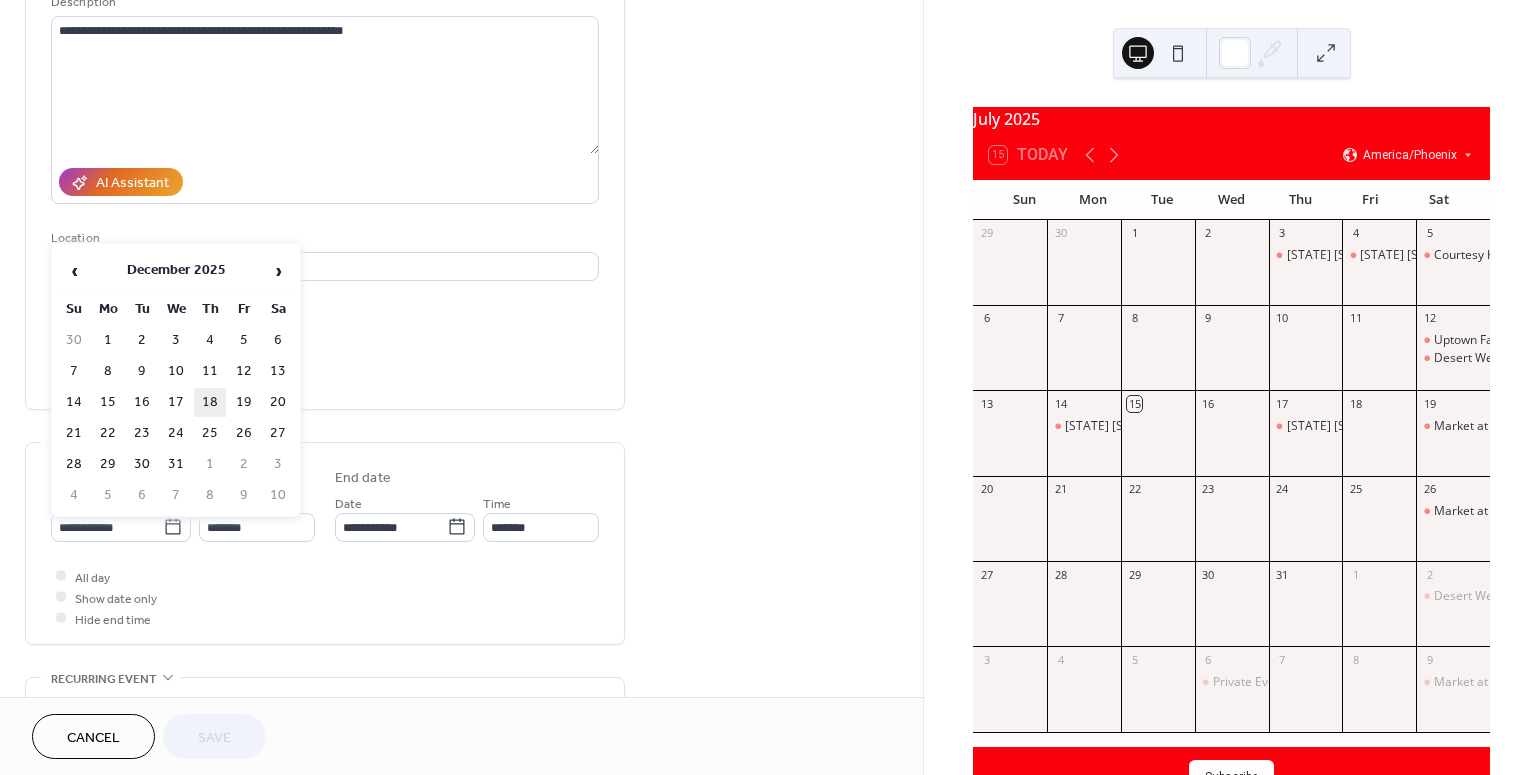 type on "**********" 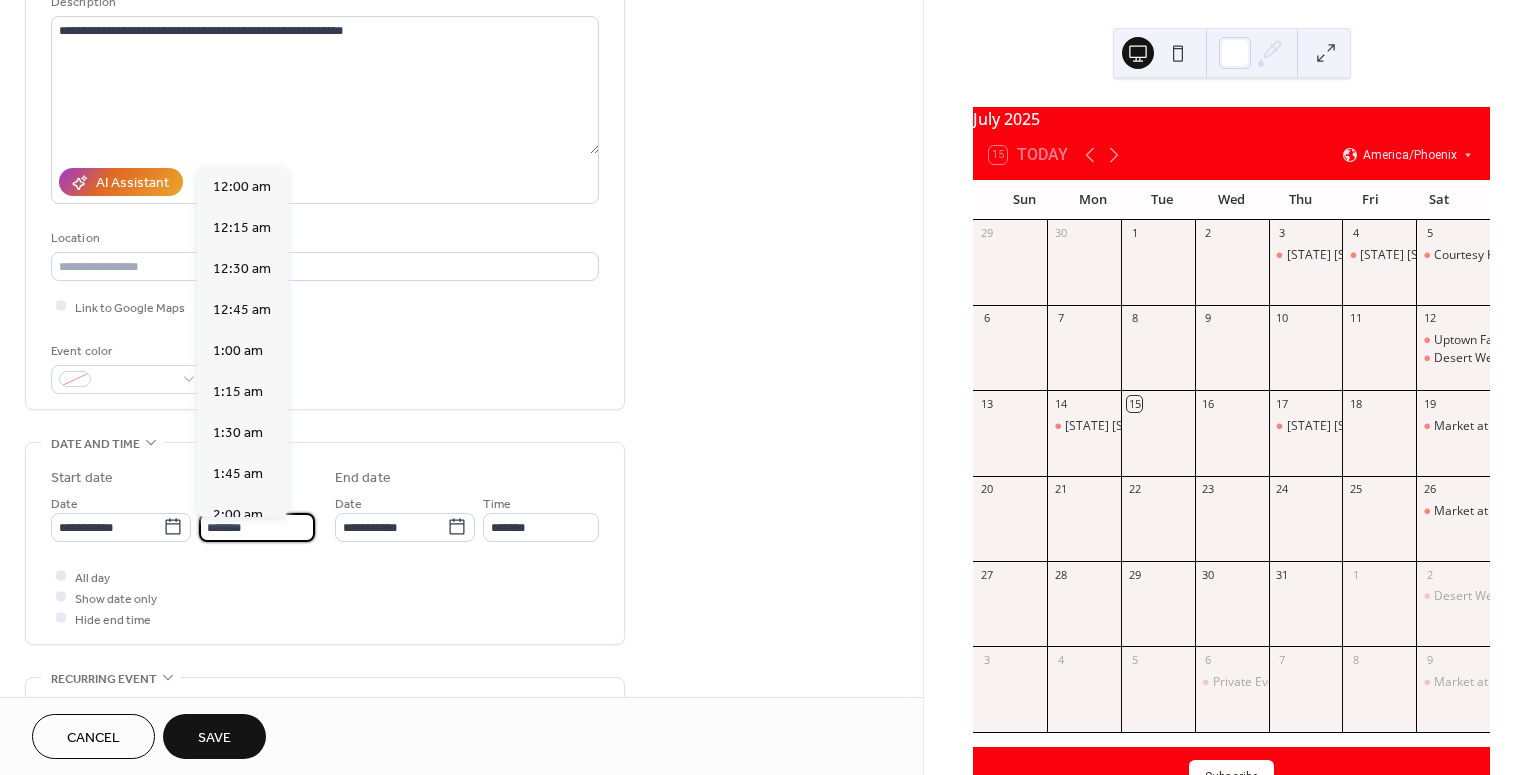 click on "*******" at bounding box center (257, 527) 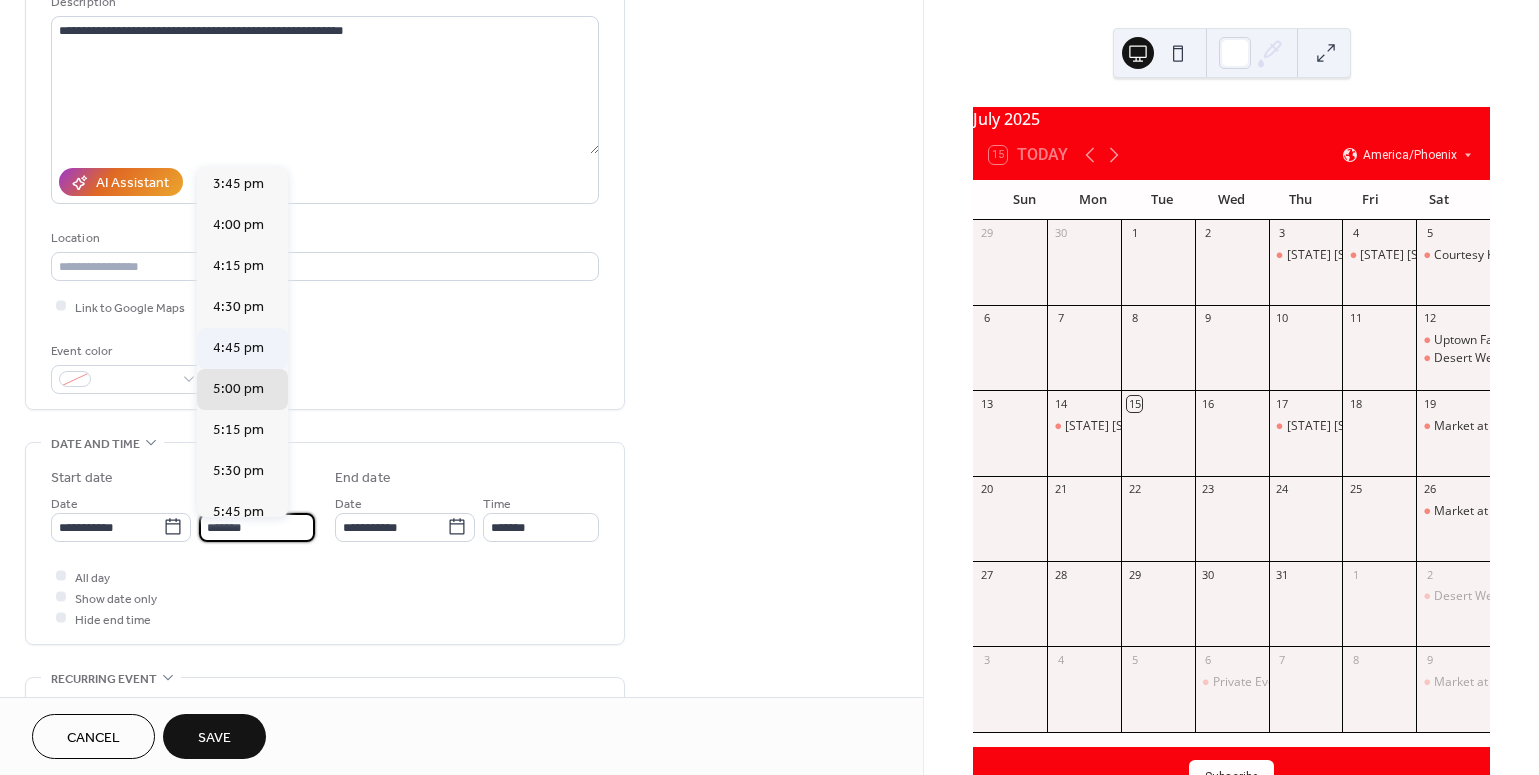 scroll, scrollTop: 2582, scrollLeft: 0, axis: vertical 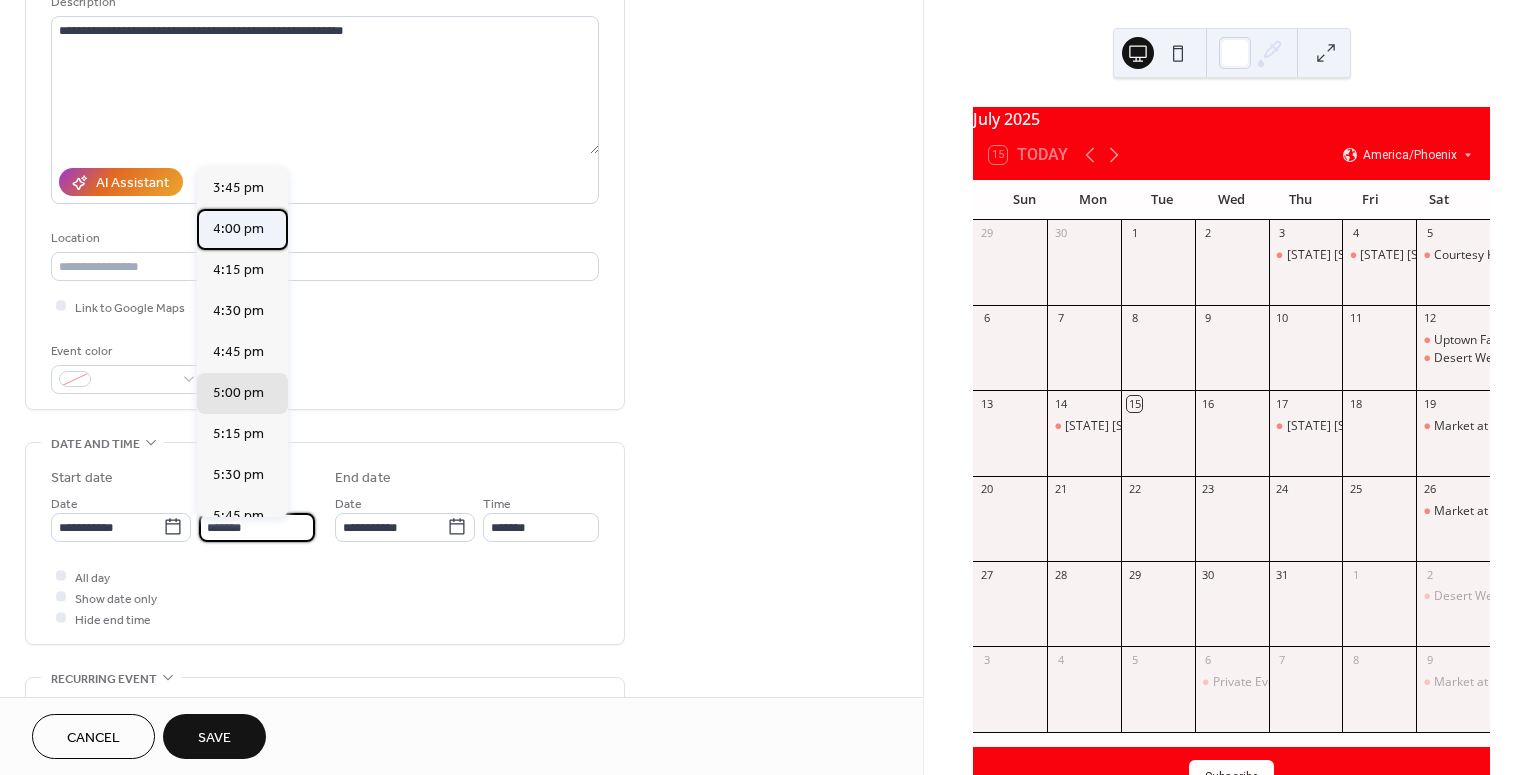 click on "4:00 pm" at bounding box center [238, 228] 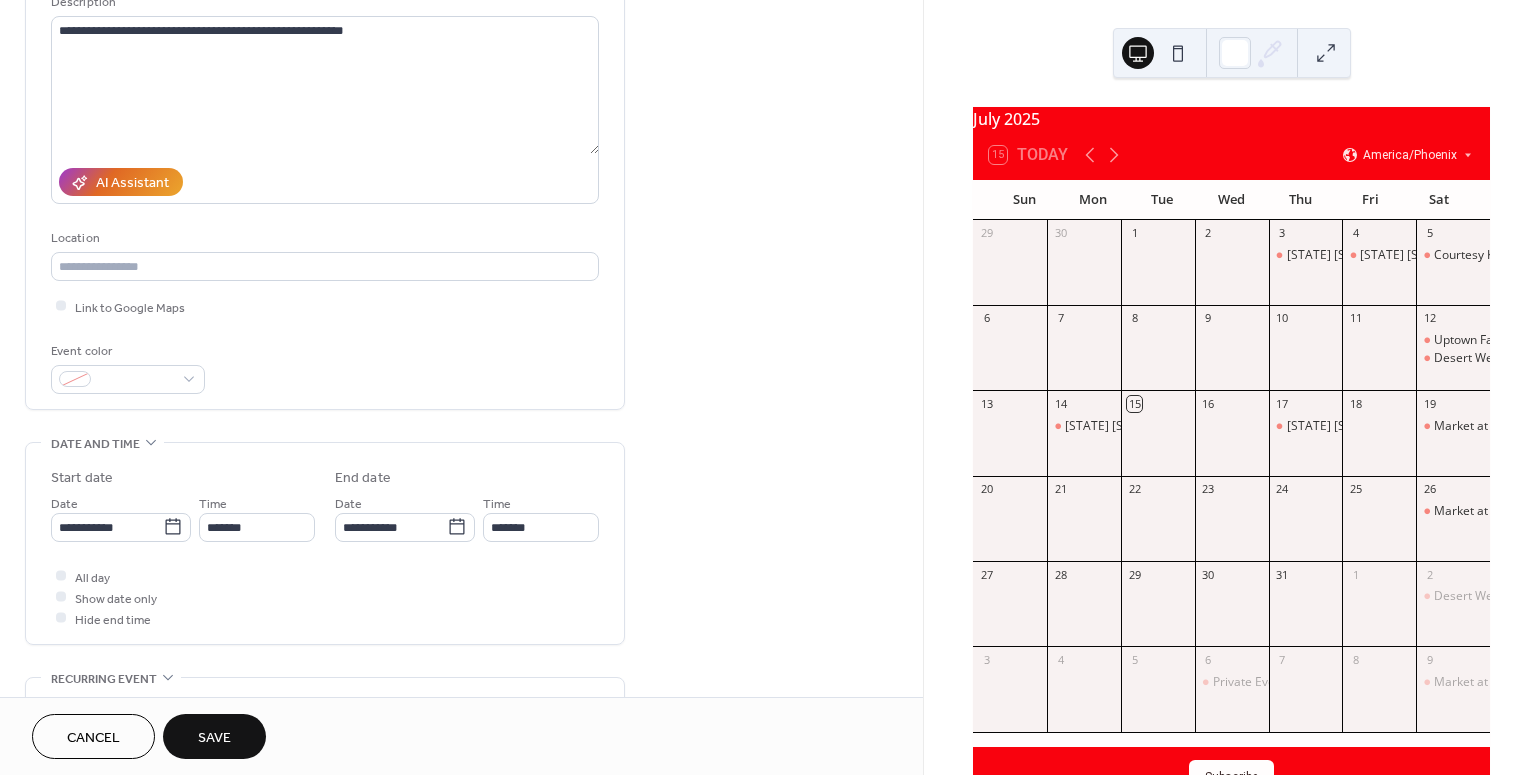 type on "*******" 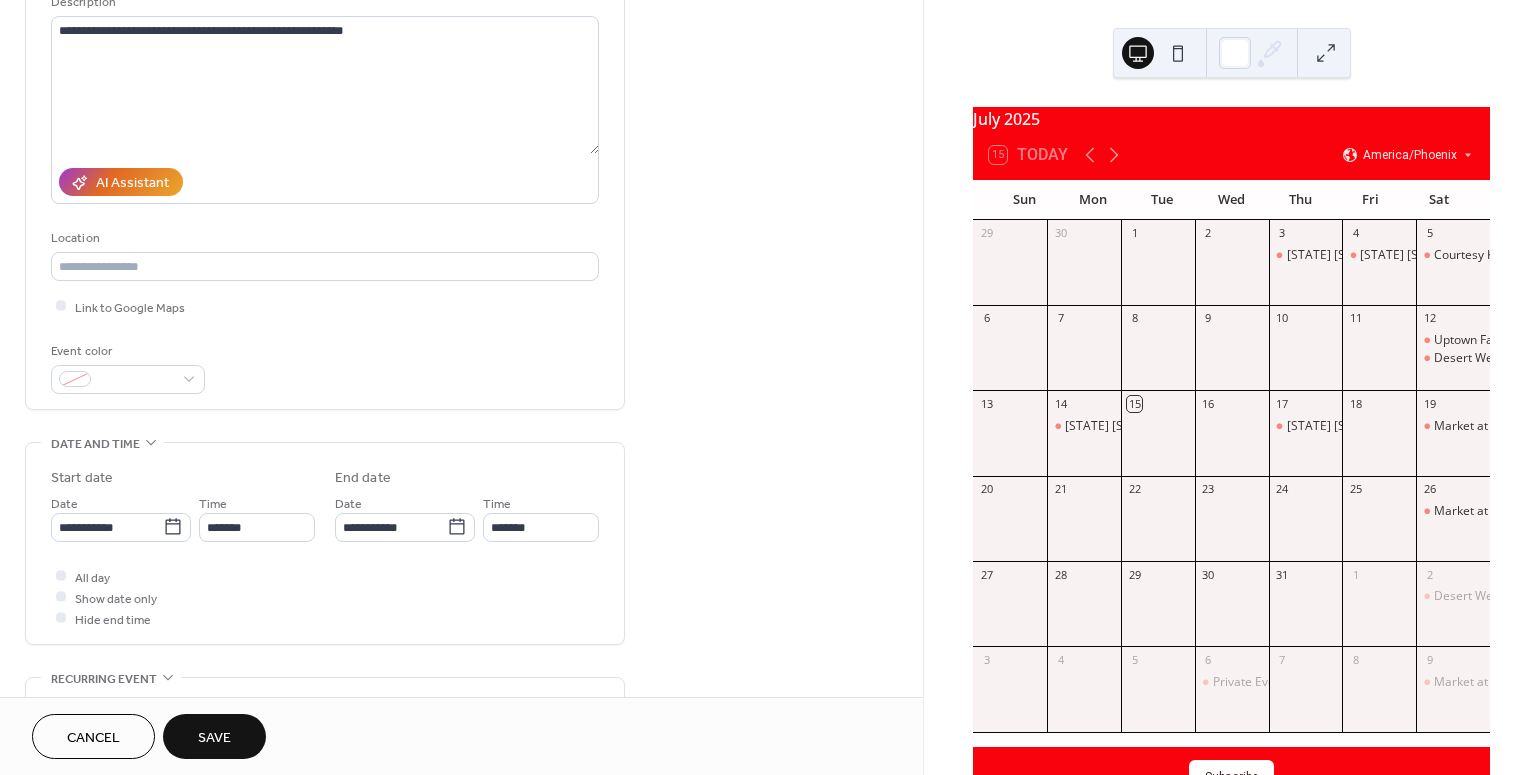 click on "Save" at bounding box center (214, 738) 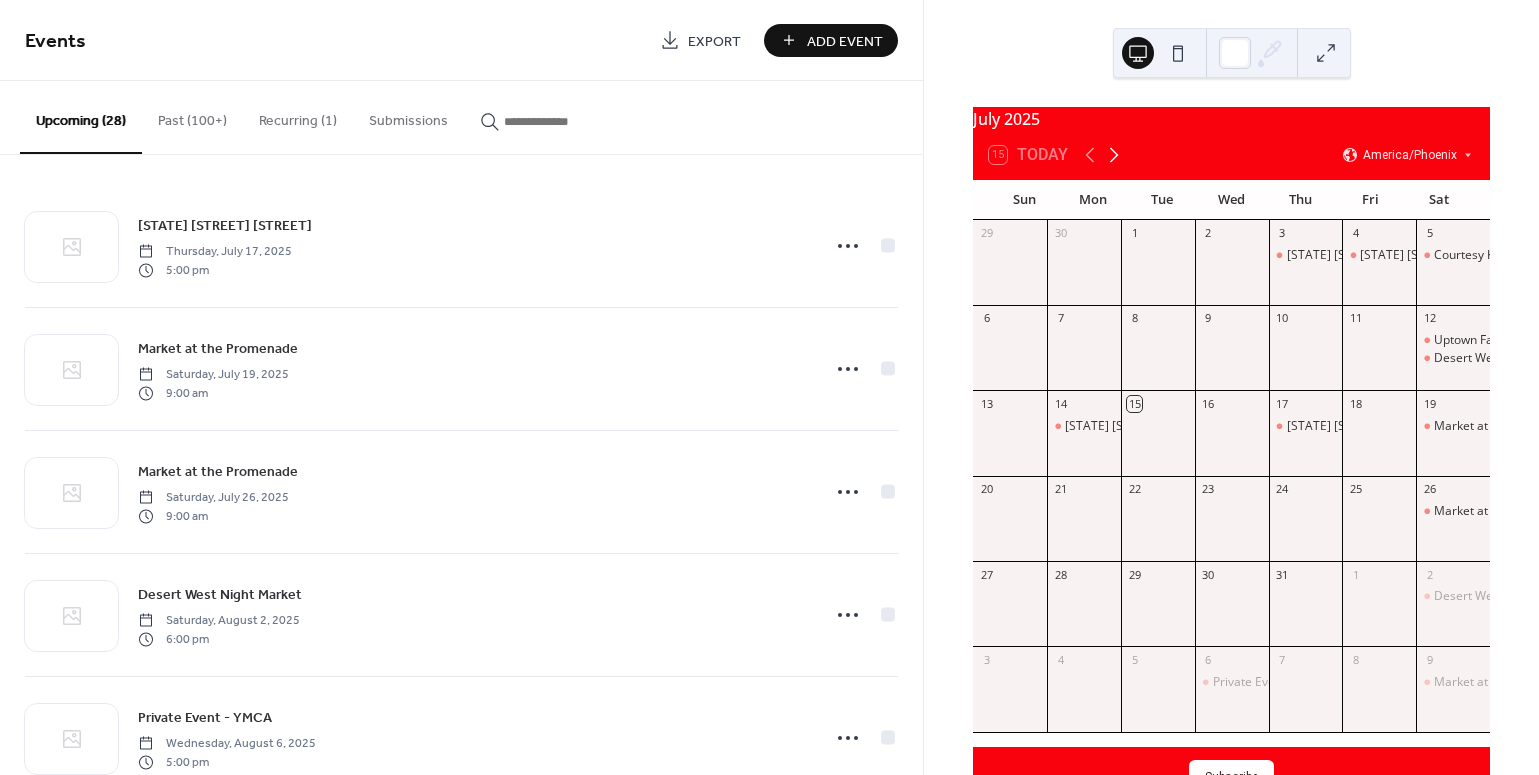click 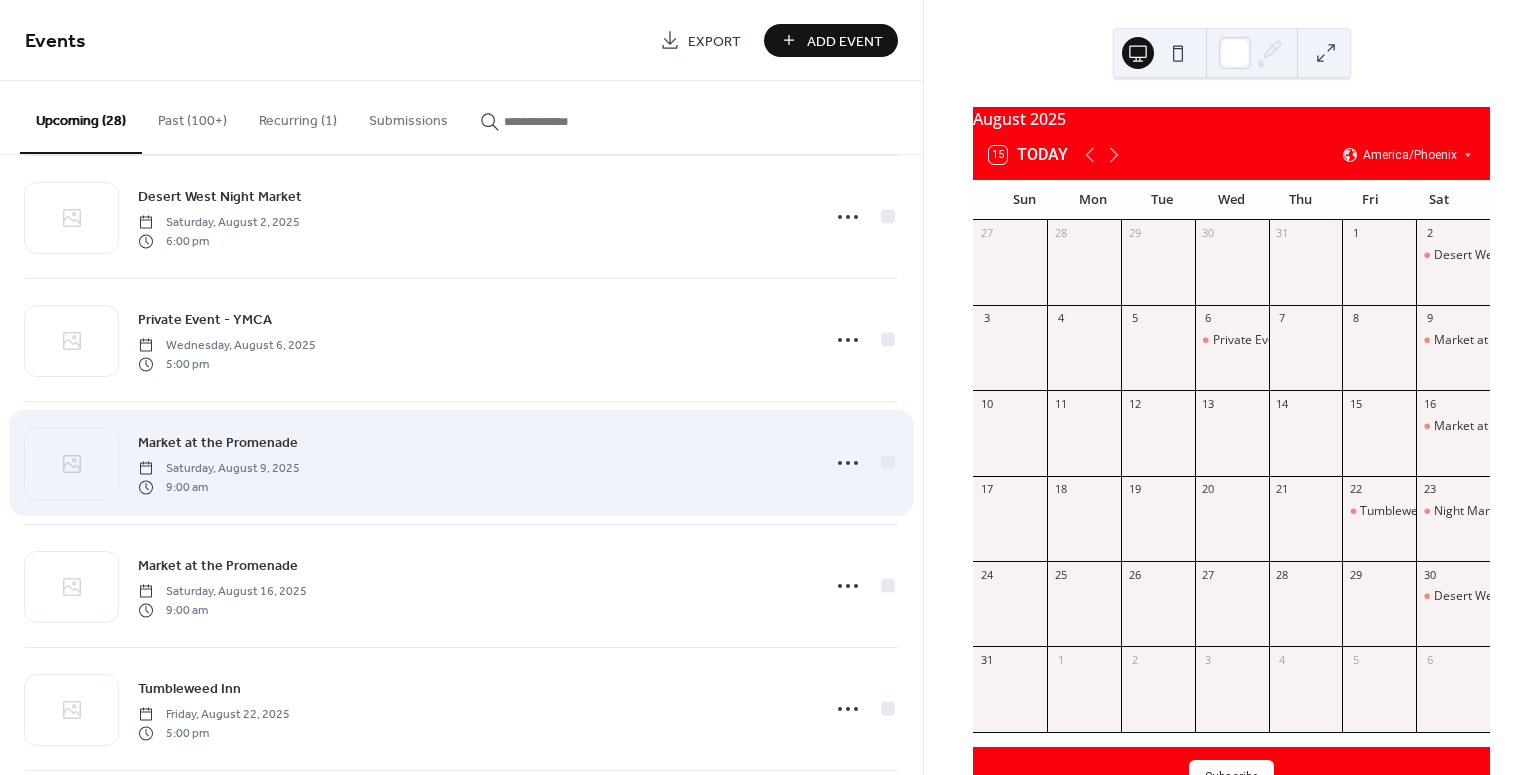 scroll, scrollTop: 409, scrollLeft: 0, axis: vertical 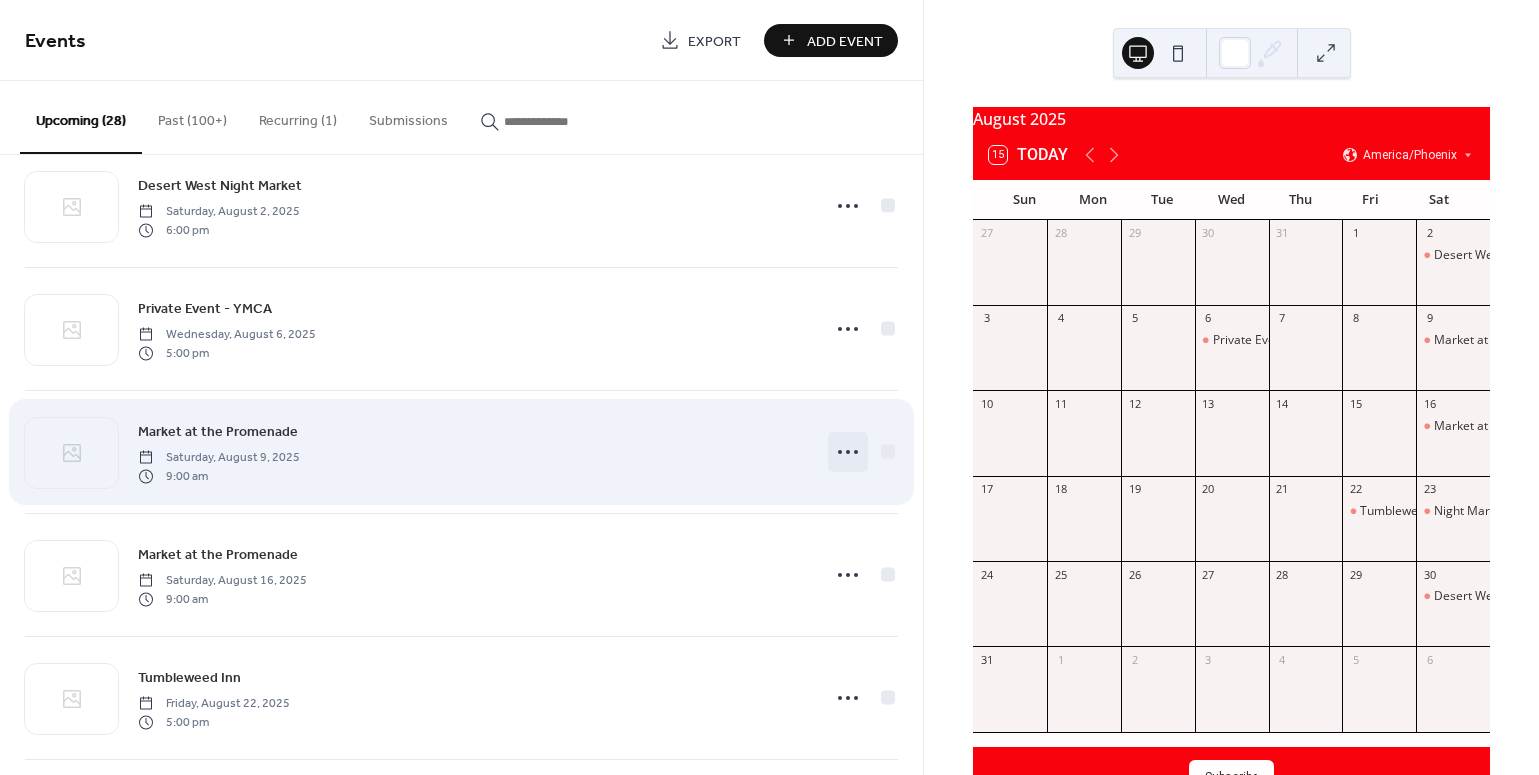 click 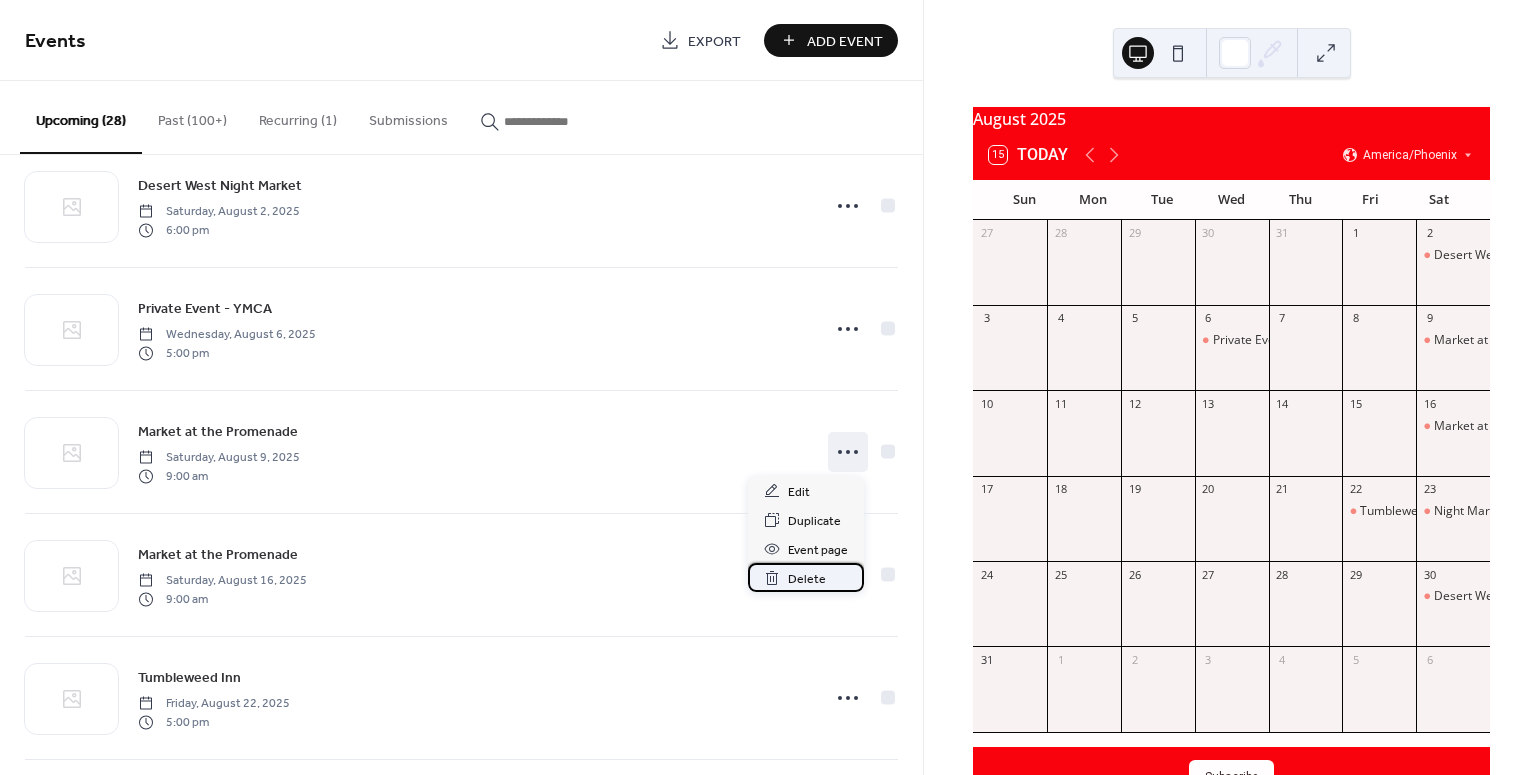 click on "Delete" at bounding box center (807, 579) 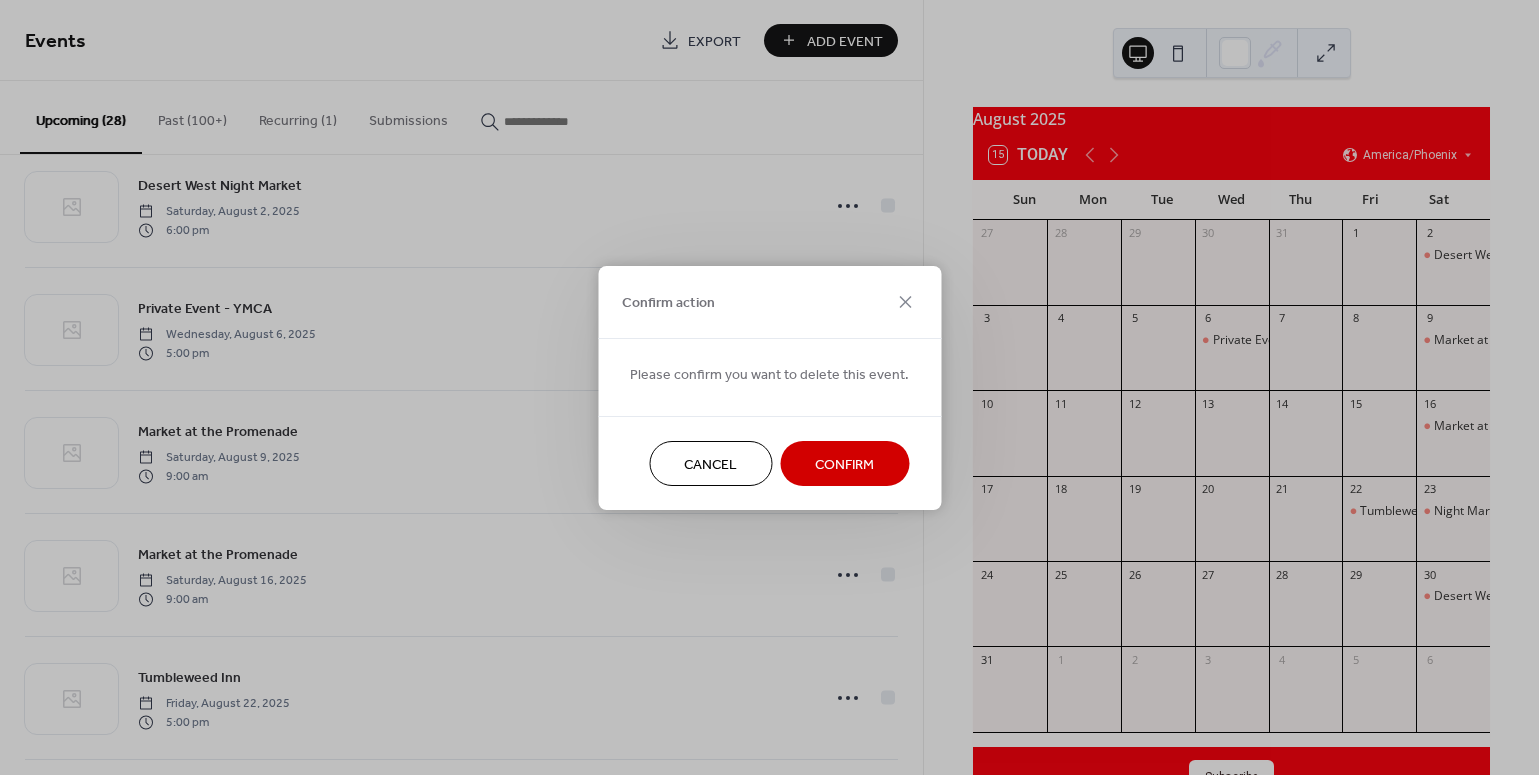 click on "Confirm" at bounding box center (844, 464) 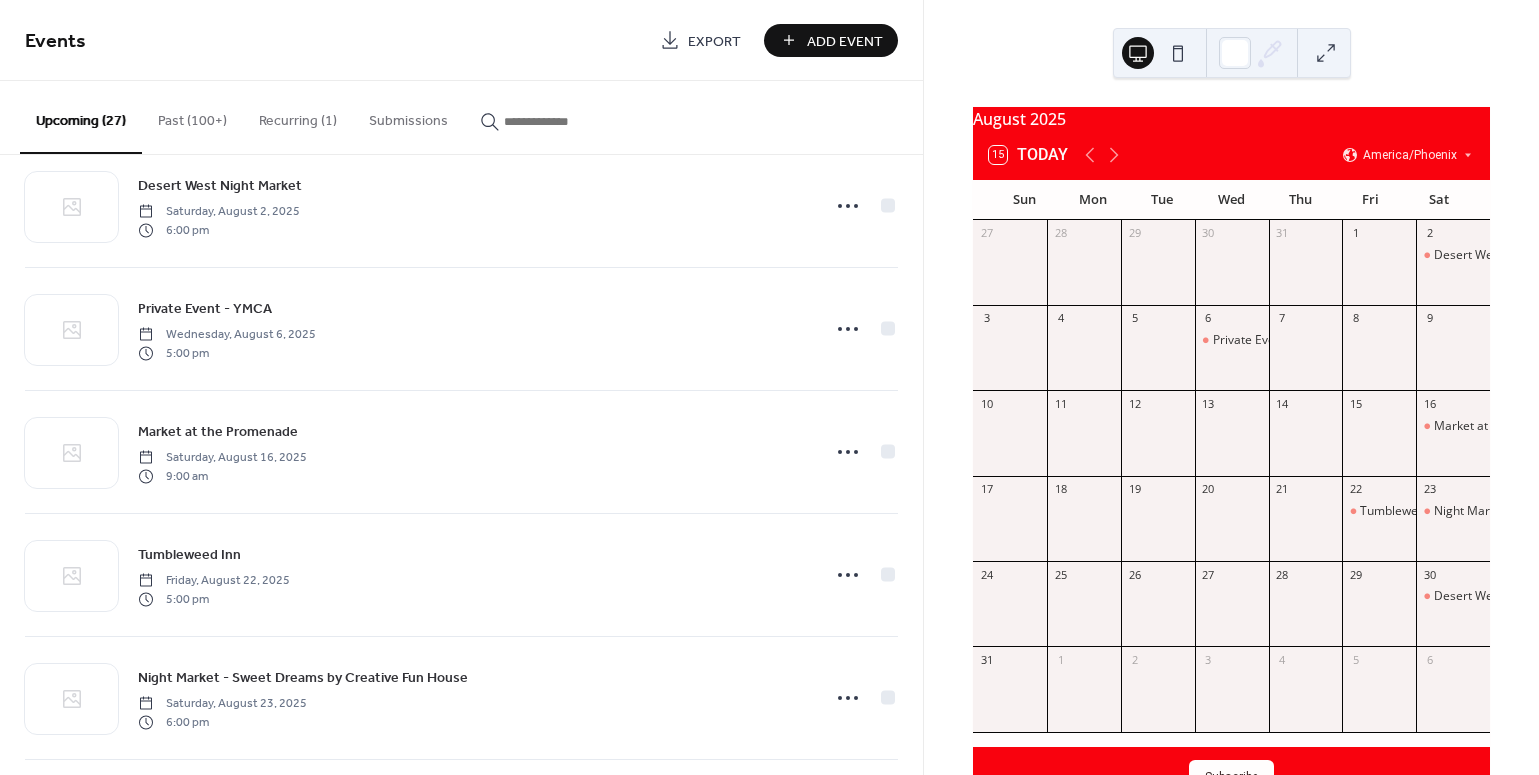click 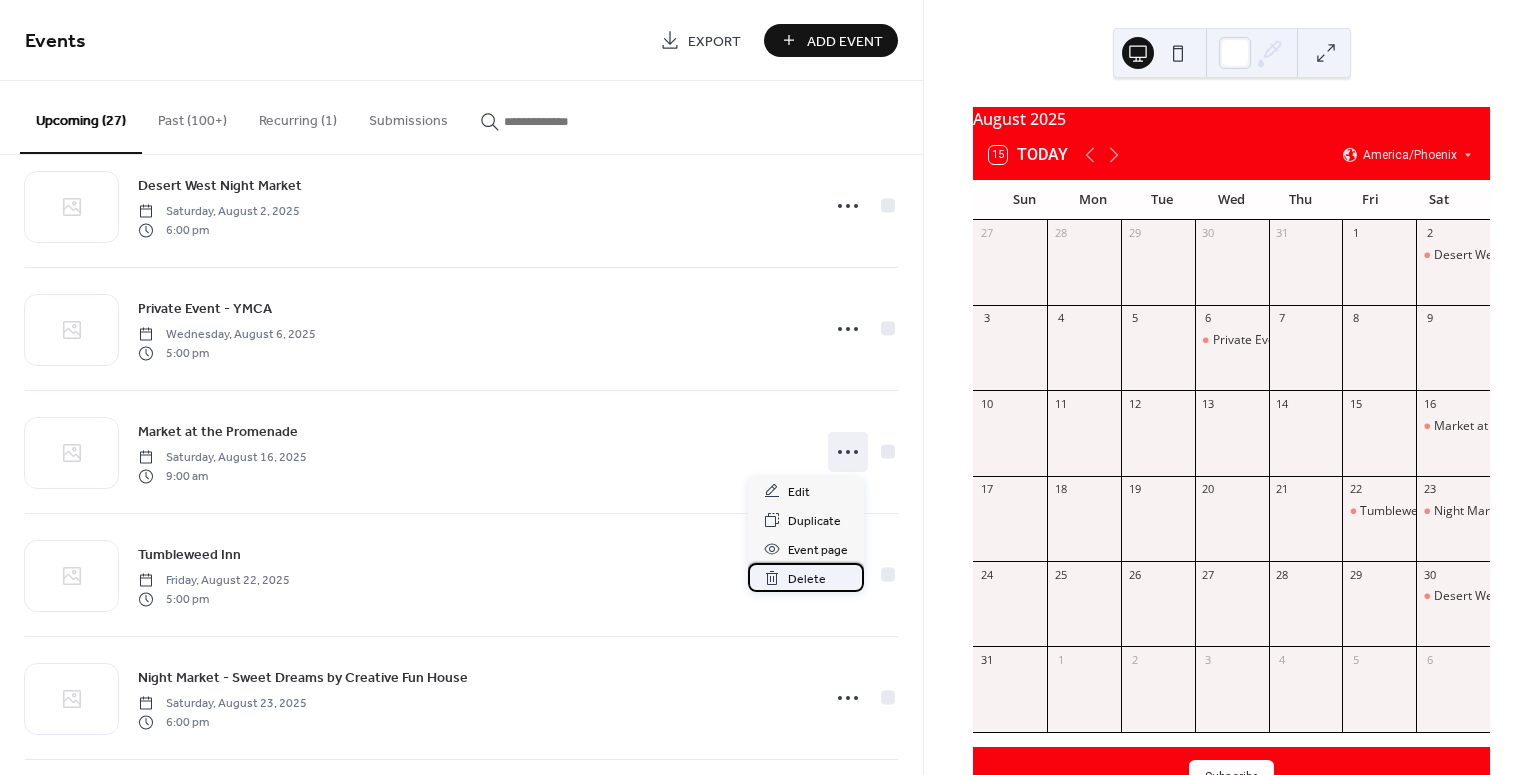 click on "Delete" at bounding box center [807, 579] 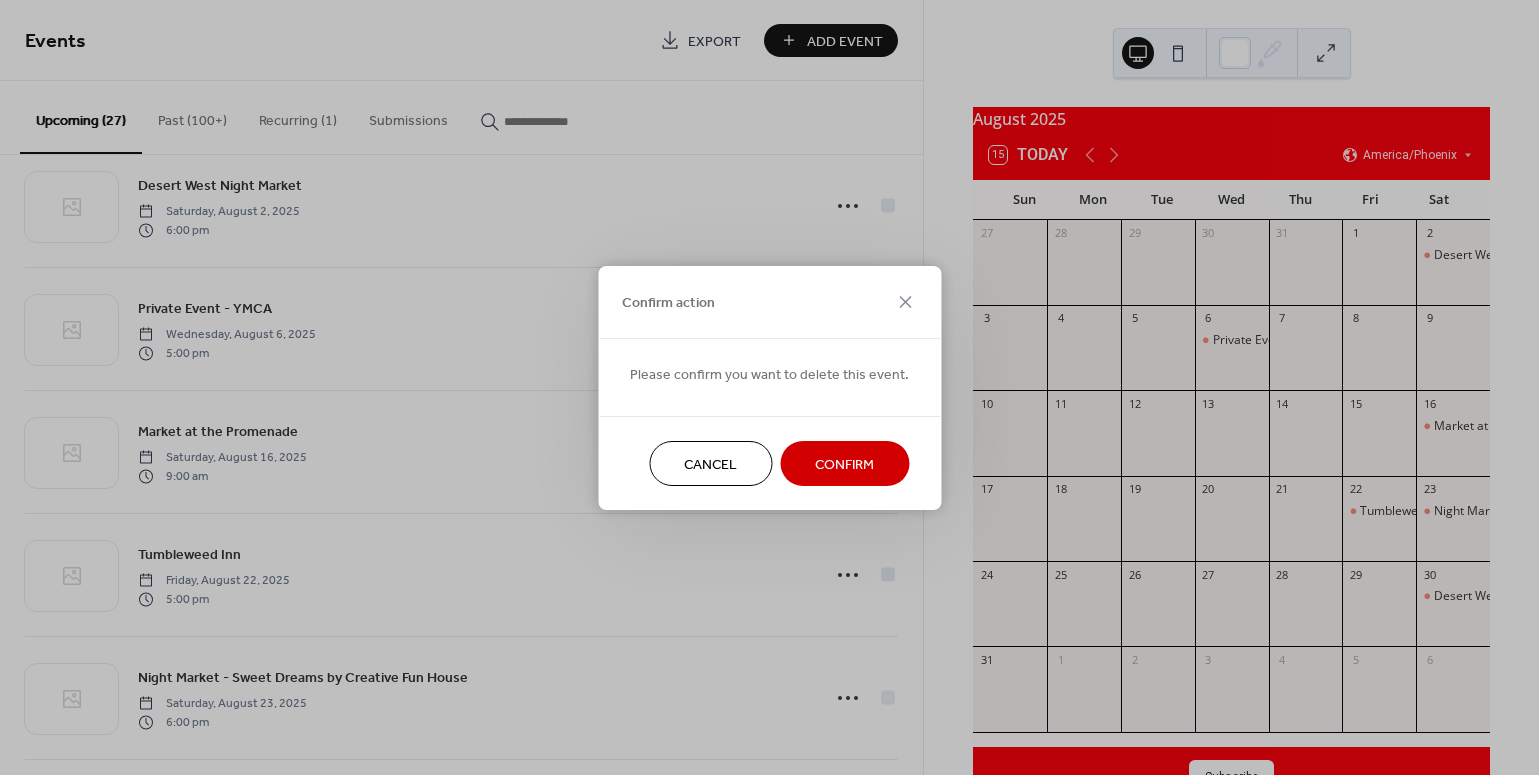 click on "Confirm" at bounding box center [844, 464] 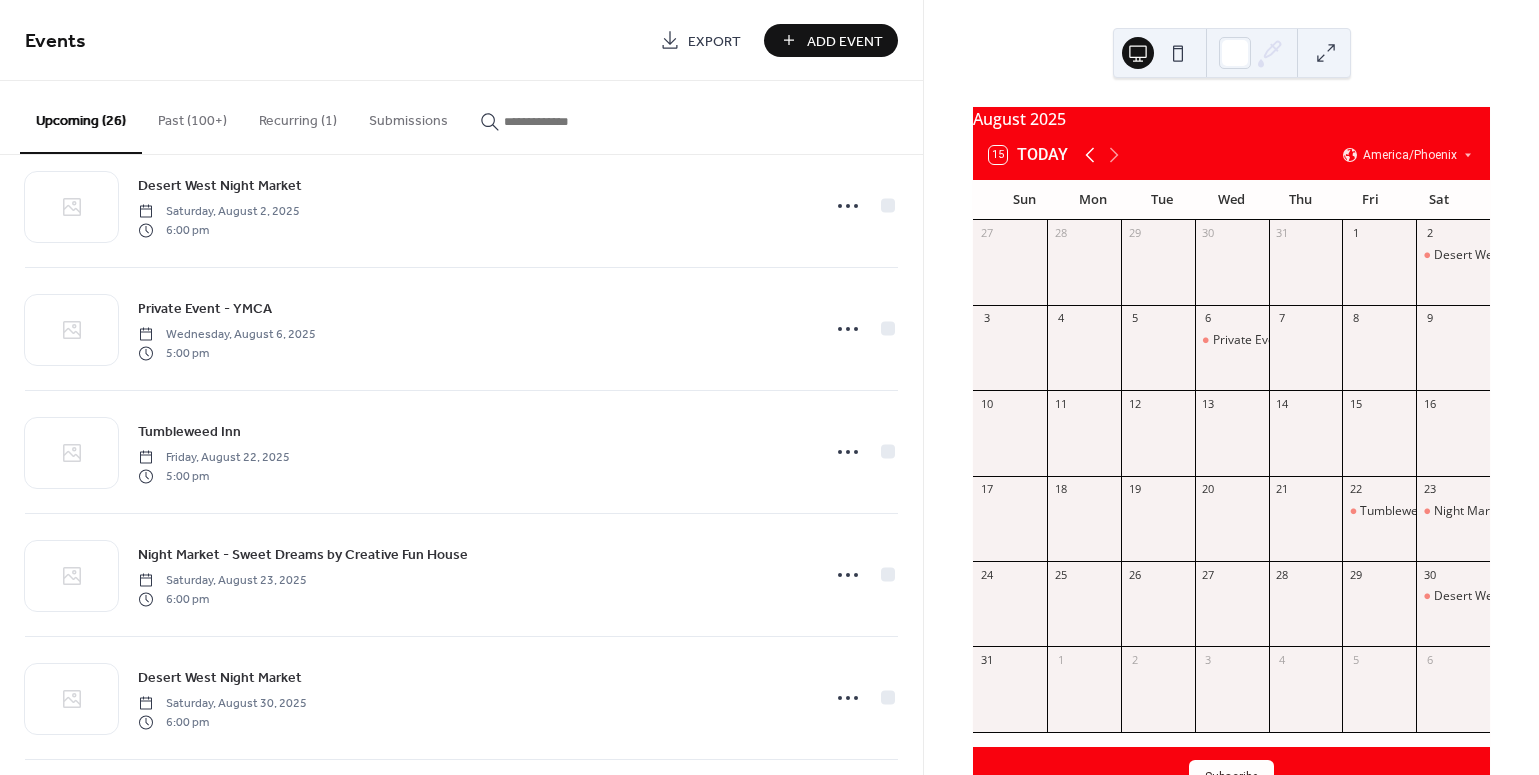 click 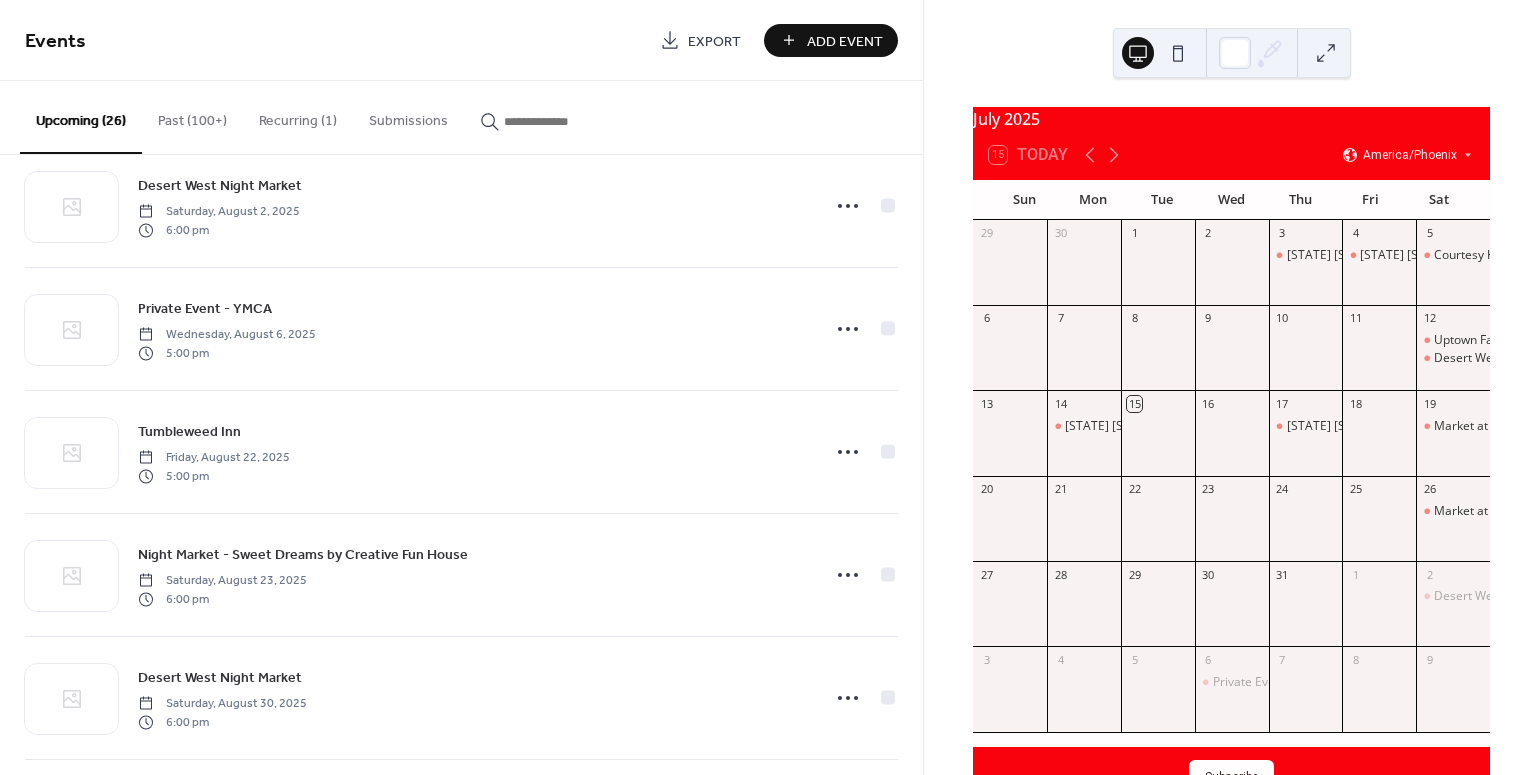 click on "Add Event" at bounding box center [845, 41] 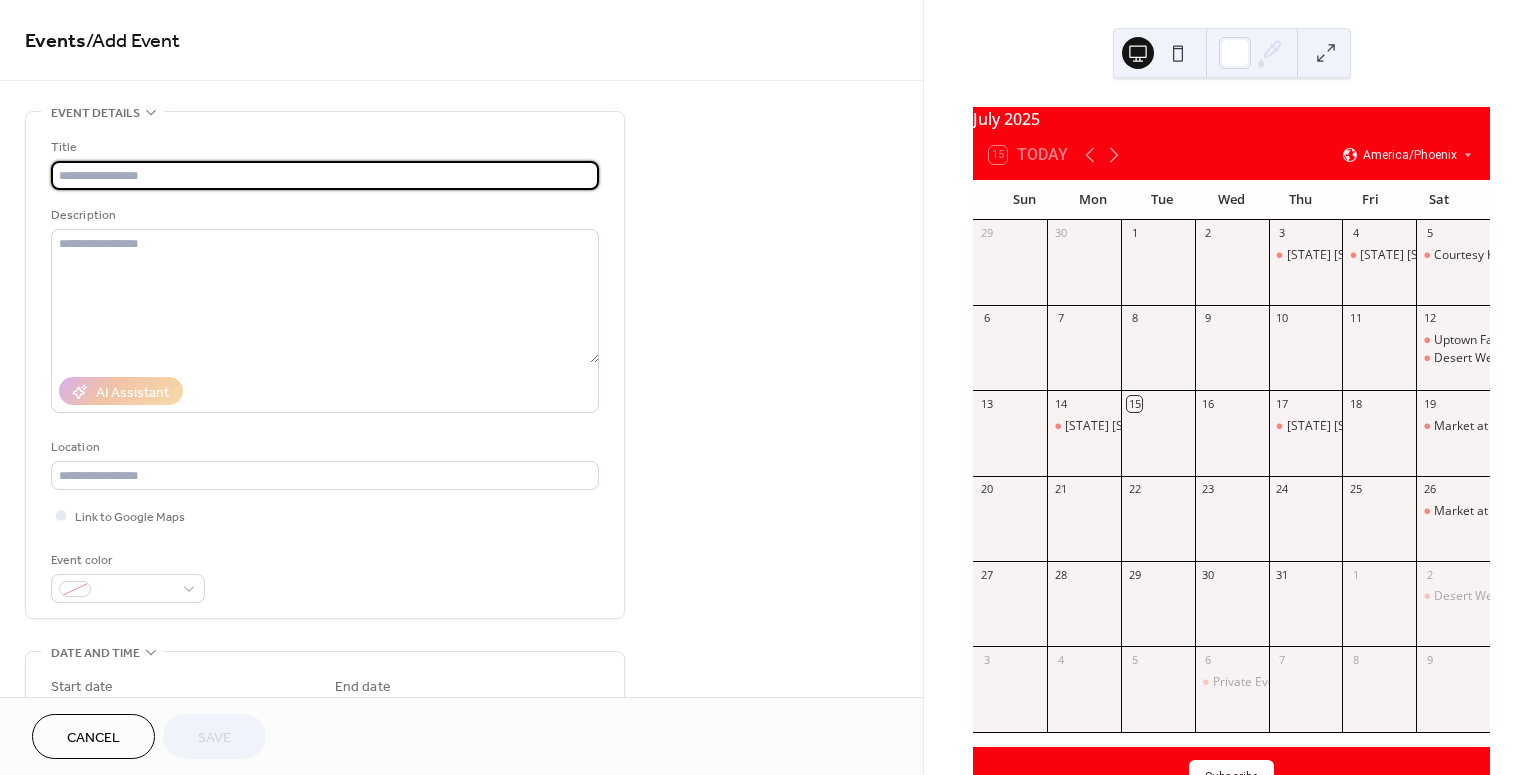 click at bounding box center (325, 175) 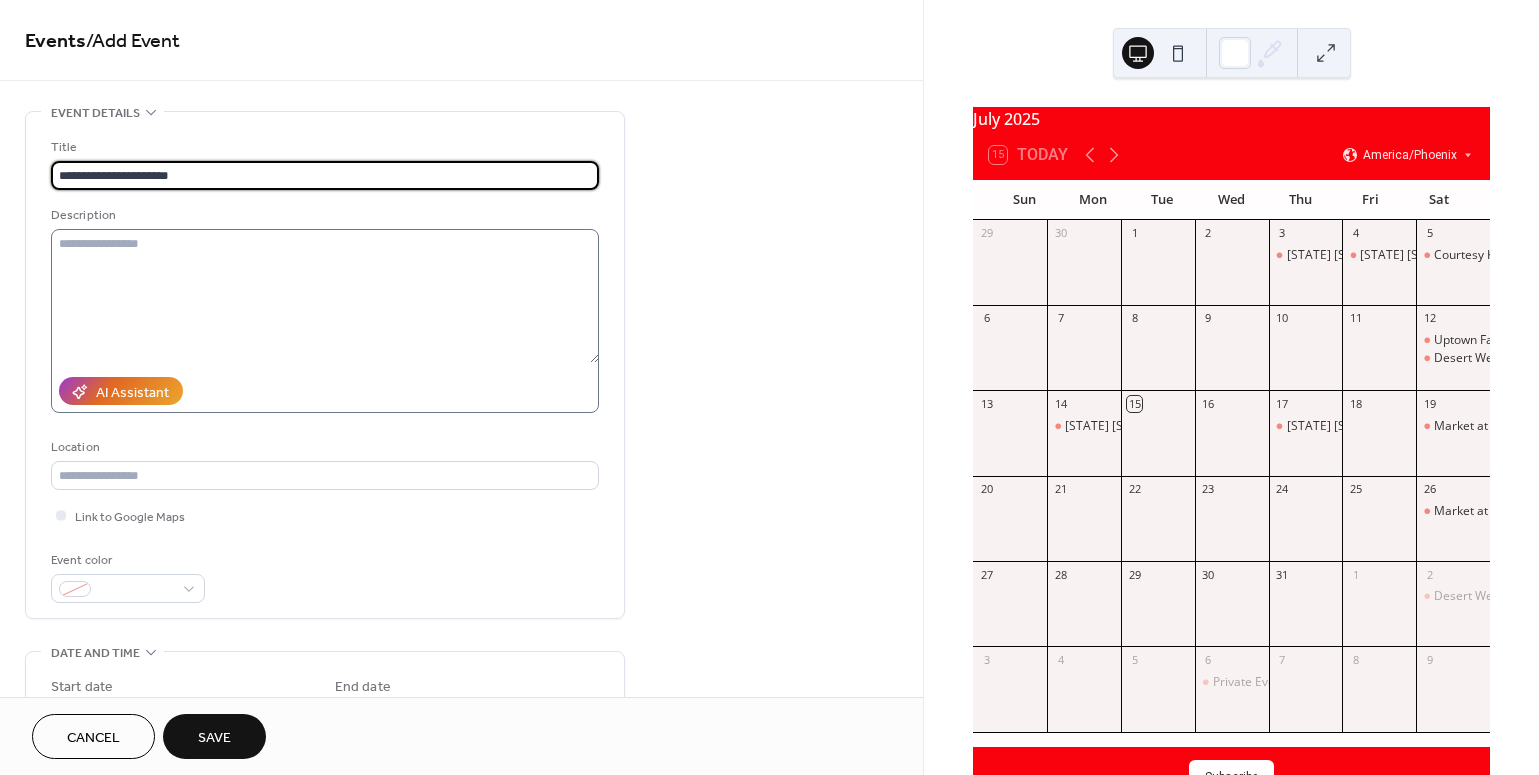 type on "**********" 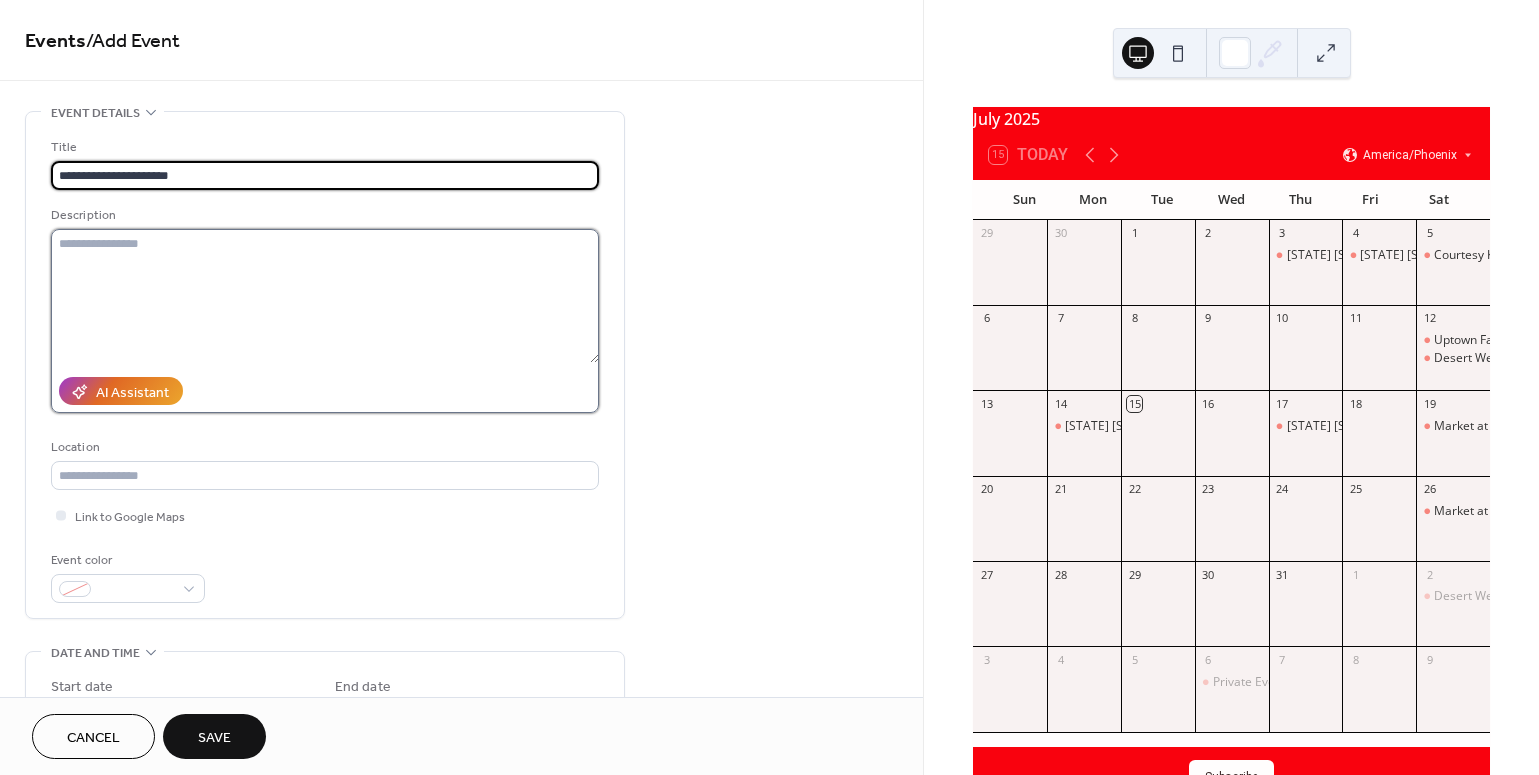 click at bounding box center (325, 296) 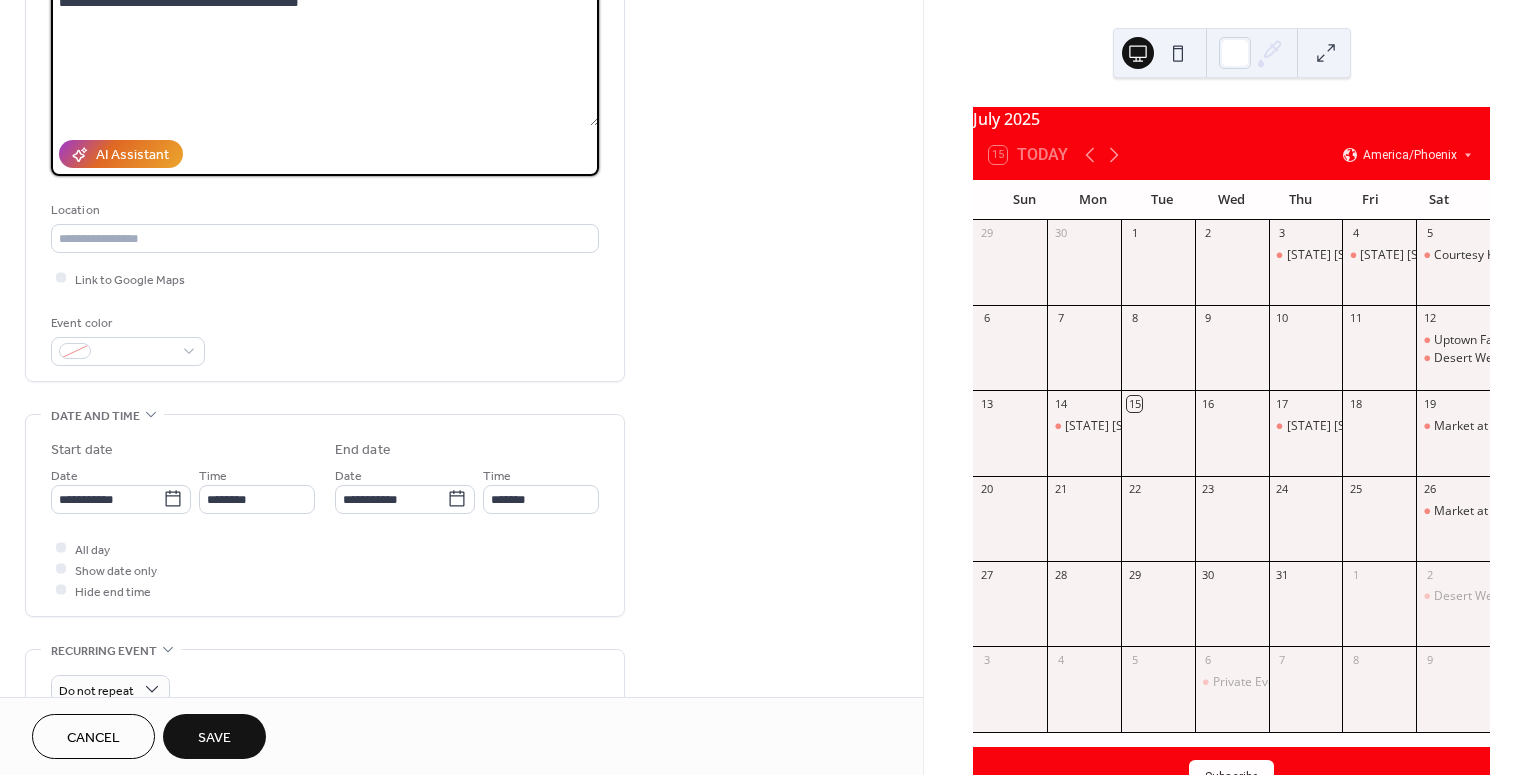 scroll, scrollTop: 245, scrollLeft: 0, axis: vertical 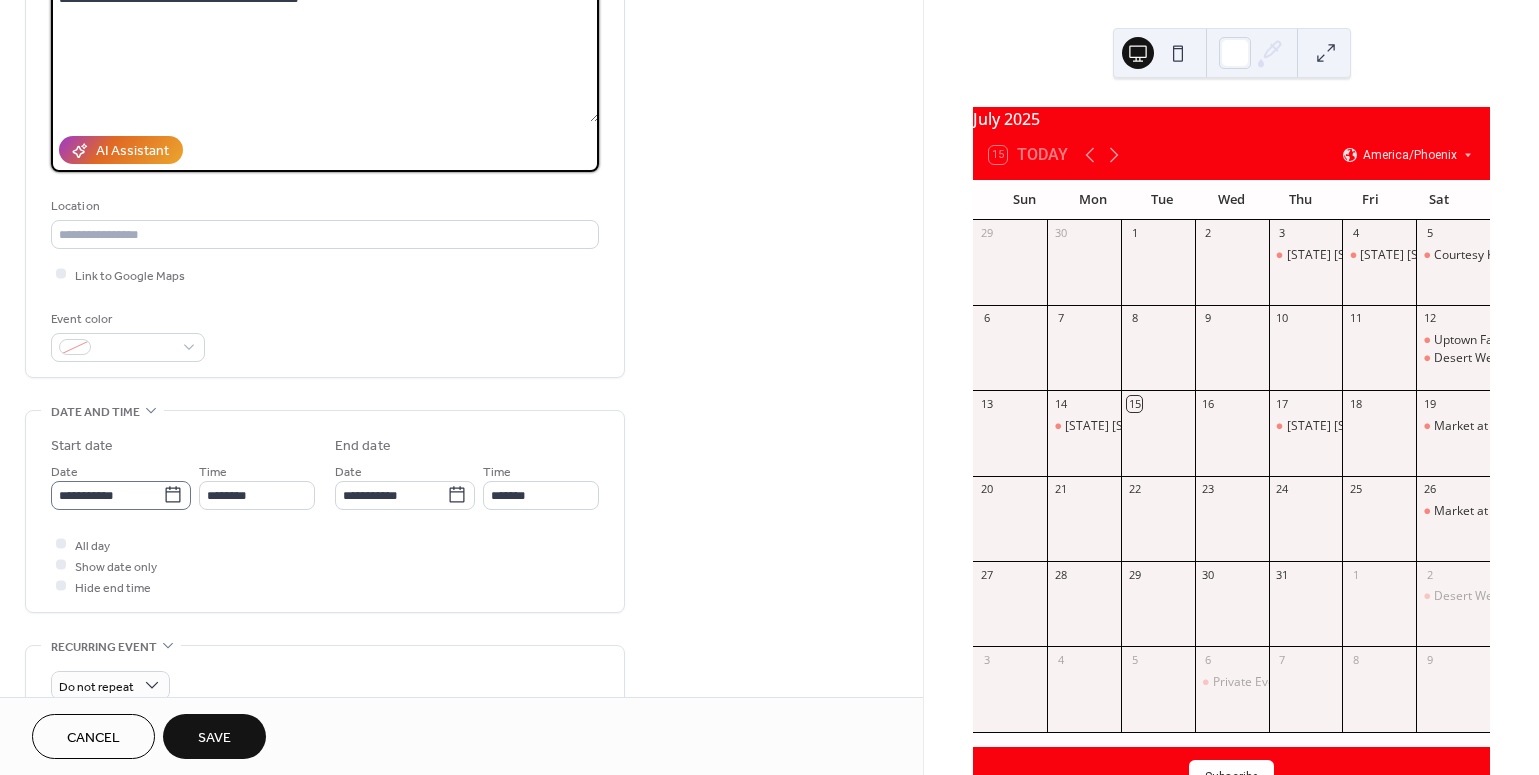 type on "**********" 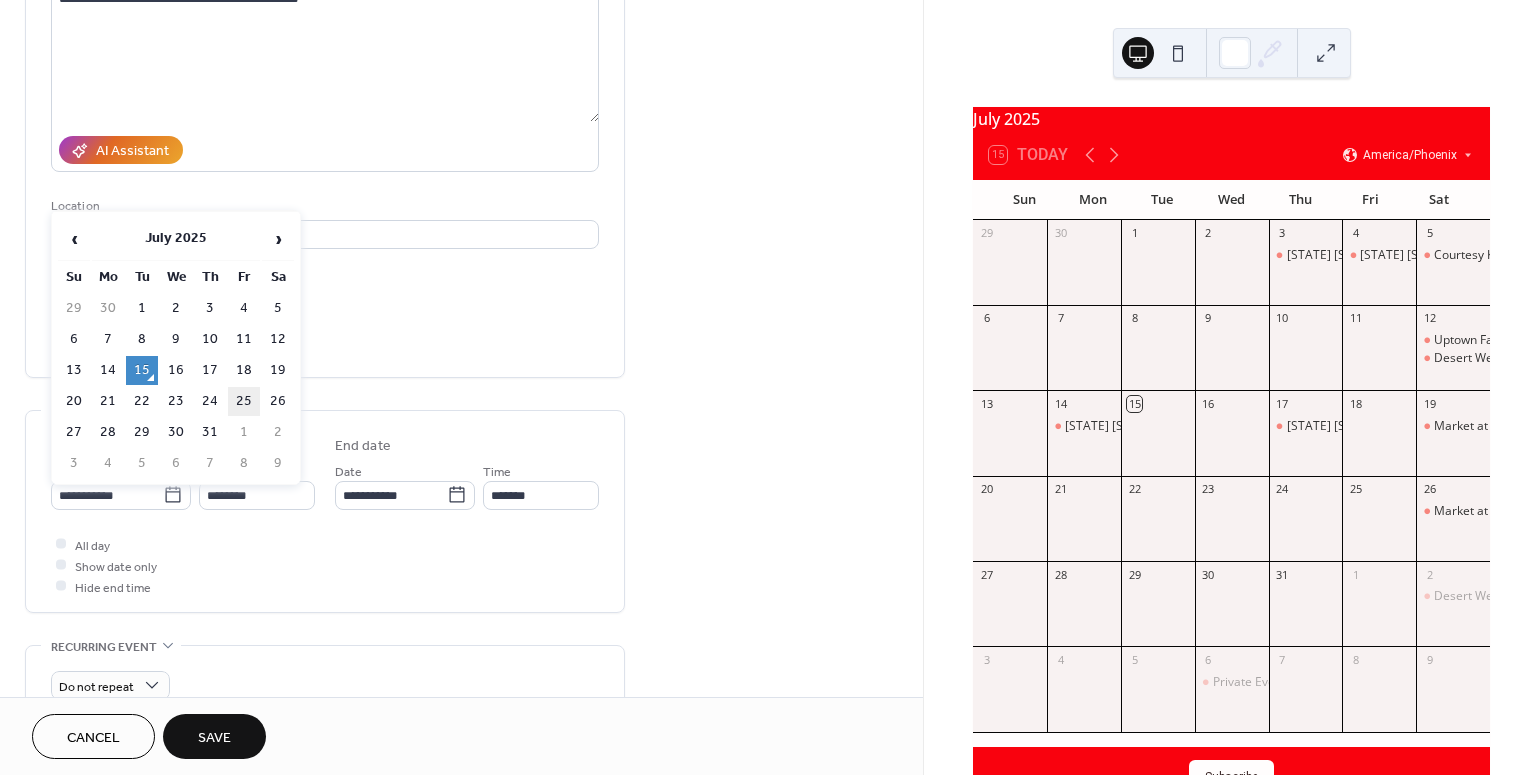click on "25" at bounding box center [244, 401] 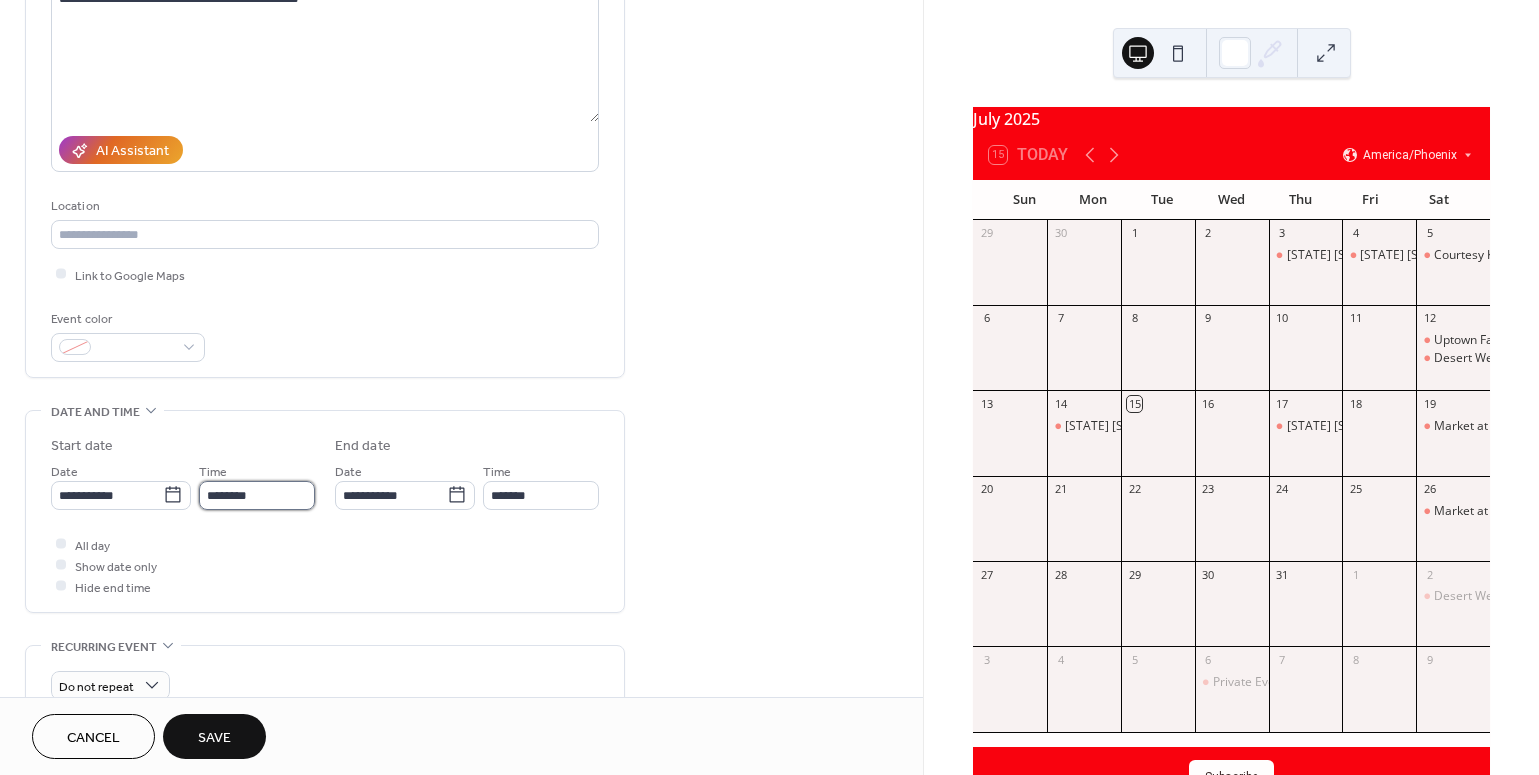 click on "********" at bounding box center (257, 495) 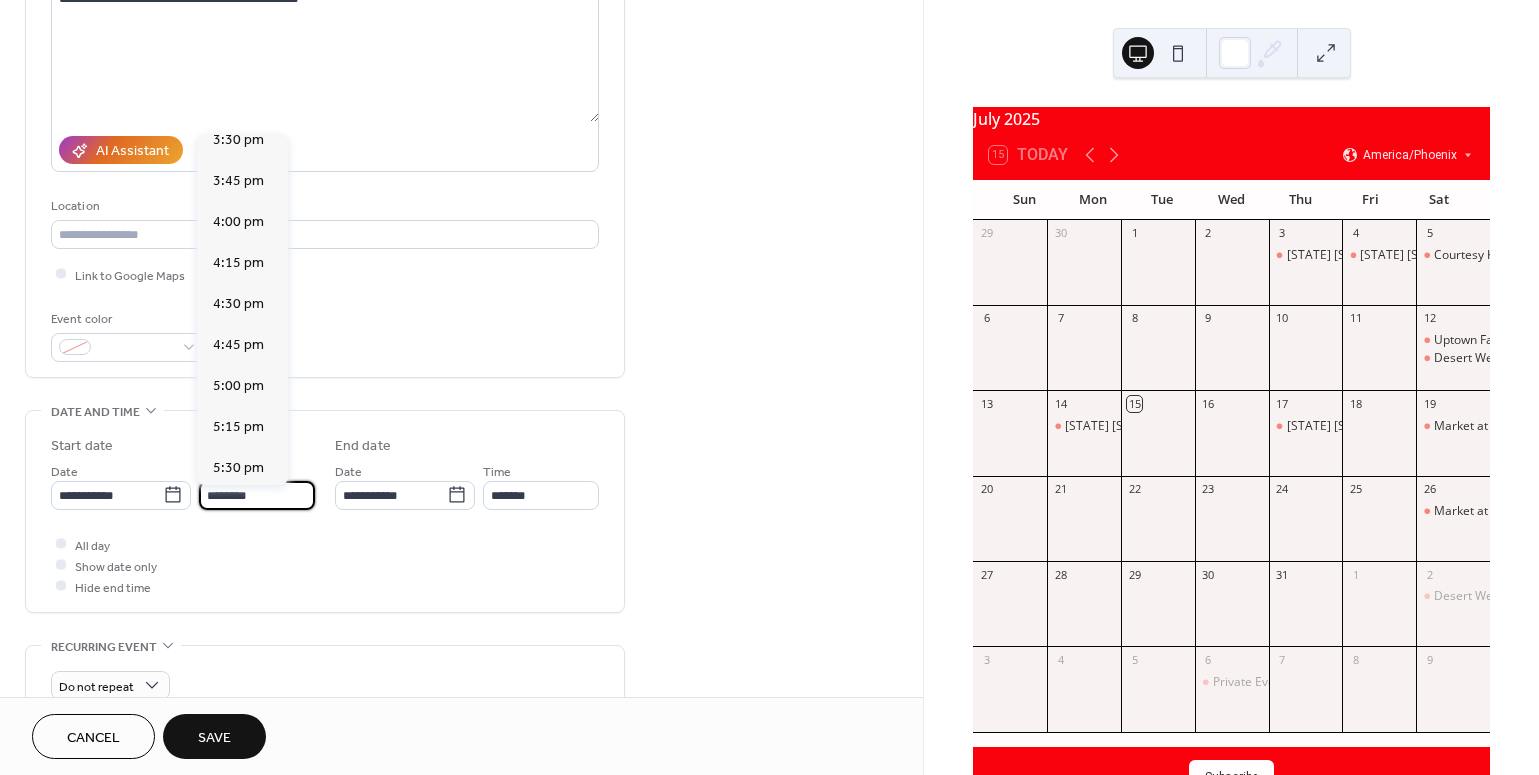 scroll, scrollTop: 2559, scrollLeft: 0, axis: vertical 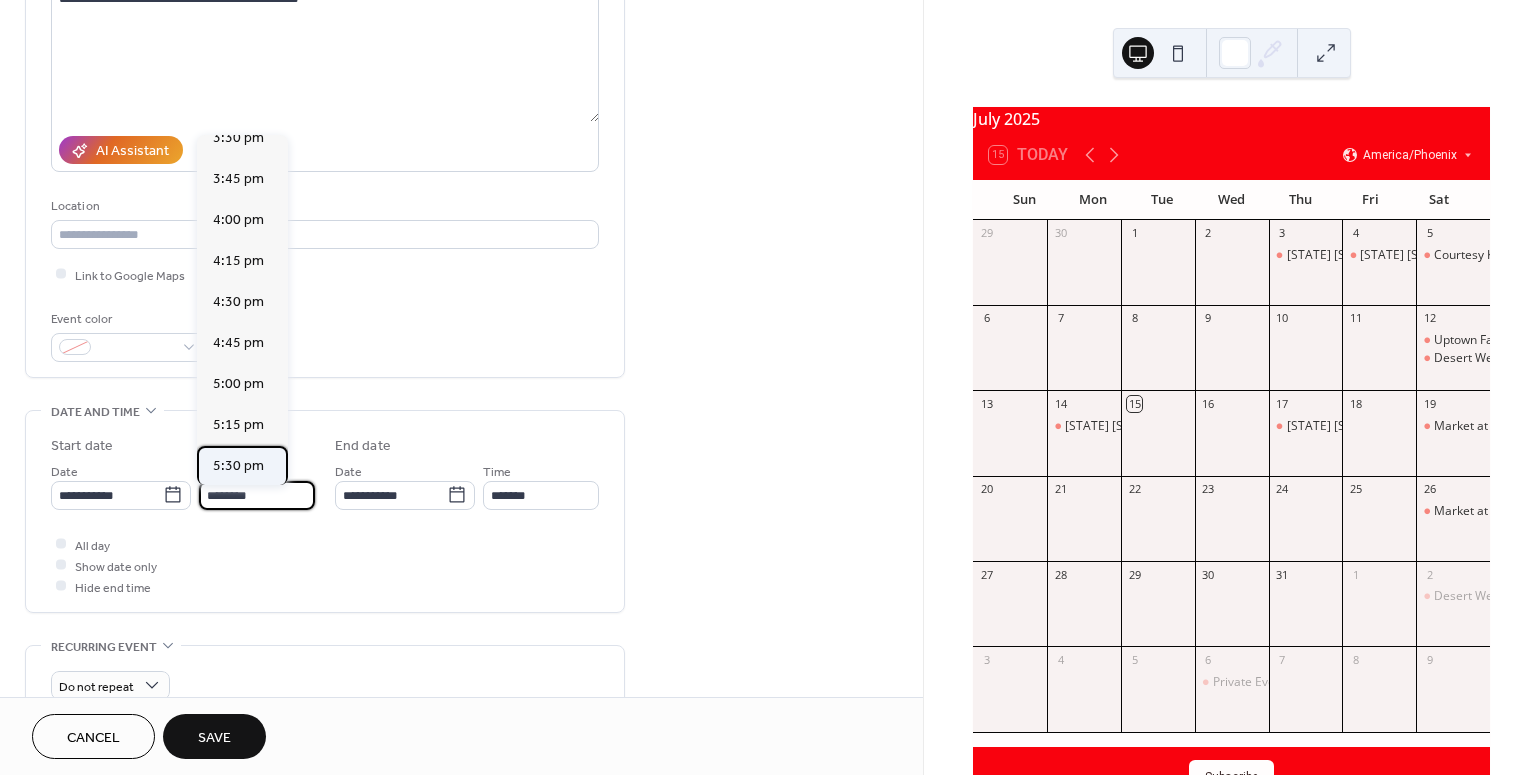 click on "5:30 pm" at bounding box center (238, 465) 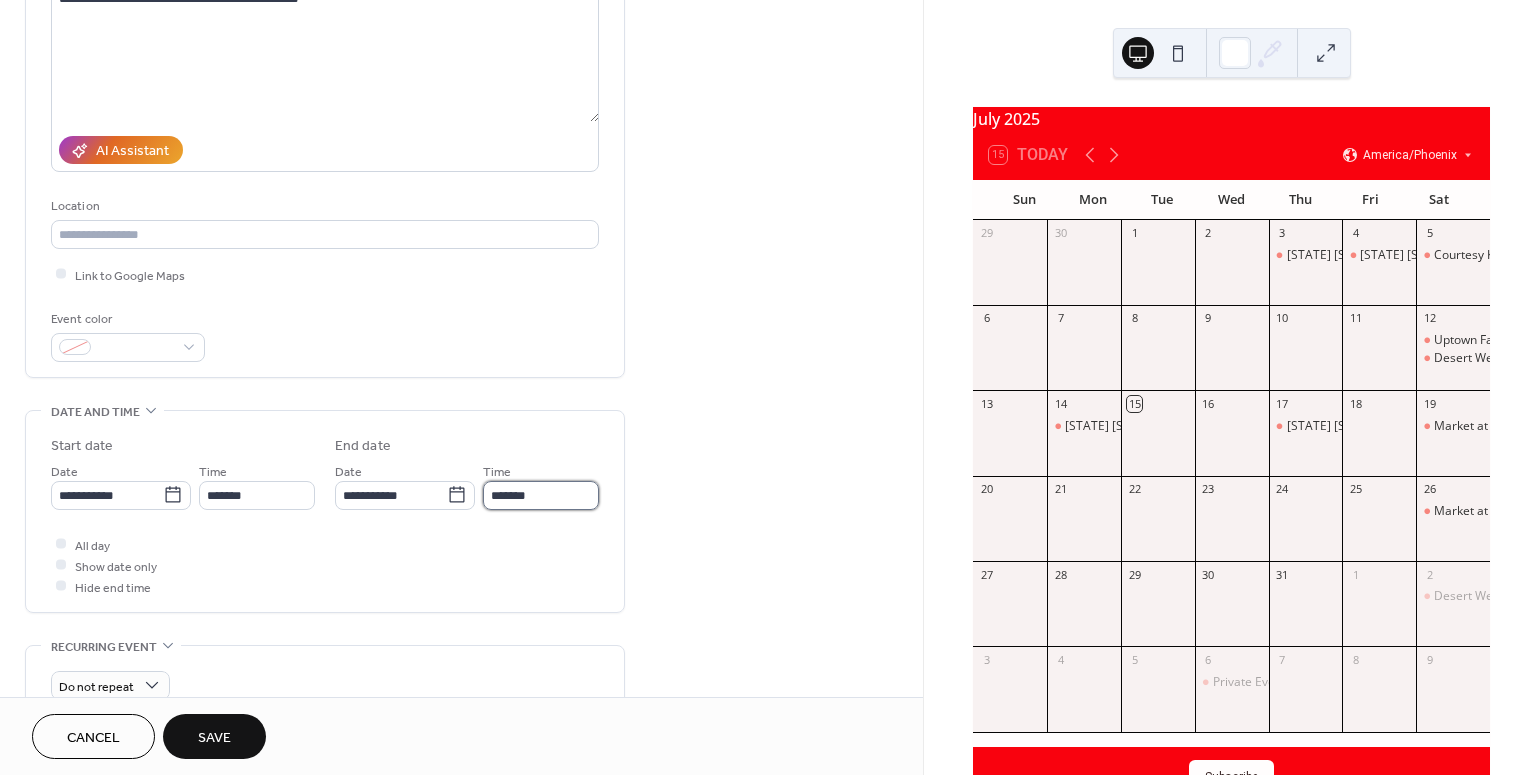 click on "*******" at bounding box center [541, 495] 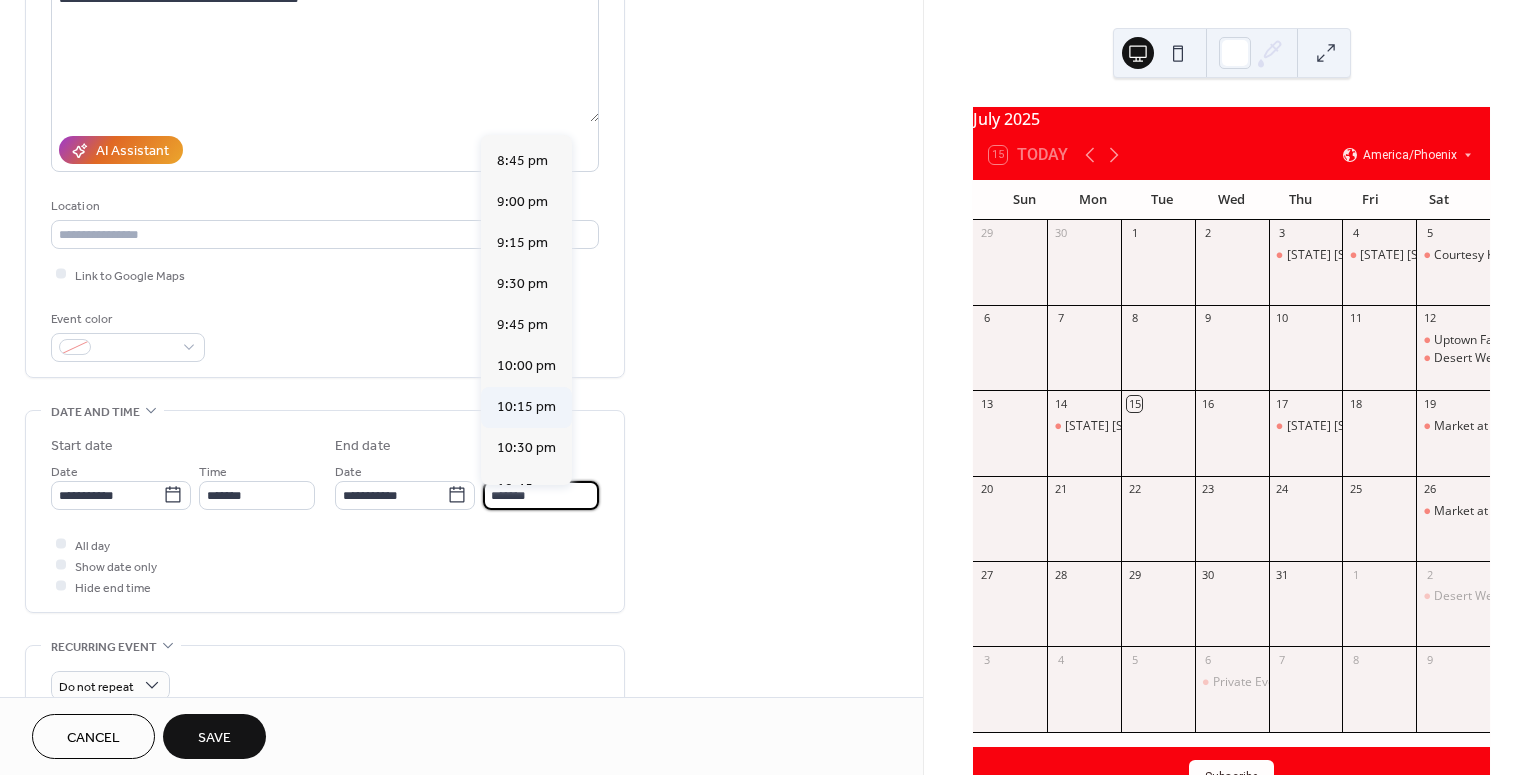 scroll, scrollTop: 469, scrollLeft: 0, axis: vertical 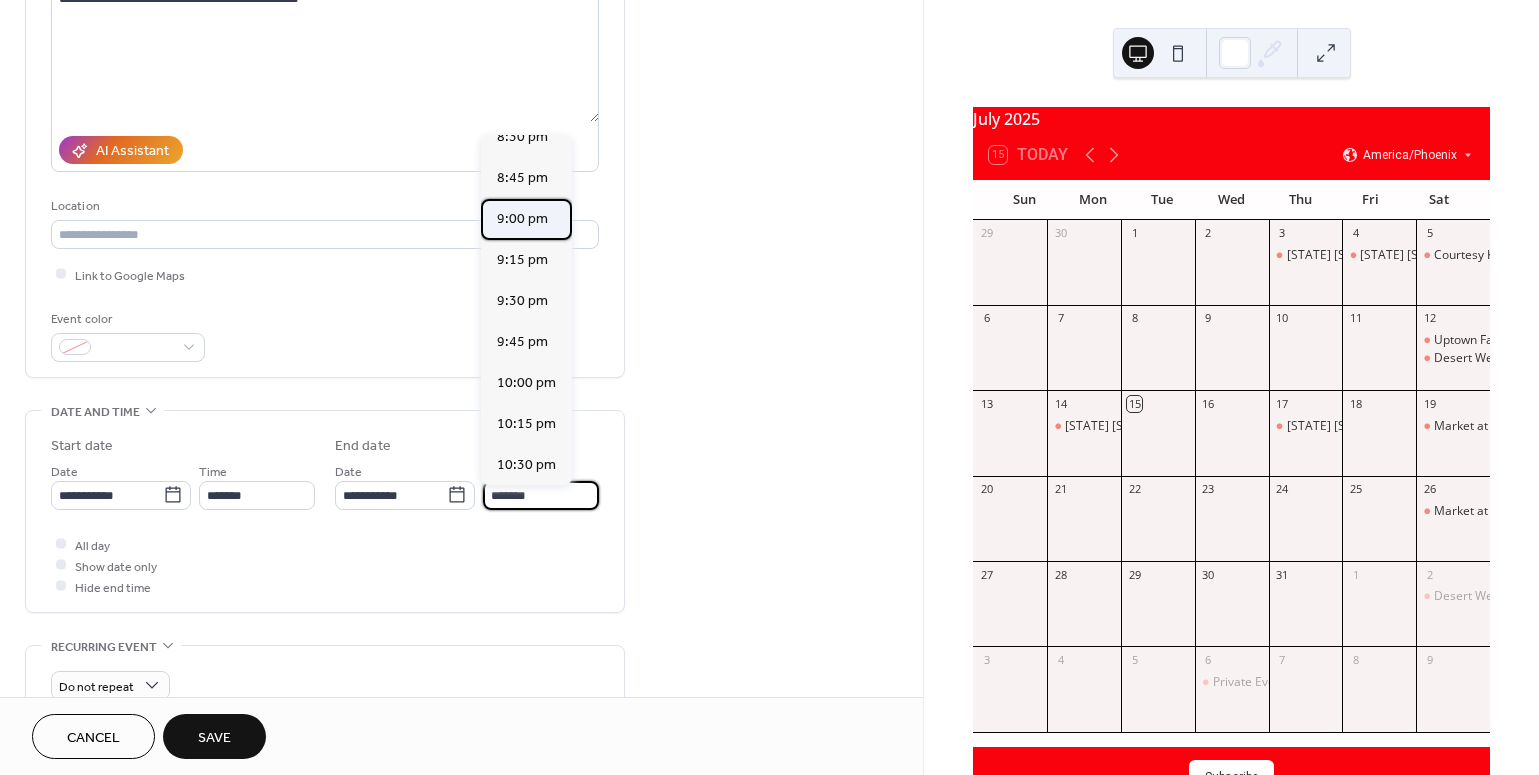click on "9:00 pm" at bounding box center (522, 218) 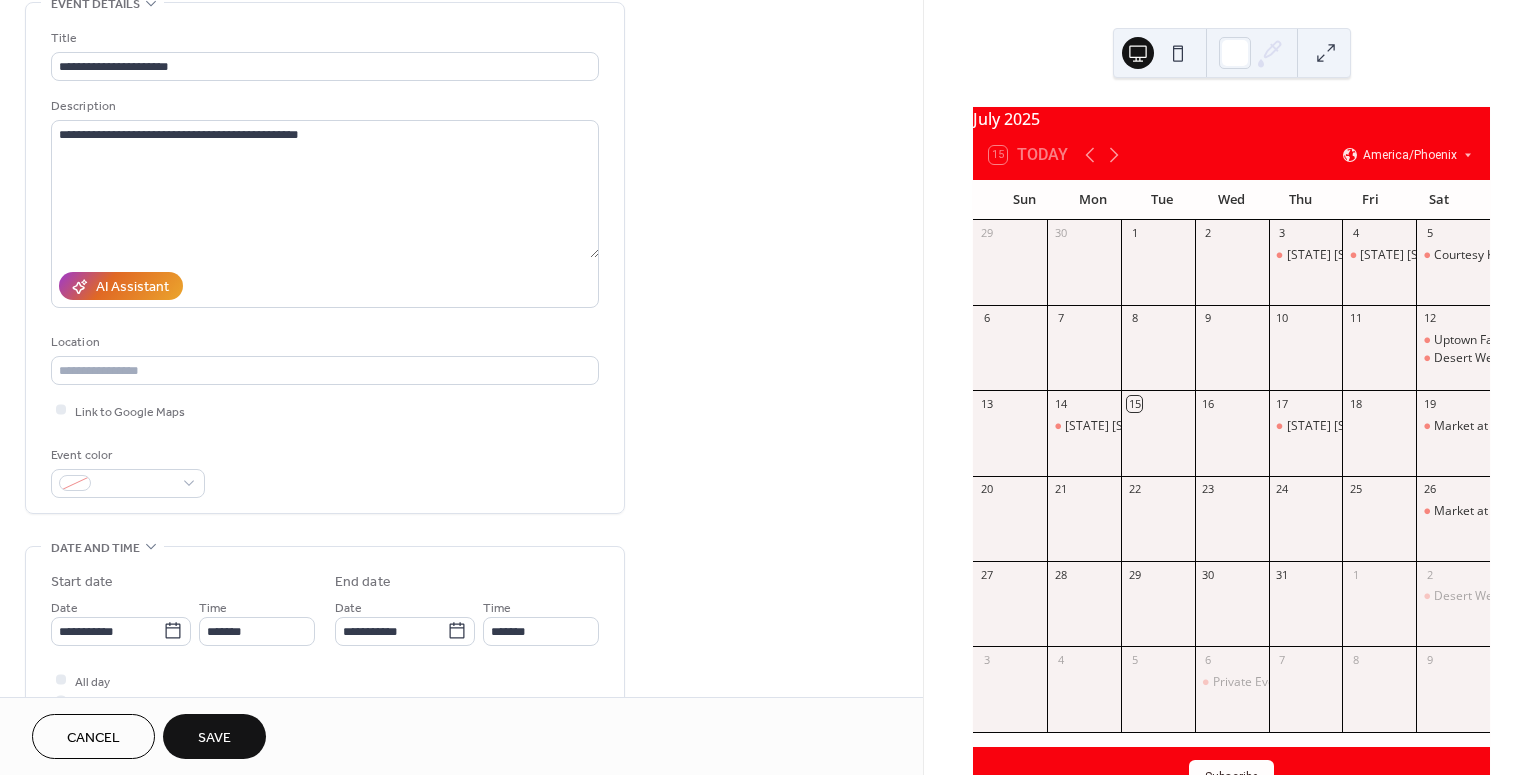 scroll, scrollTop: 107, scrollLeft: 0, axis: vertical 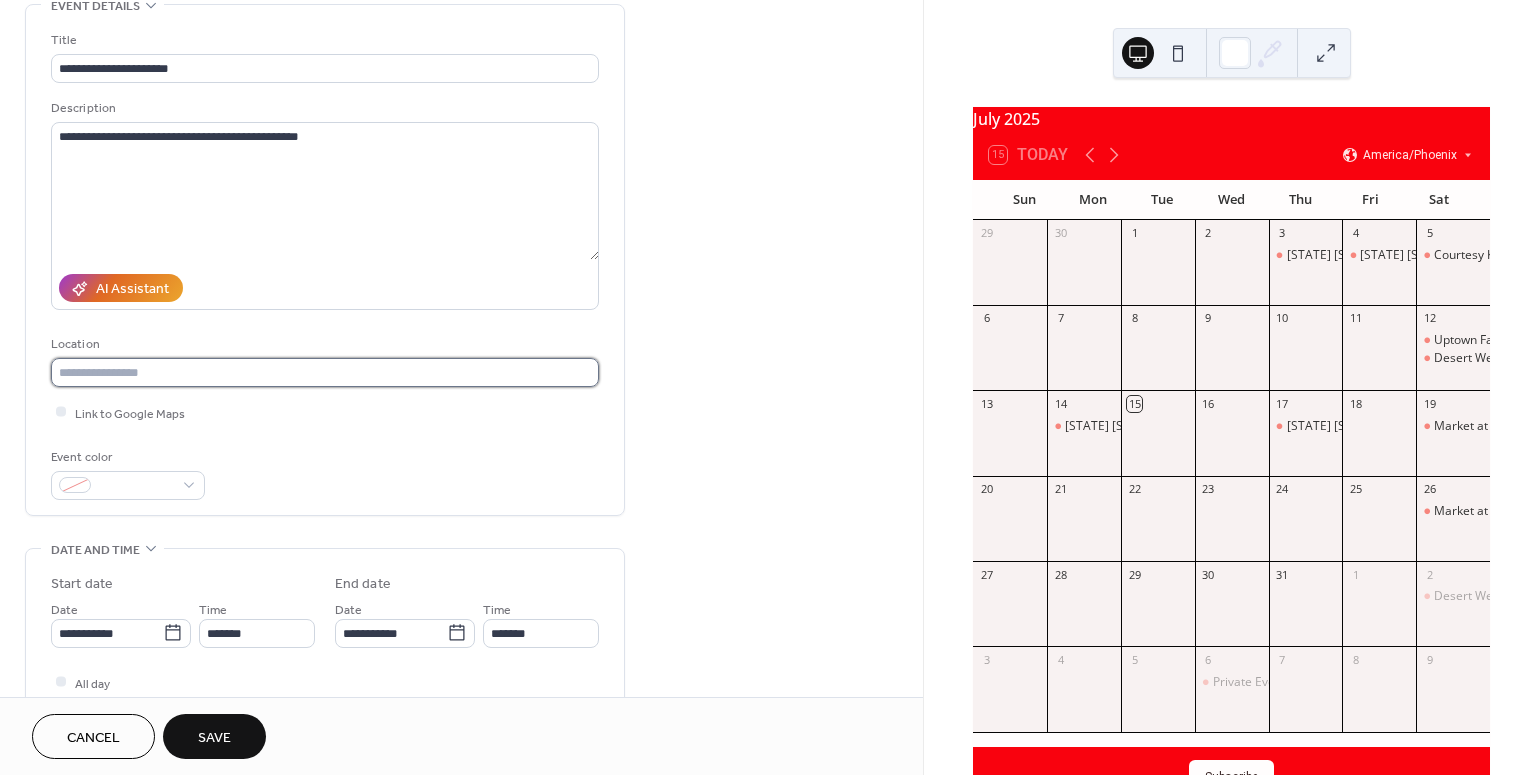 click at bounding box center [325, 372] 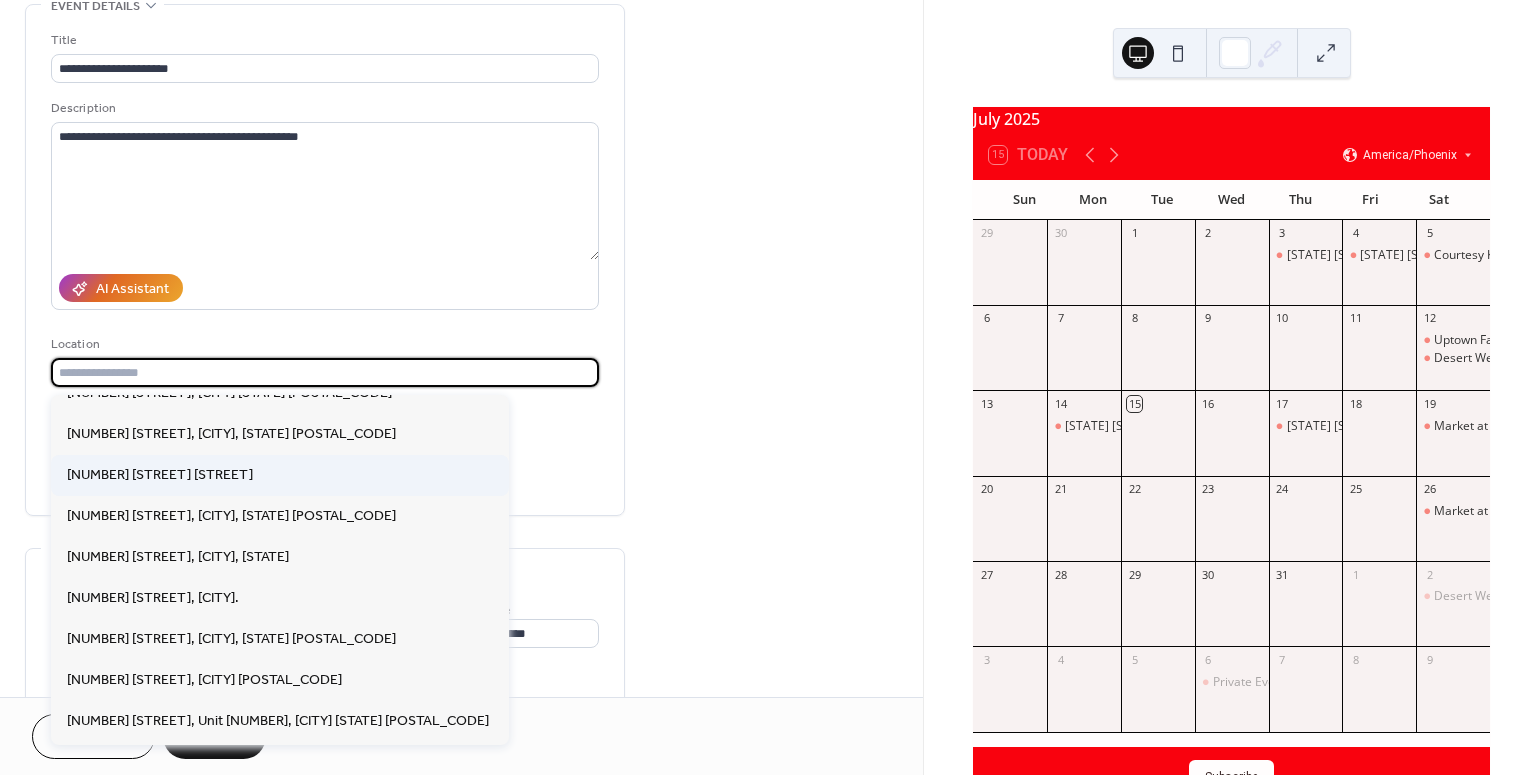 scroll, scrollTop: 721, scrollLeft: 0, axis: vertical 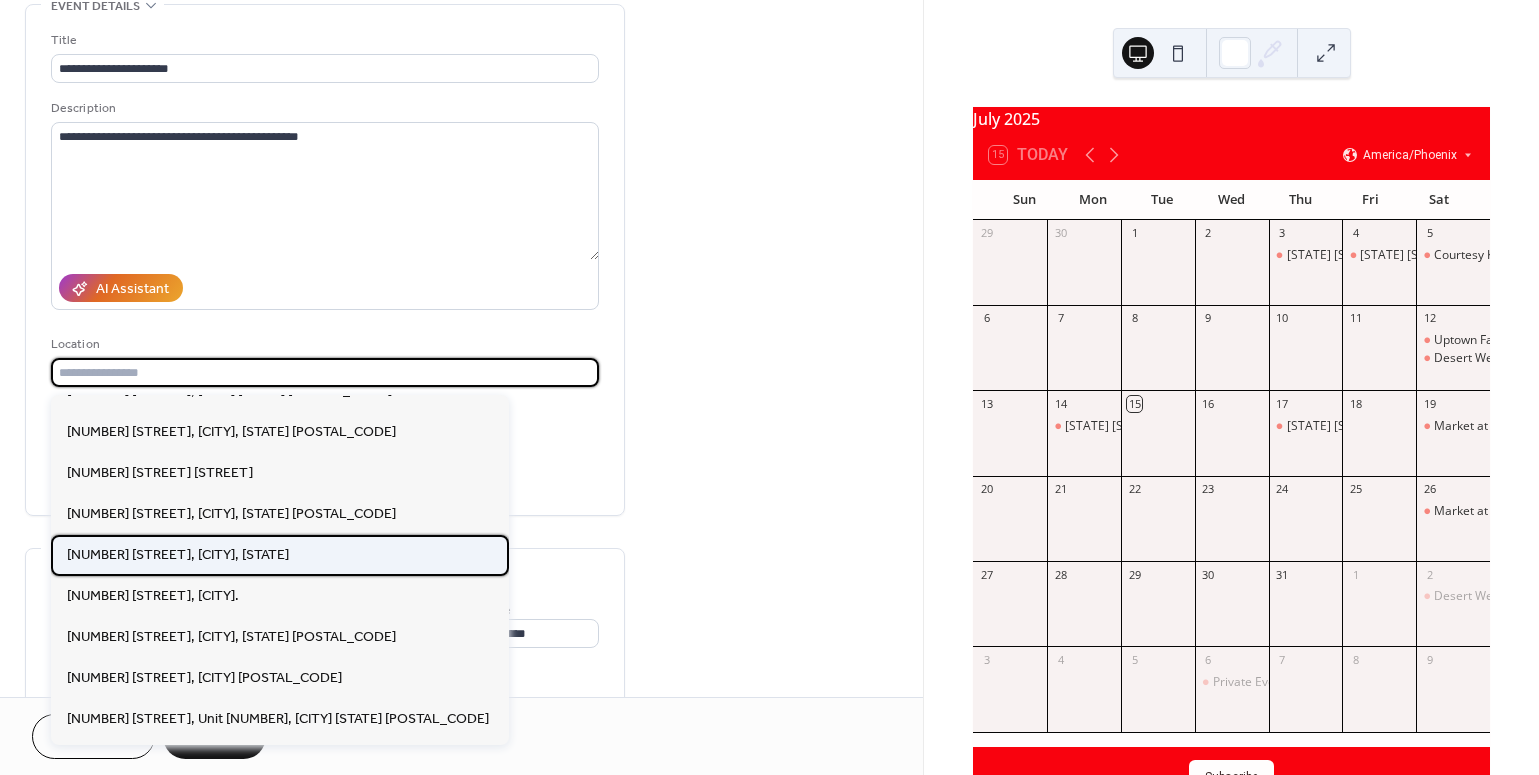 click on "[NUMBER] [STREET], [CITY], [STATE]" at bounding box center (178, 554) 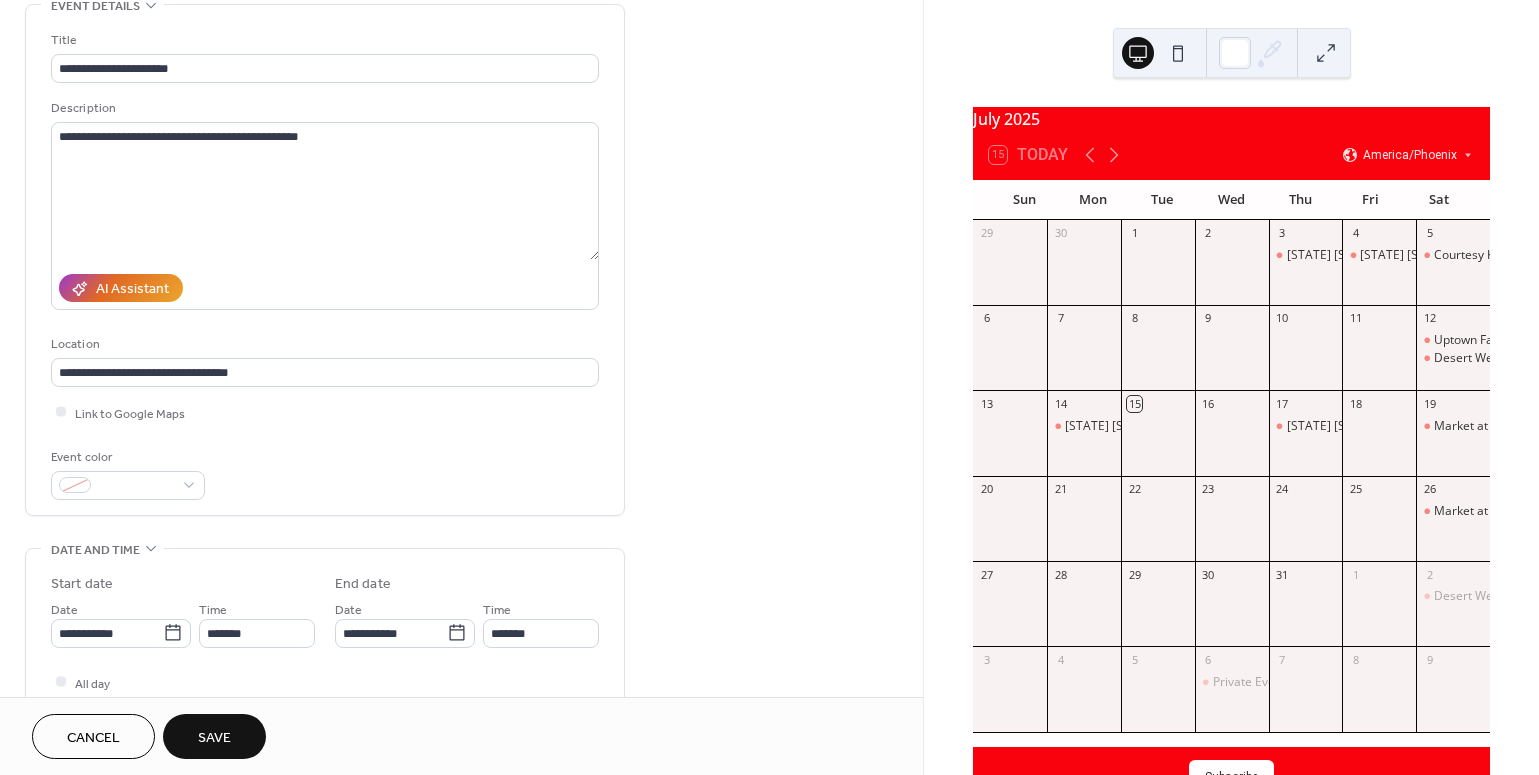 type on "**********" 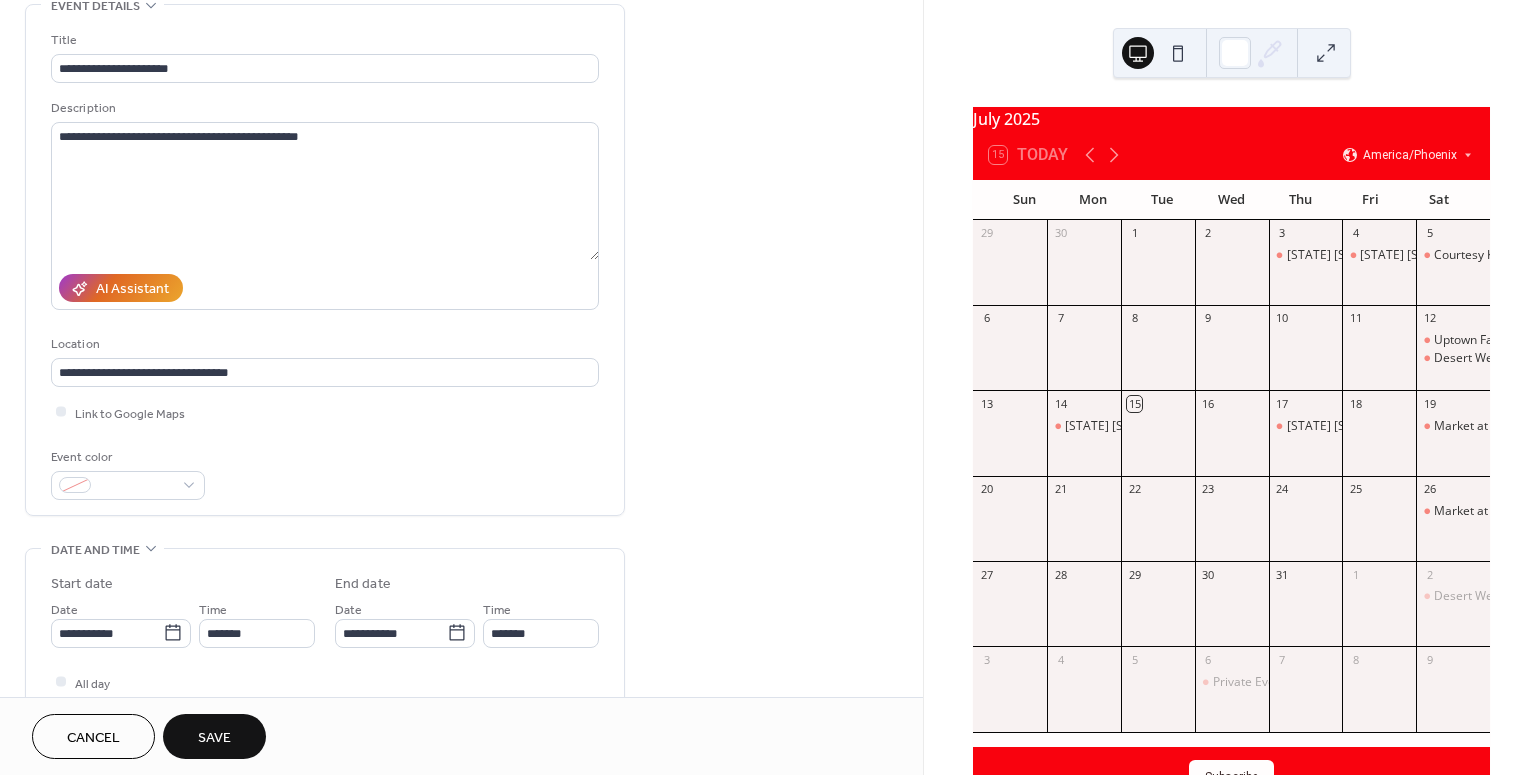 click on "Save" at bounding box center [214, 738] 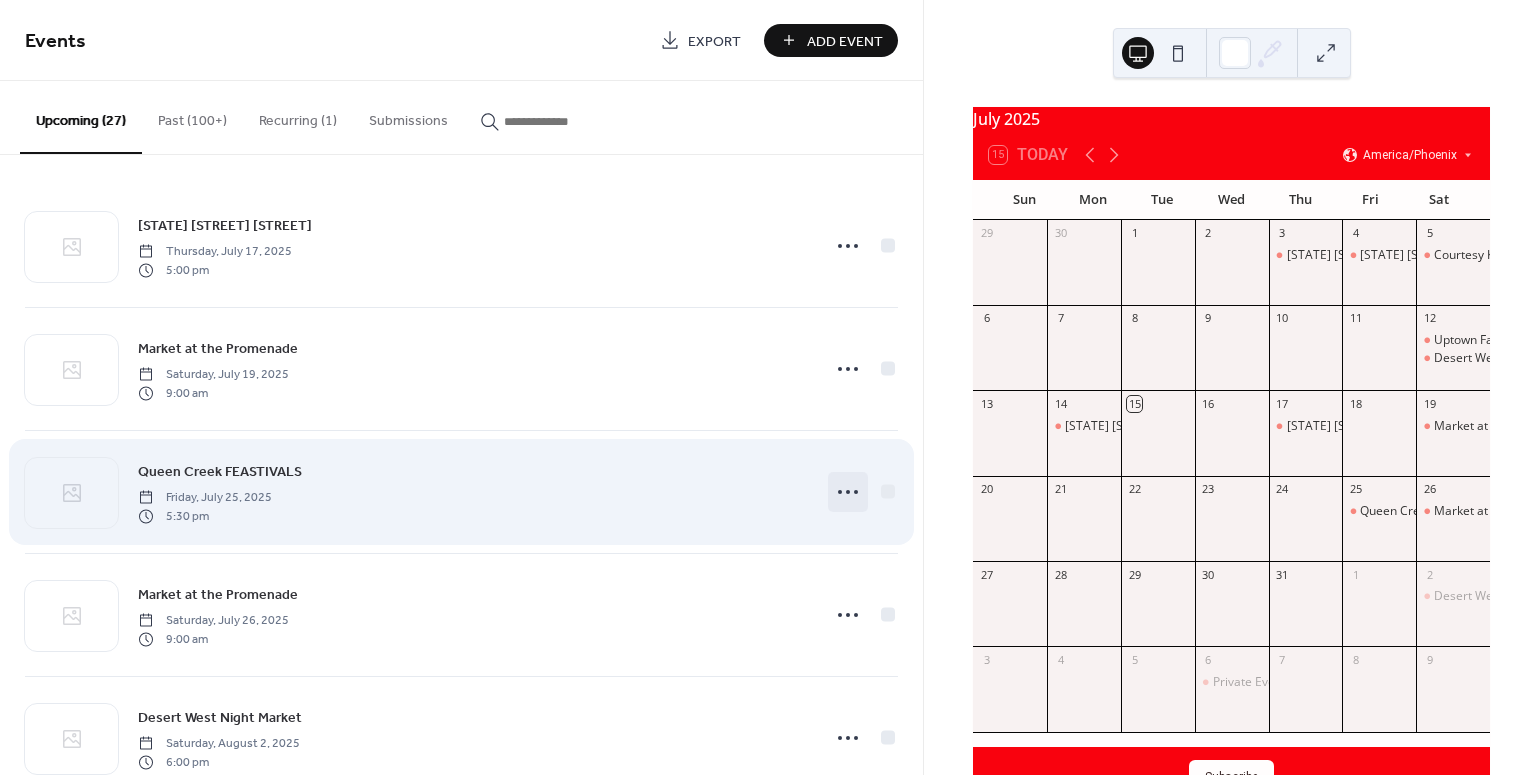 click 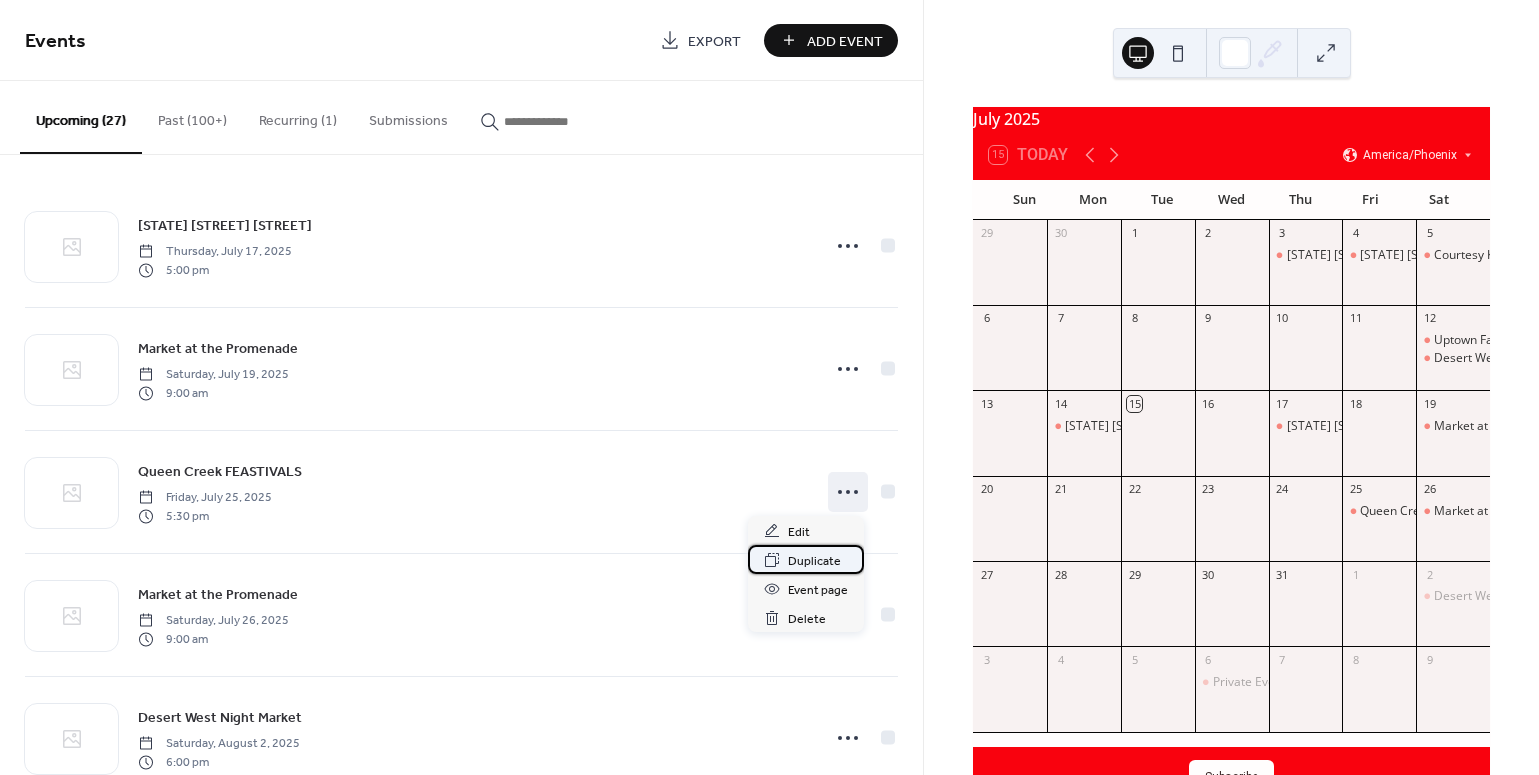 click on "Duplicate" at bounding box center (814, 561) 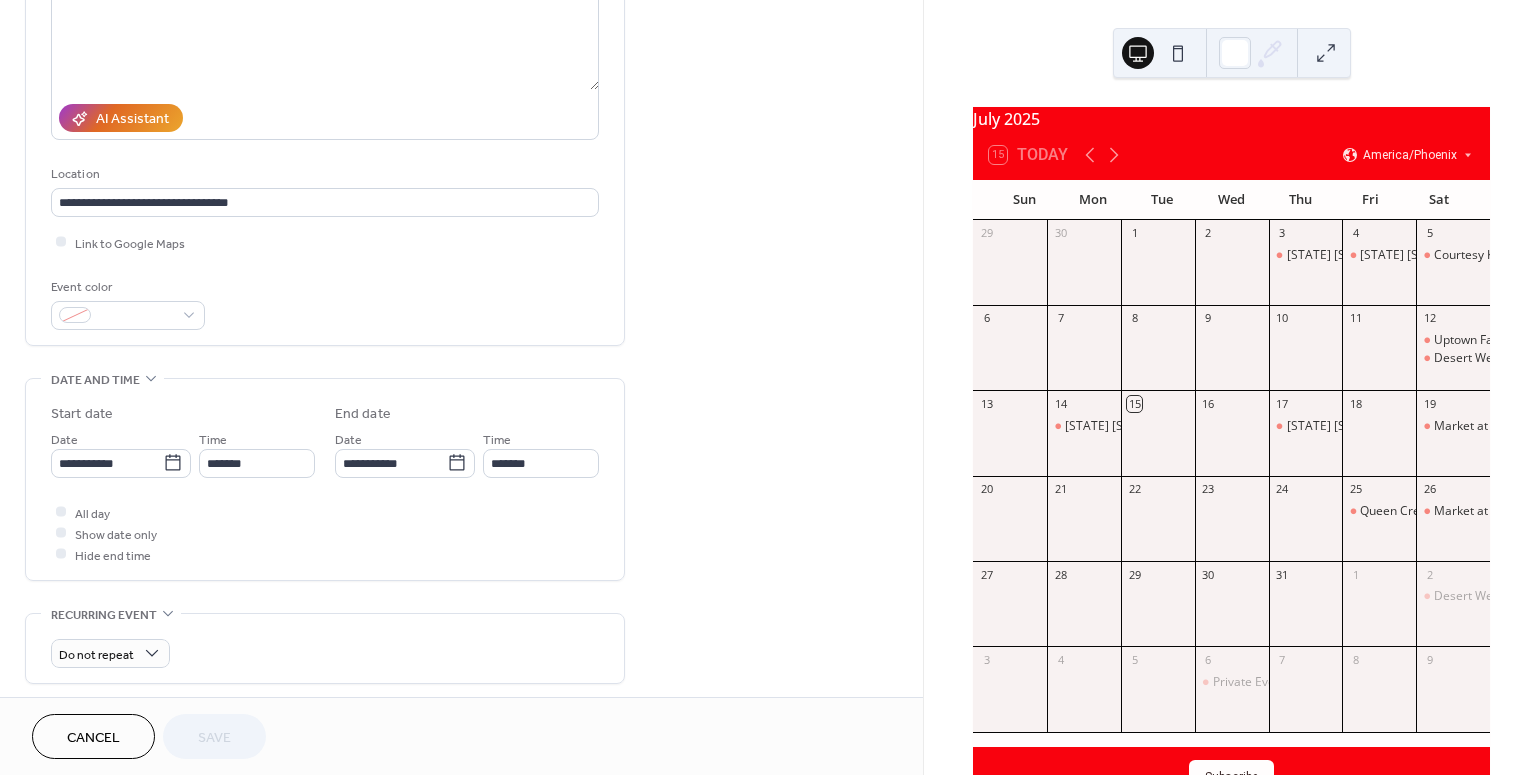 scroll, scrollTop: 281, scrollLeft: 0, axis: vertical 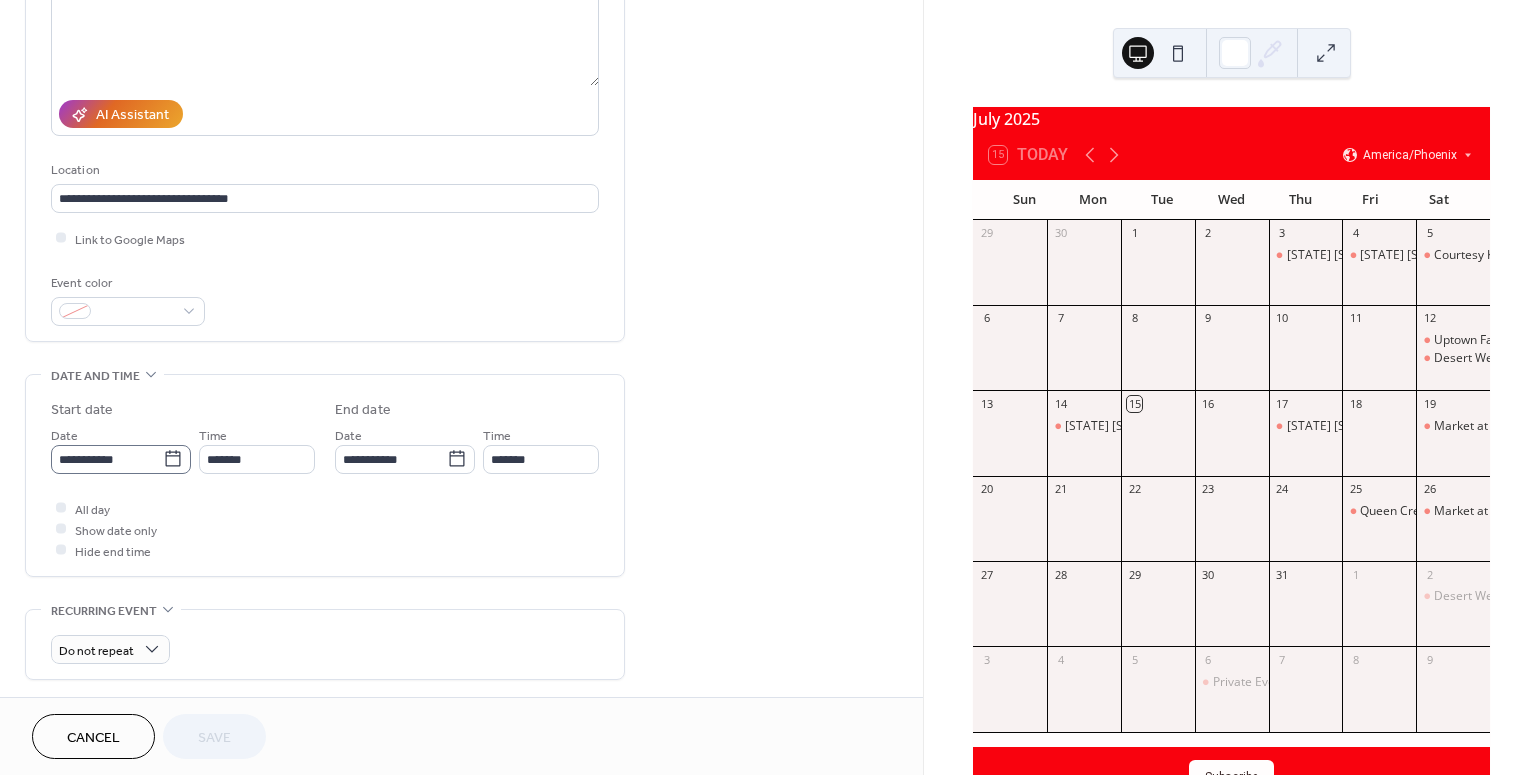 click 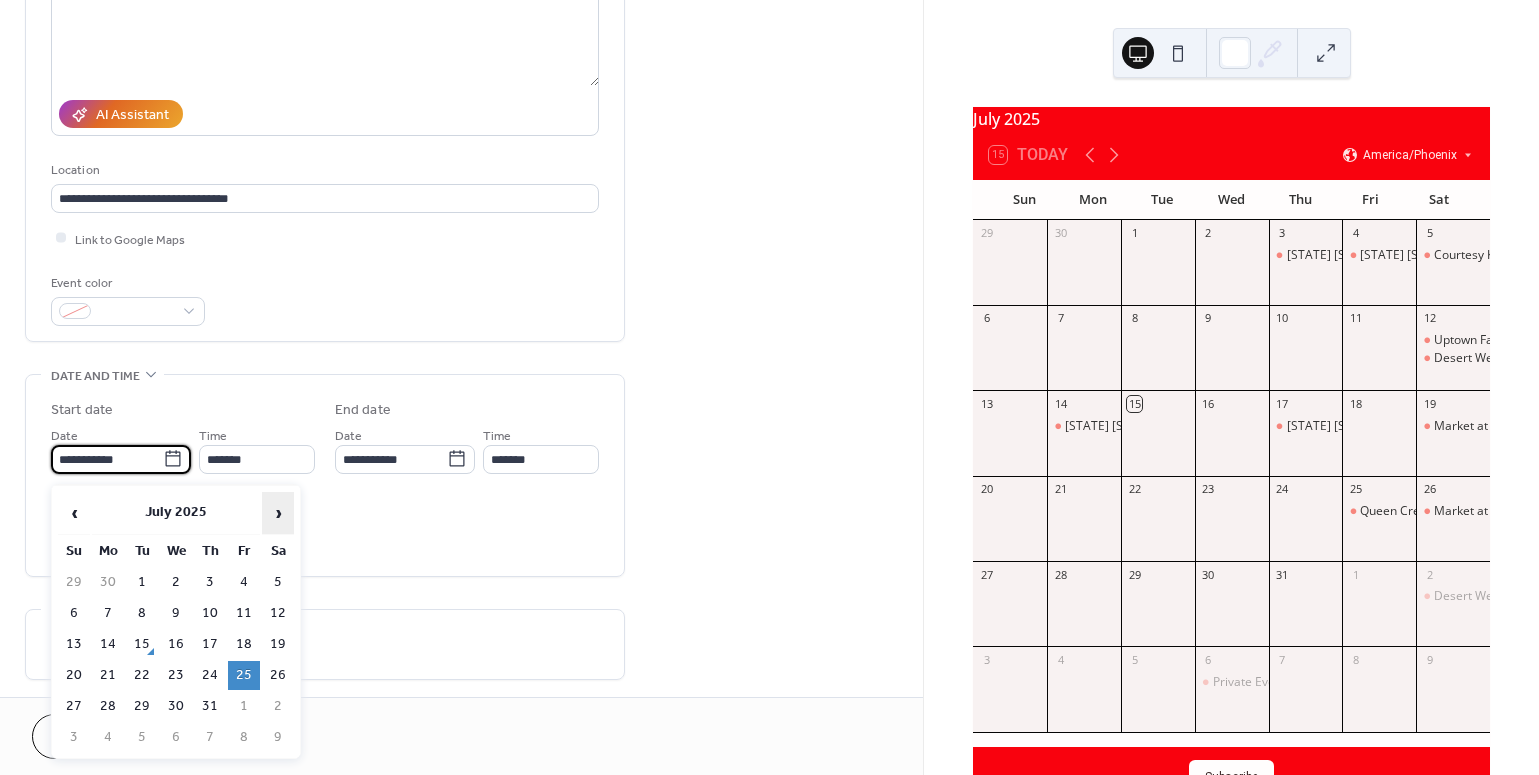 click on "›" at bounding box center (278, 513) 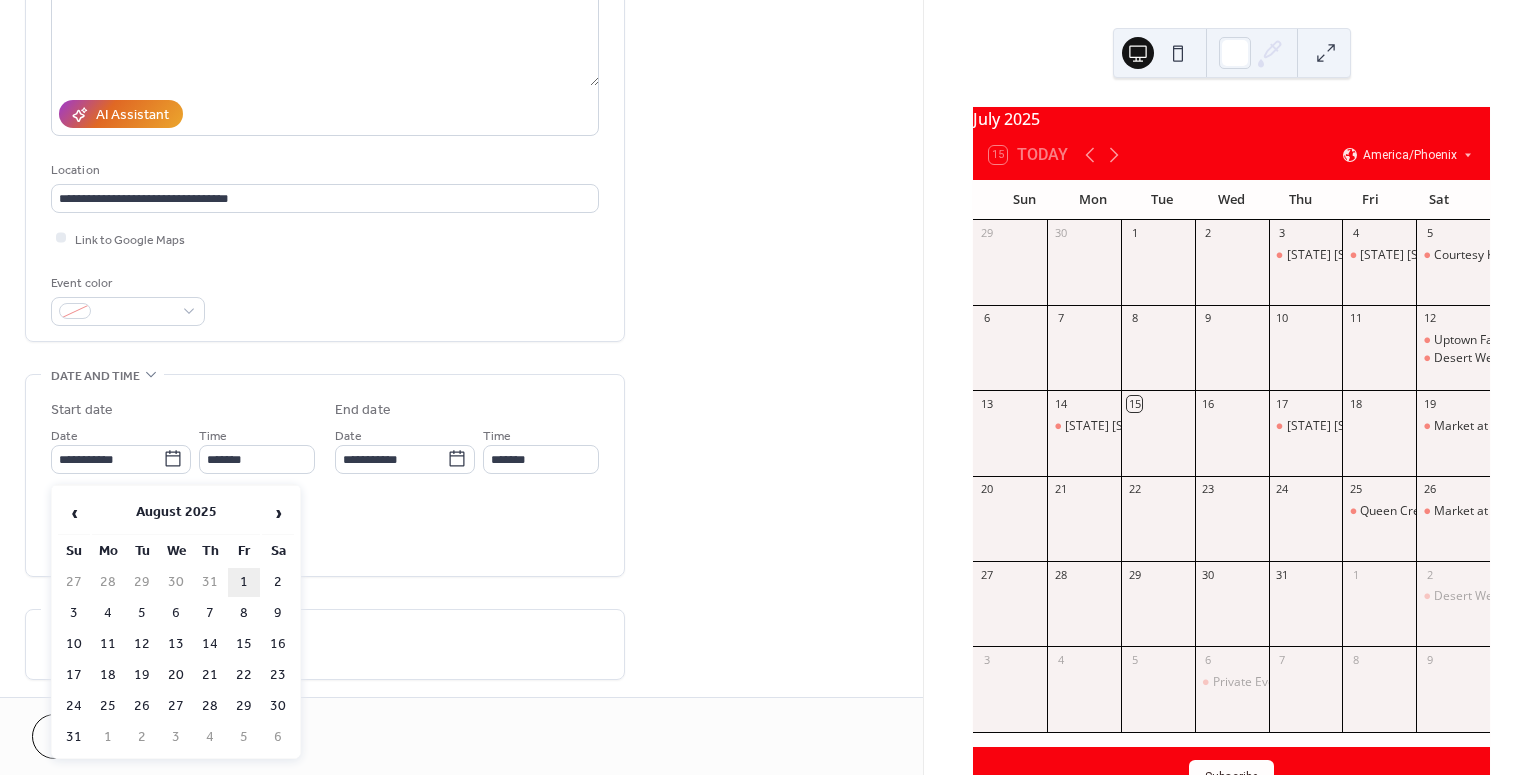 click on "1" at bounding box center [244, 582] 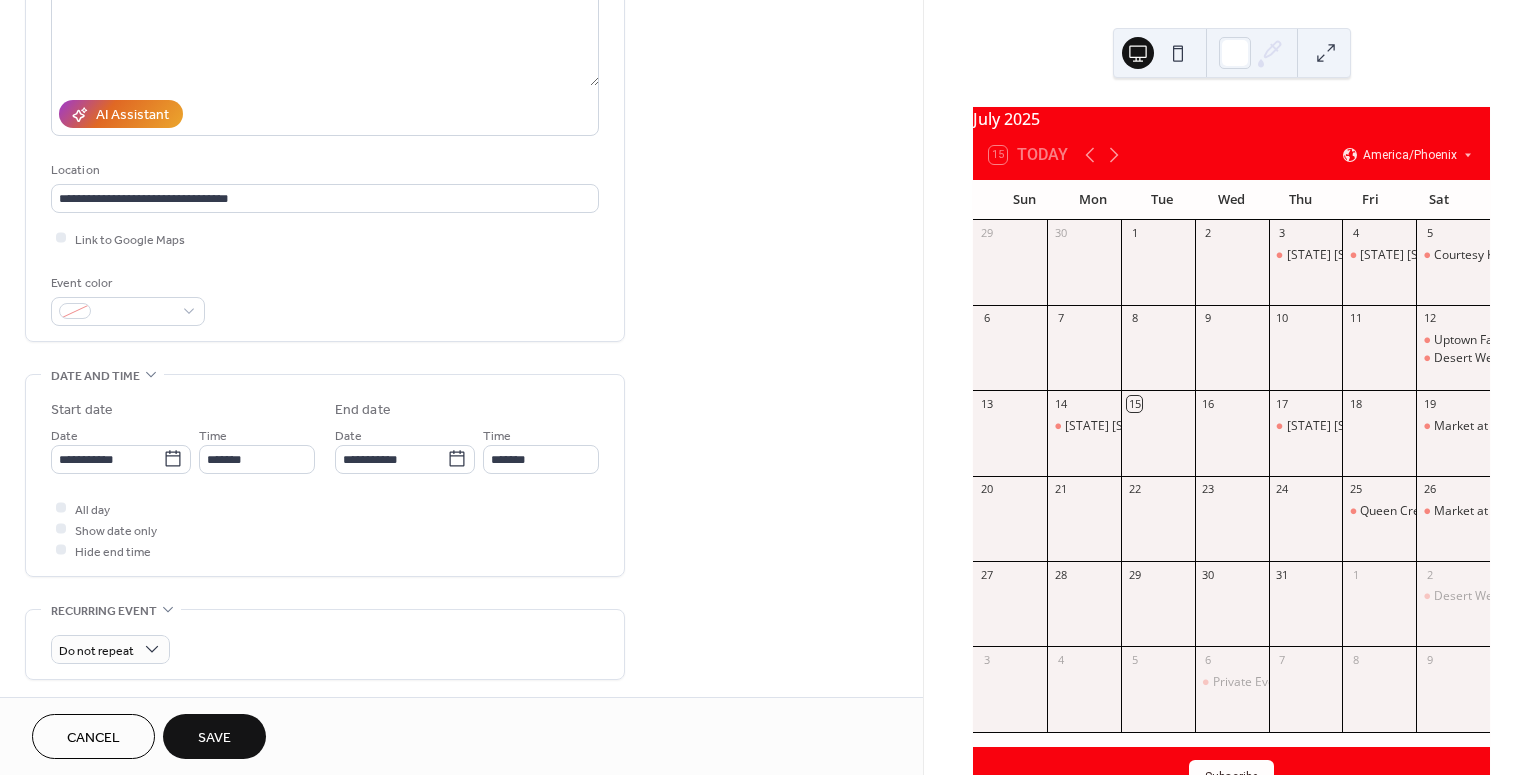 click on "Save" at bounding box center [214, 738] 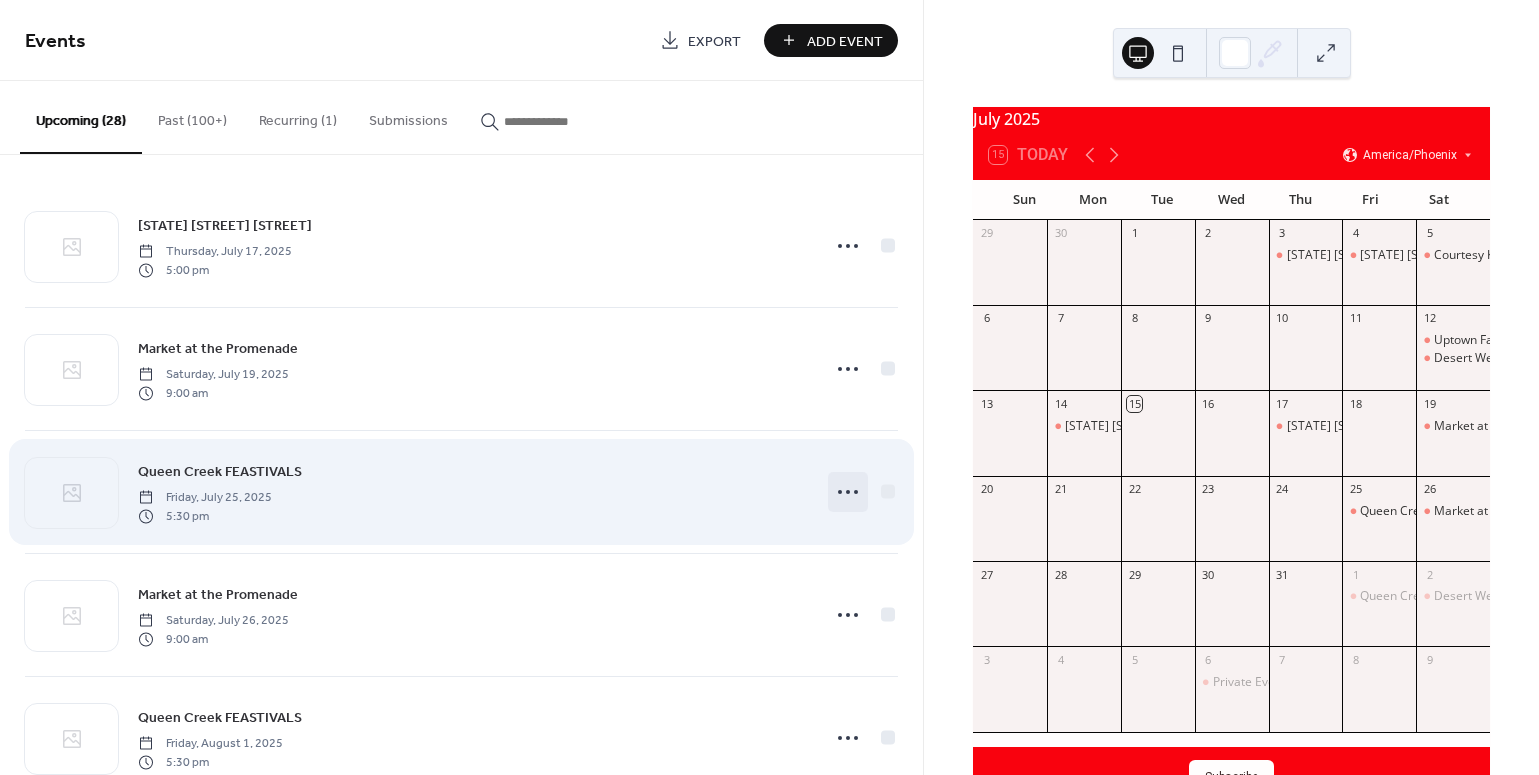 click 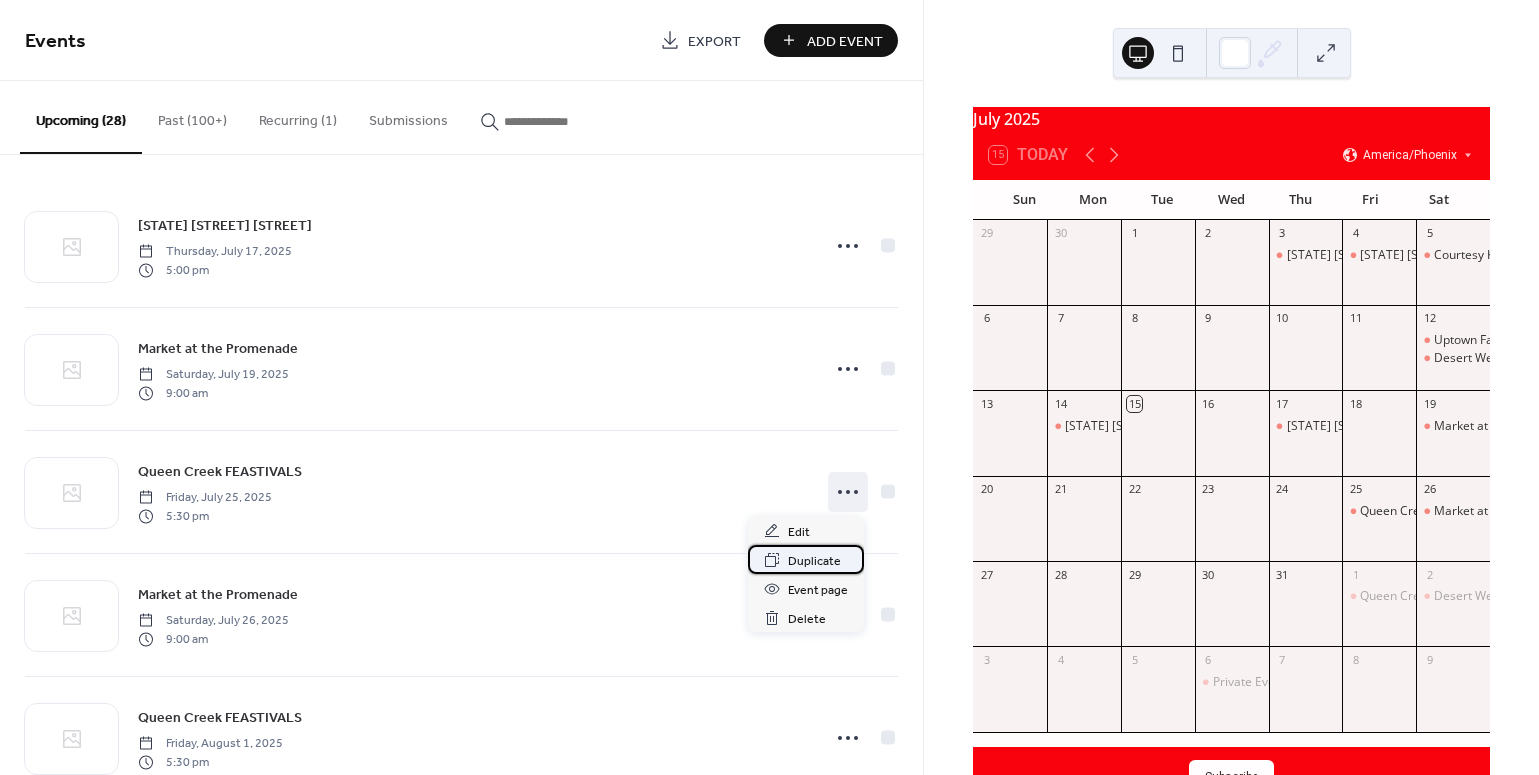 click on "Duplicate" at bounding box center (814, 561) 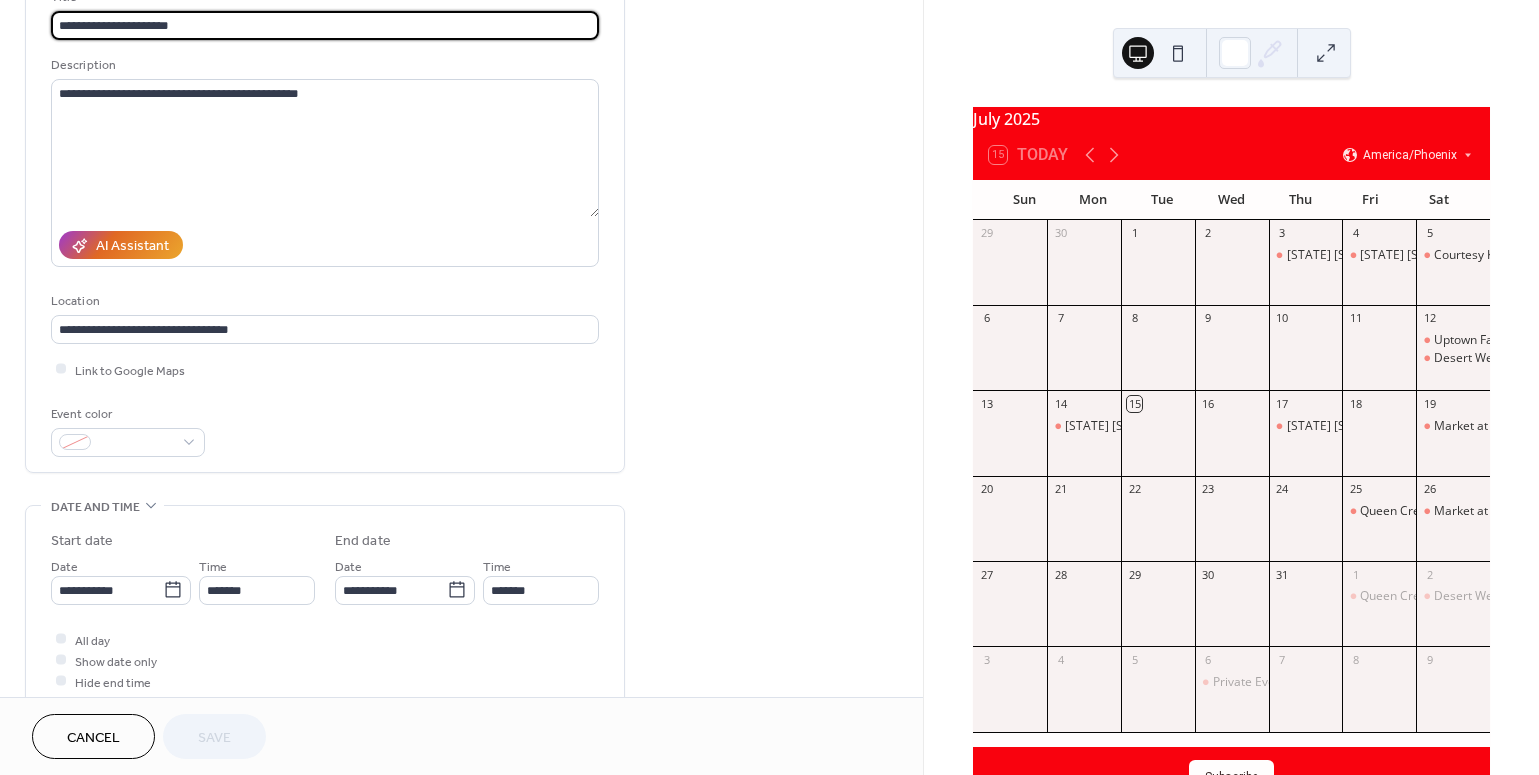 scroll, scrollTop: 187, scrollLeft: 0, axis: vertical 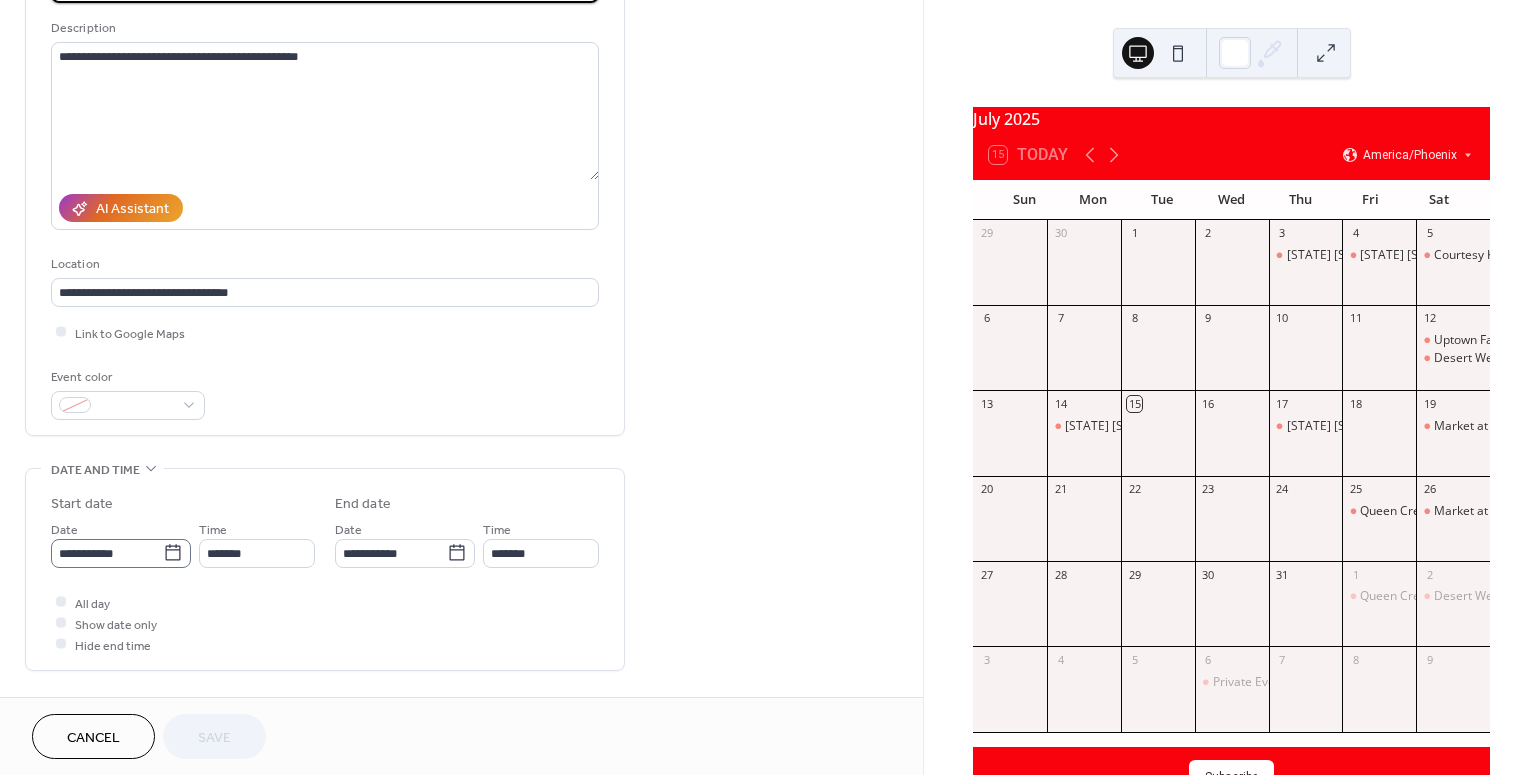 click 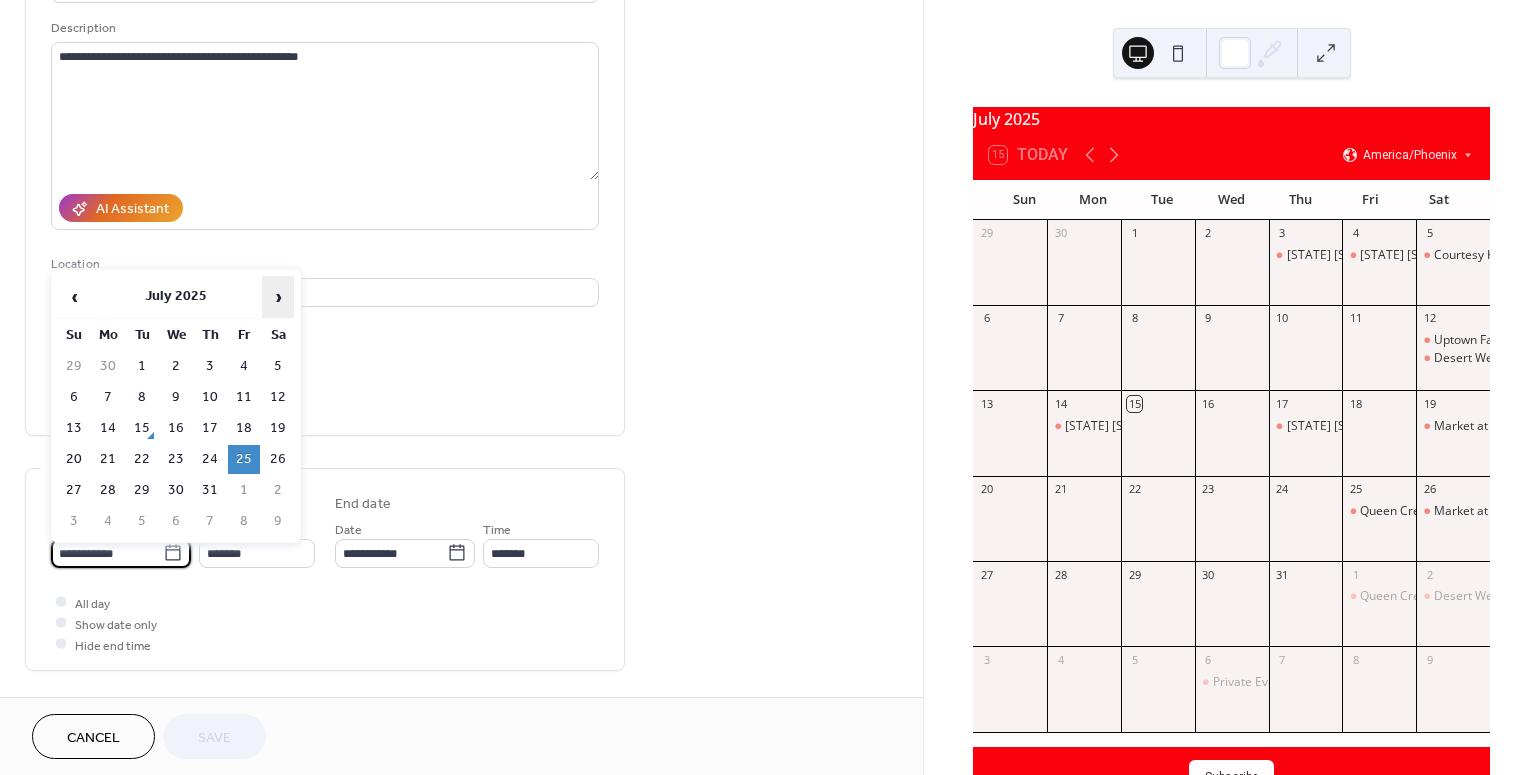 click on "›" at bounding box center [278, 297] 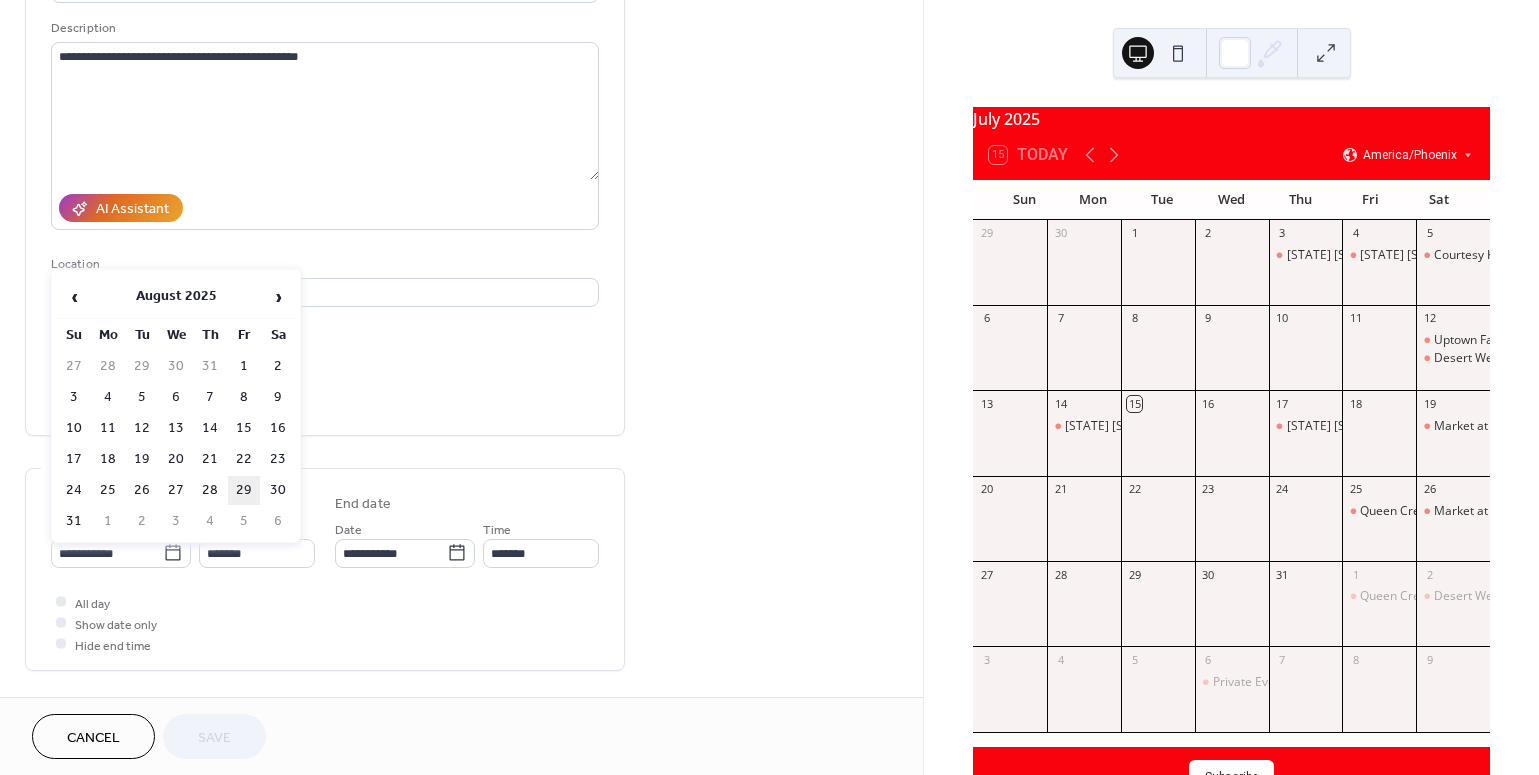 click on "29" at bounding box center [244, 490] 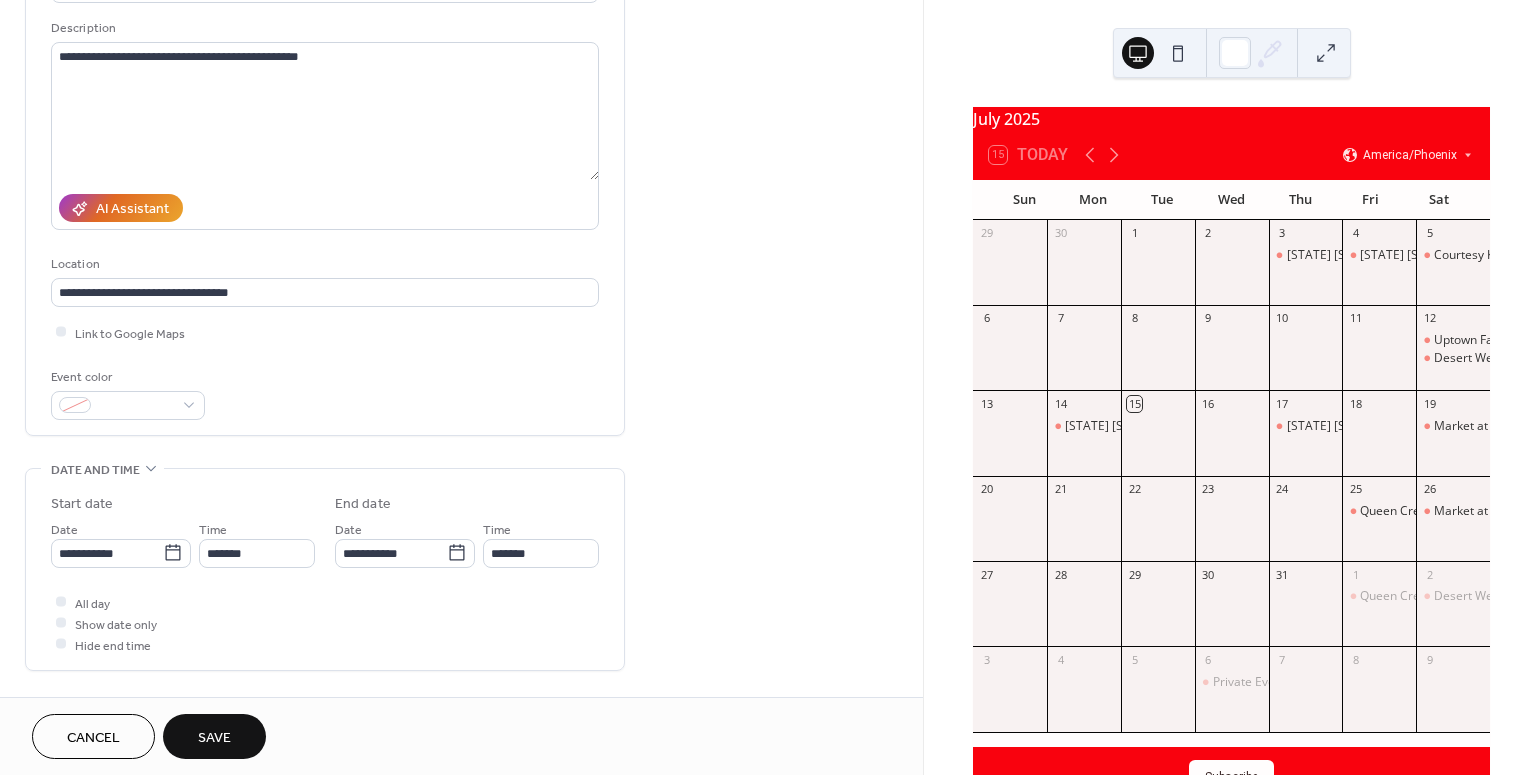 click on "Save" at bounding box center (214, 738) 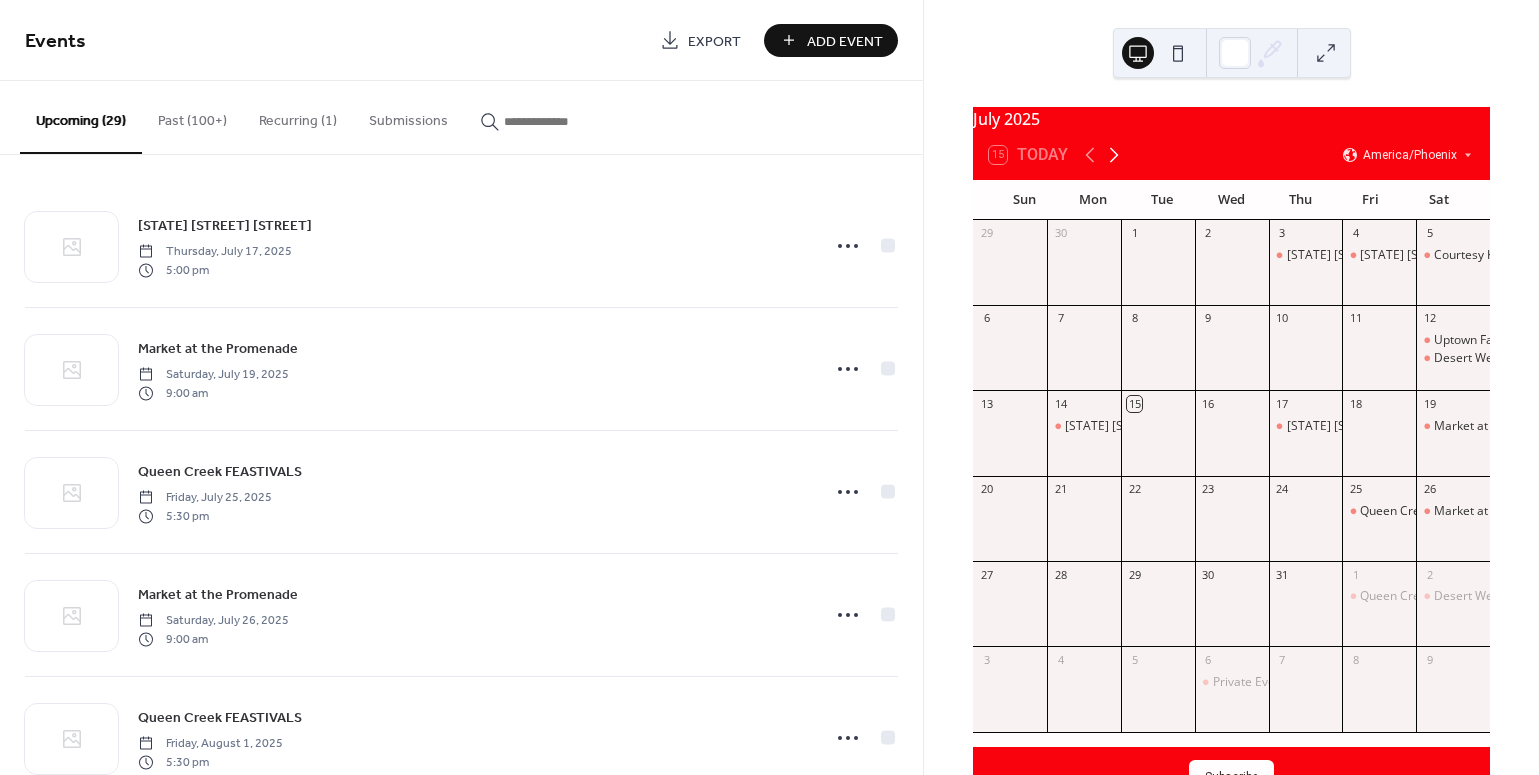 click 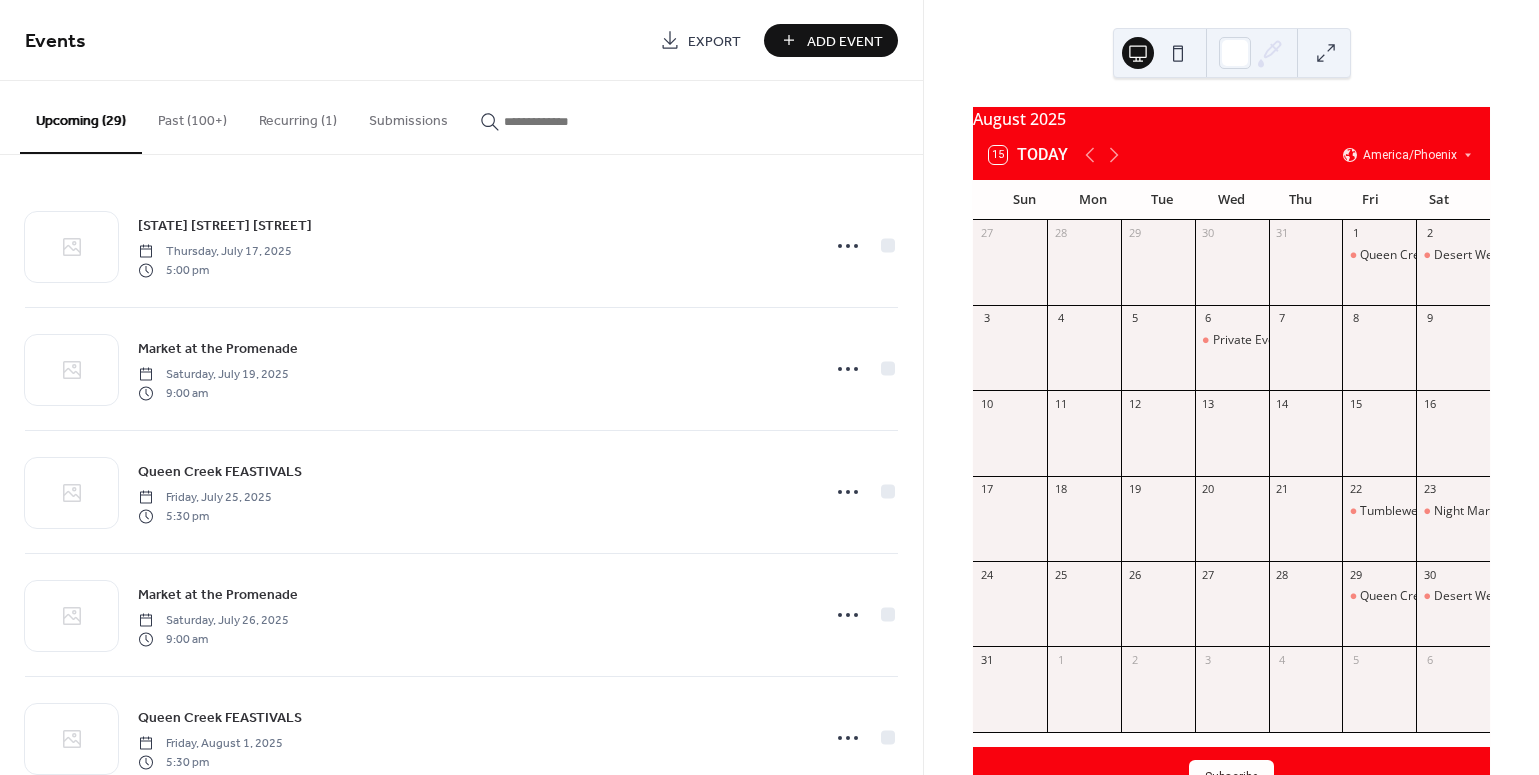 click on "Add Event" at bounding box center [845, 41] 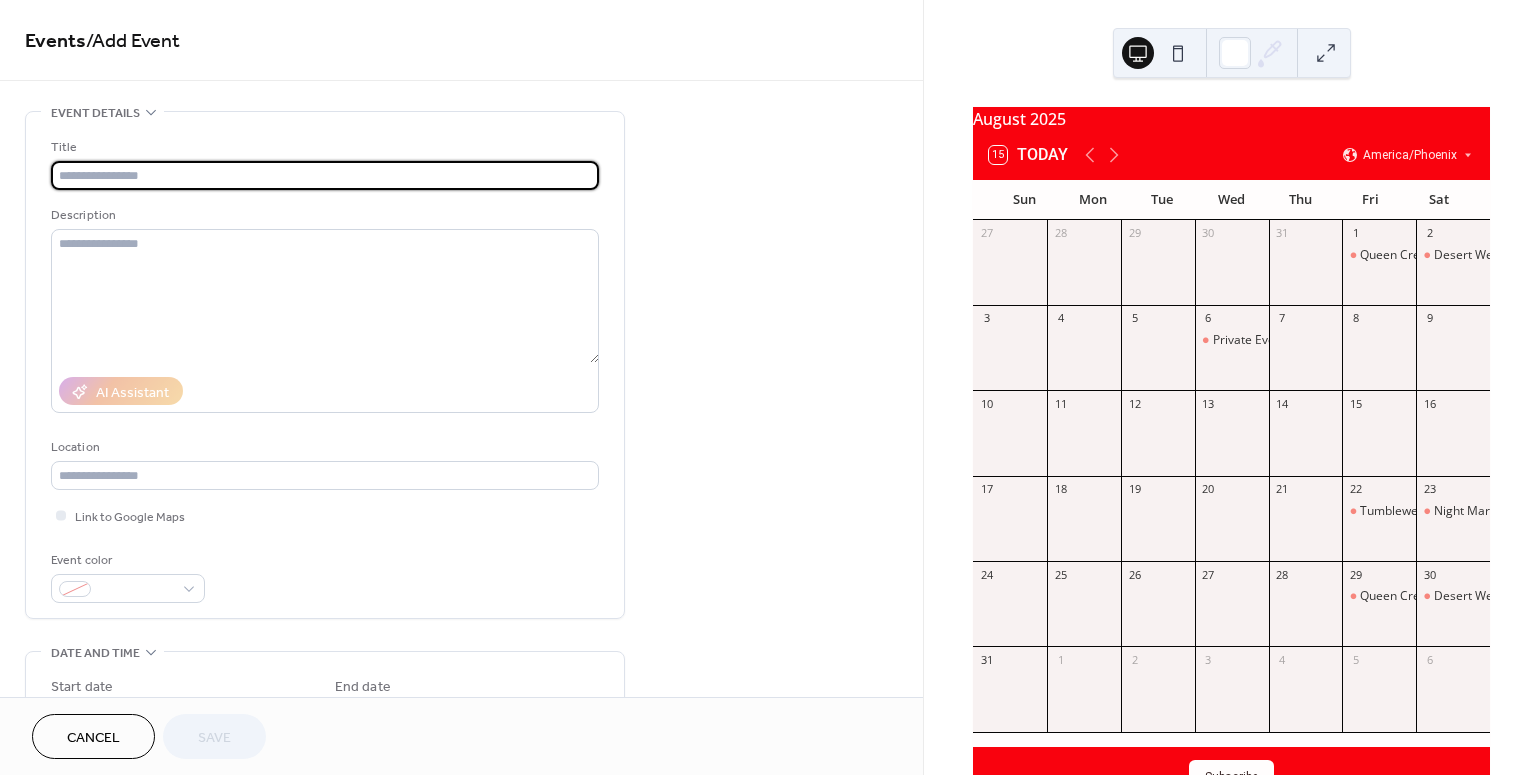 click at bounding box center [325, 175] 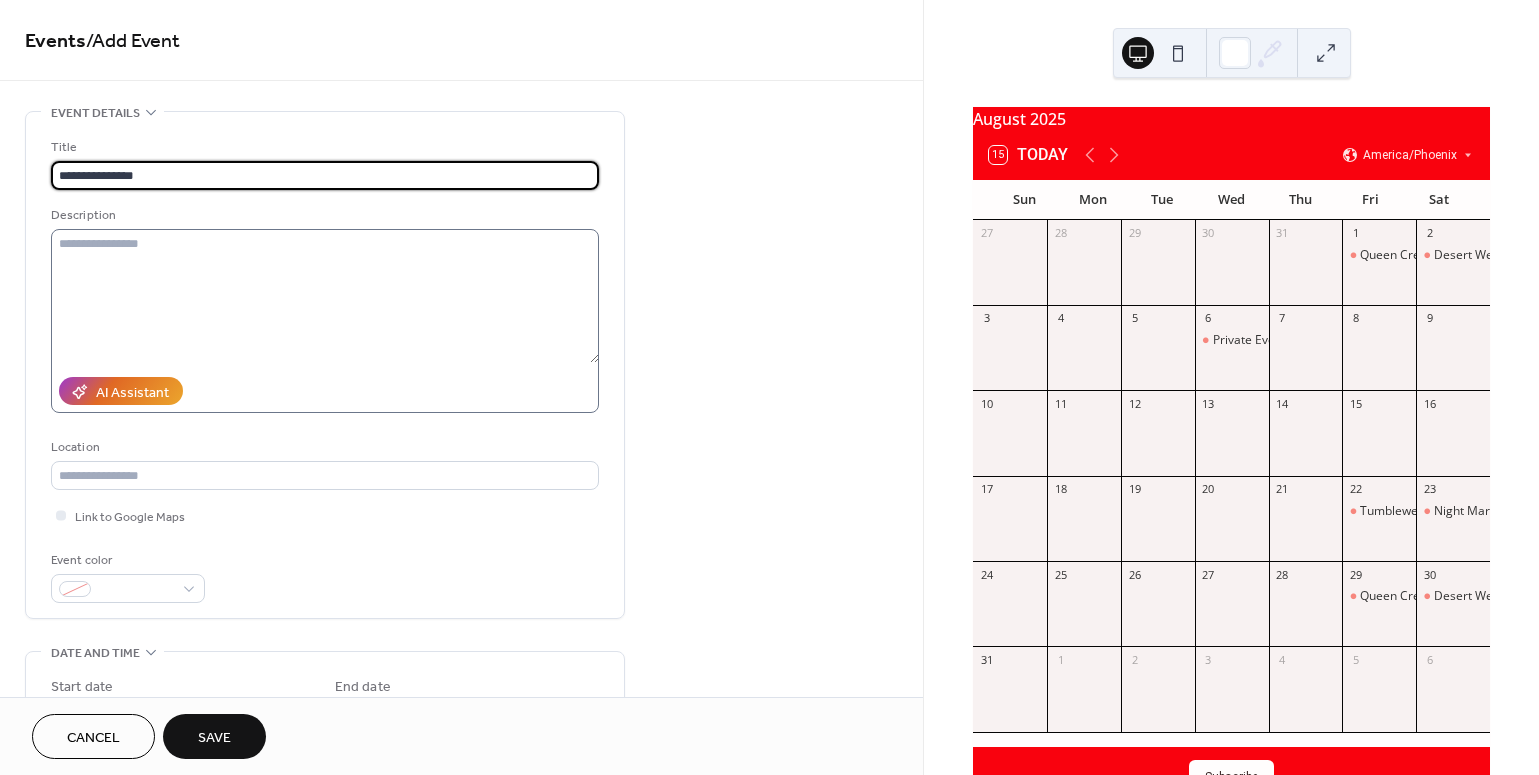 type on "**********" 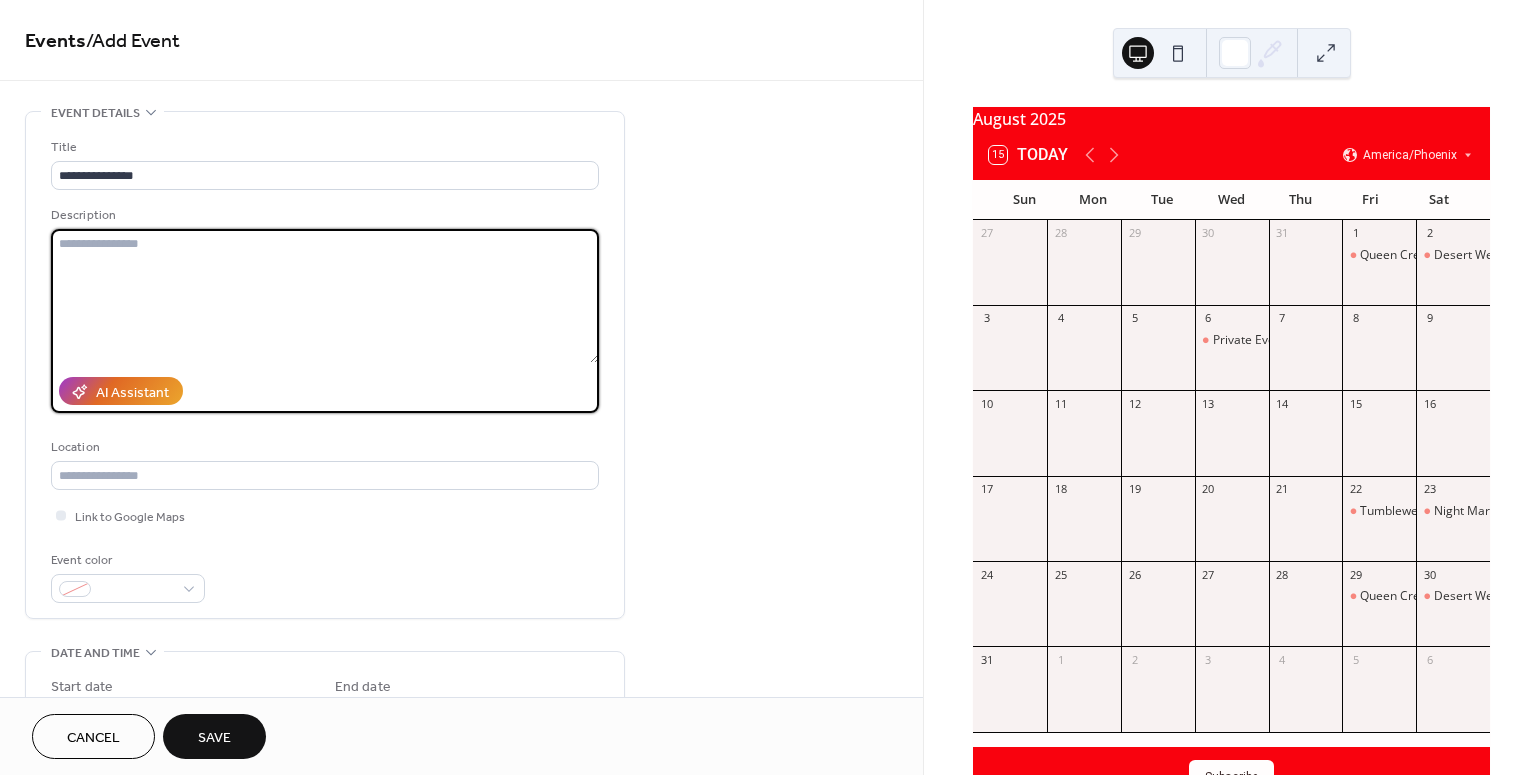 click at bounding box center (325, 296) 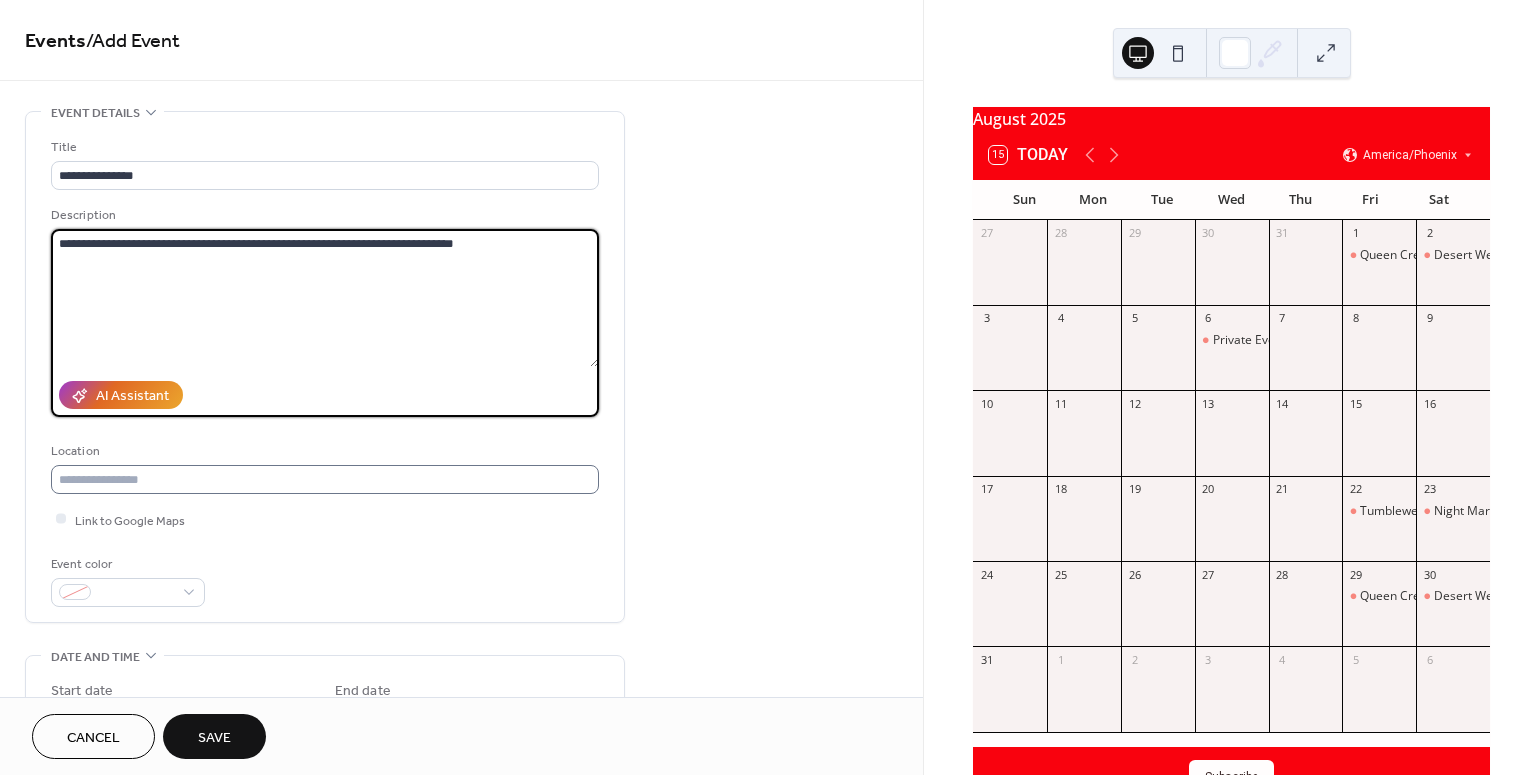 type on "**********" 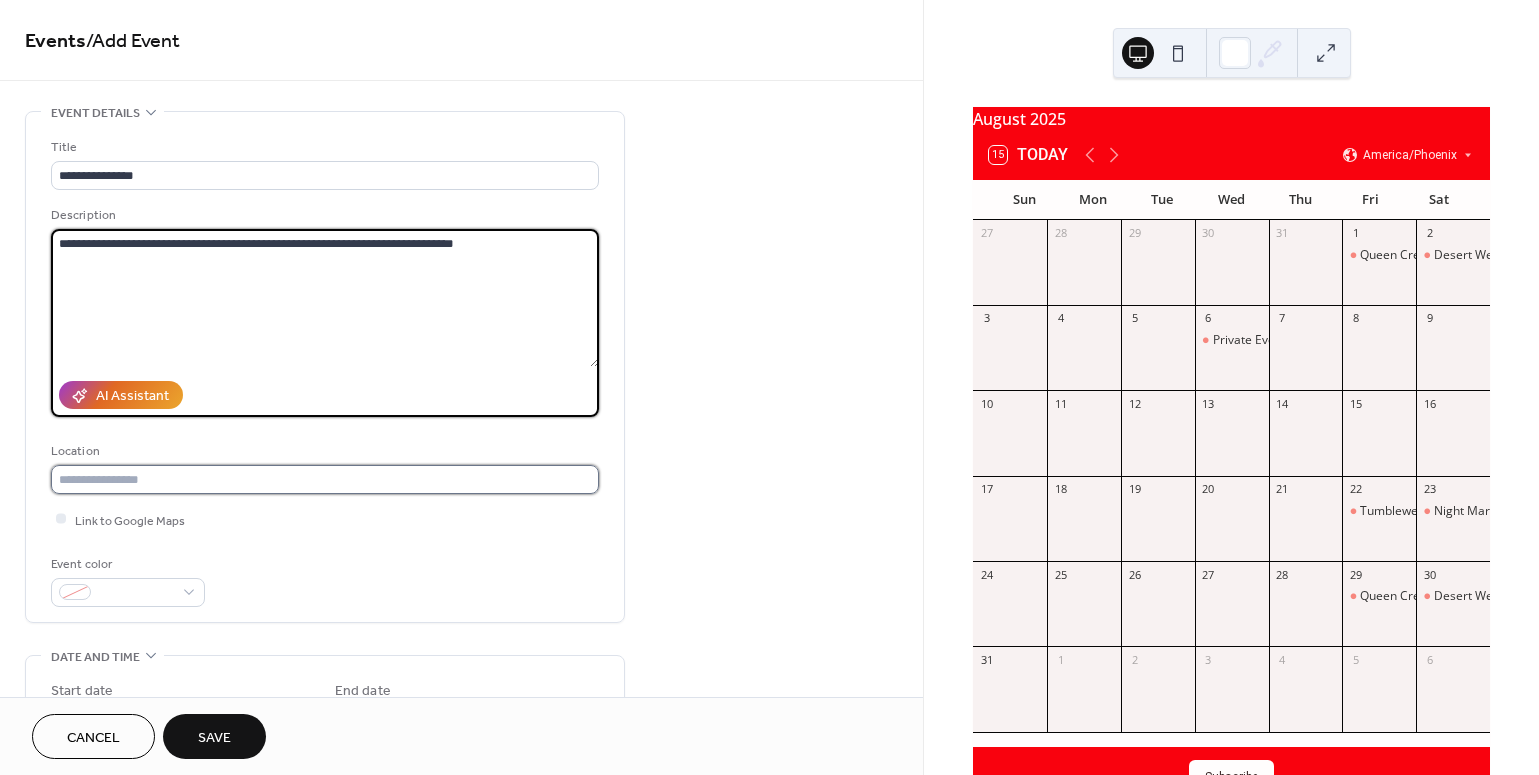 click at bounding box center [325, 479] 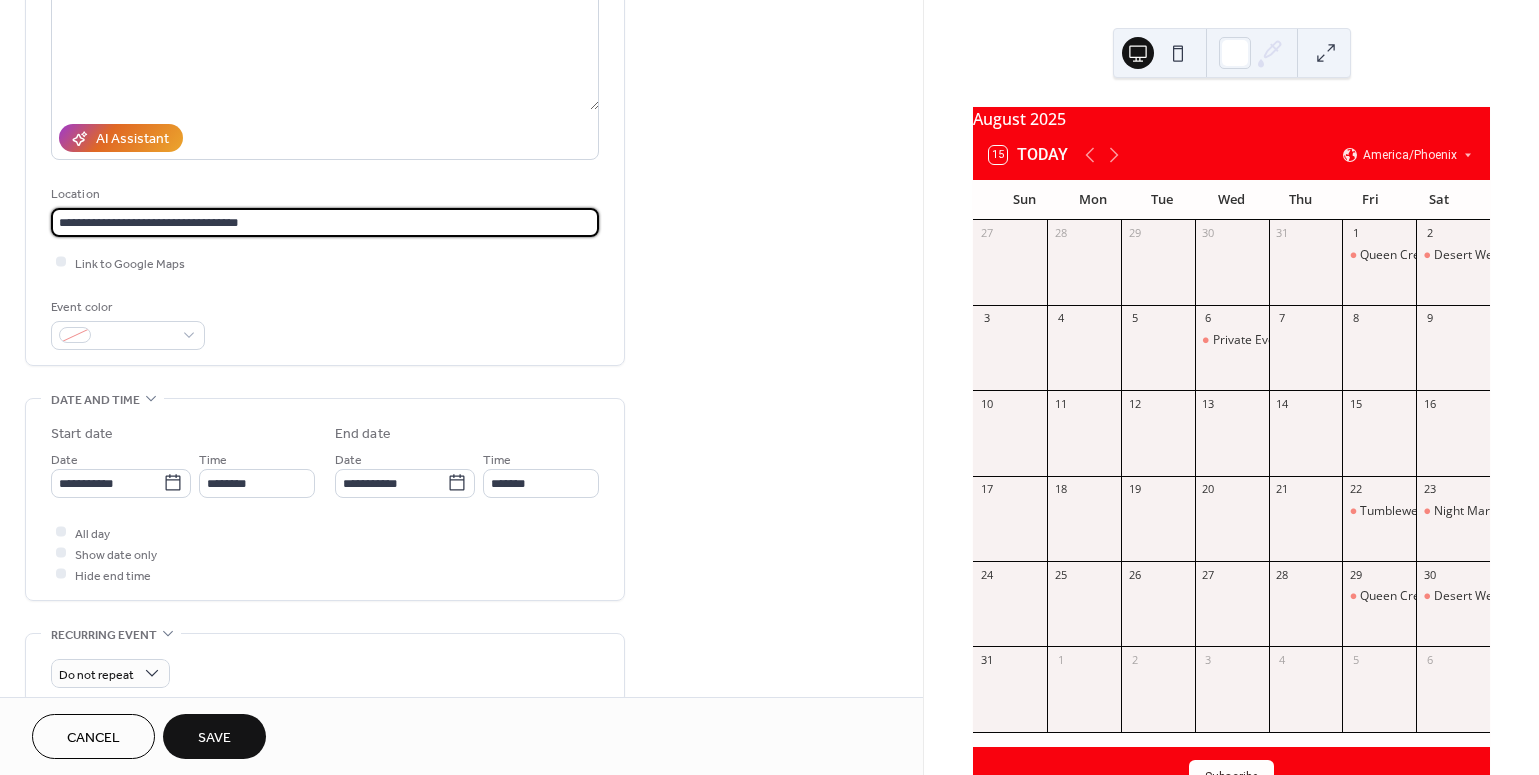 scroll, scrollTop: 259, scrollLeft: 0, axis: vertical 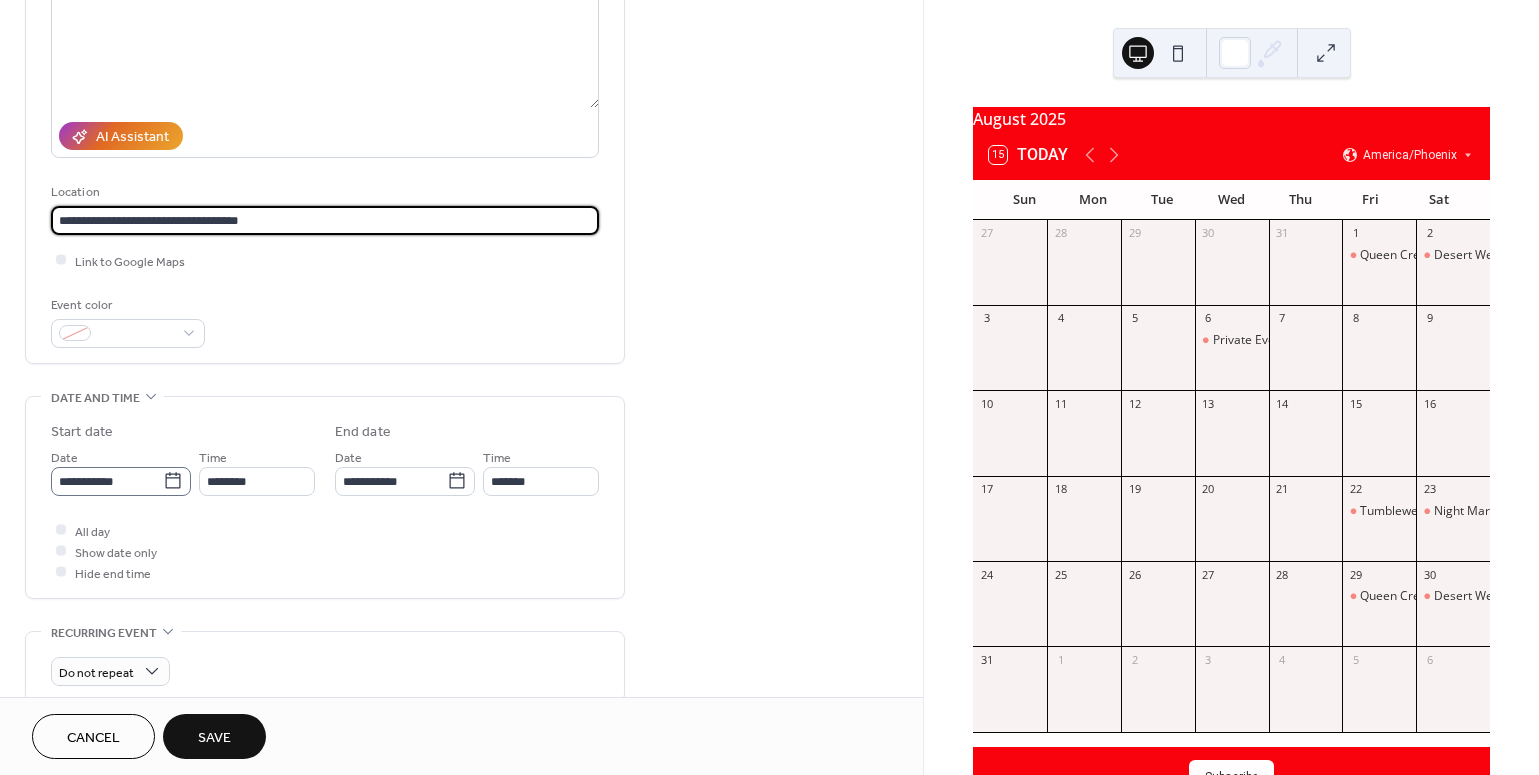 type on "**********" 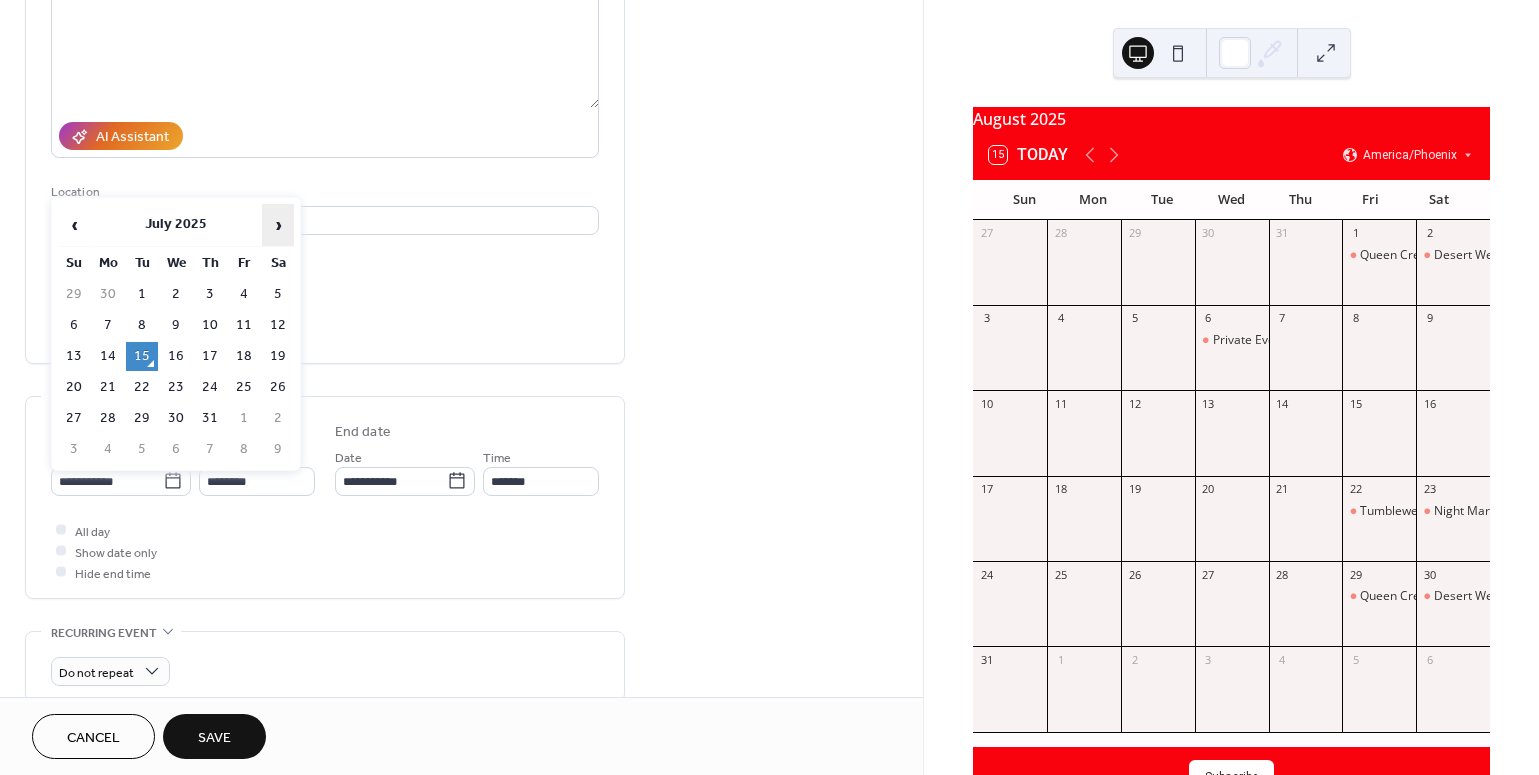click on "›" at bounding box center [278, 225] 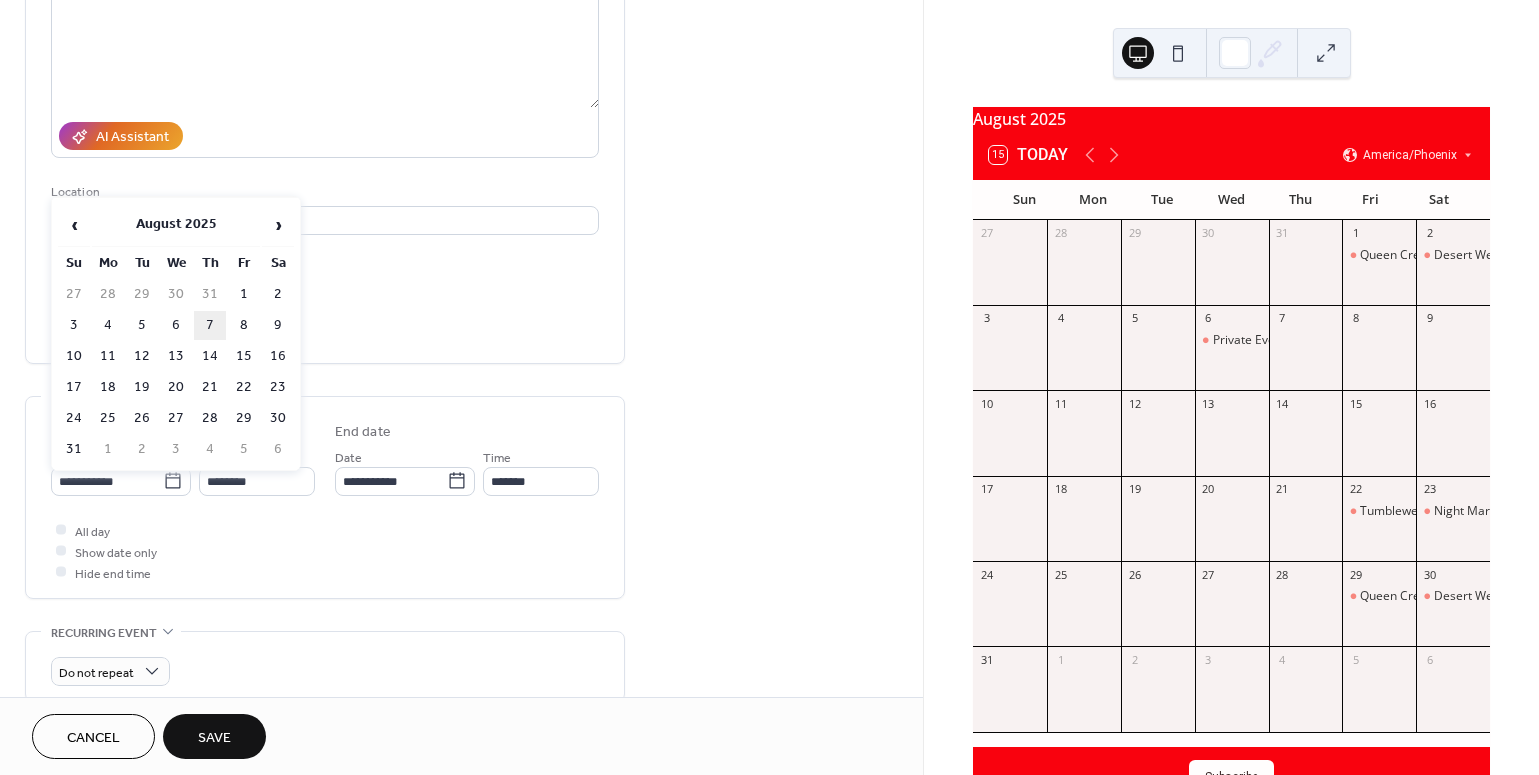 click on "7" at bounding box center [210, 325] 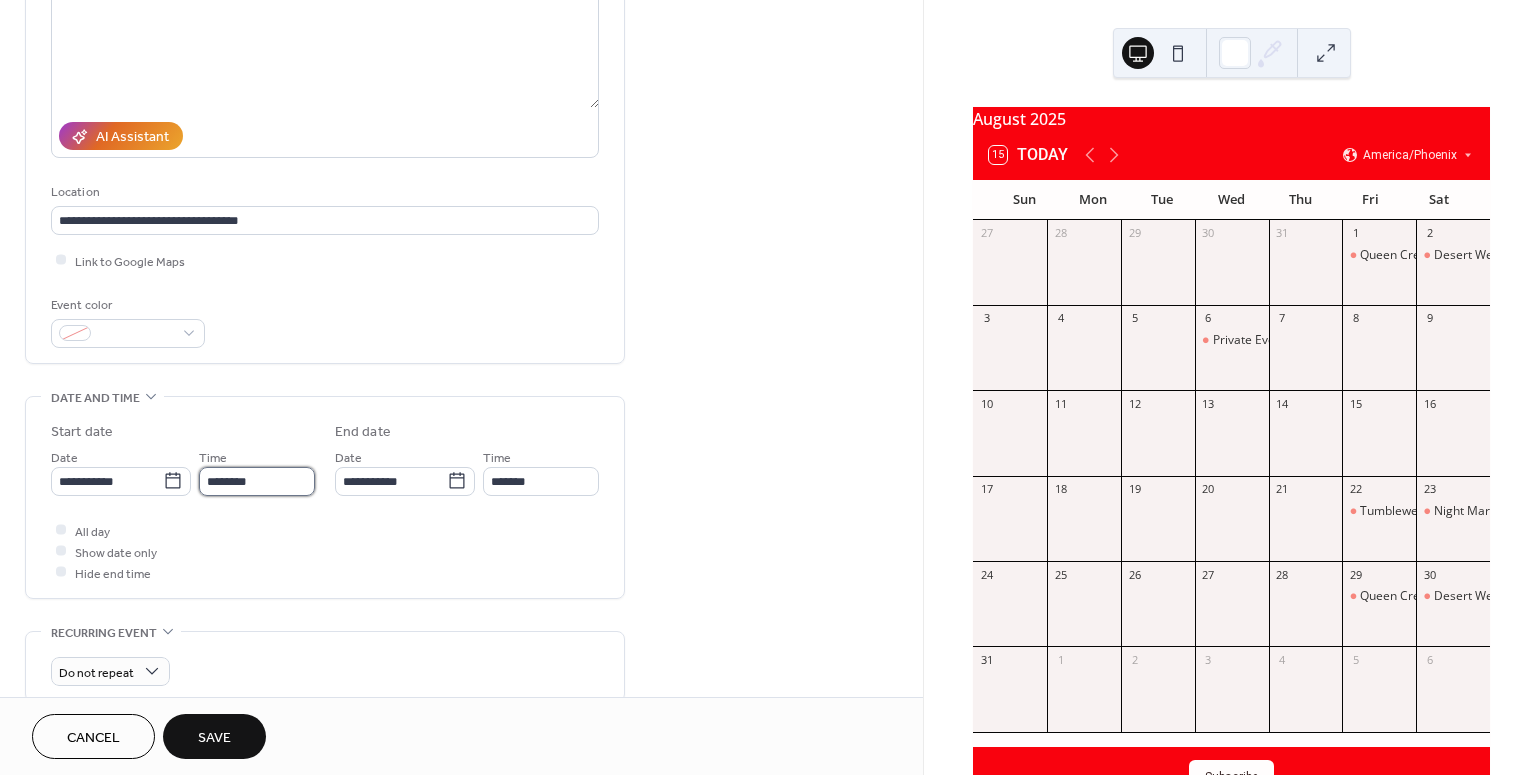 click on "********" at bounding box center [257, 481] 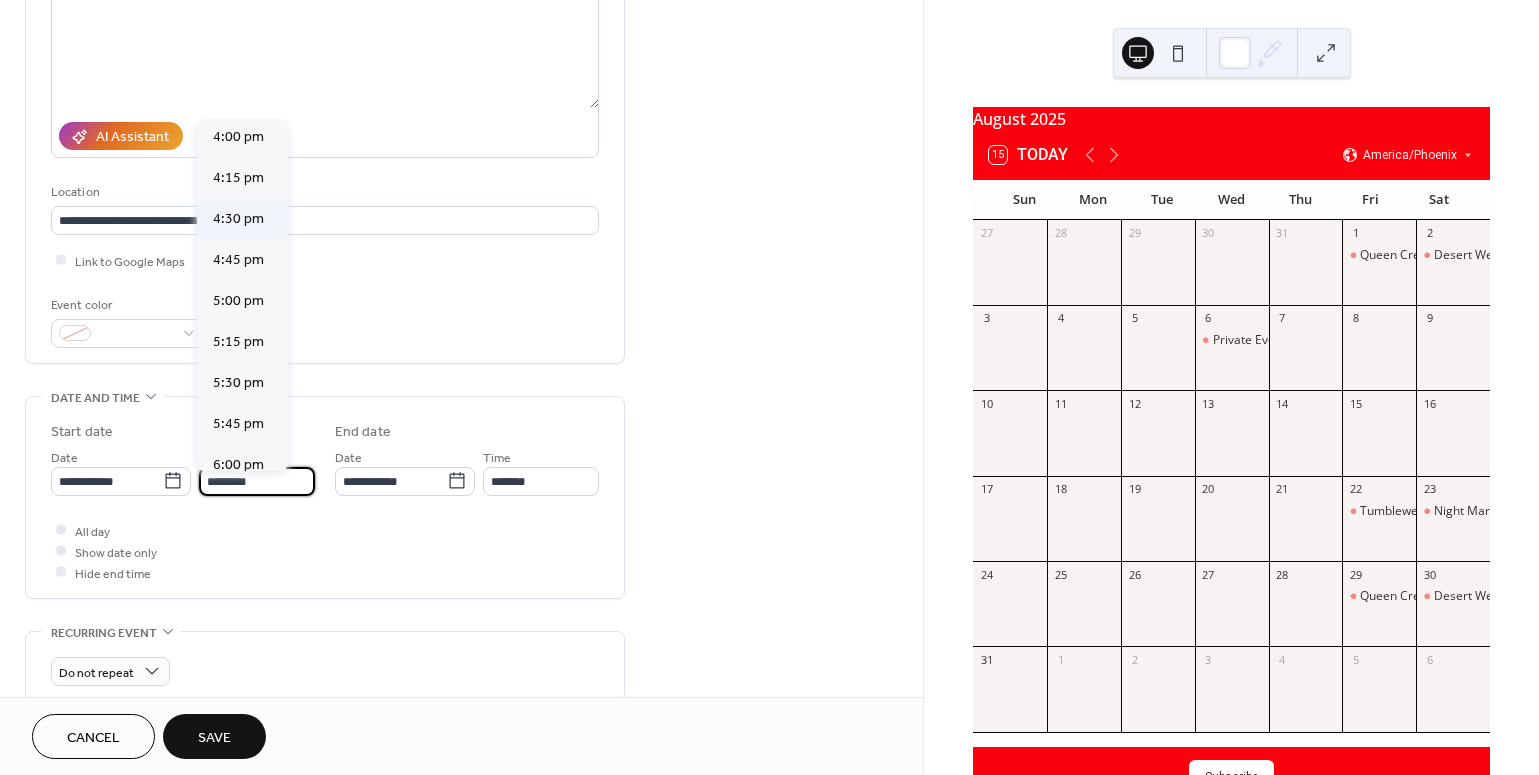 scroll, scrollTop: 2630, scrollLeft: 0, axis: vertical 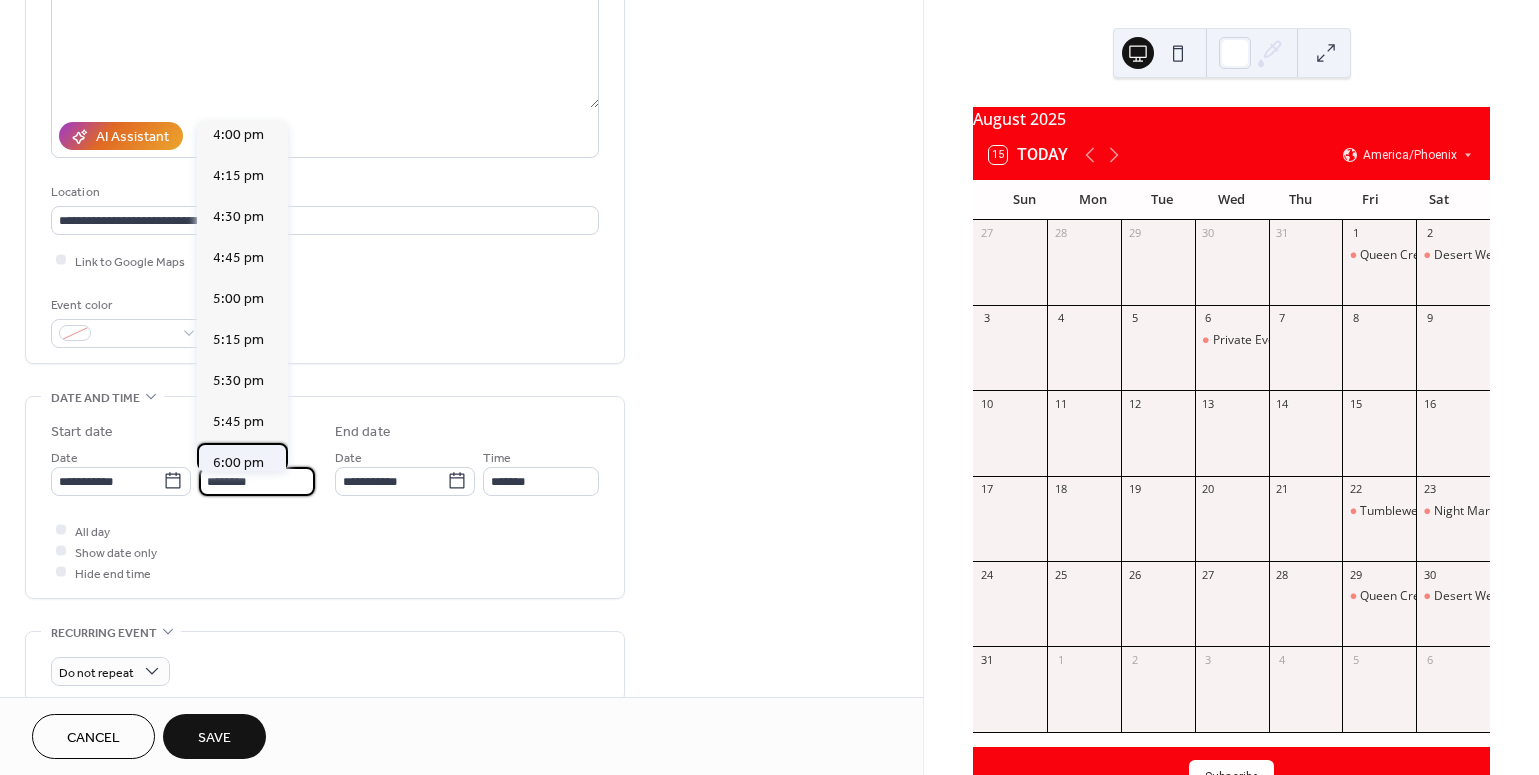click on "6:00 pm" at bounding box center (238, 462) 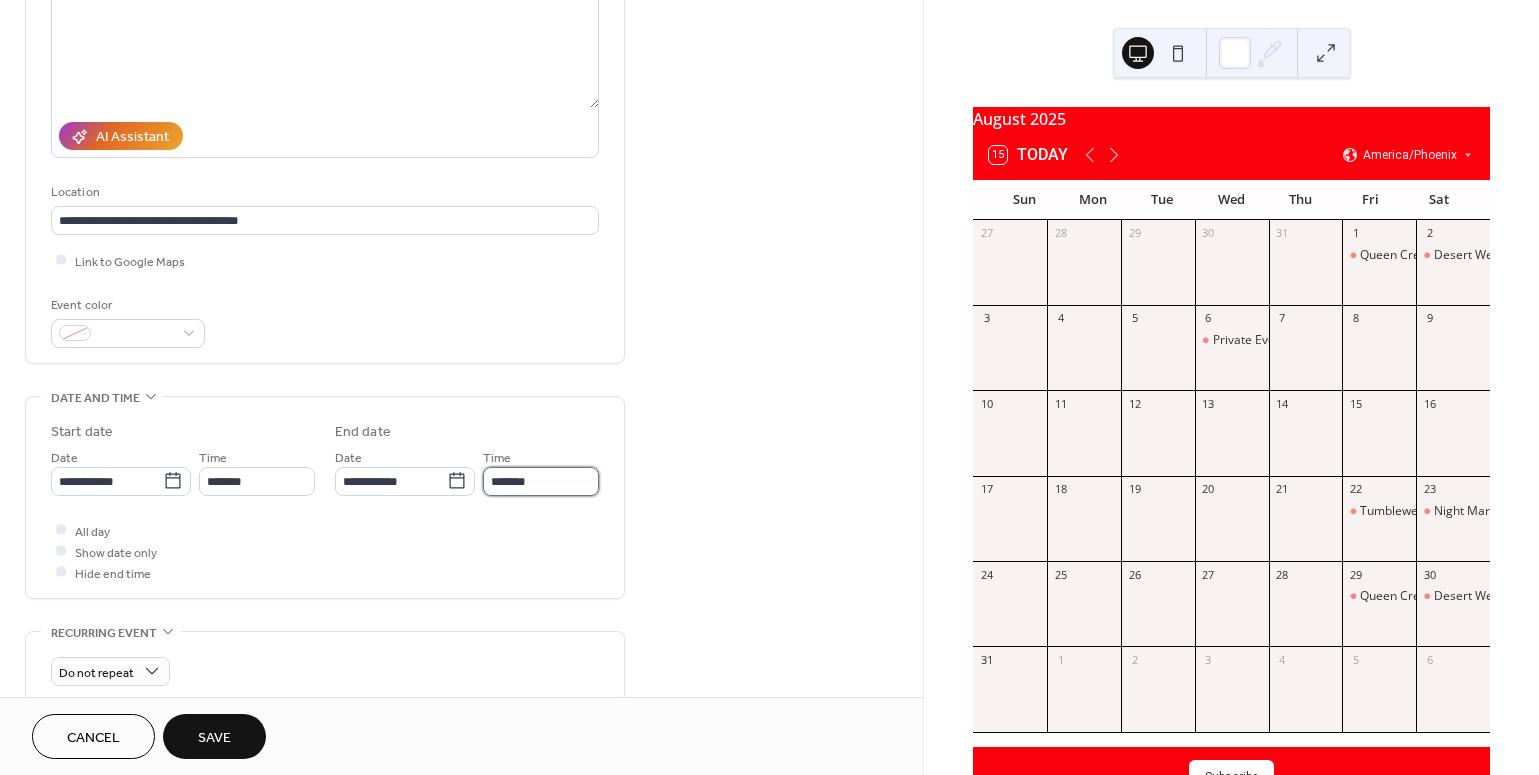 click on "*******" at bounding box center [541, 481] 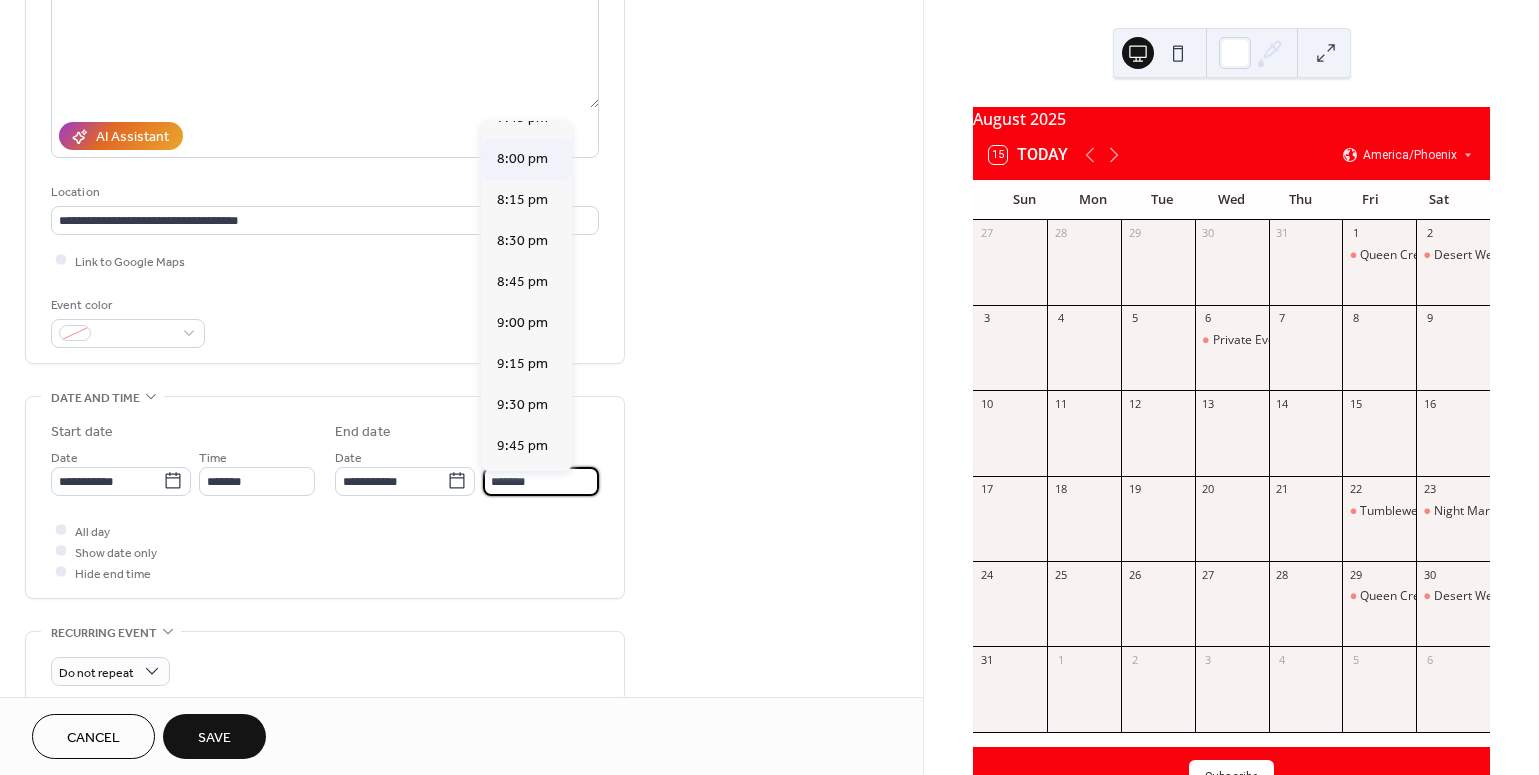 scroll, scrollTop: 272, scrollLeft: 0, axis: vertical 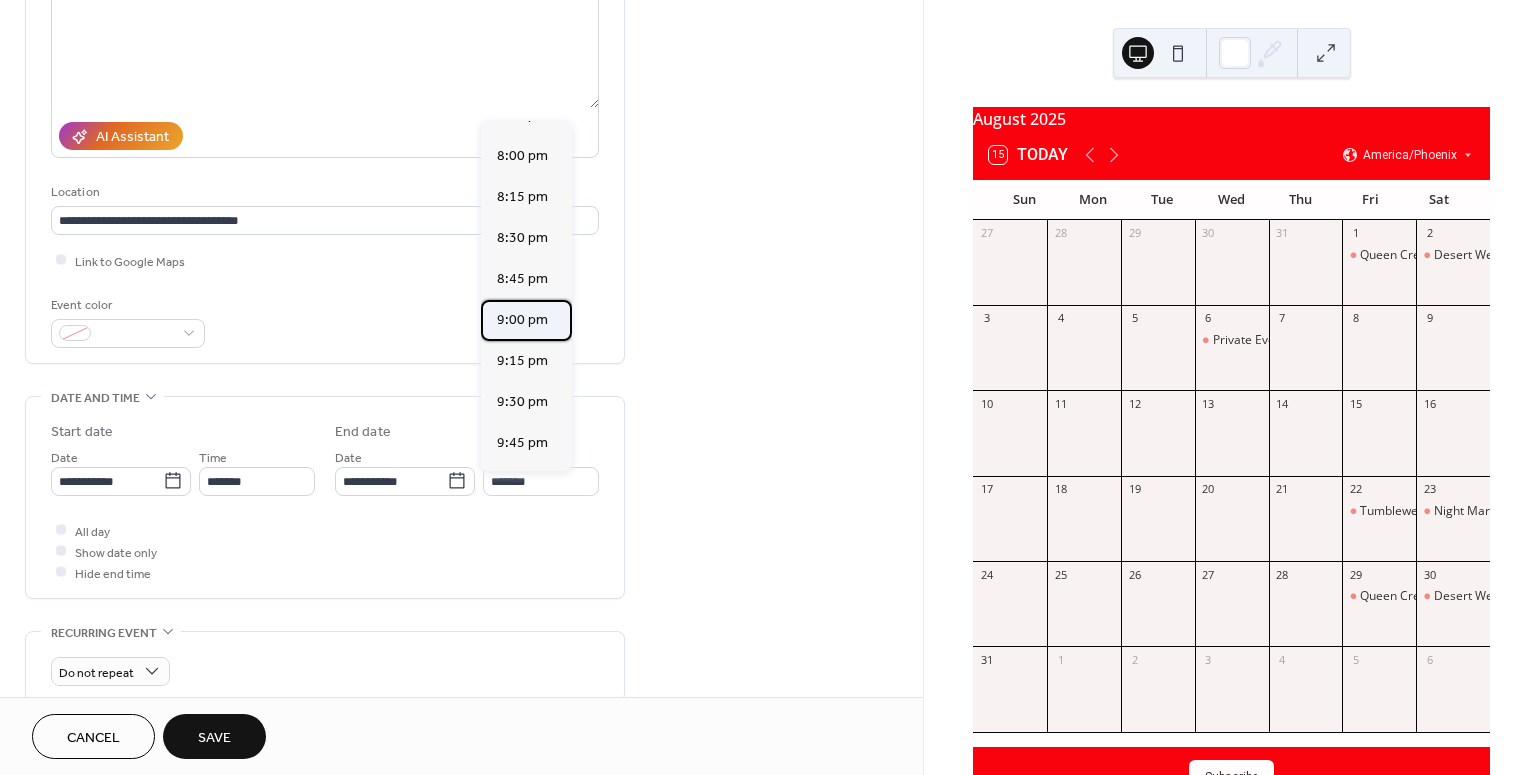 click on "9:00 pm" at bounding box center [522, 319] 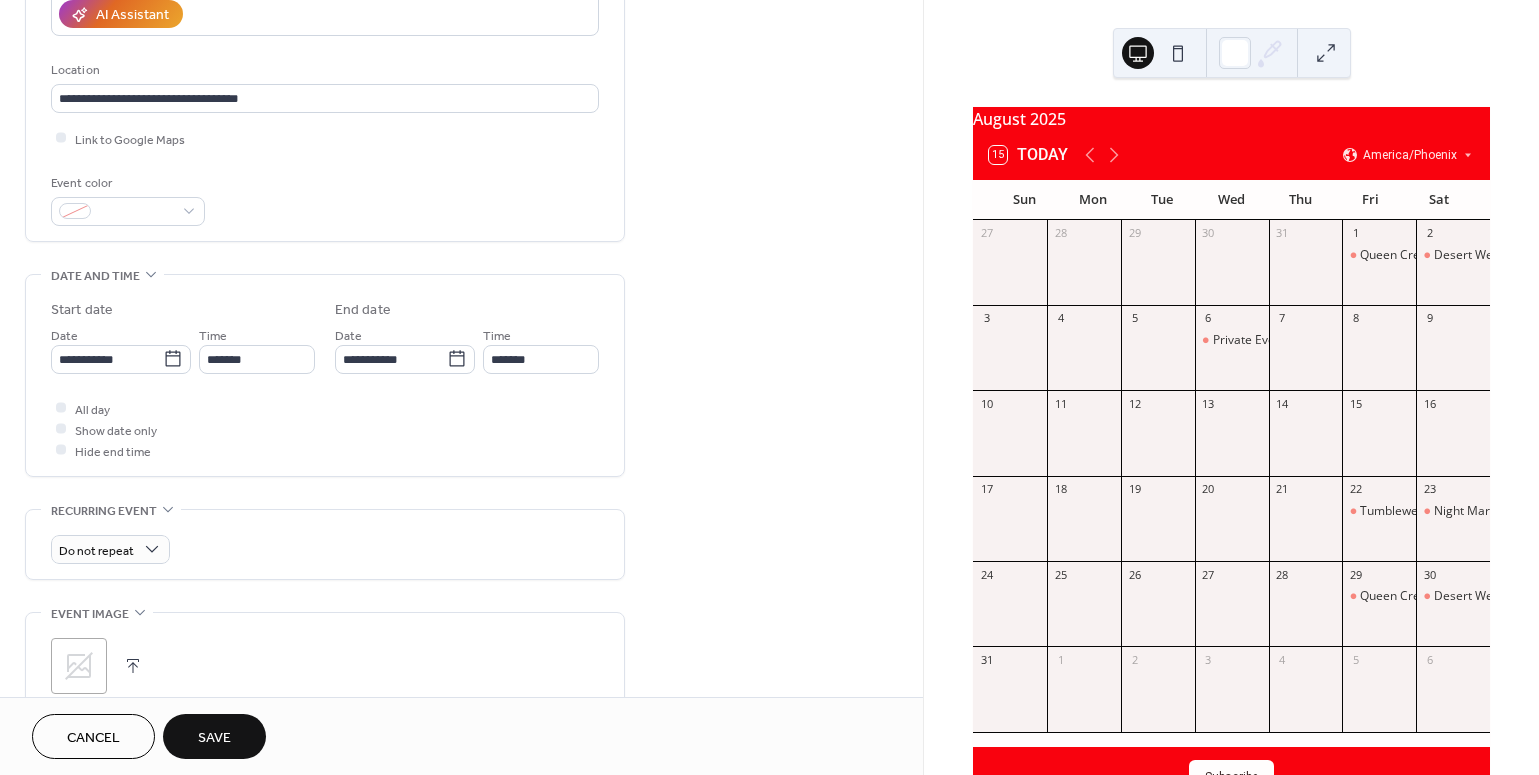 scroll, scrollTop: 375, scrollLeft: 0, axis: vertical 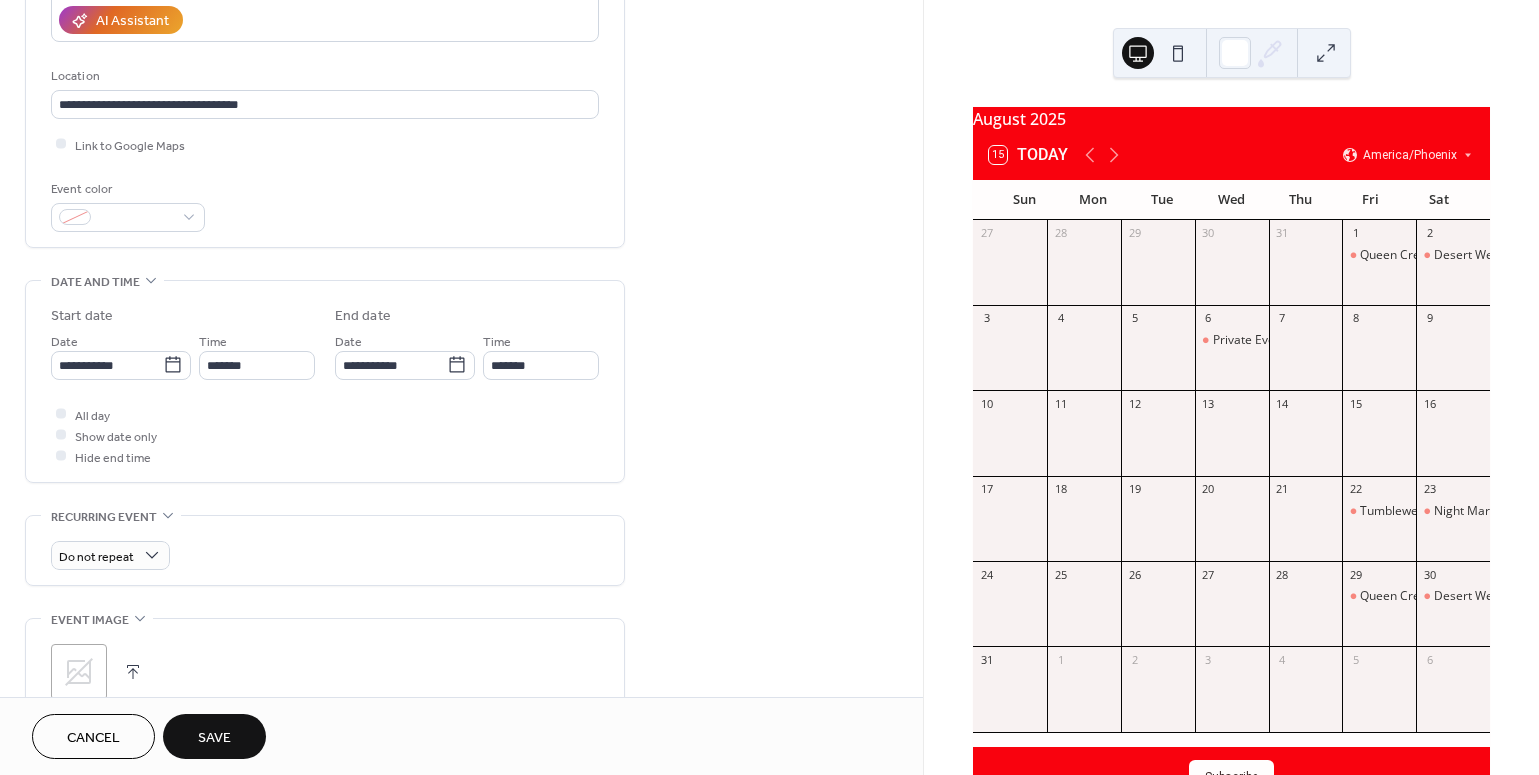 click on "Save" at bounding box center (214, 736) 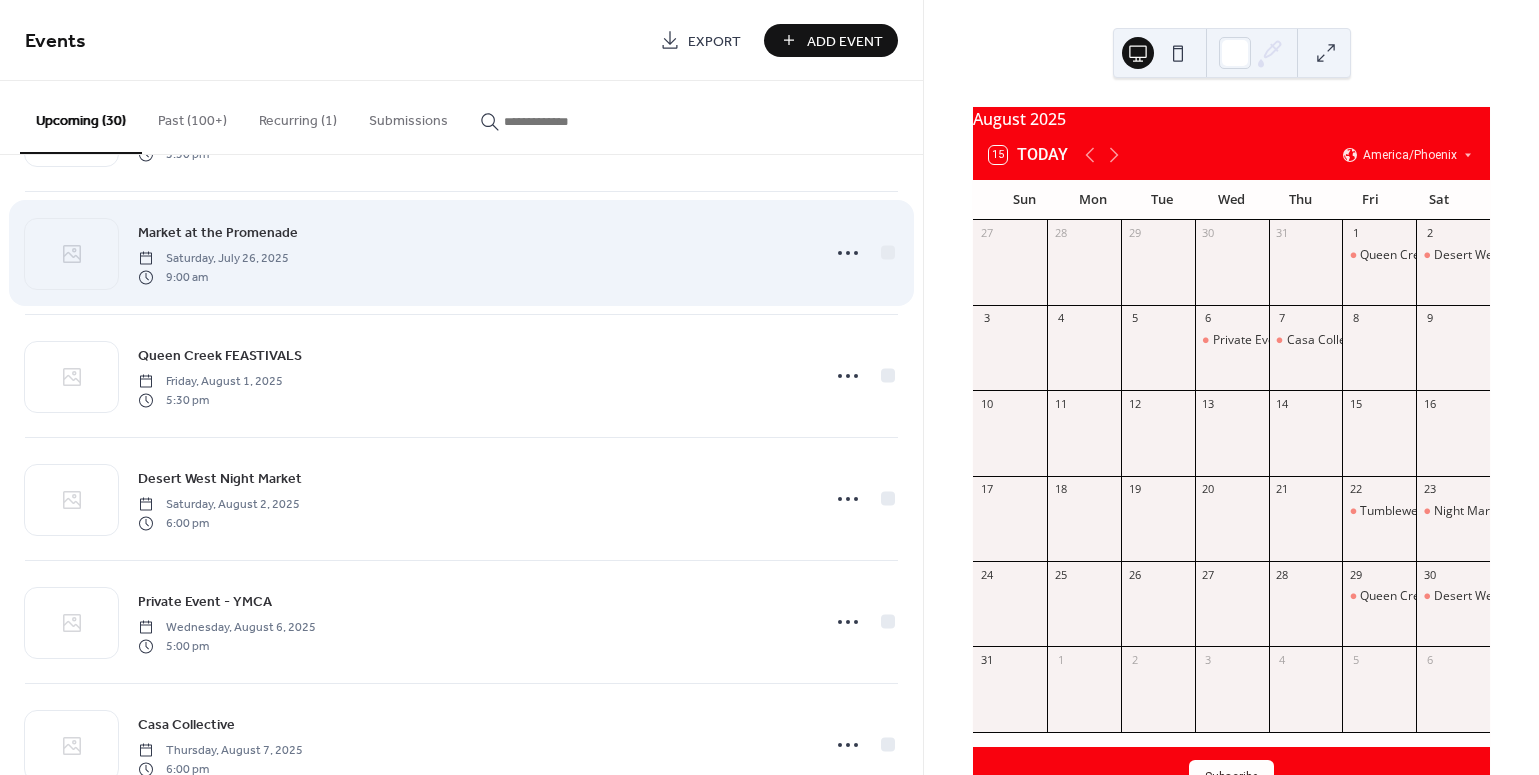 scroll, scrollTop: 363, scrollLeft: 0, axis: vertical 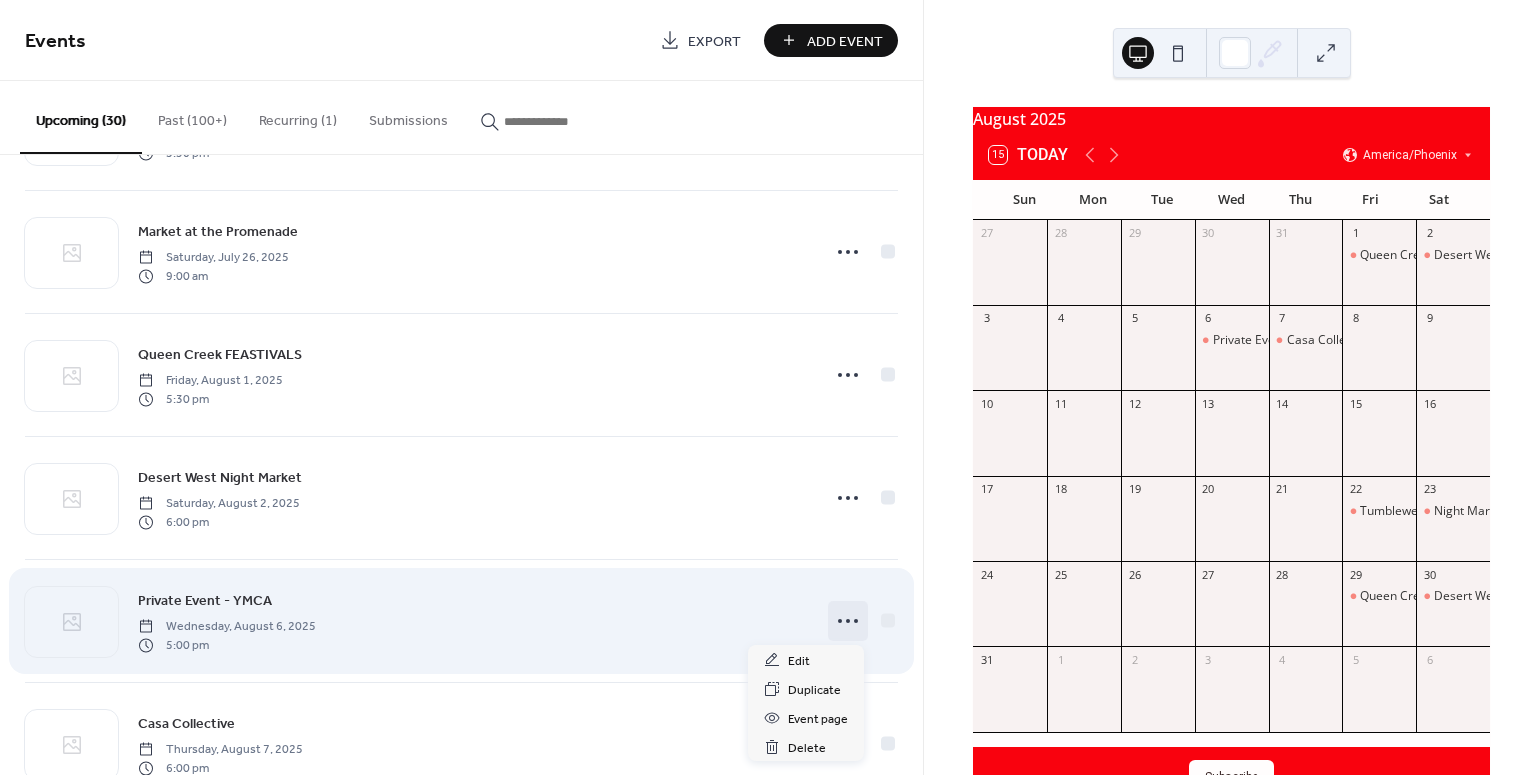 click 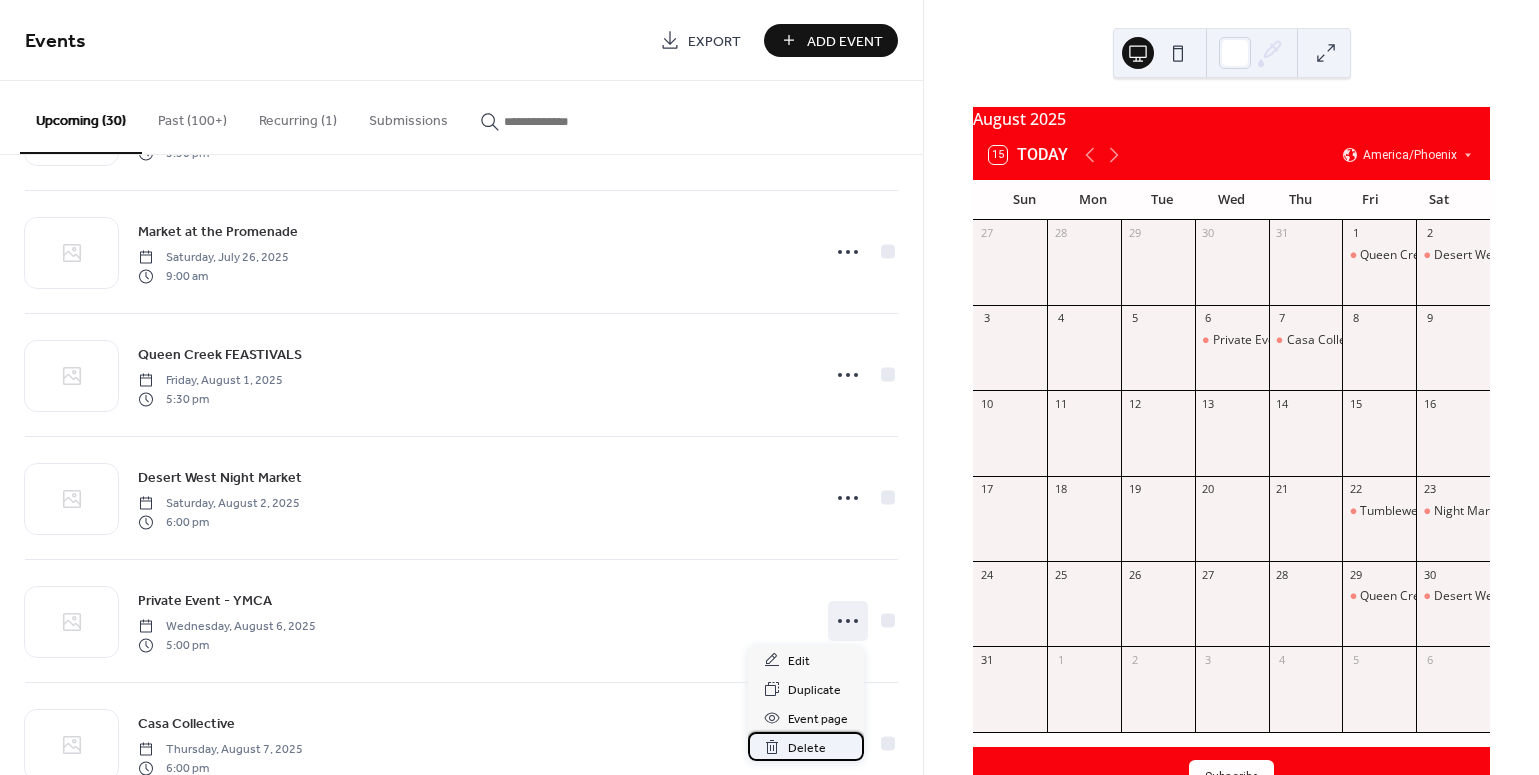 click on "Delete" at bounding box center (807, 748) 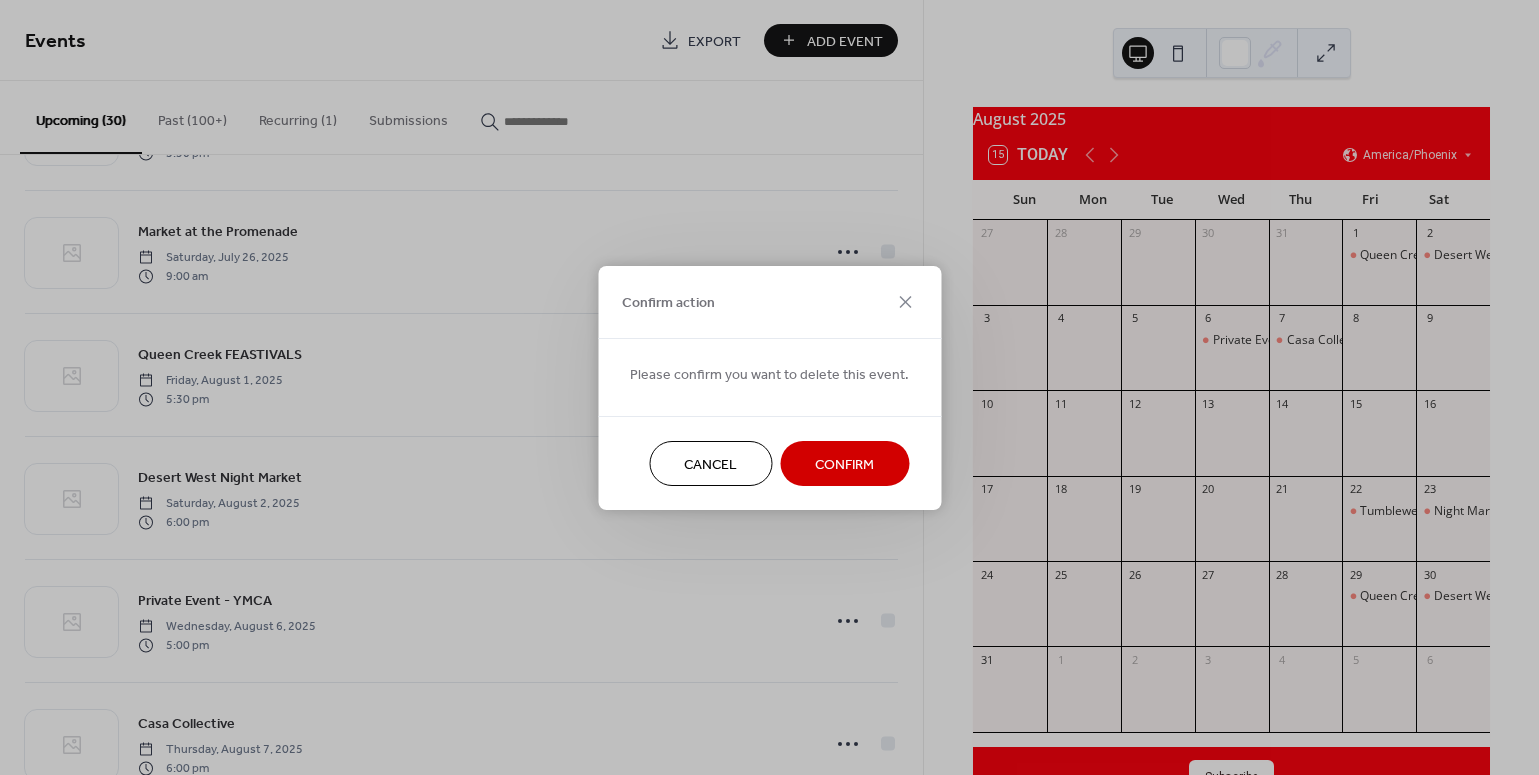 click on "Confirm" at bounding box center (844, 464) 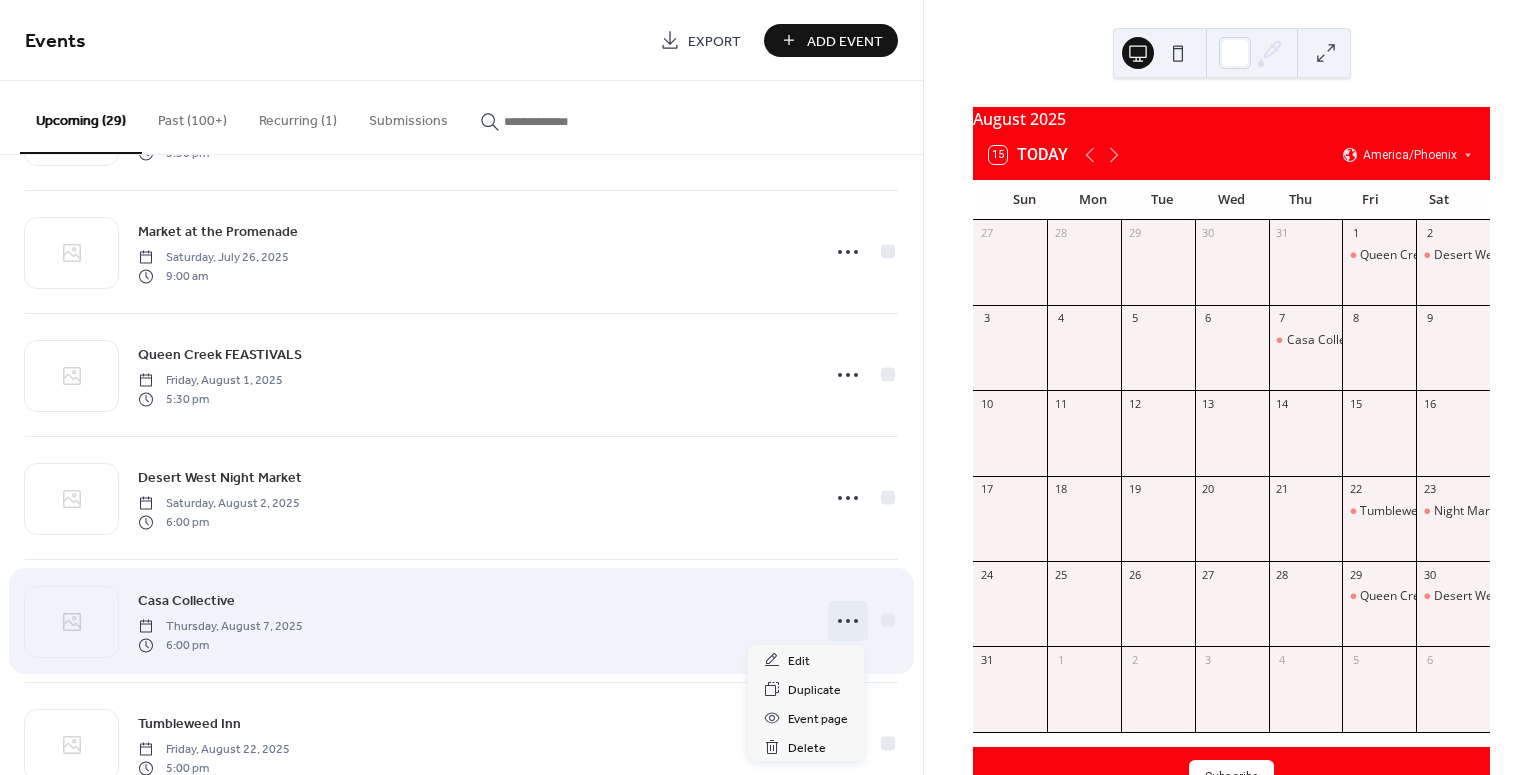 click 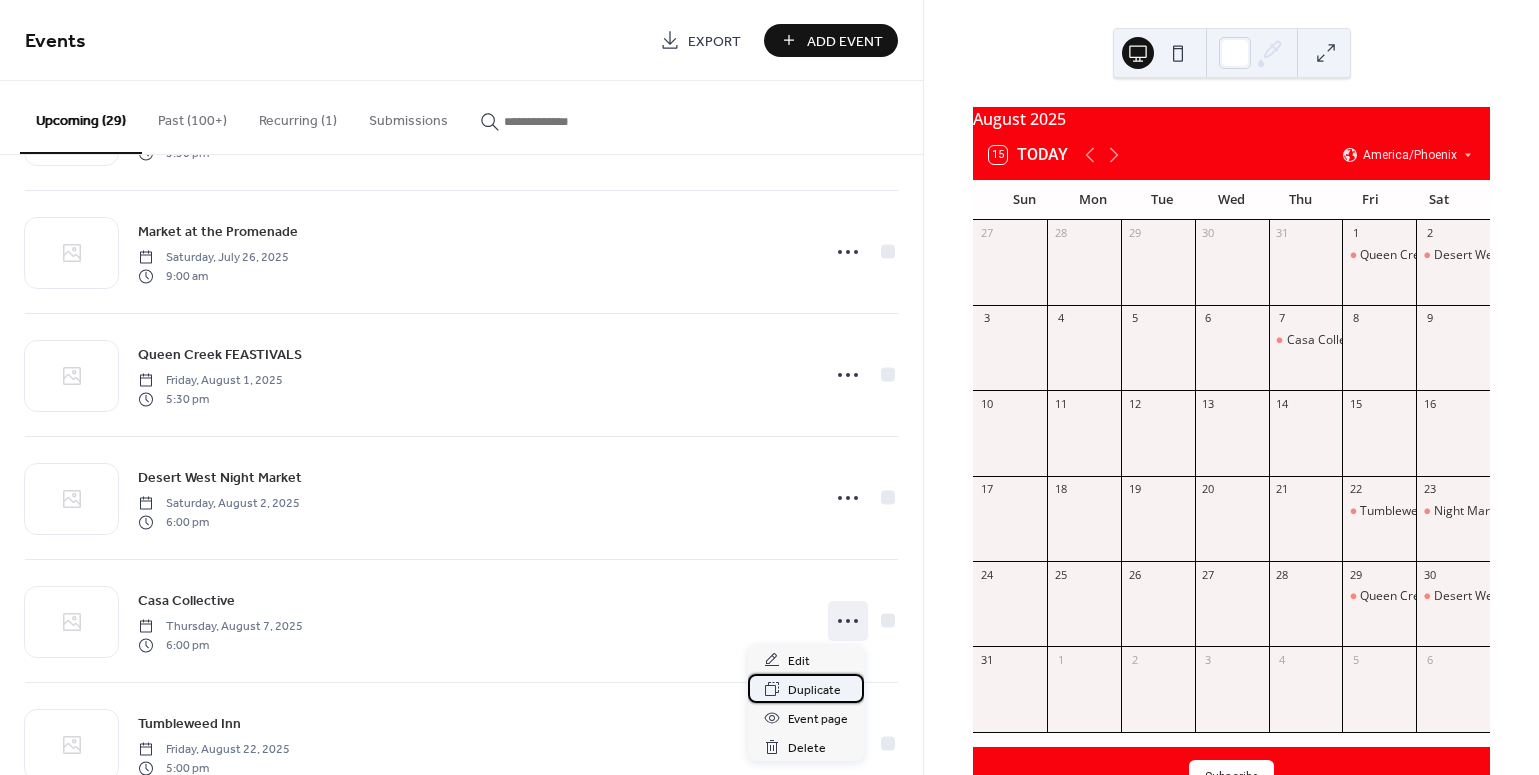 click on "Duplicate" at bounding box center (814, 690) 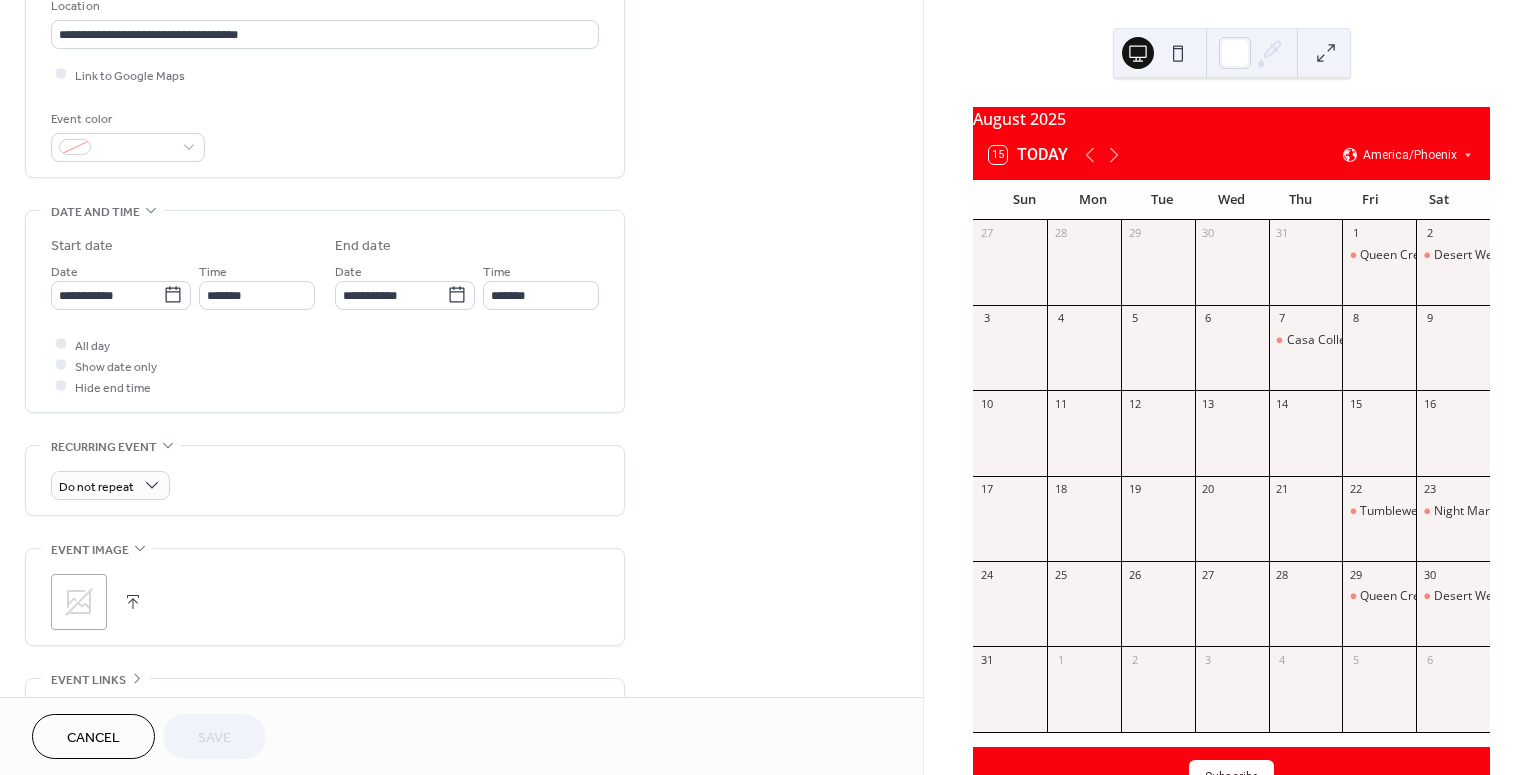 scroll, scrollTop: 451, scrollLeft: 0, axis: vertical 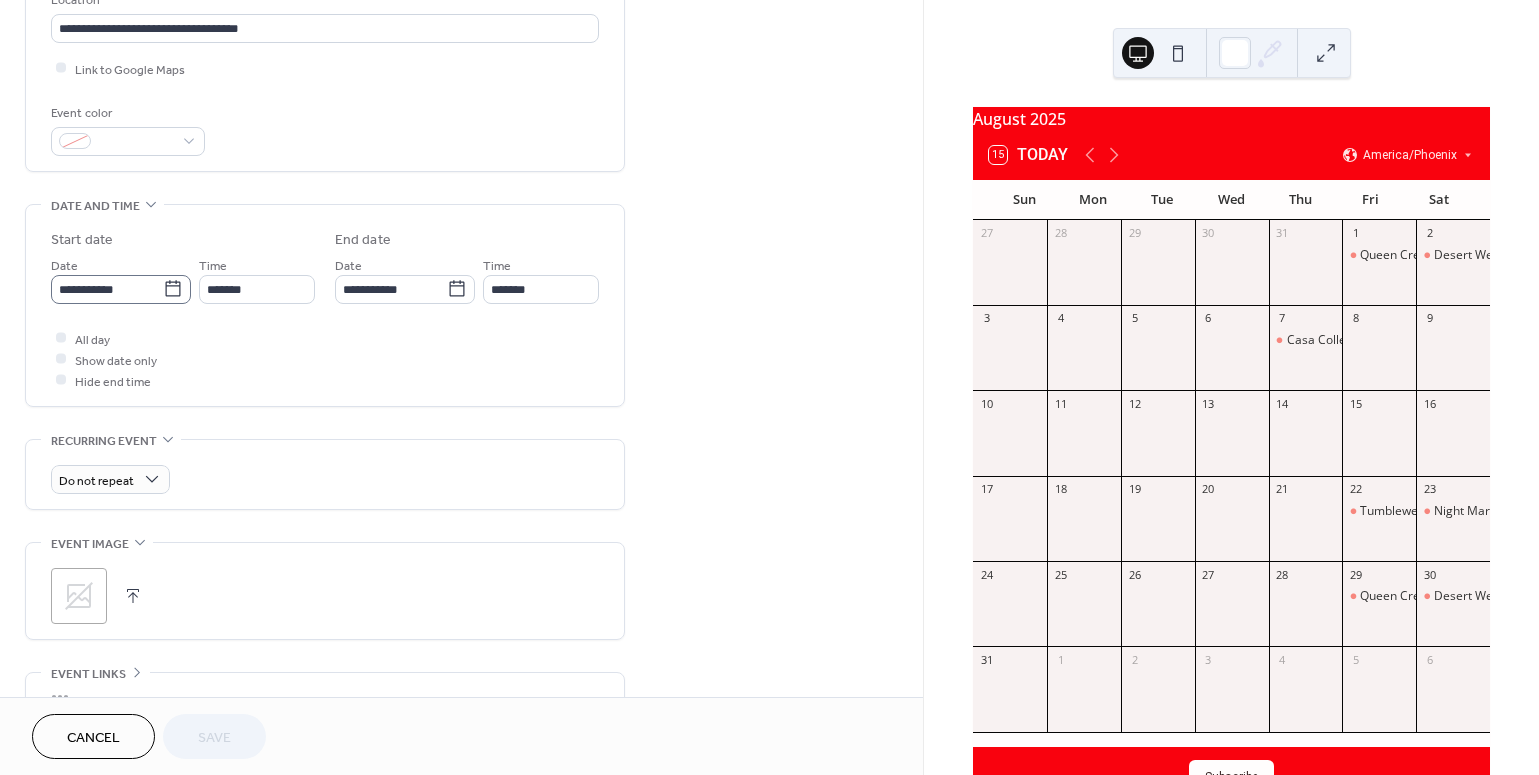 click 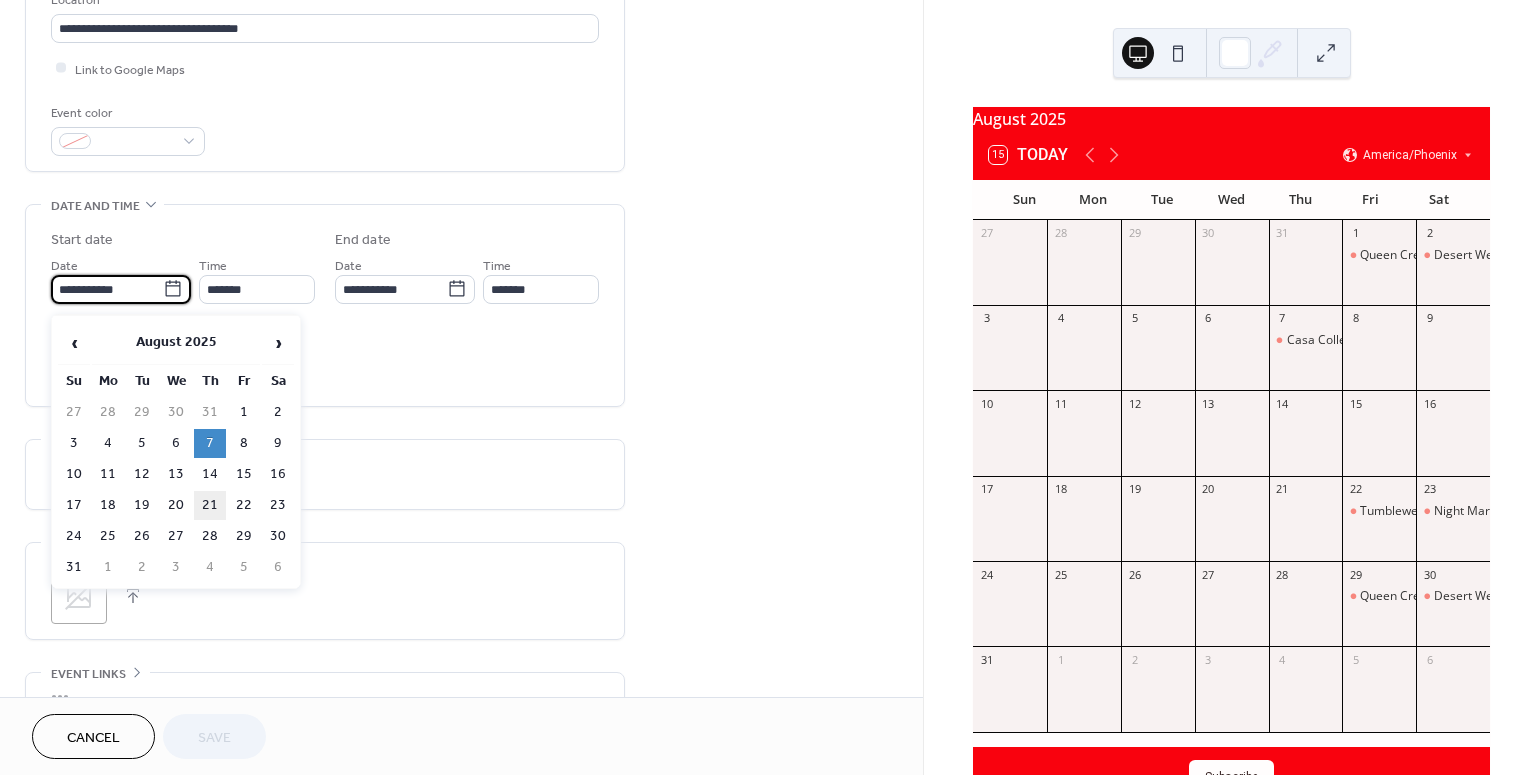 click on "21" at bounding box center [210, 505] 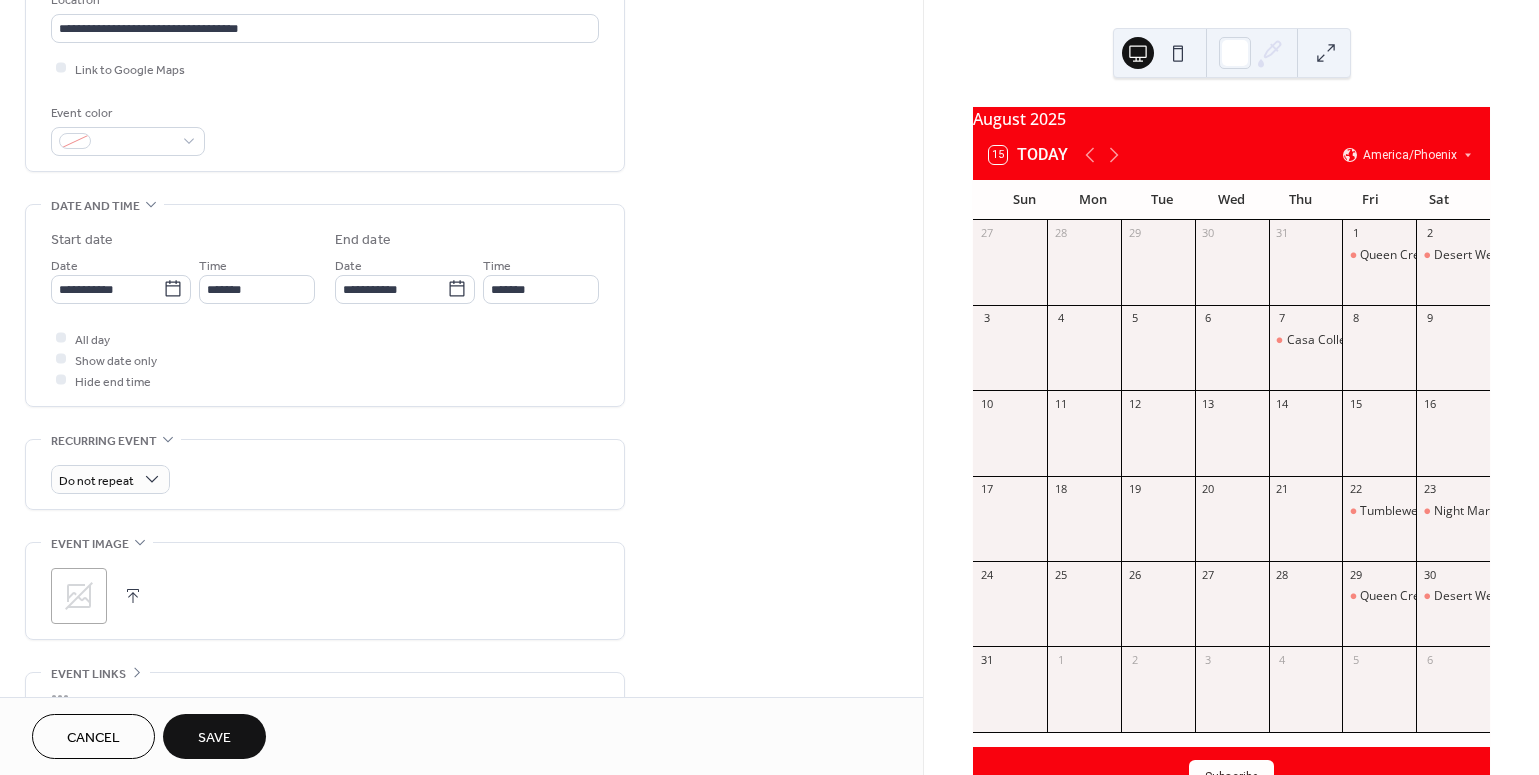 click on "Save" at bounding box center (214, 738) 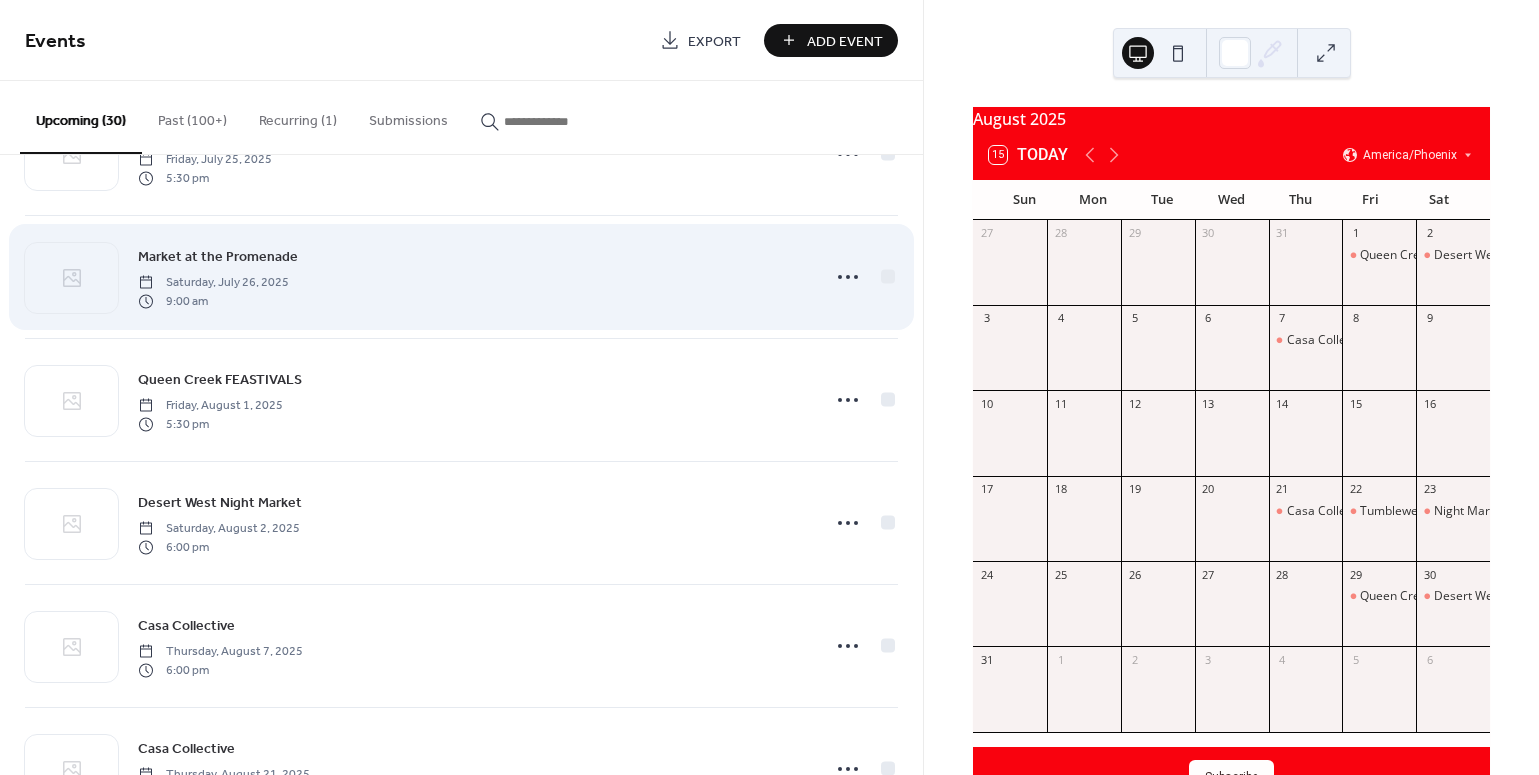 scroll, scrollTop: 354, scrollLeft: 0, axis: vertical 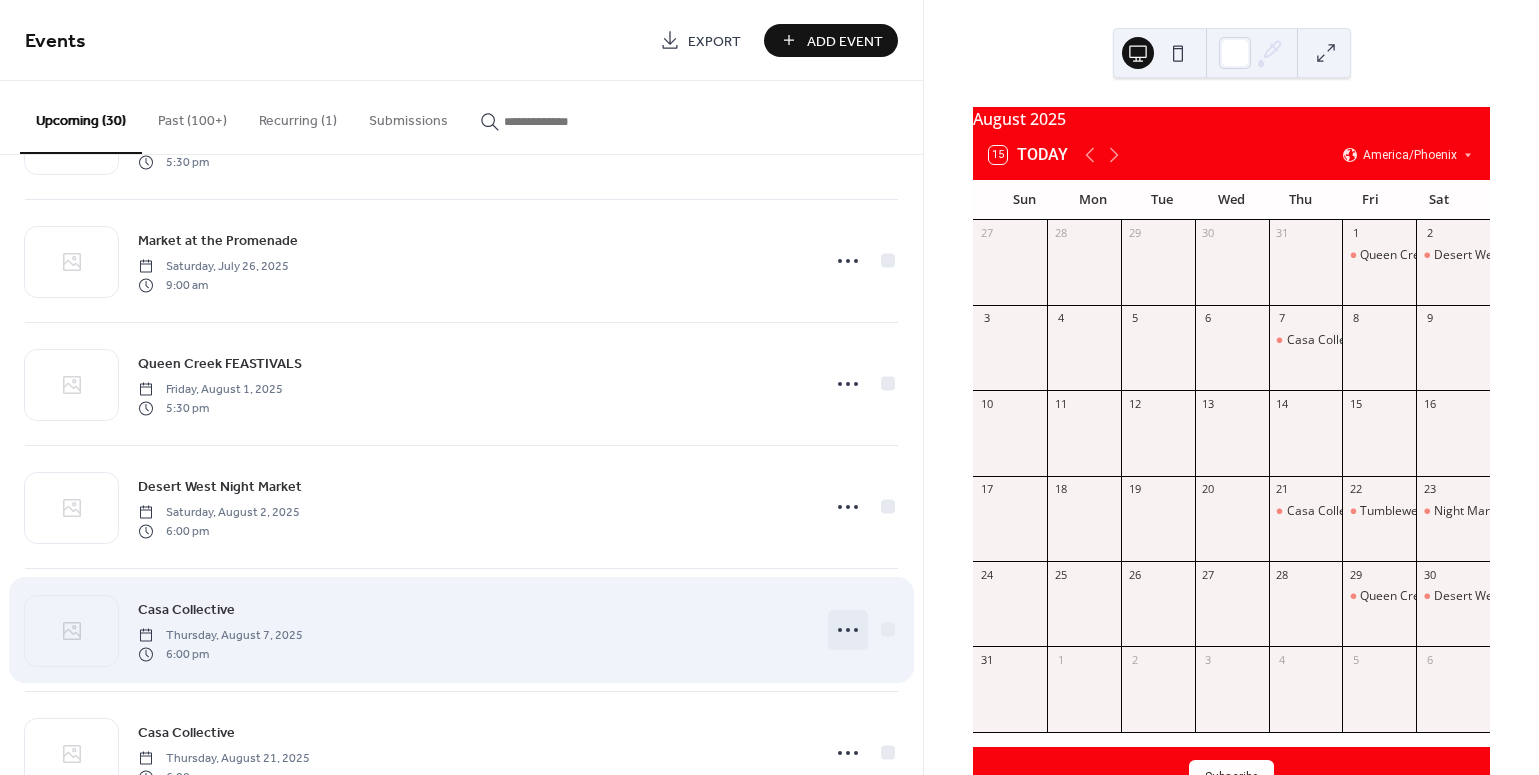 click 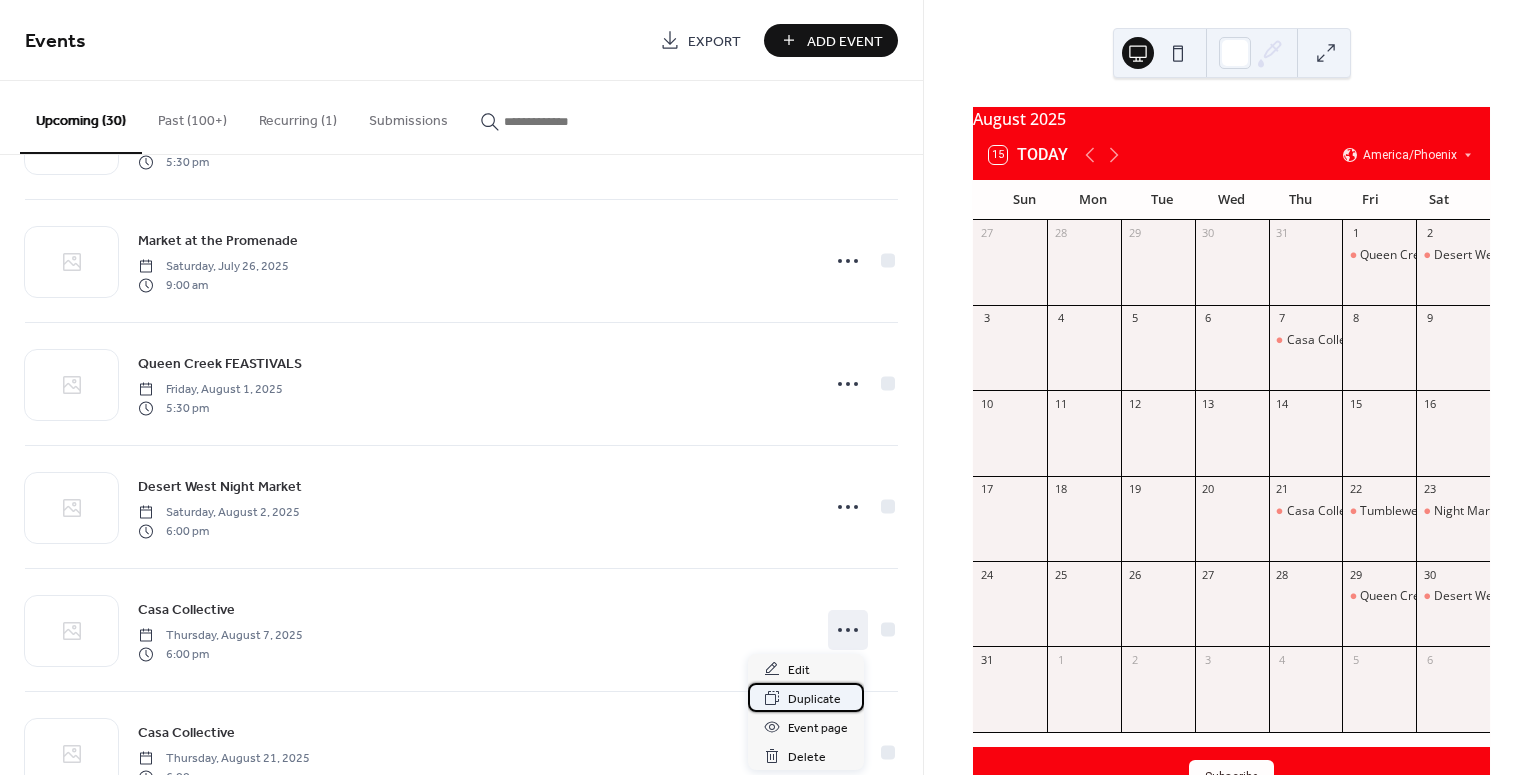click on "Duplicate" at bounding box center (814, 699) 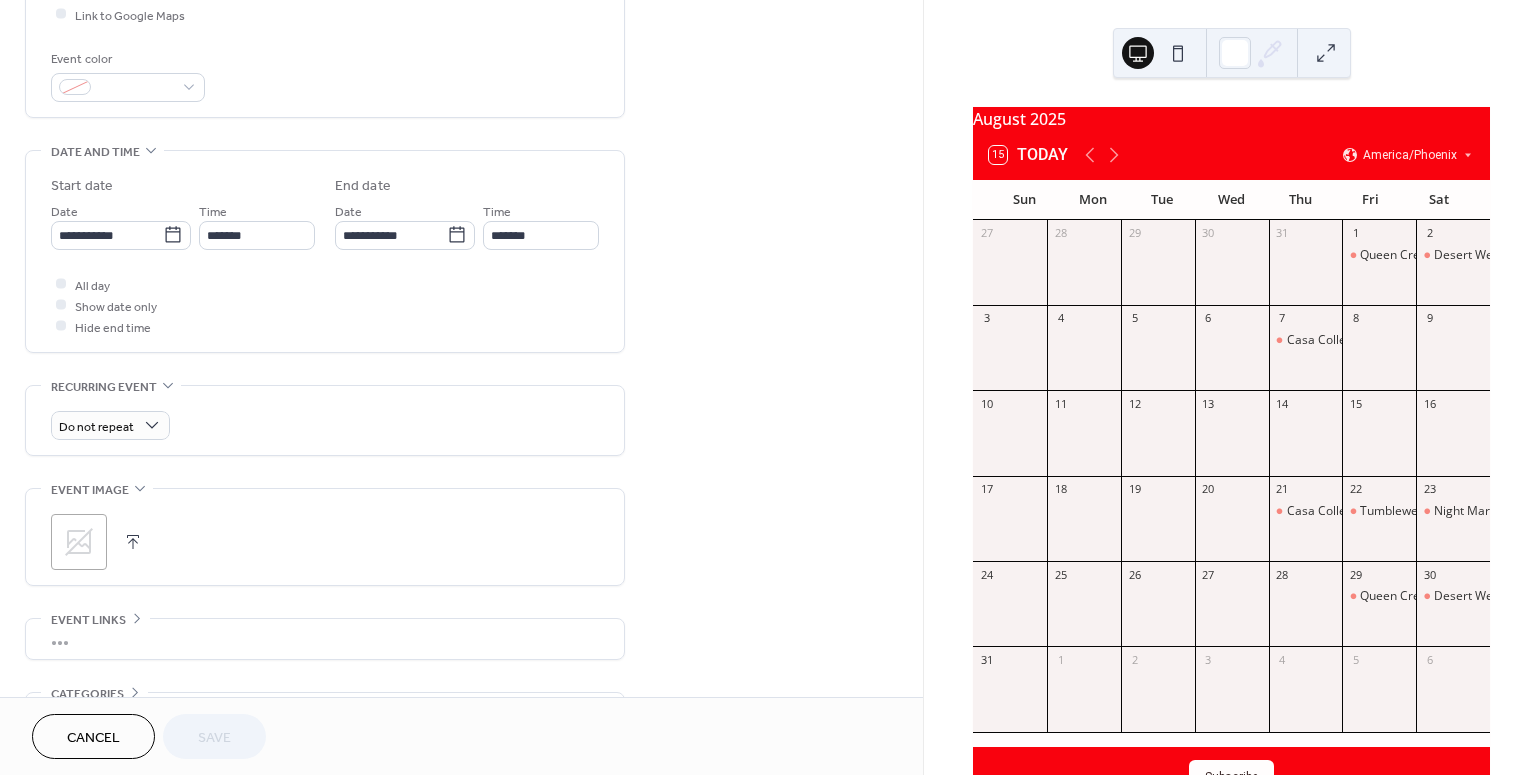 scroll, scrollTop: 514, scrollLeft: 0, axis: vertical 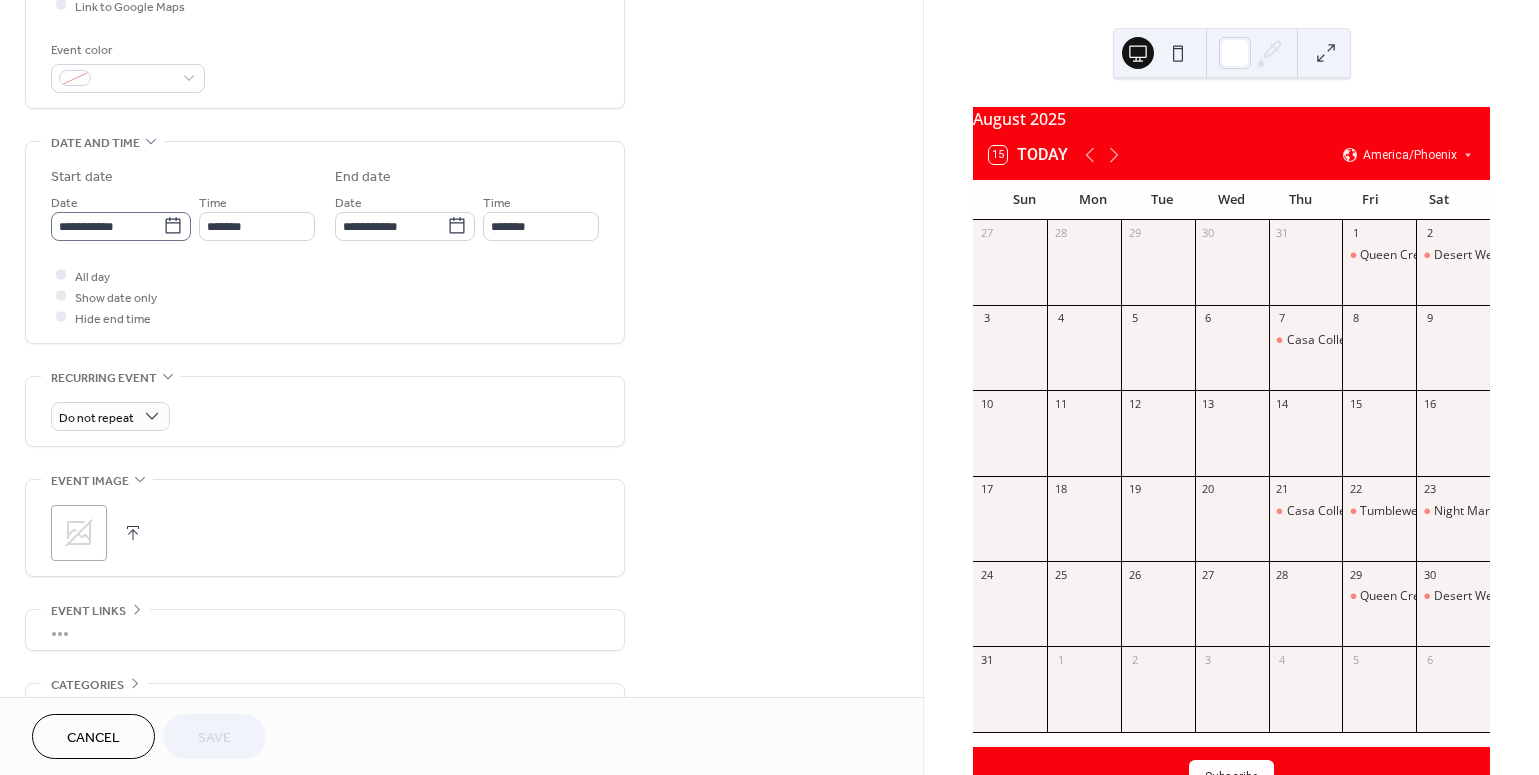 click 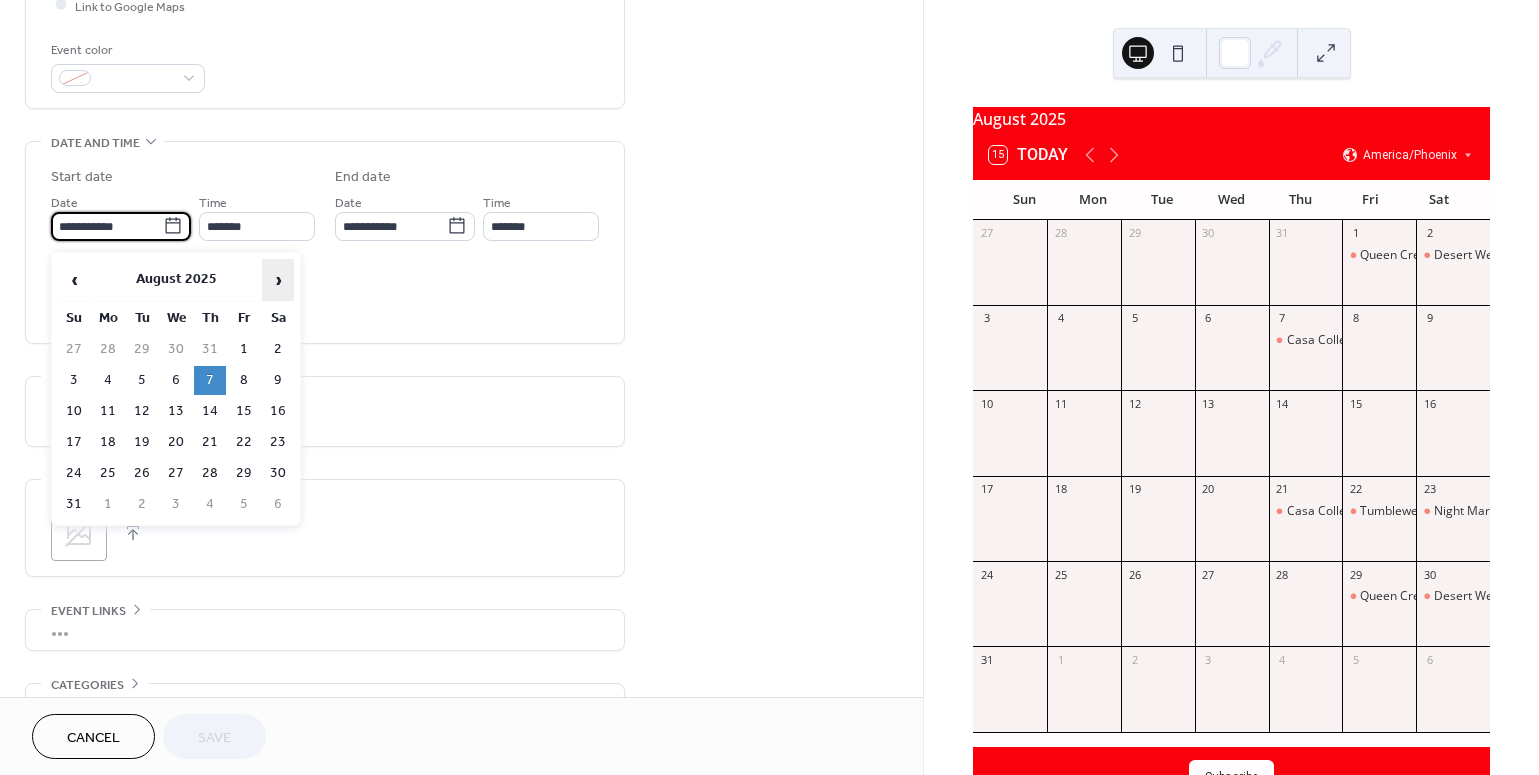 click on "›" at bounding box center (278, 280) 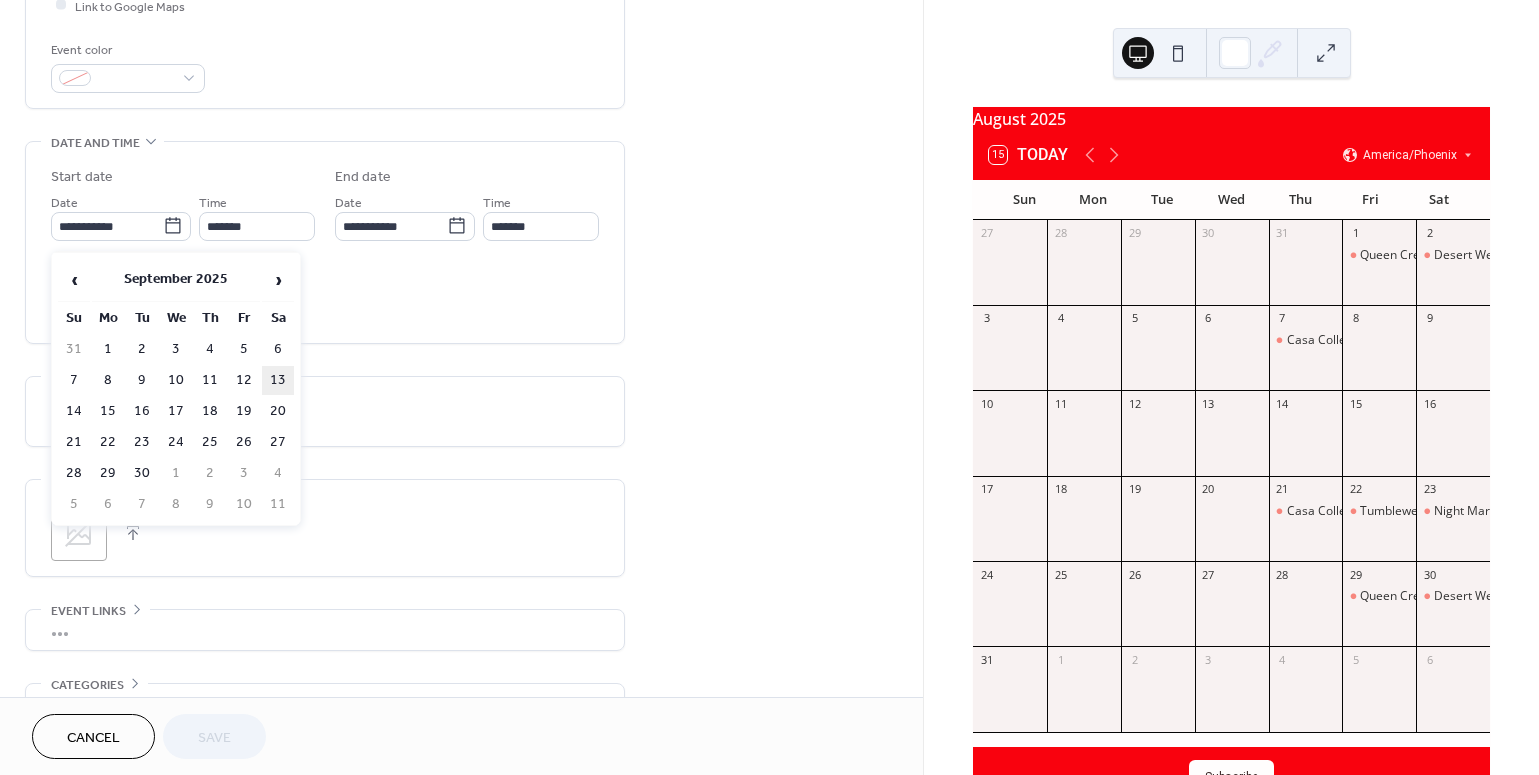 click on "13" at bounding box center (278, 380) 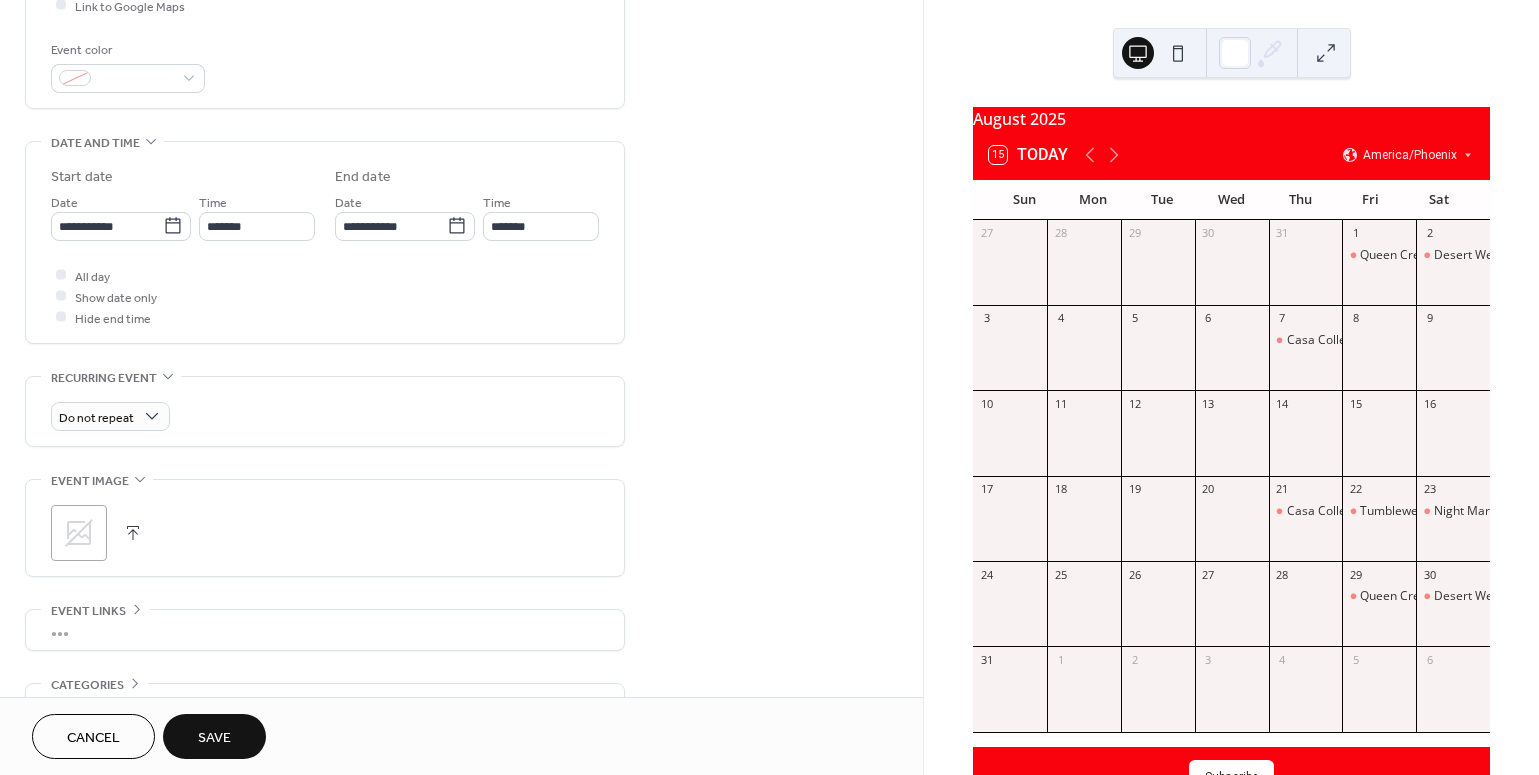 click on "Save" at bounding box center (214, 736) 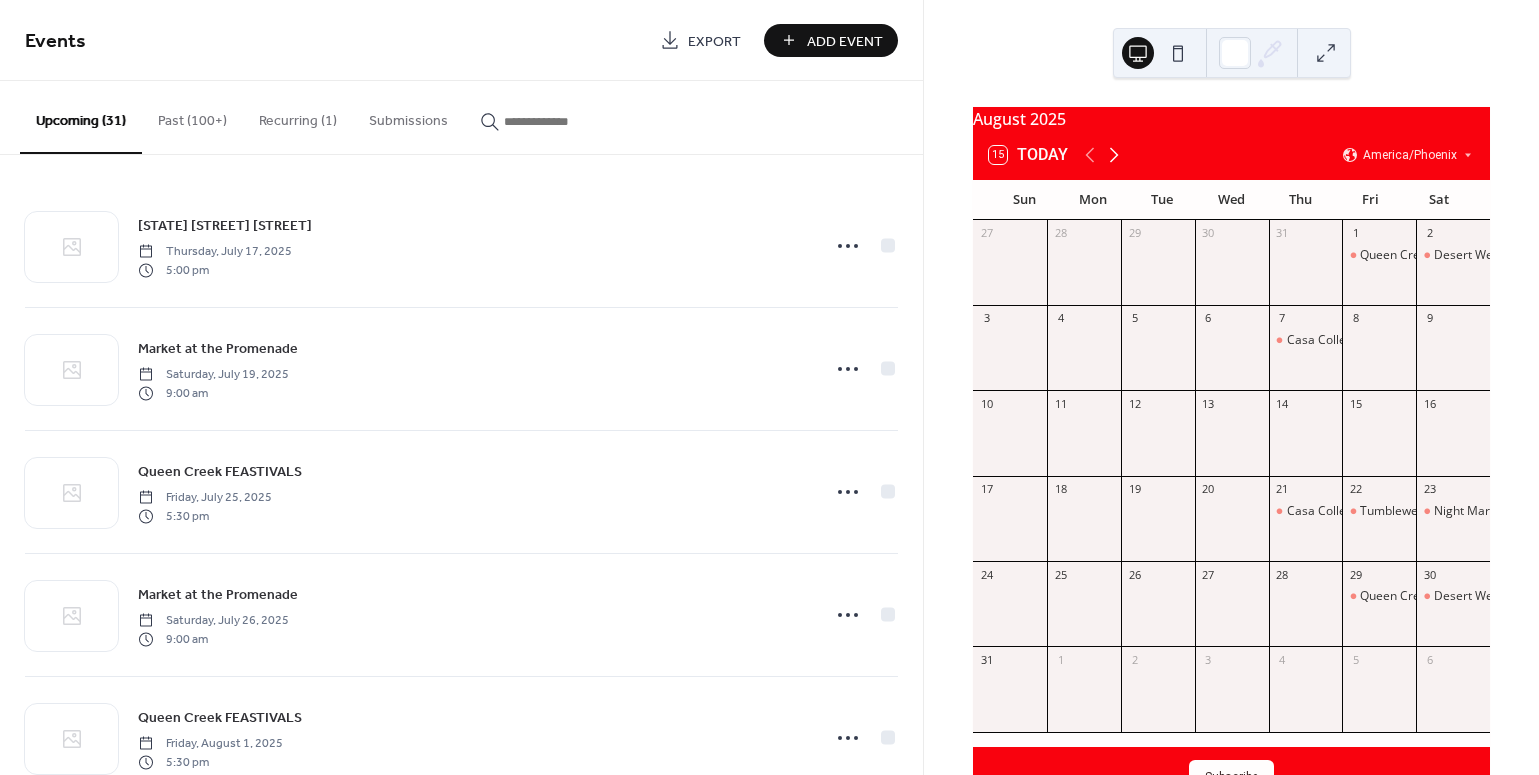 click 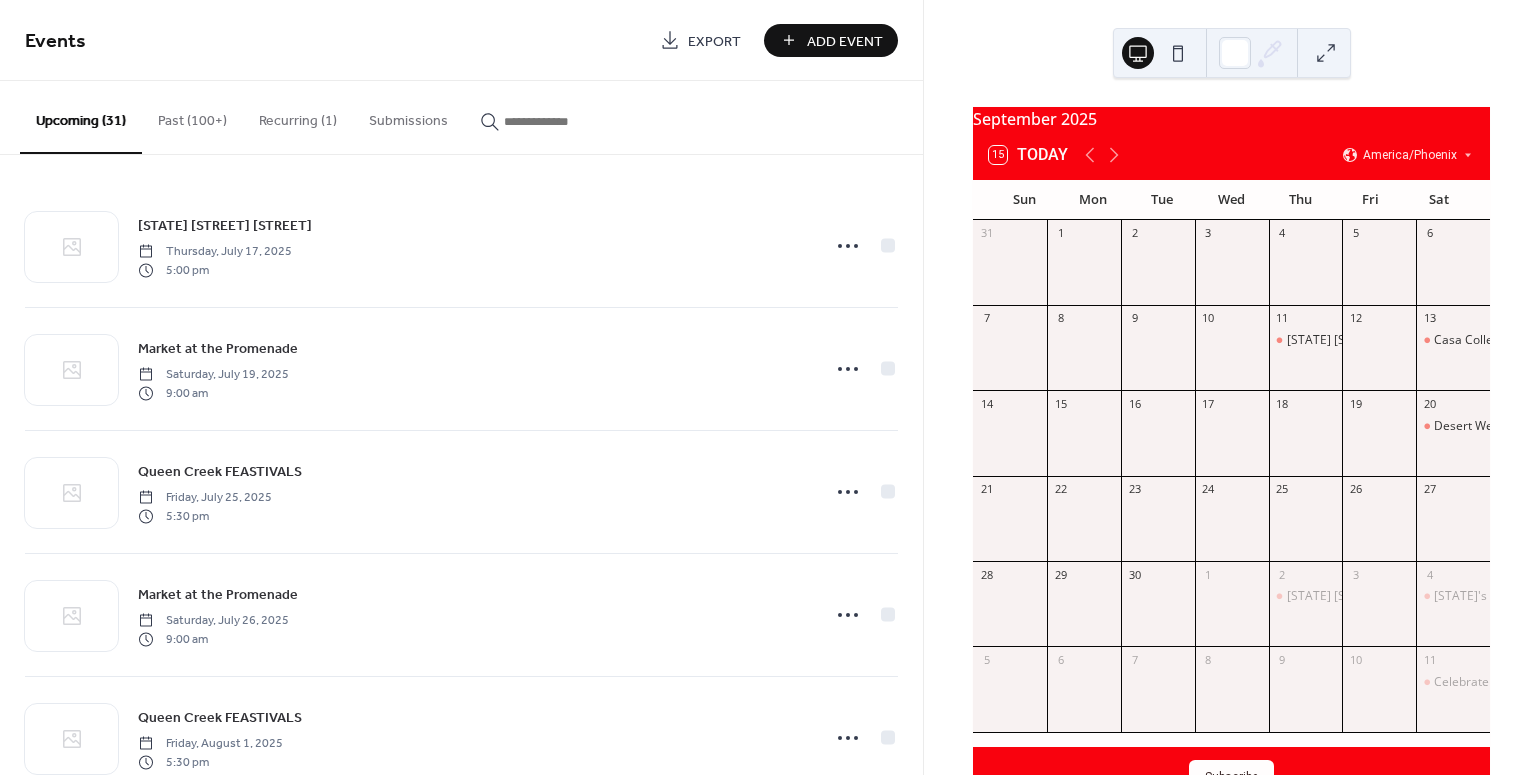 click on "Add Event" at bounding box center [845, 41] 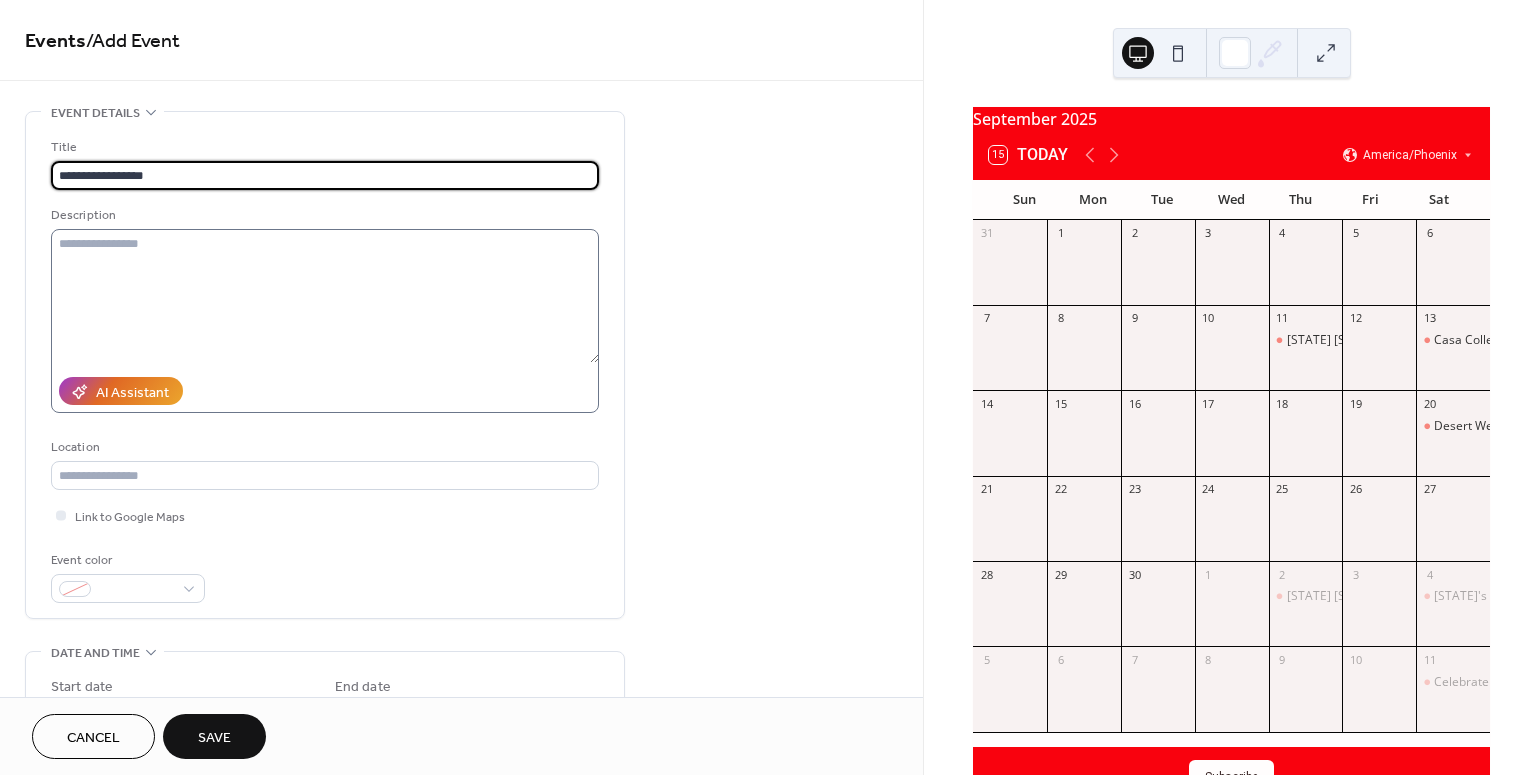 type on "**********" 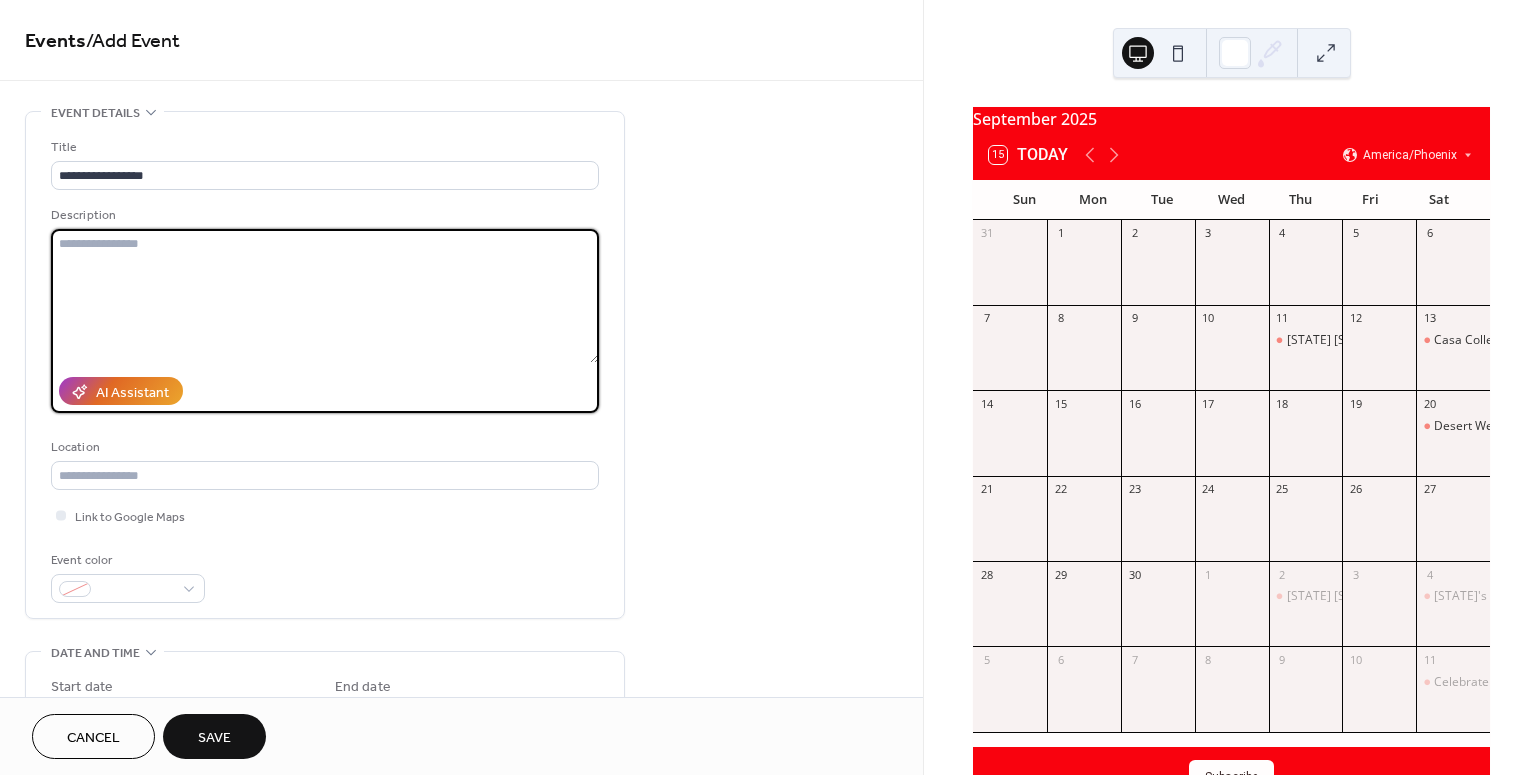 click at bounding box center [325, 296] 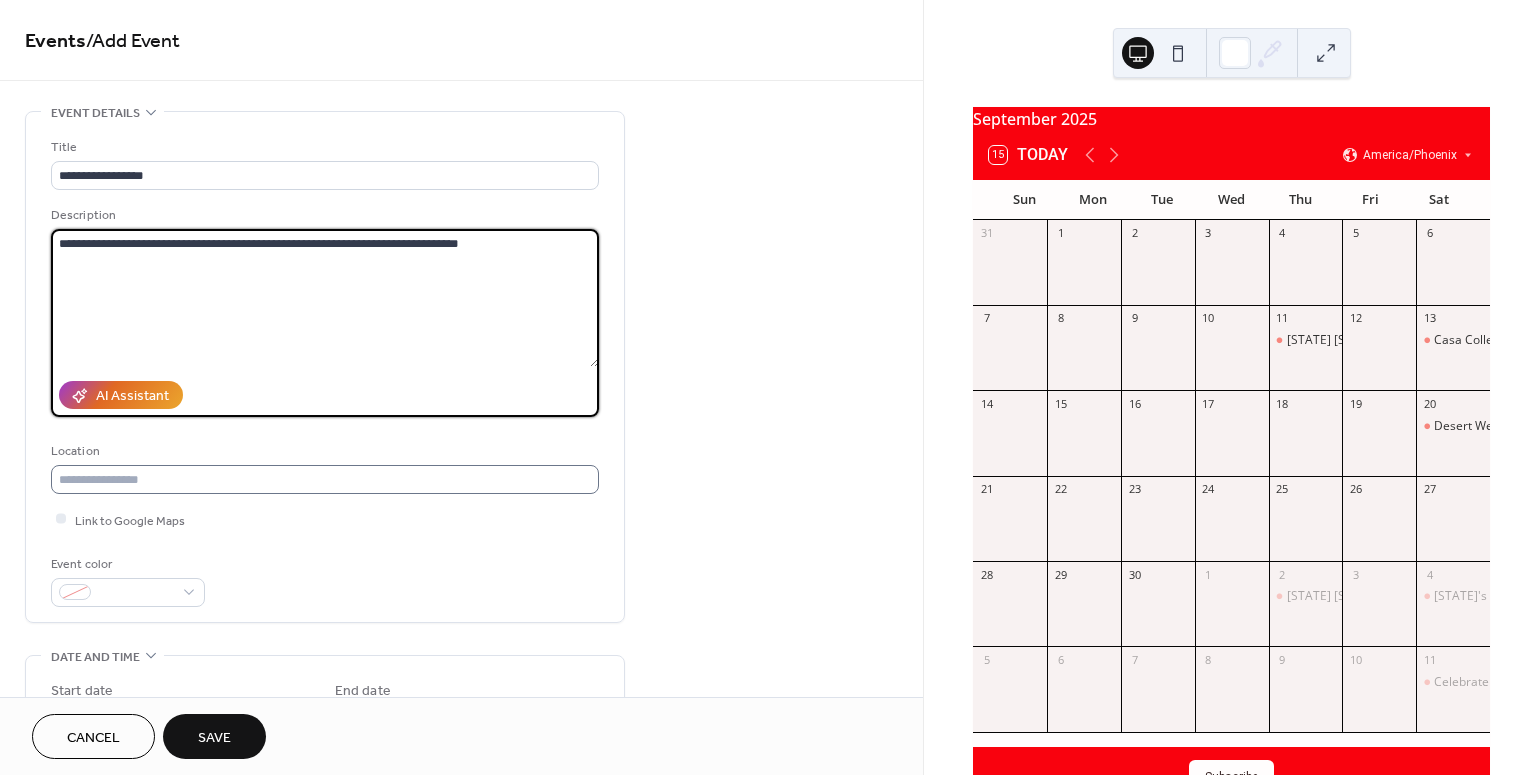 type on "**********" 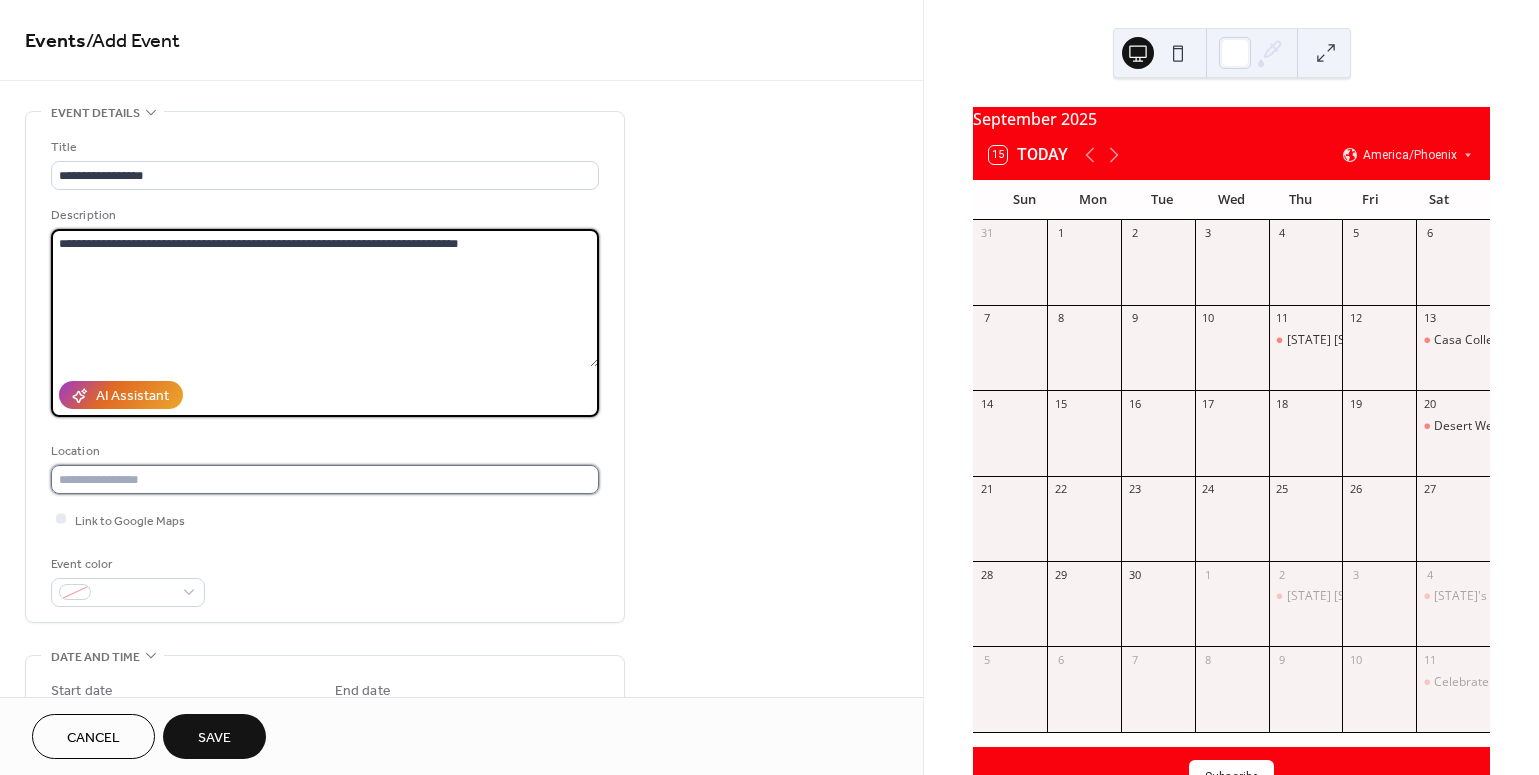 click at bounding box center (325, 479) 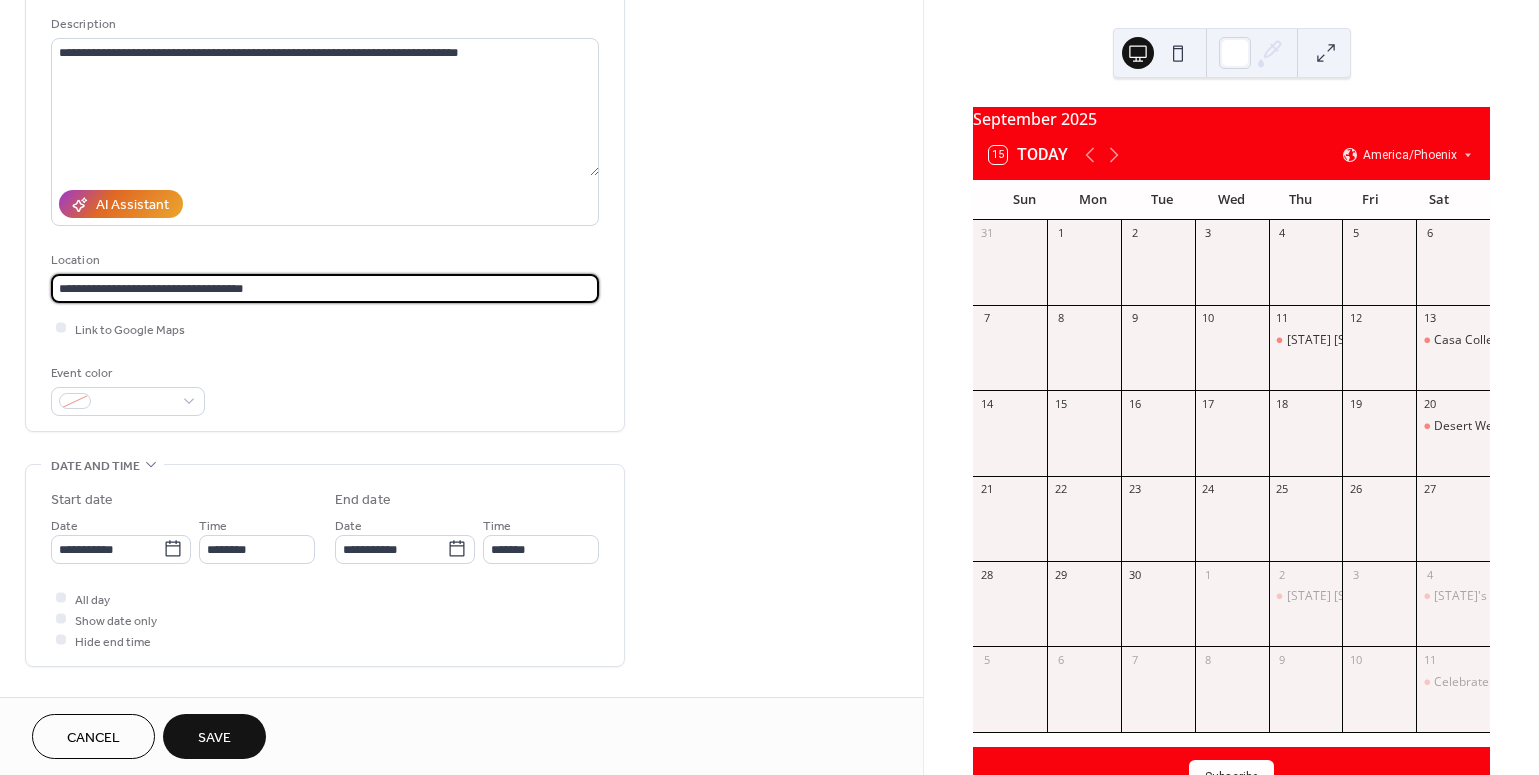 scroll, scrollTop: 194, scrollLeft: 0, axis: vertical 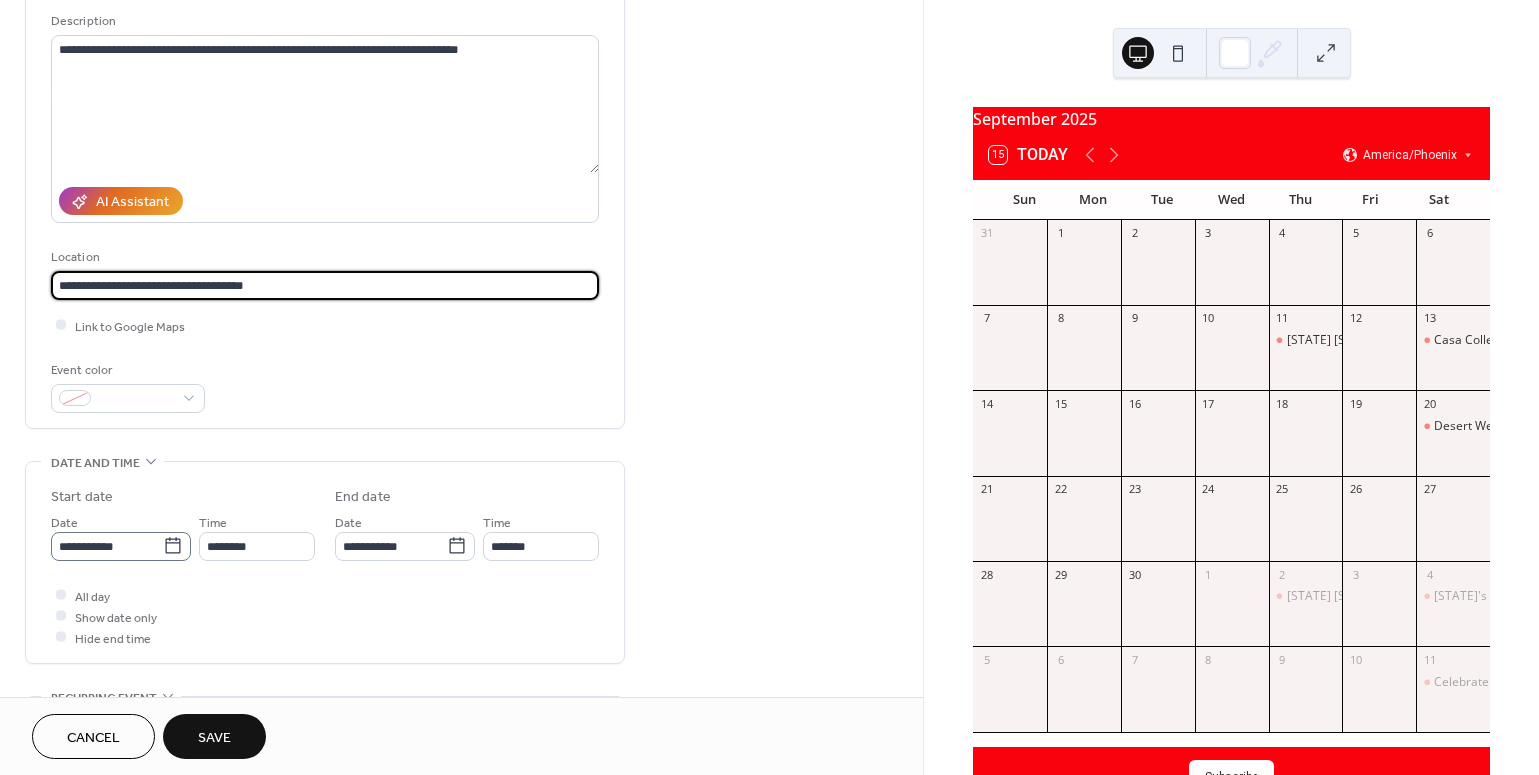 type on "**********" 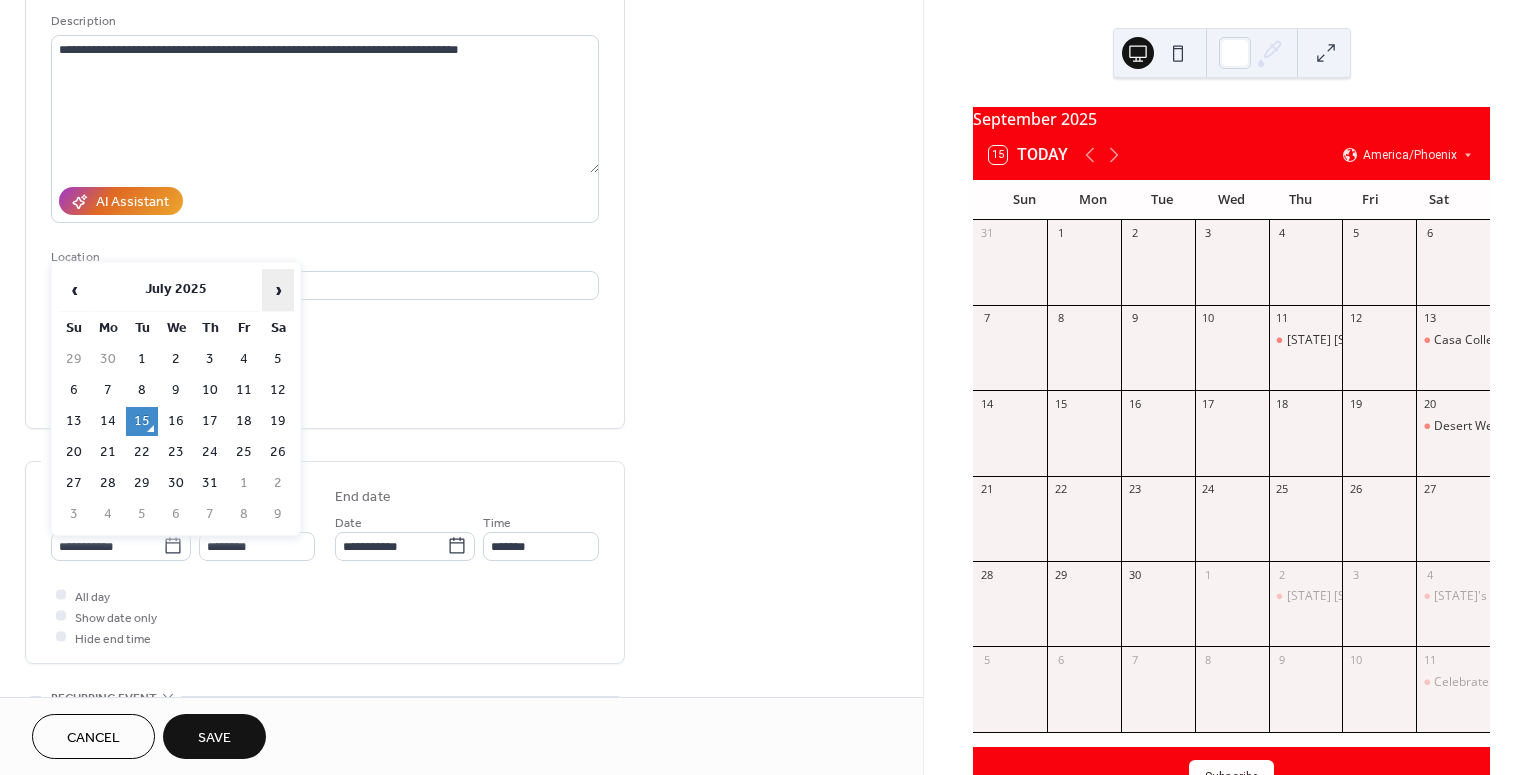 click on "›" at bounding box center [278, 290] 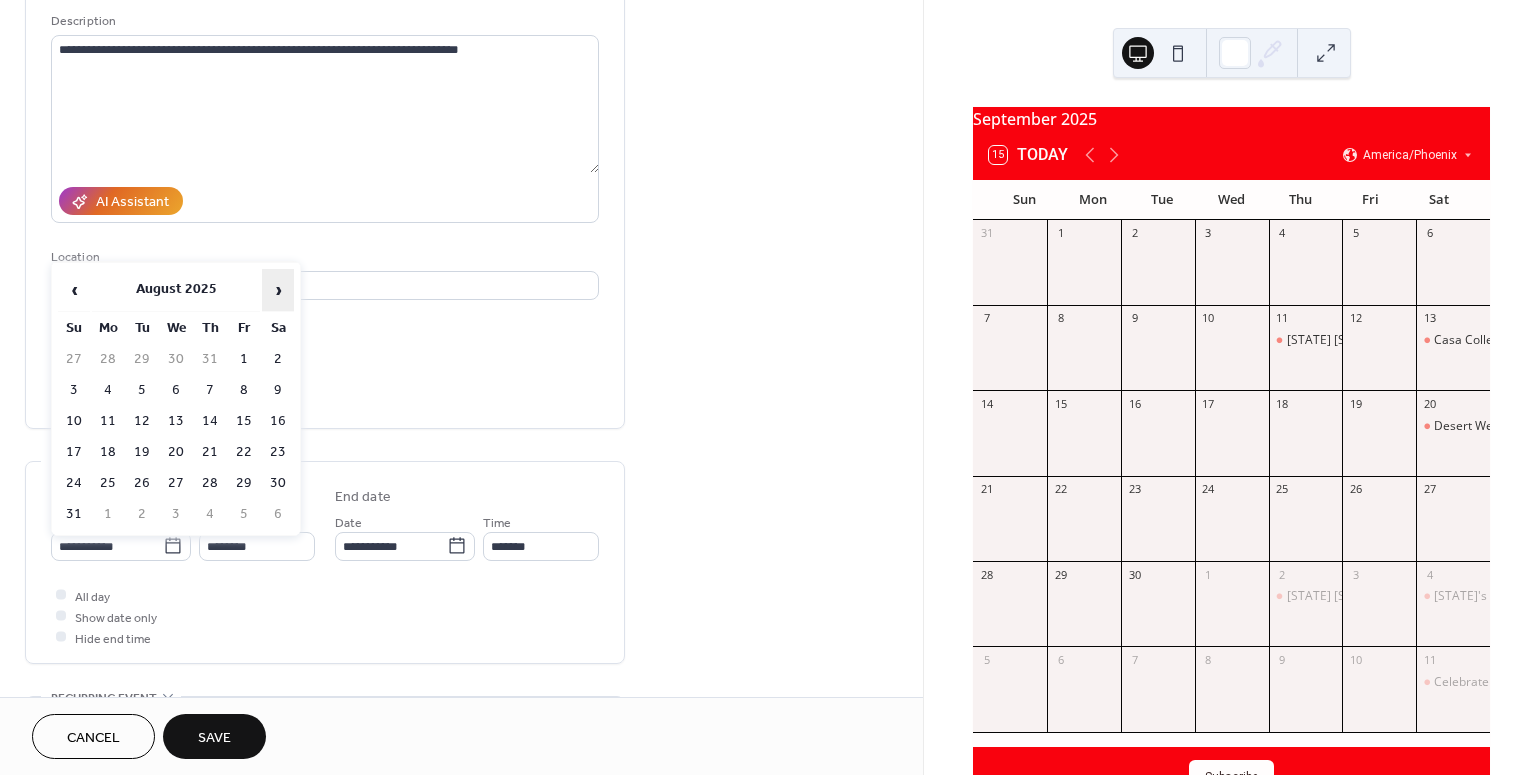 click on "›" at bounding box center [278, 290] 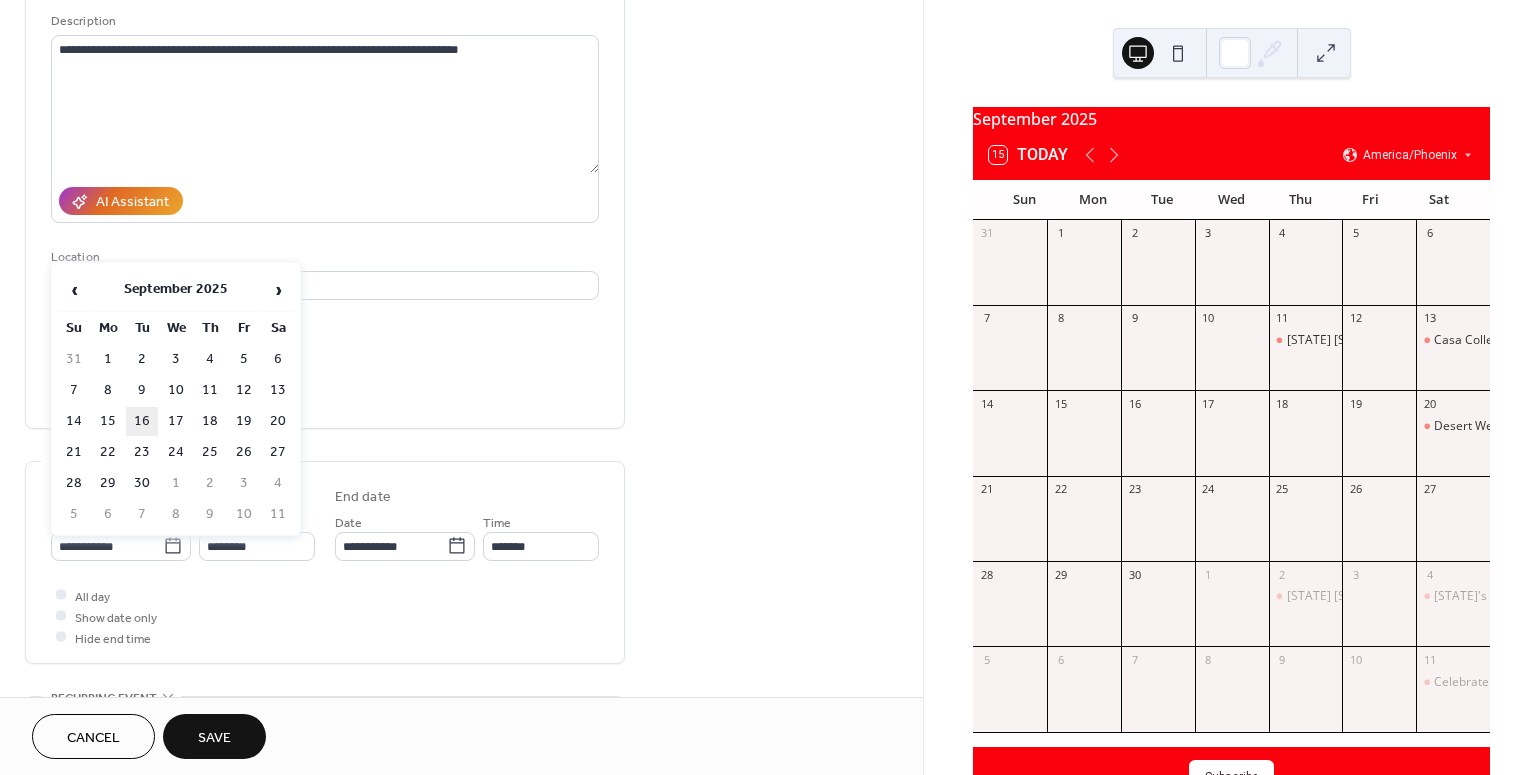 click on "16" at bounding box center [142, 421] 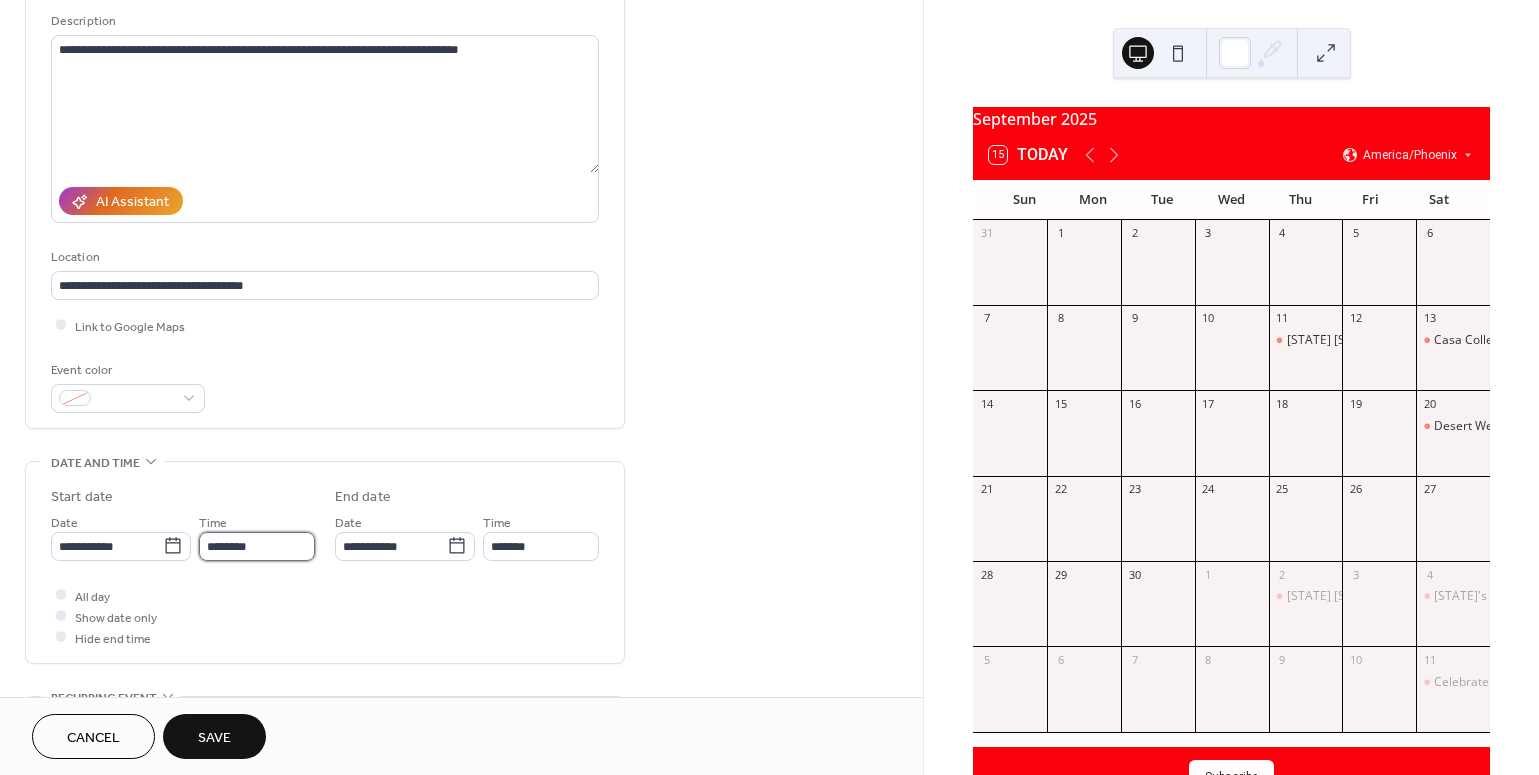 click on "********" at bounding box center (257, 546) 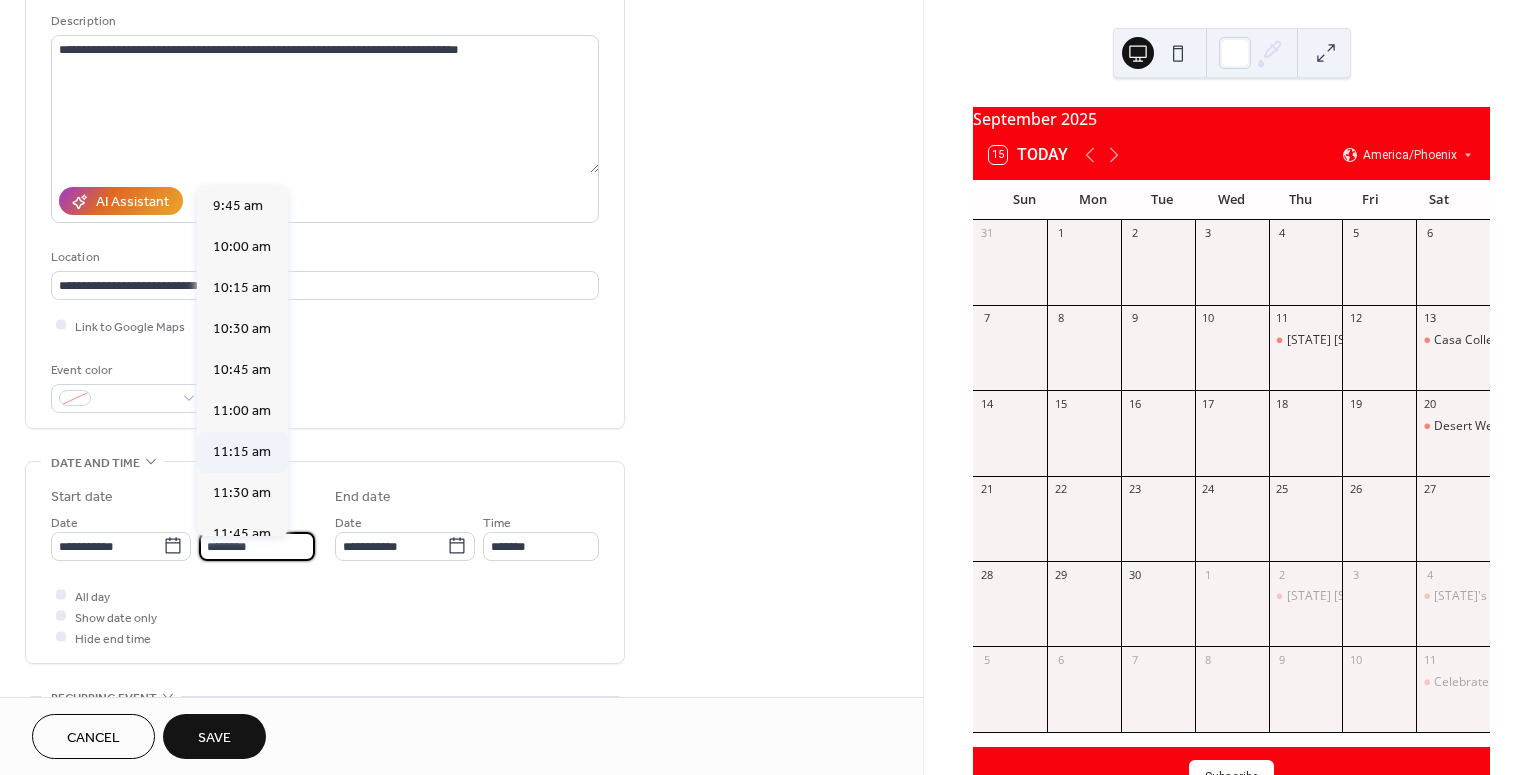scroll, scrollTop: 1595, scrollLeft: 0, axis: vertical 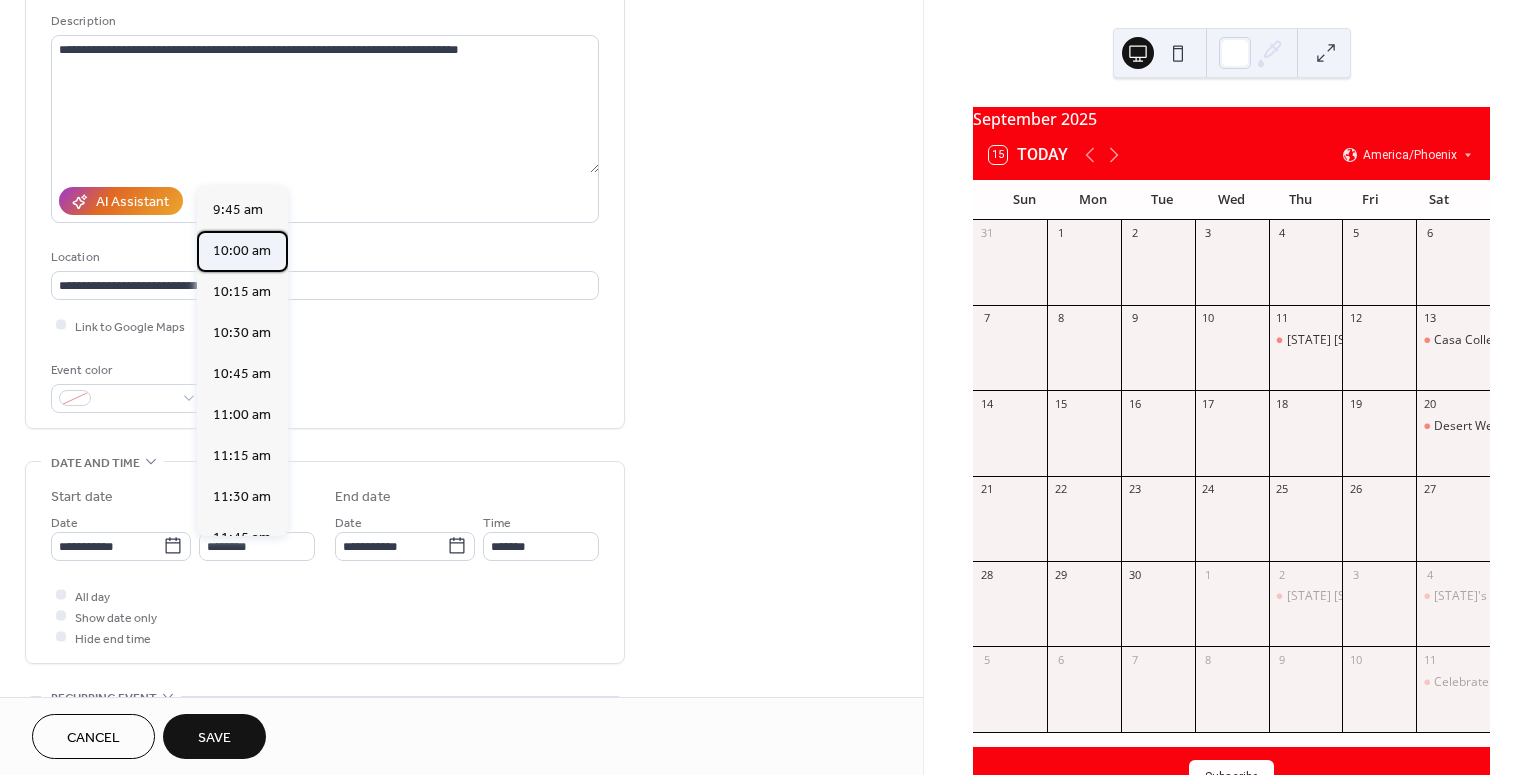 click on "10:00 am" at bounding box center (242, 250) 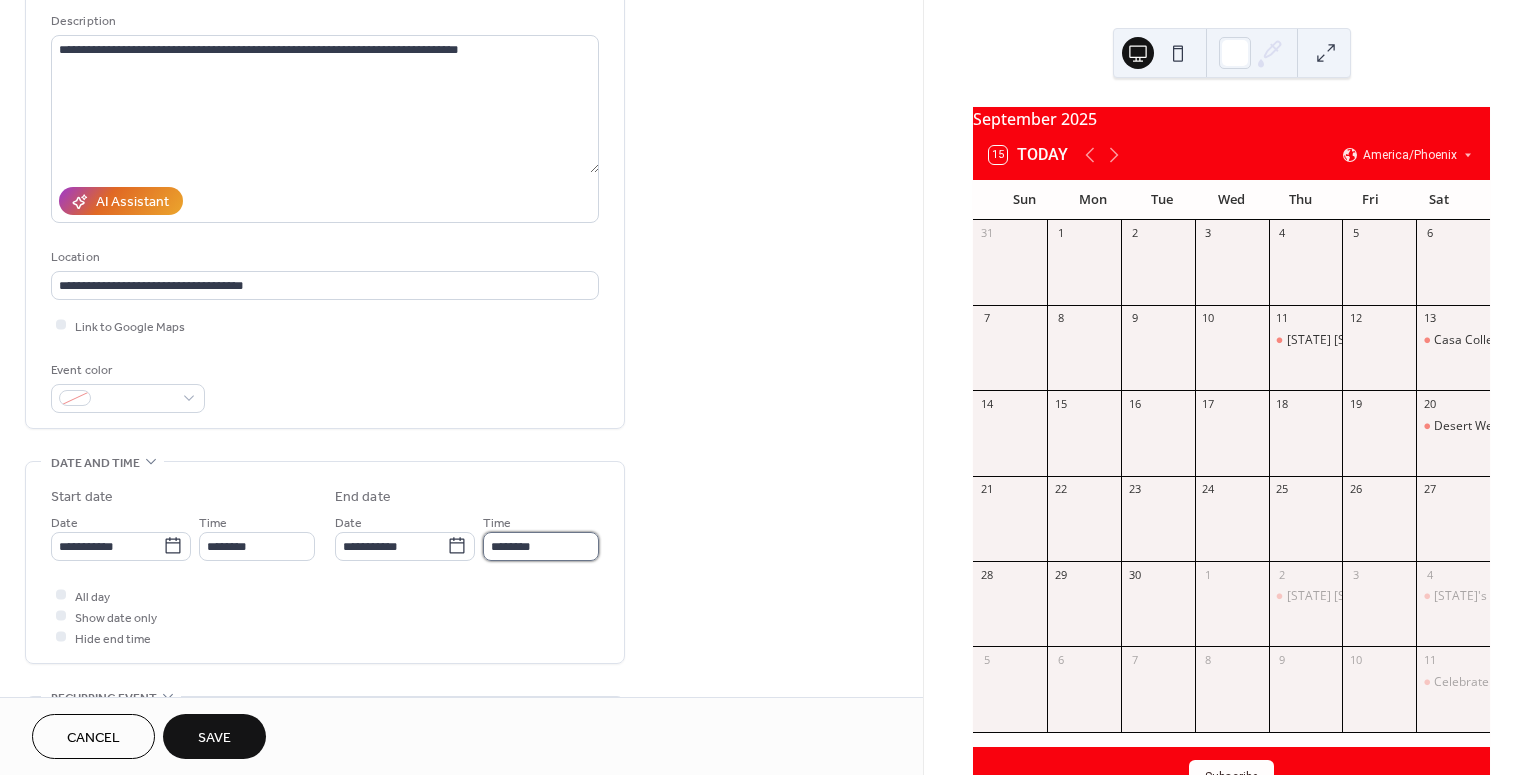 click on "********" at bounding box center (541, 546) 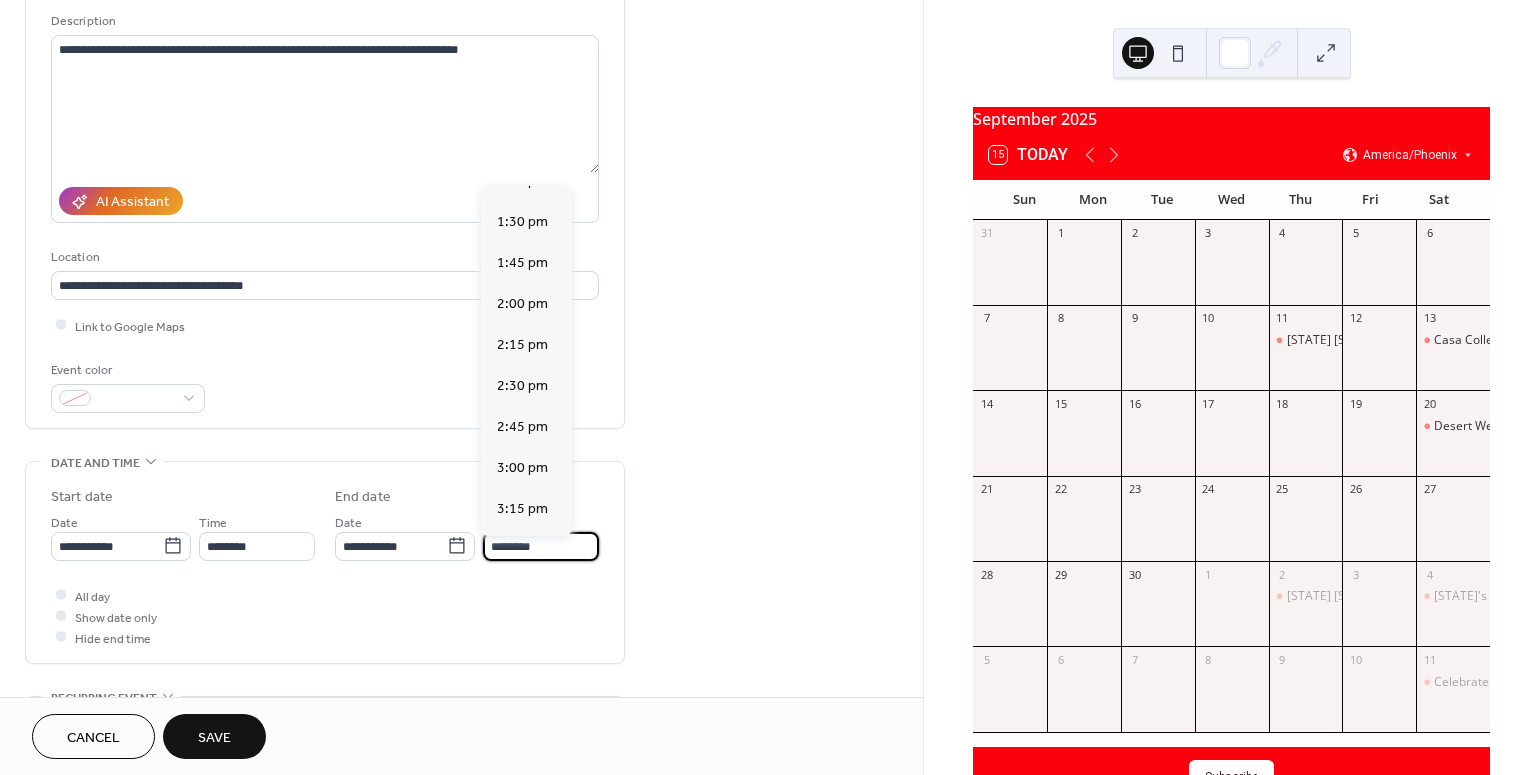 scroll, scrollTop: 518, scrollLeft: 0, axis: vertical 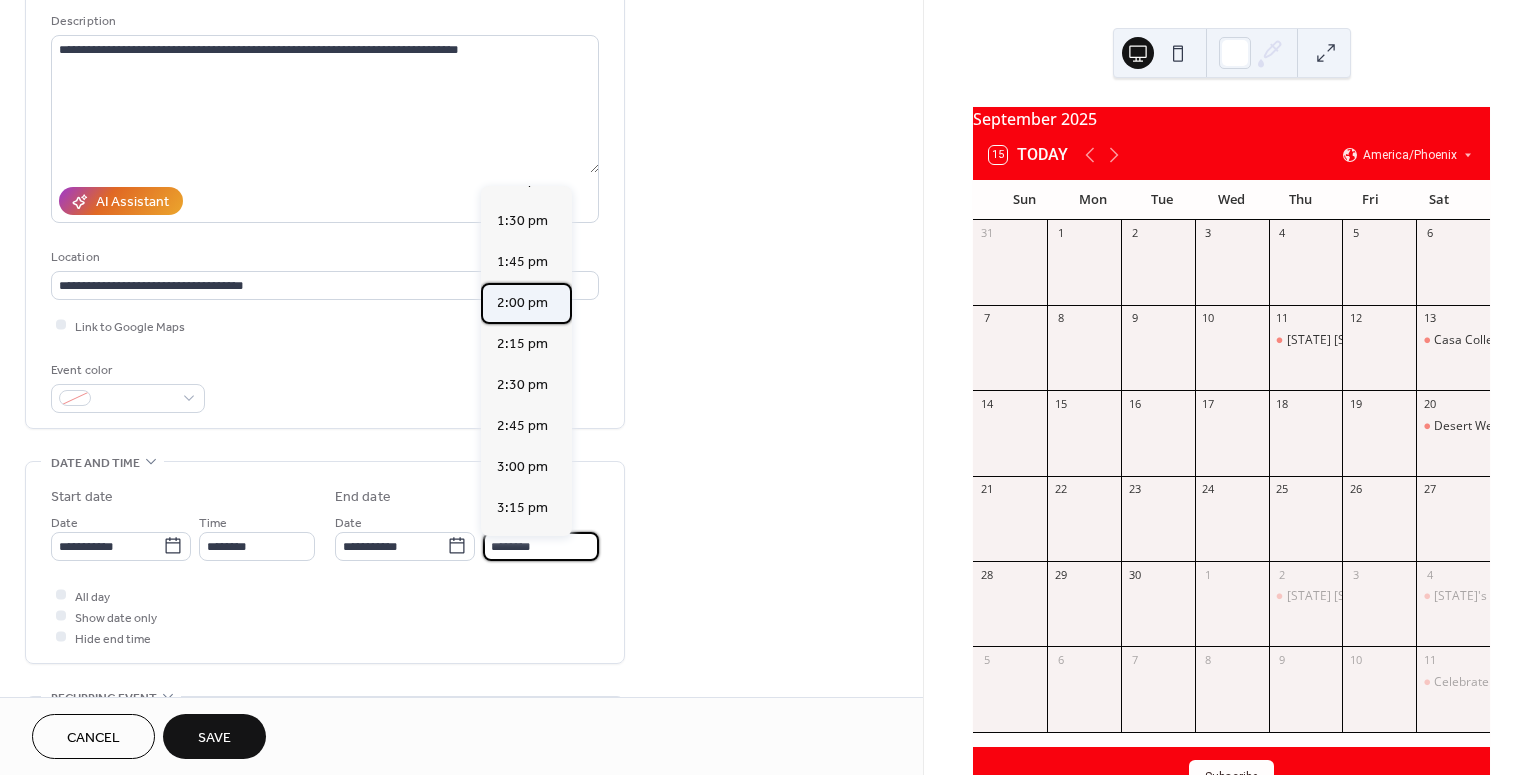 click on "2:00 pm" at bounding box center (526, 303) 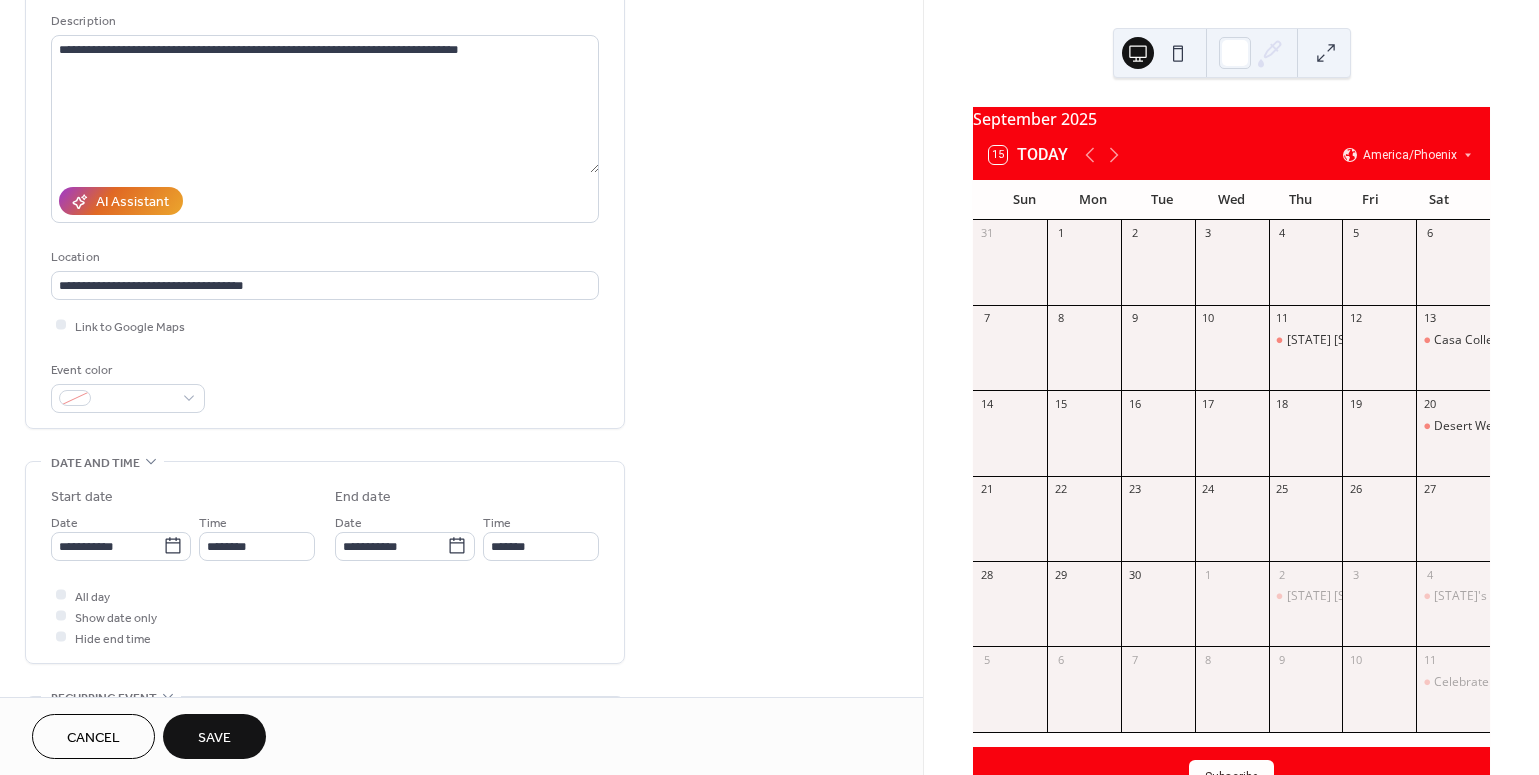 click on "Save" at bounding box center [214, 736] 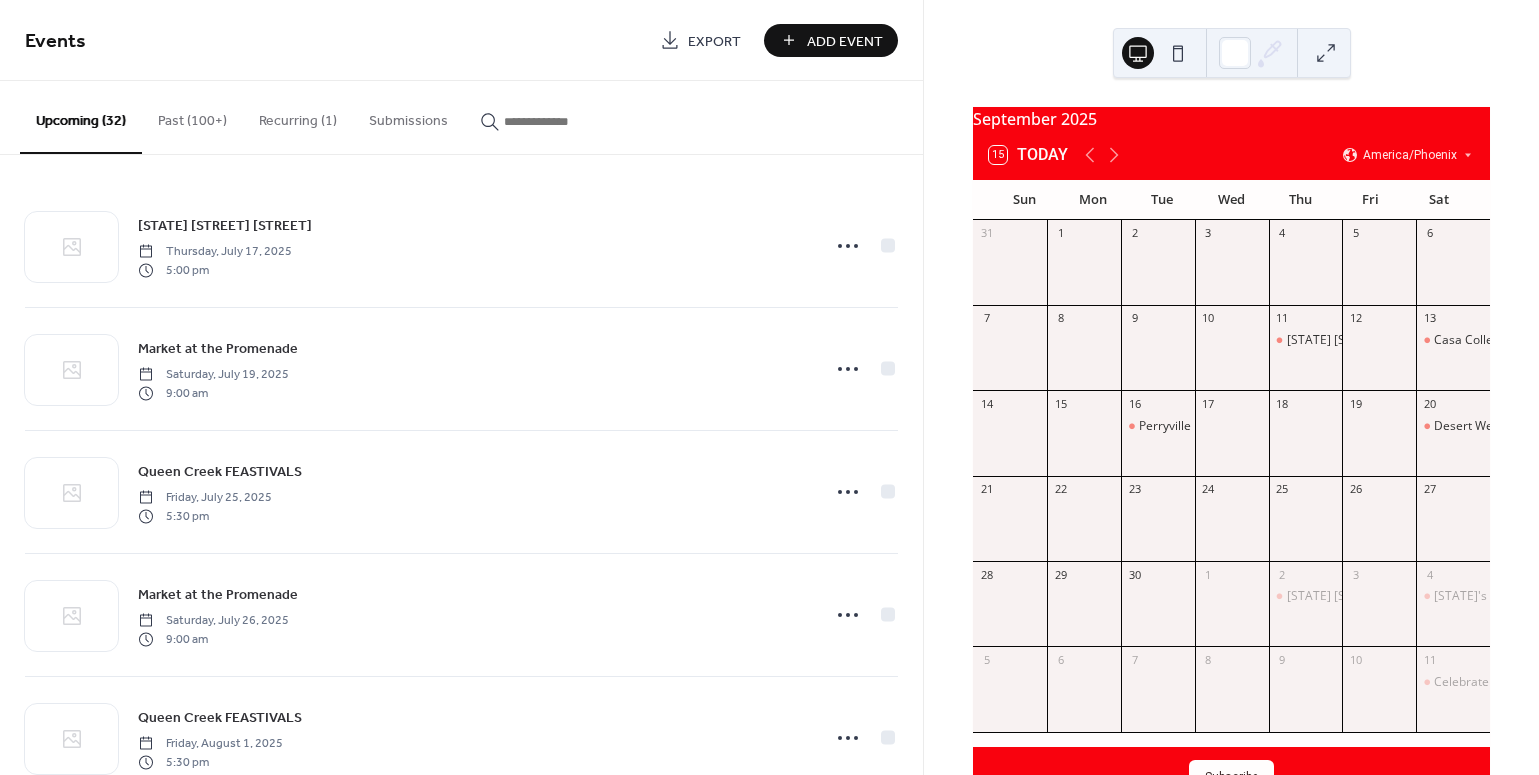 click on "Add Event" at bounding box center (845, 41) 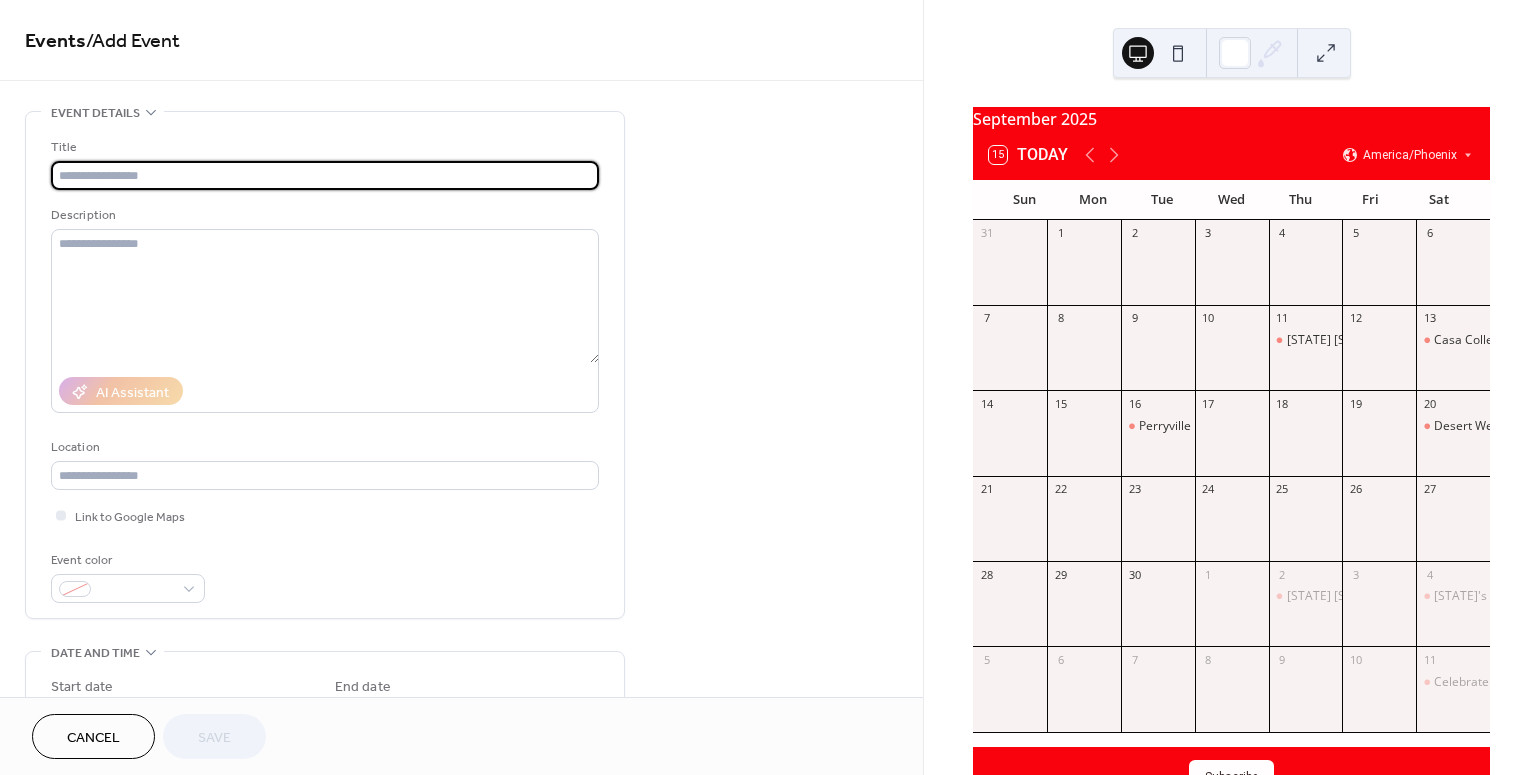 click at bounding box center [325, 175] 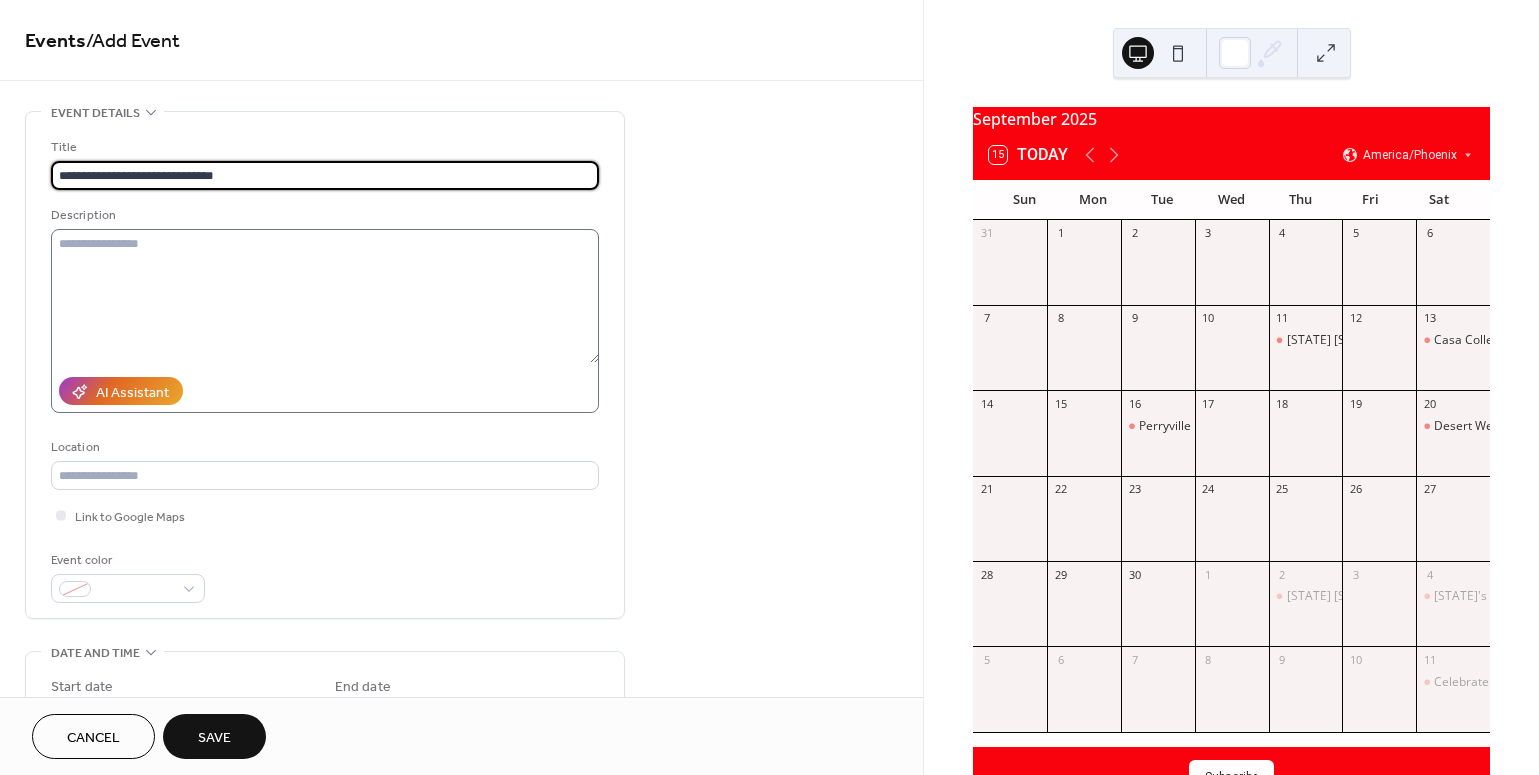 type on "**********" 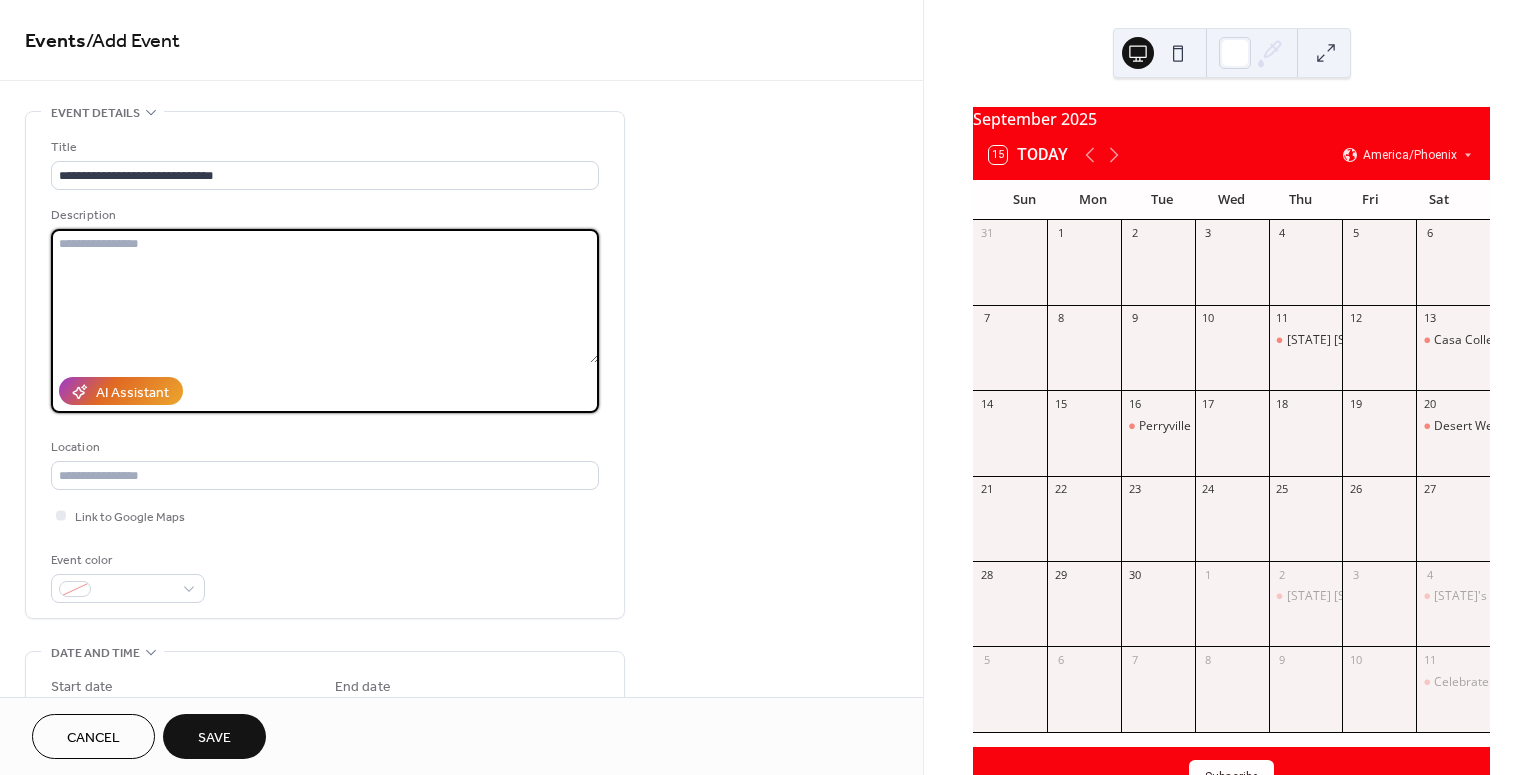 click at bounding box center (325, 296) 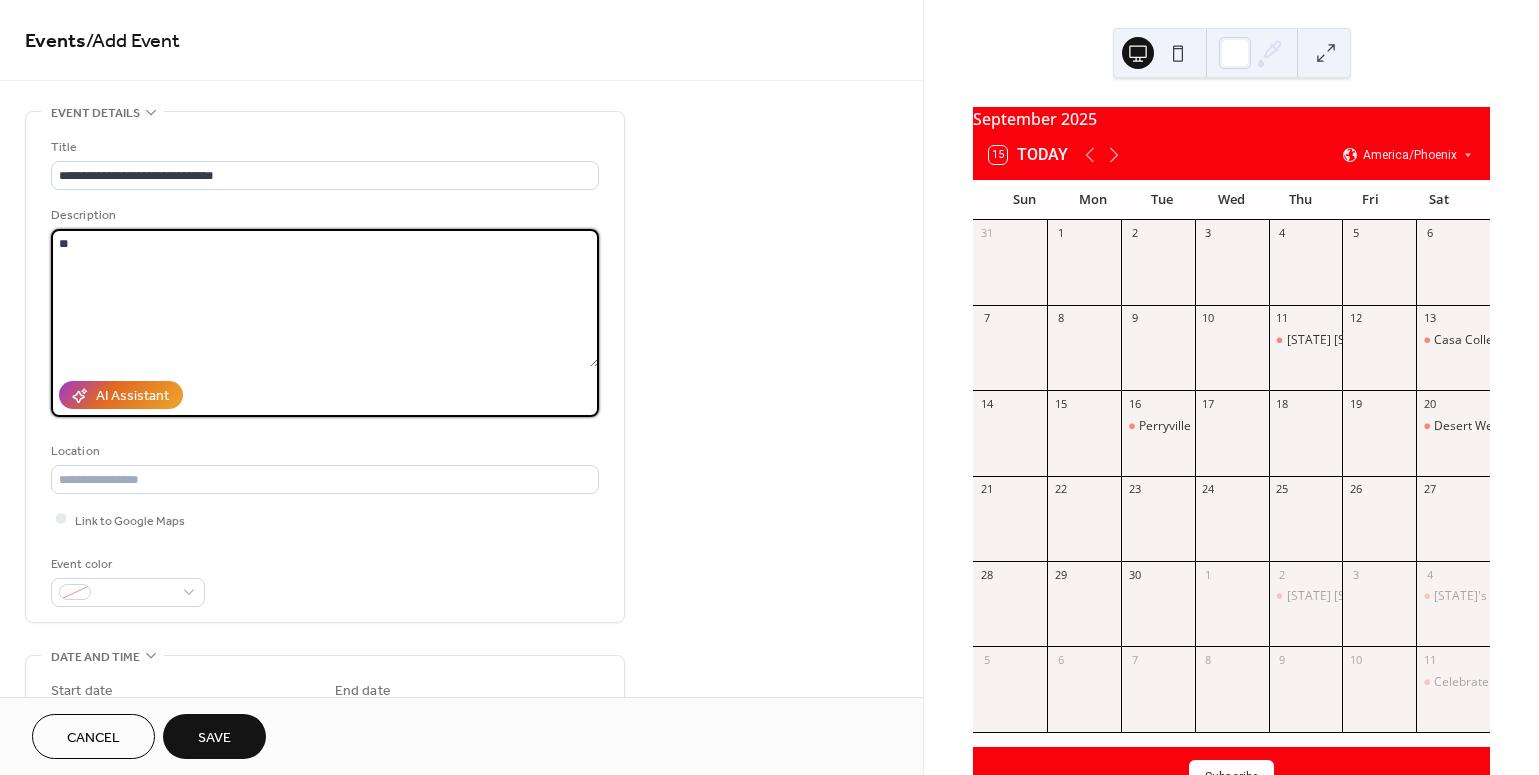 type on "*" 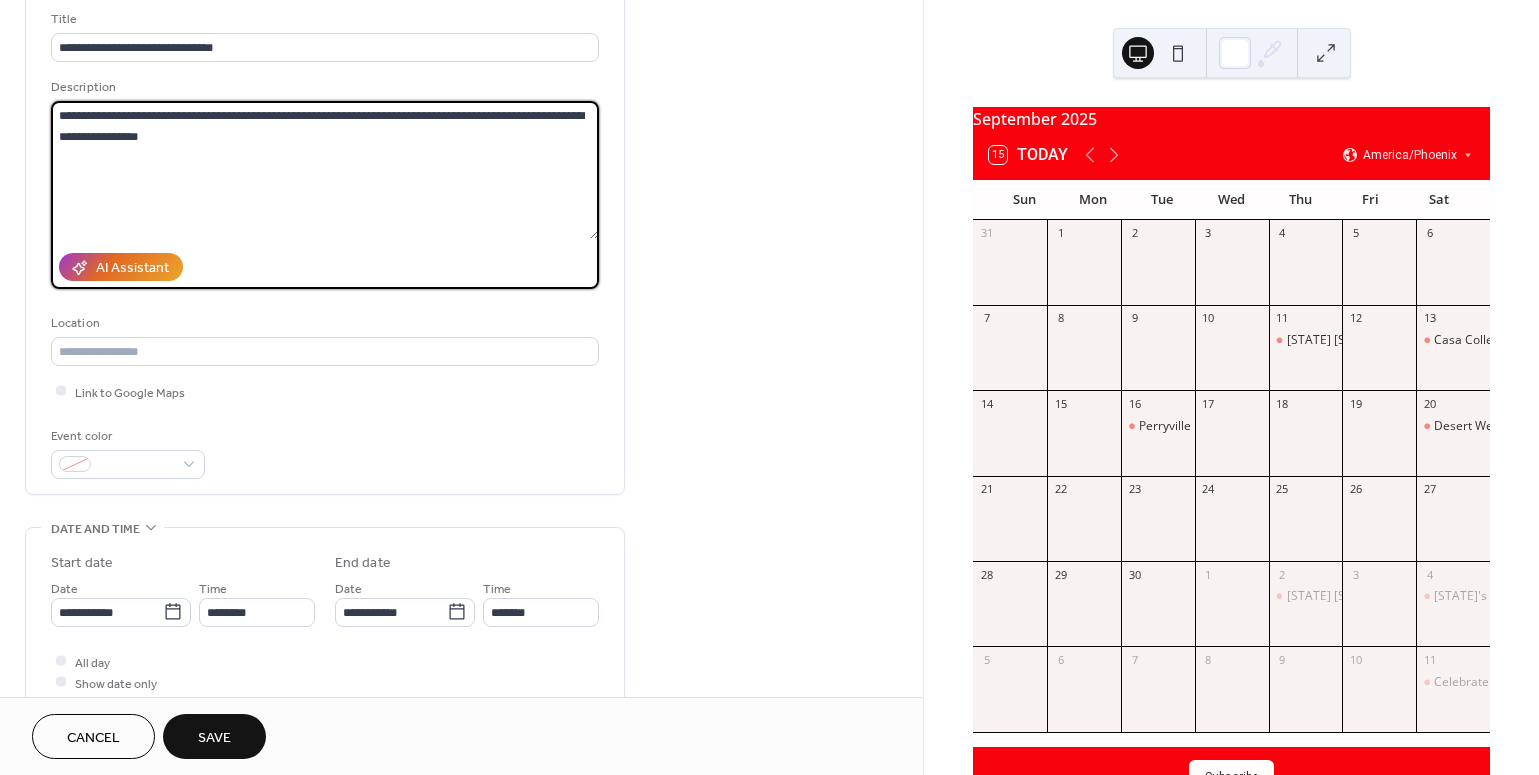 scroll, scrollTop: 150, scrollLeft: 0, axis: vertical 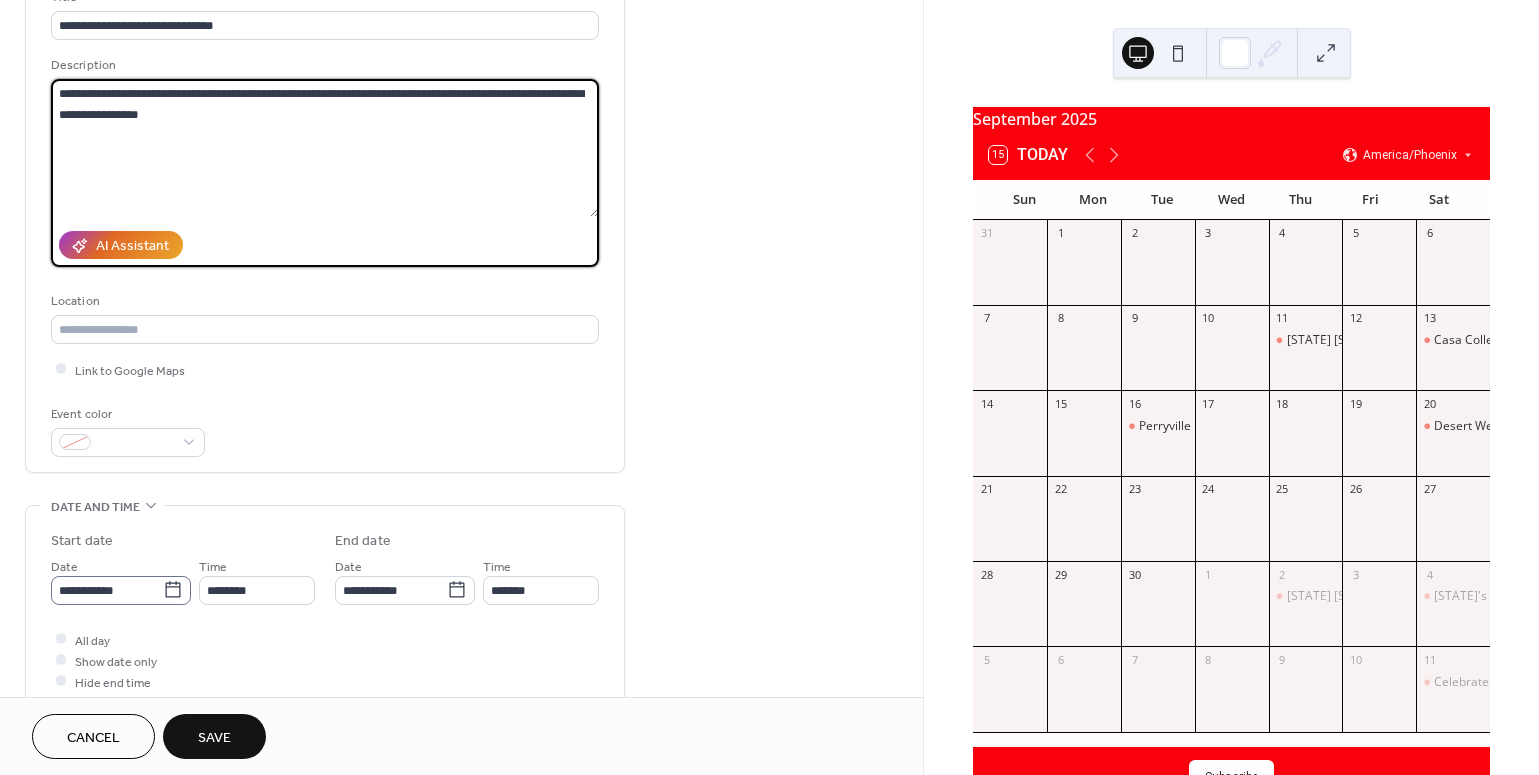 type on "**********" 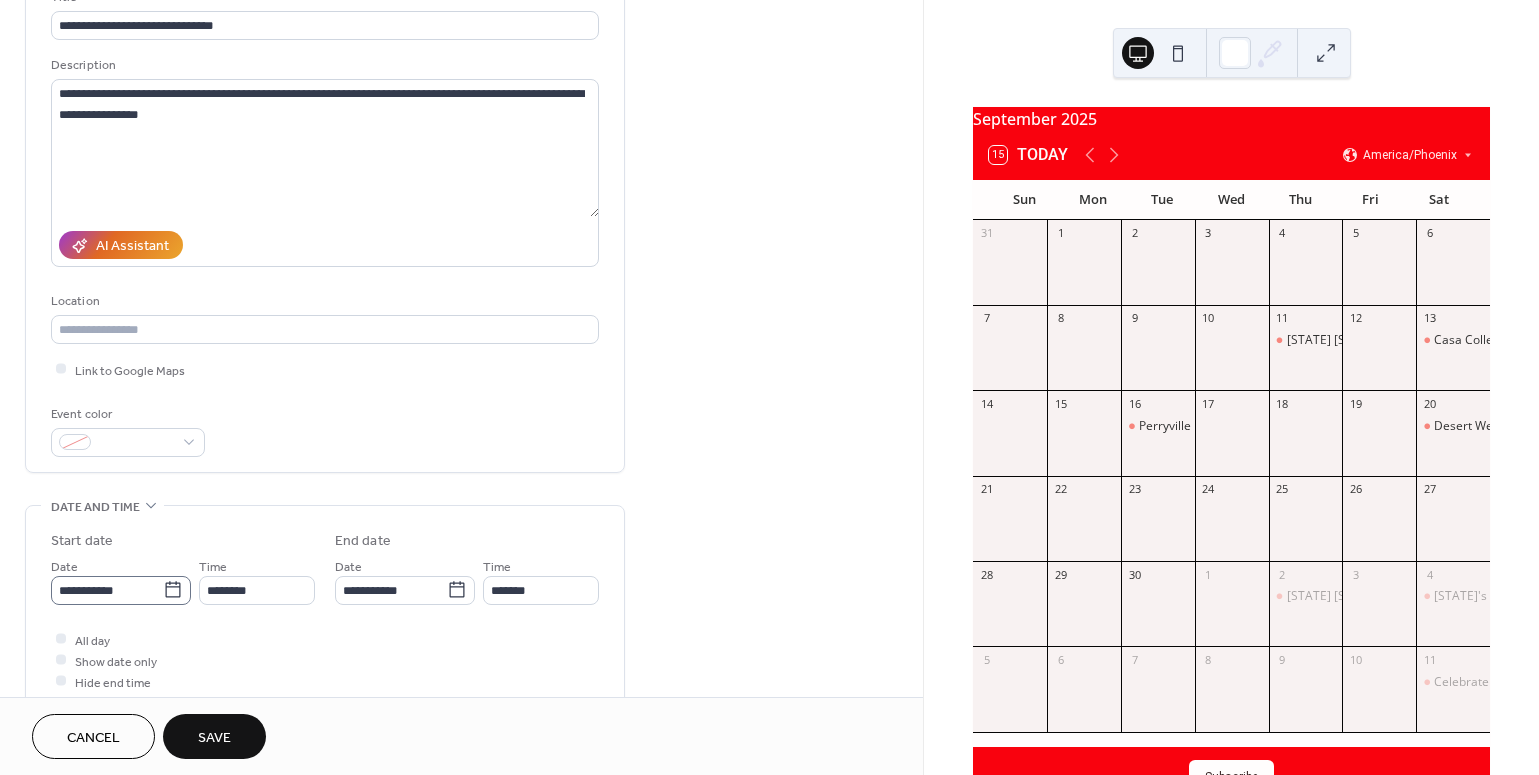 click 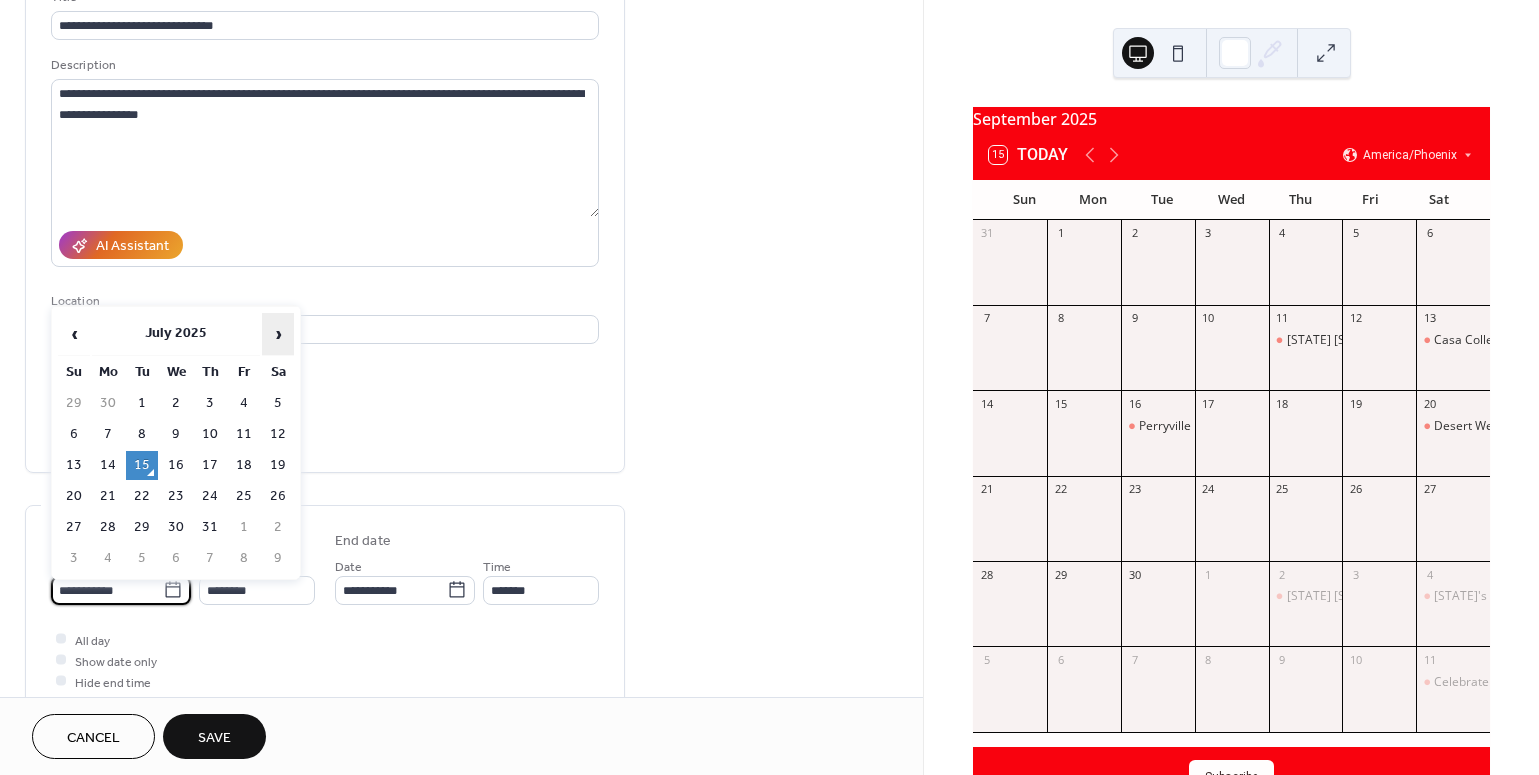 click on "›" at bounding box center (278, 334) 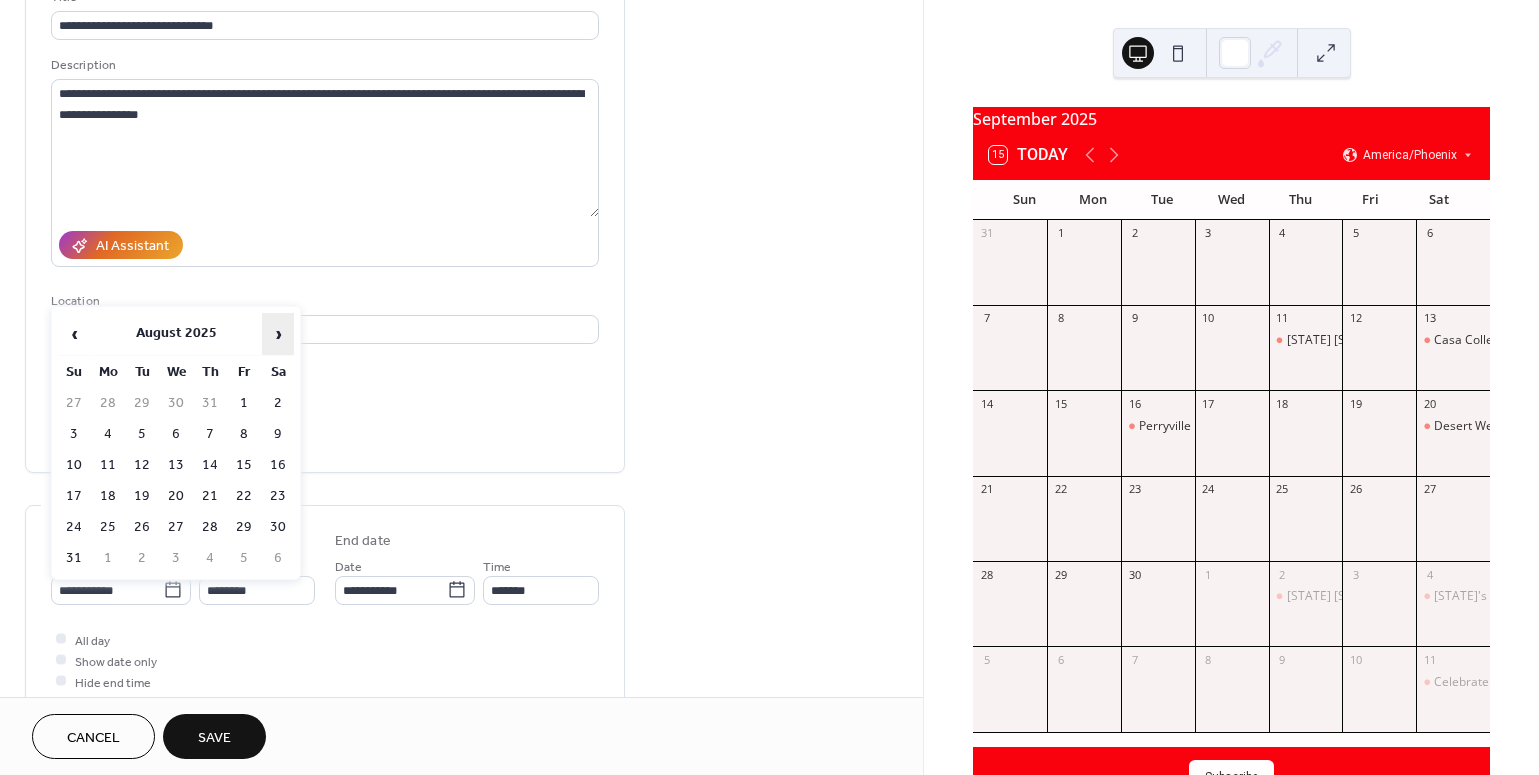 click on "›" at bounding box center (278, 334) 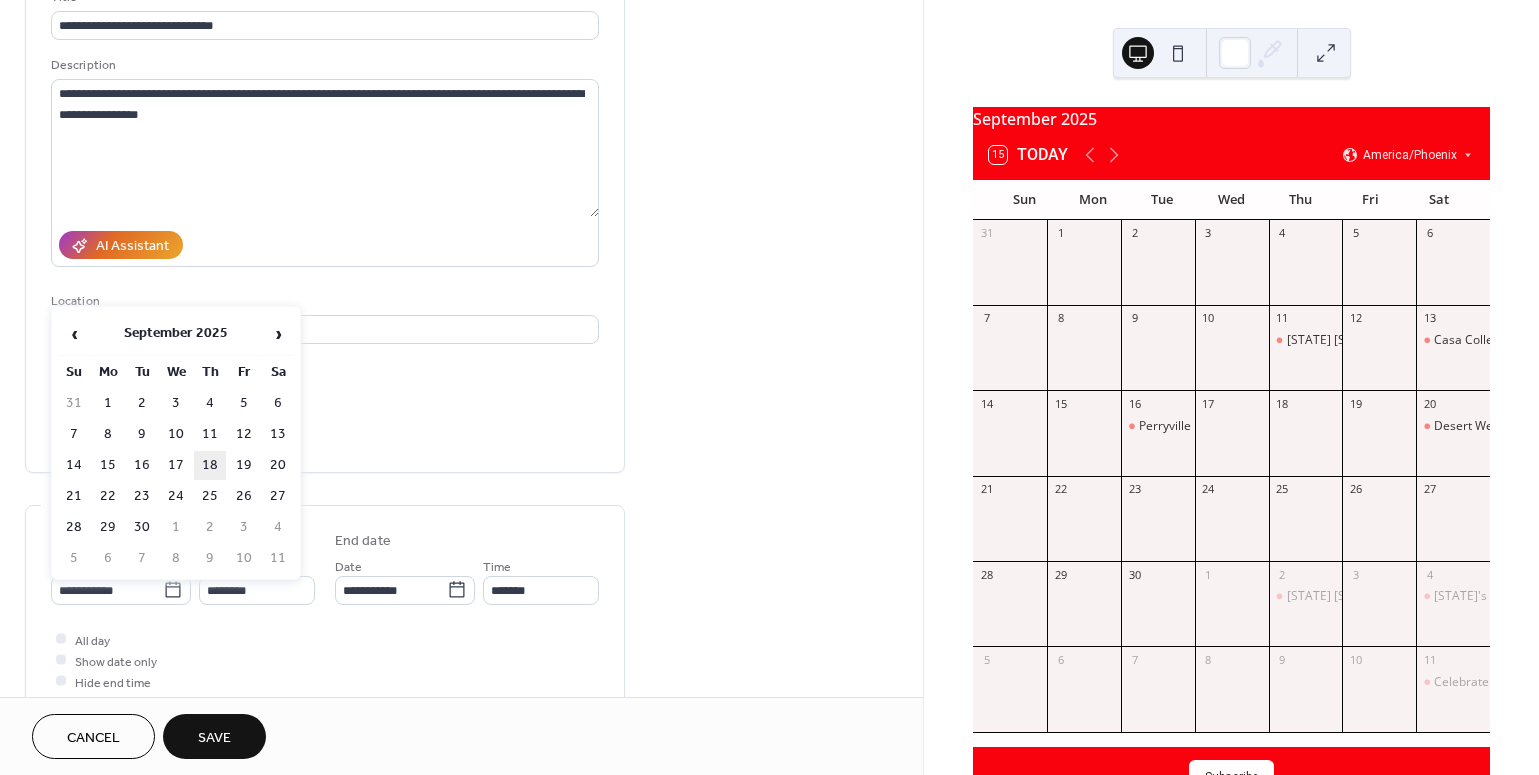 click on "18" at bounding box center (210, 465) 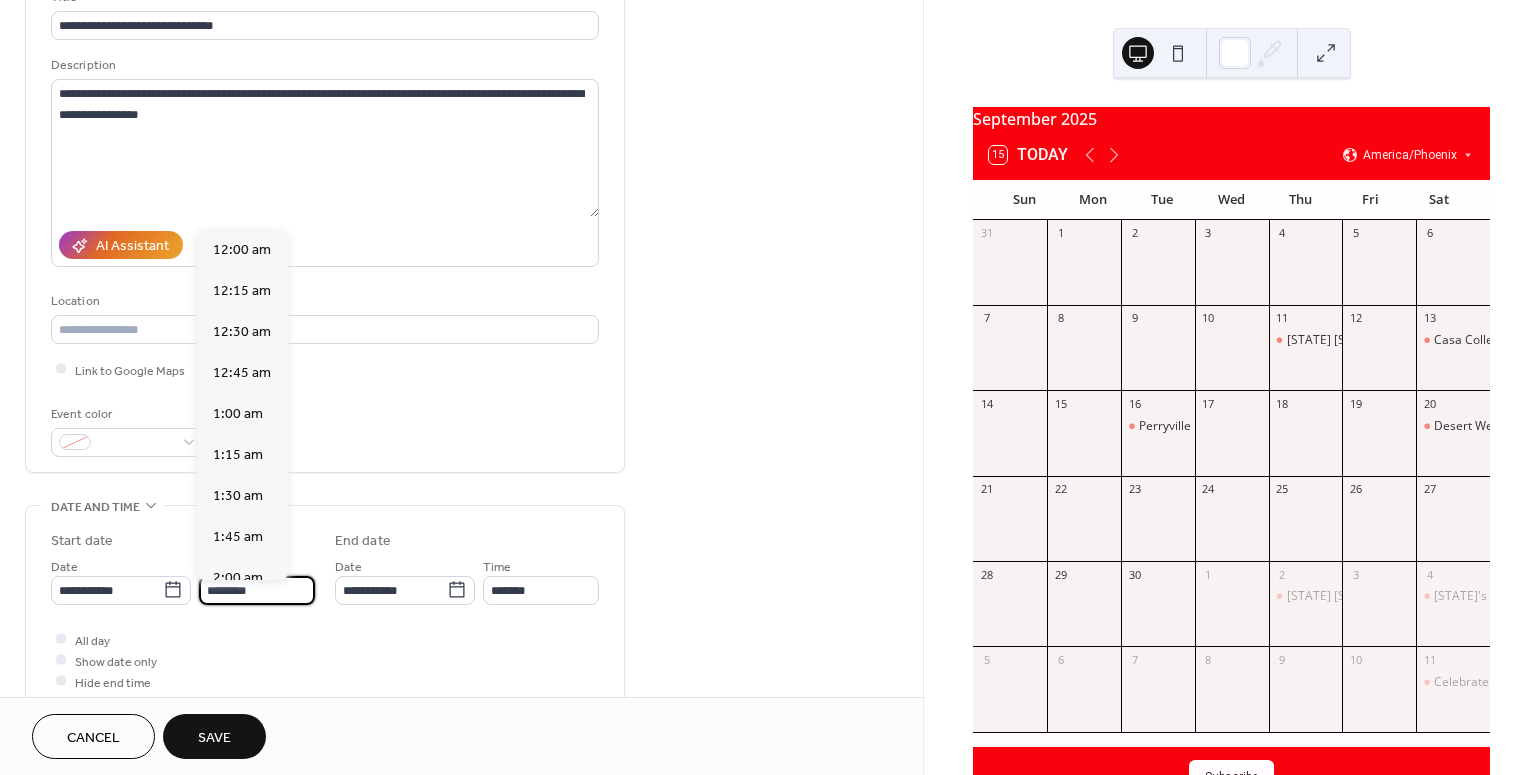 click on "********" at bounding box center (257, 590) 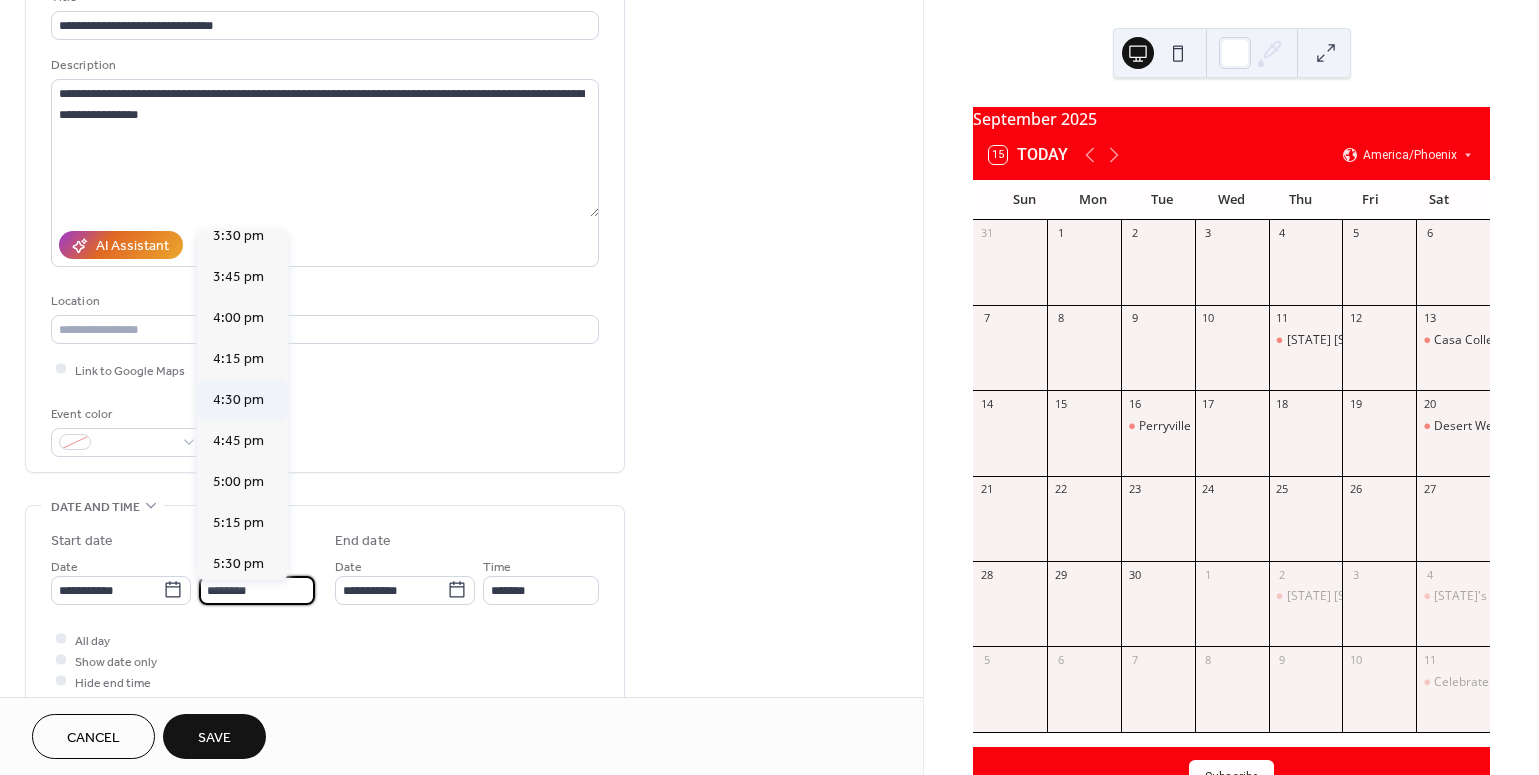 scroll, scrollTop: 2558, scrollLeft: 0, axis: vertical 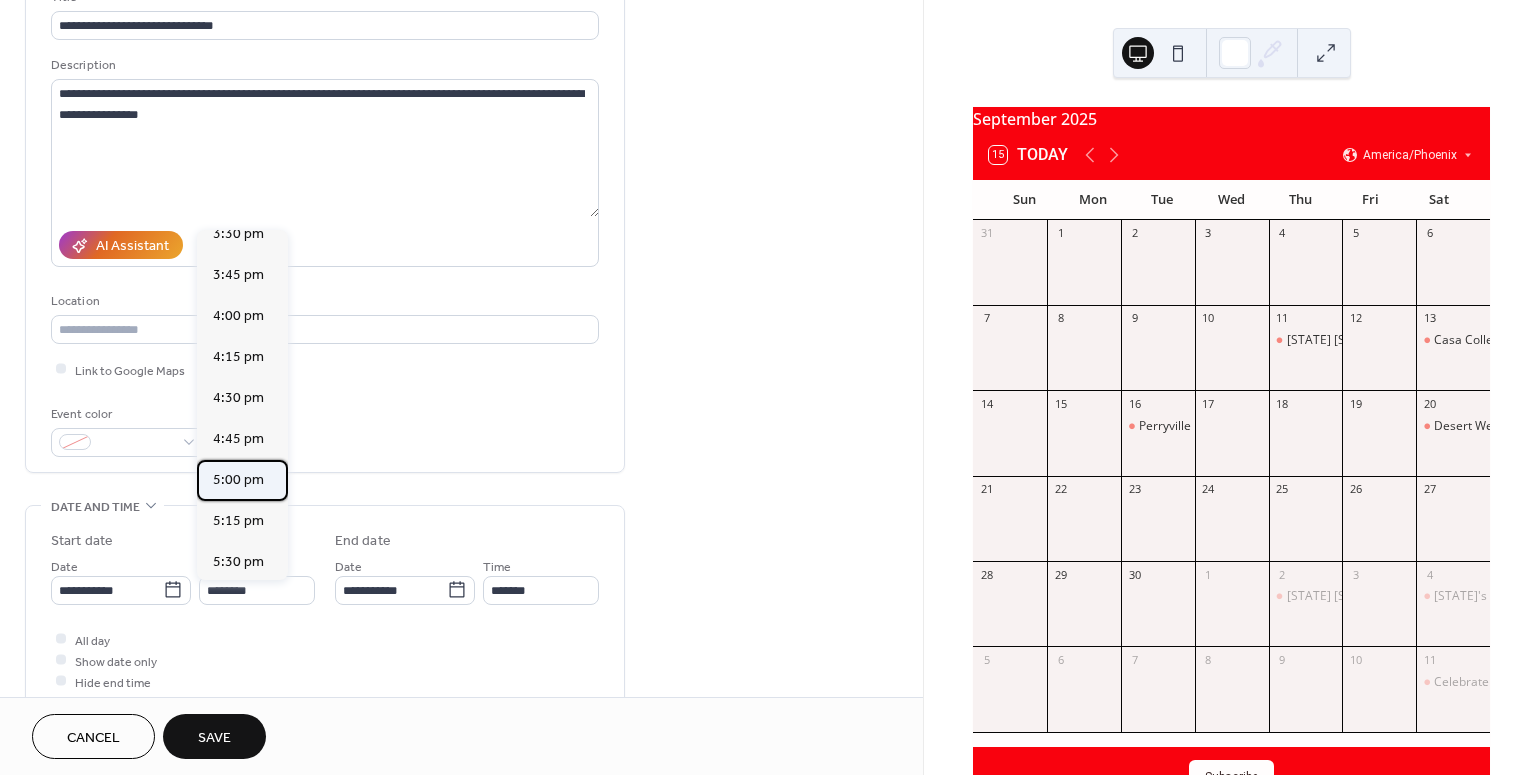 click on "5:00 pm" at bounding box center [238, 479] 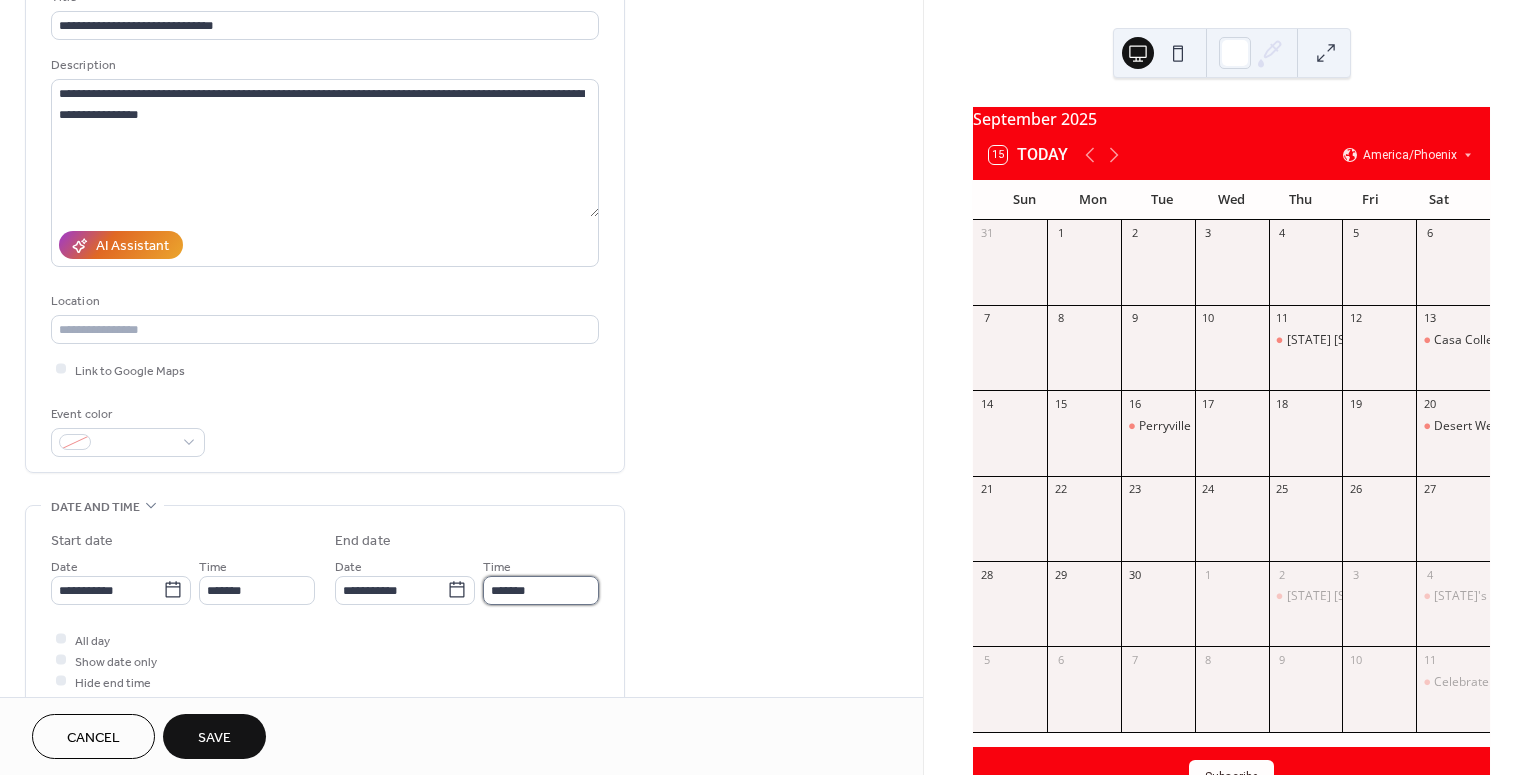 click on "*******" at bounding box center (541, 590) 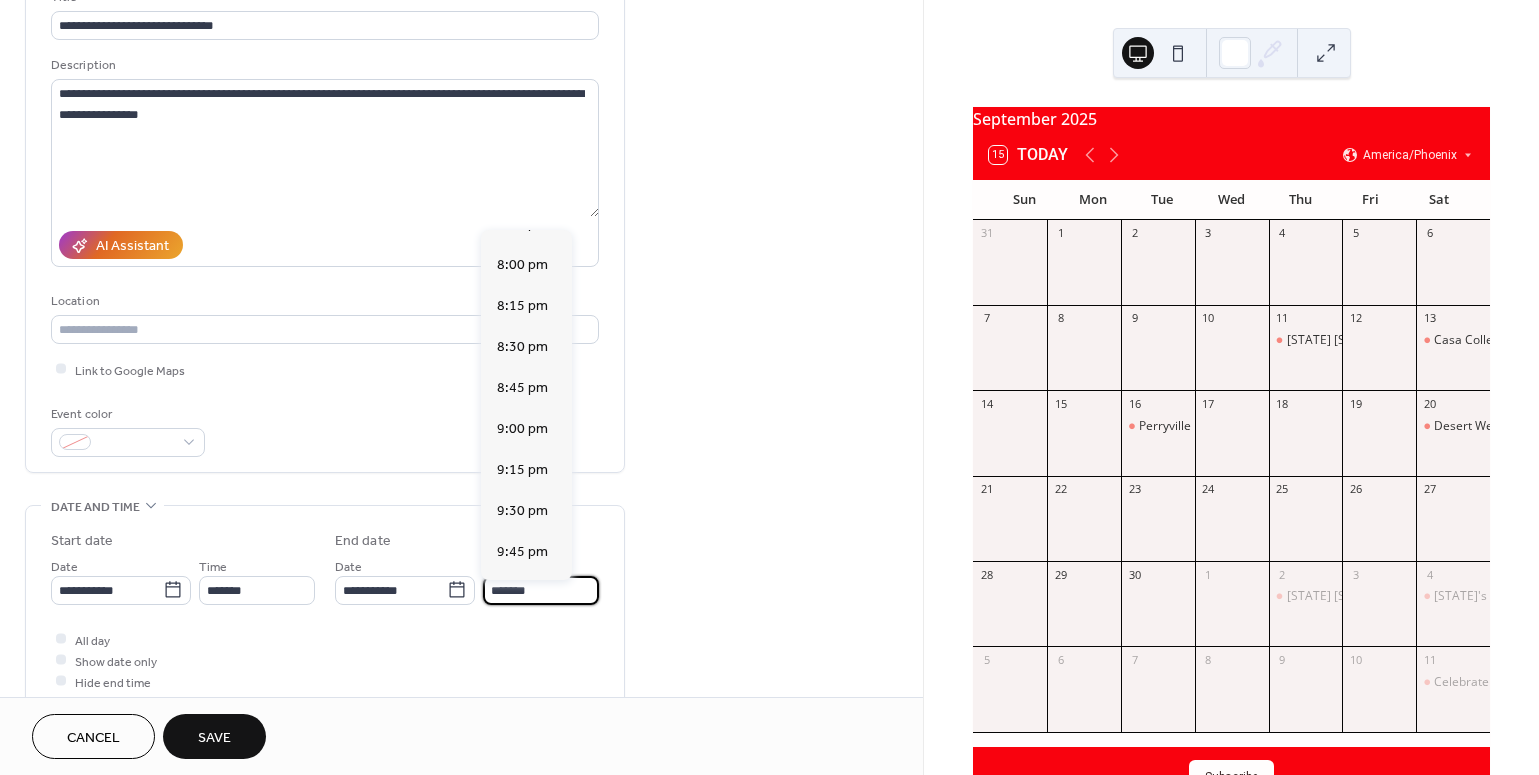 scroll, scrollTop: 437, scrollLeft: 0, axis: vertical 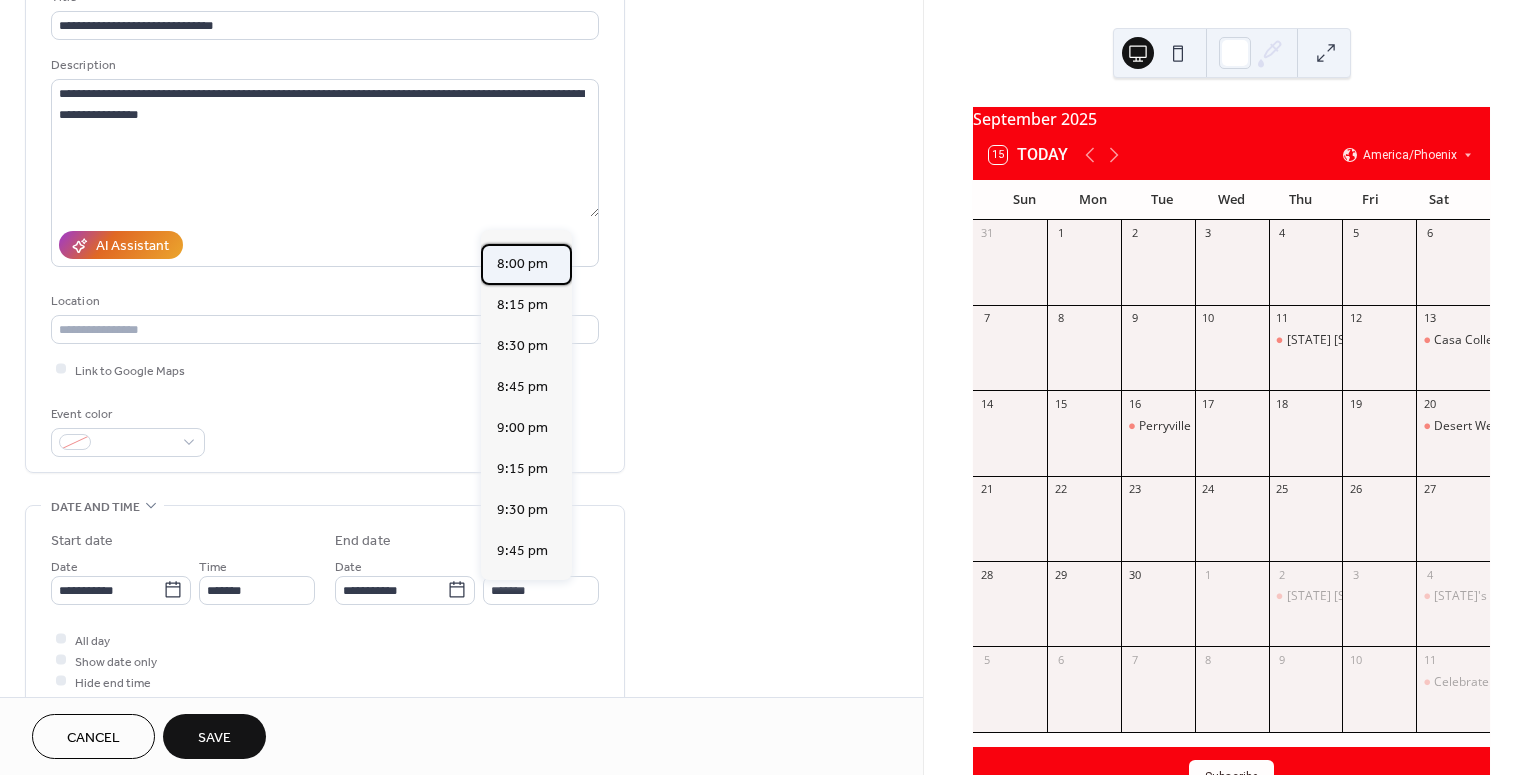 click on "8:00 pm" at bounding box center [526, 264] 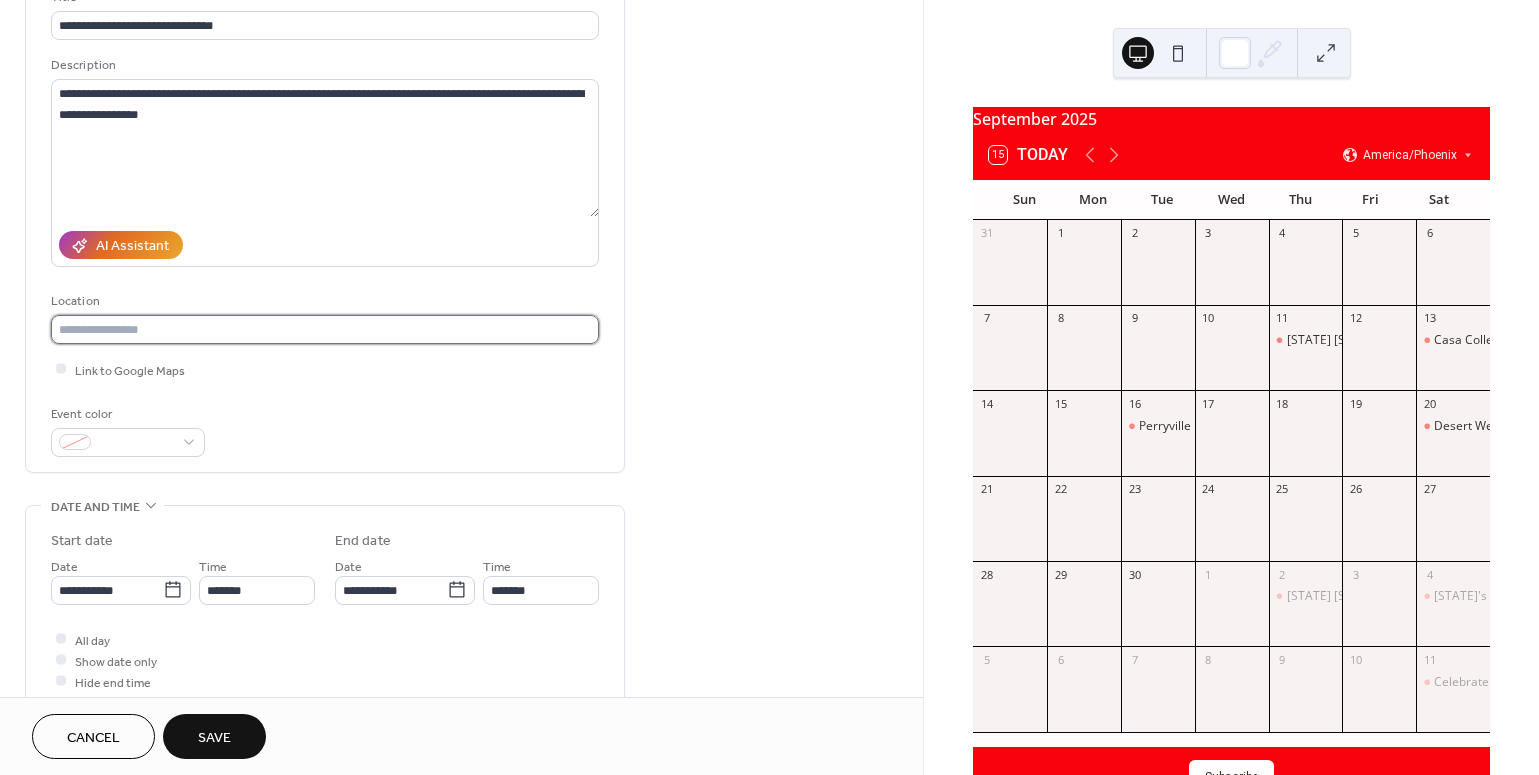click at bounding box center (325, 329) 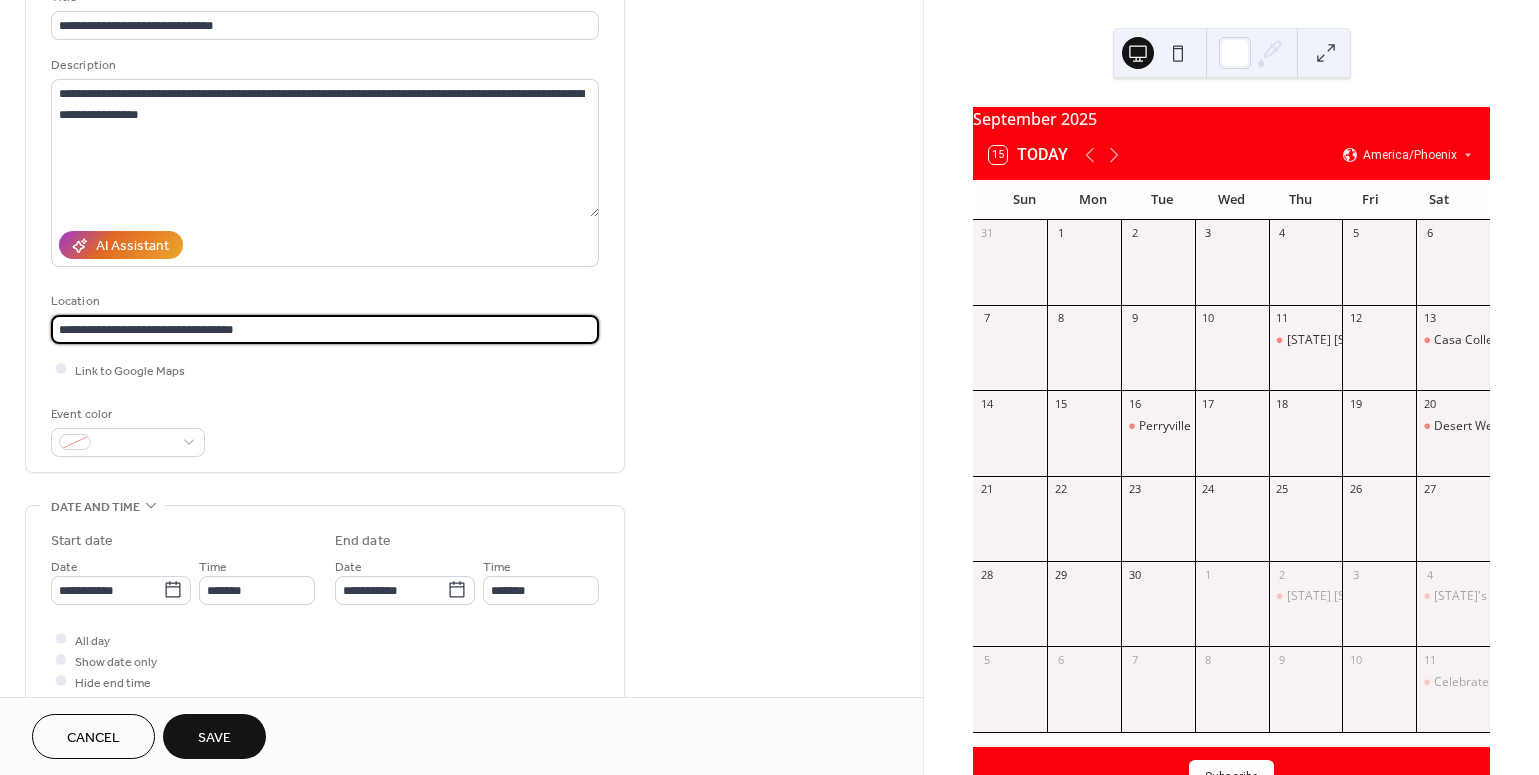 scroll, scrollTop: 166, scrollLeft: 0, axis: vertical 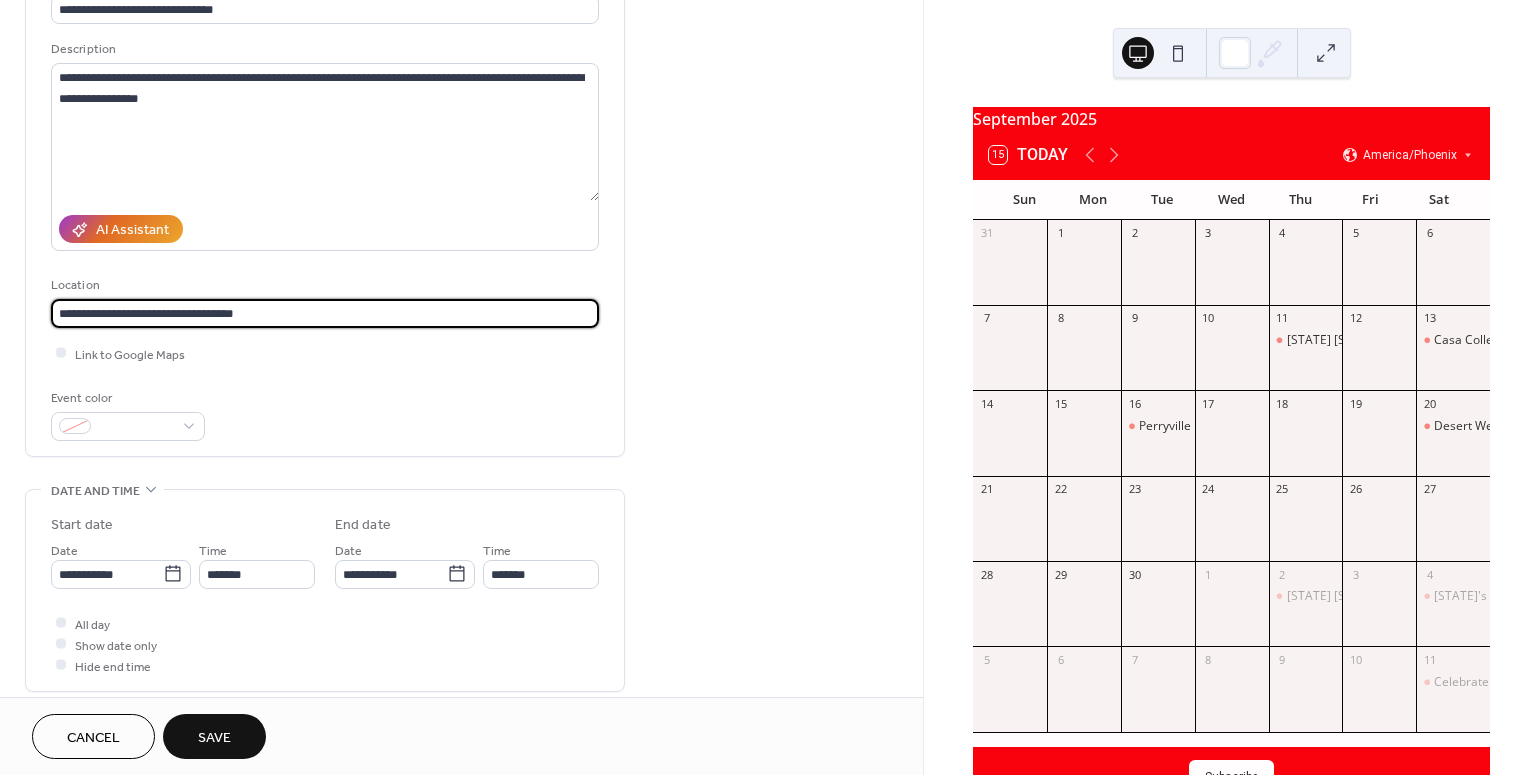 type on "**********" 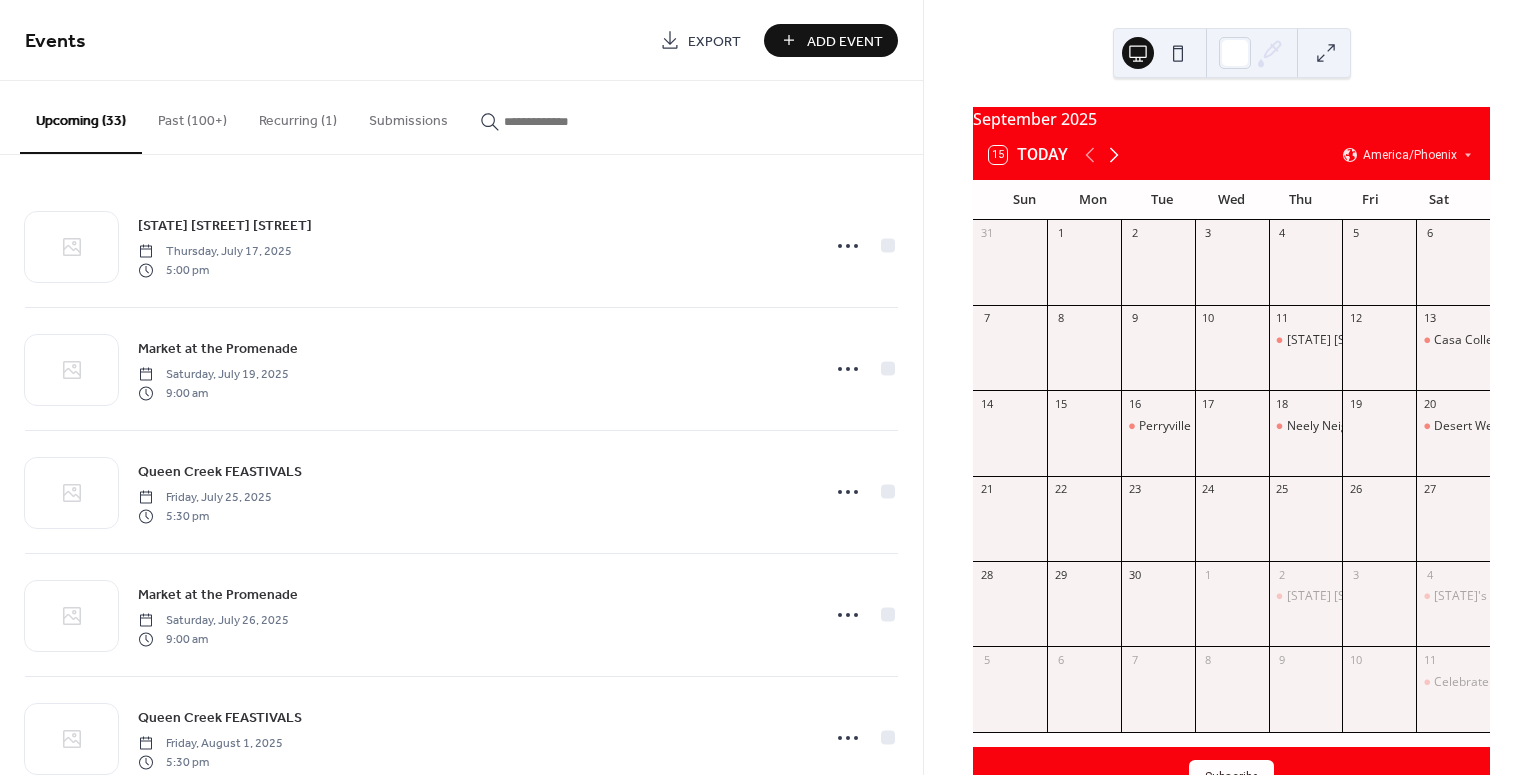 click 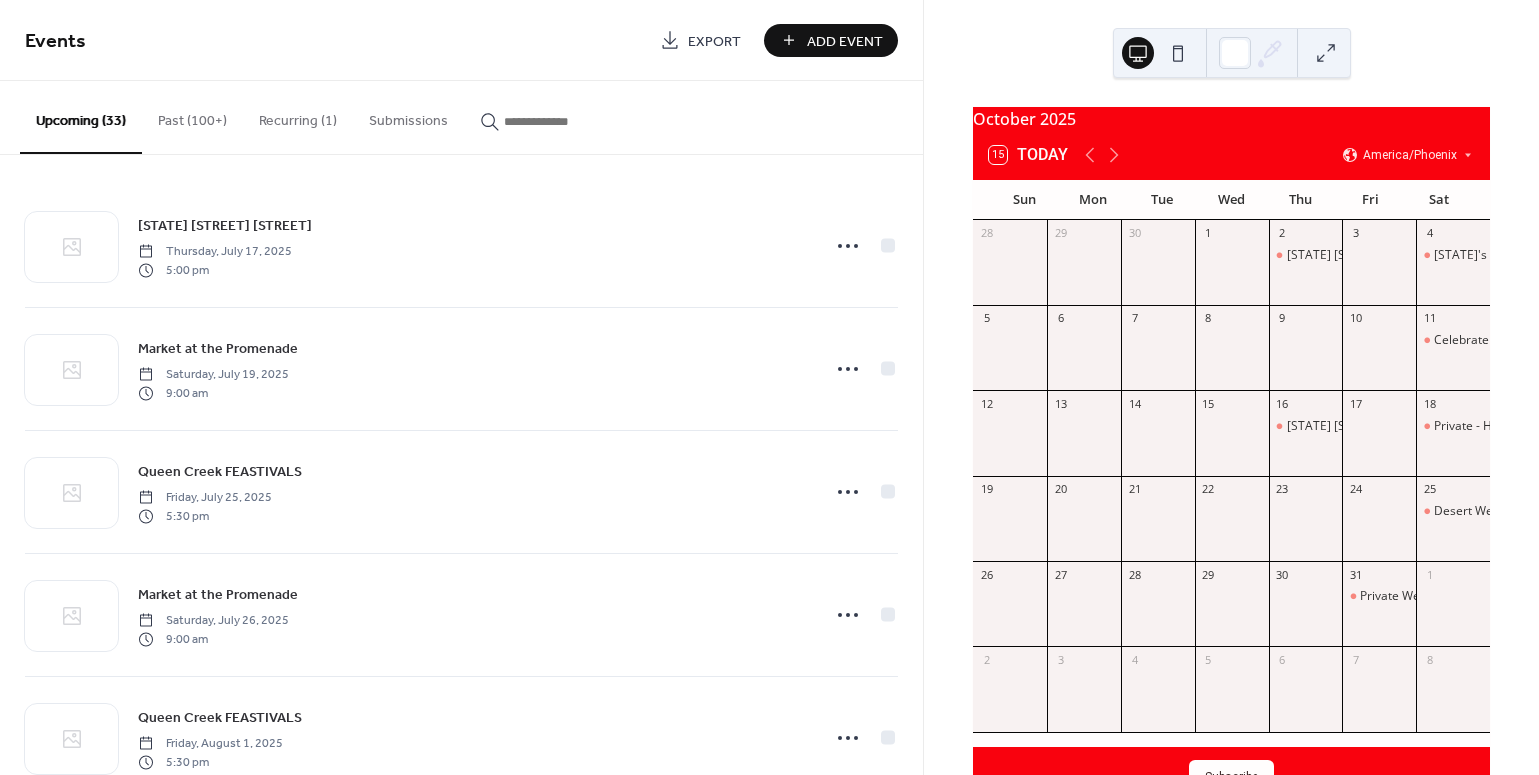 click on "Add Event" at bounding box center [845, 41] 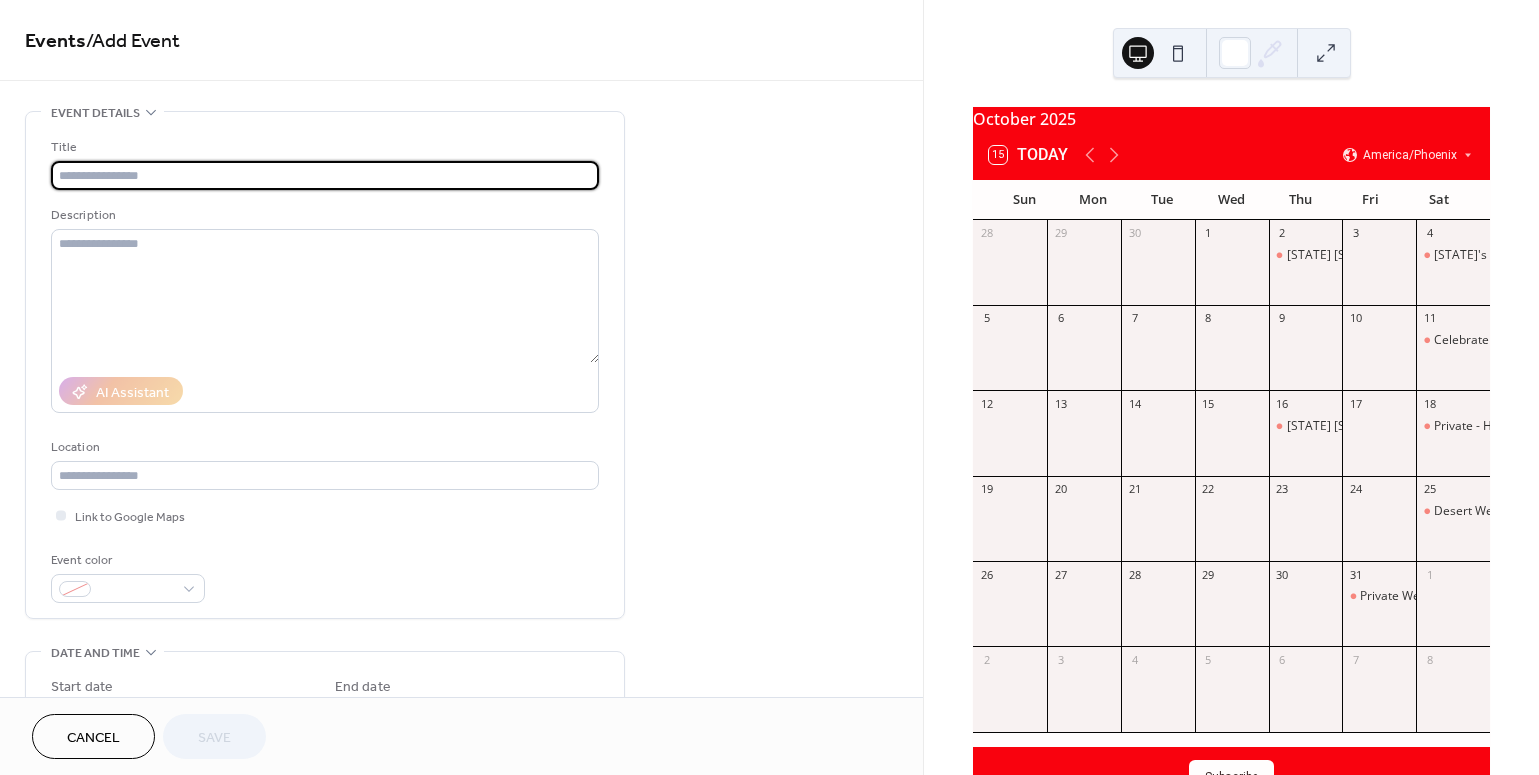 click at bounding box center (325, 175) 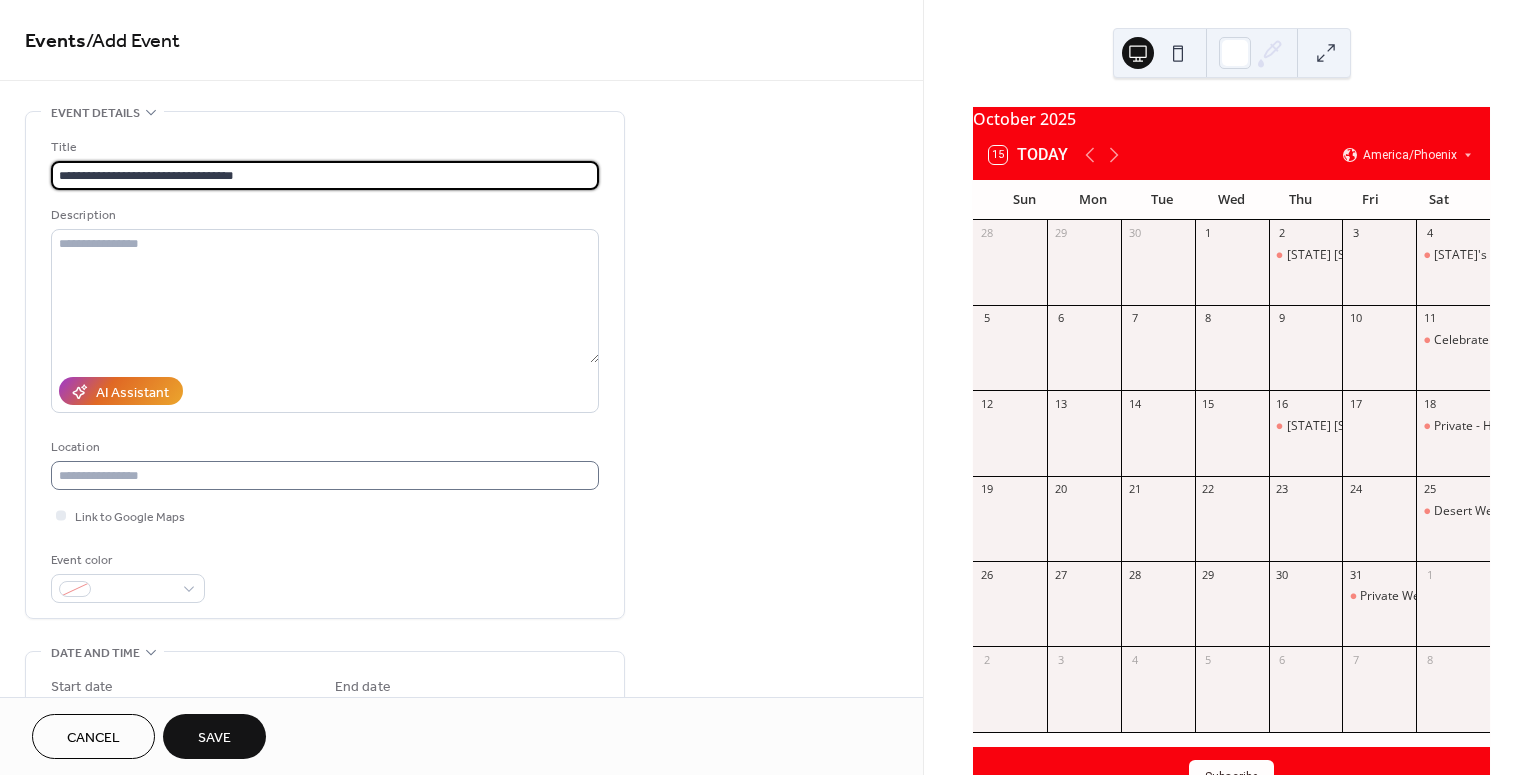type on "**********" 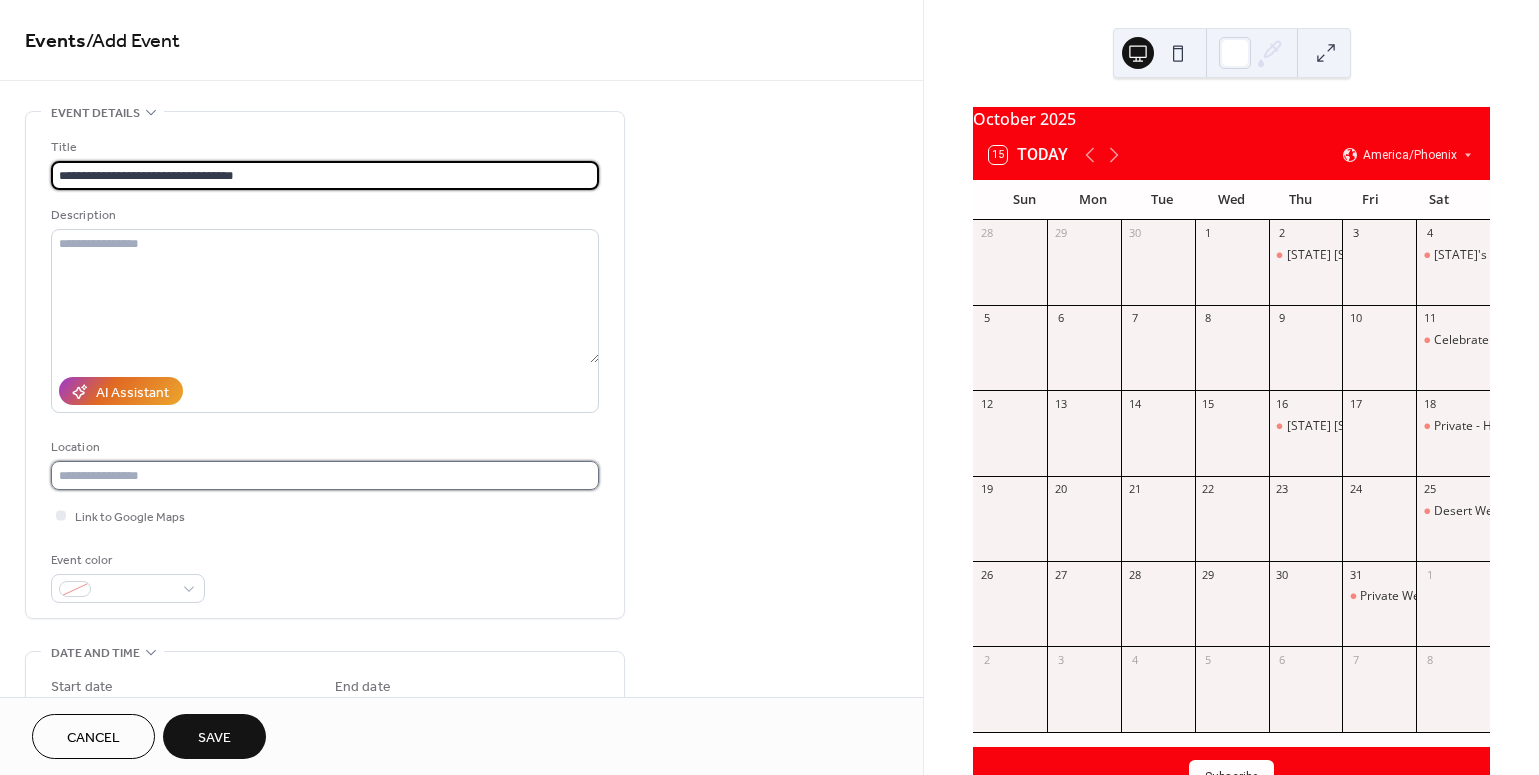 click at bounding box center (325, 475) 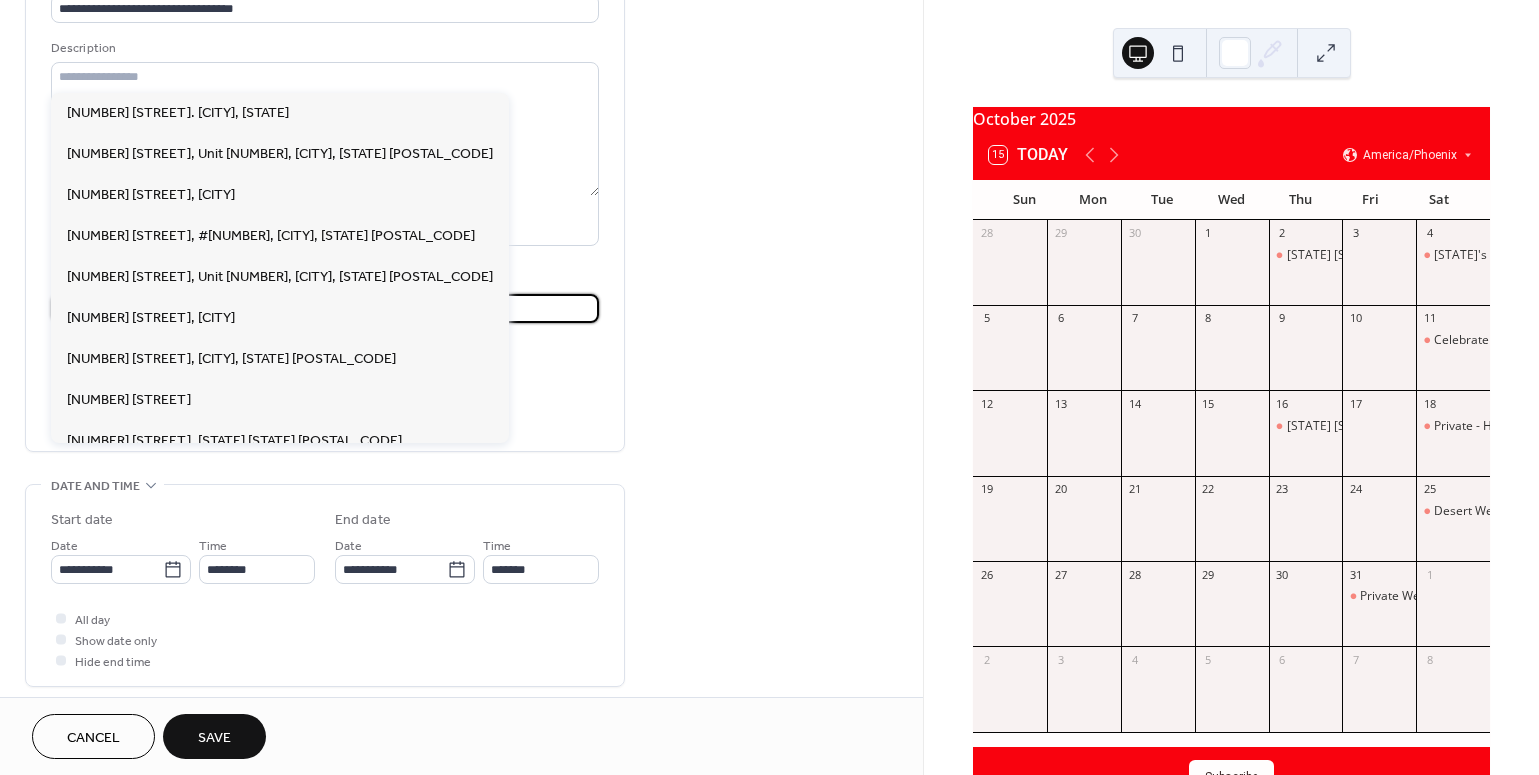 scroll, scrollTop: 170, scrollLeft: 0, axis: vertical 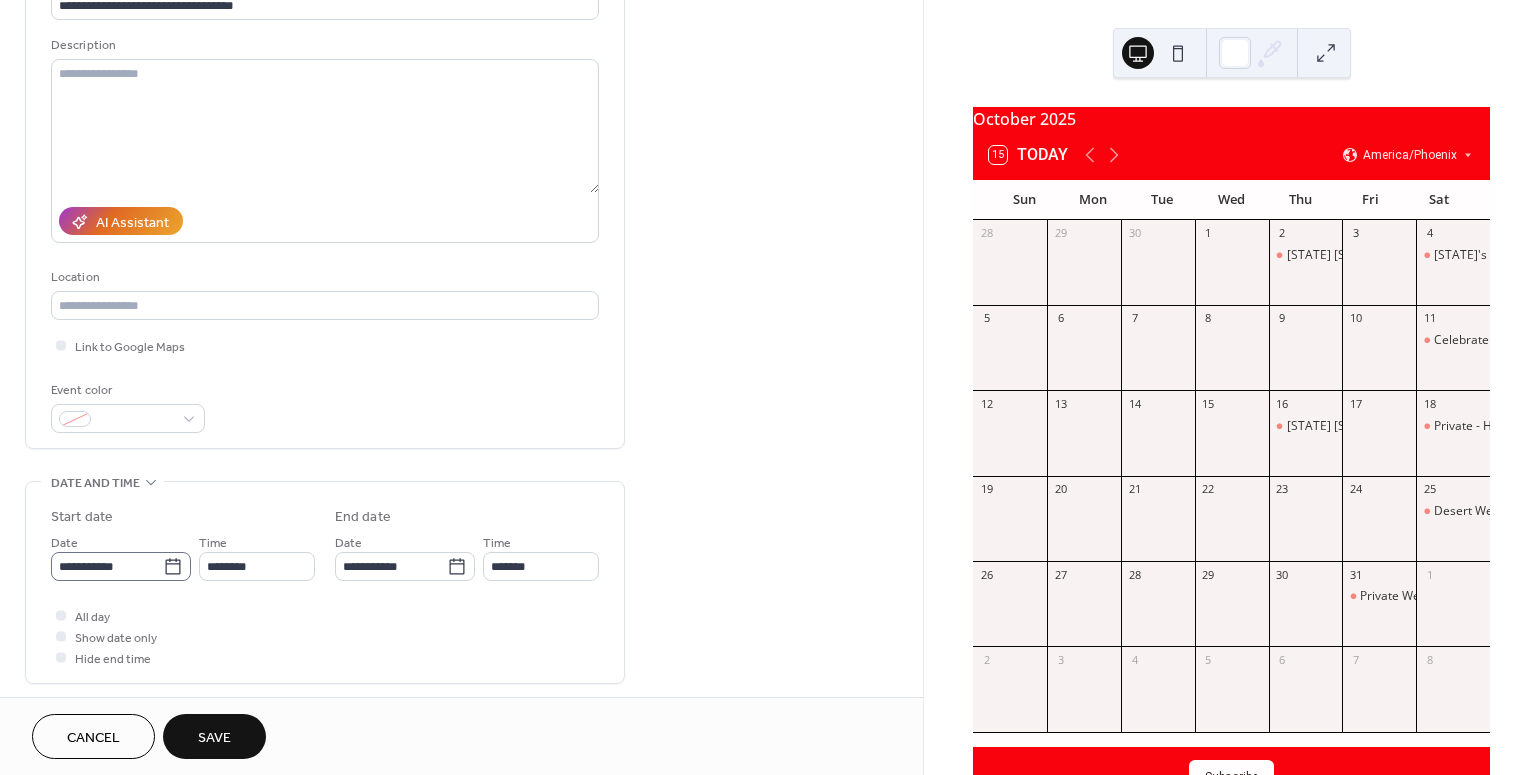 click 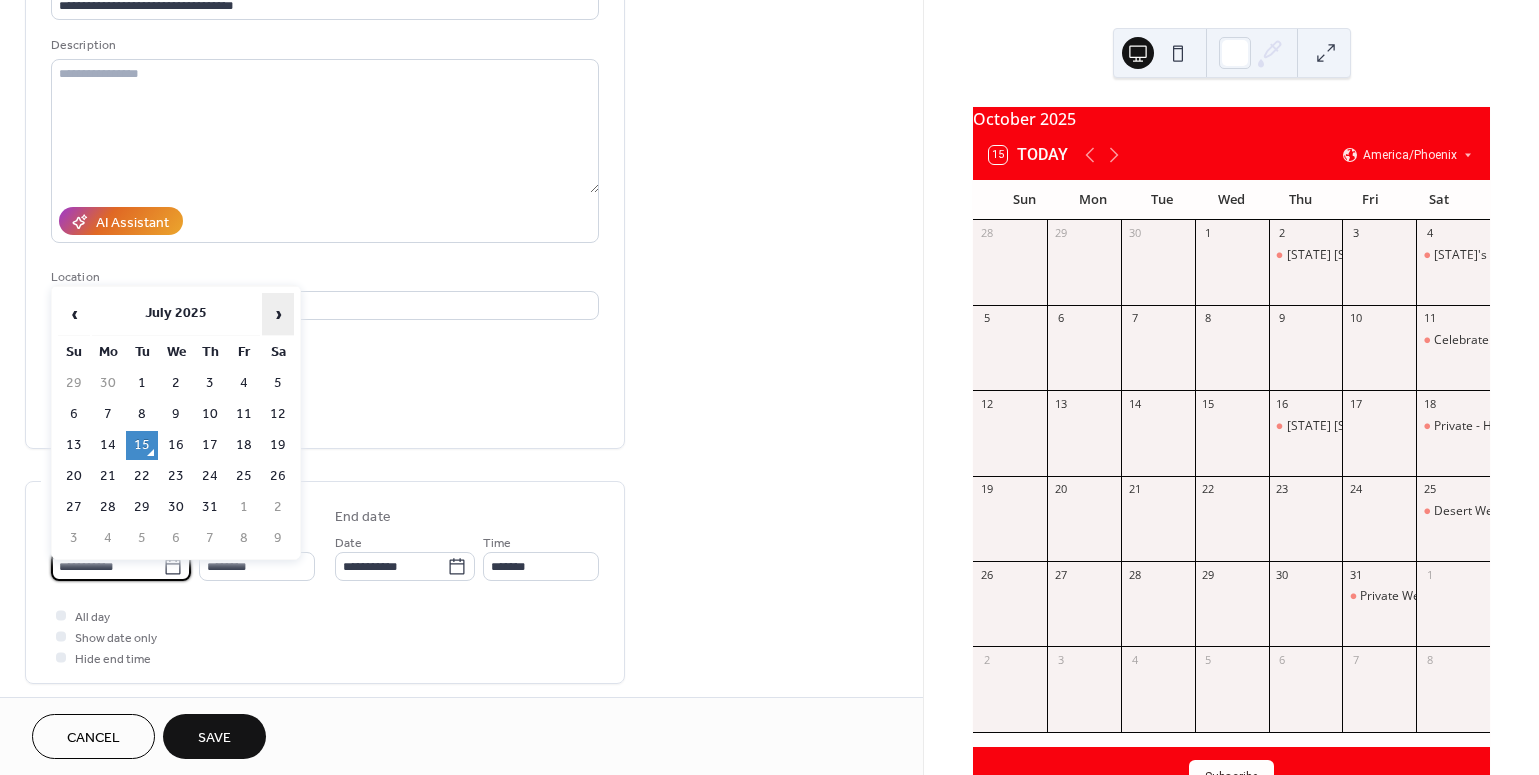 click on "›" at bounding box center (278, 314) 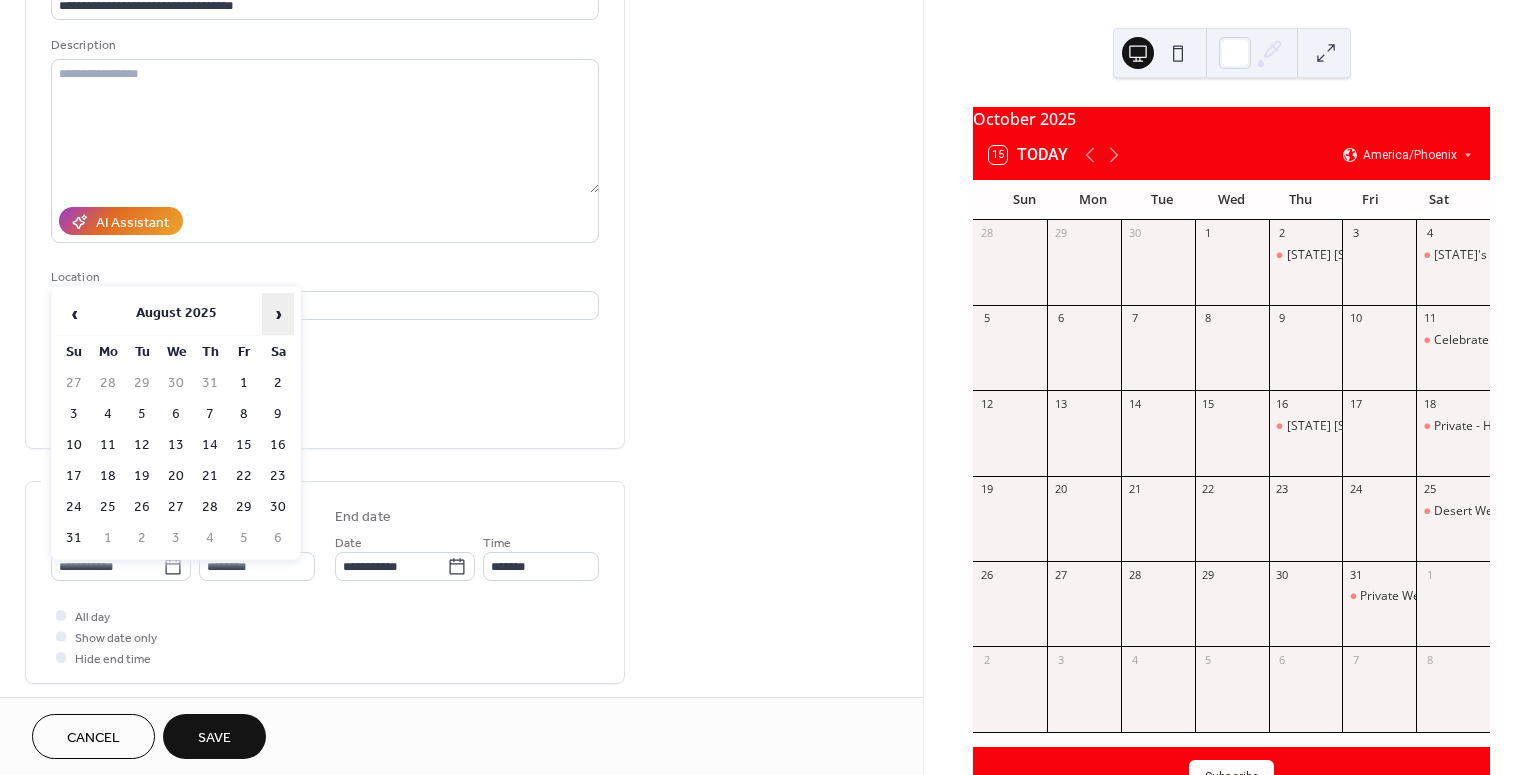 click on "›" at bounding box center [278, 314] 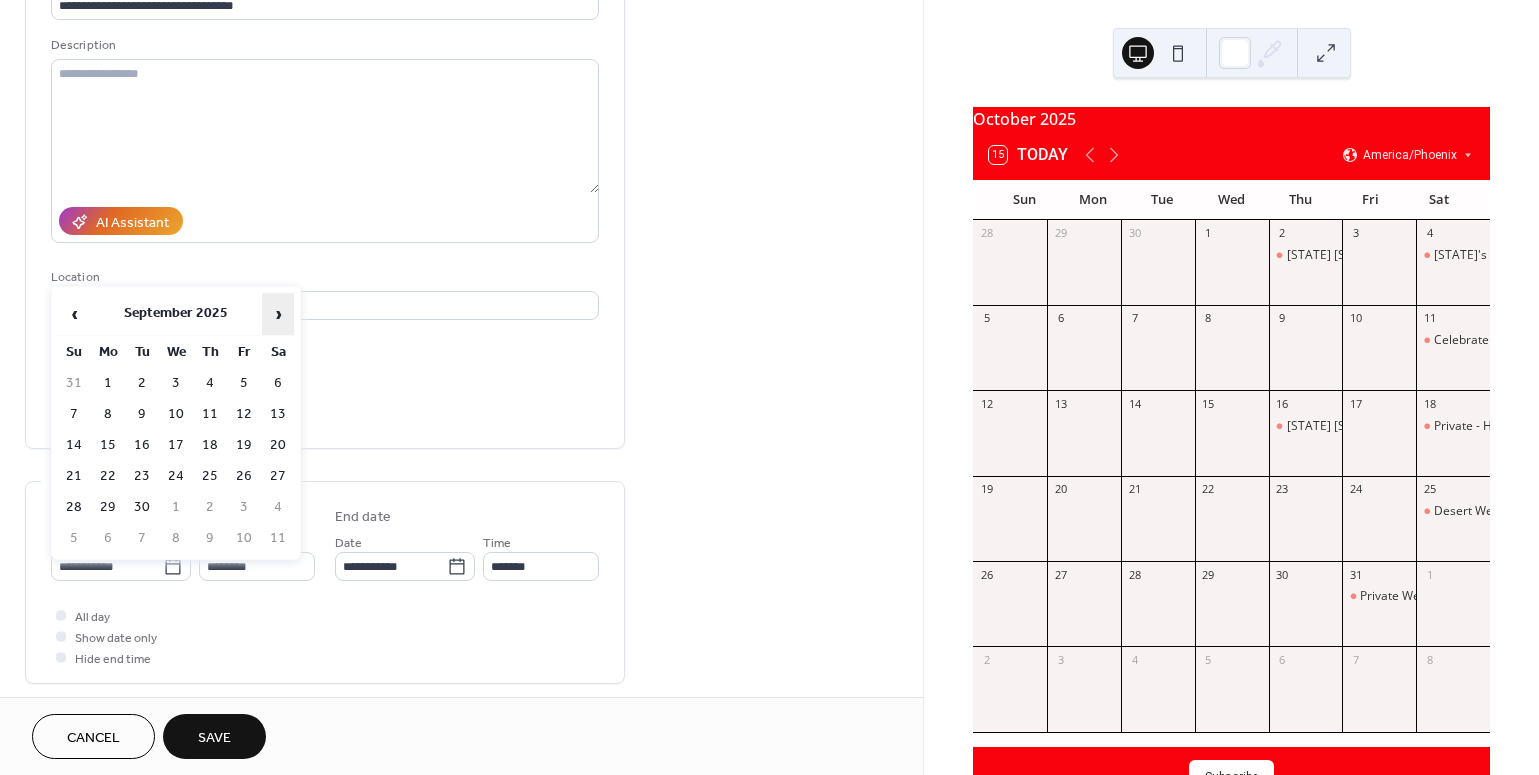 click on "›" at bounding box center [278, 314] 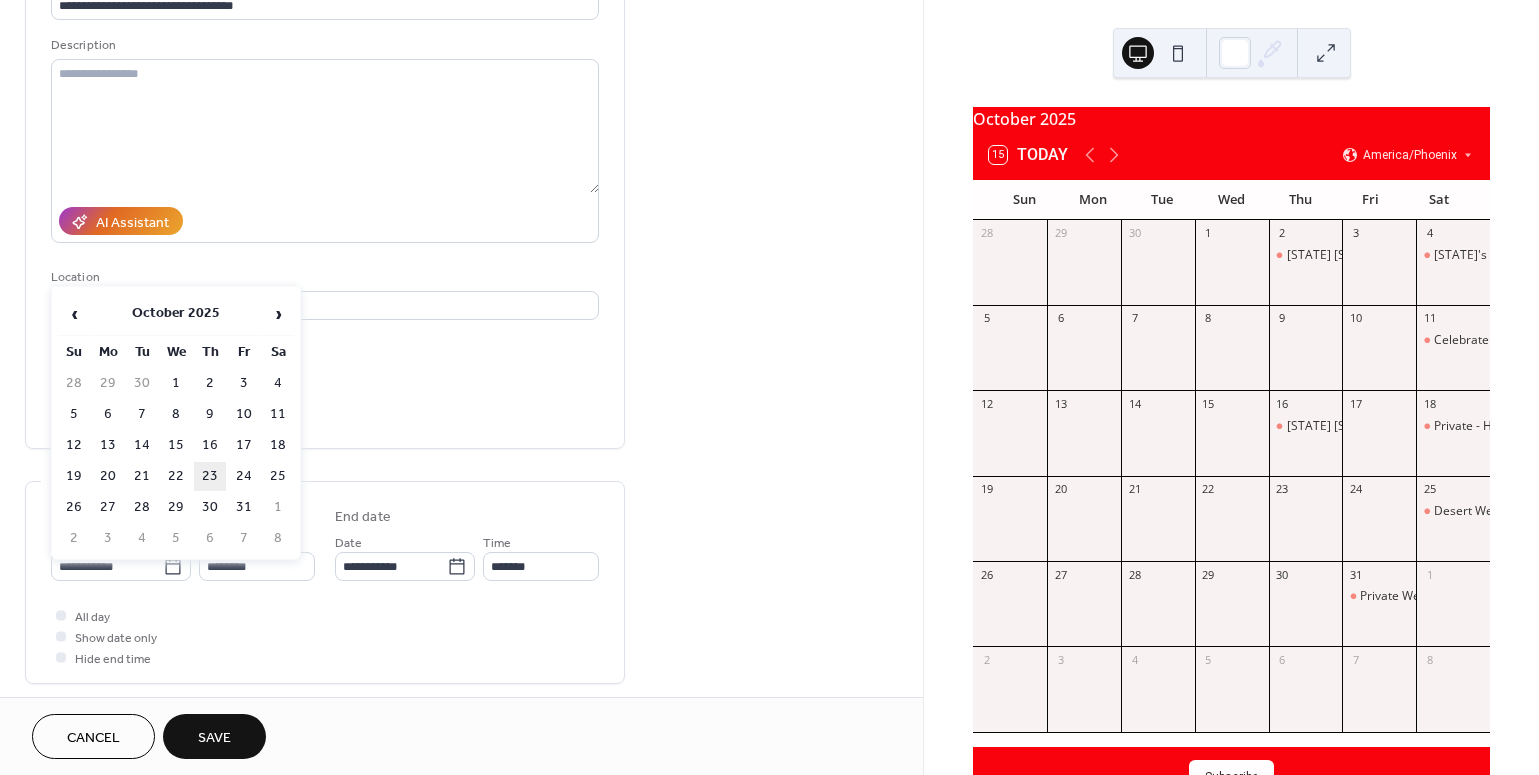 click on "23" at bounding box center (210, 476) 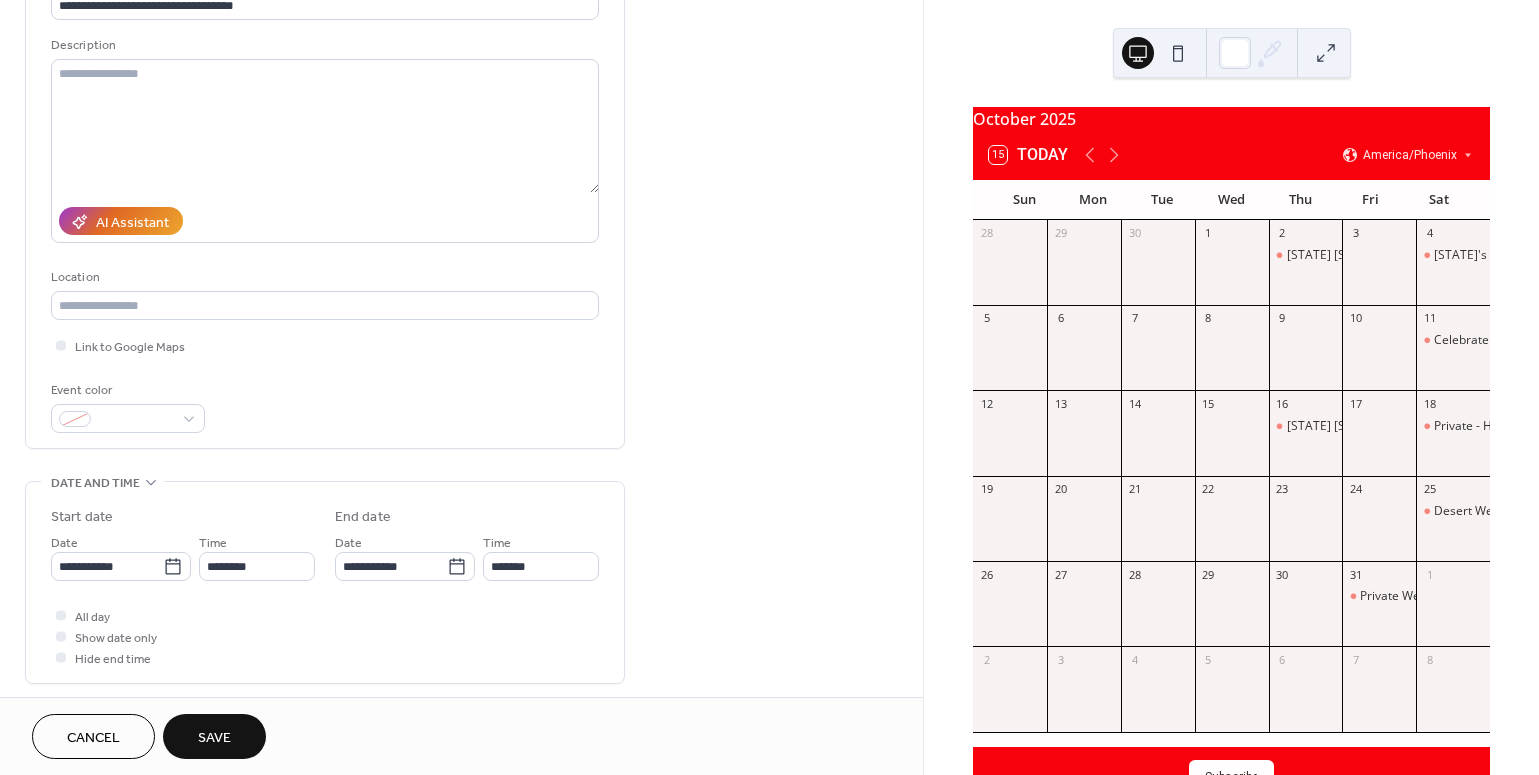 type on "**********" 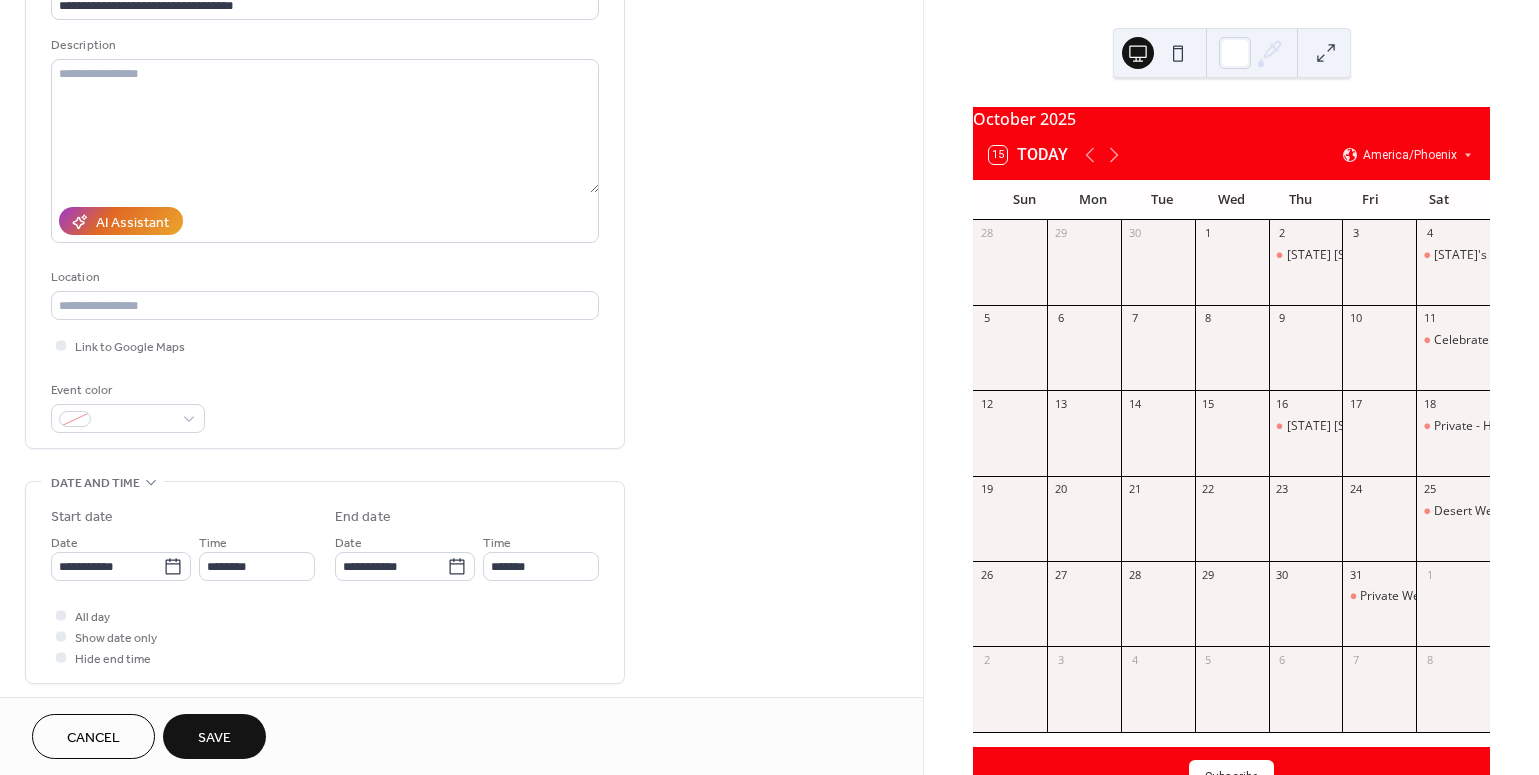 type on "**********" 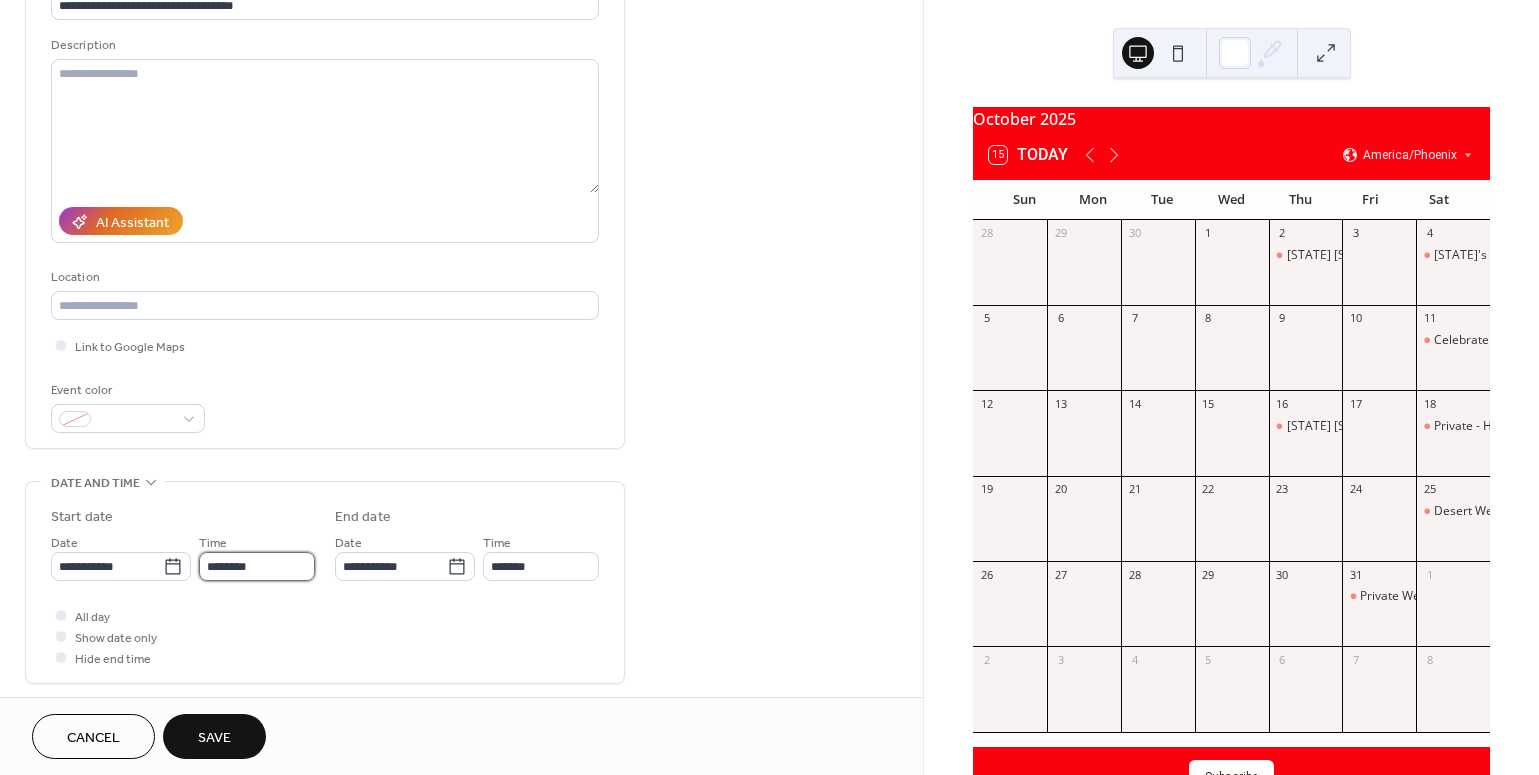 click on "********" at bounding box center (257, 566) 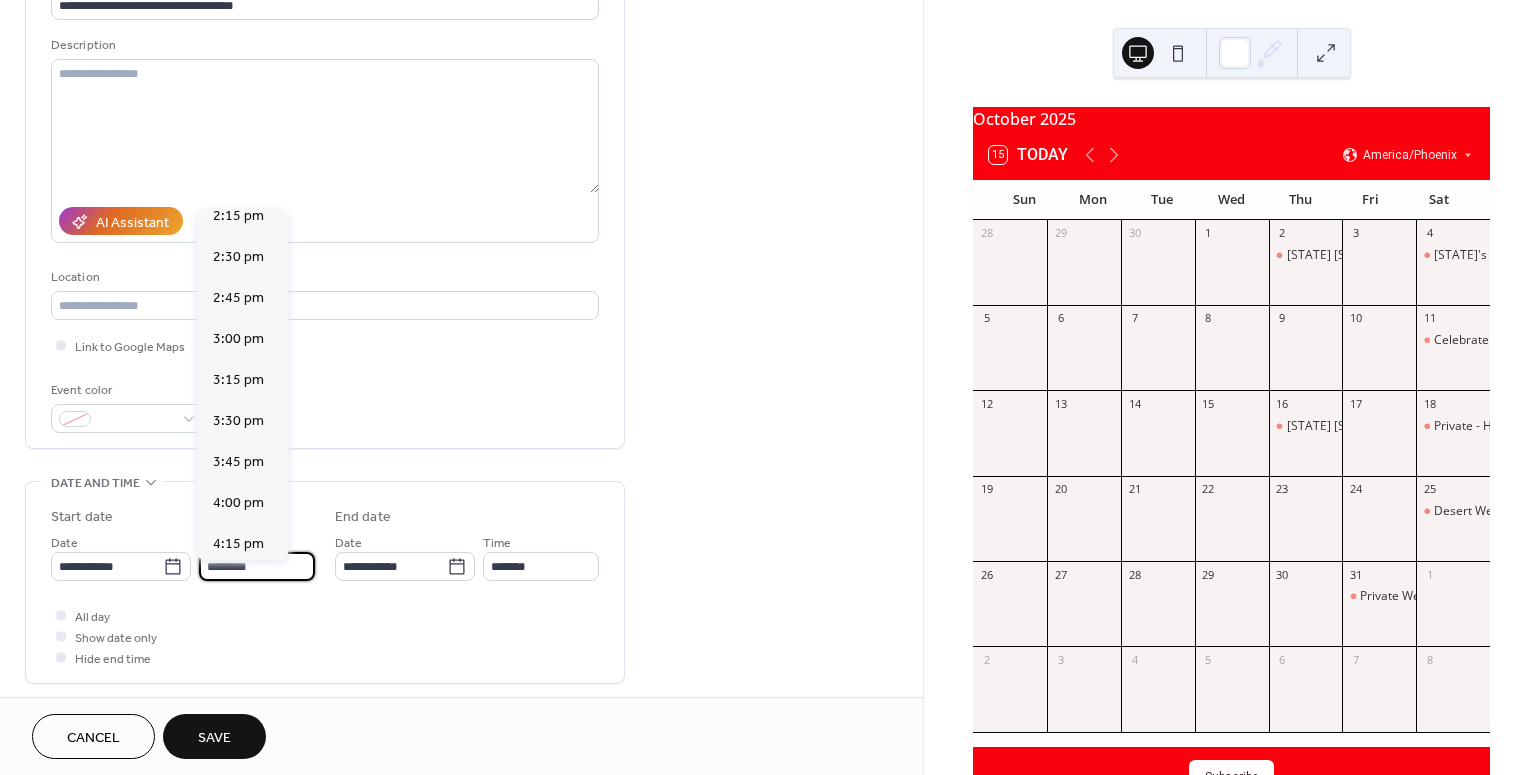 scroll, scrollTop: 2353, scrollLeft: 0, axis: vertical 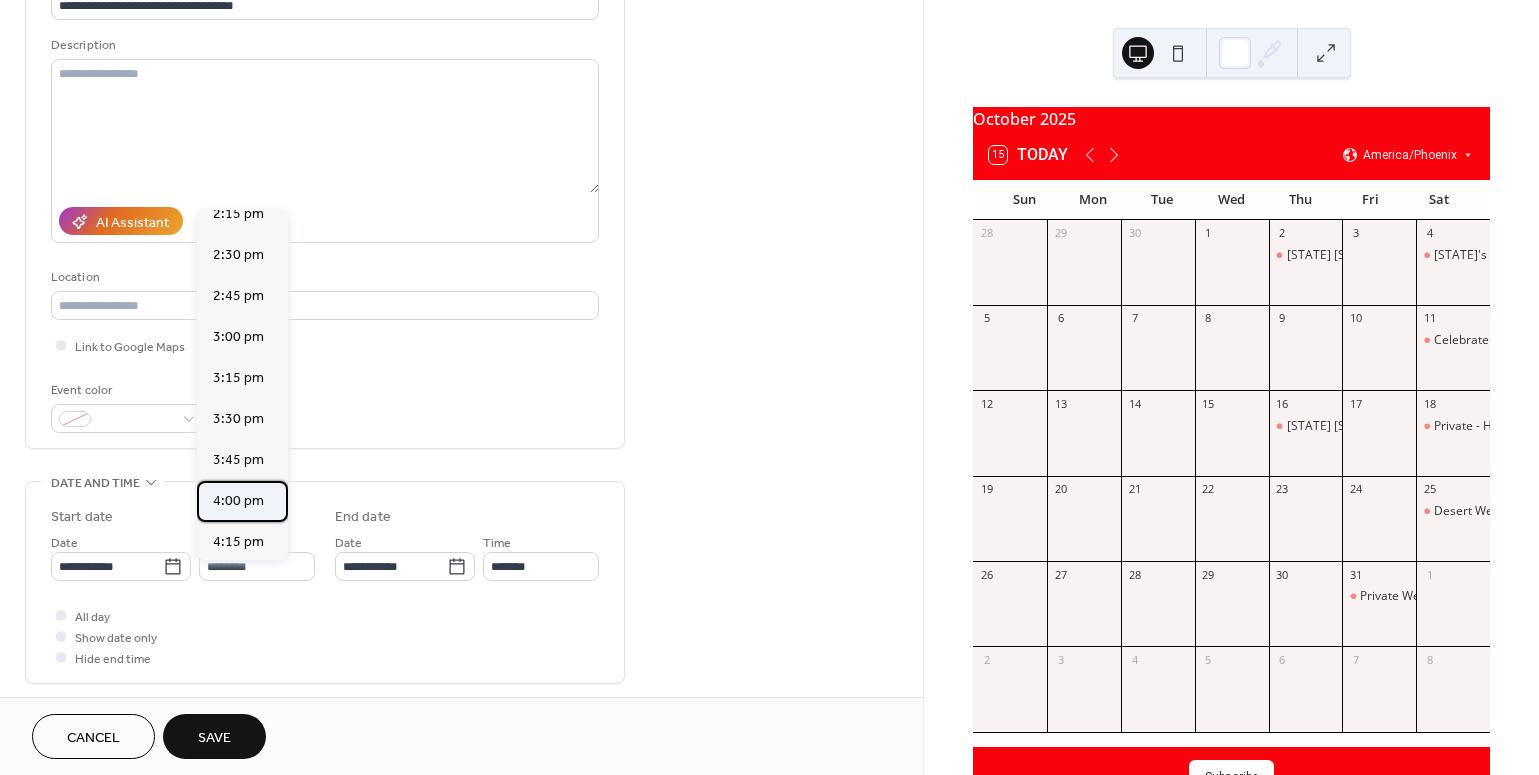 click on "4:00 pm" at bounding box center (238, 500) 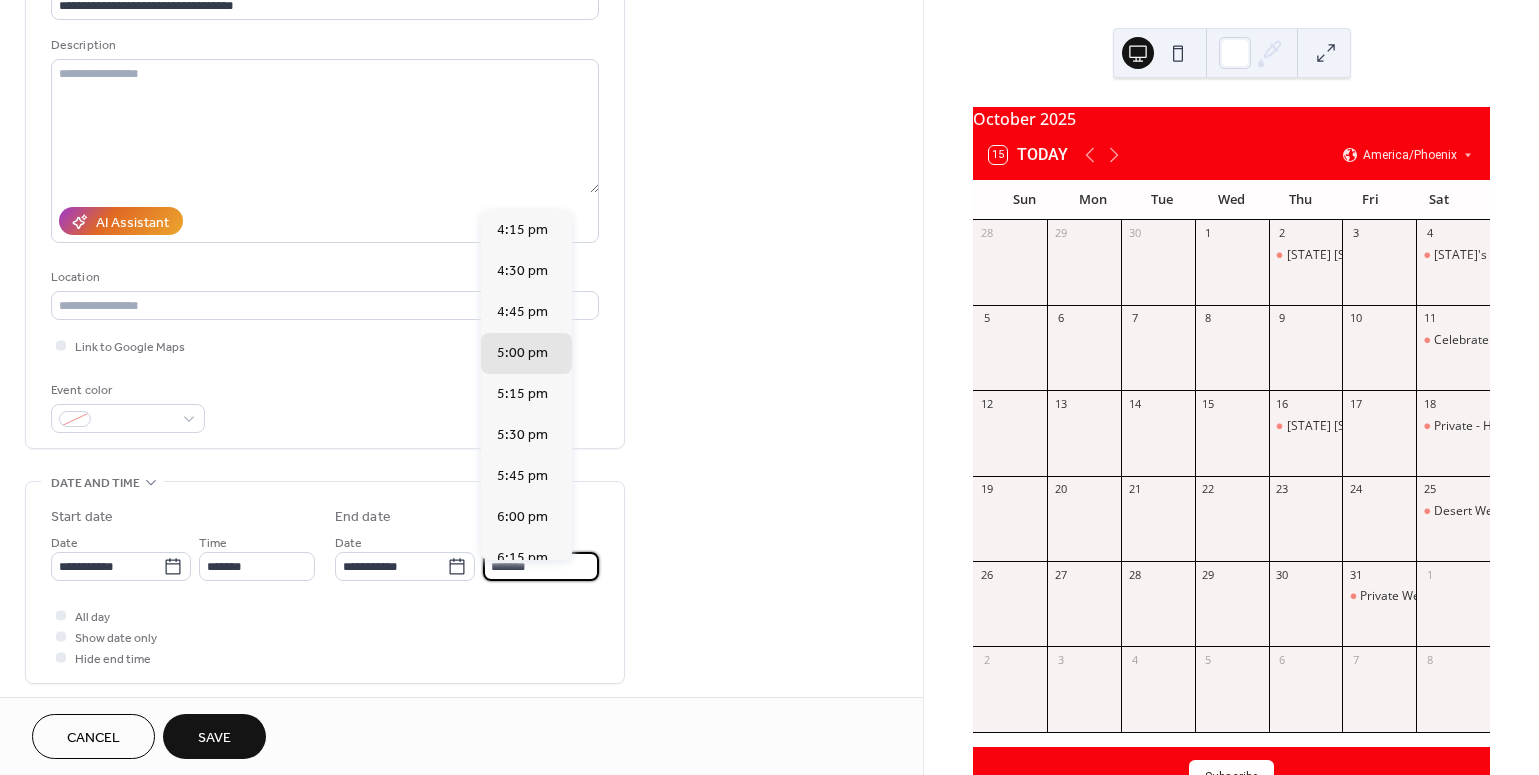 click on "*******" at bounding box center [541, 566] 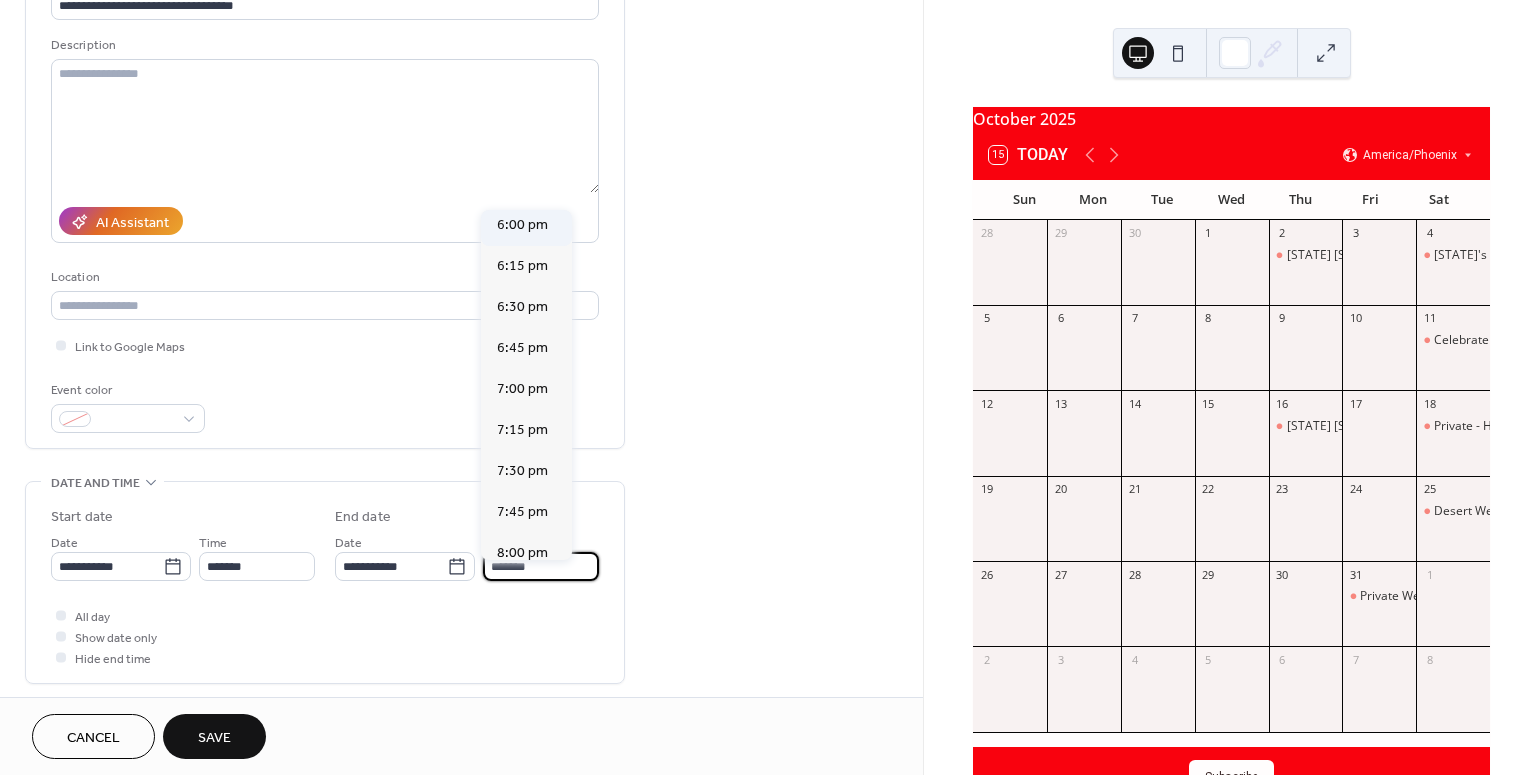 scroll, scrollTop: 296, scrollLeft: 0, axis: vertical 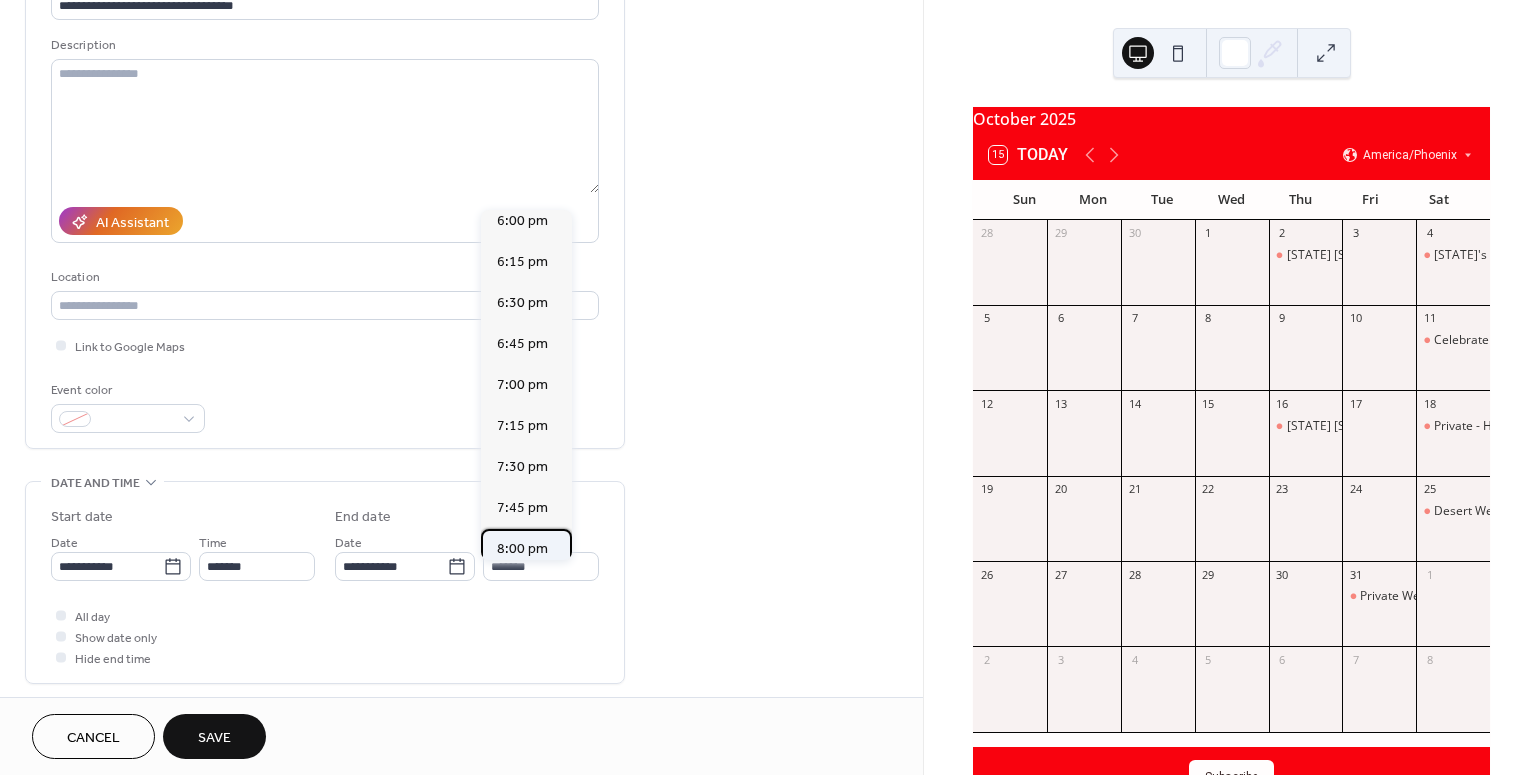 click on "8:00 pm" at bounding box center [522, 548] 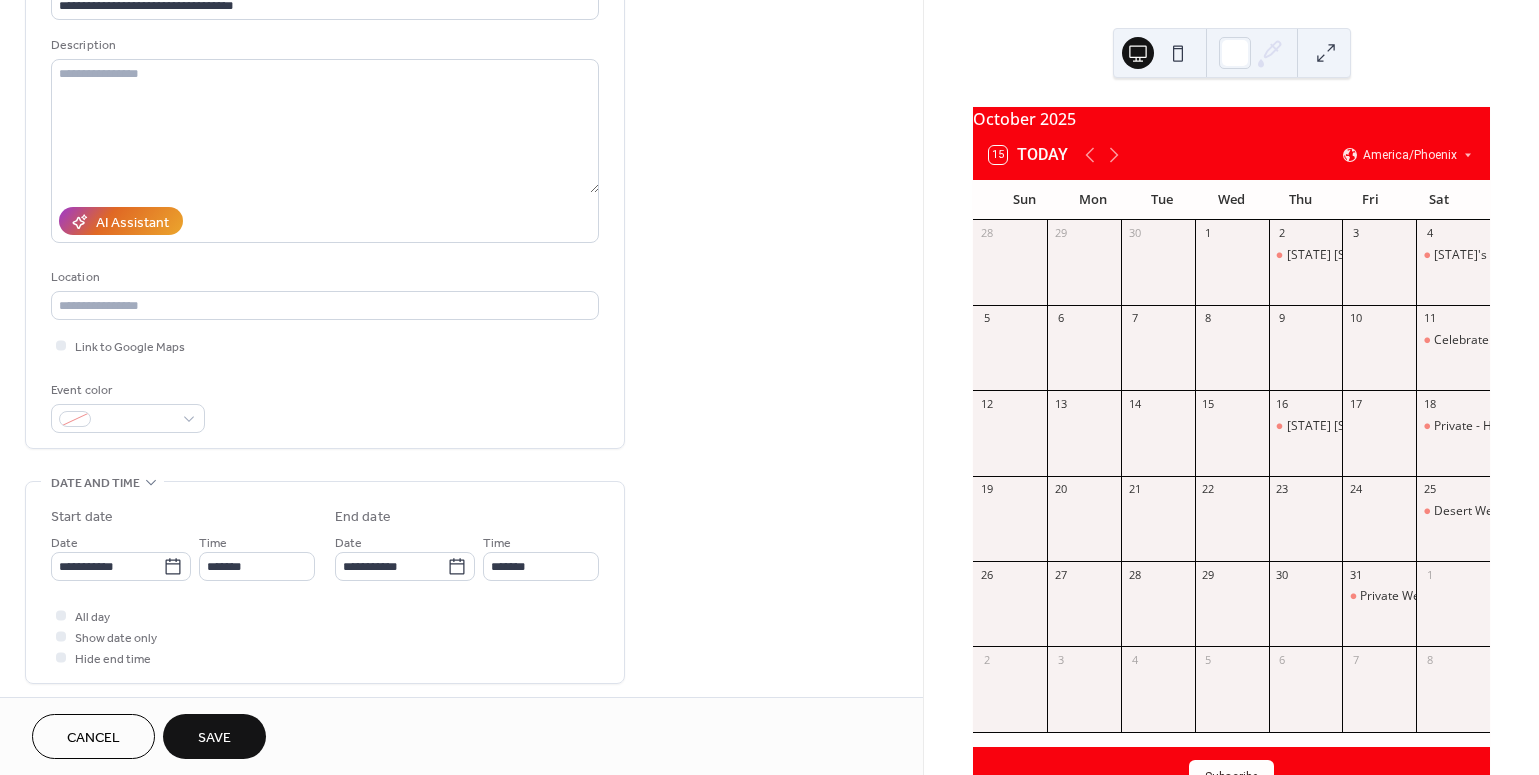 click on "Save" at bounding box center [214, 736] 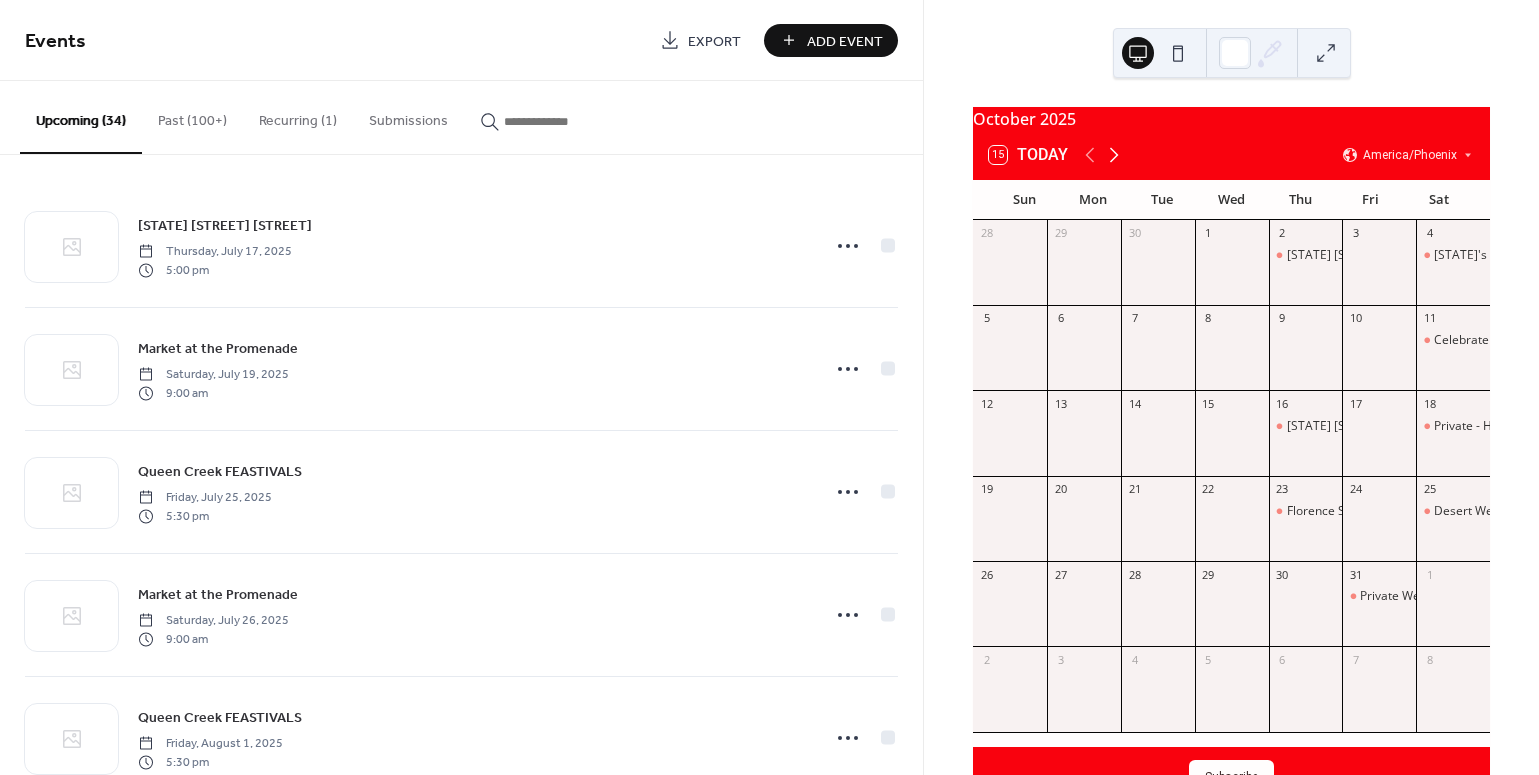 click 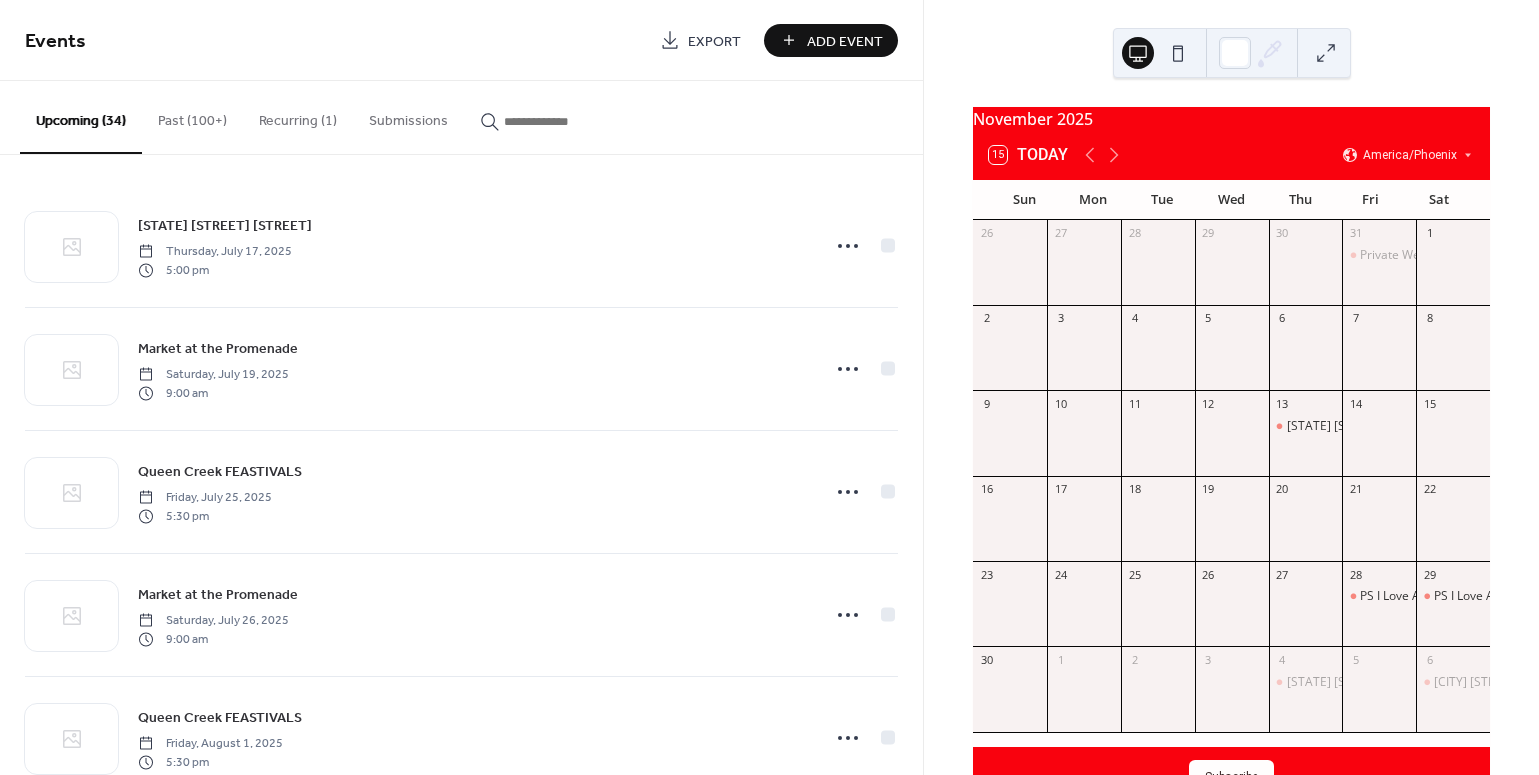 click on "Add Event" at bounding box center [845, 41] 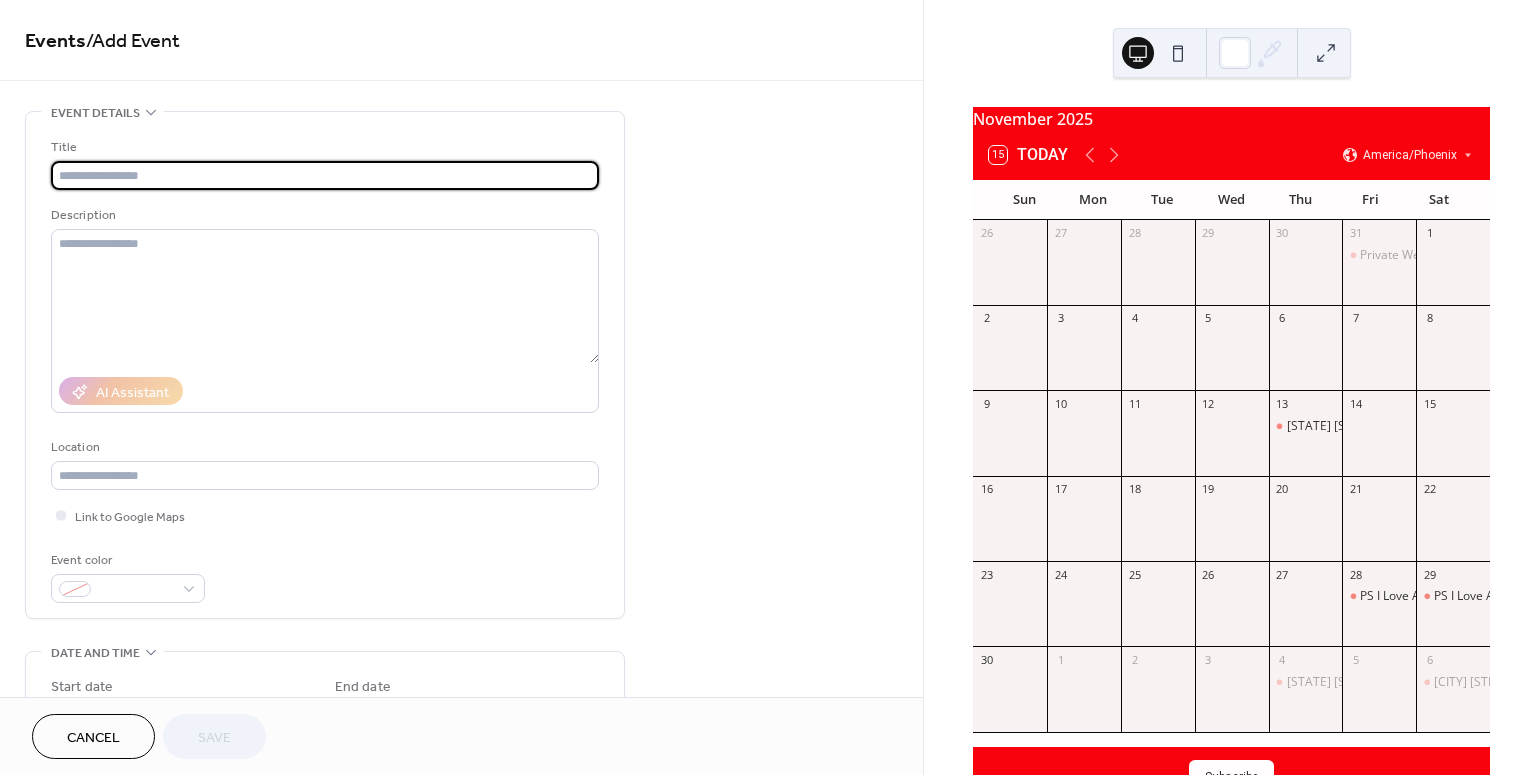 click at bounding box center (325, 175) 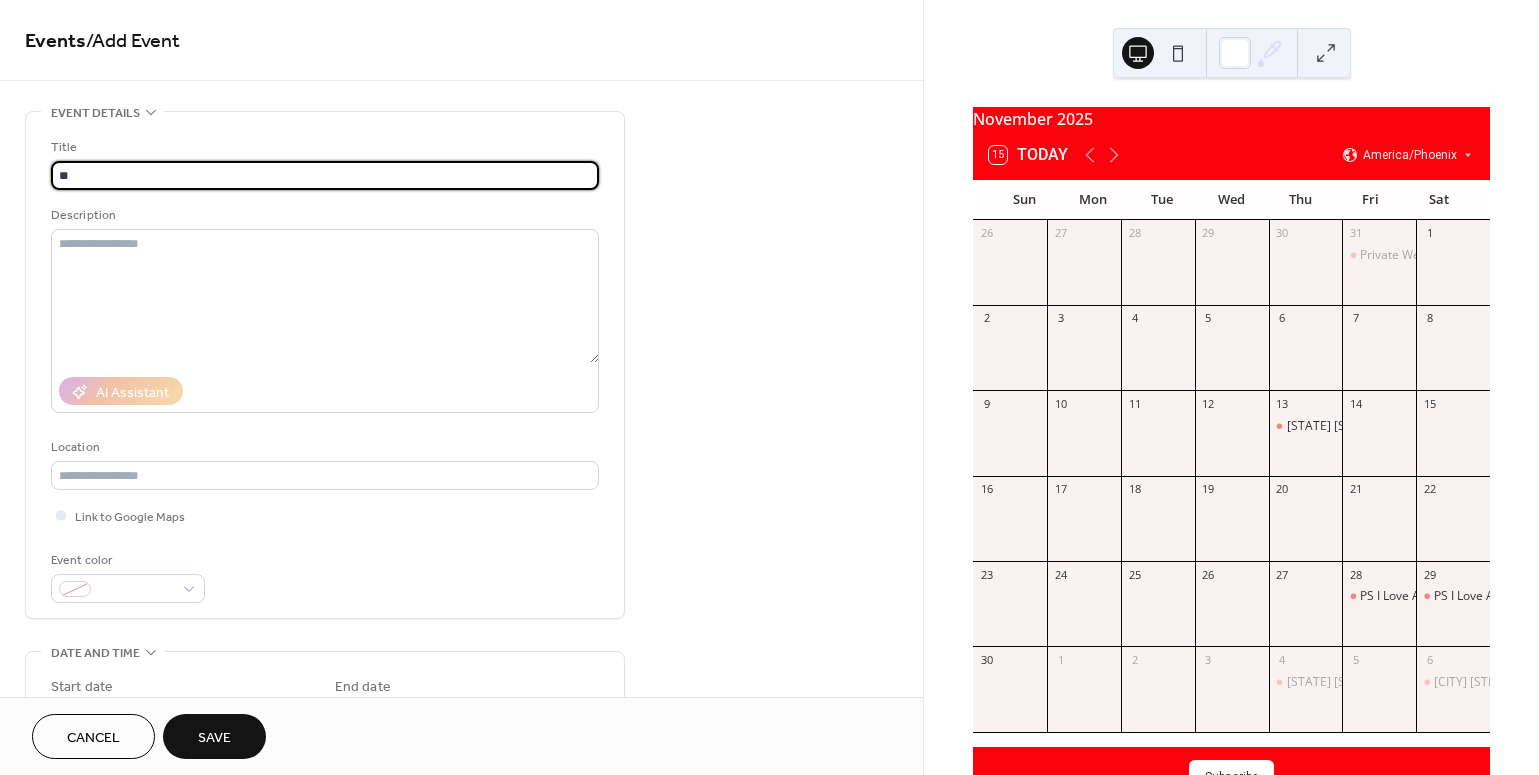 type on "*" 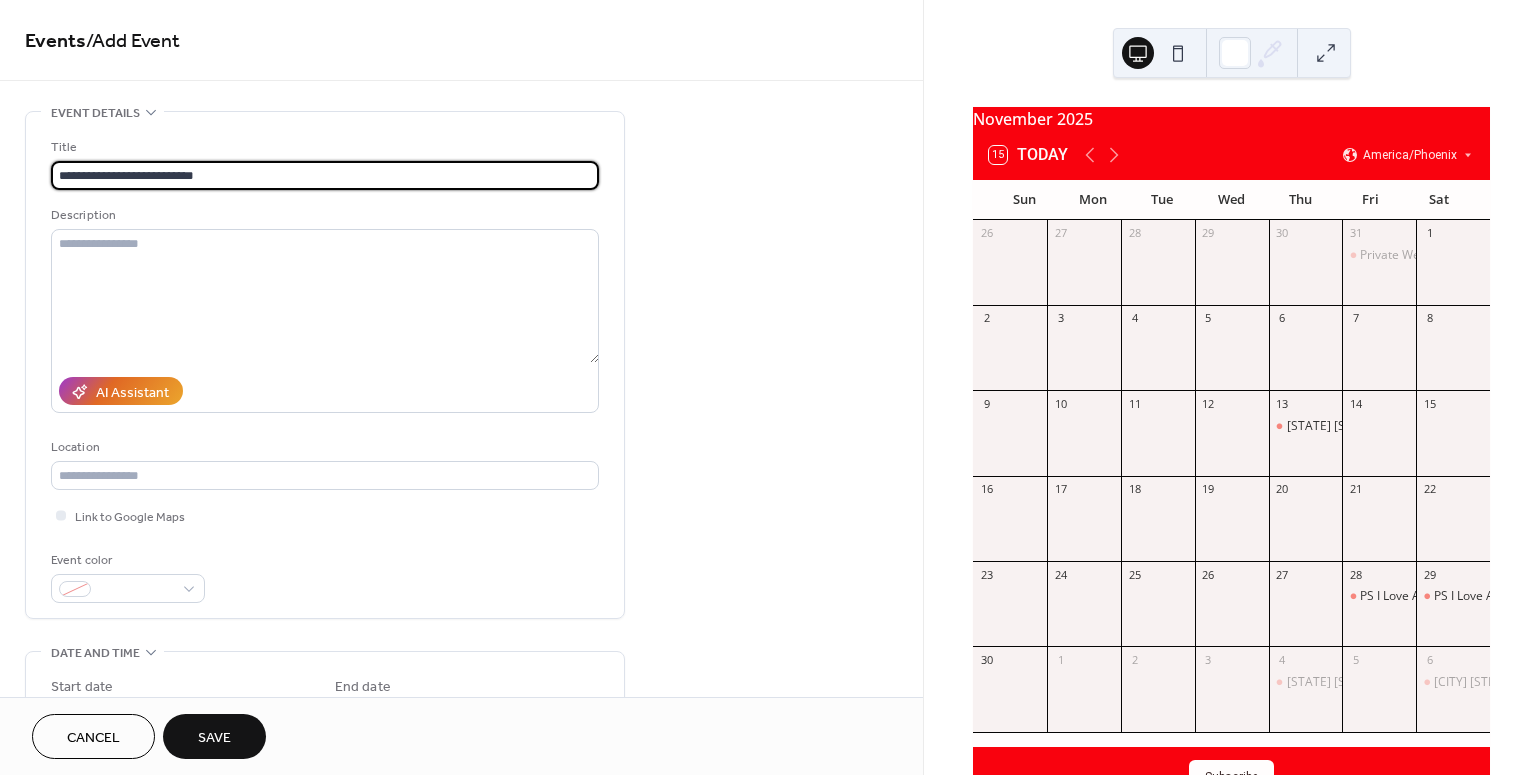type on "**********" 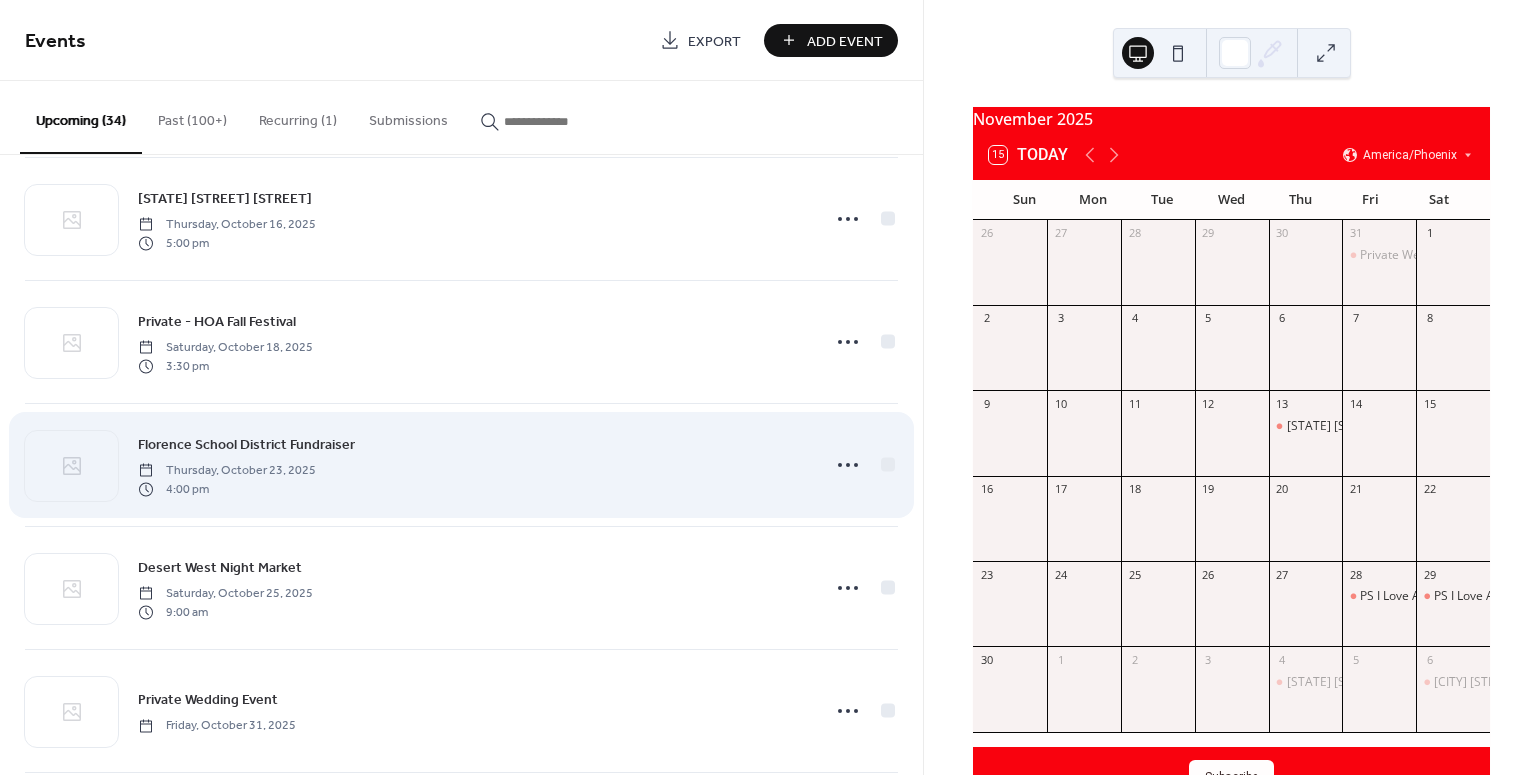 scroll, scrollTop: 2491, scrollLeft: 0, axis: vertical 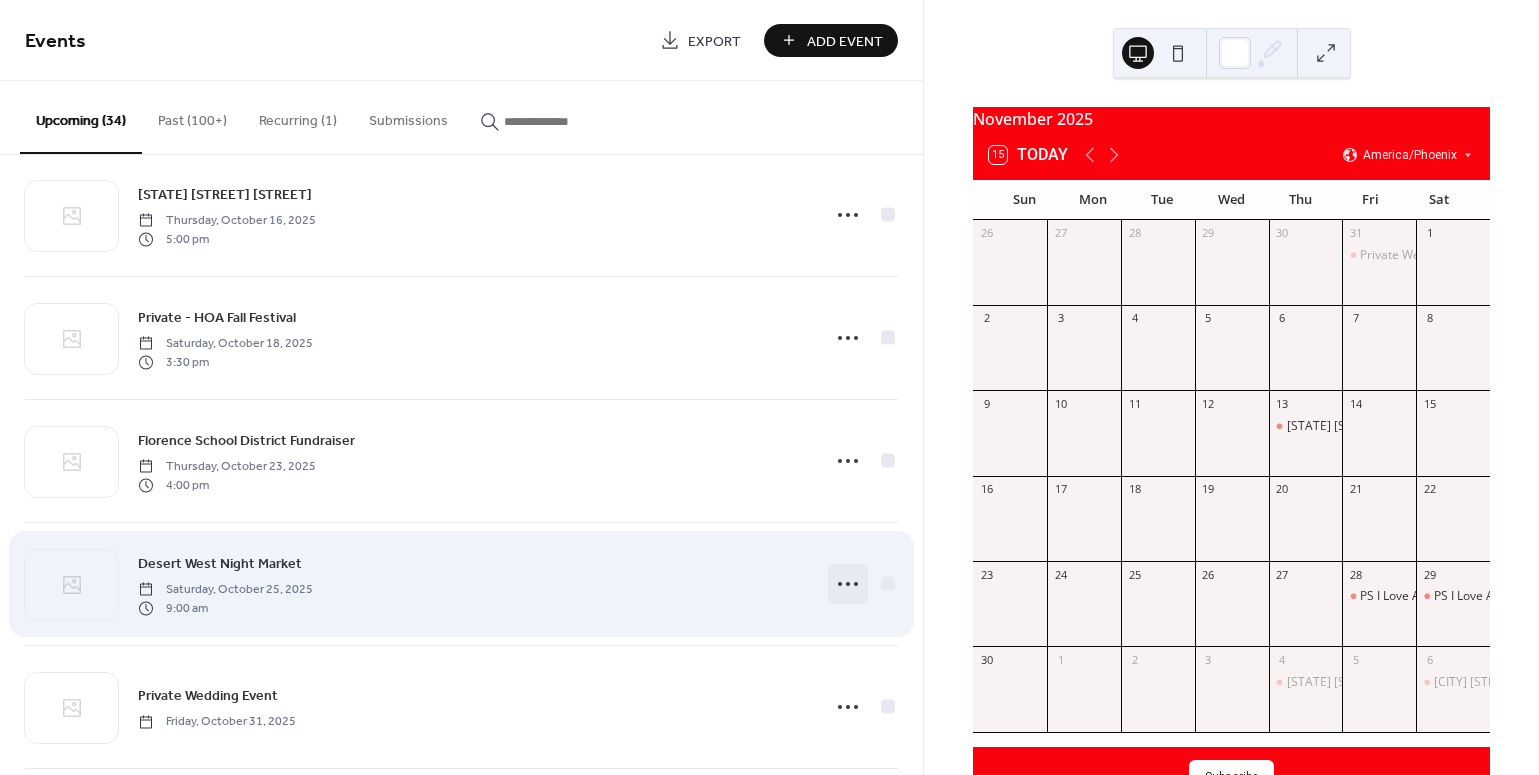 click 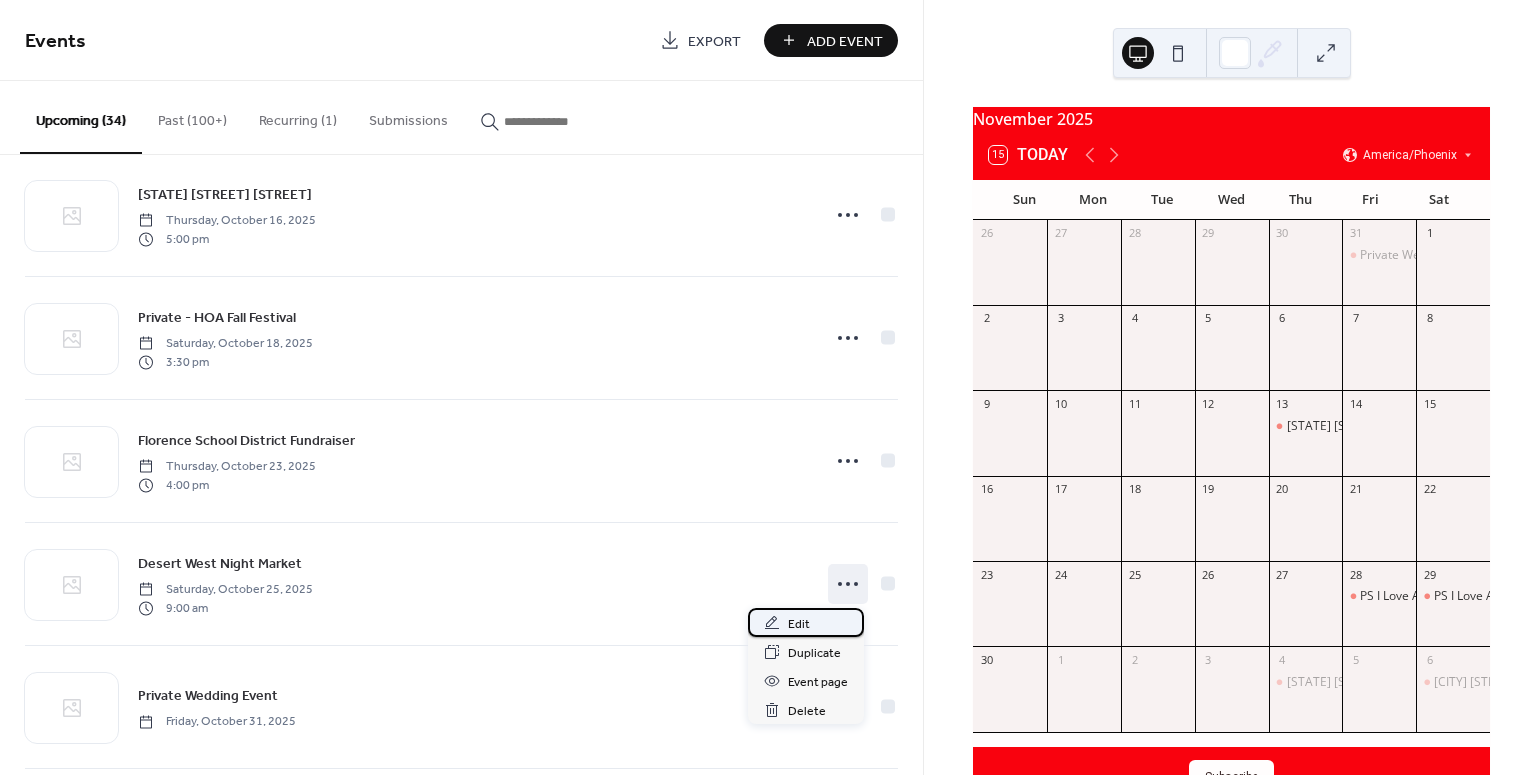 click on "Edit" at bounding box center [806, 622] 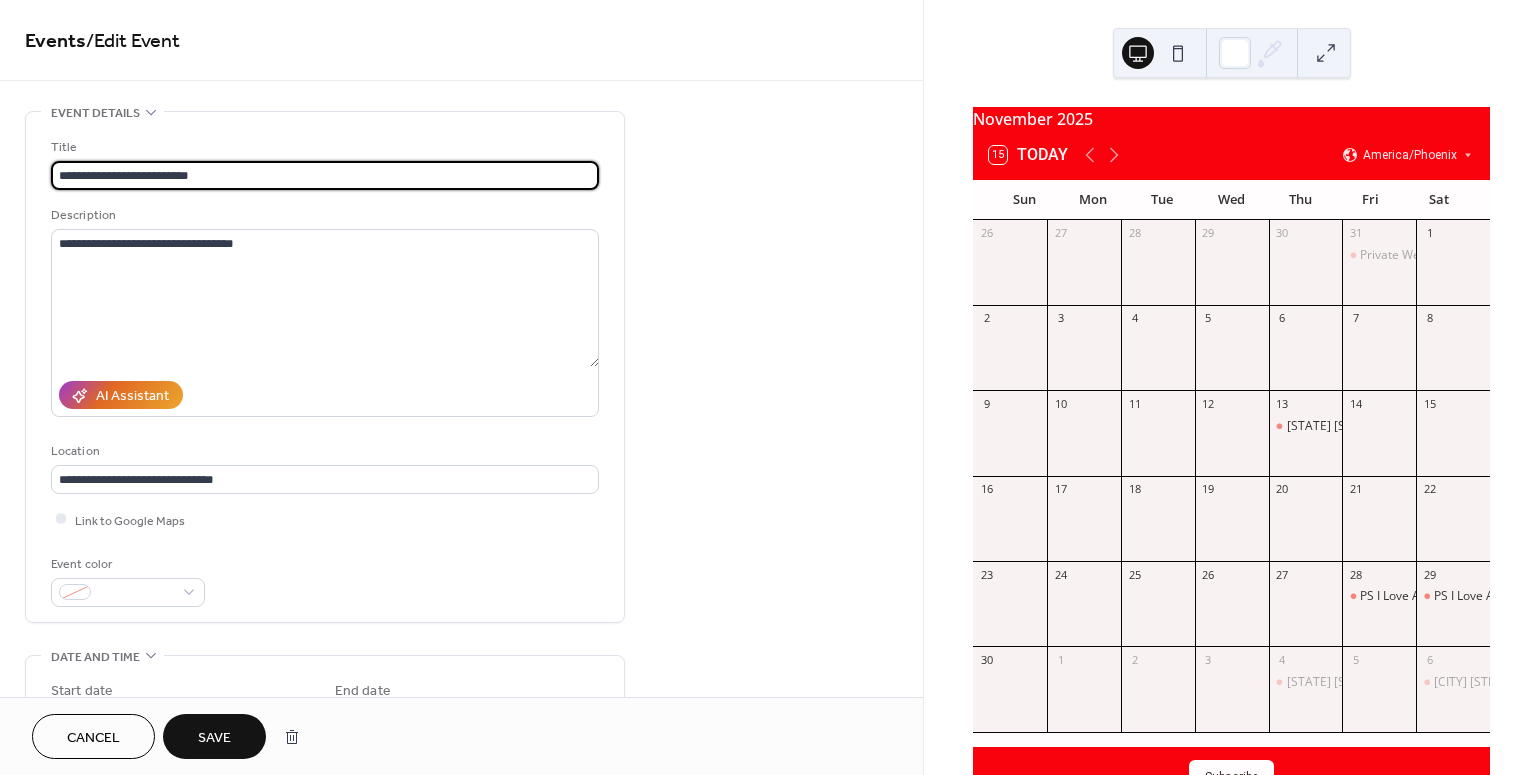 type on "**********" 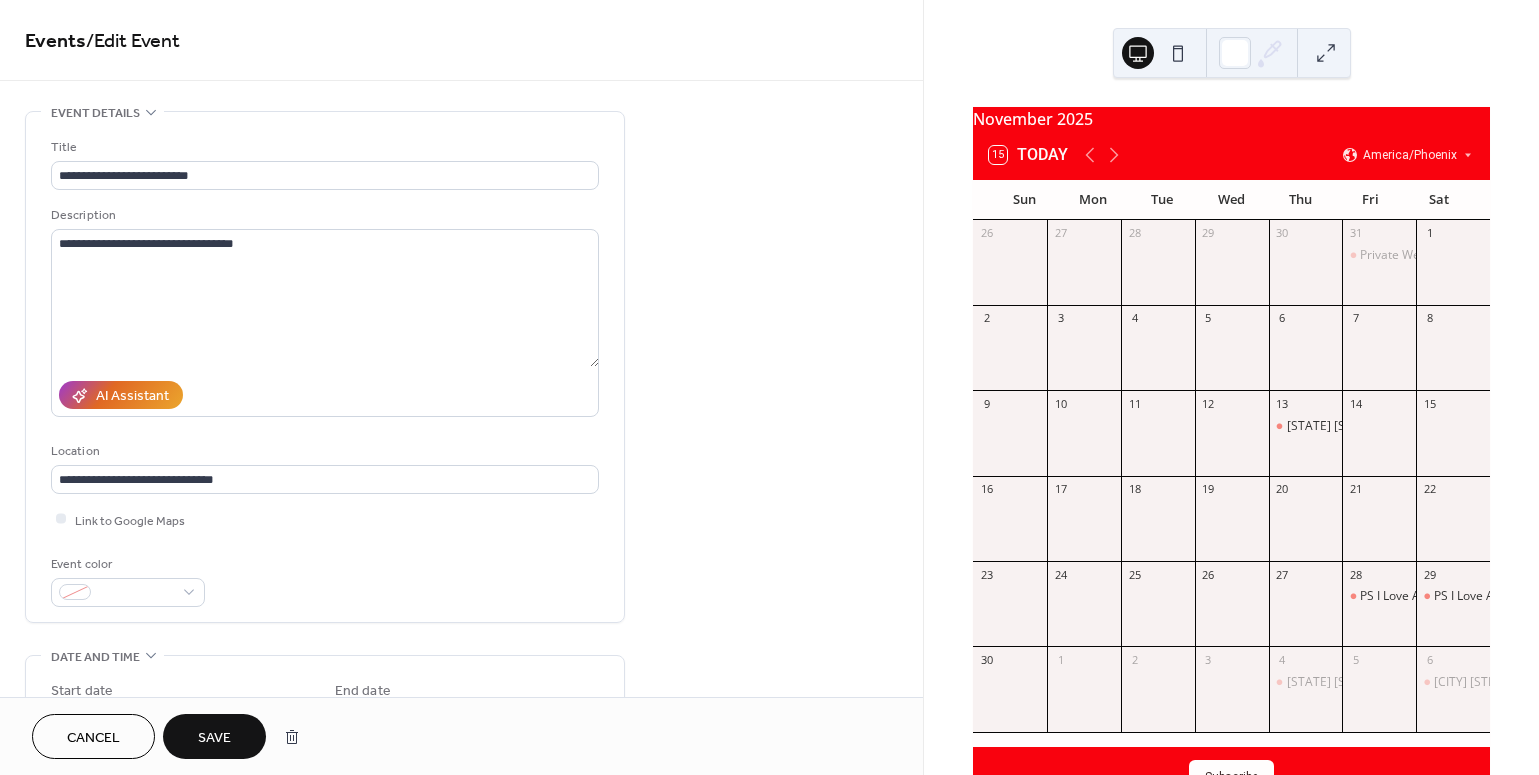 click on "Save" at bounding box center (214, 738) 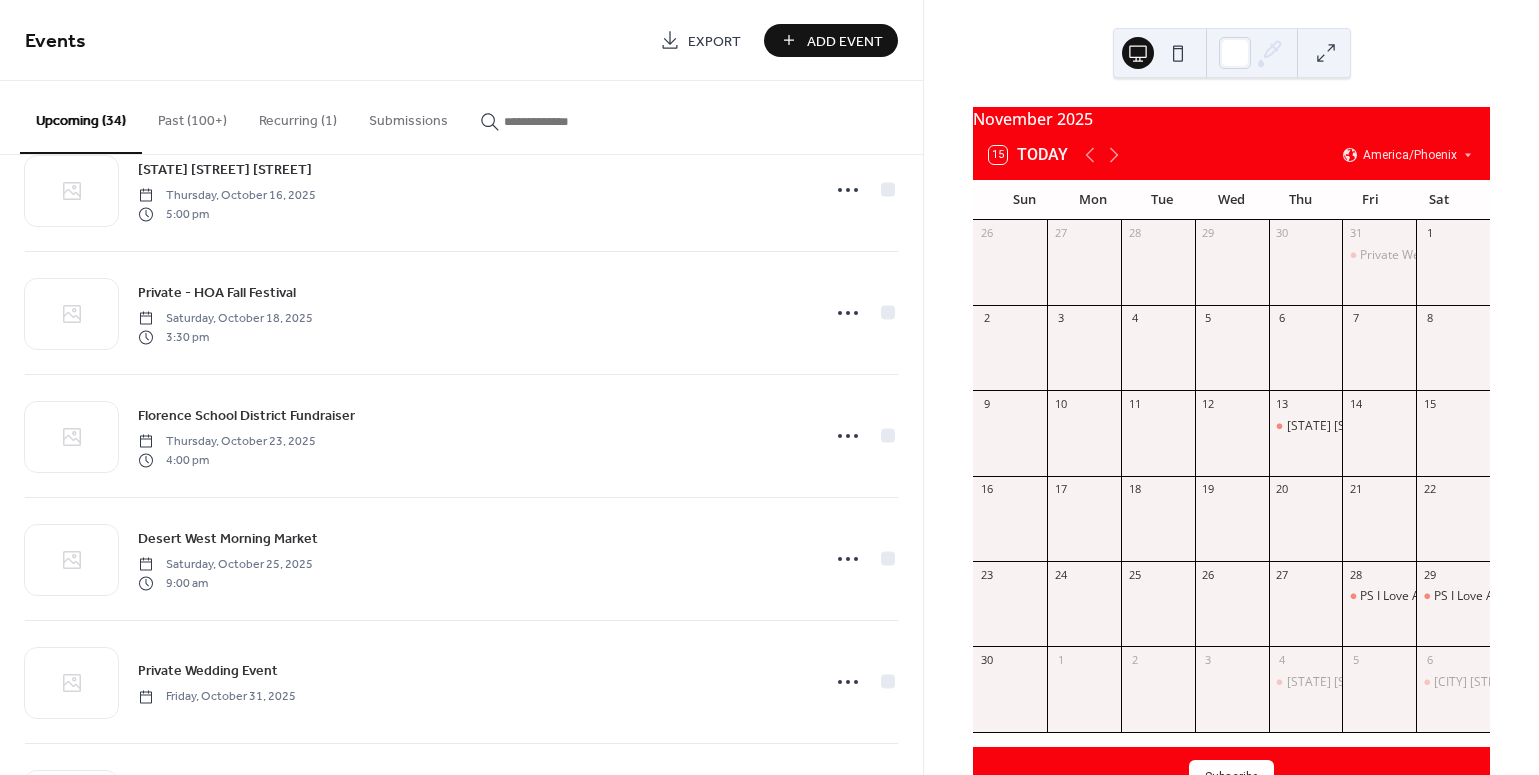 scroll, scrollTop: 2526, scrollLeft: 0, axis: vertical 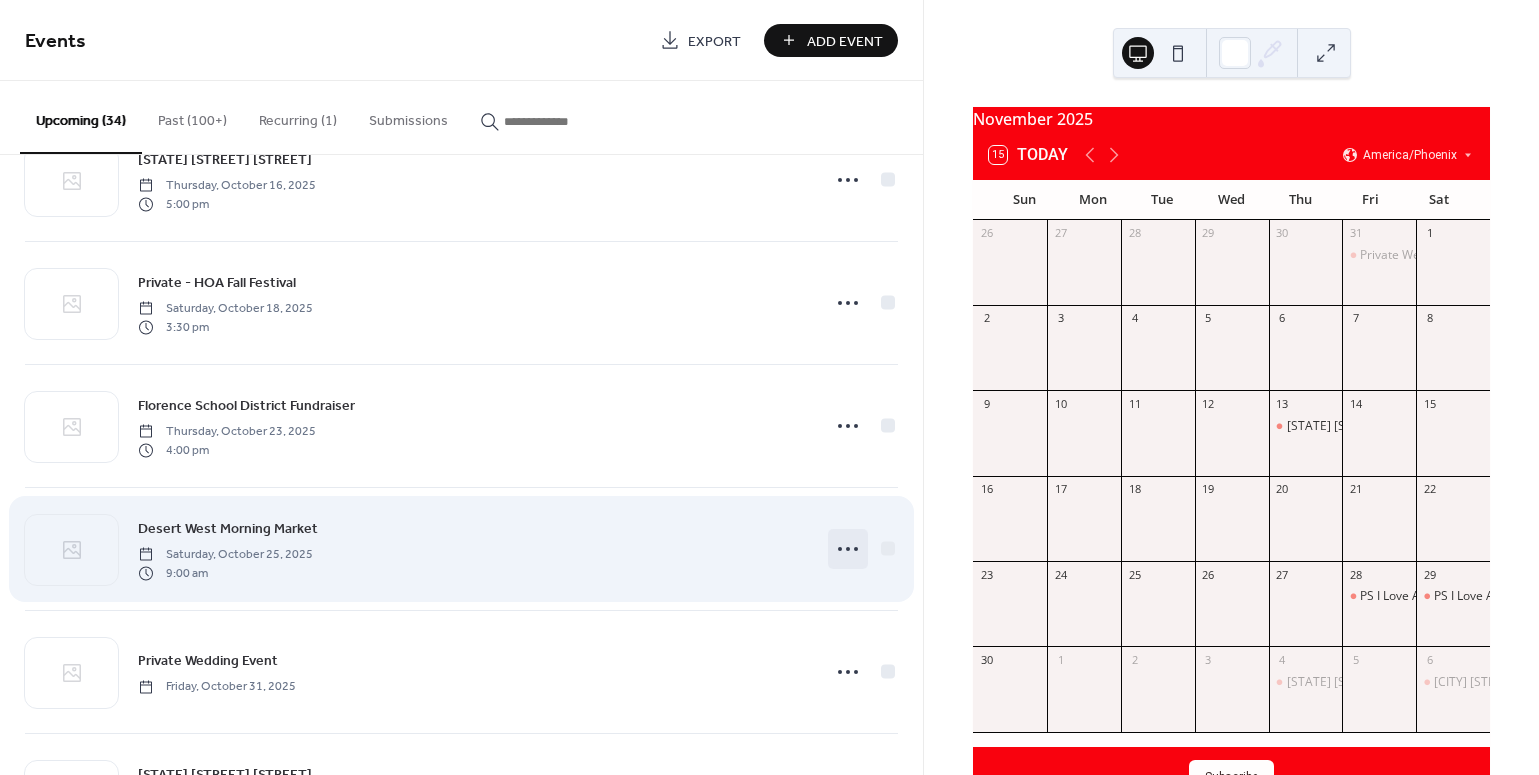 click 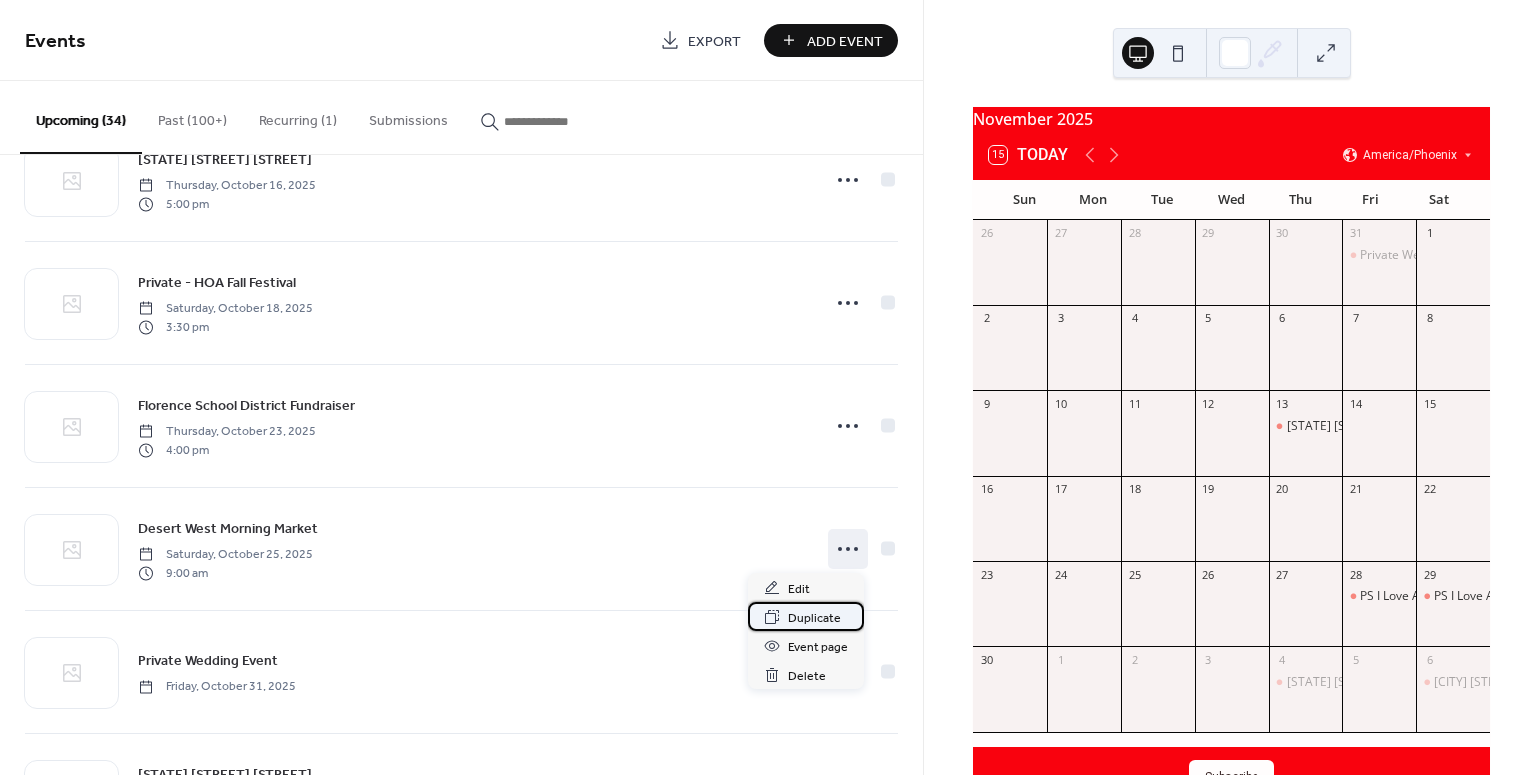 click on "Duplicate" at bounding box center [814, 618] 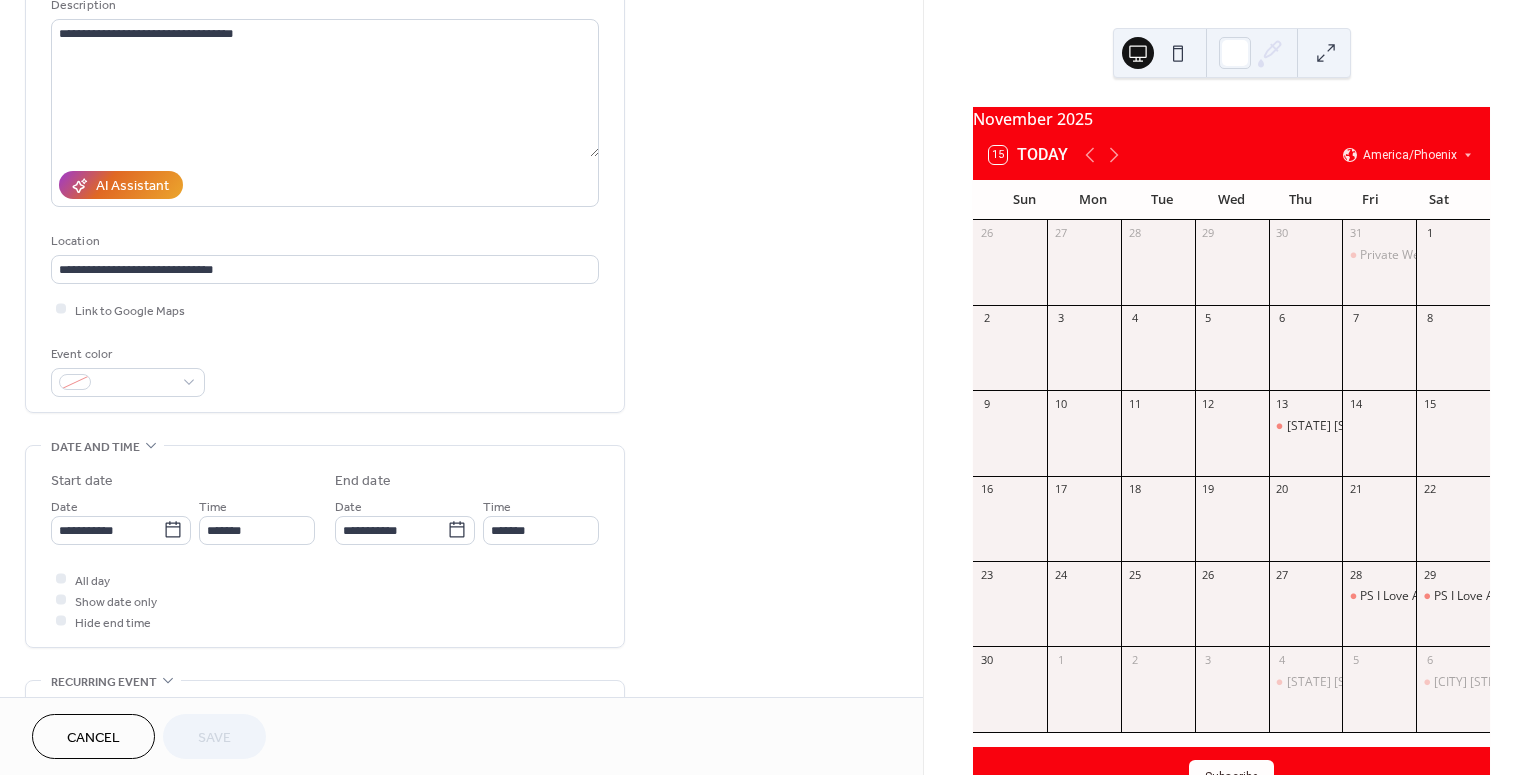 scroll, scrollTop: 212, scrollLeft: 0, axis: vertical 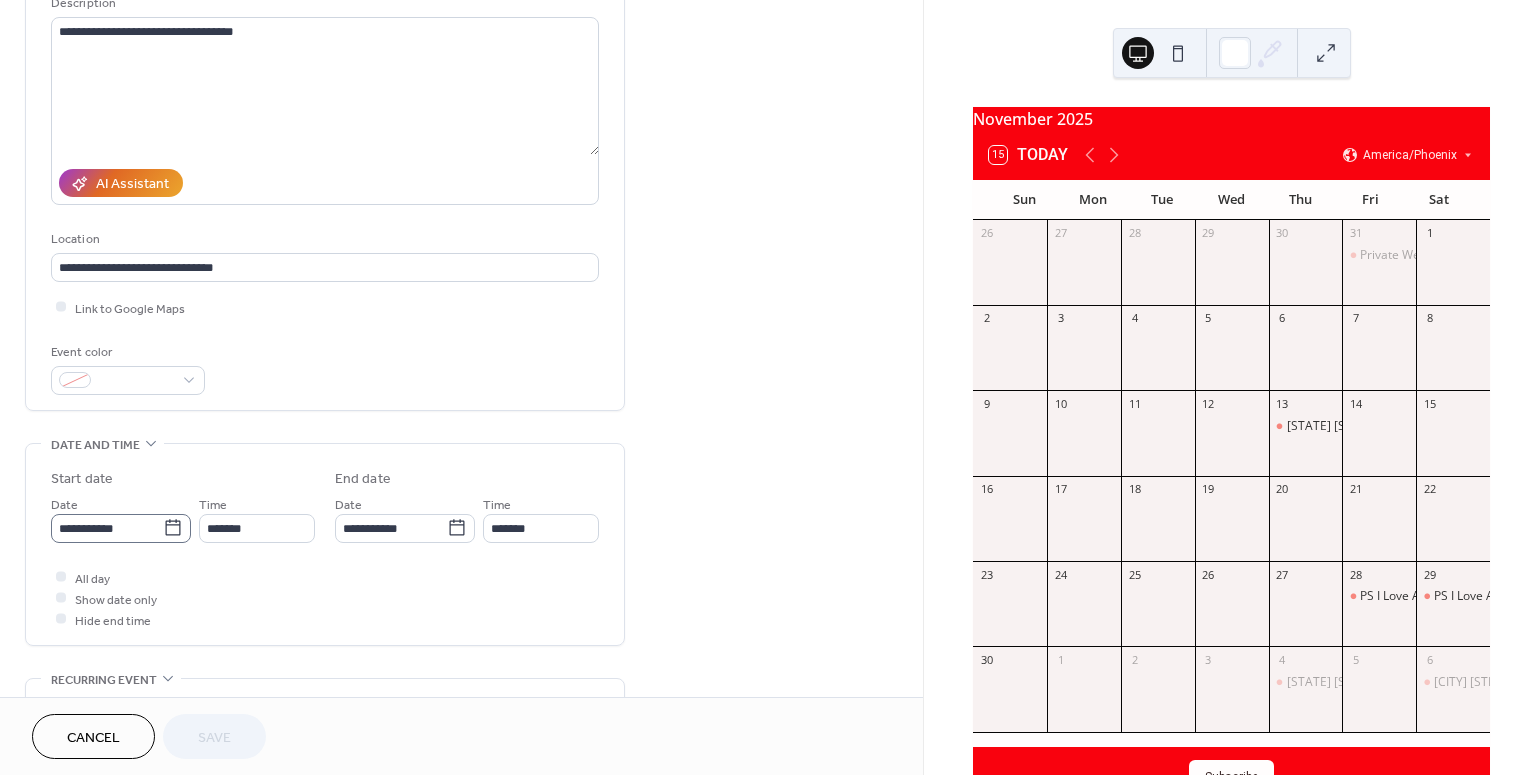 click 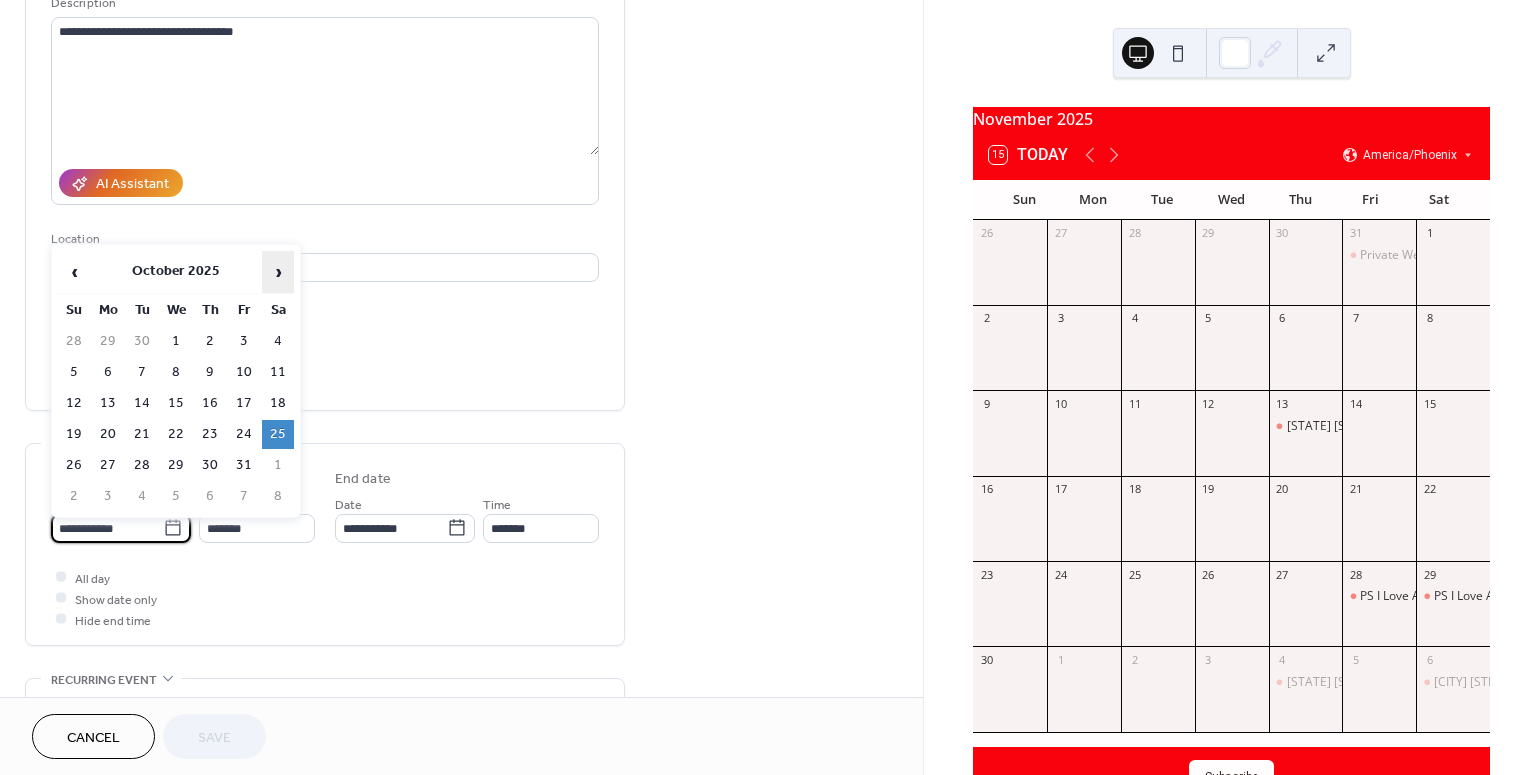 click on "›" at bounding box center [278, 272] 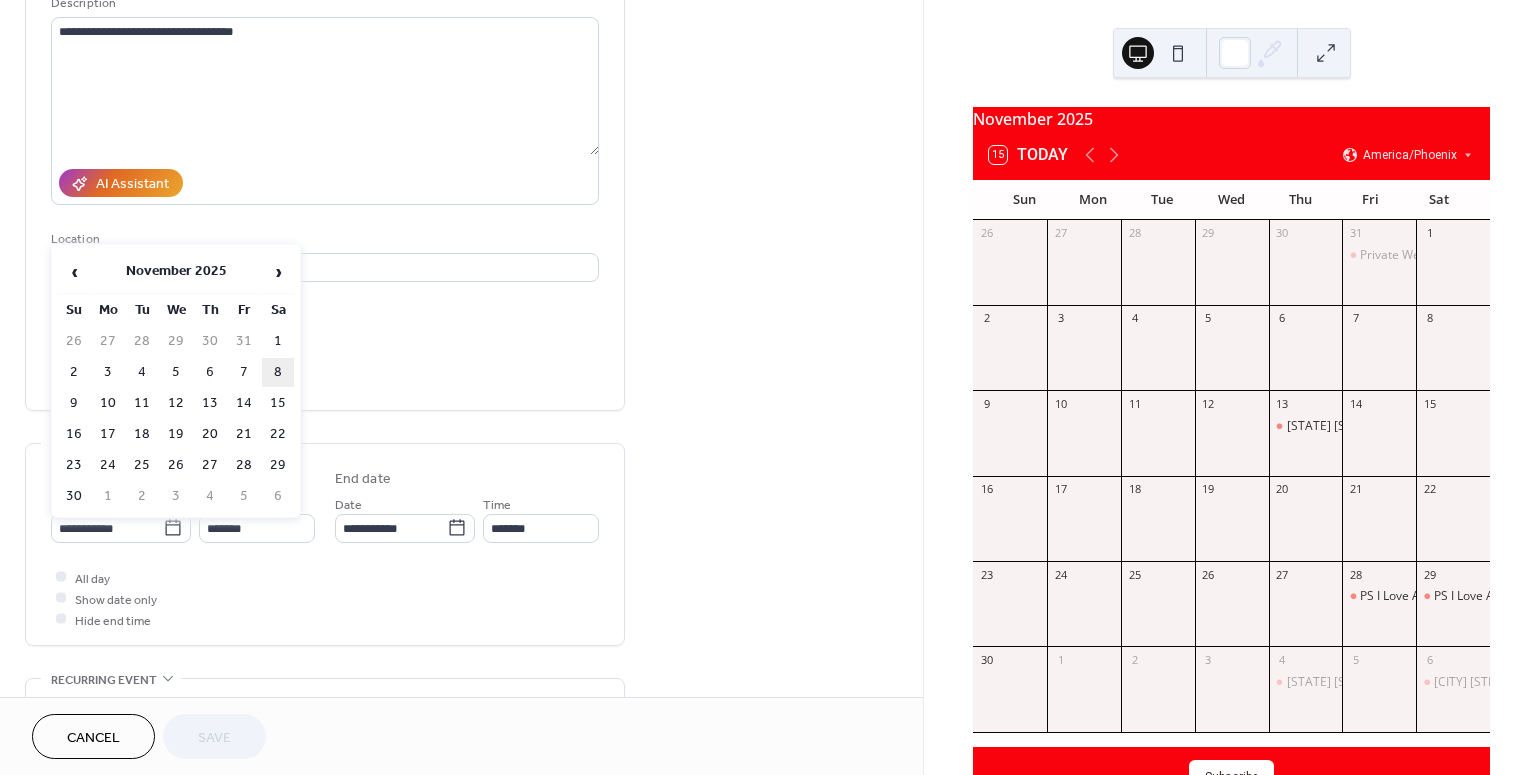 click on "8" at bounding box center [278, 372] 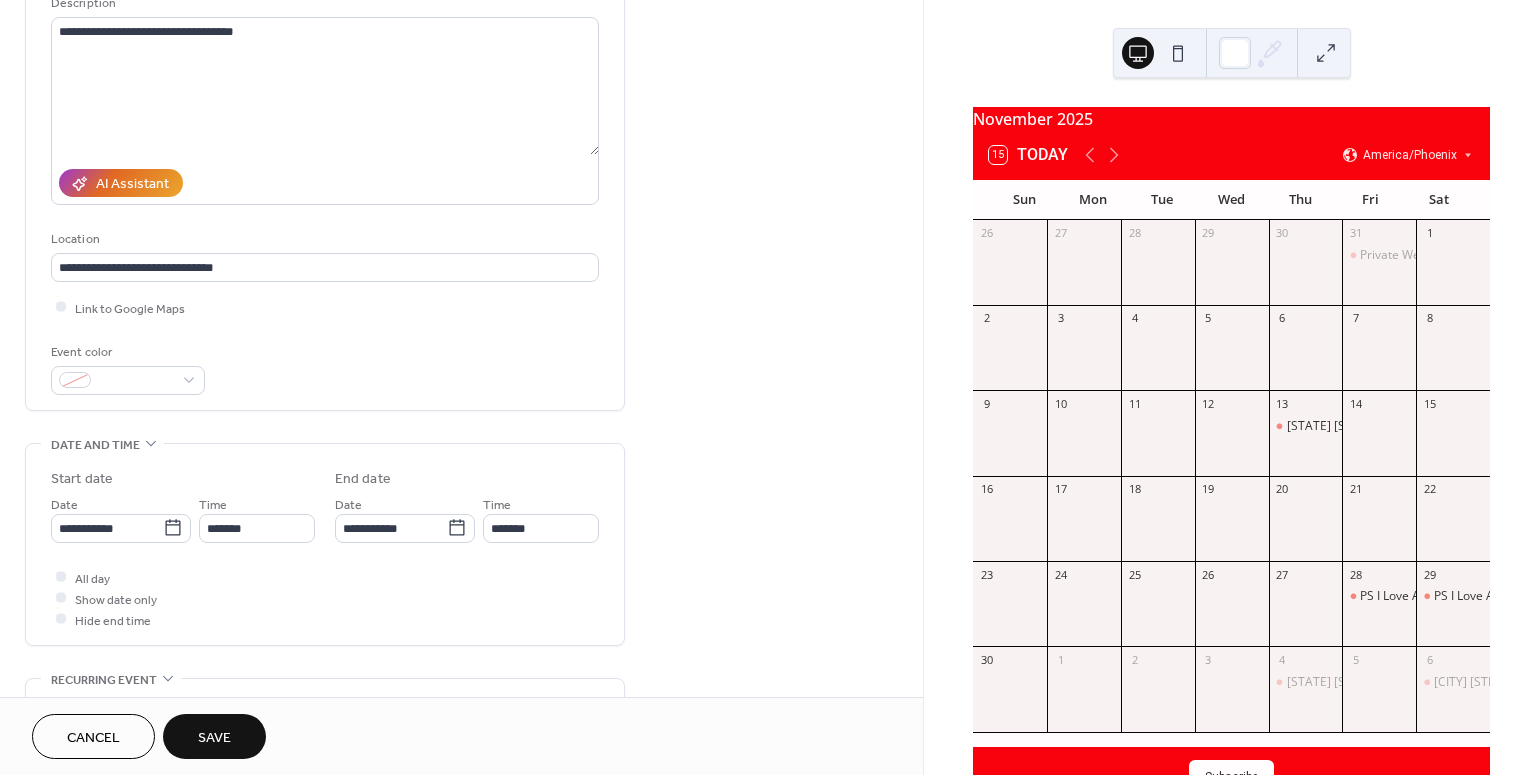 click on "Save" at bounding box center [214, 738] 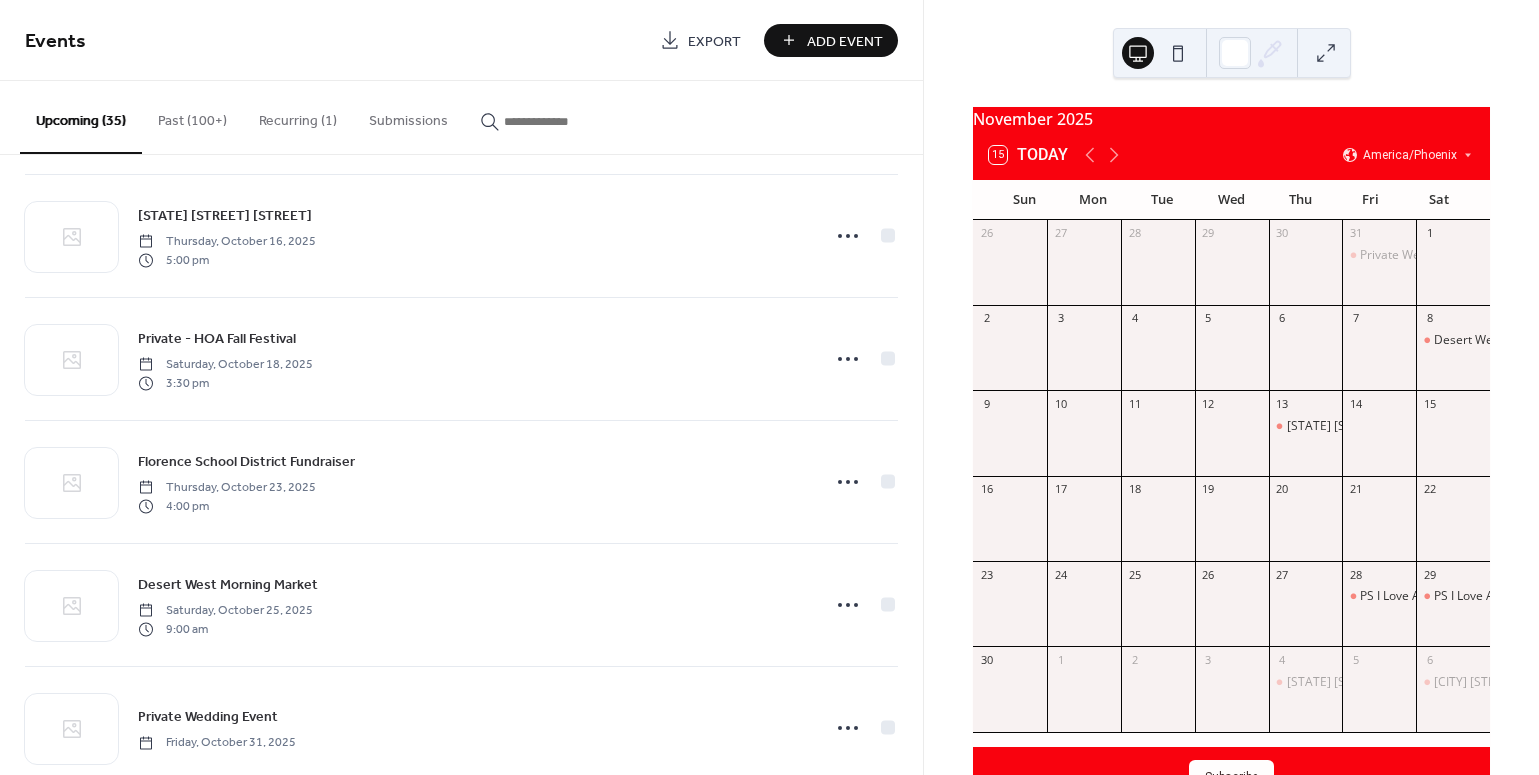 scroll, scrollTop: 2472, scrollLeft: 0, axis: vertical 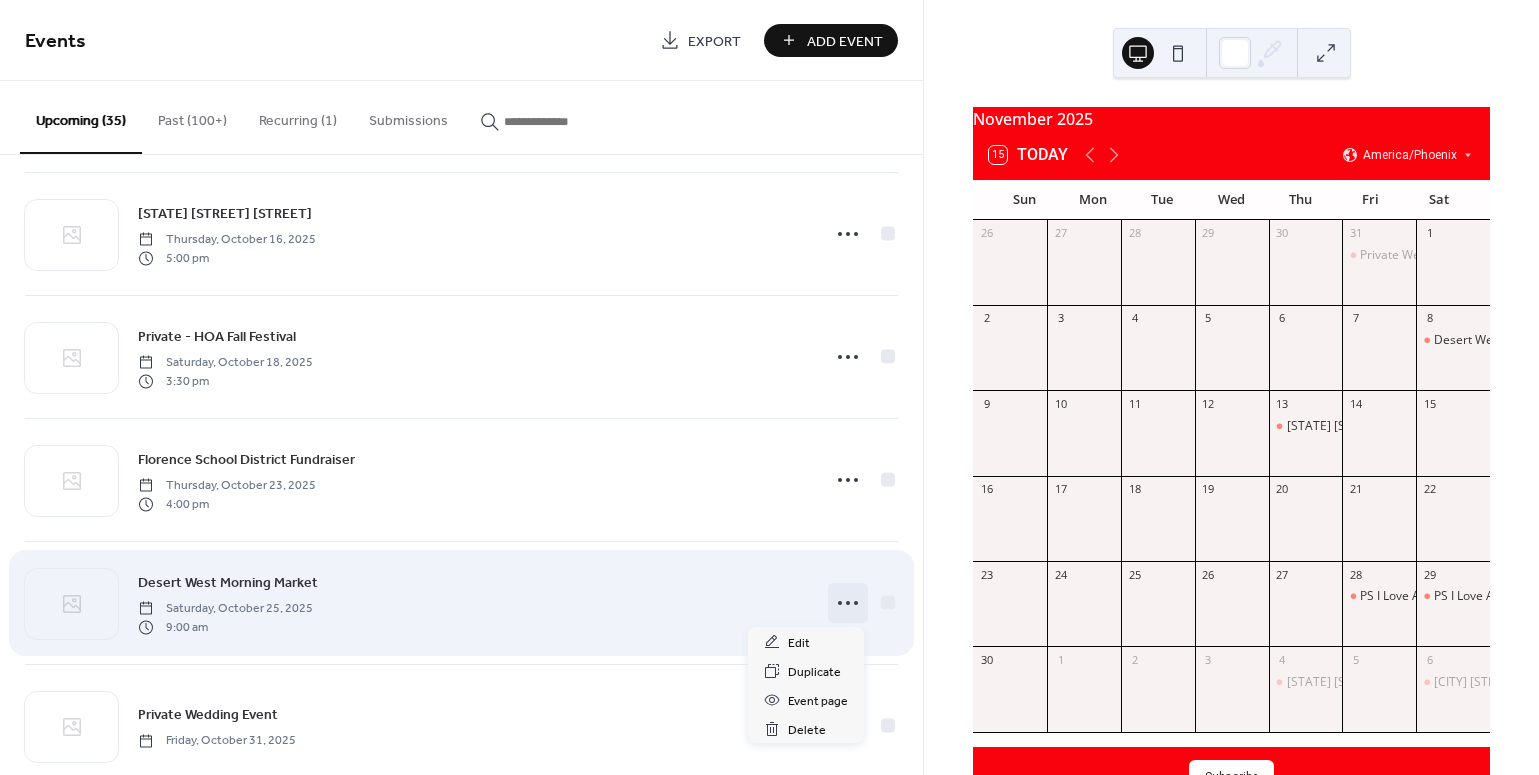 click 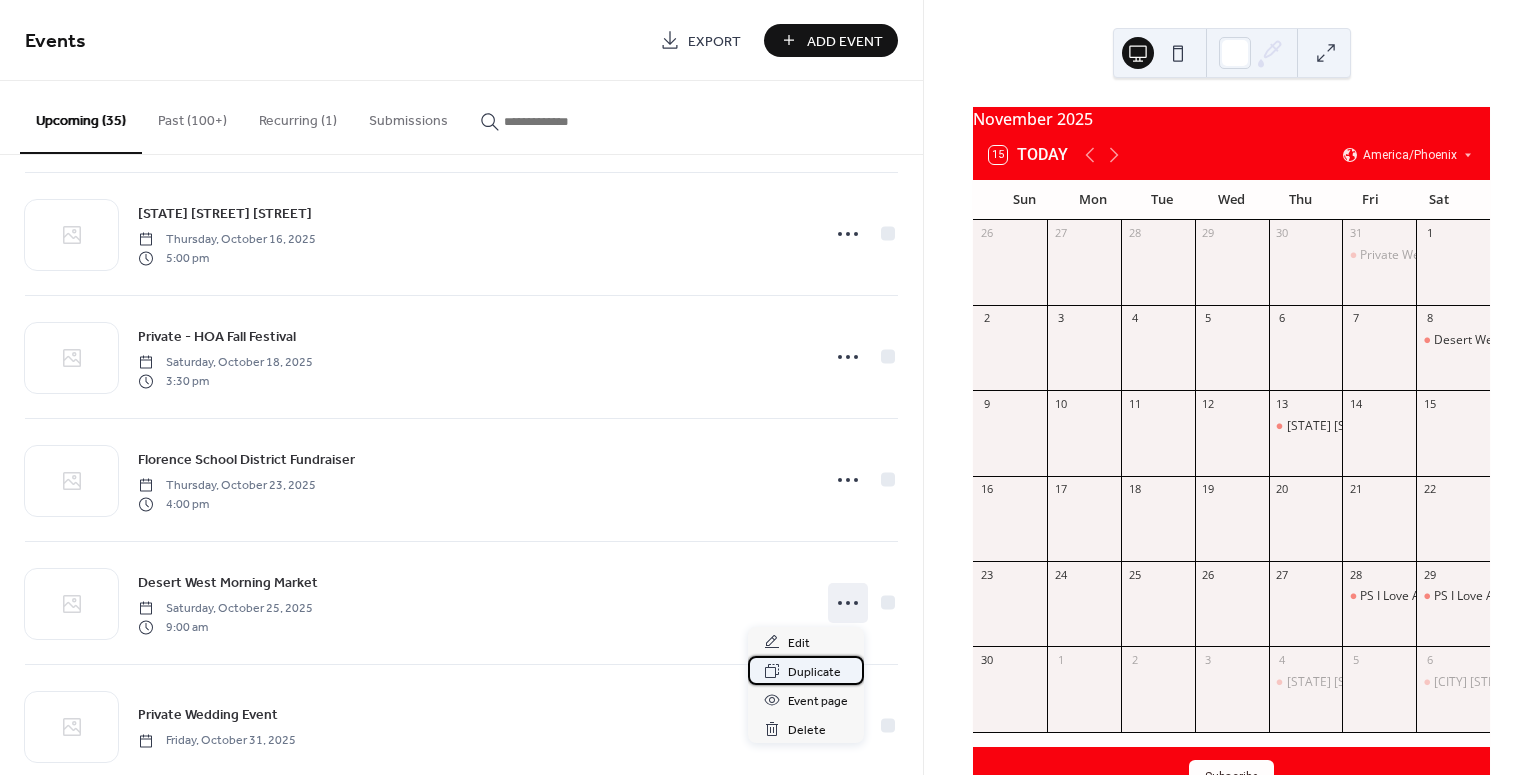 click on "Duplicate" at bounding box center [814, 672] 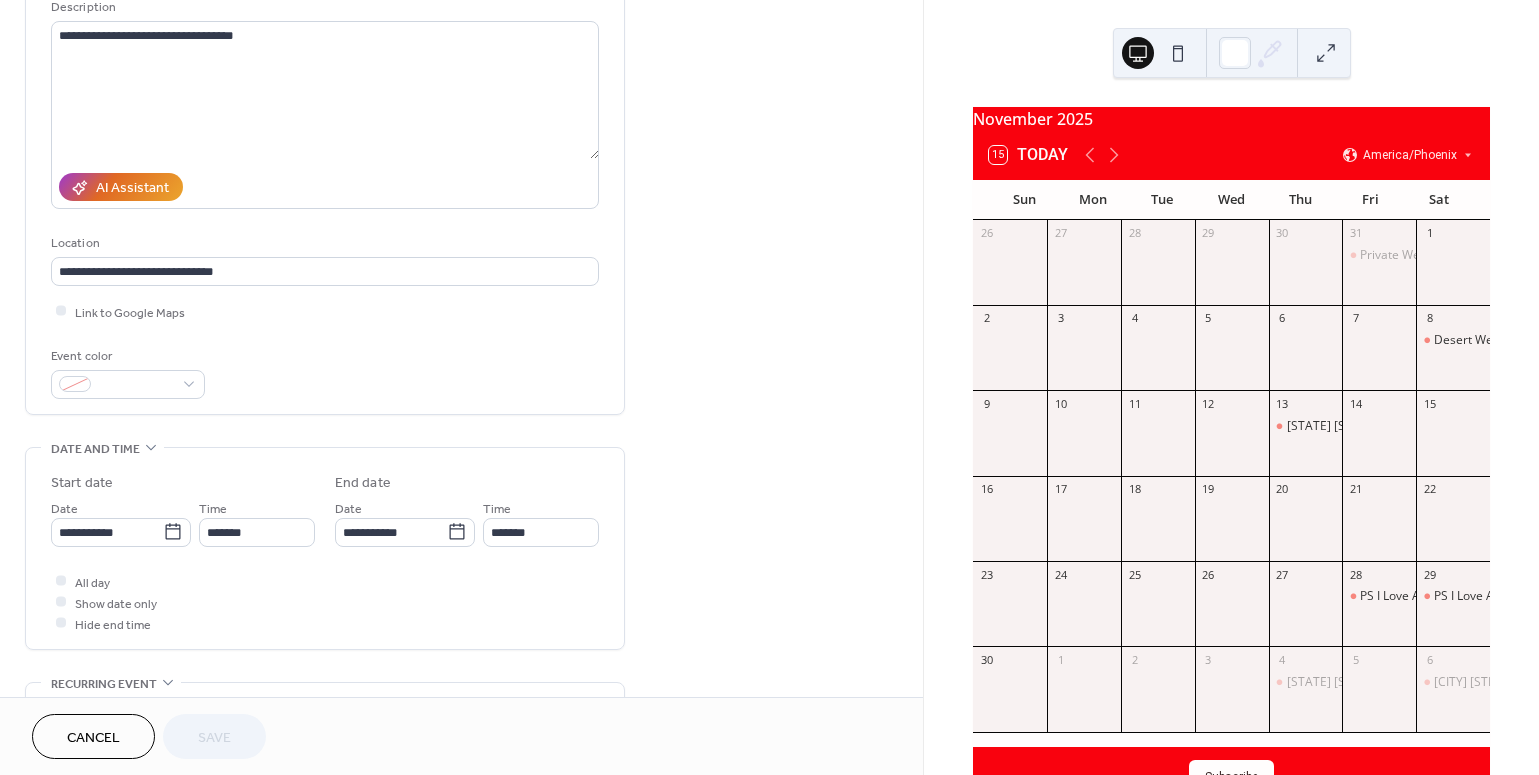scroll, scrollTop: 218, scrollLeft: 0, axis: vertical 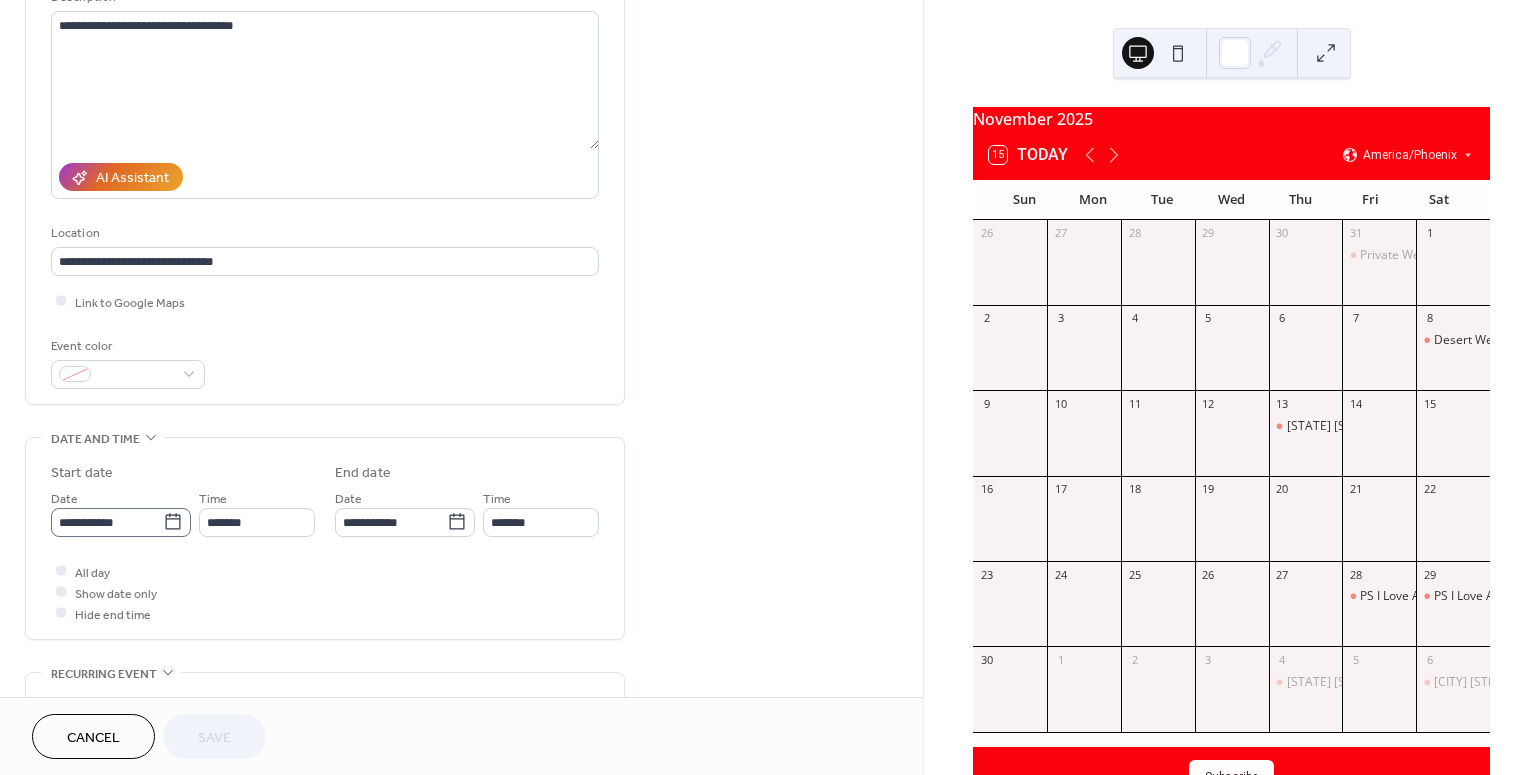 click 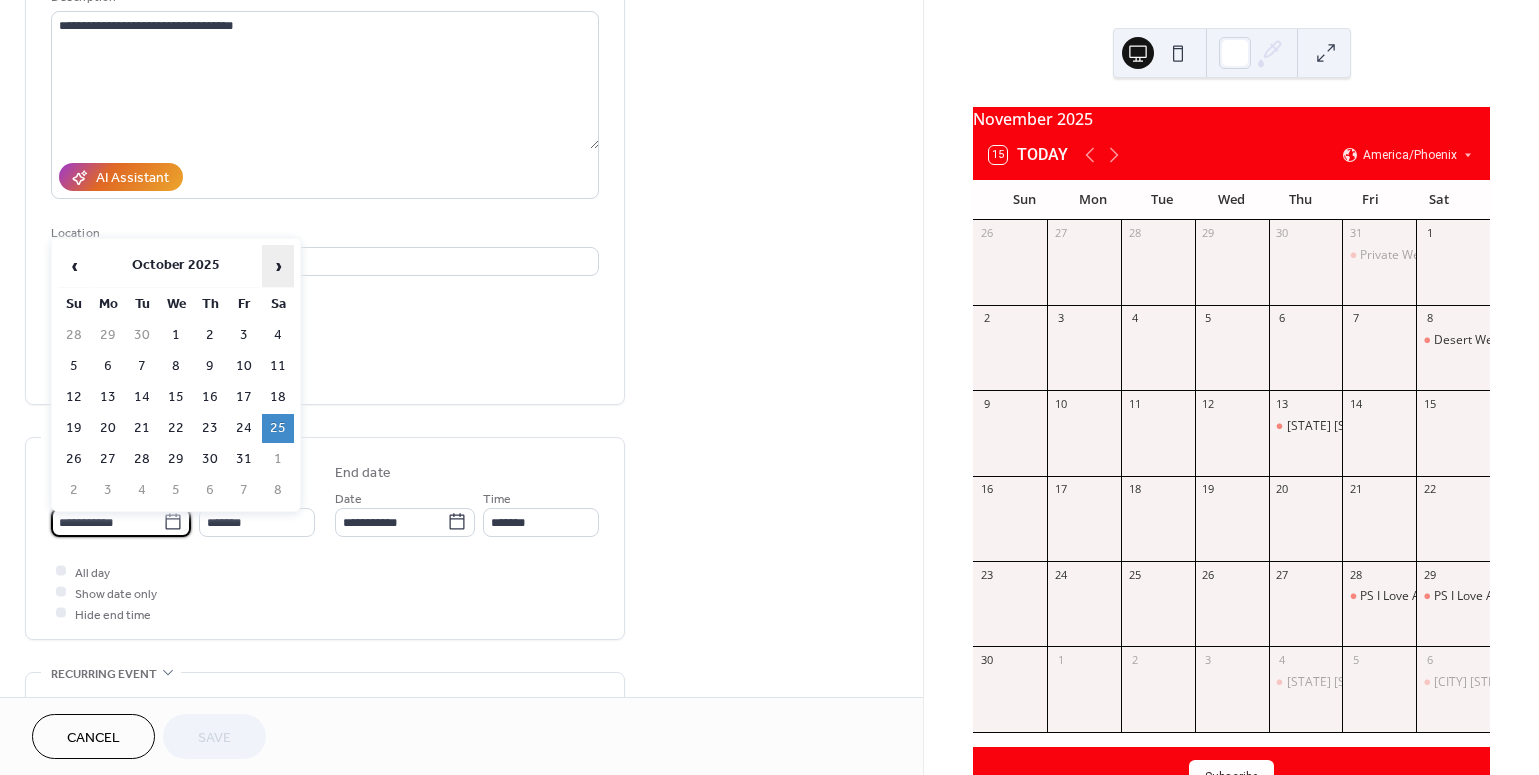 click on "›" at bounding box center [278, 266] 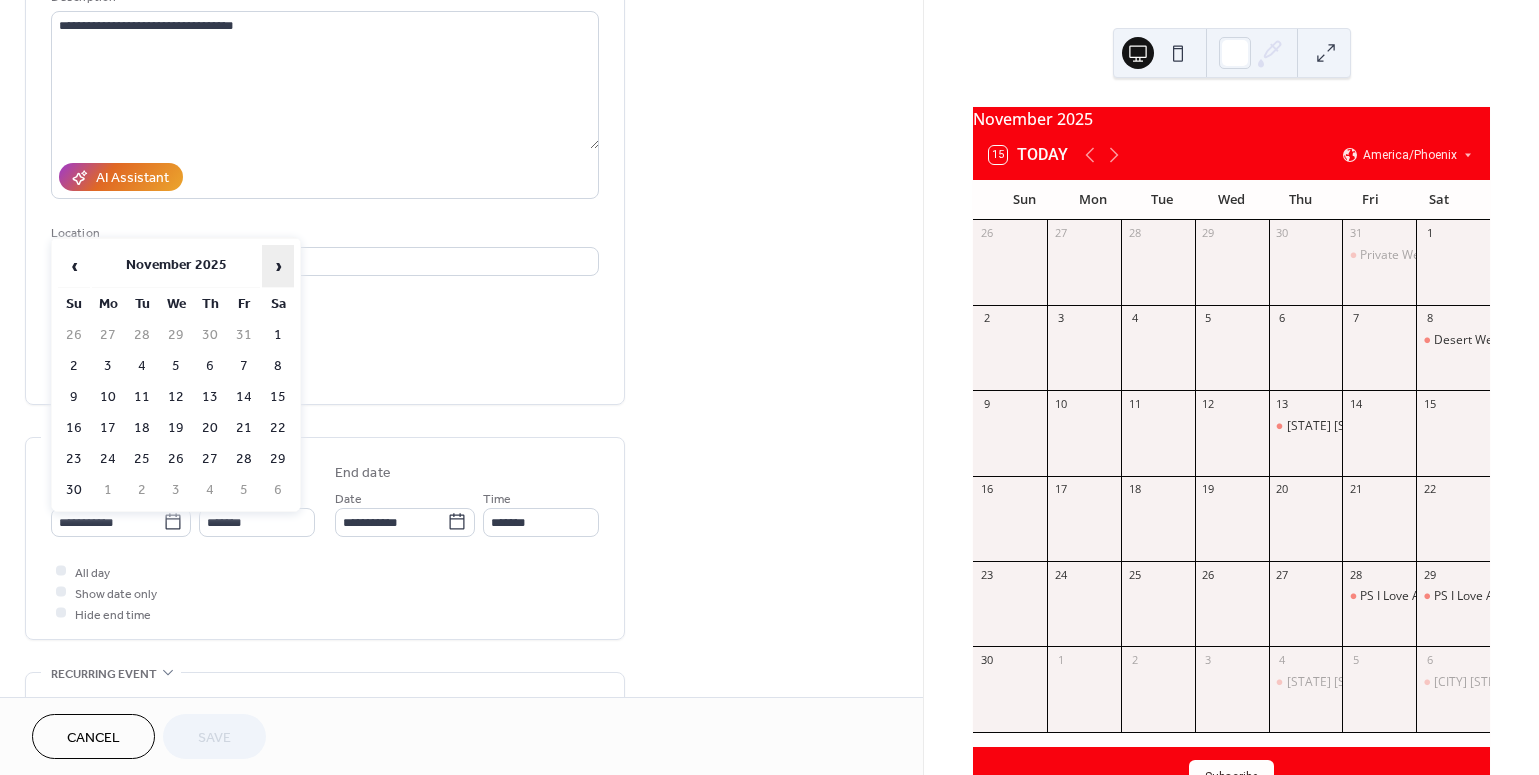 click on "›" at bounding box center (278, 266) 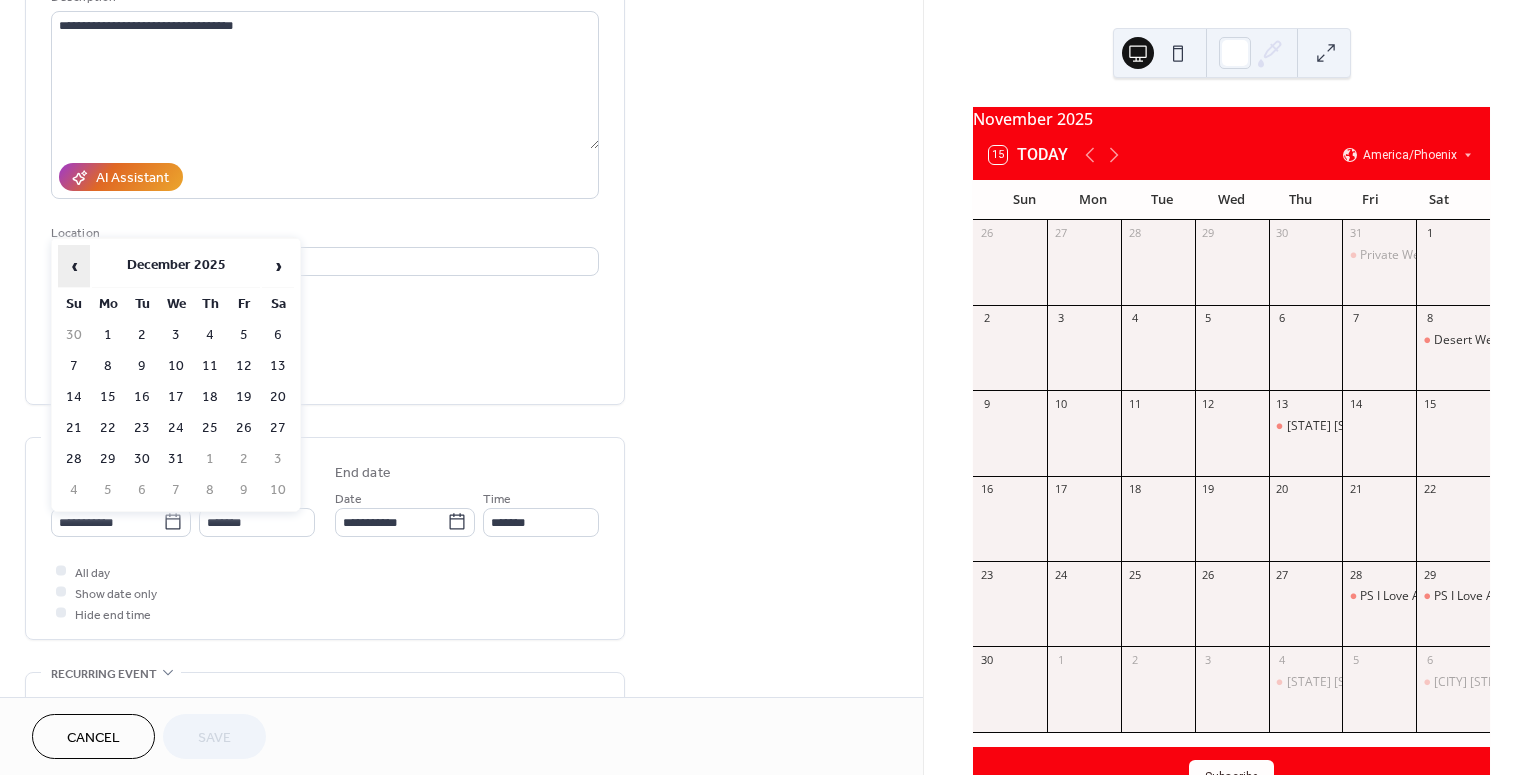click on "‹" at bounding box center [74, 266] 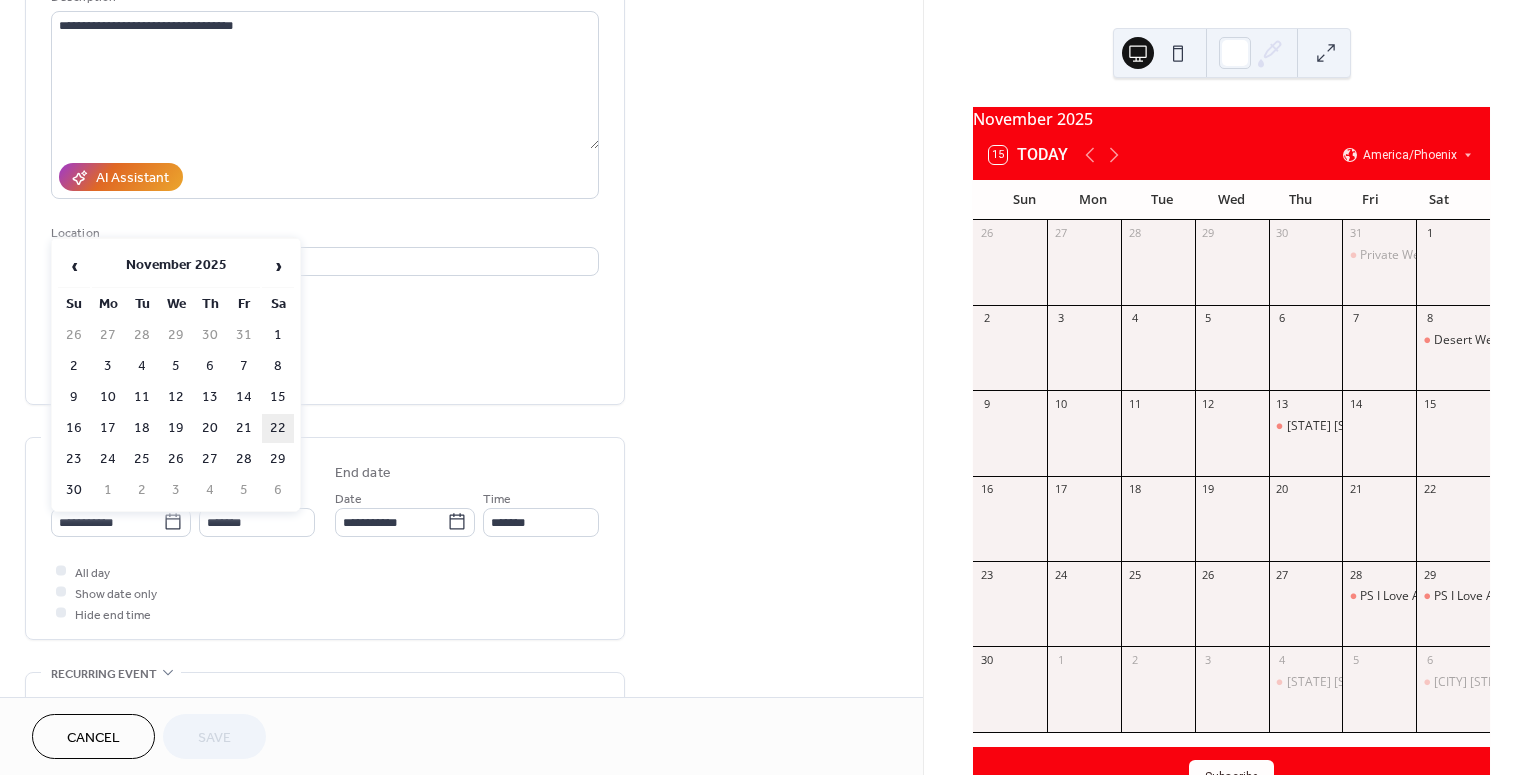 click on "22" at bounding box center [278, 428] 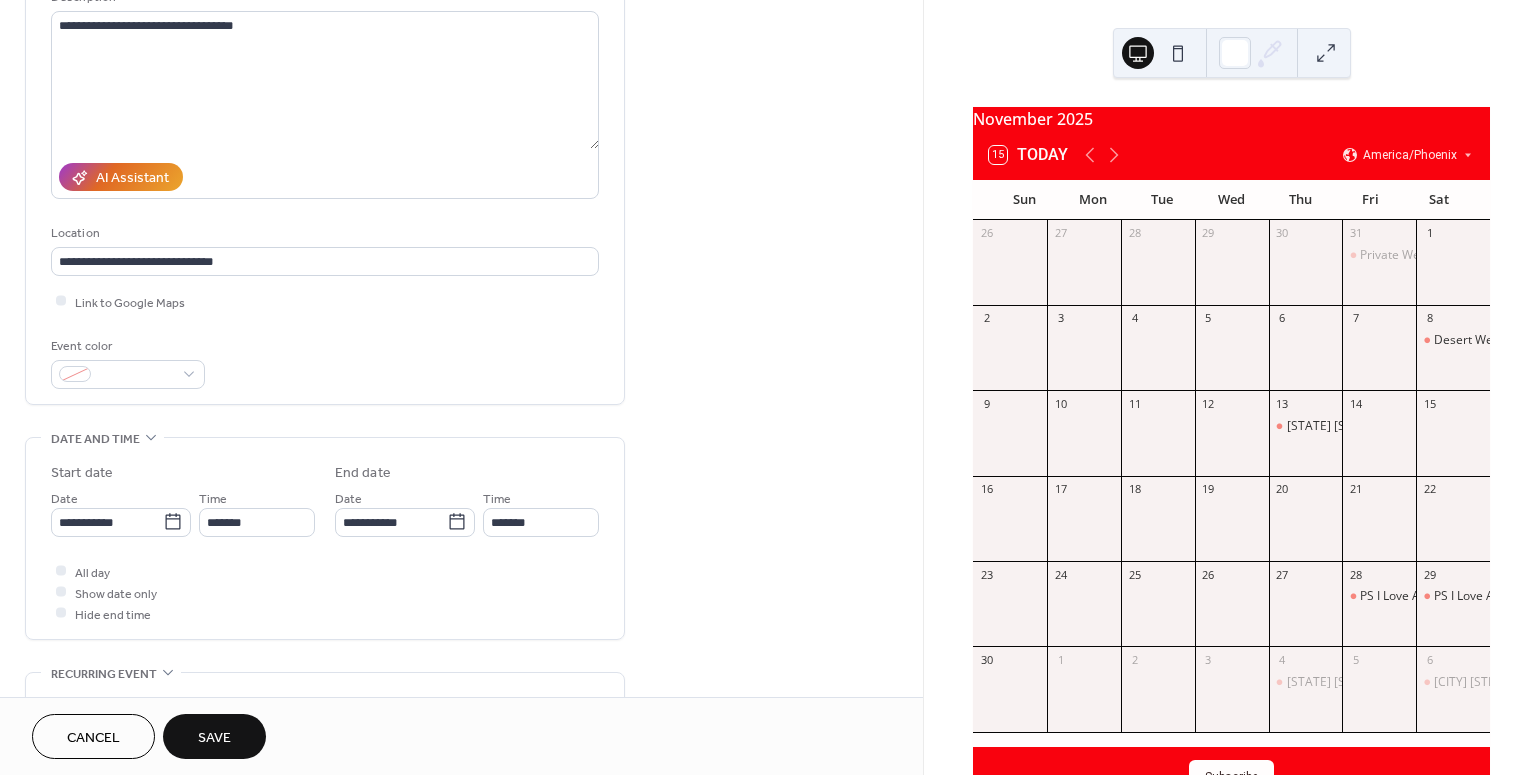 click on "Save" at bounding box center (214, 736) 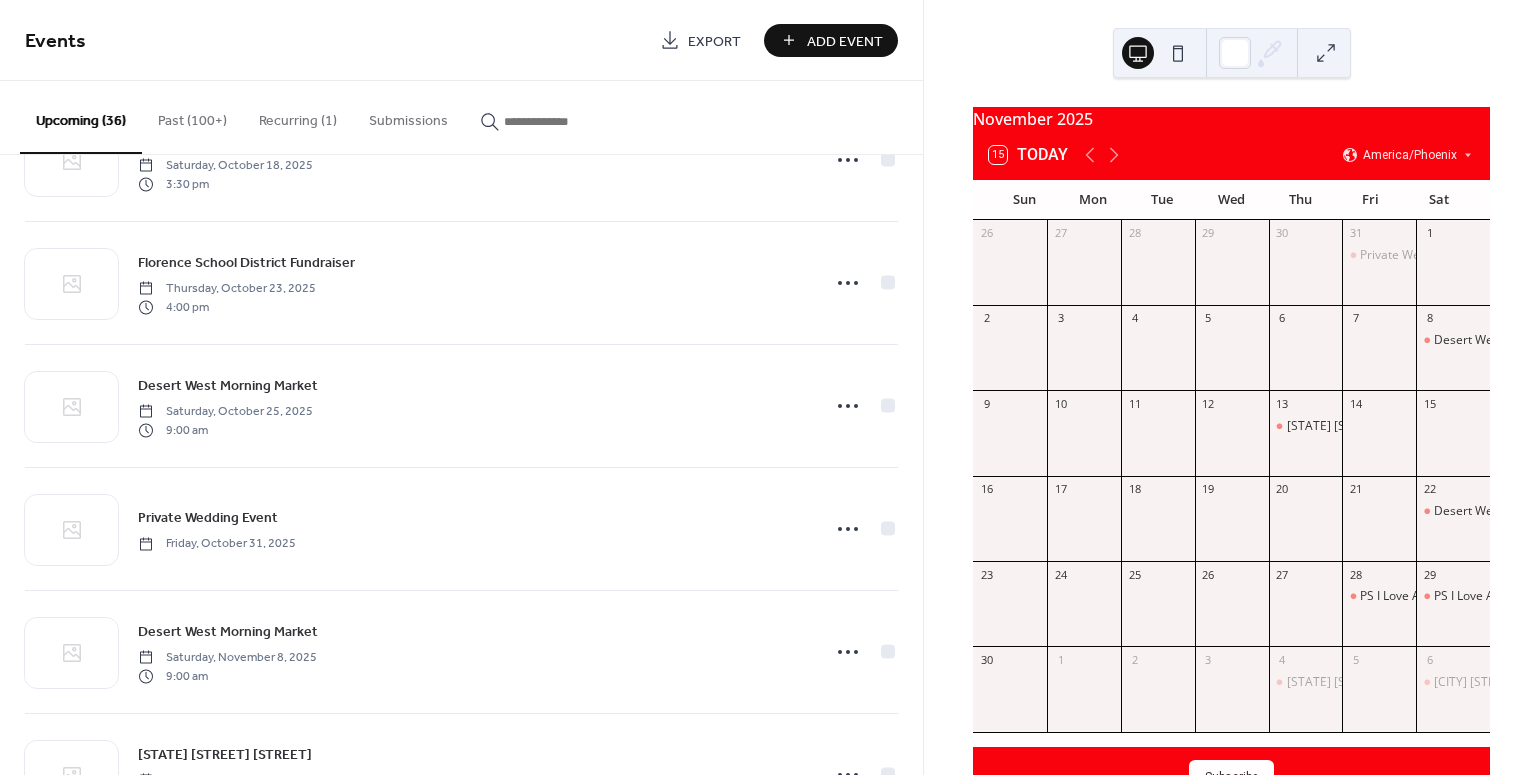 scroll, scrollTop: 2672, scrollLeft: 0, axis: vertical 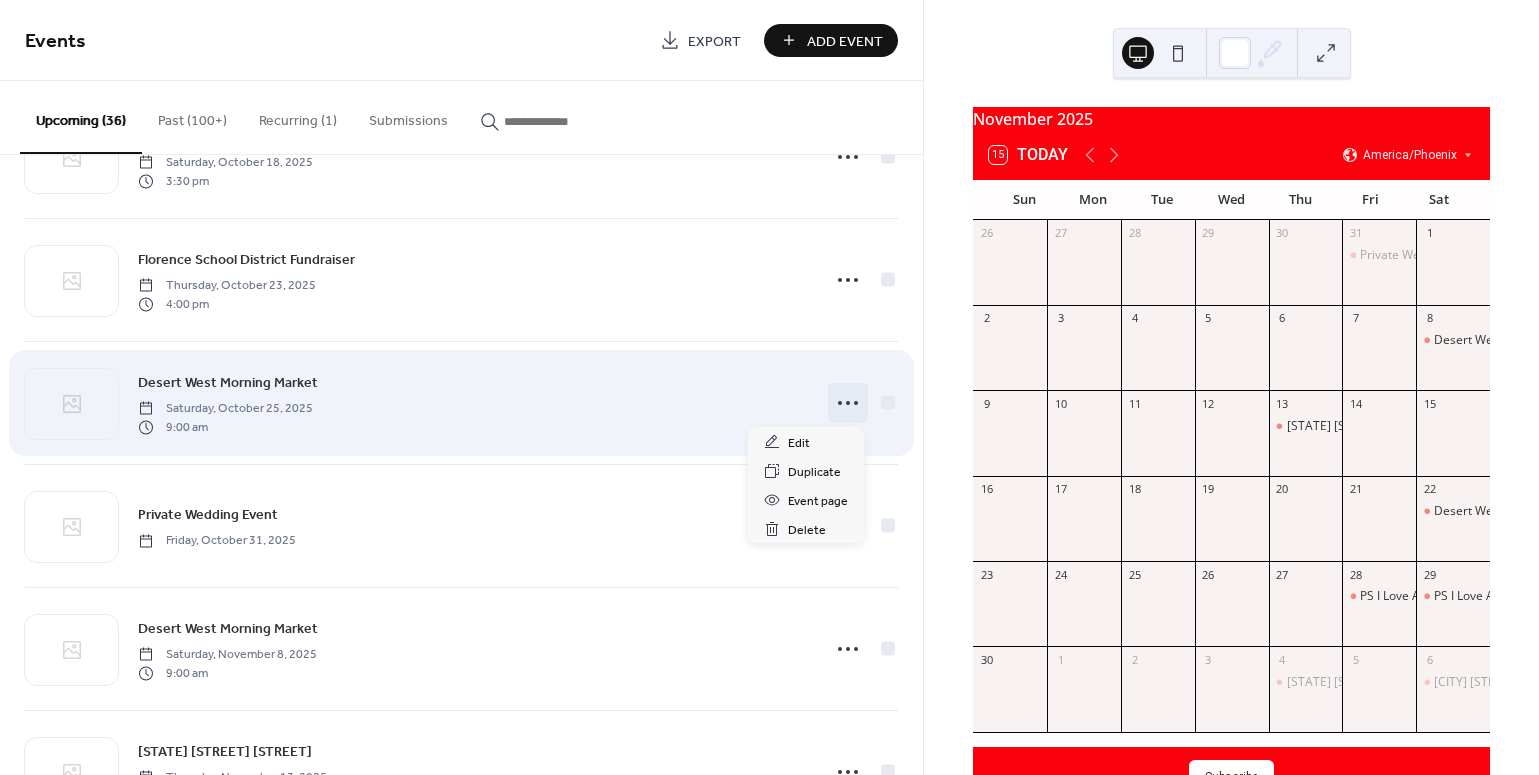 click 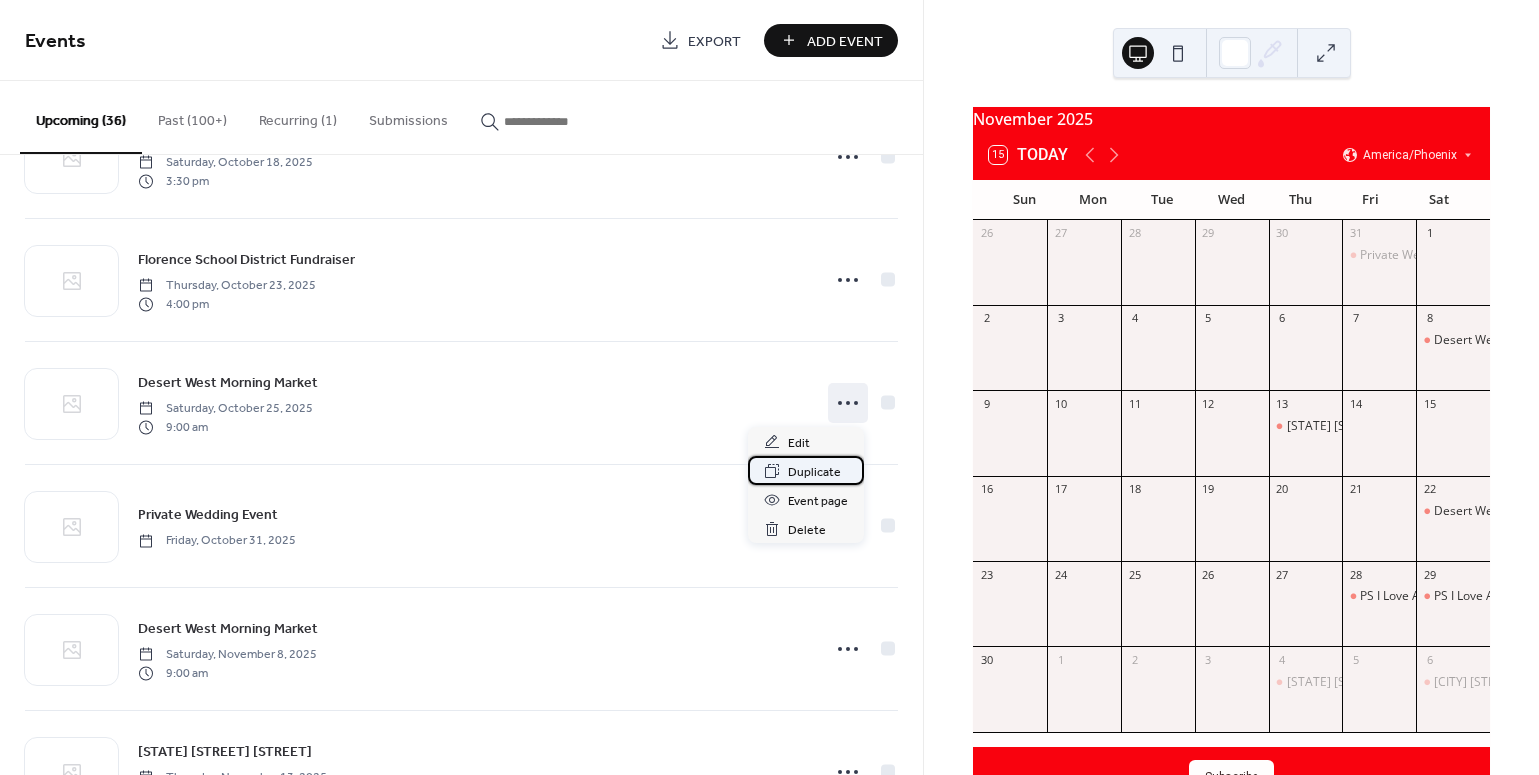 click on "Duplicate" at bounding box center (814, 472) 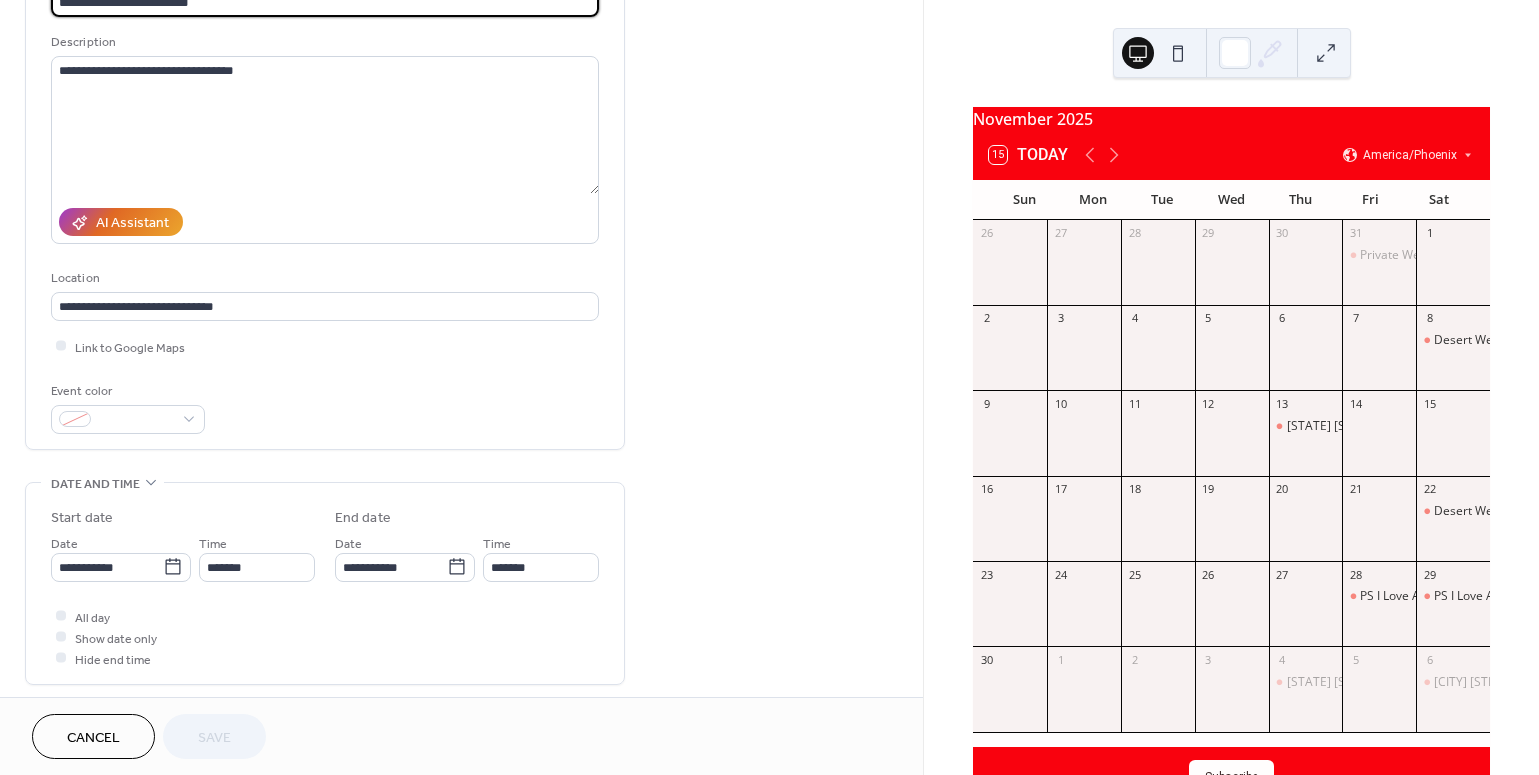 scroll, scrollTop: 372, scrollLeft: 0, axis: vertical 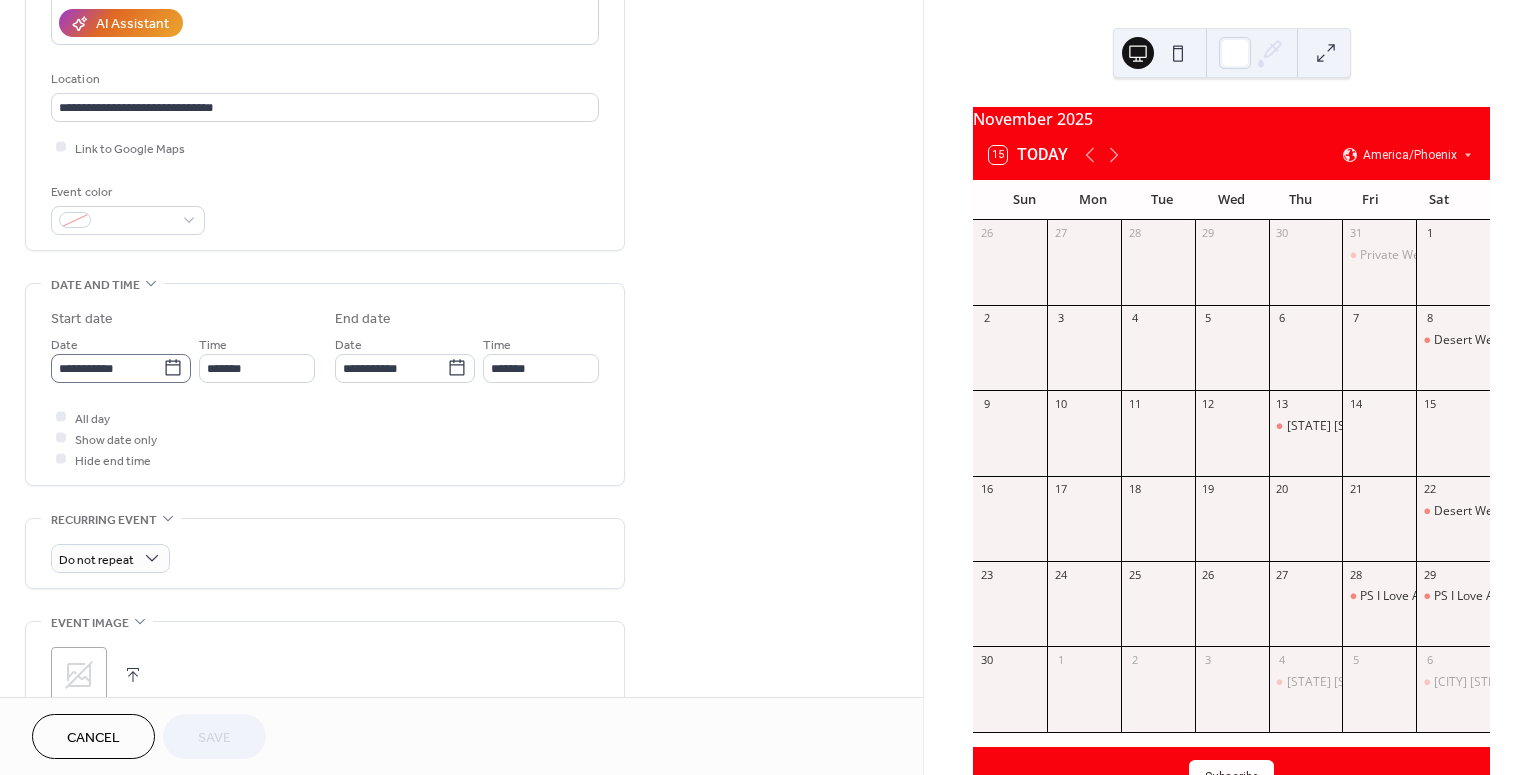 click 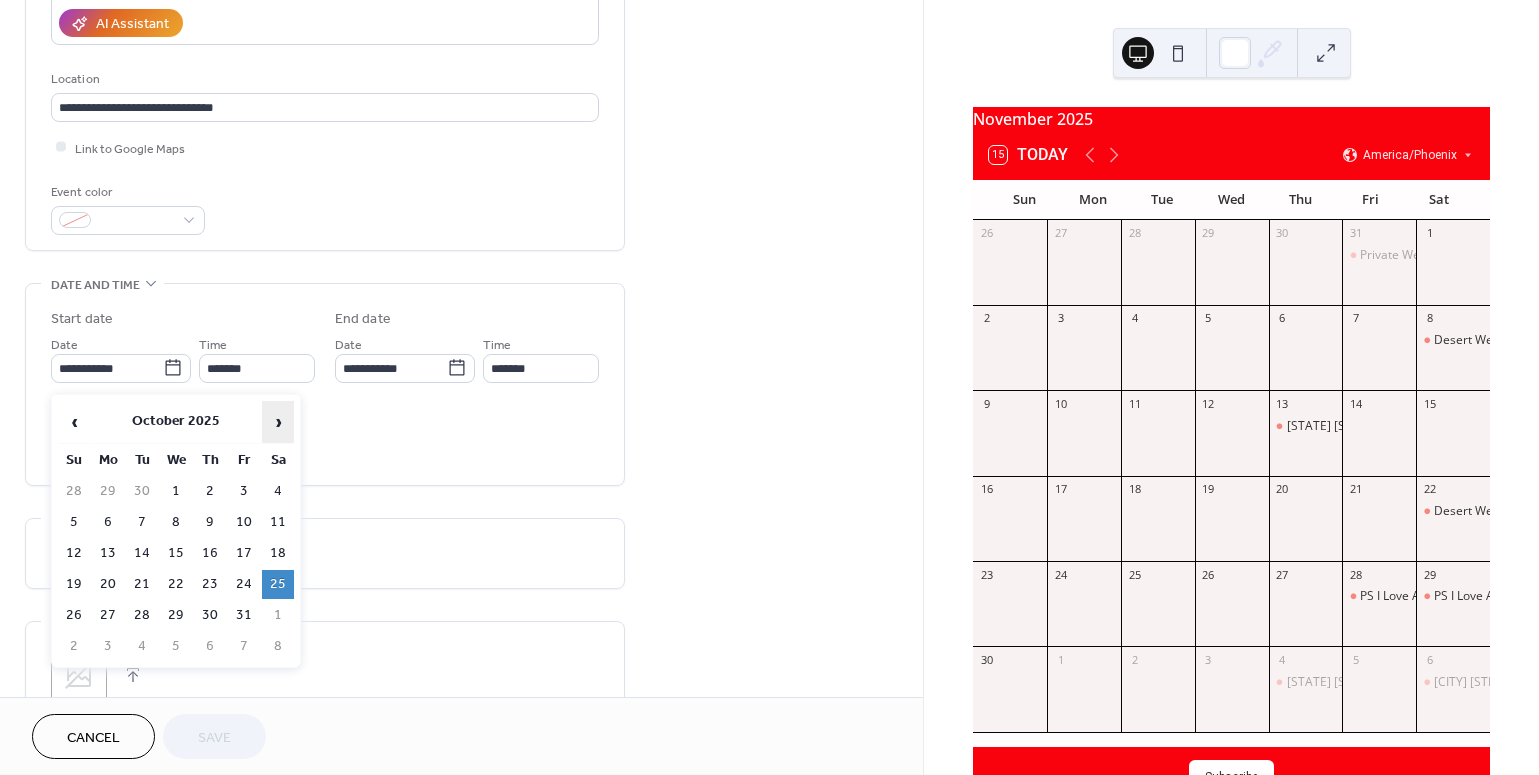 click on "›" at bounding box center (278, 422) 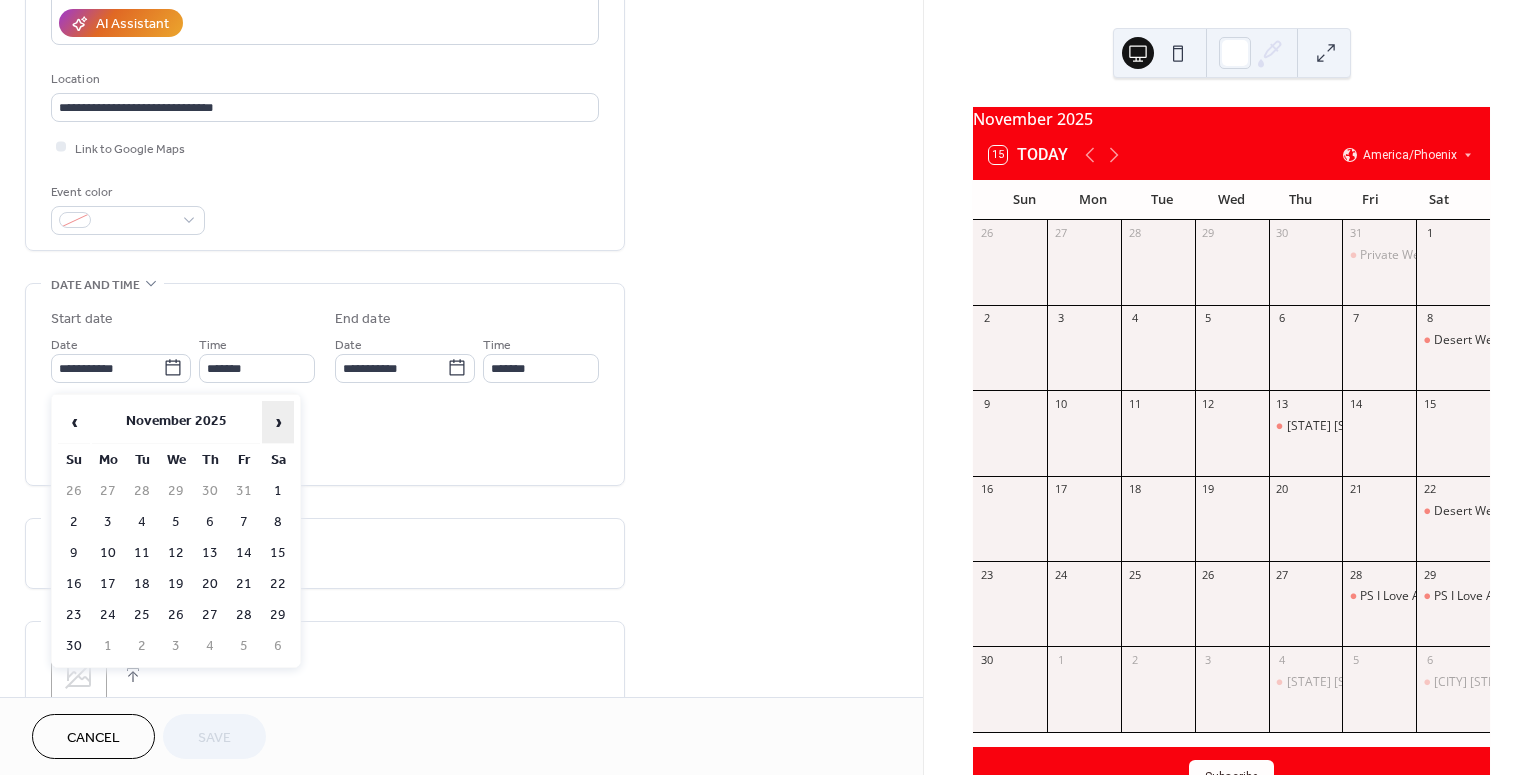 click on "›" at bounding box center (278, 422) 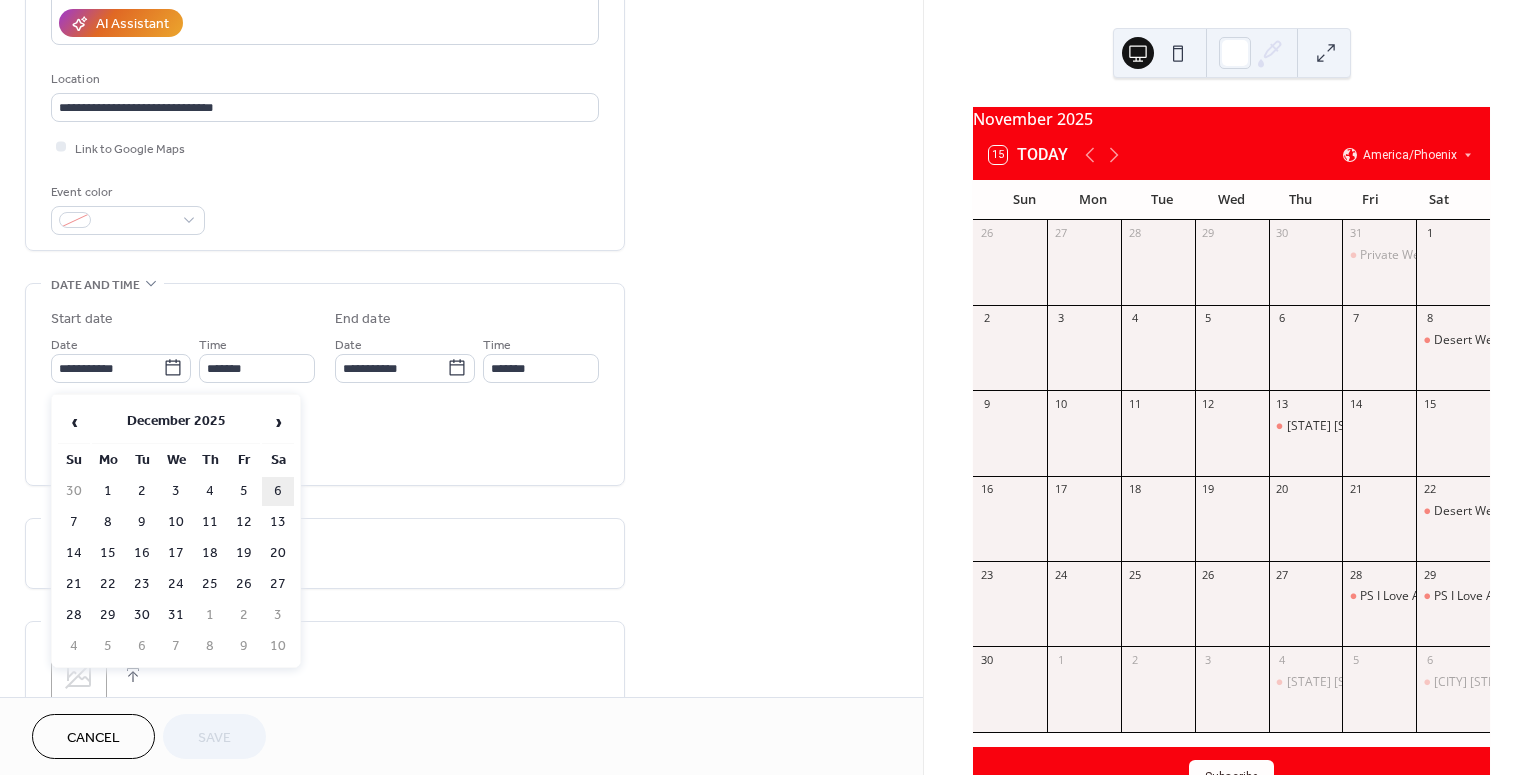 click on "6" at bounding box center (278, 491) 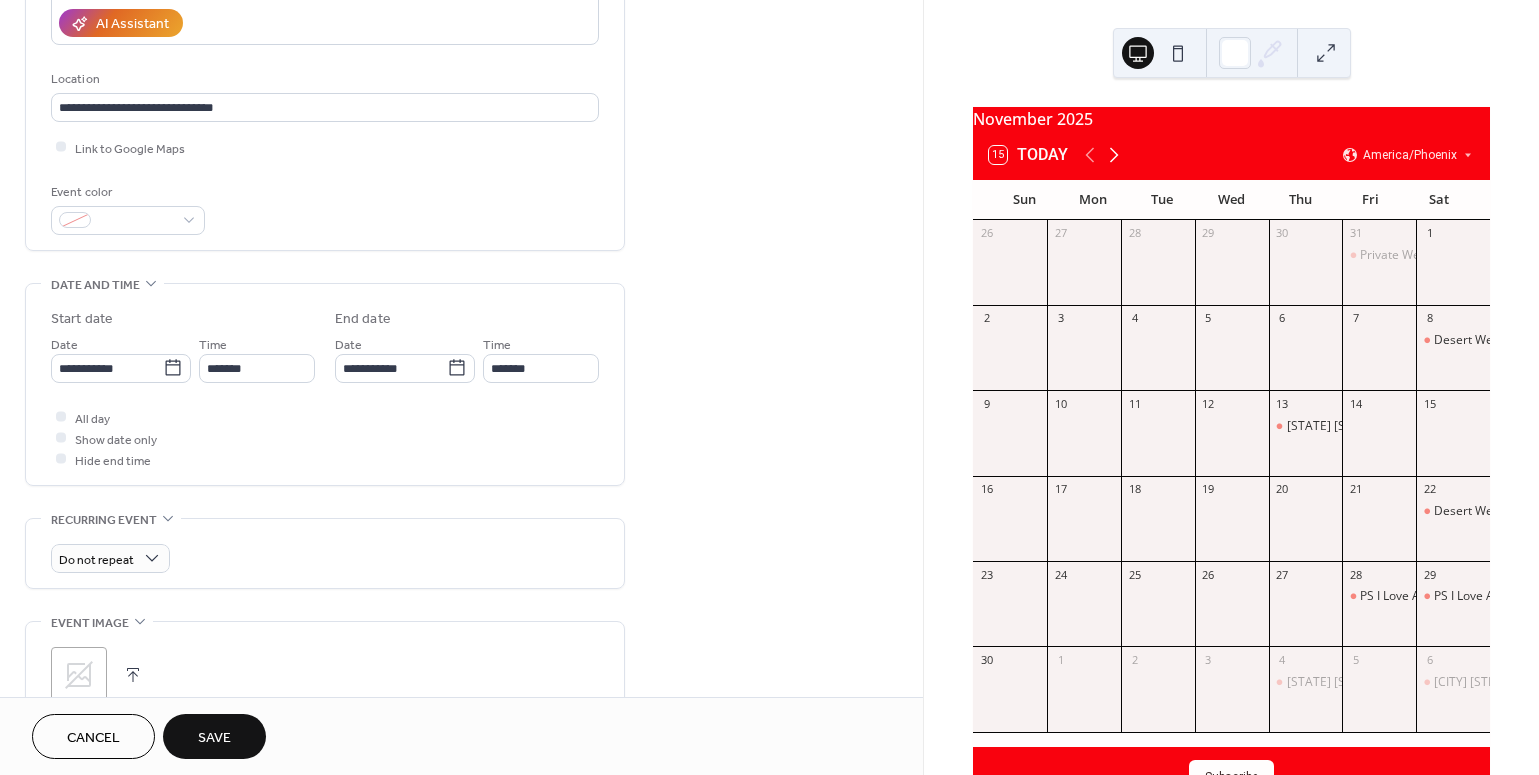 click 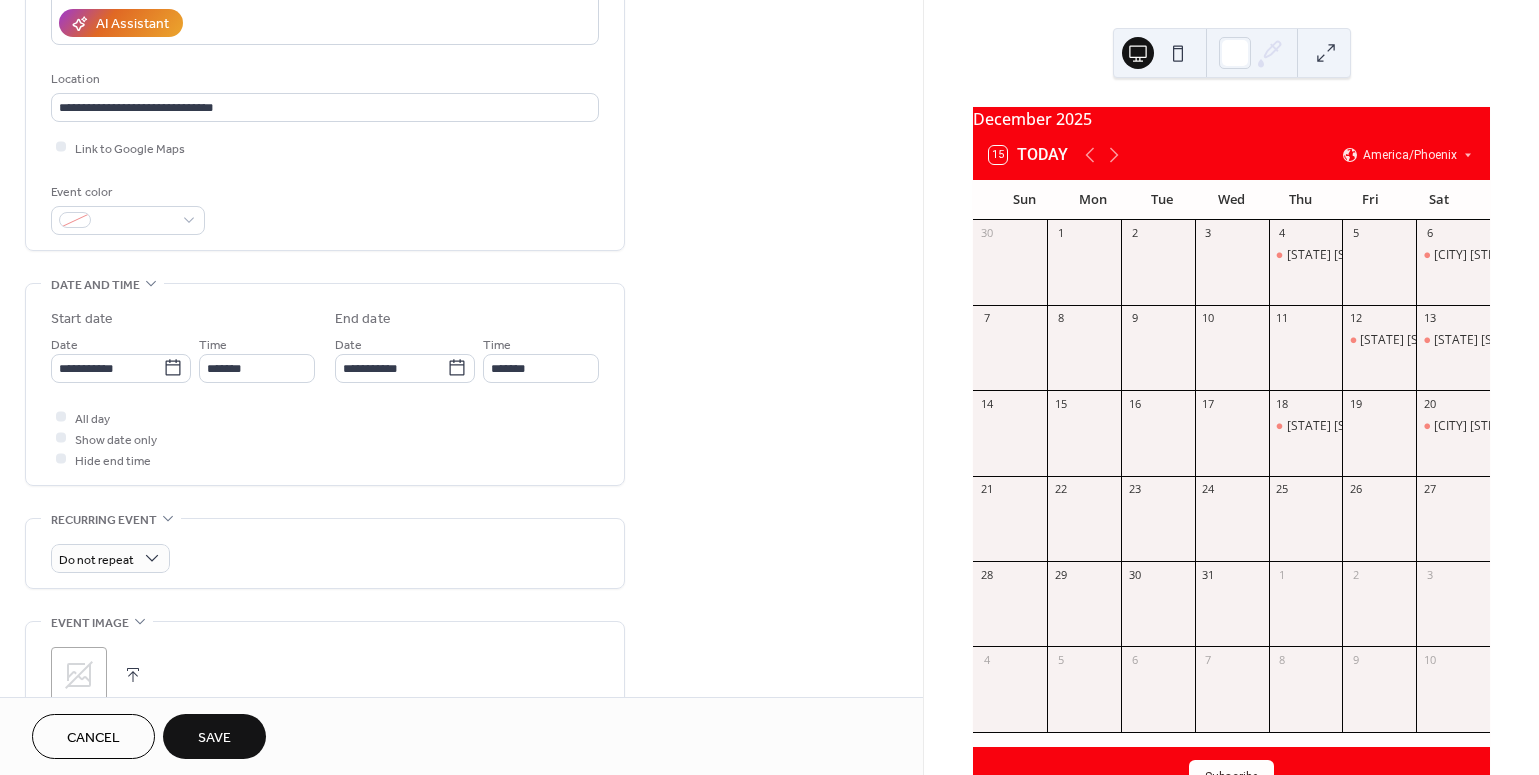click on "Cancel" at bounding box center [93, 736] 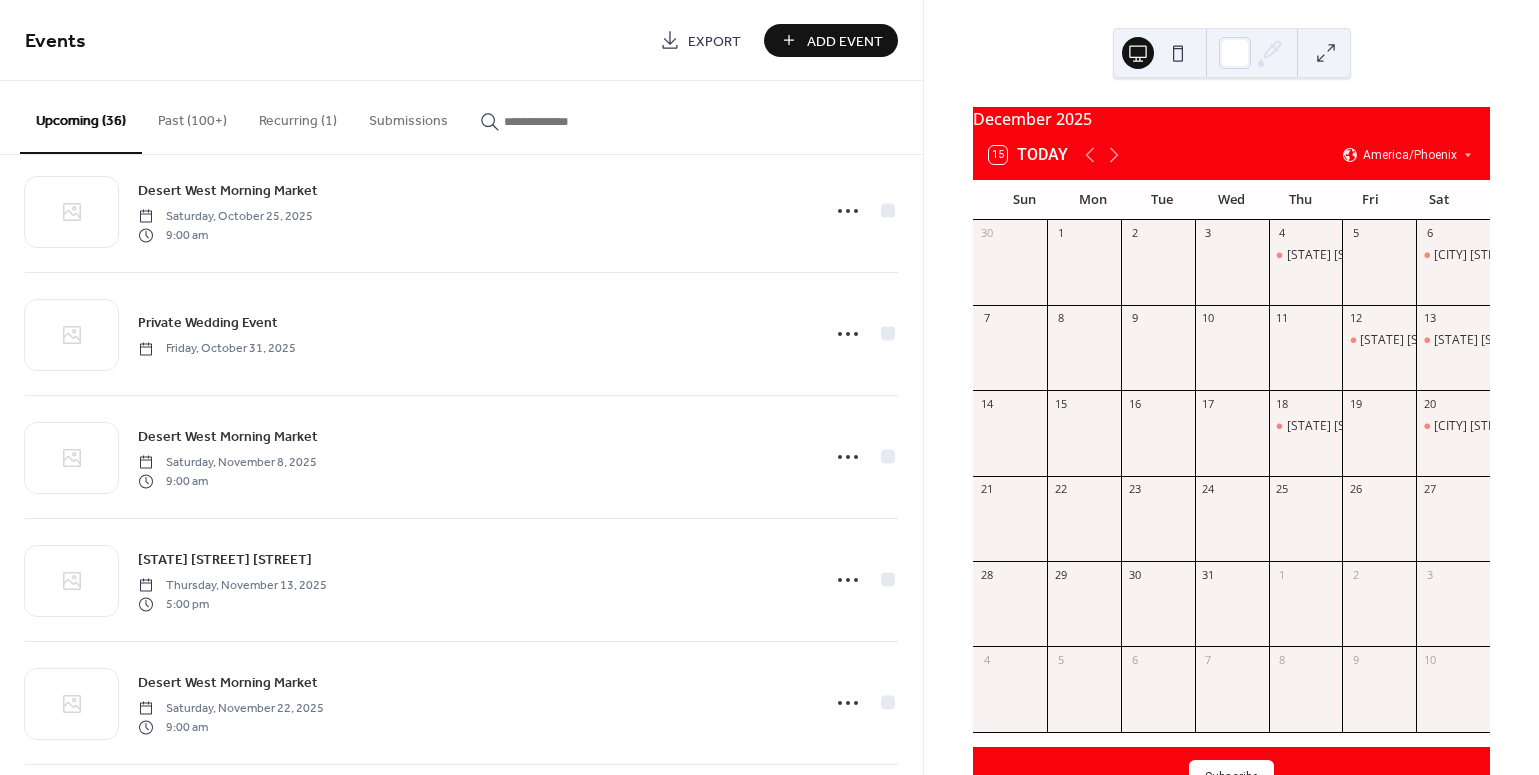 scroll, scrollTop: 2866, scrollLeft: 0, axis: vertical 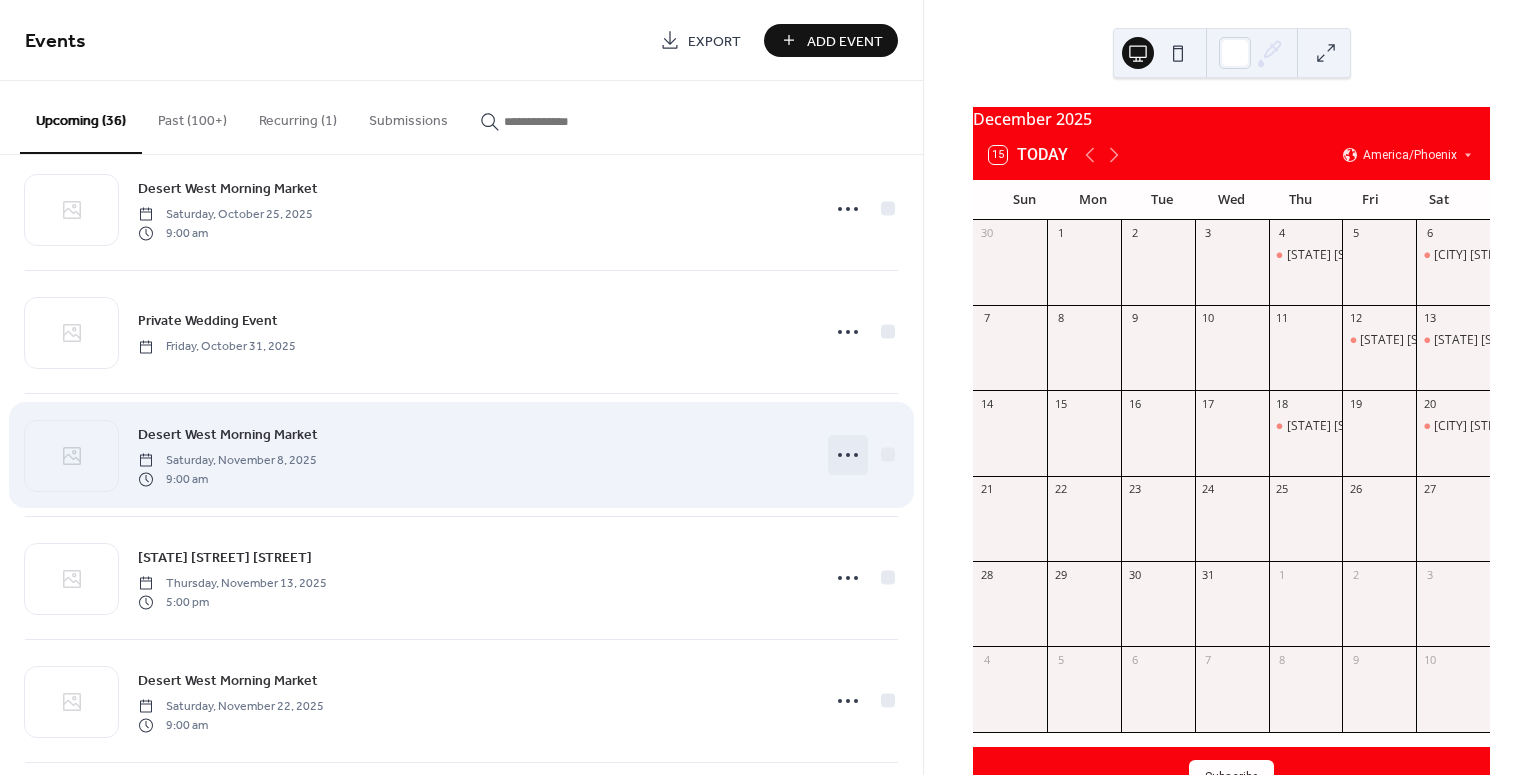 click 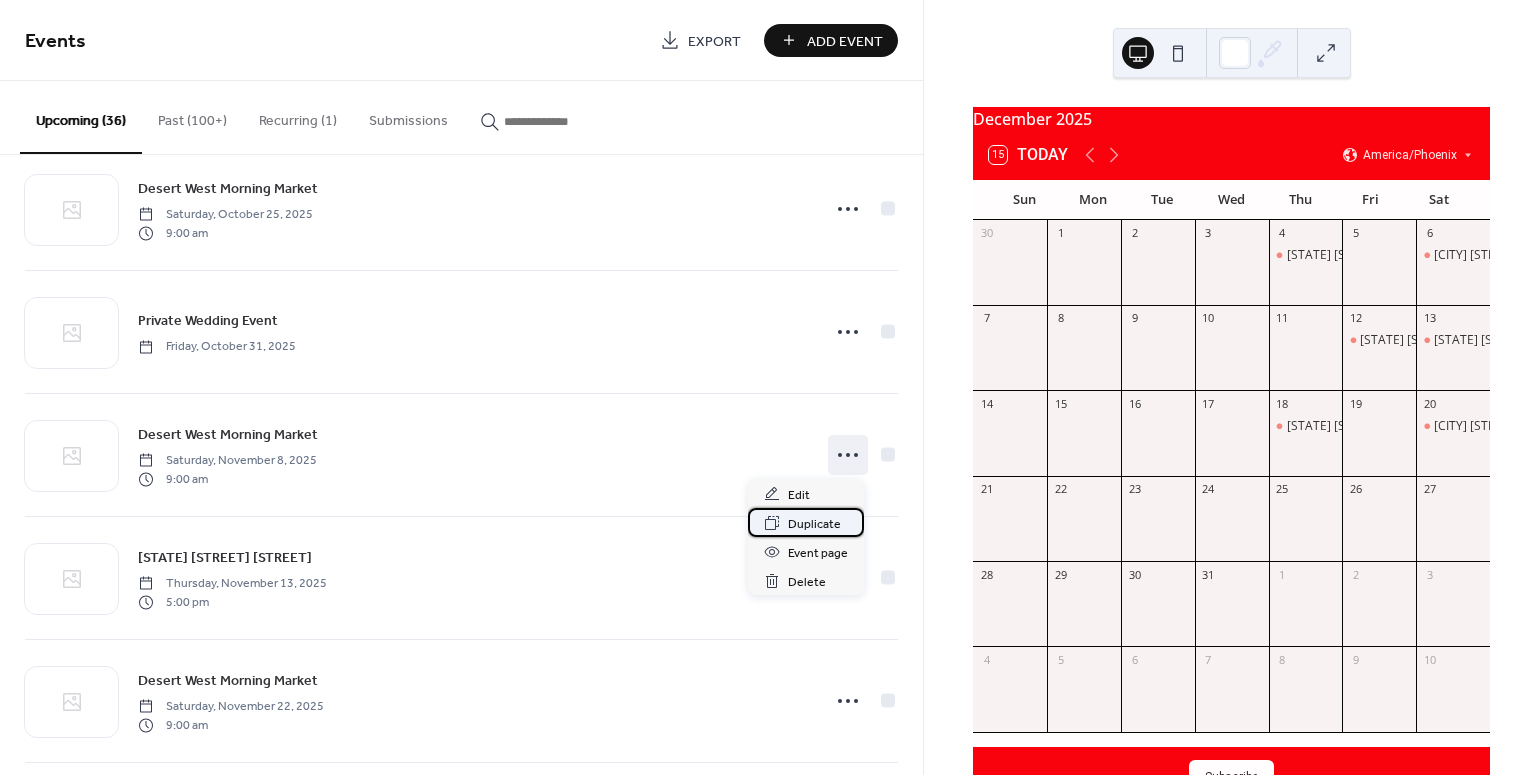 click on "Duplicate" at bounding box center [814, 524] 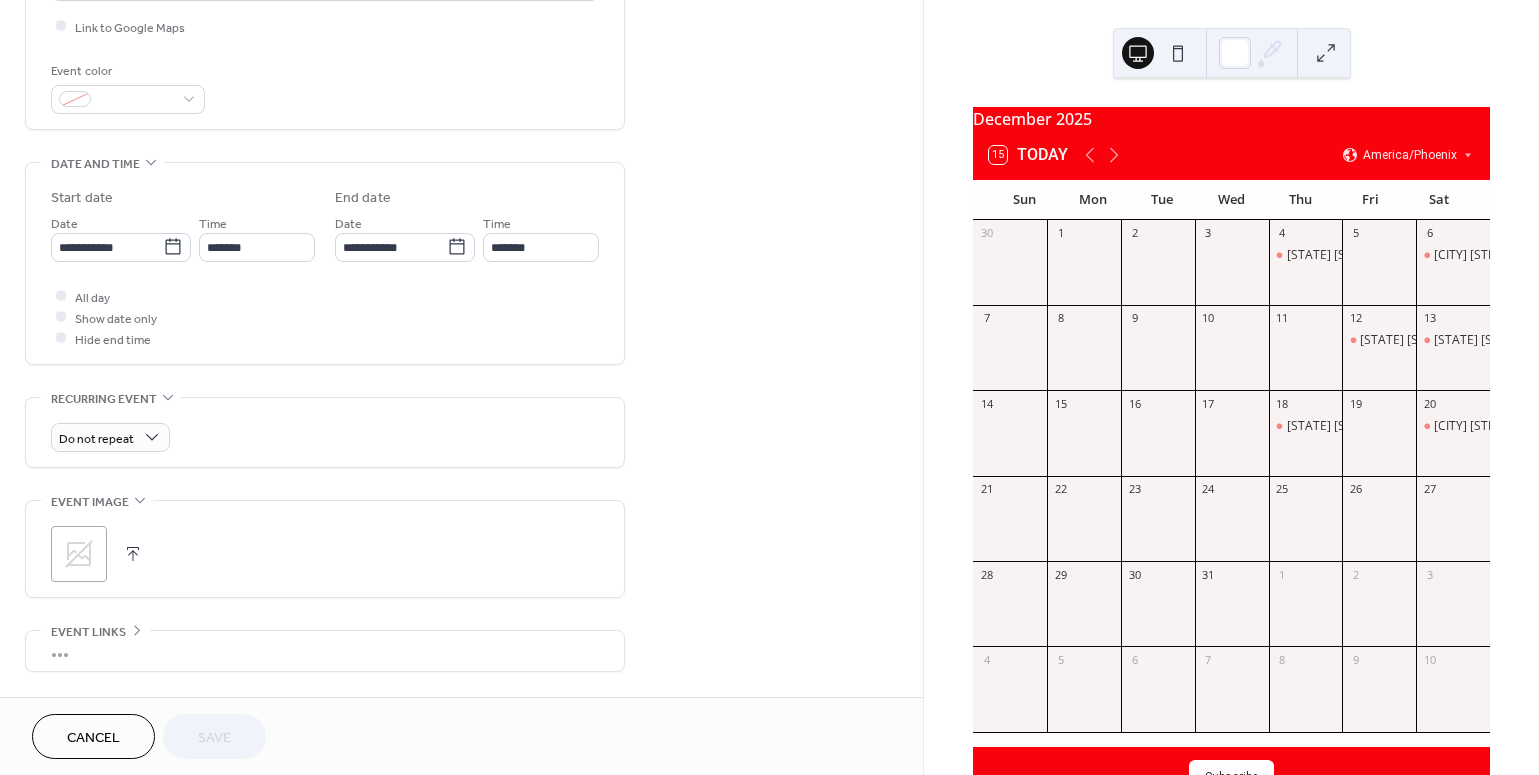 scroll, scrollTop: 495, scrollLeft: 0, axis: vertical 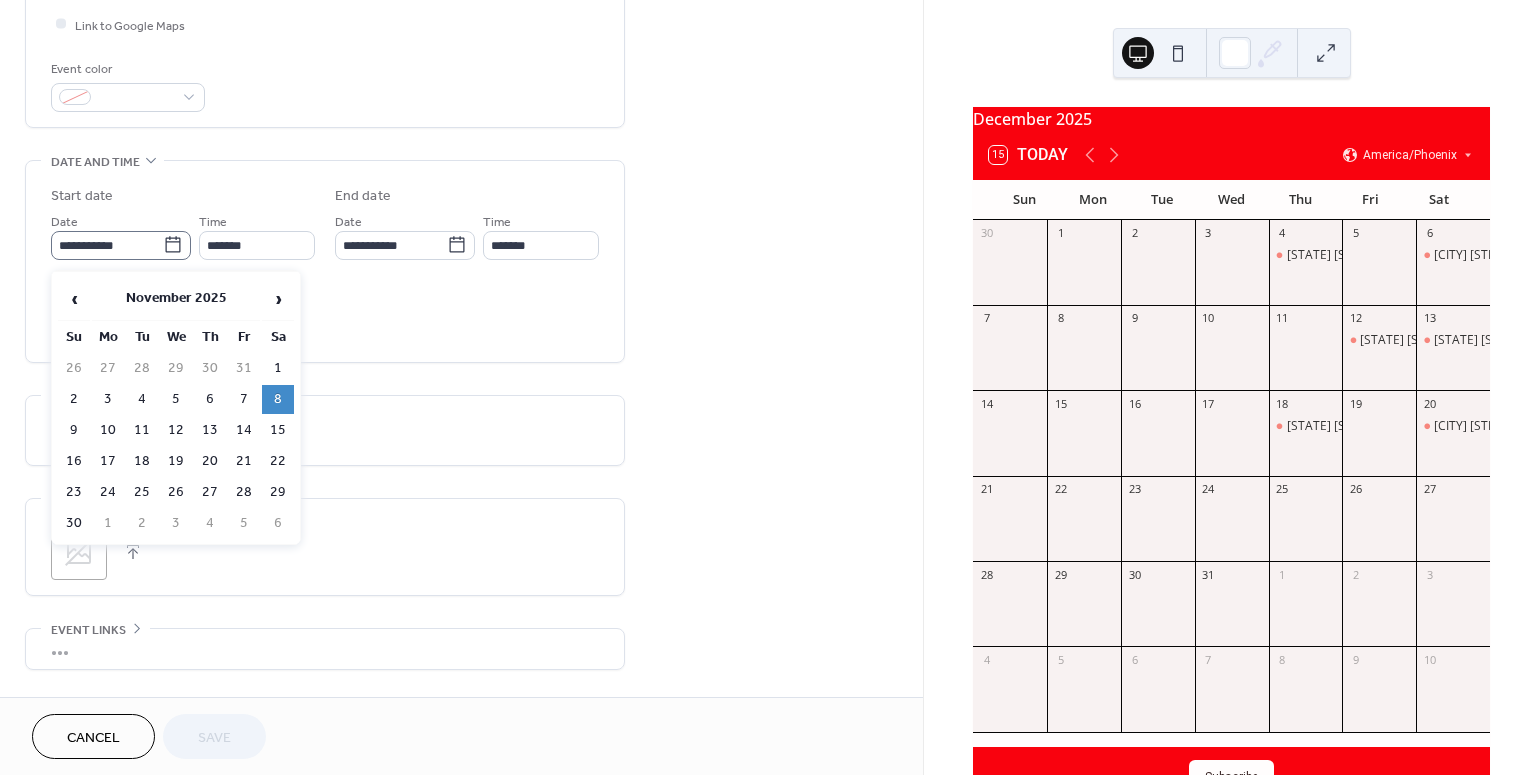 click 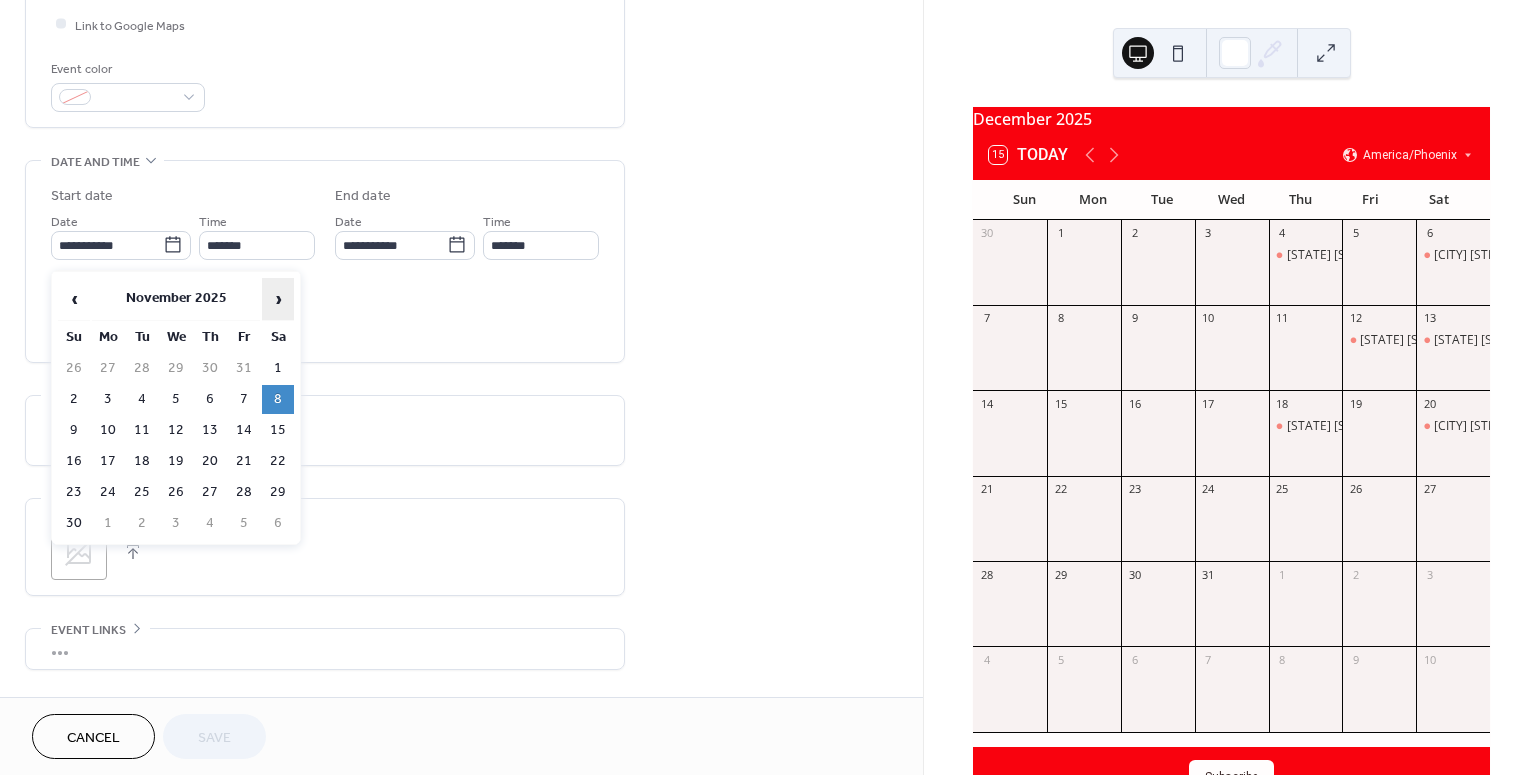 click on "›" at bounding box center (278, 299) 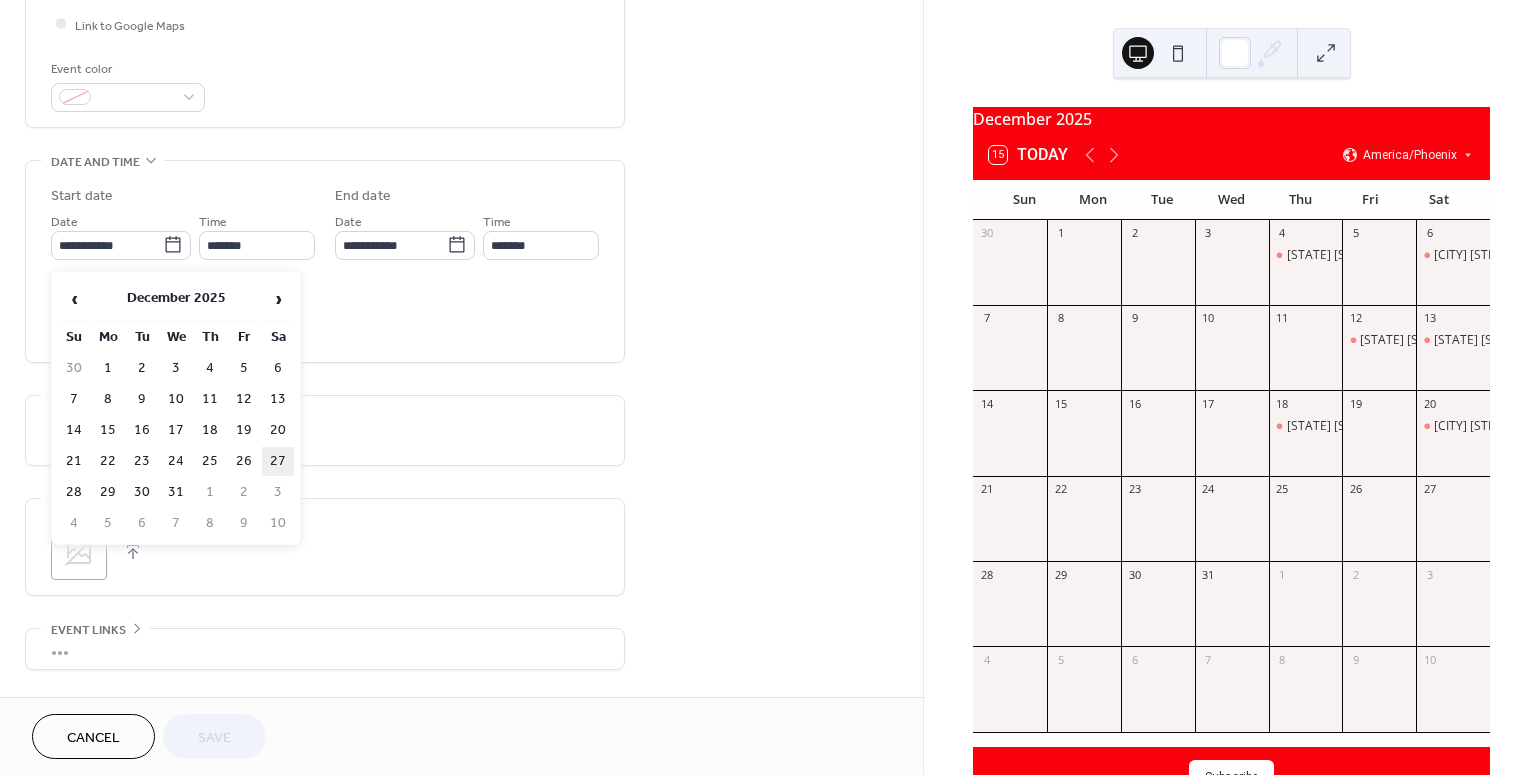click on "27" at bounding box center [278, 461] 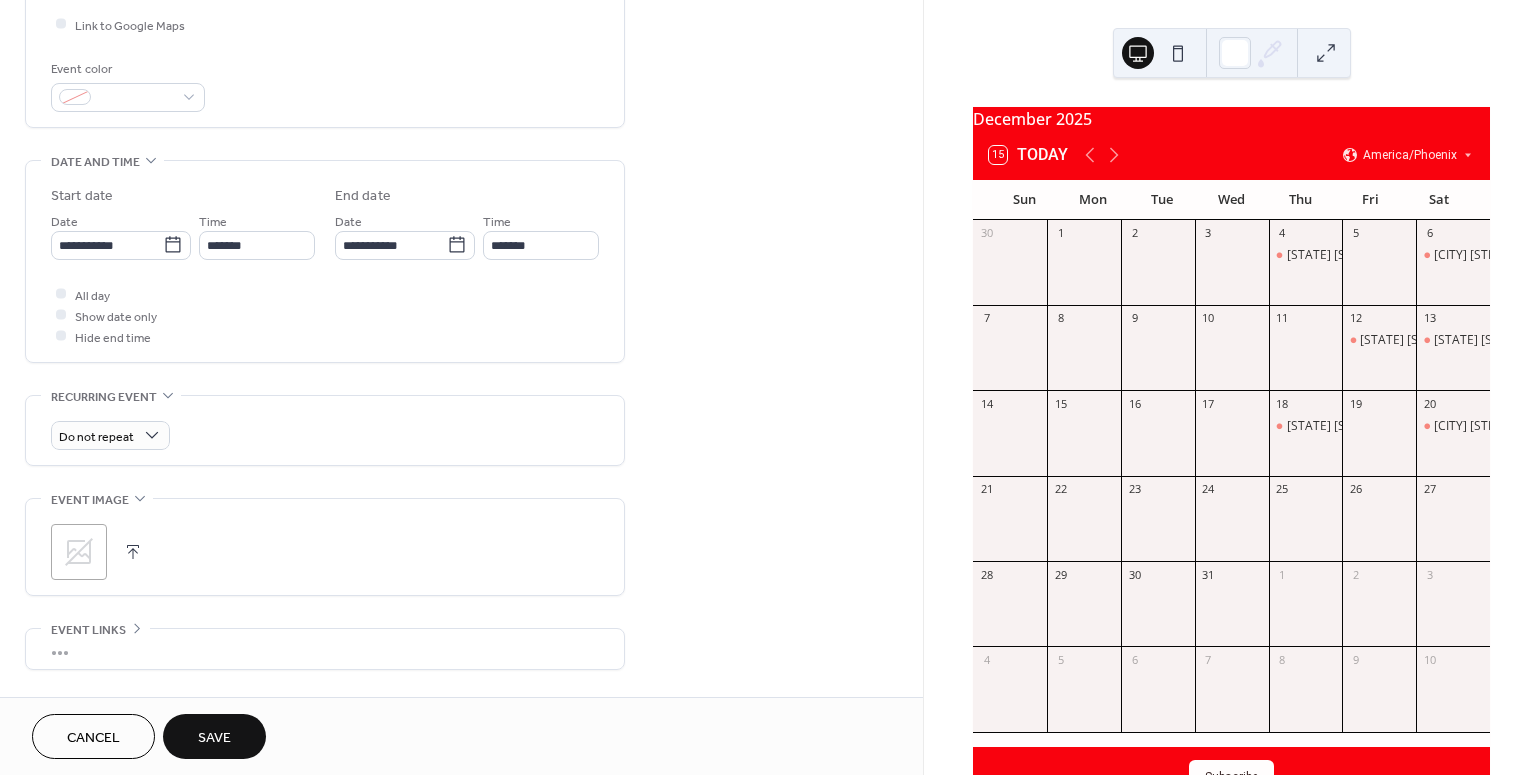 click on "Save" at bounding box center (214, 738) 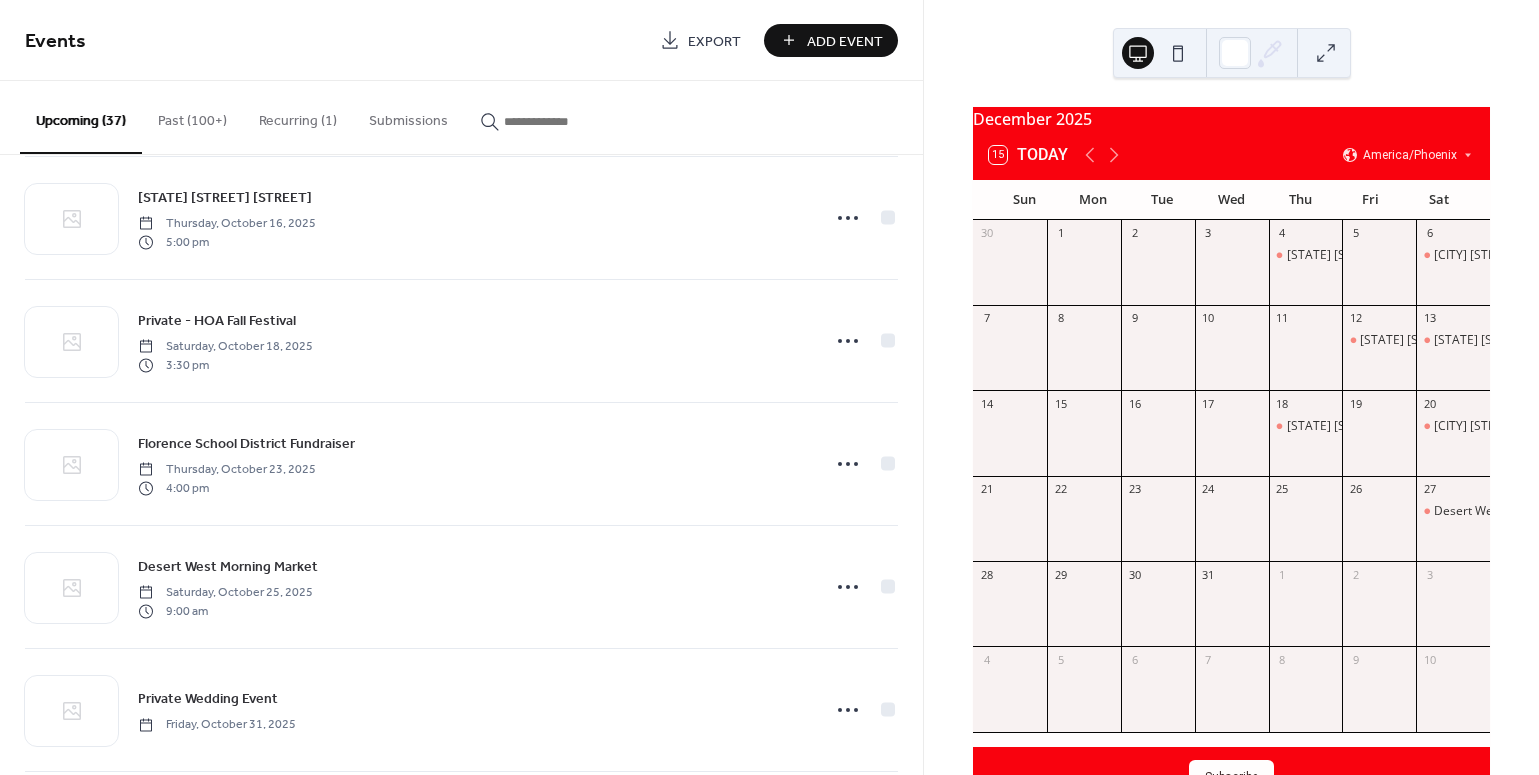 scroll, scrollTop: 2494, scrollLeft: 0, axis: vertical 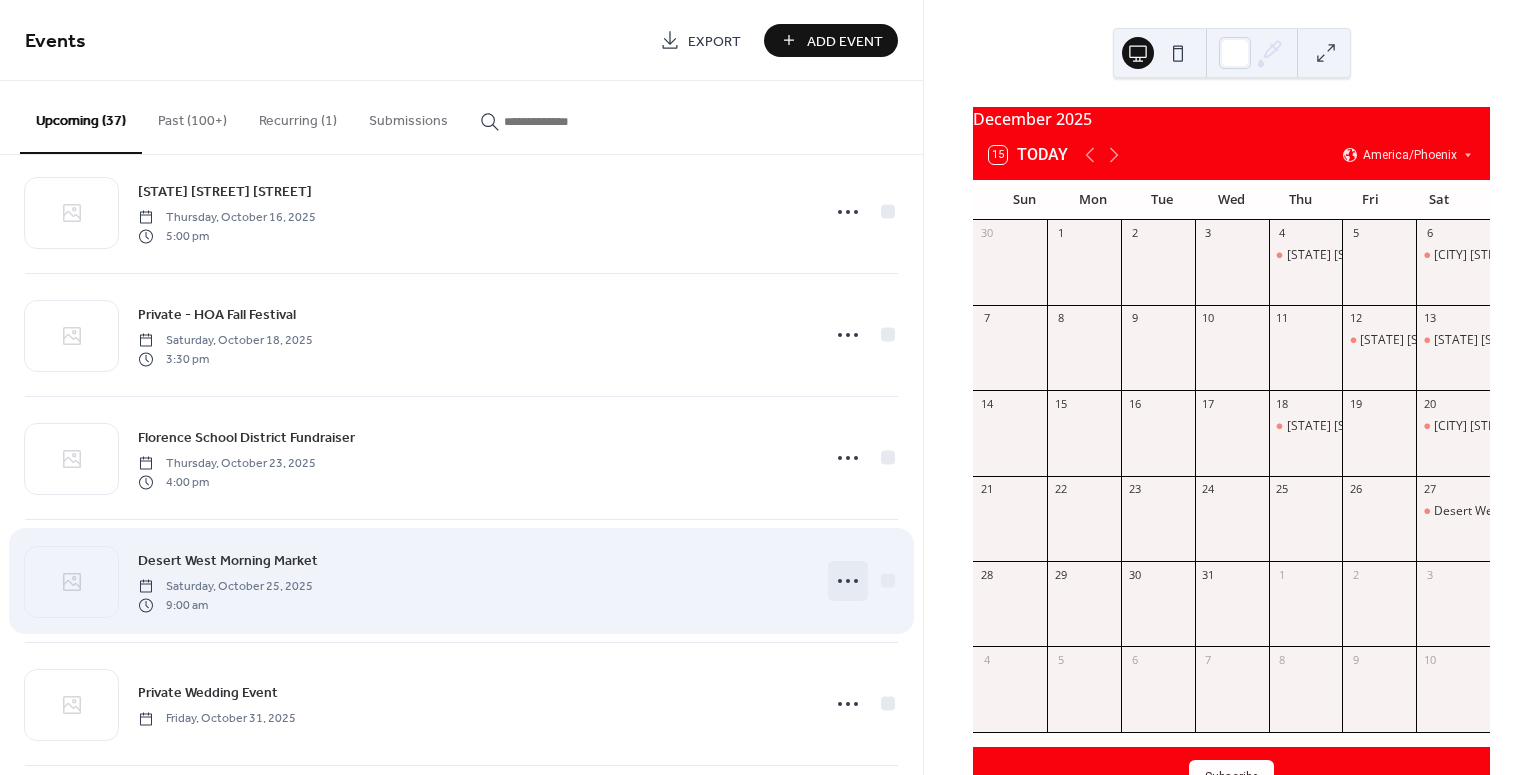 click 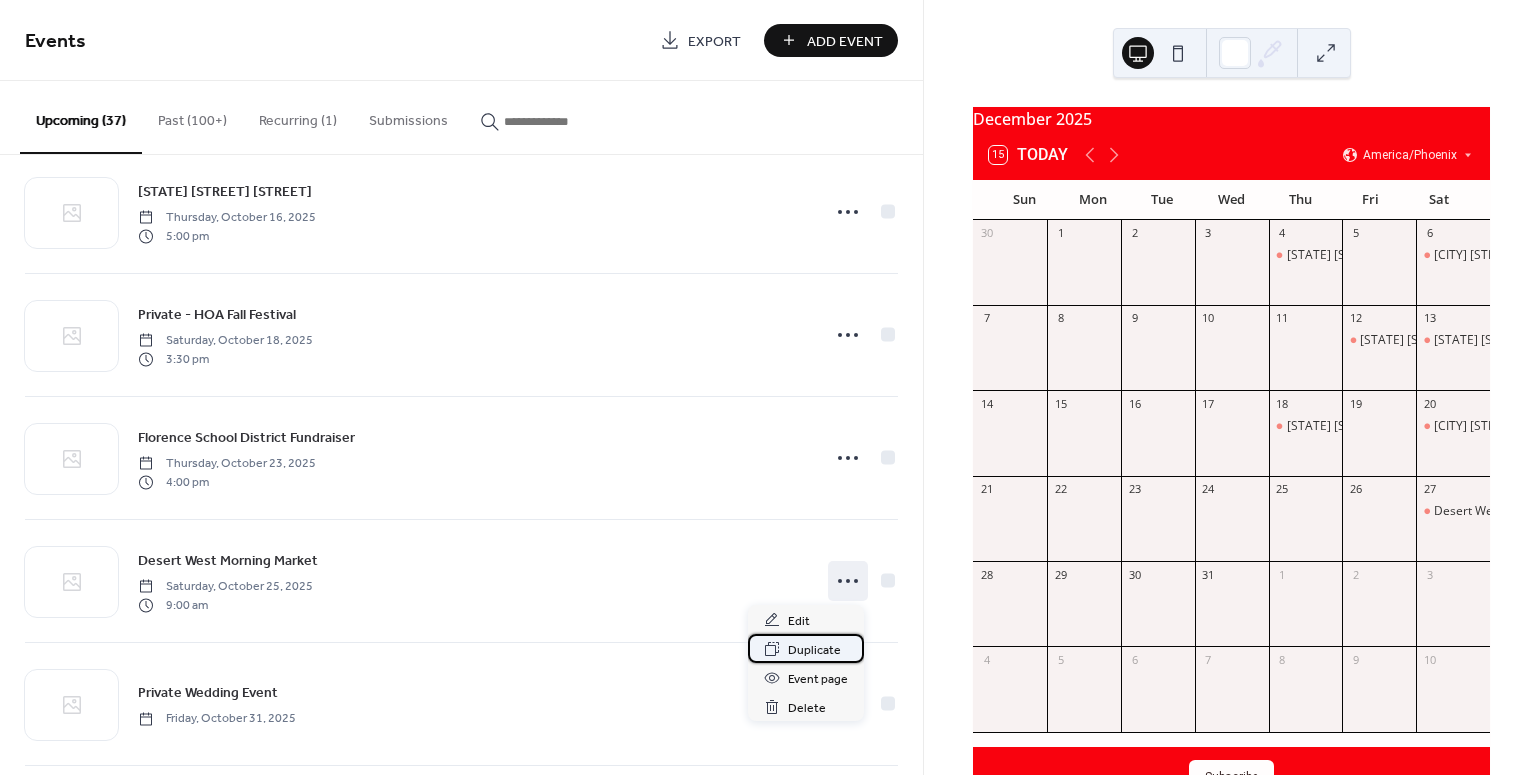 click on "Duplicate" at bounding box center [814, 650] 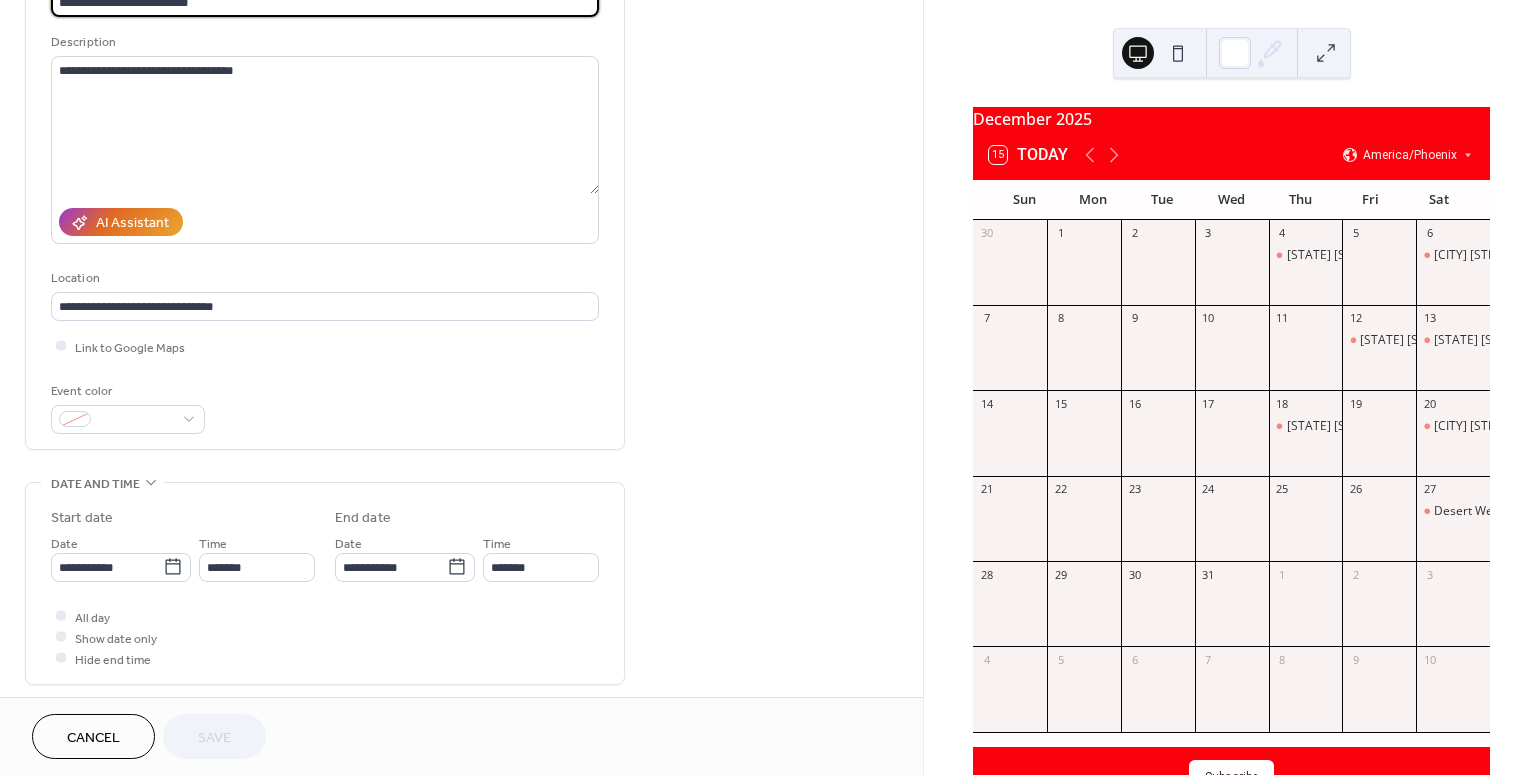 scroll, scrollTop: 175, scrollLeft: 0, axis: vertical 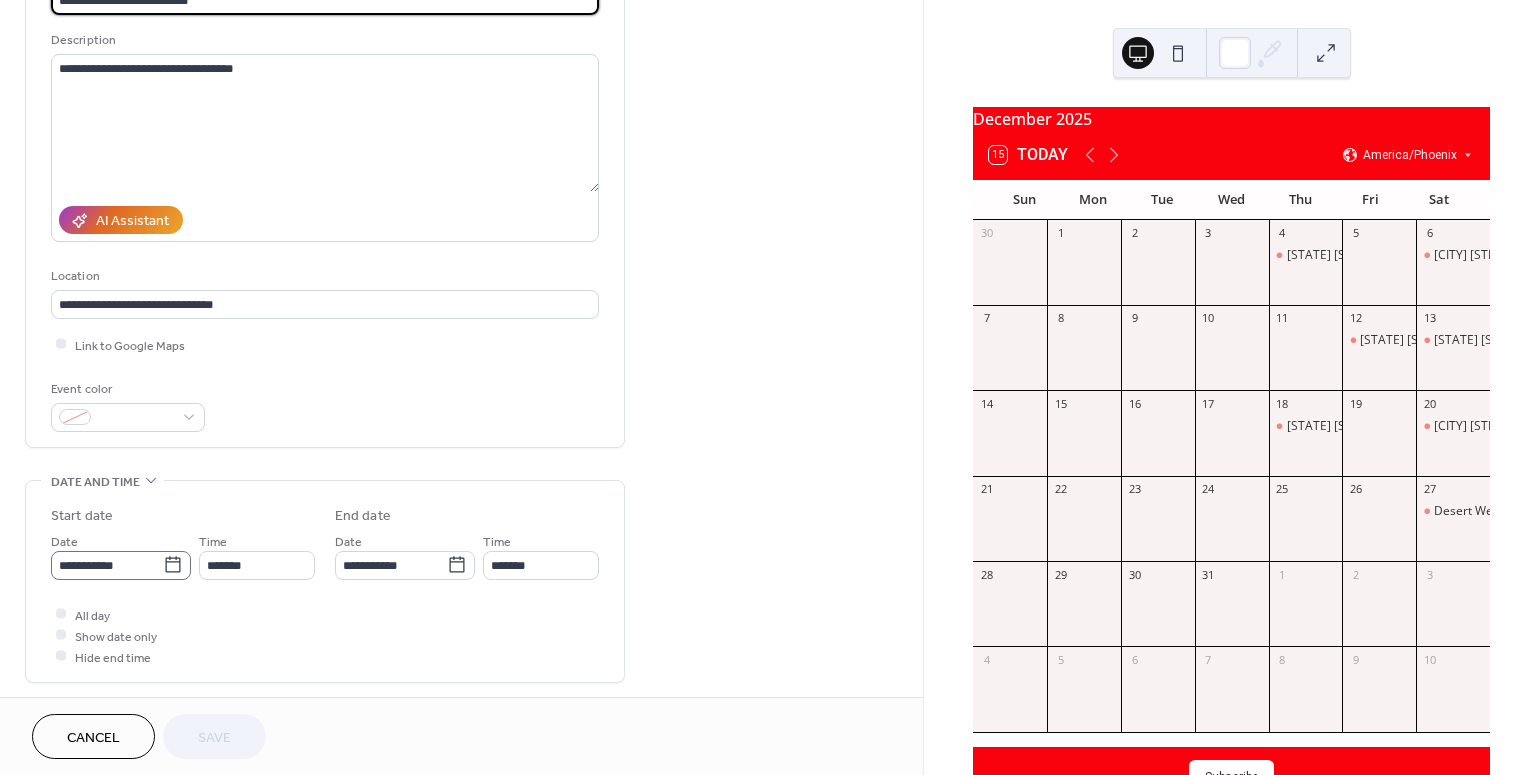 click 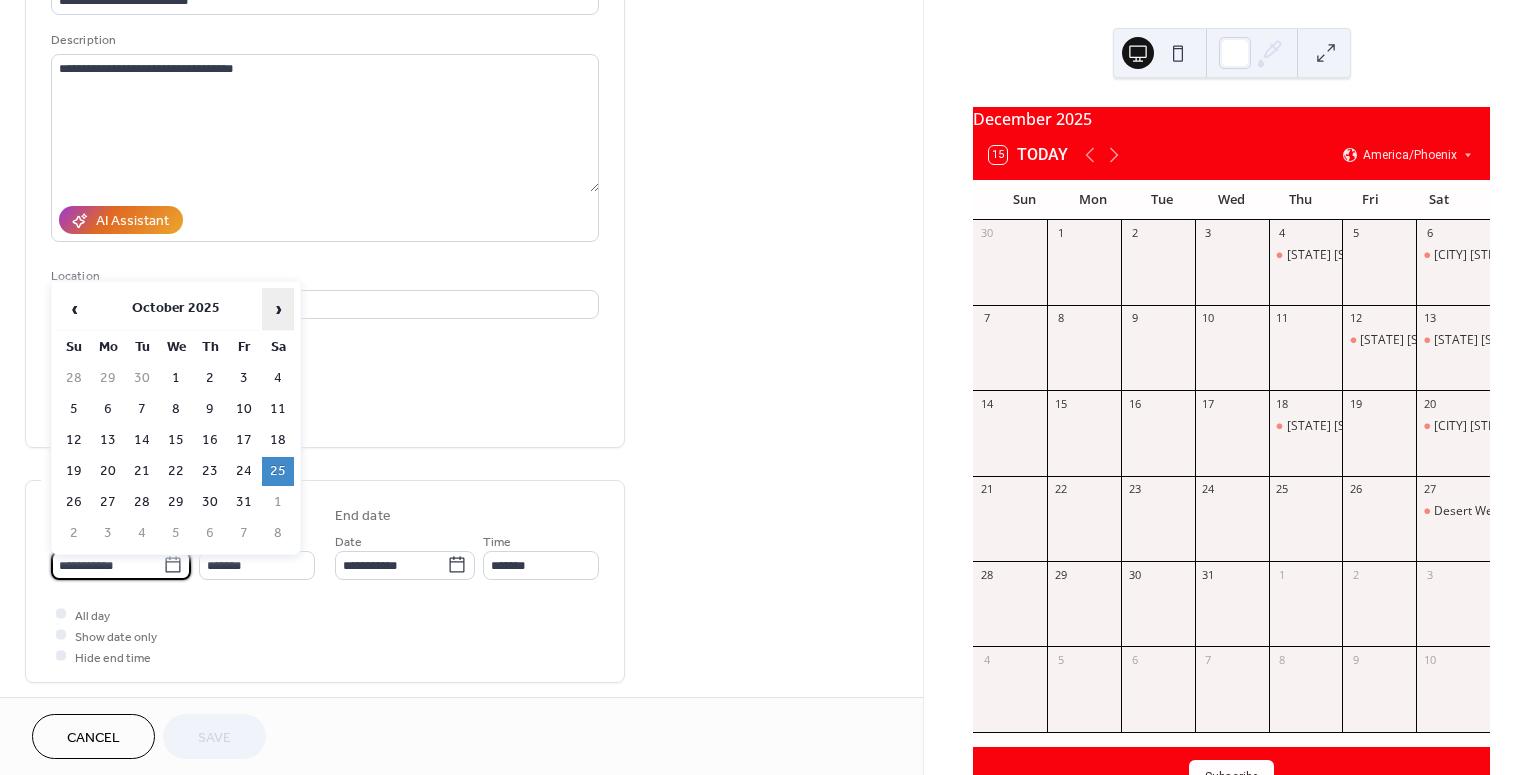 click on "›" at bounding box center (278, 309) 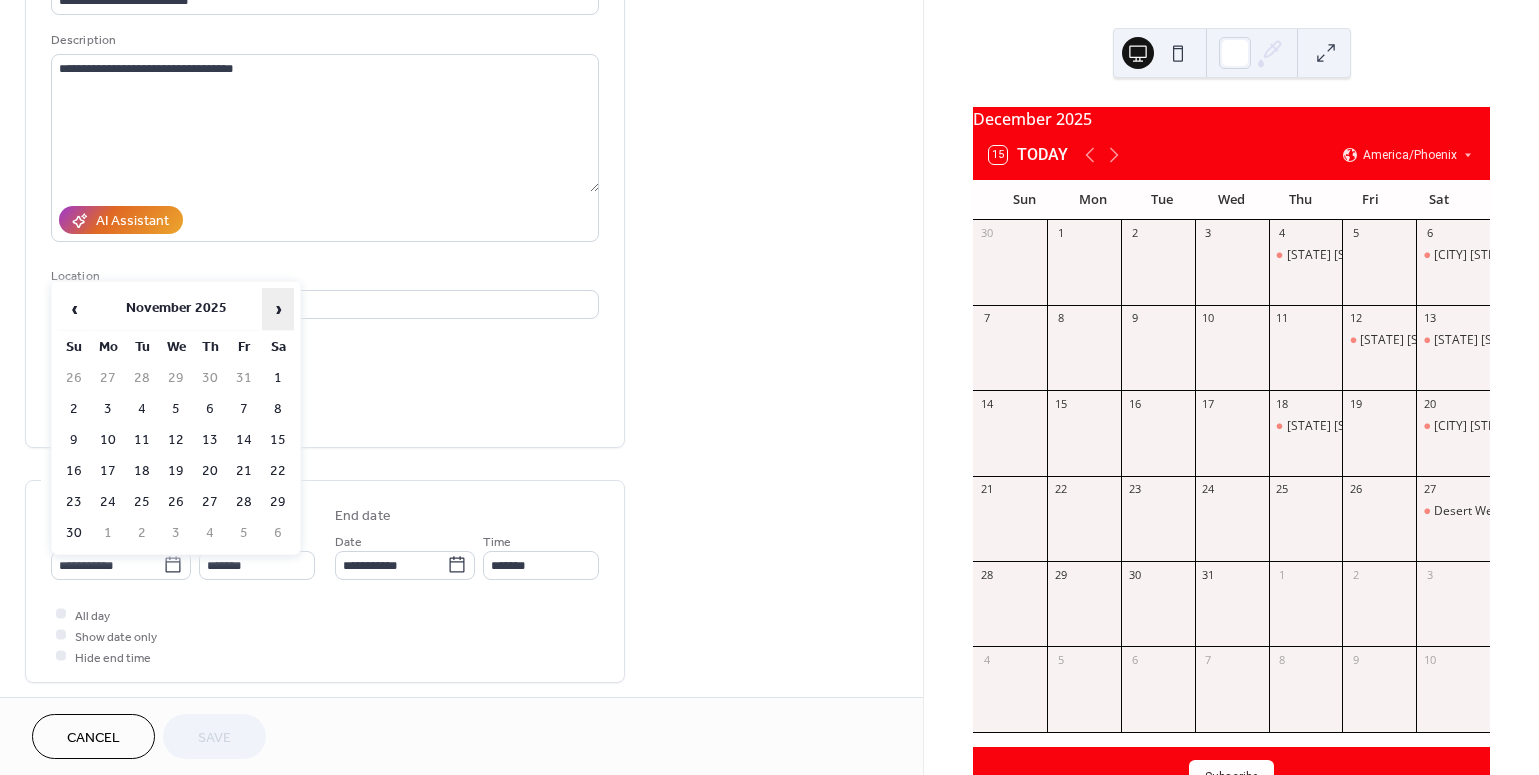 click on "›" at bounding box center (278, 309) 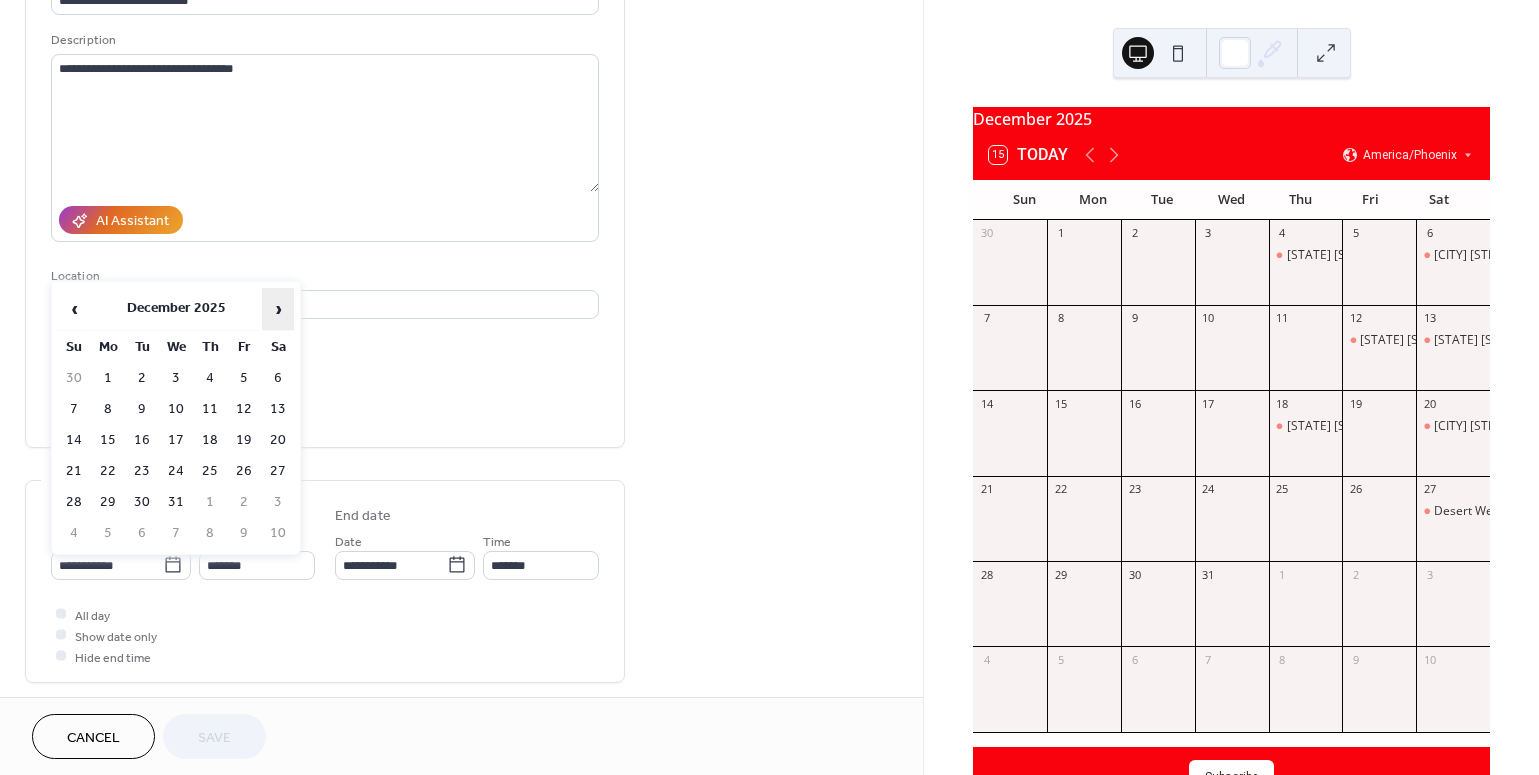 click on "›" at bounding box center (278, 309) 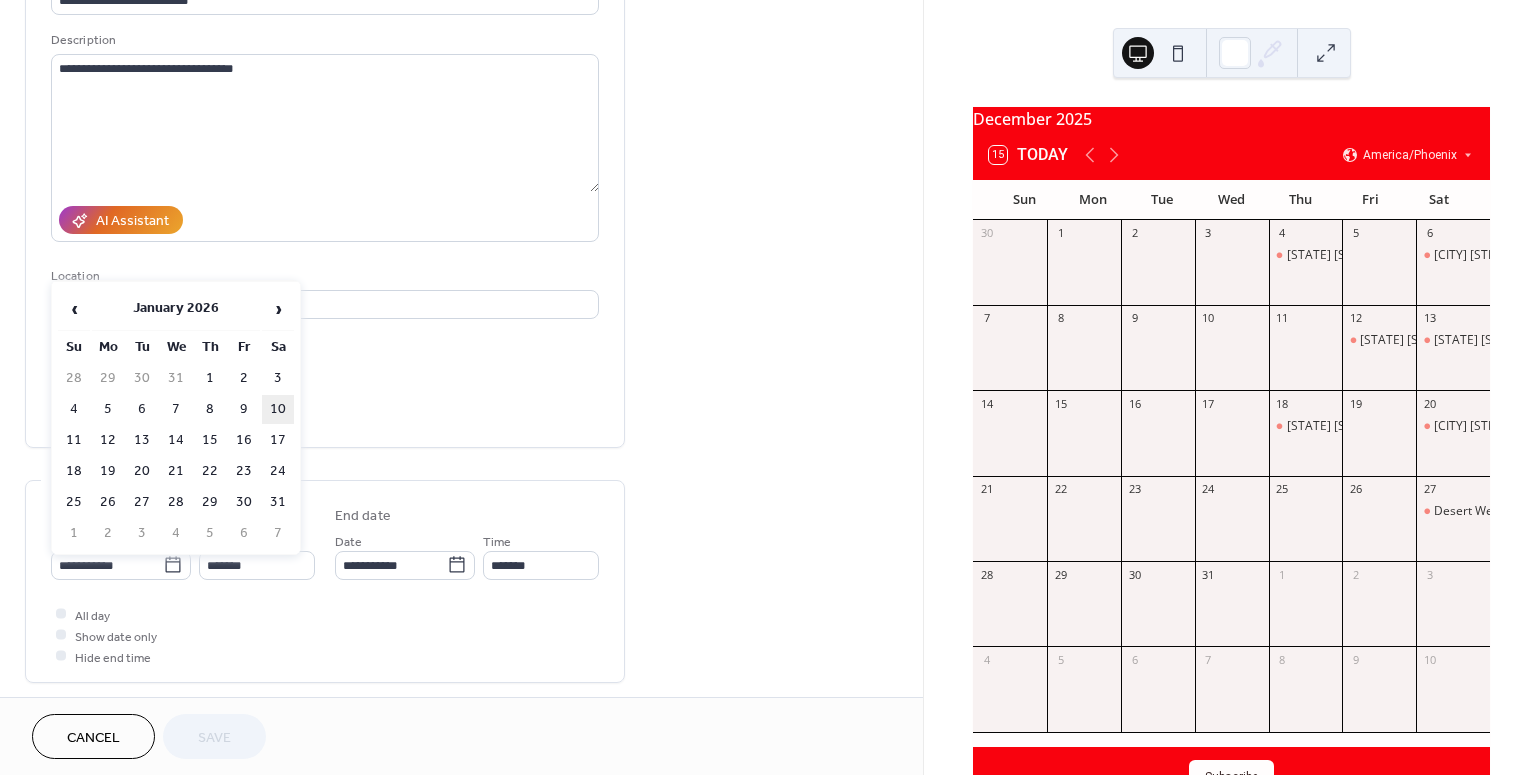 click on "10" at bounding box center [278, 409] 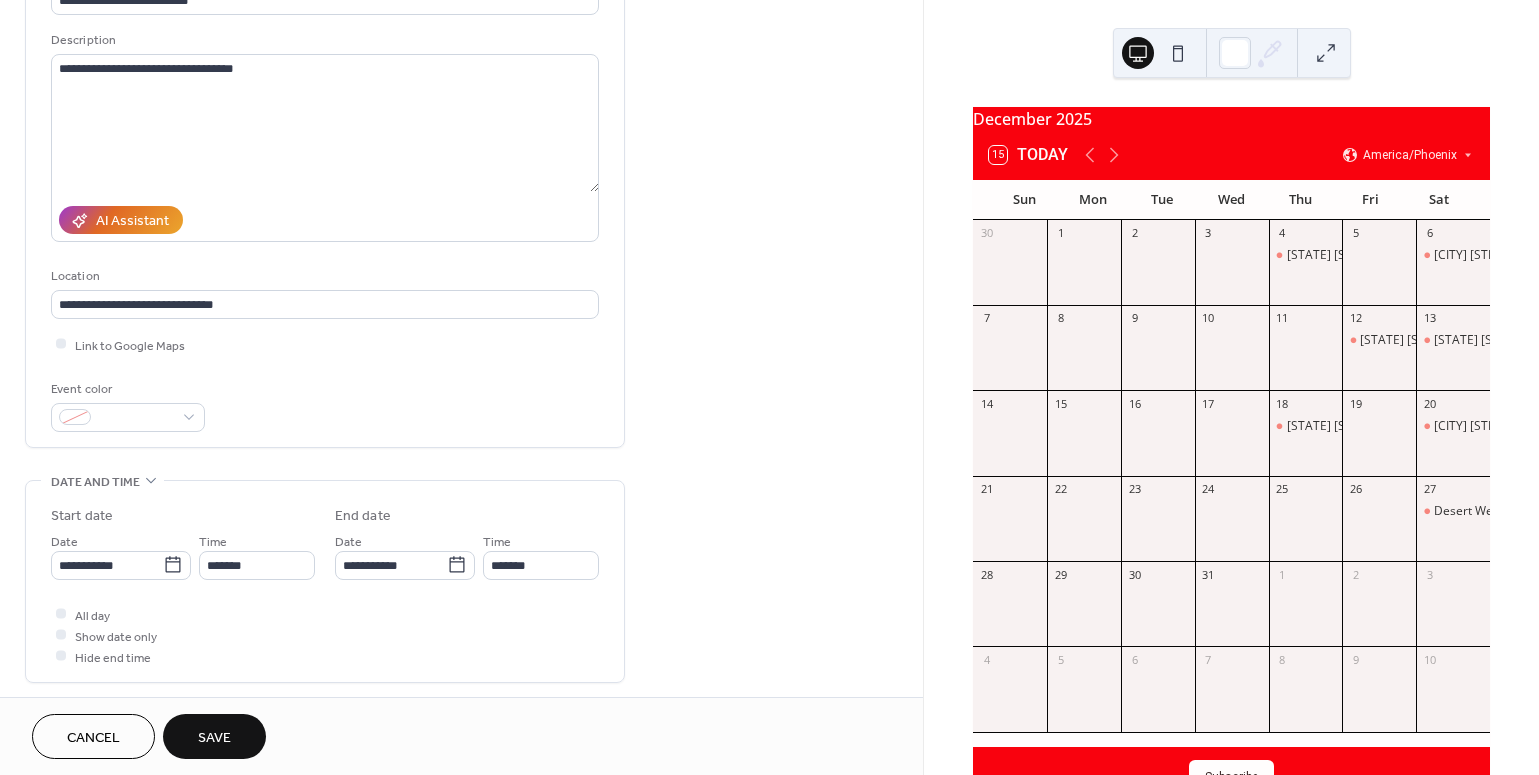 click on "Save" at bounding box center [214, 736] 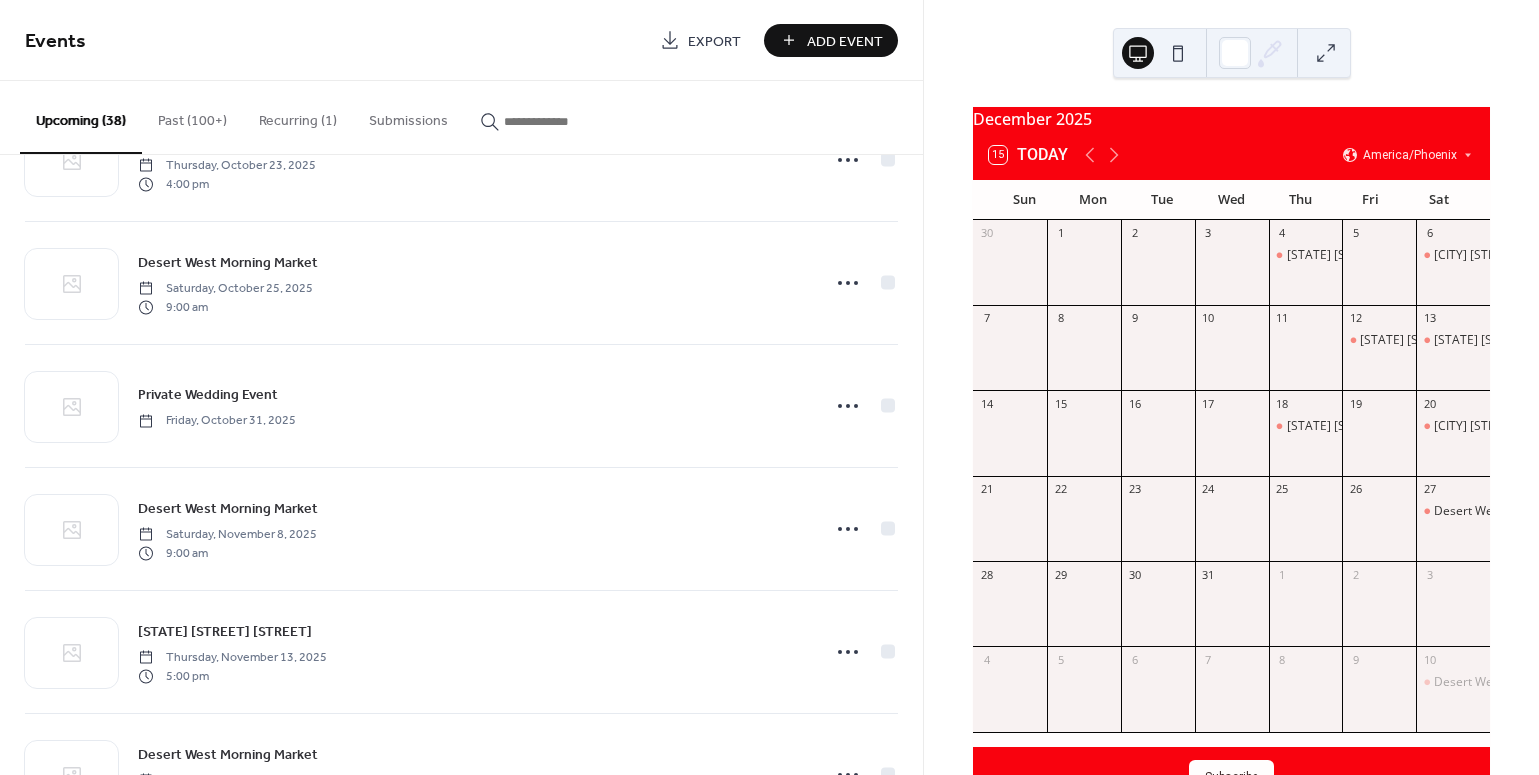 scroll, scrollTop: 2793, scrollLeft: 0, axis: vertical 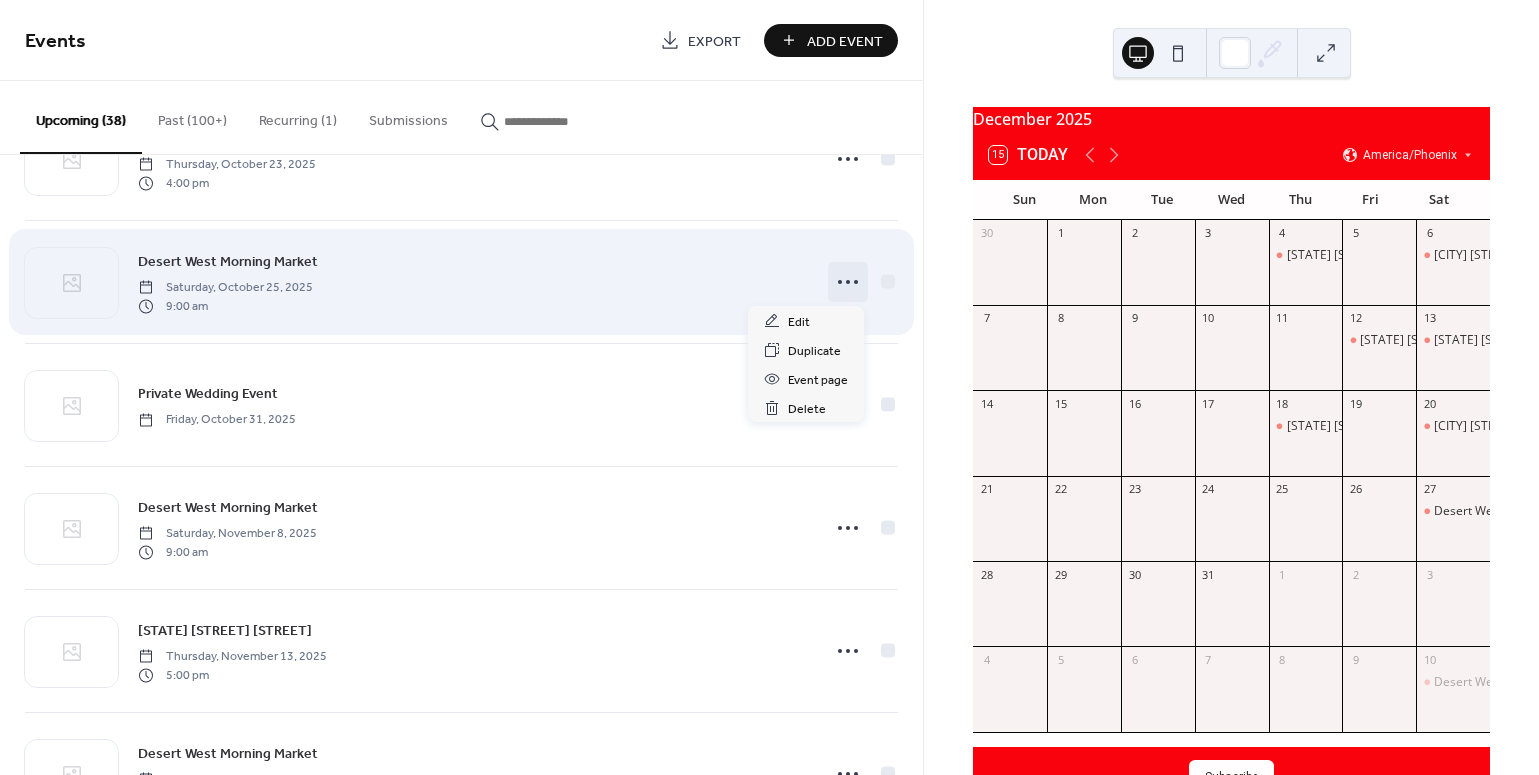 click 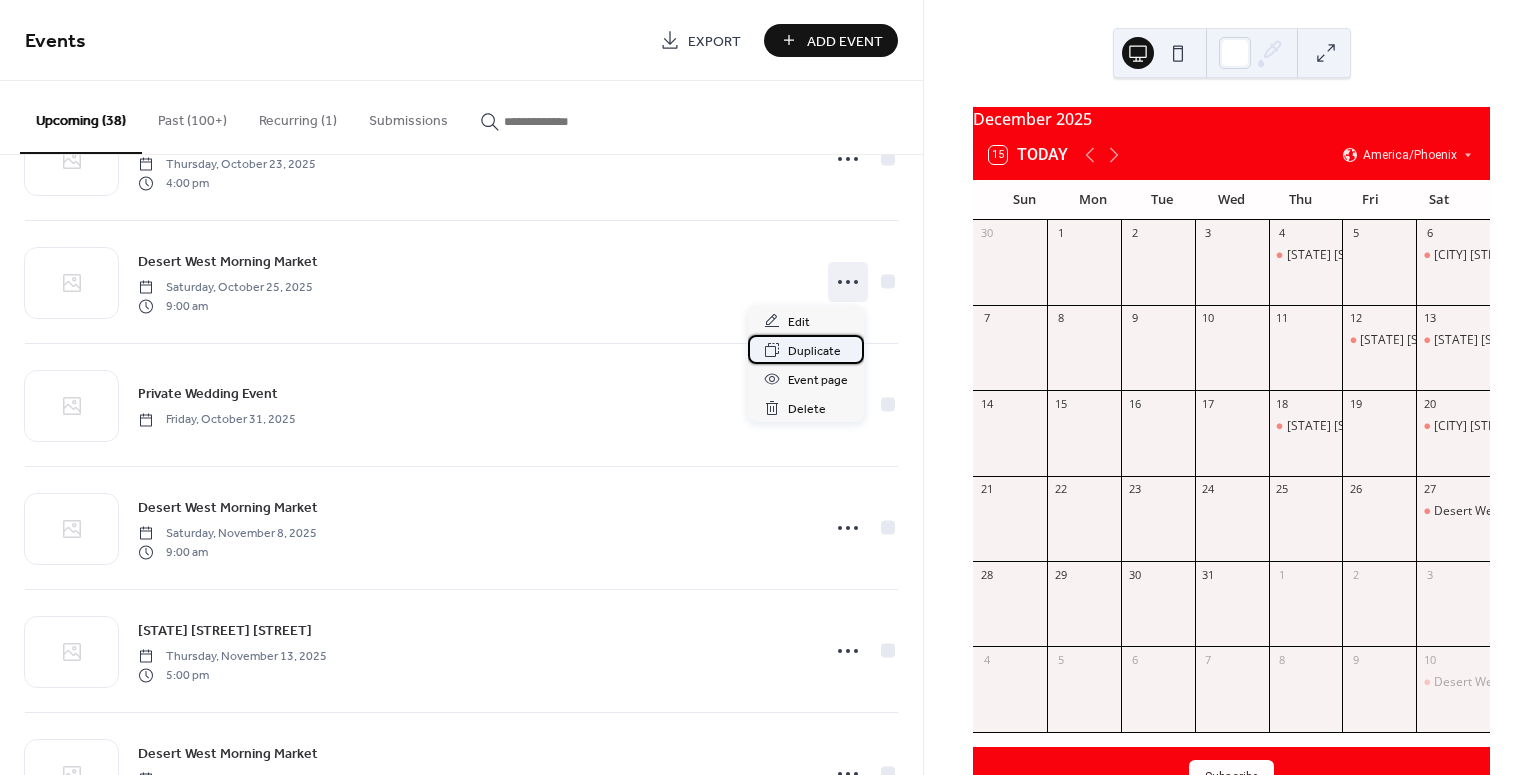 click on "Duplicate" at bounding box center (814, 351) 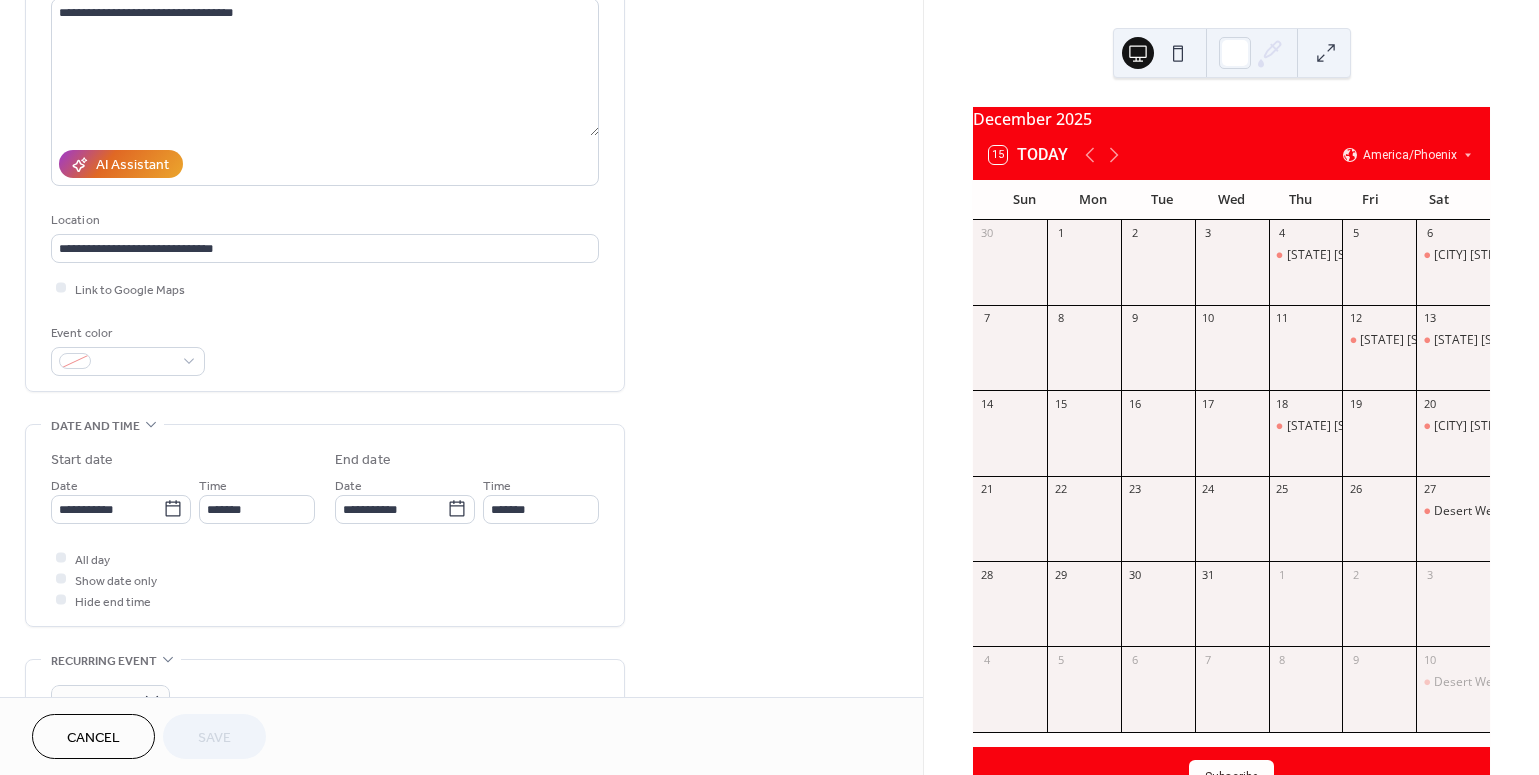 scroll, scrollTop: 234, scrollLeft: 0, axis: vertical 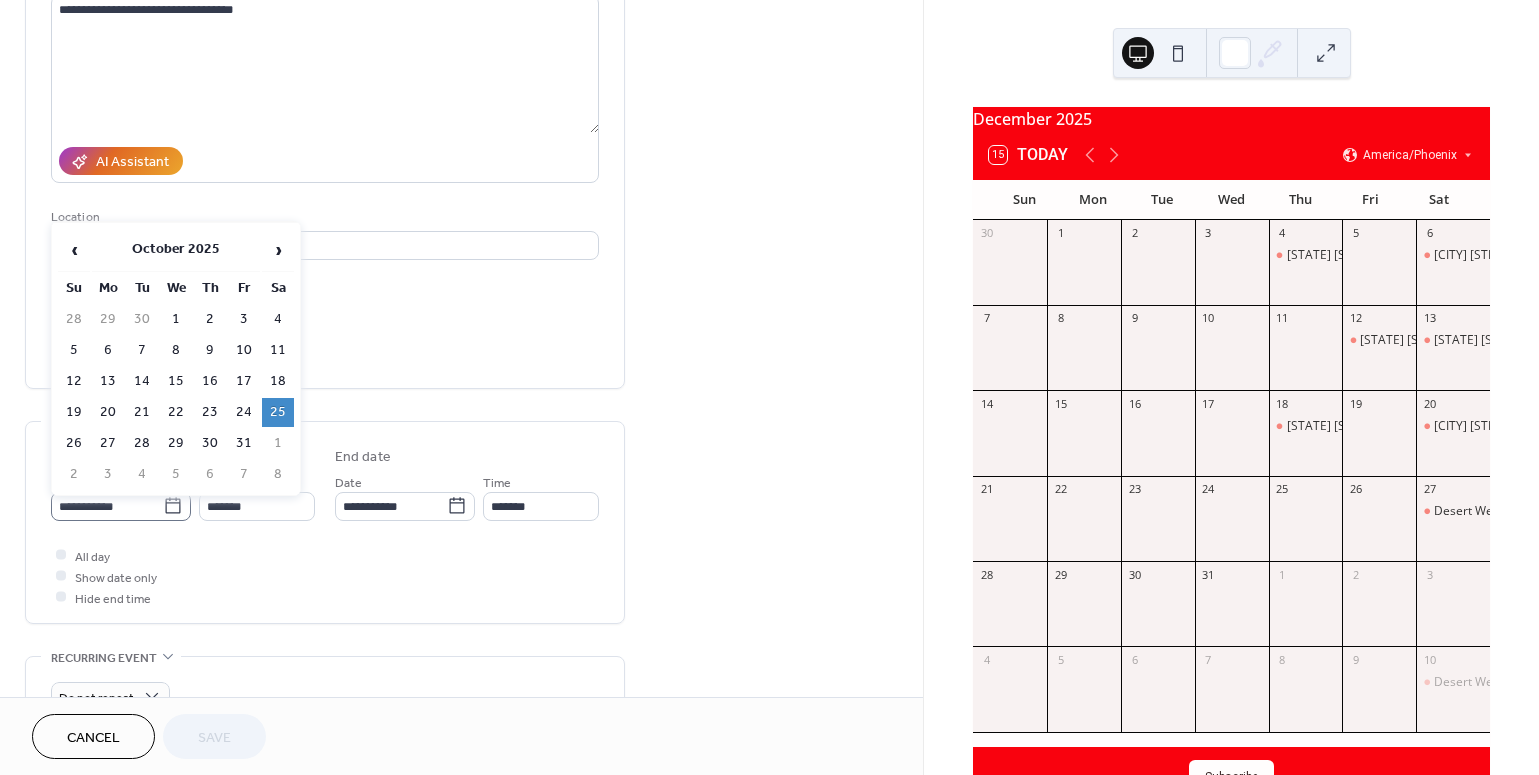 click 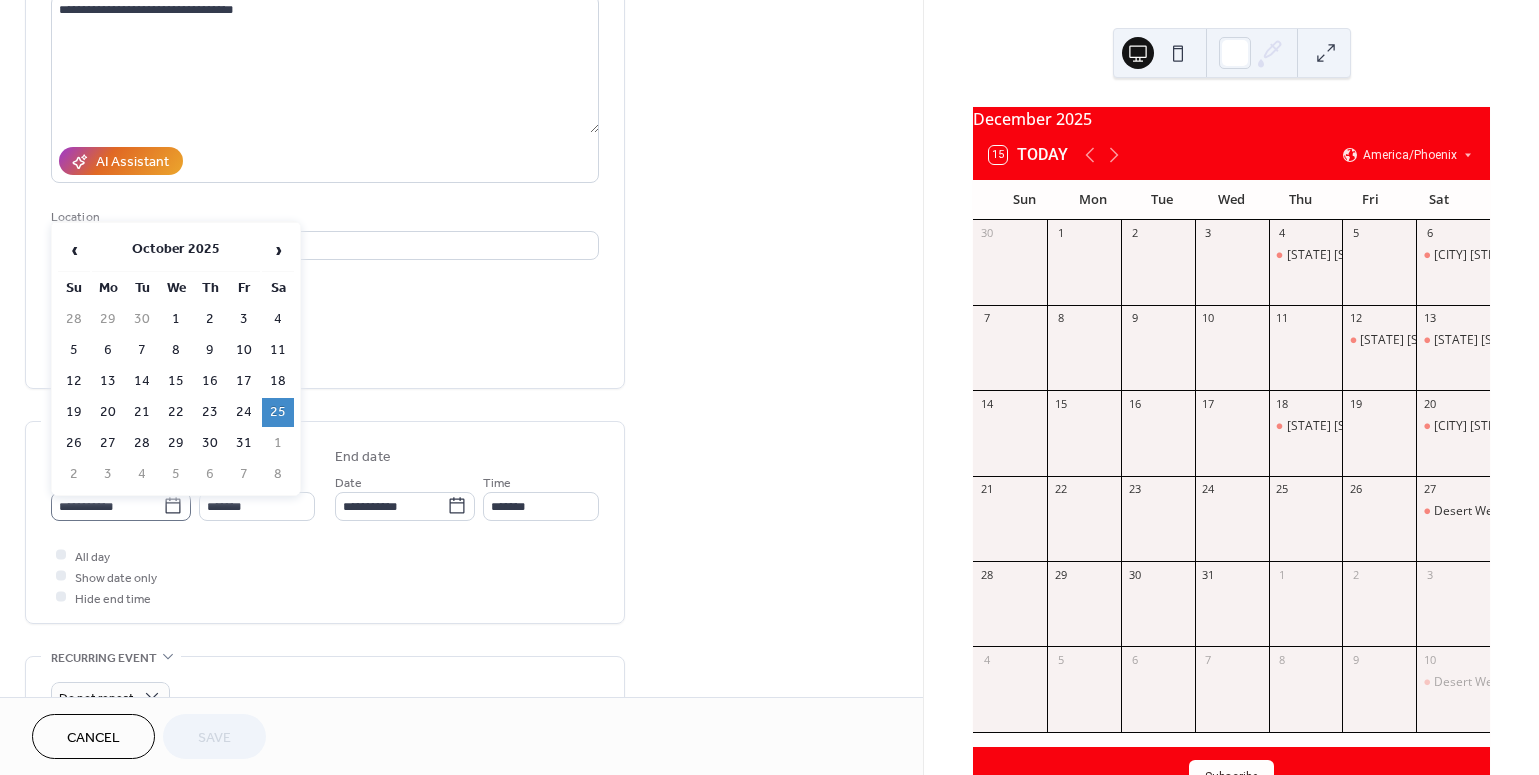 click on "**********" at bounding box center (107, 506) 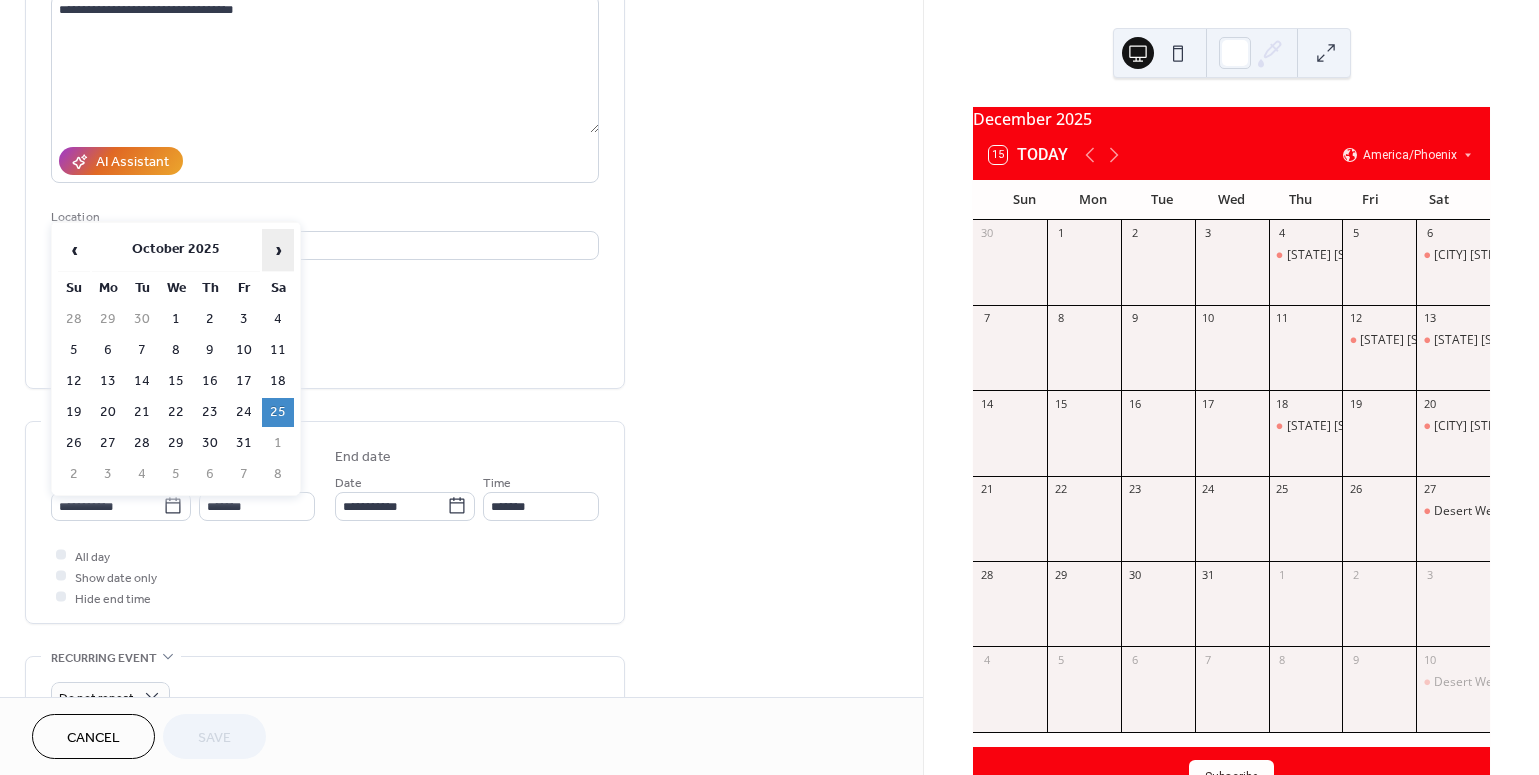 click on "›" at bounding box center (278, 250) 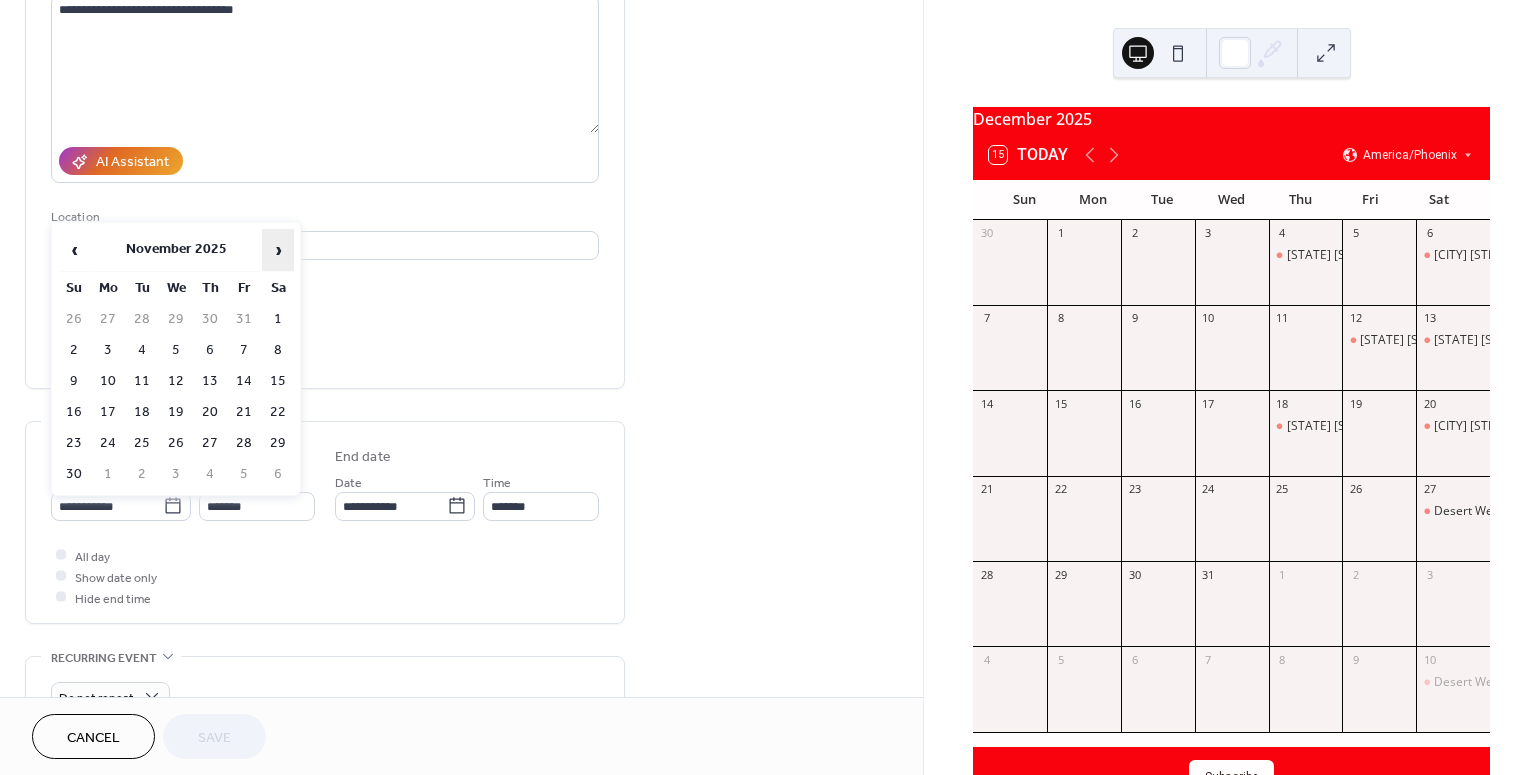 click on "›" at bounding box center (278, 250) 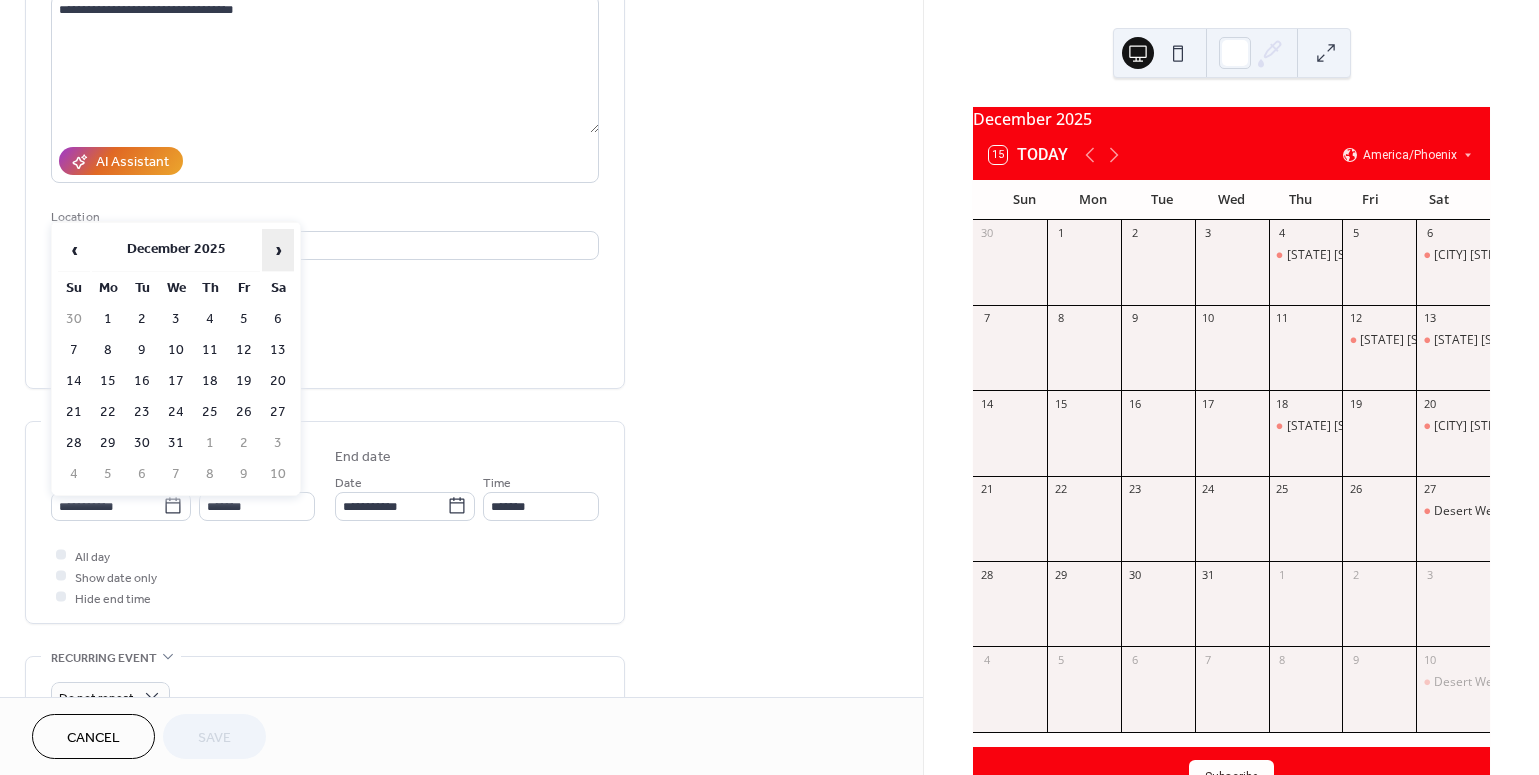 click on "›" at bounding box center (278, 250) 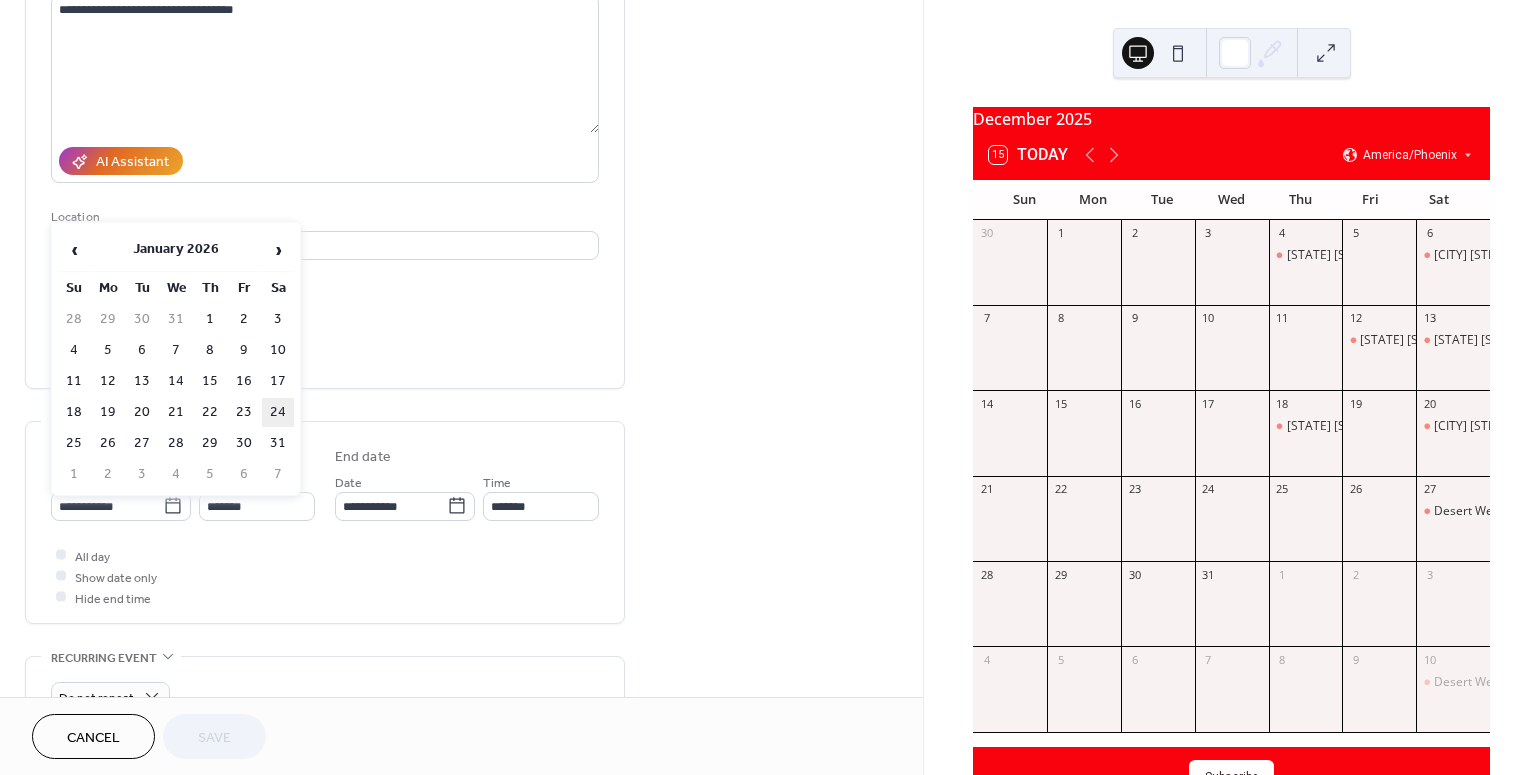 click on "24" at bounding box center (278, 412) 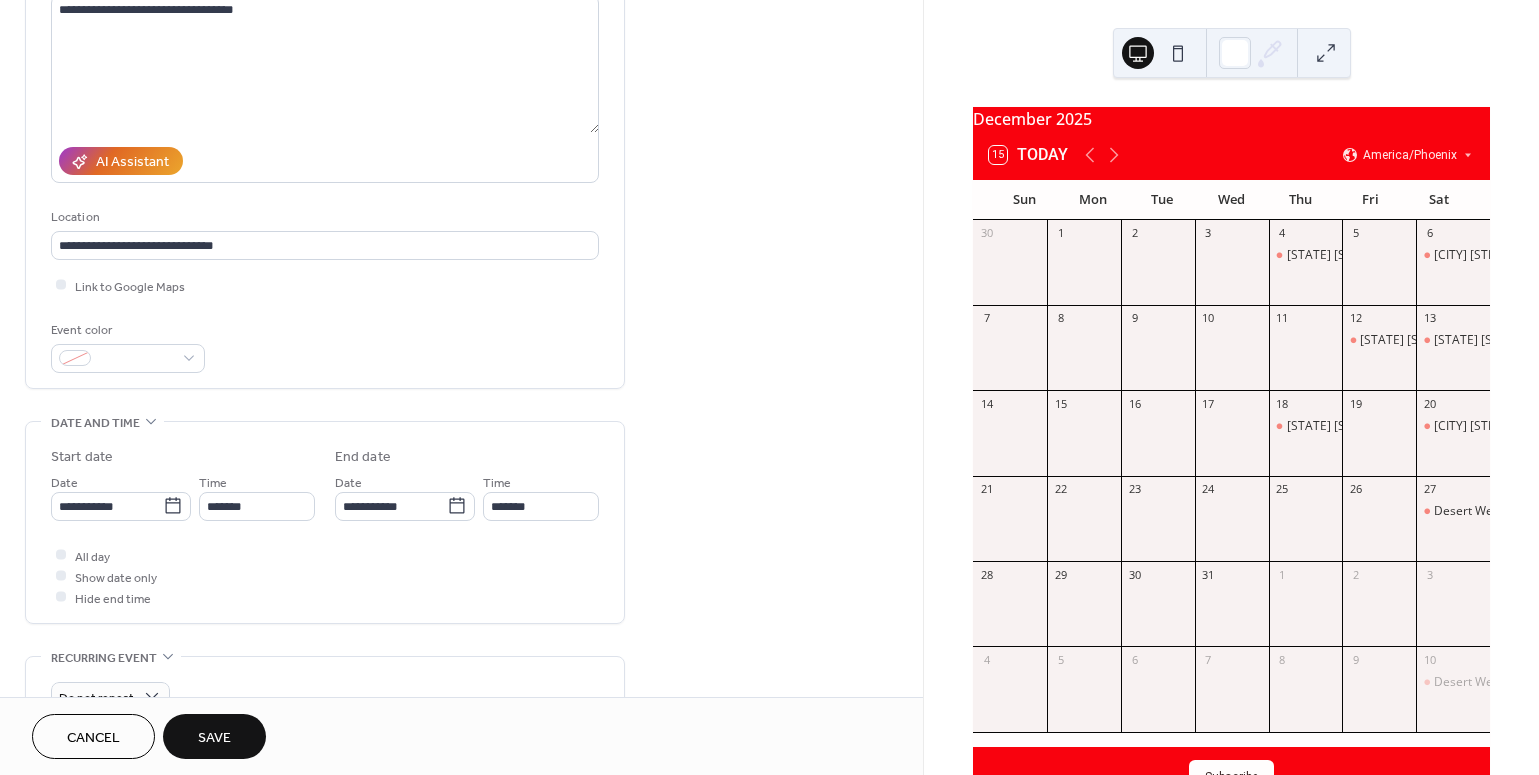 type on "**********" 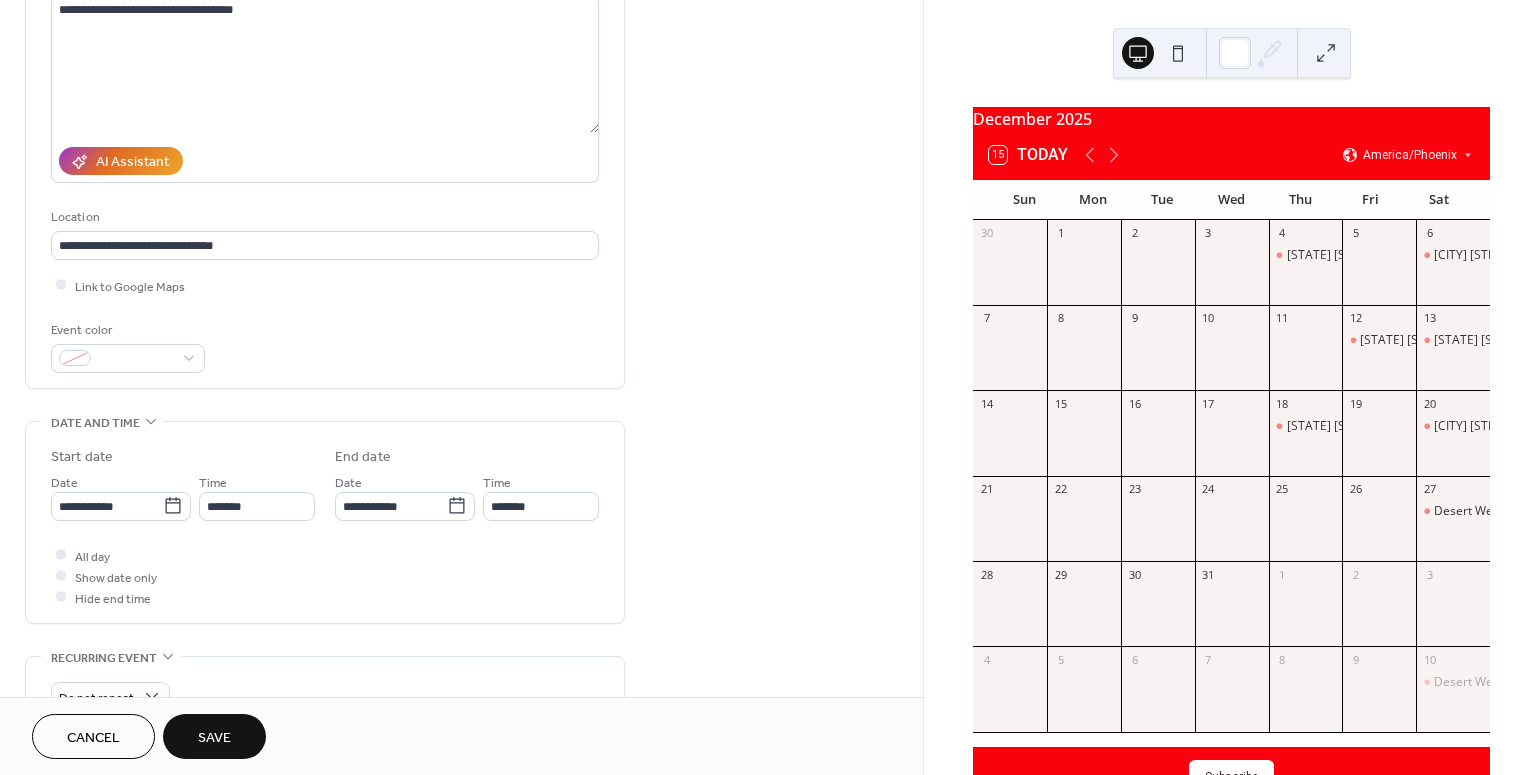 type on "**********" 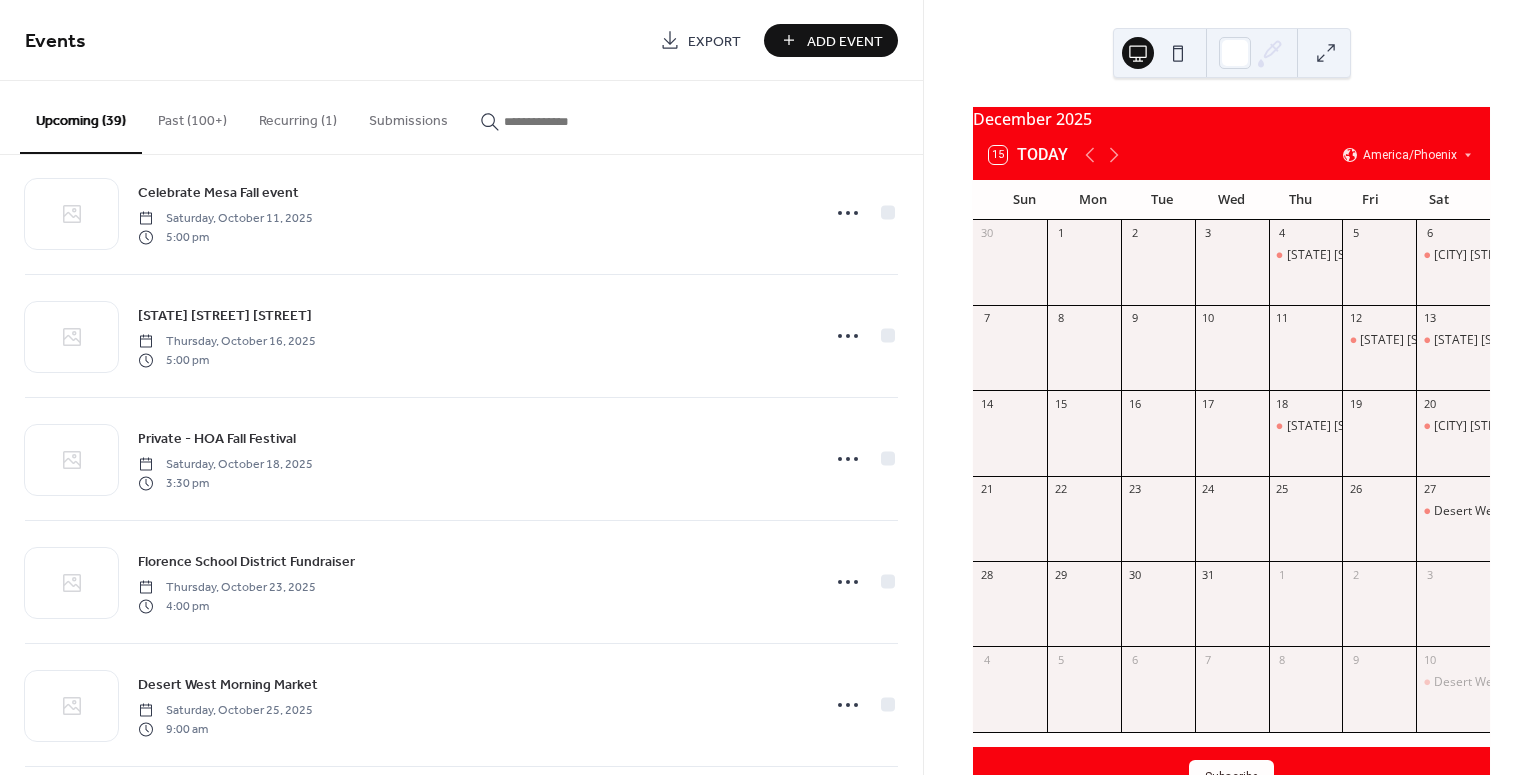 scroll, scrollTop: 2542, scrollLeft: 0, axis: vertical 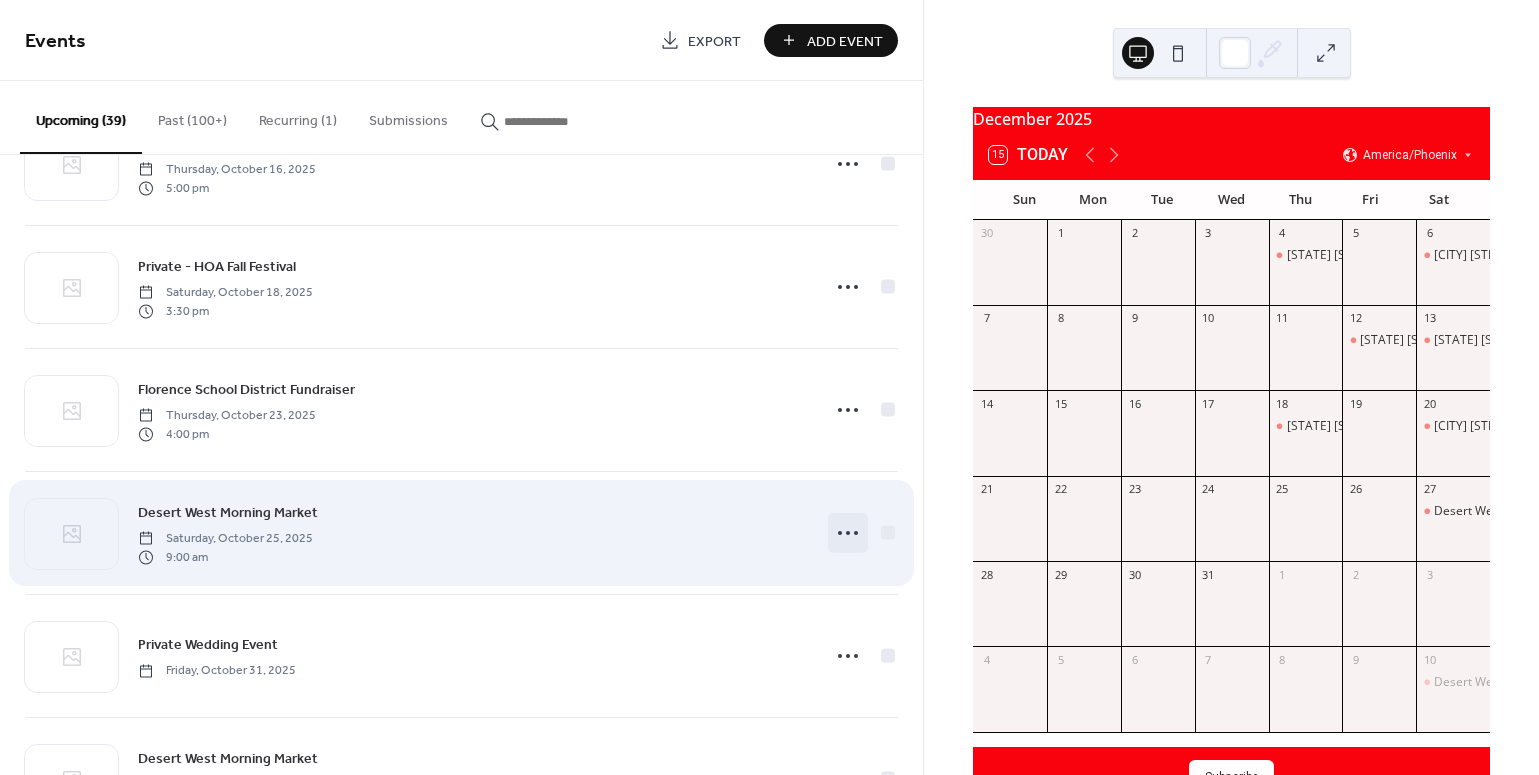 click 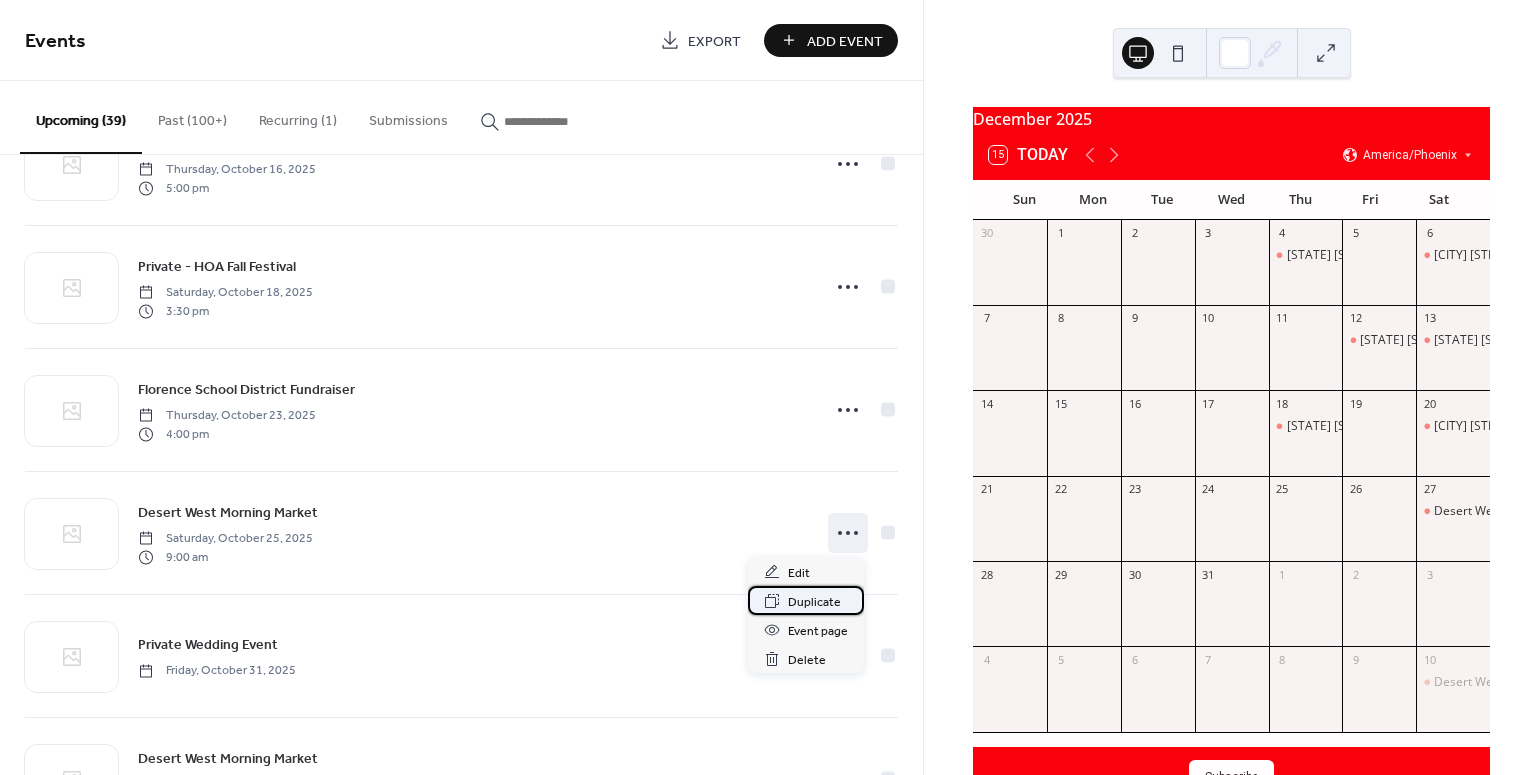 click on "Duplicate" at bounding box center (814, 602) 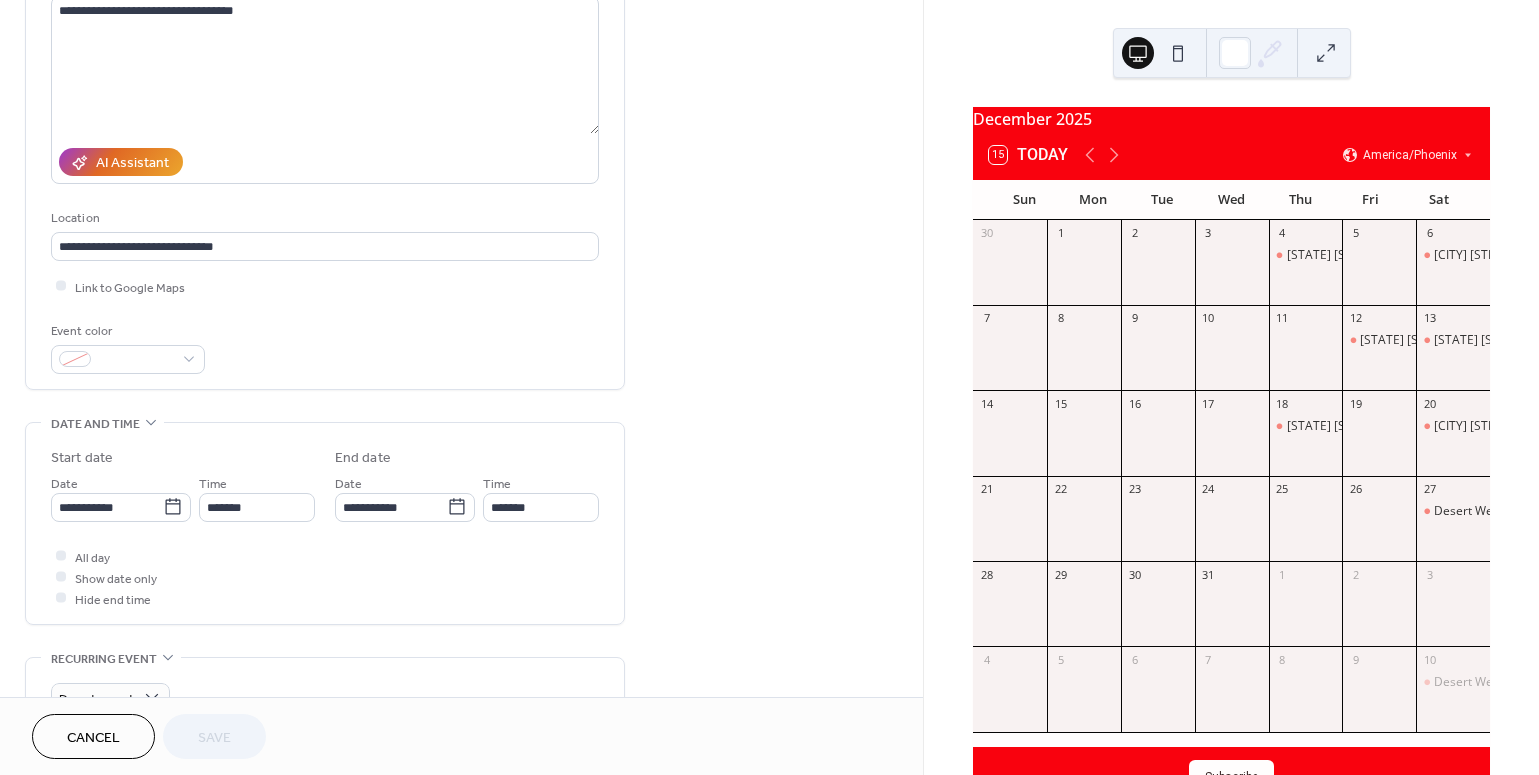 scroll, scrollTop: 235, scrollLeft: 0, axis: vertical 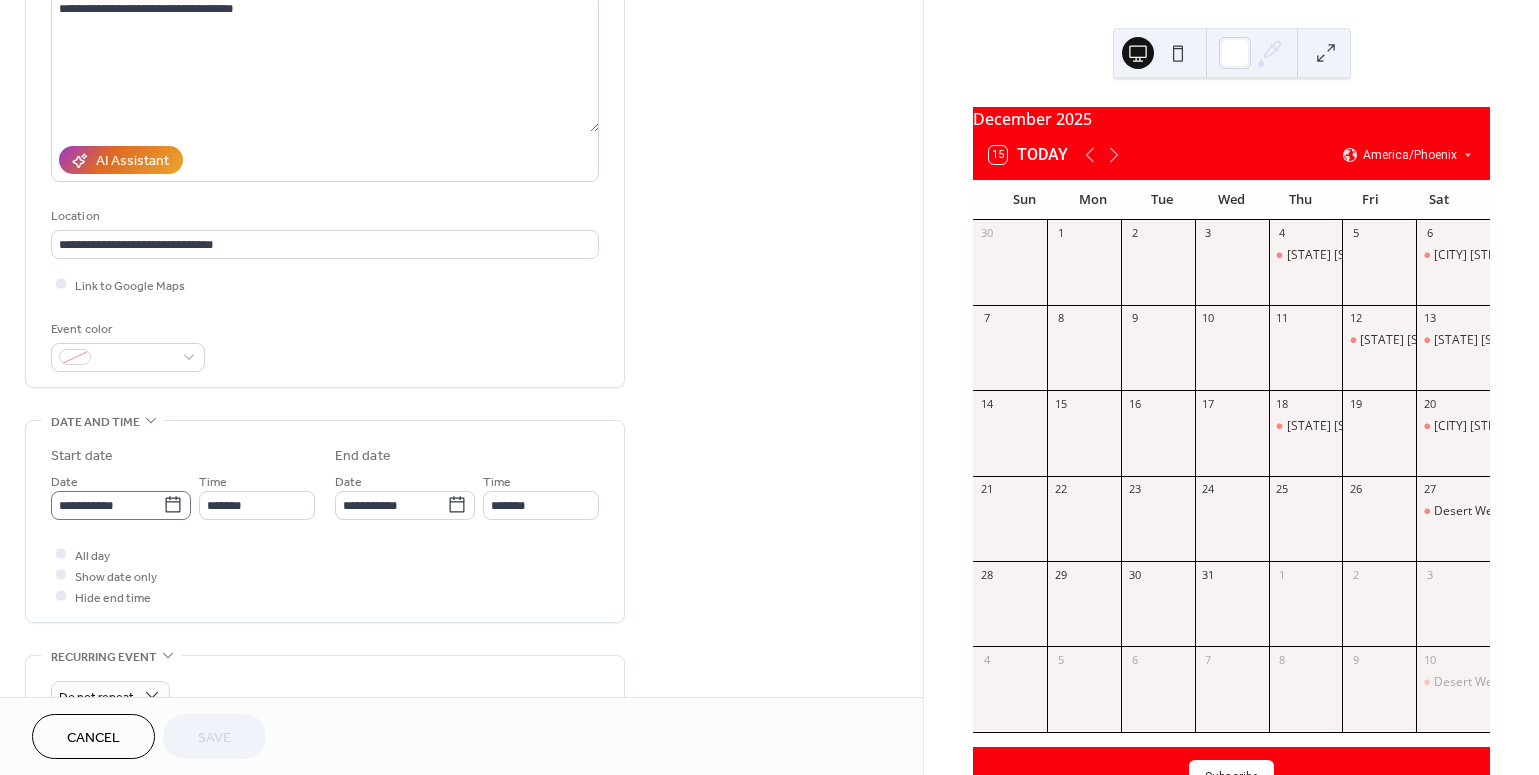 click 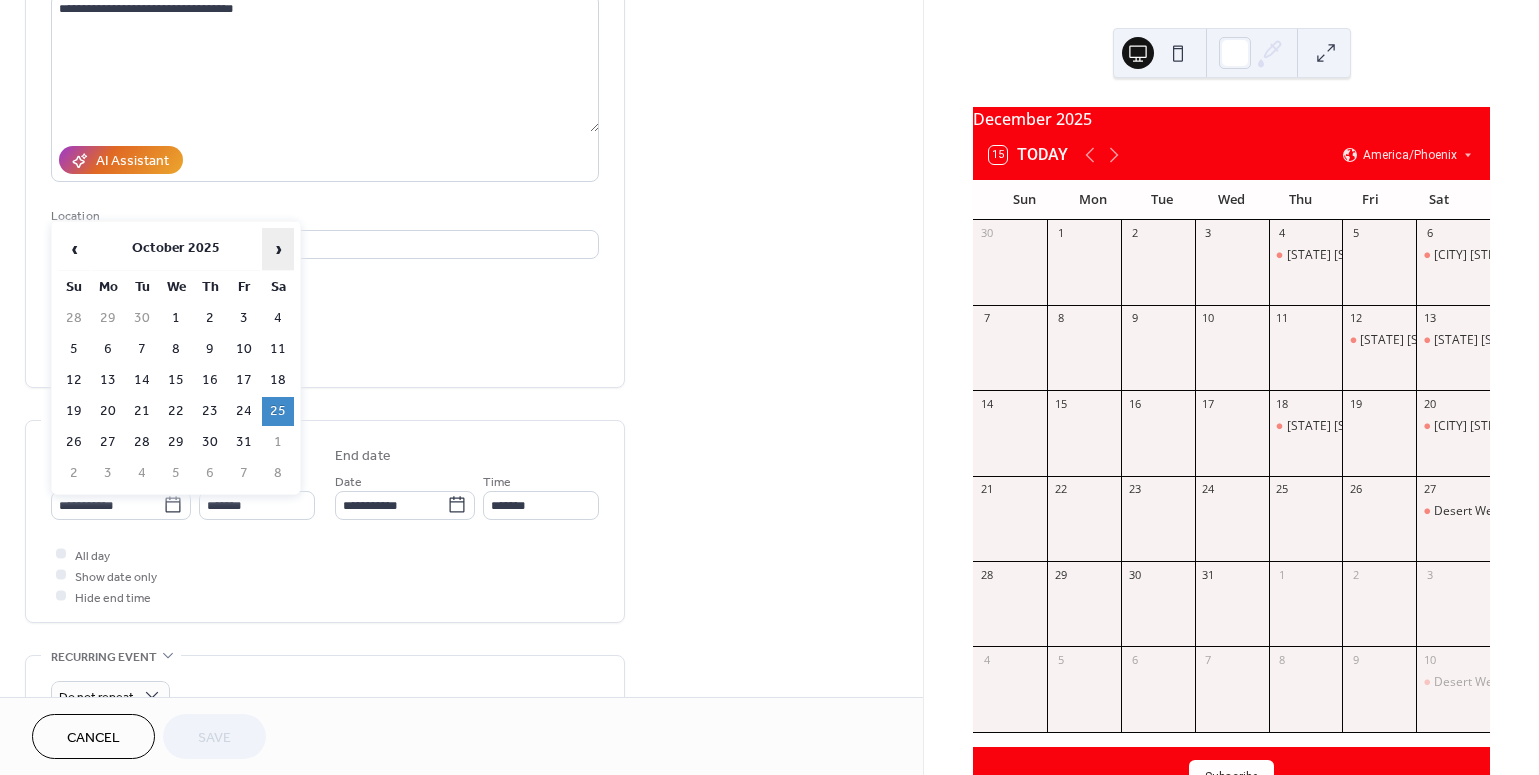 click on "›" at bounding box center (278, 249) 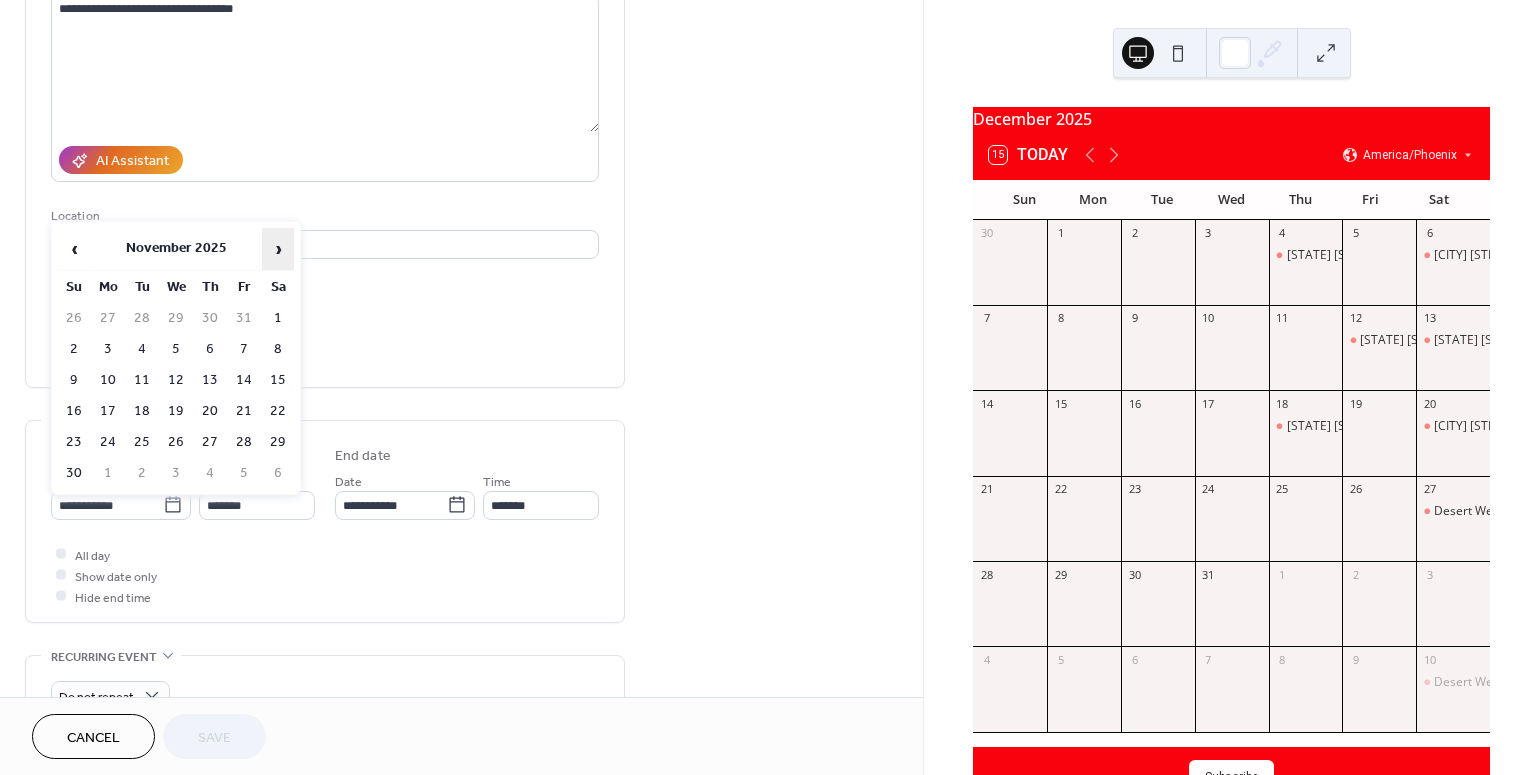 click on "›" at bounding box center [278, 249] 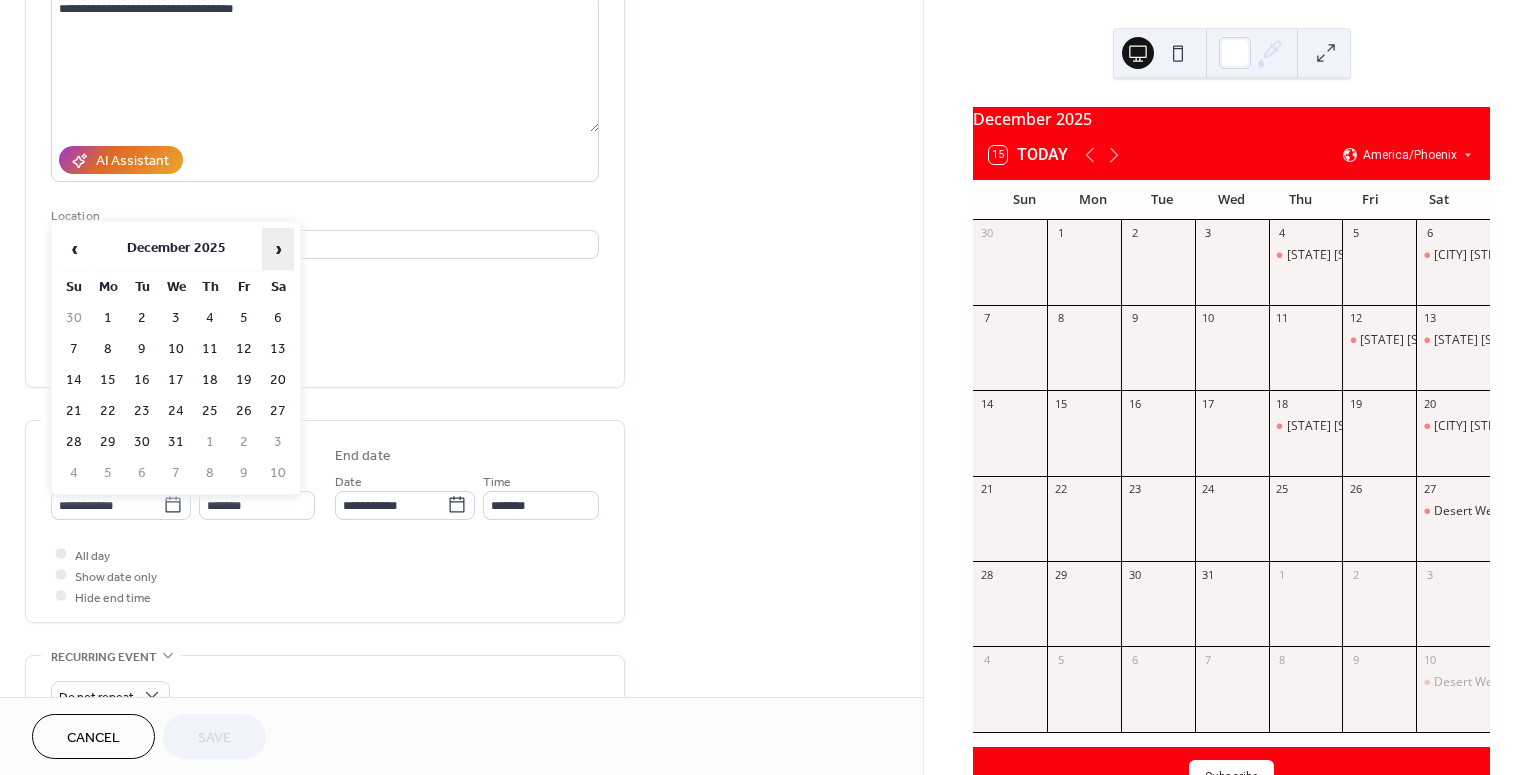 click on "›" at bounding box center (278, 249) 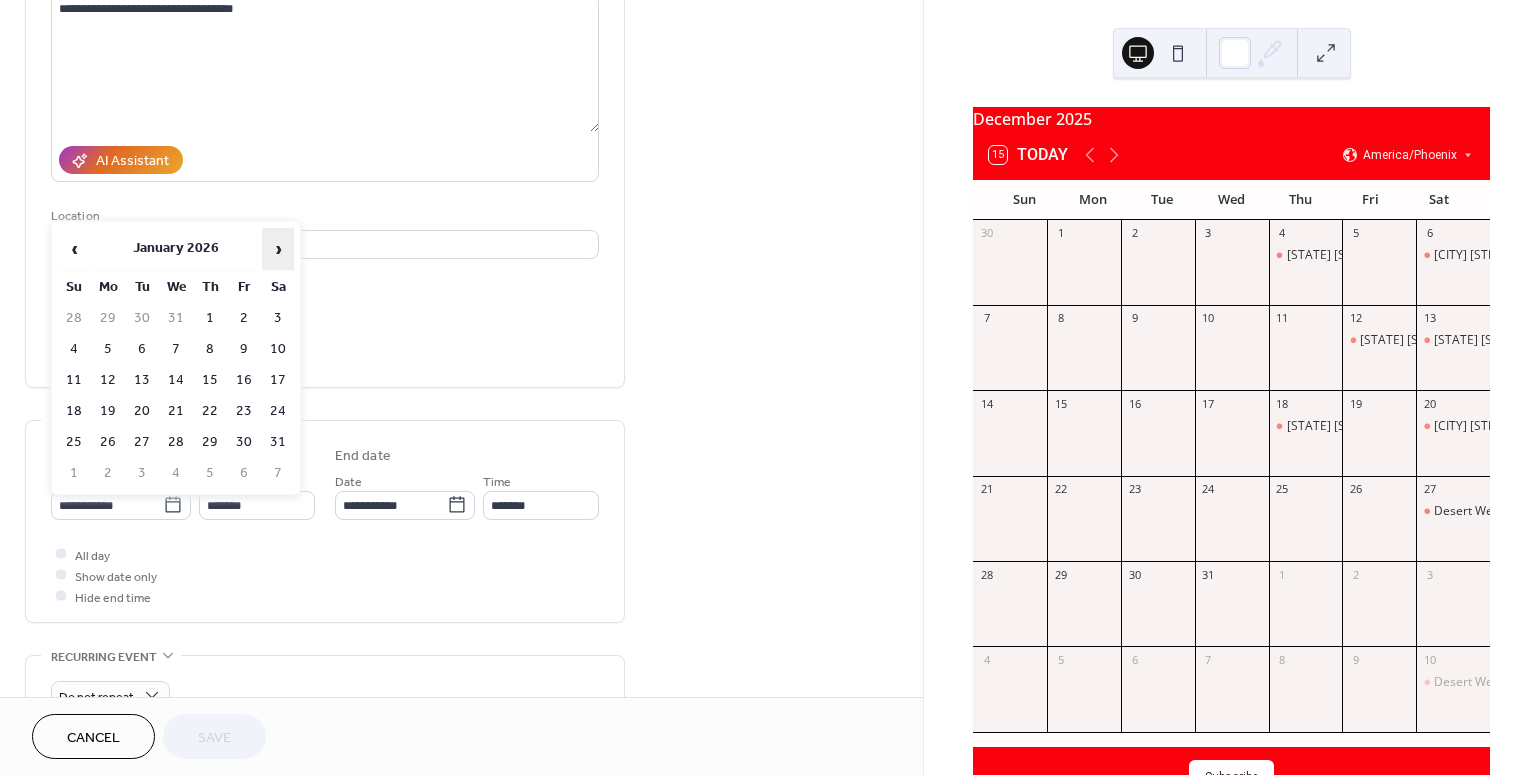 click on "›" at bounding box center [278, 249] 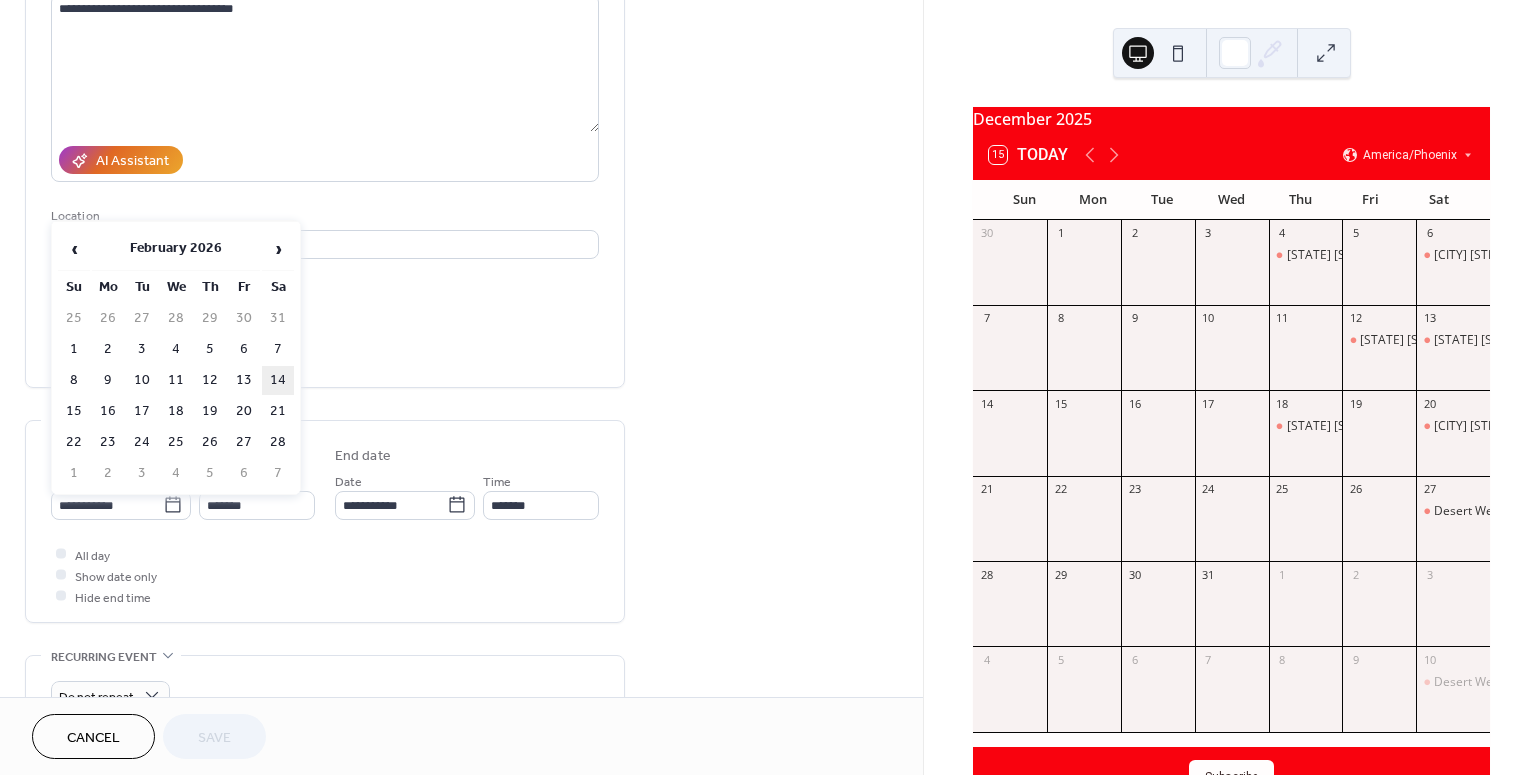 click on "14" at bounding box center (278, 380) 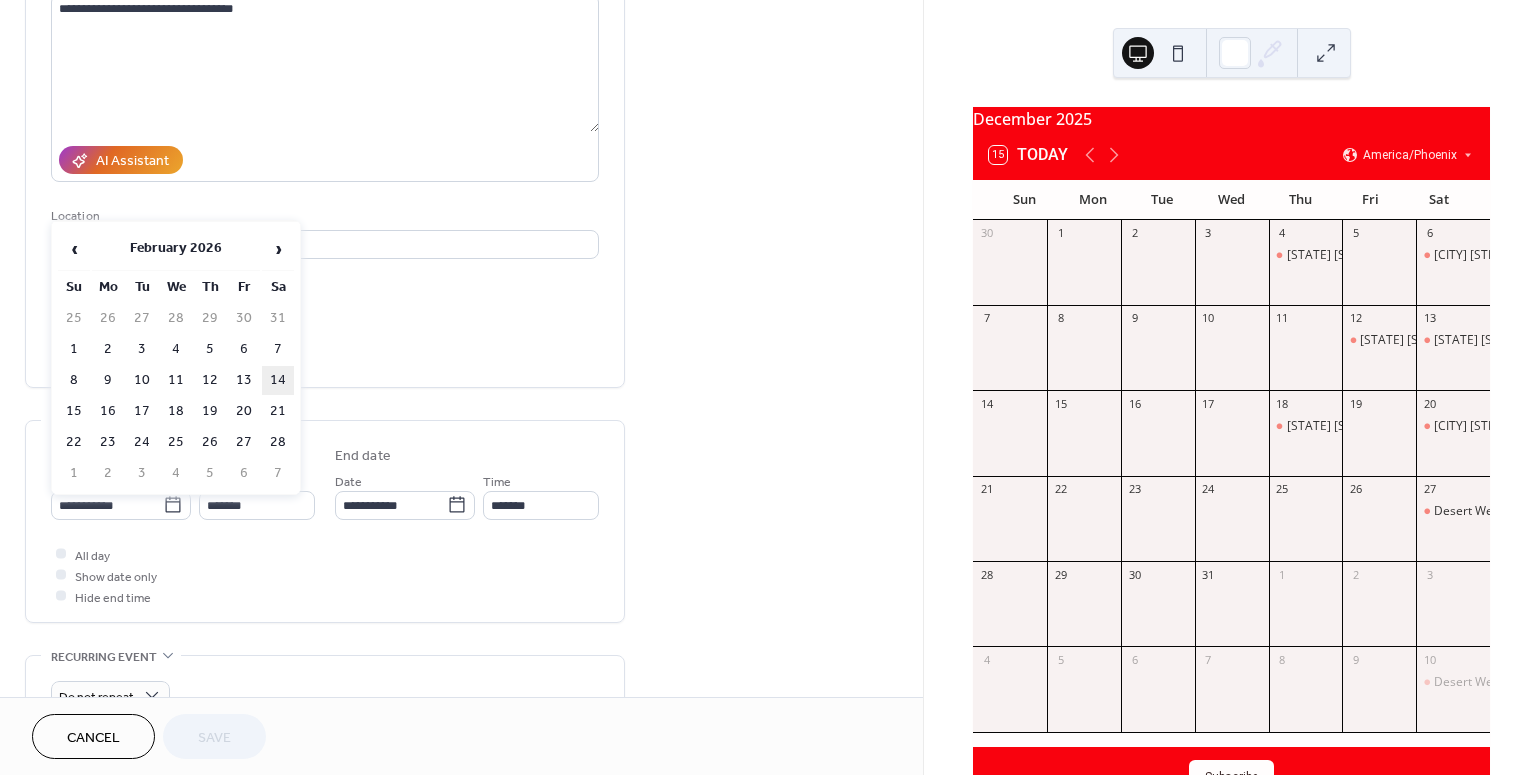 type on "**********" 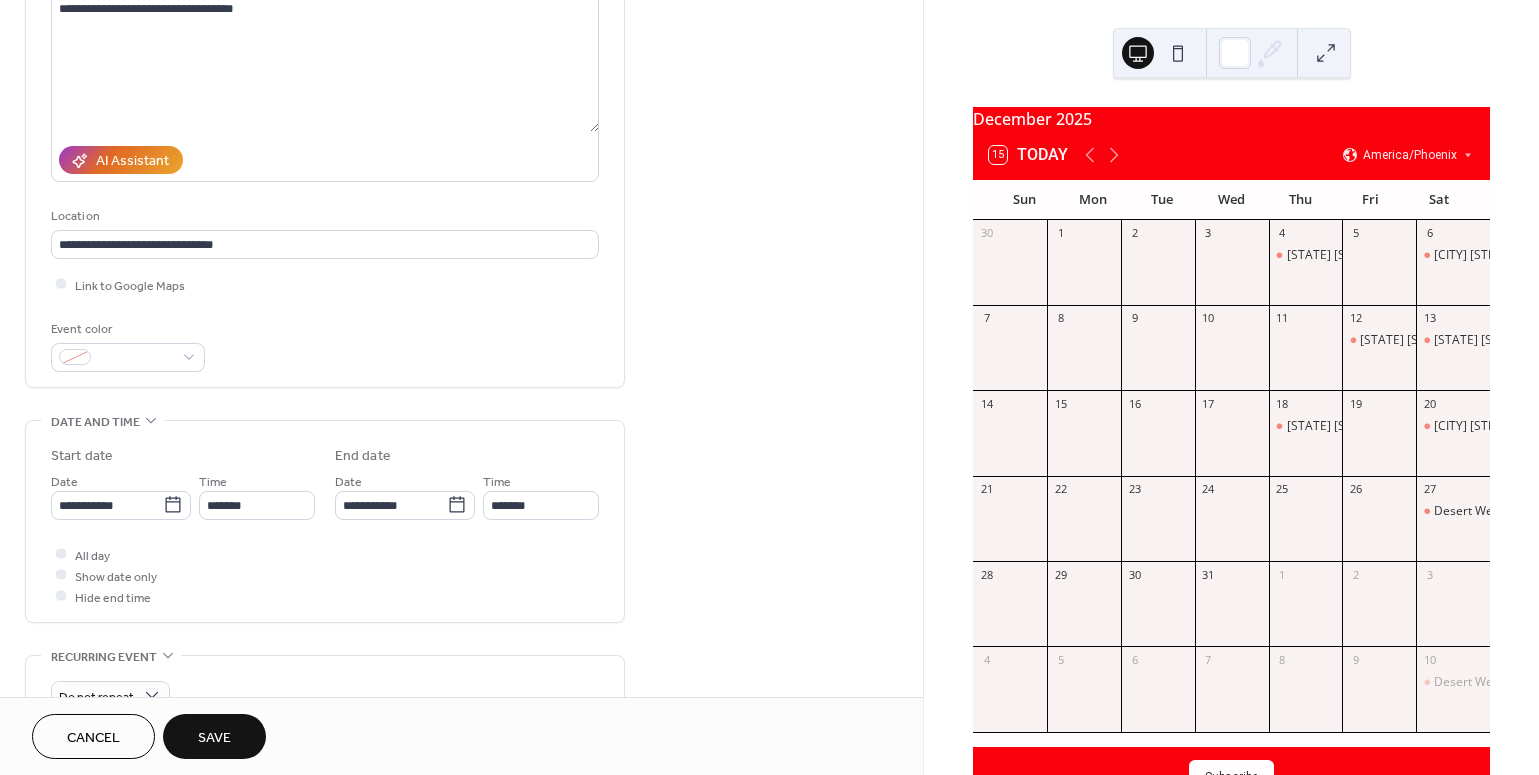 click on "Save" at bounding box center [214, 736] 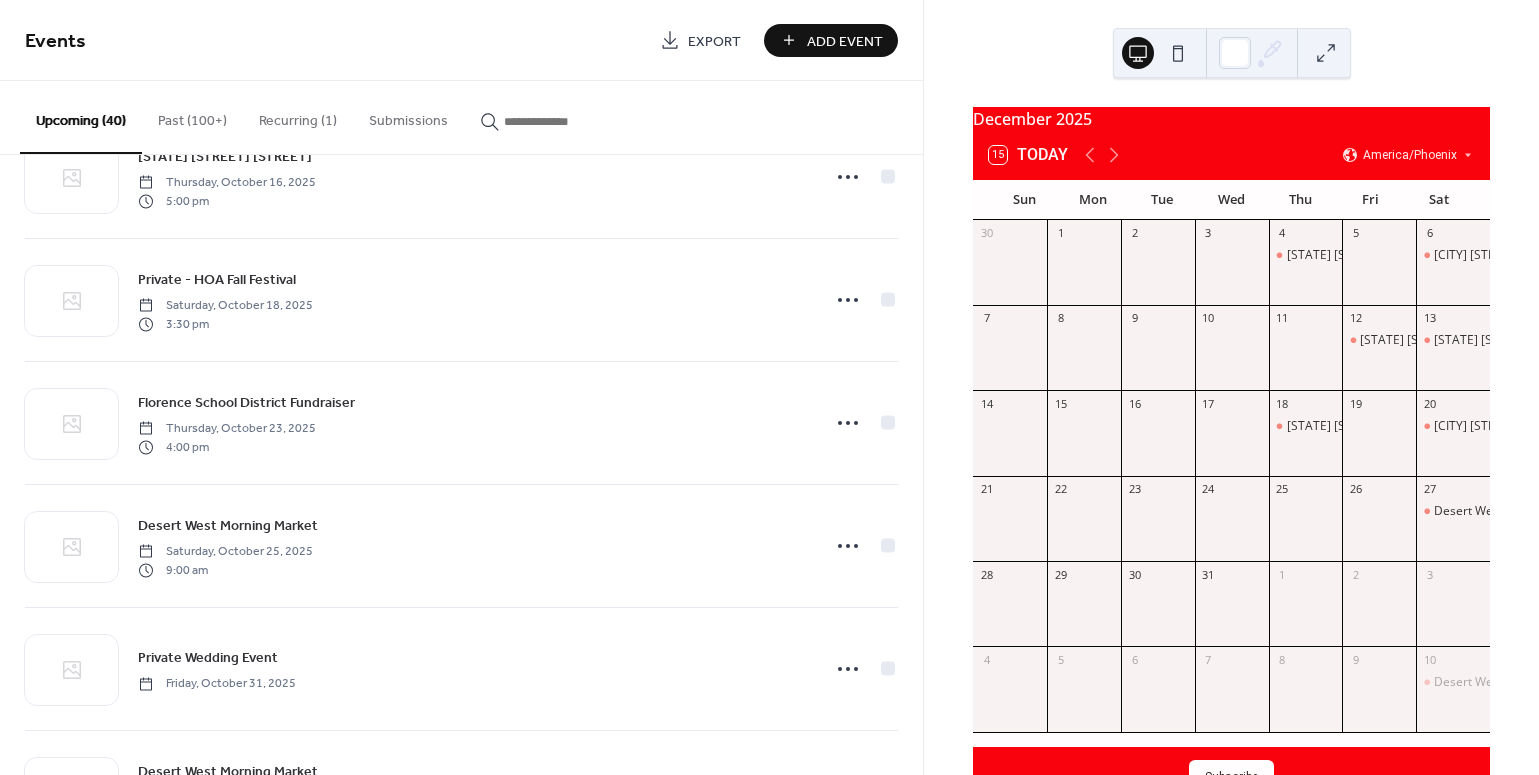 scroll, scrollTop: 2532, scrollLeft: 0, axis: vertical 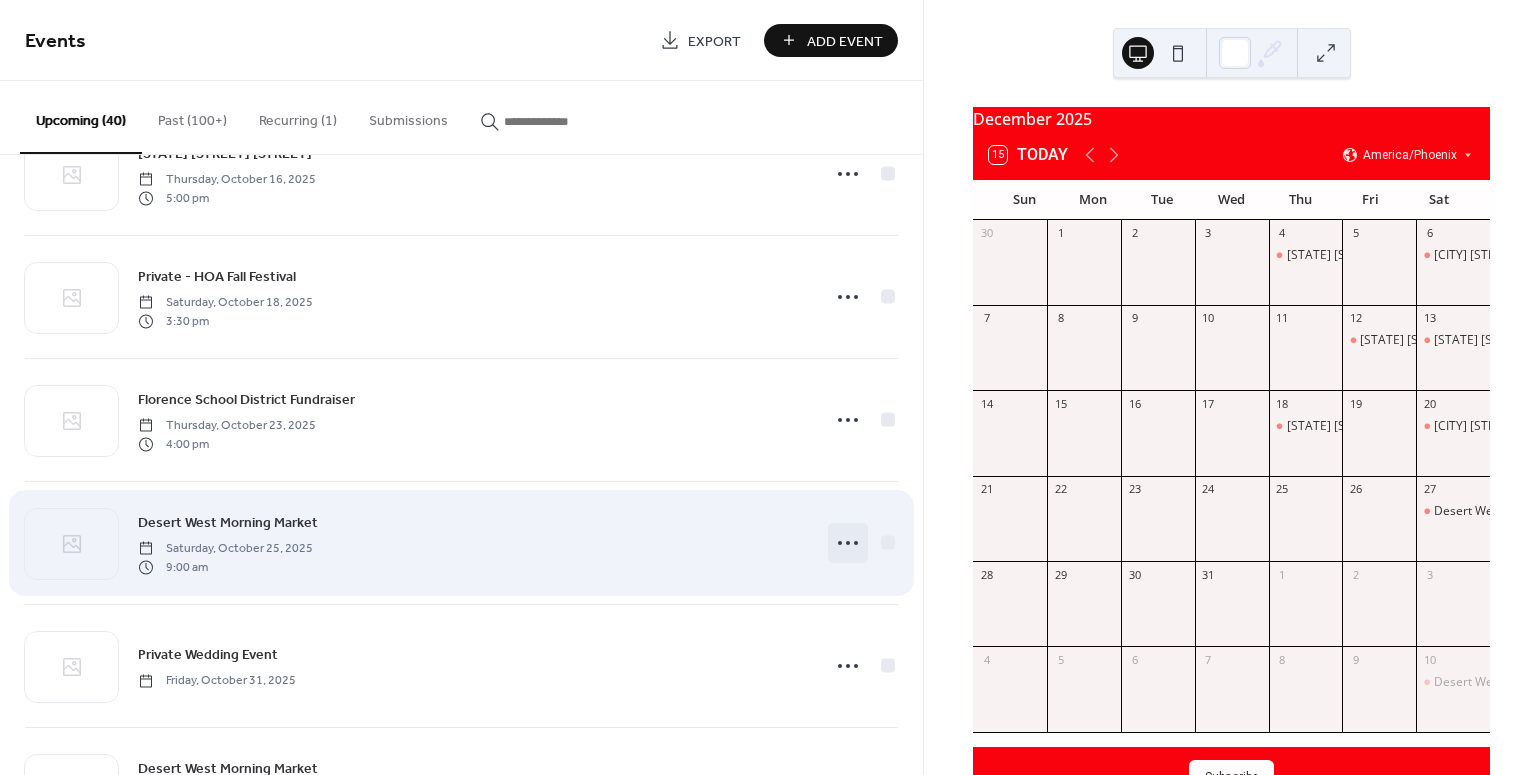click 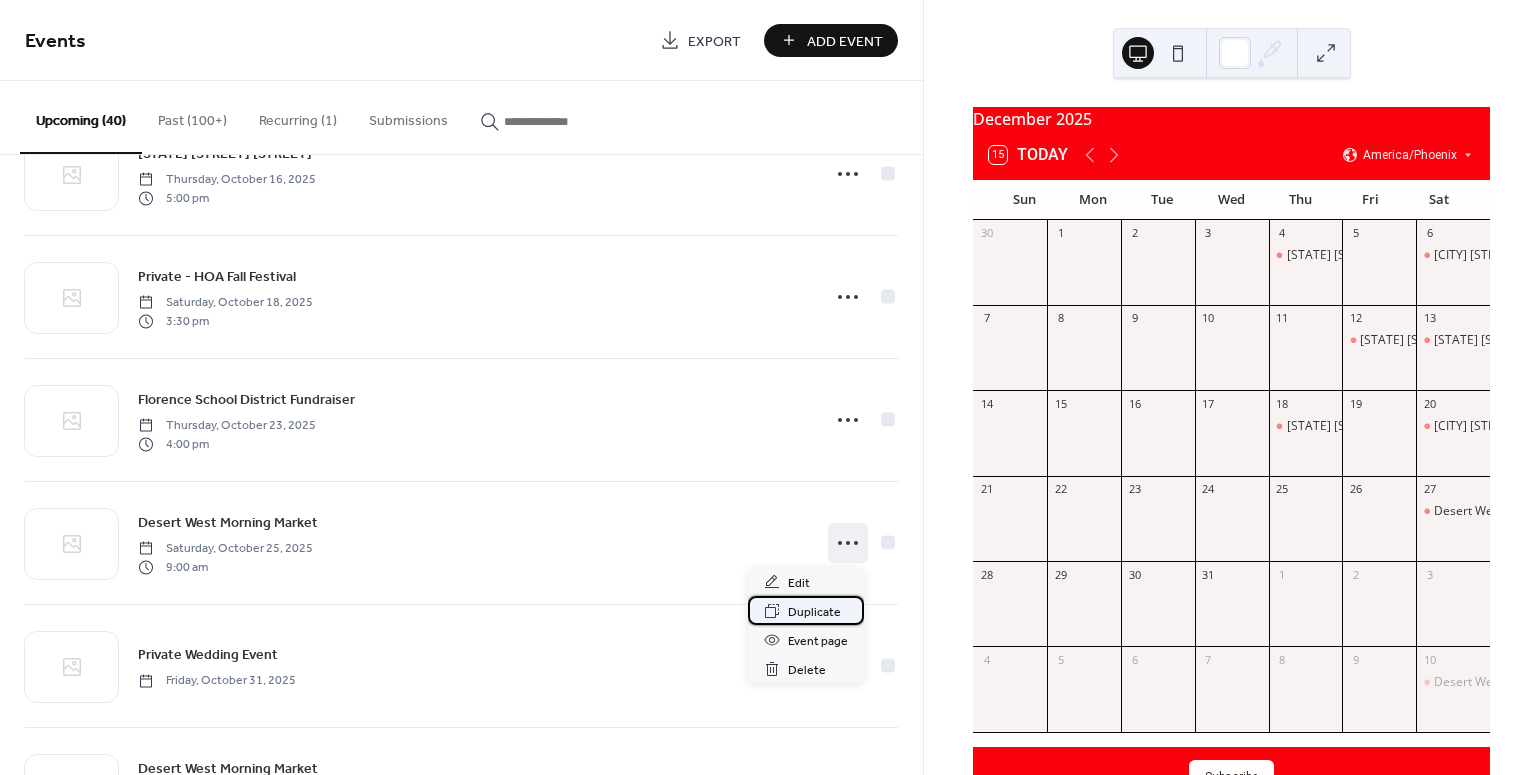 click on "Duplicate" at bounding box center [814, 612] 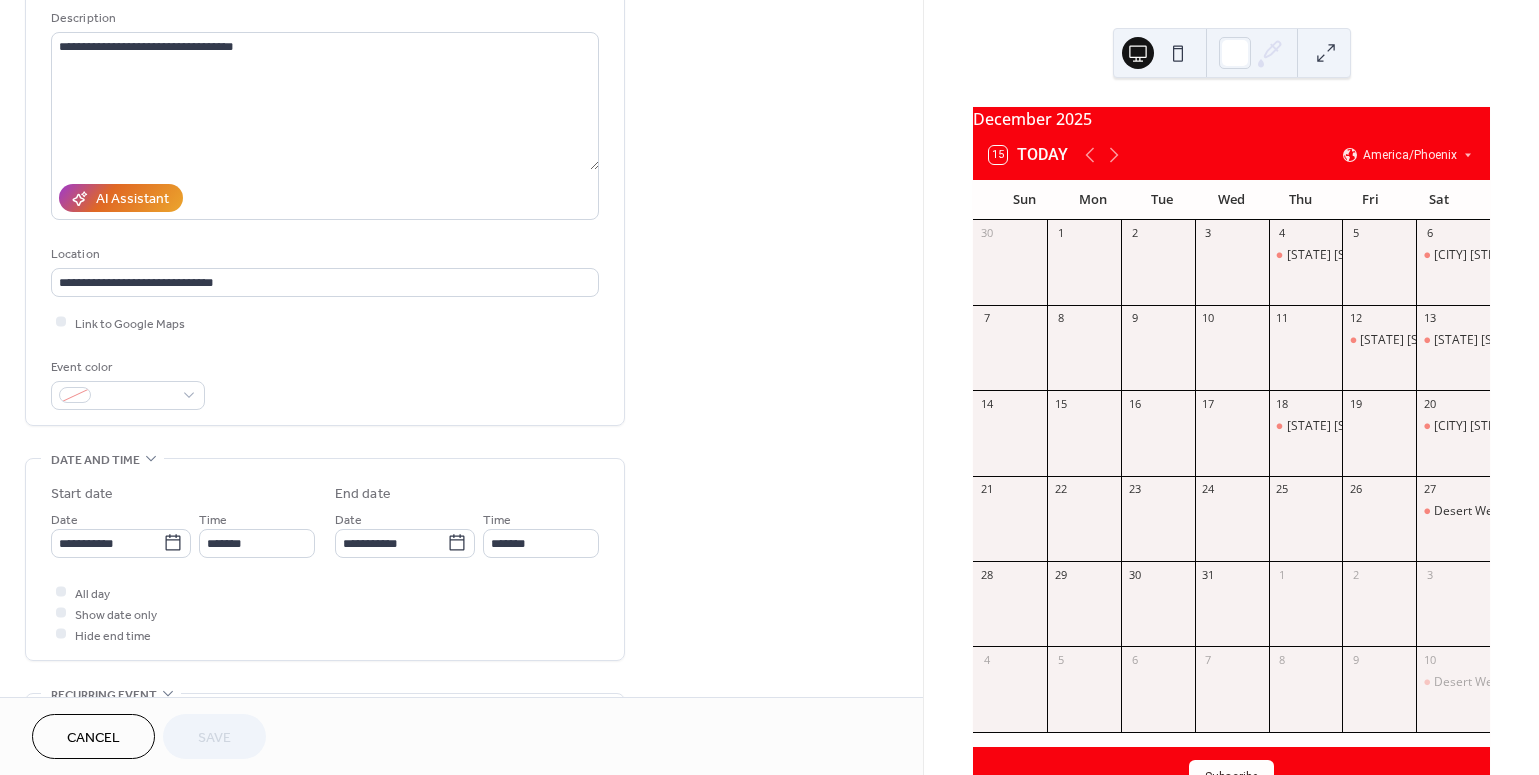 scroll, scrollTop: 214, scrollLeft: 0, axis: vertical 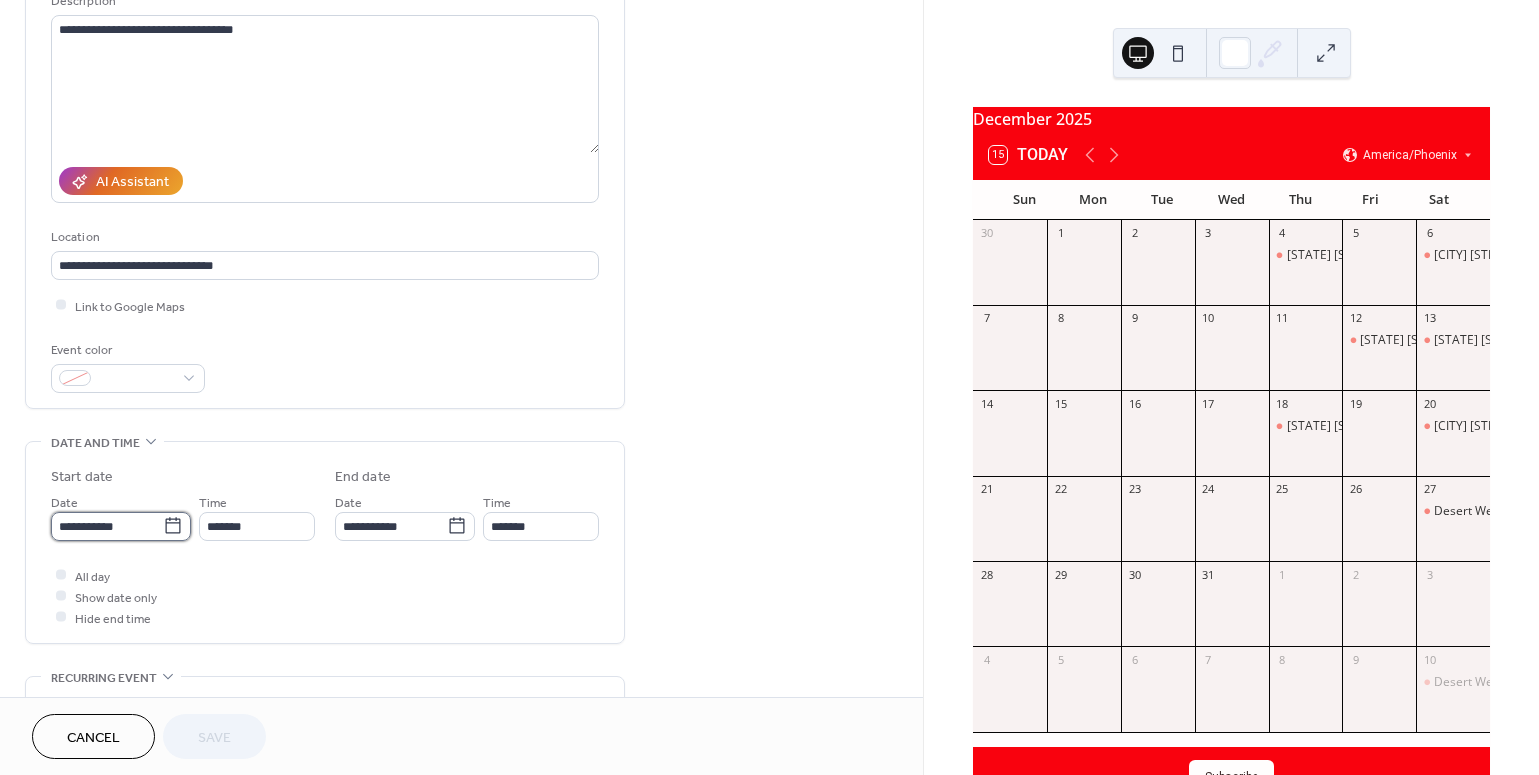 click on "**********" at bounding box center [107, 526] 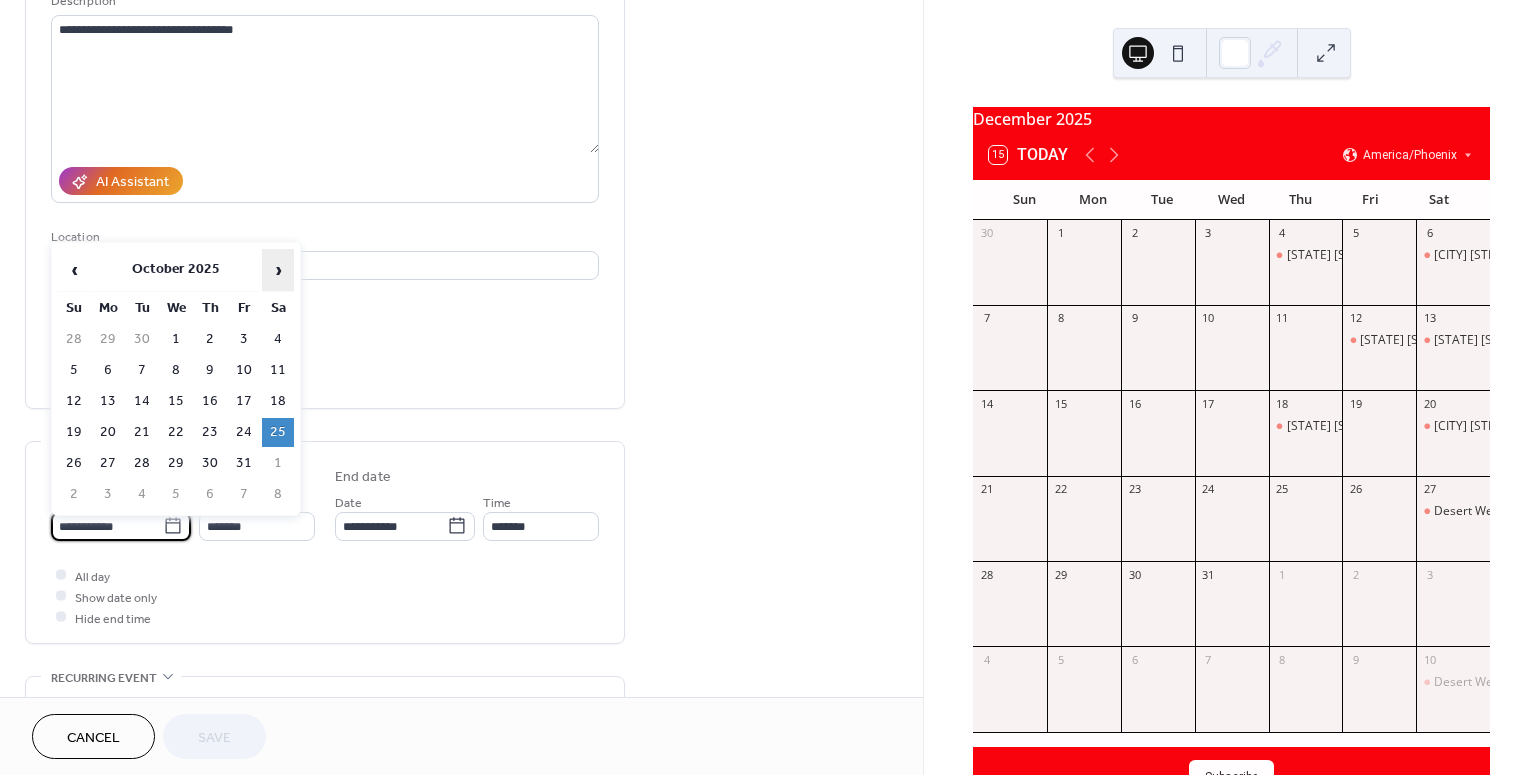 click on "›" at bounding box center (278, 270) 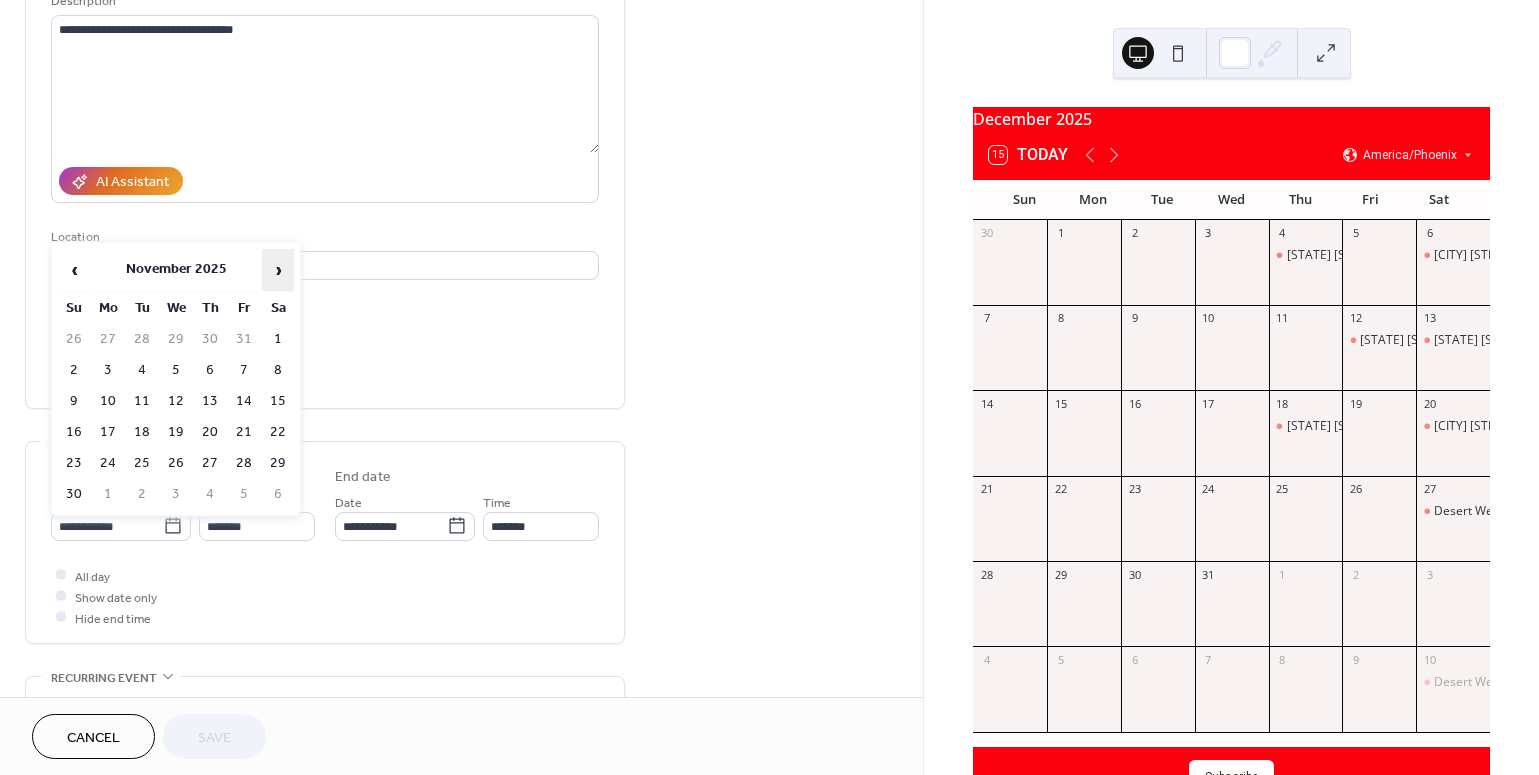 click on "›" at bounding box center (278, 270) 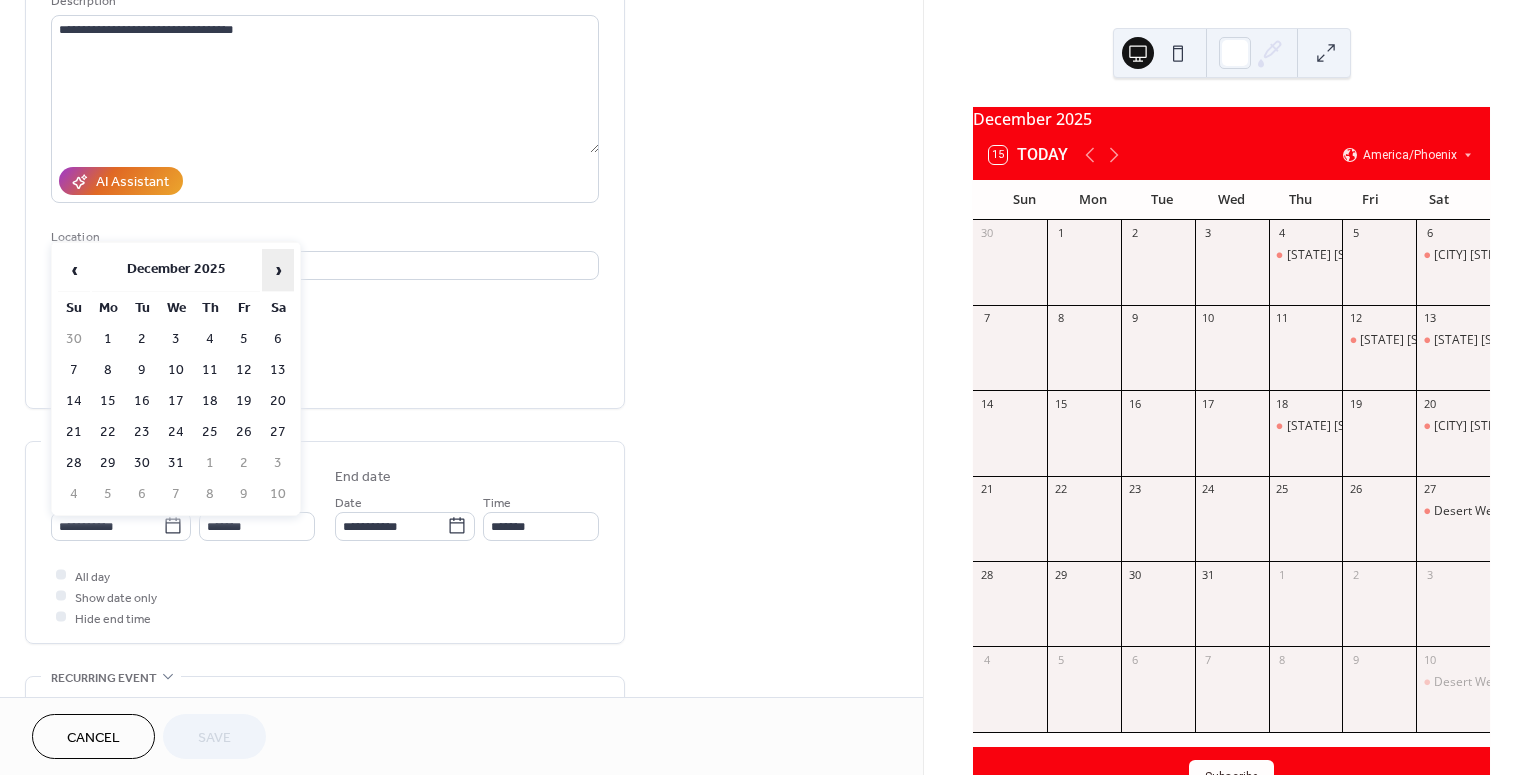 click on "›" at bounding box center (278, 270) 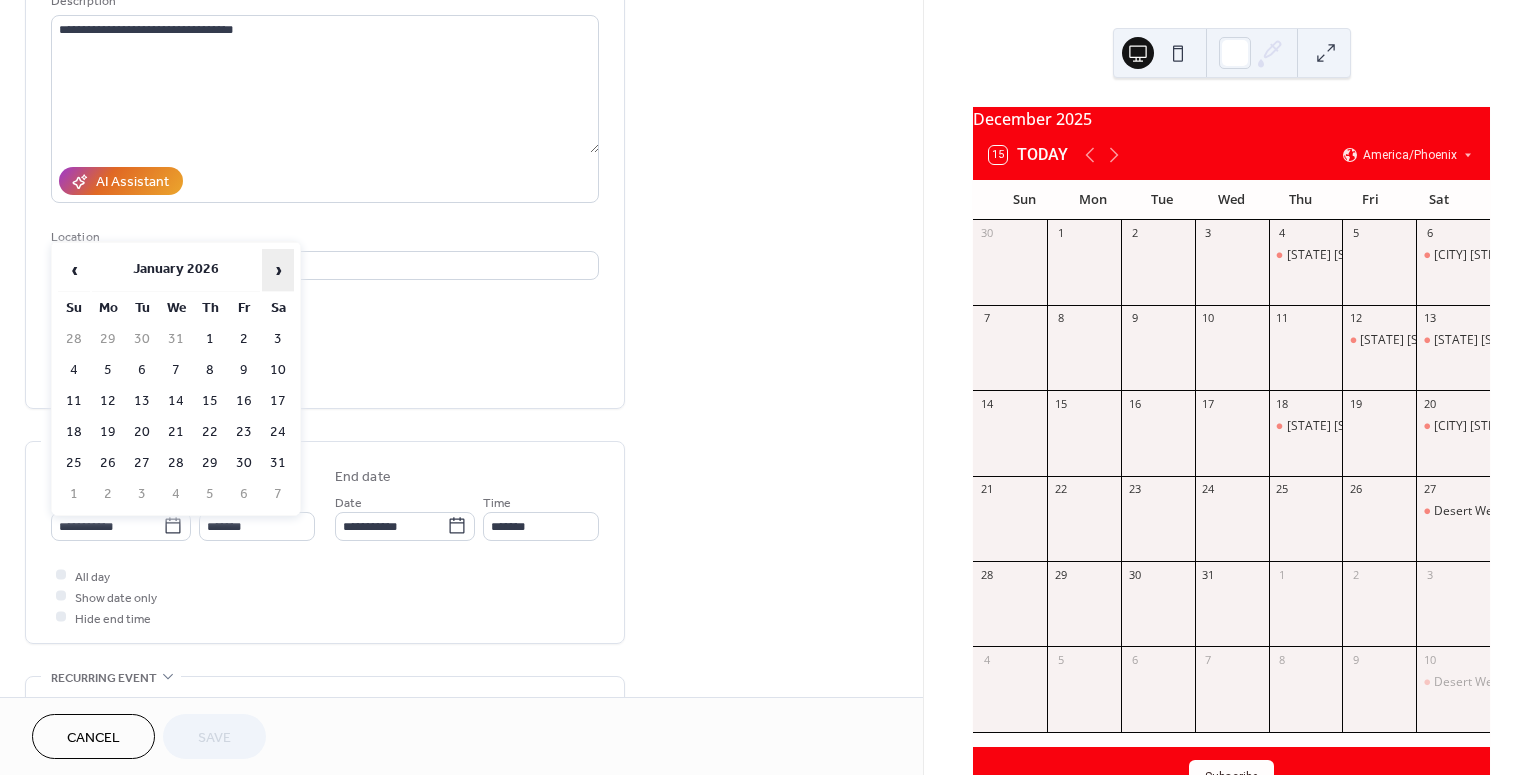 click on "›" at bounding box center (278, 270) 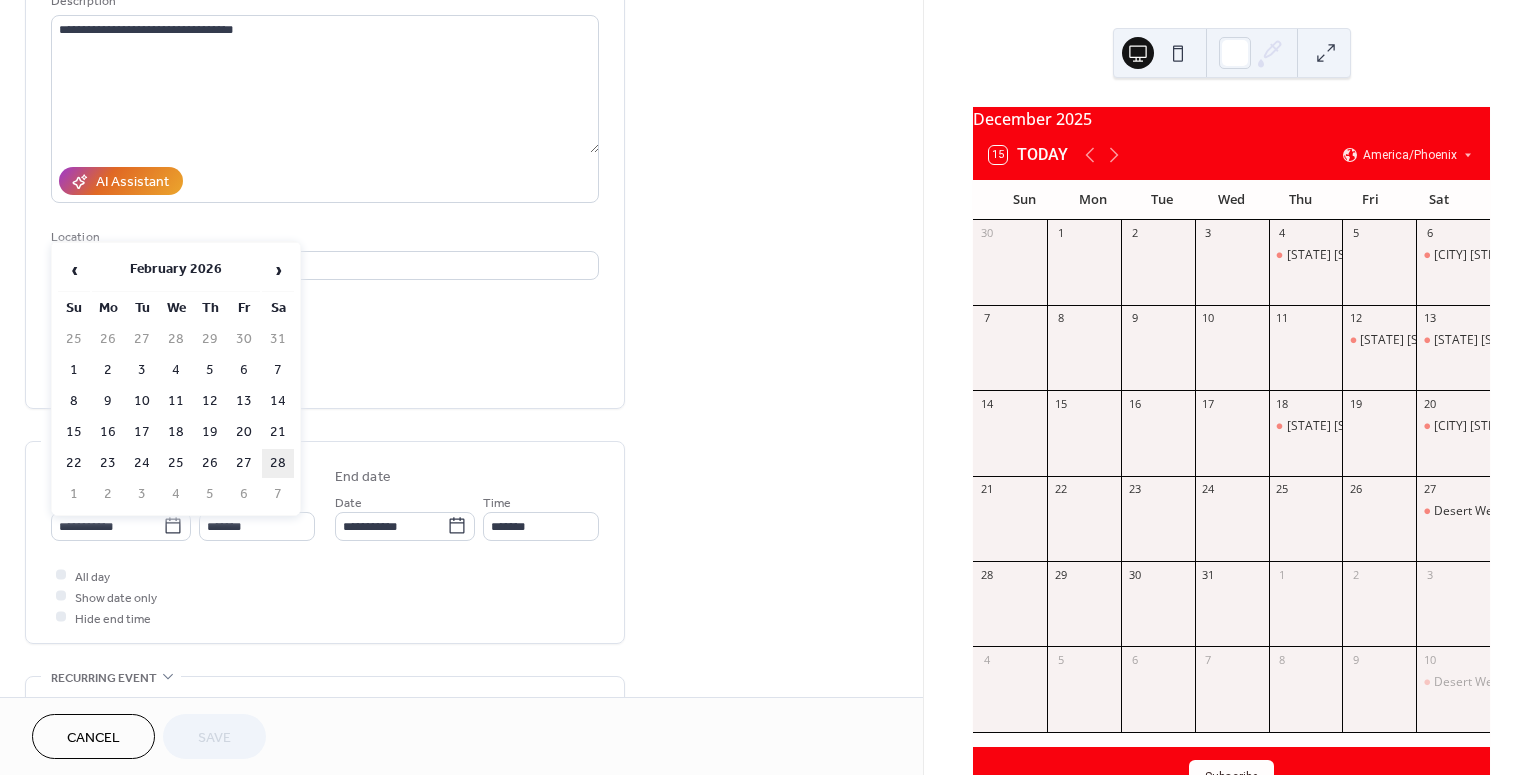 click on "28" at bounding box center [278, 463] 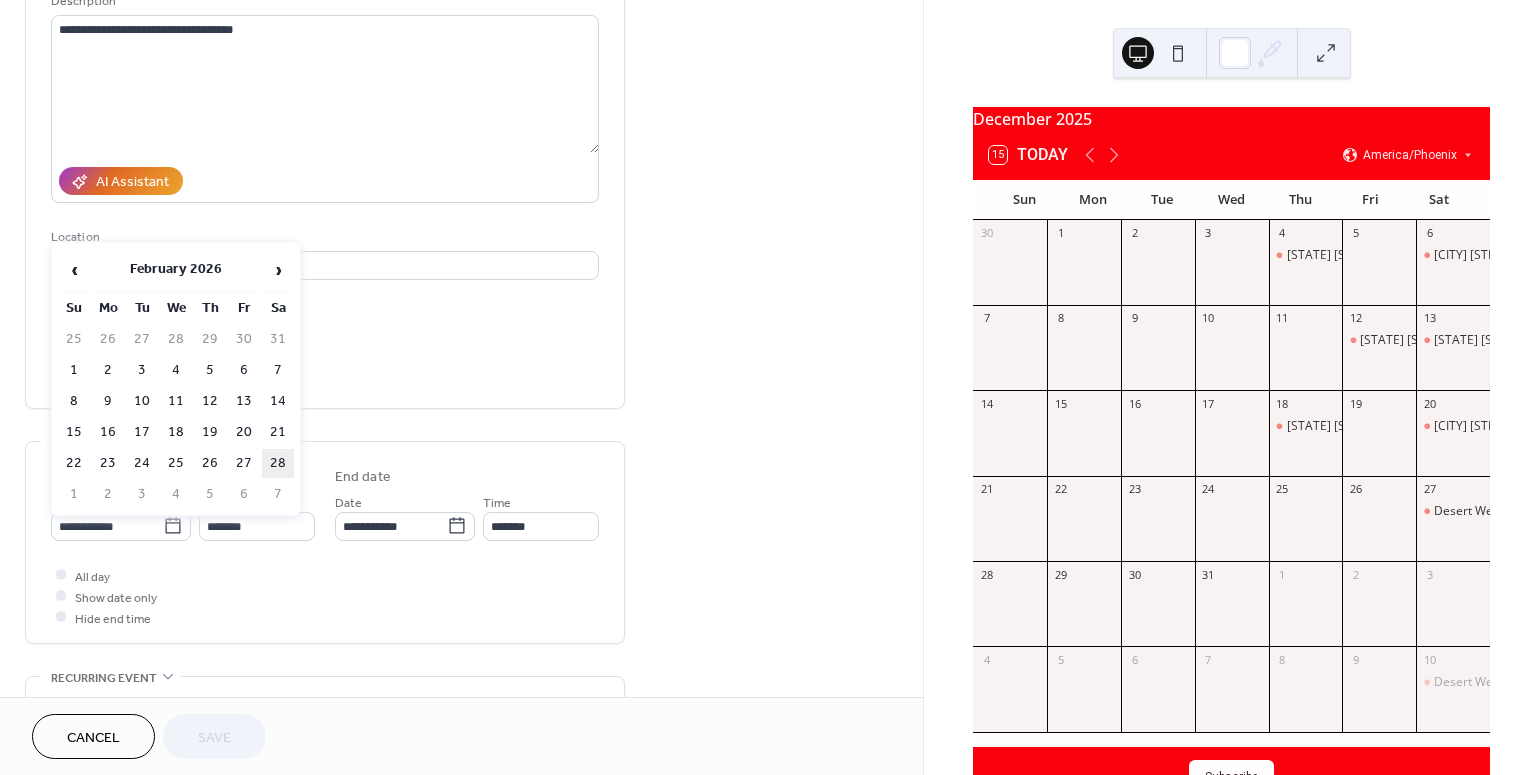 type on "**********" 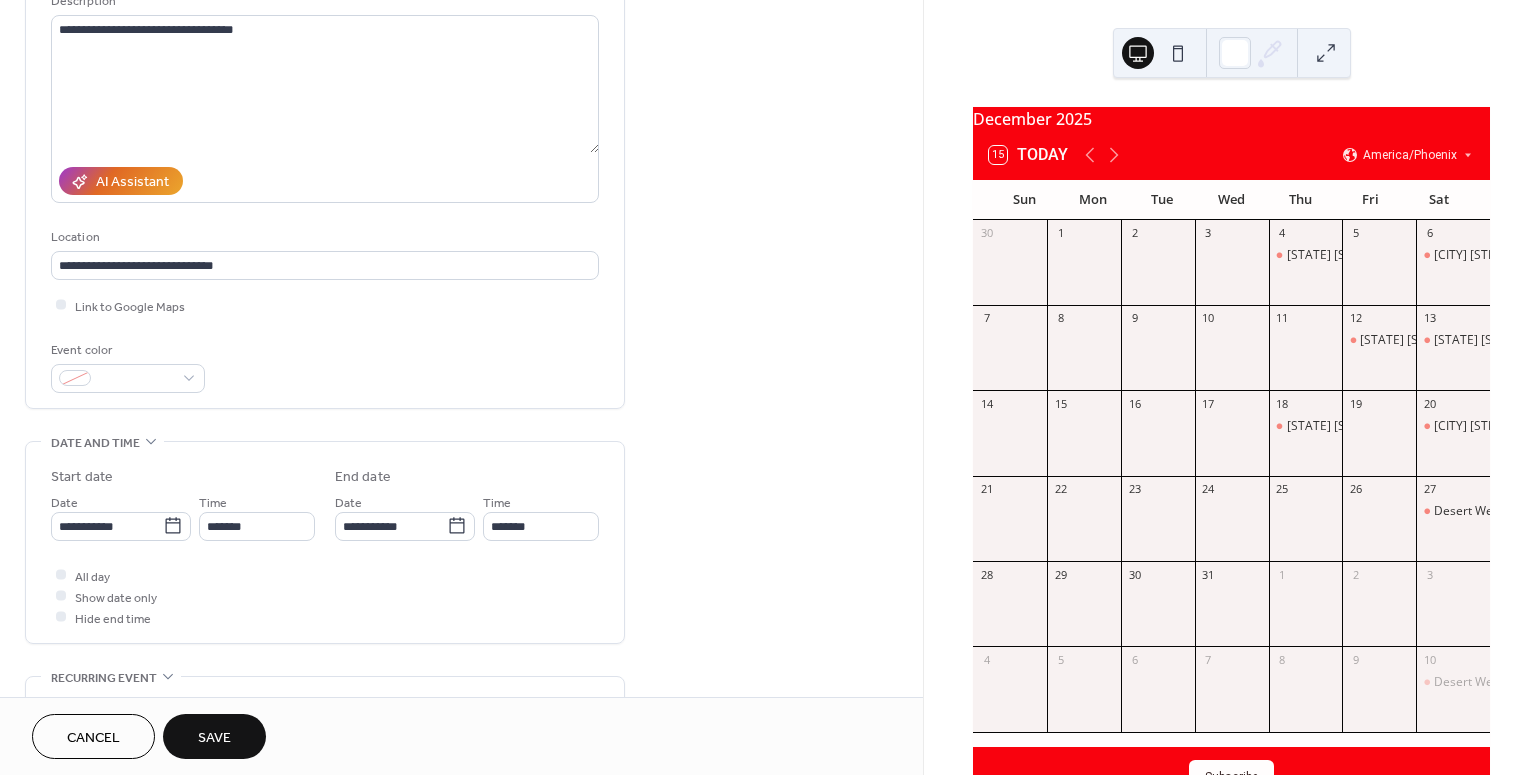 click on "Save" at bounding box center (214, 738) 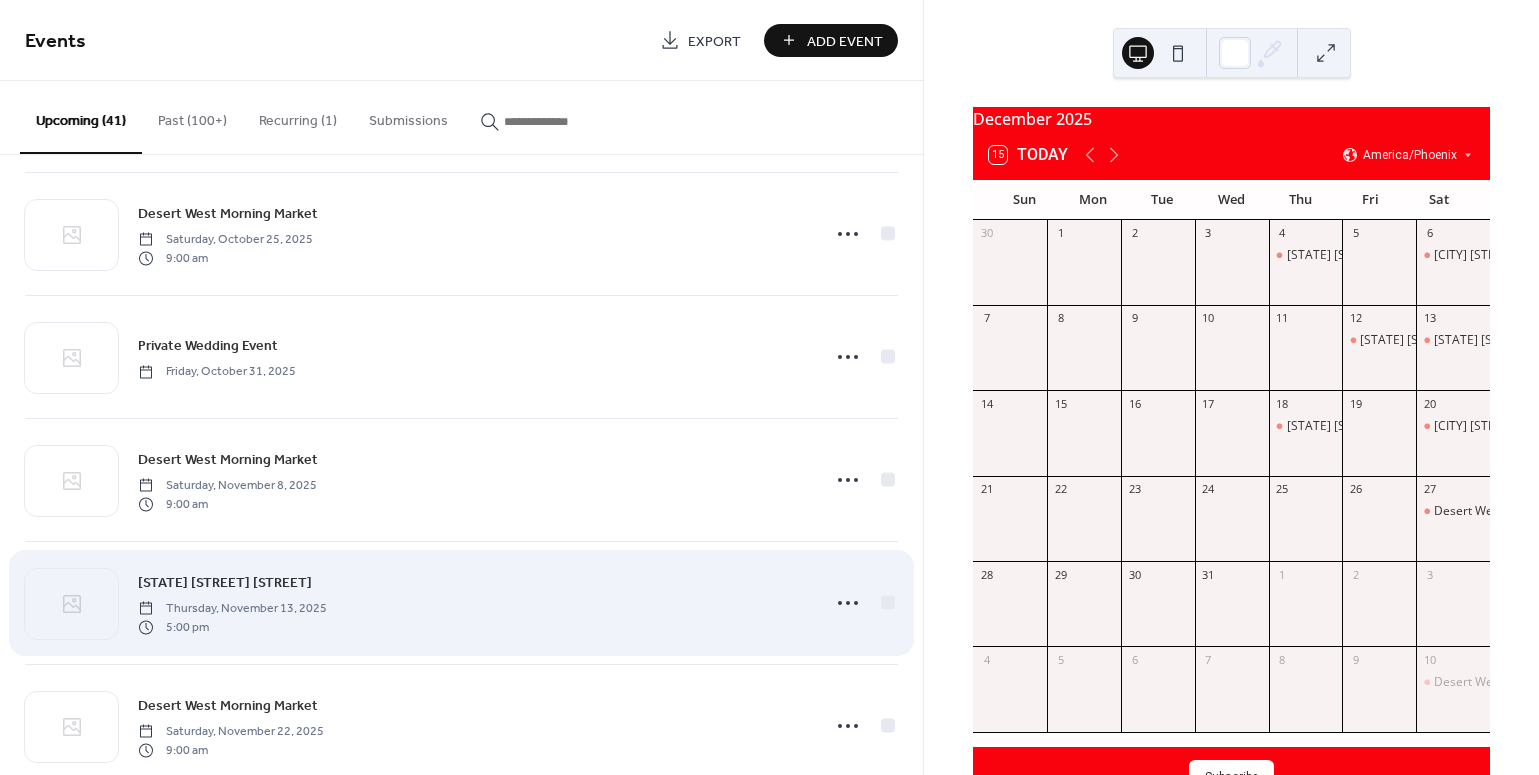 scroll, scrollTop: 2834, scrollLeft: 0, axis: vertical 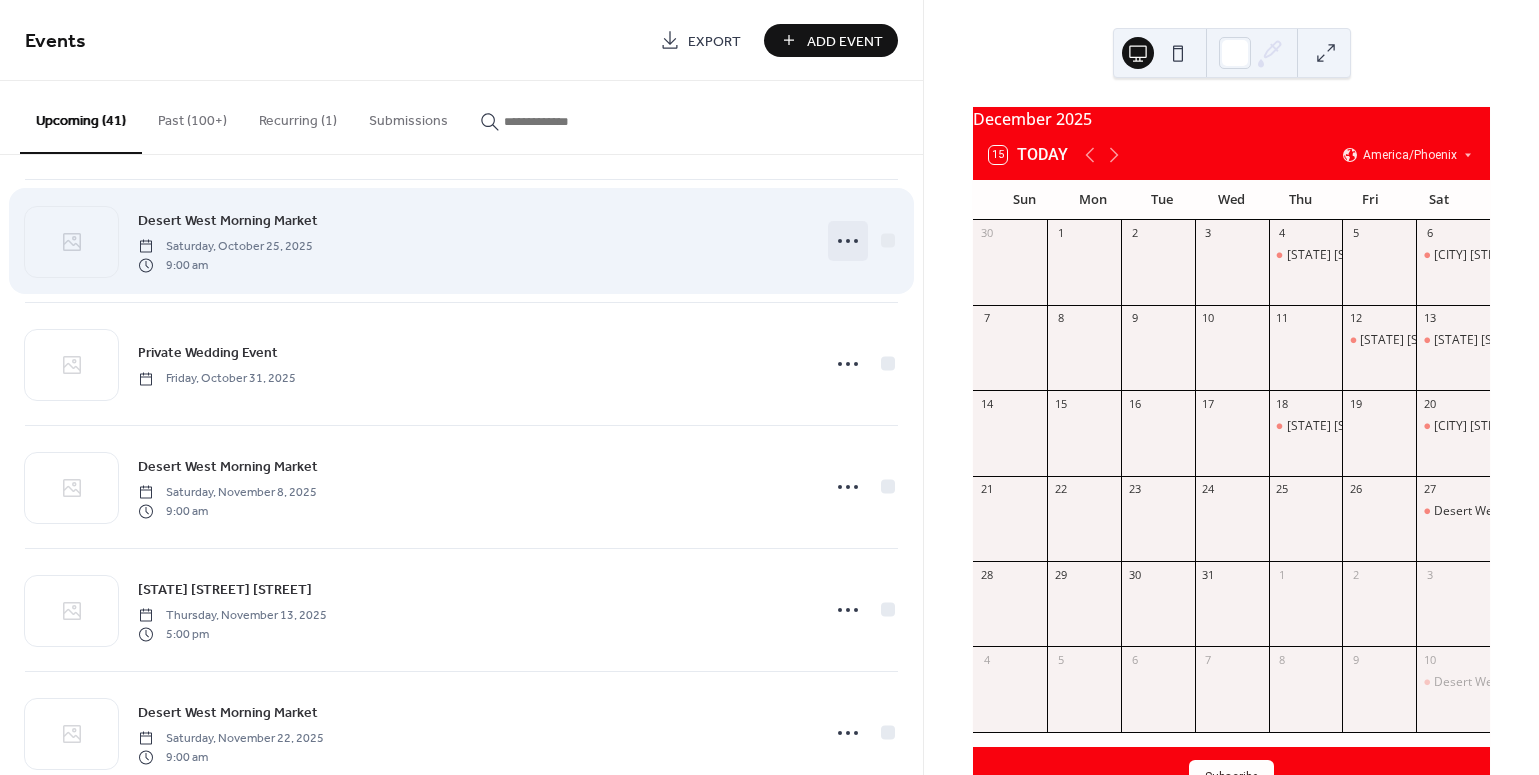 click 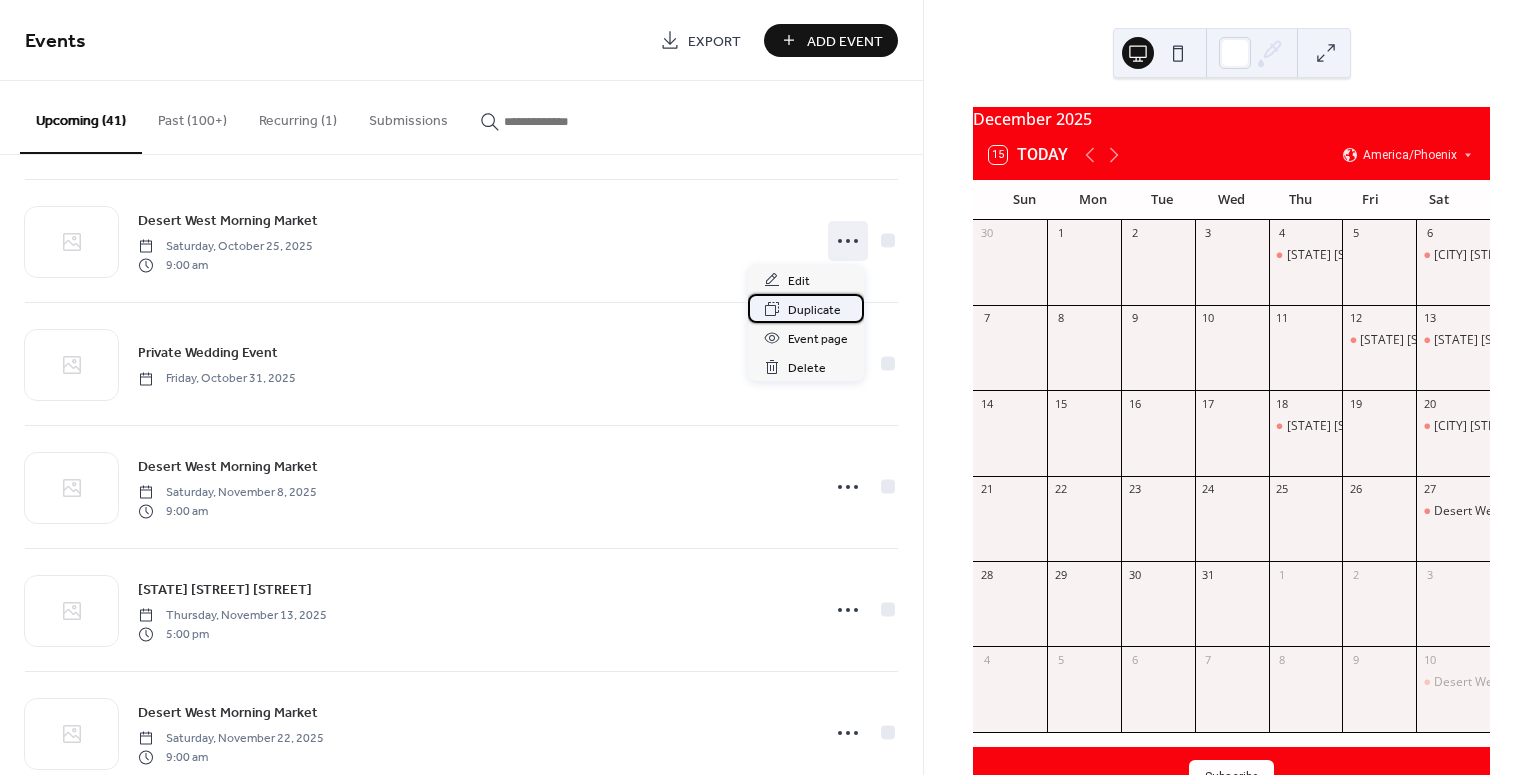 click on "Duplicate" at bounding box center [814, 310] 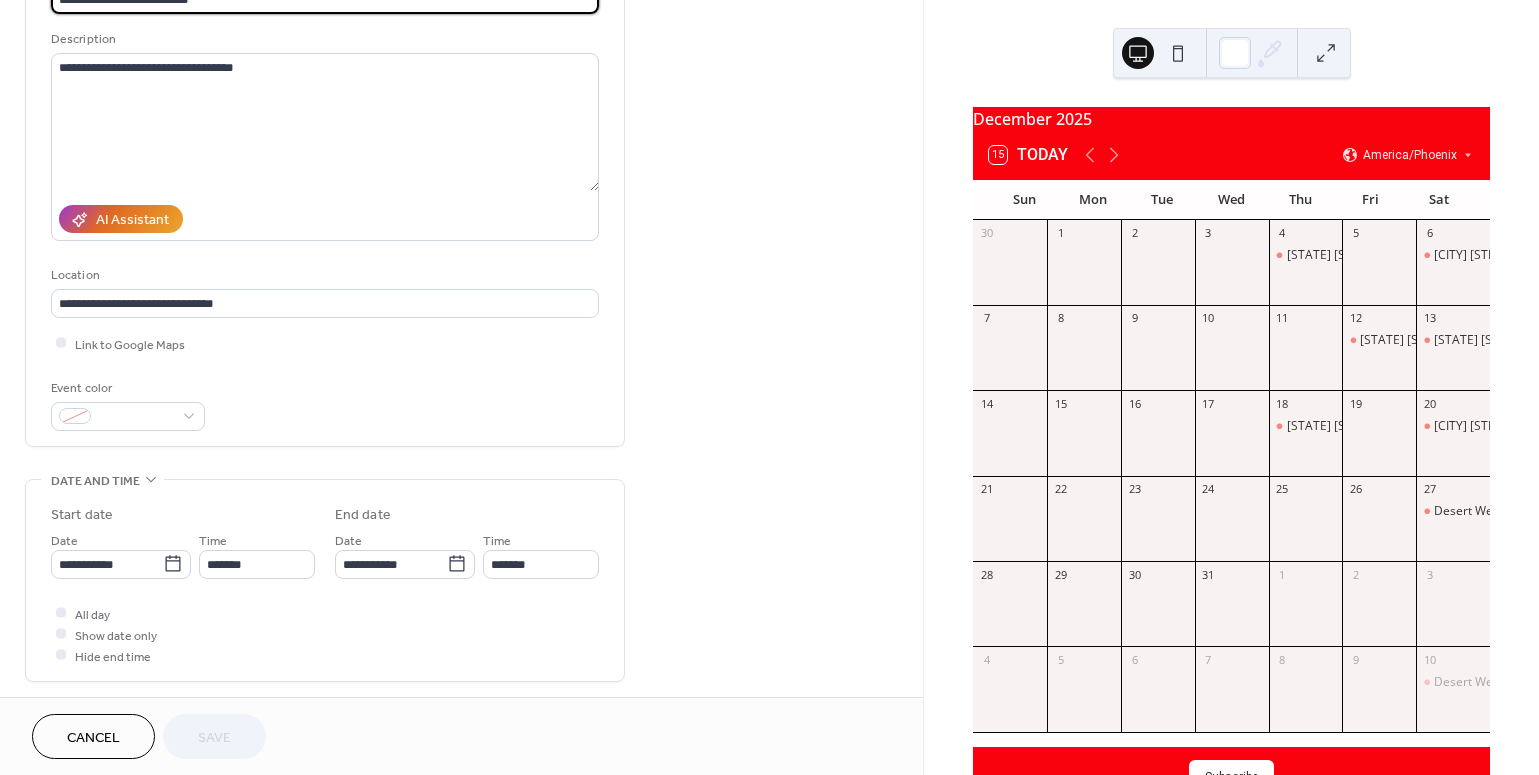 scroll, scrollTop: 177, scrollLeft: 0, axis: vertical 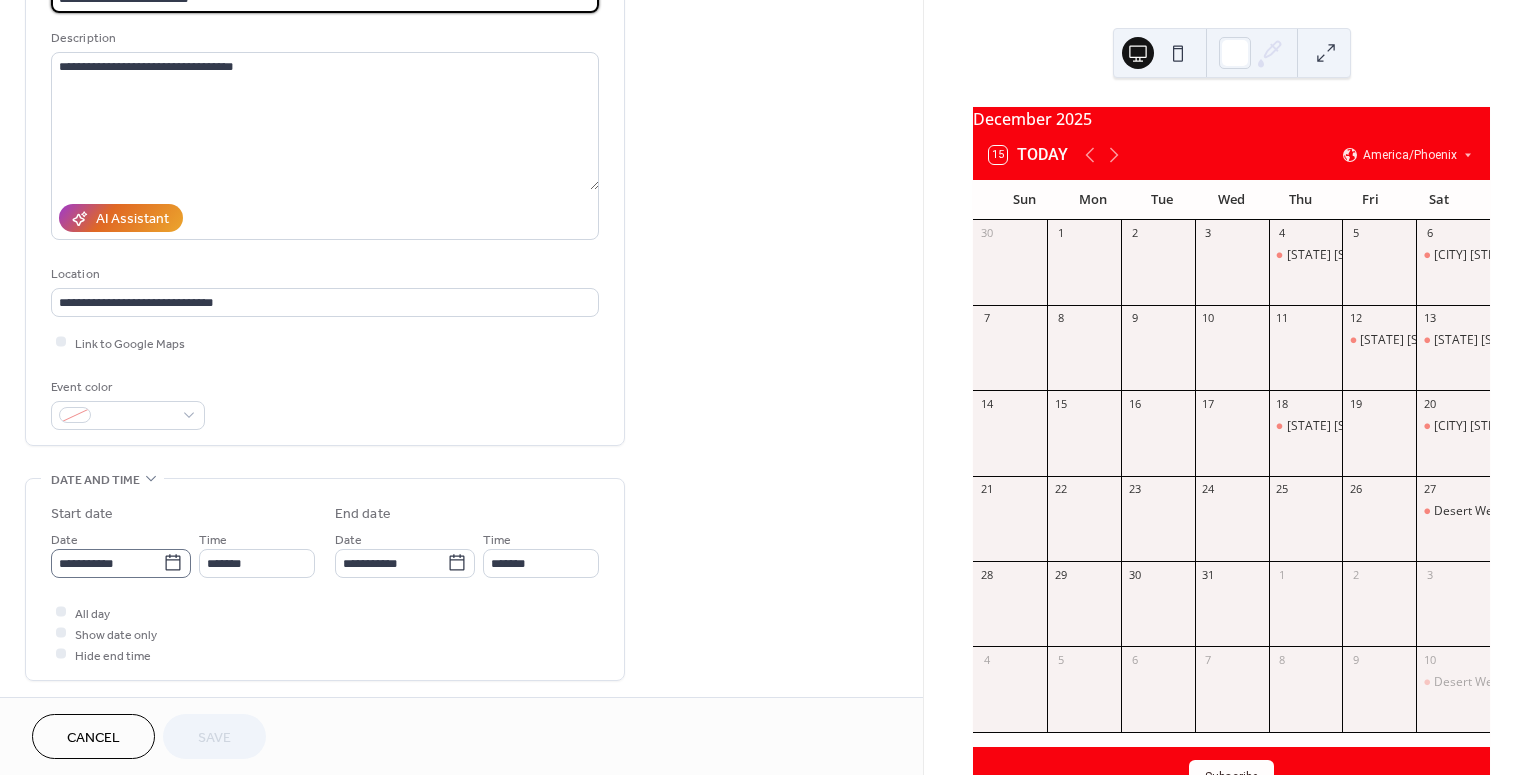 click 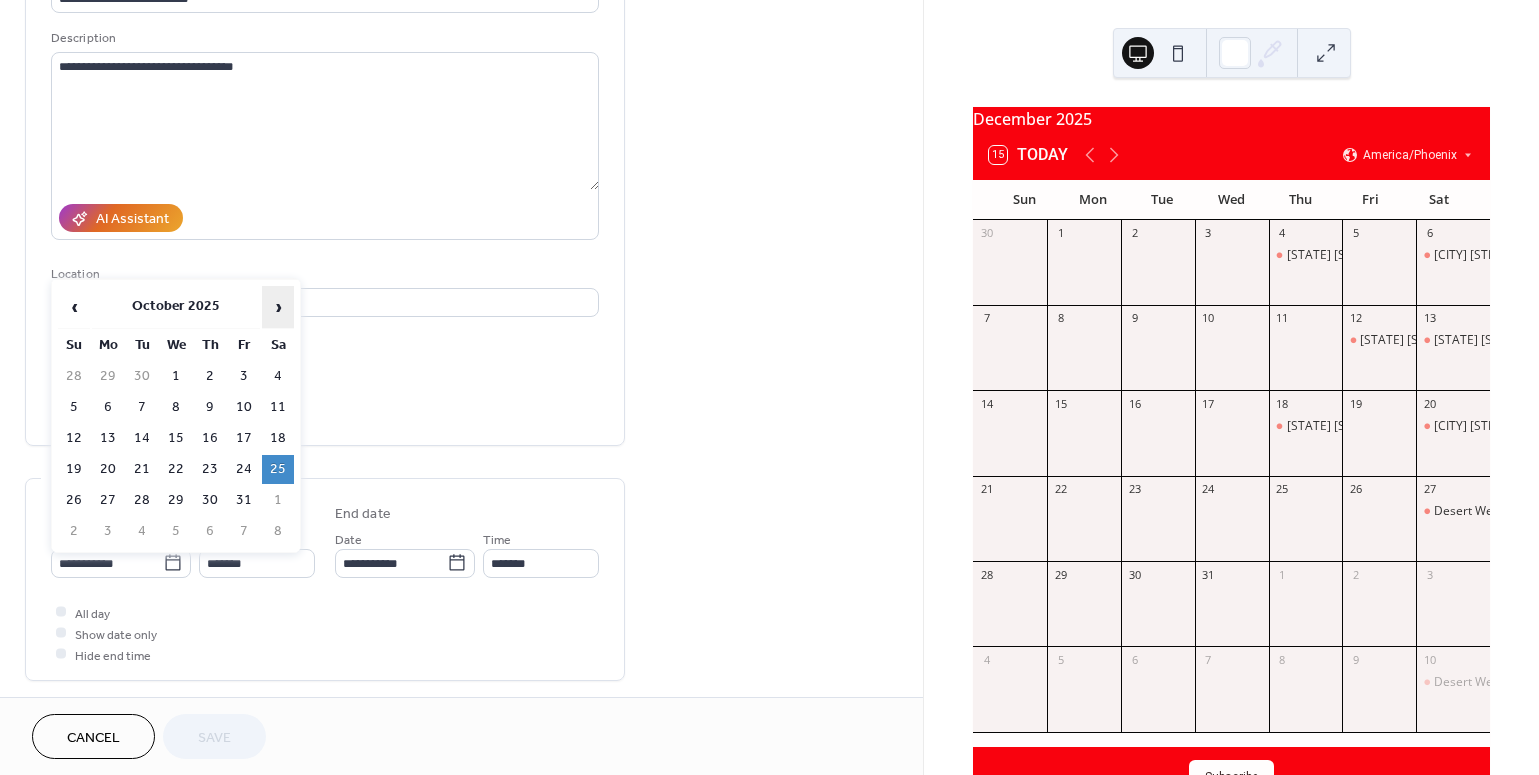 click on "›" at bounding box center [278, 307] 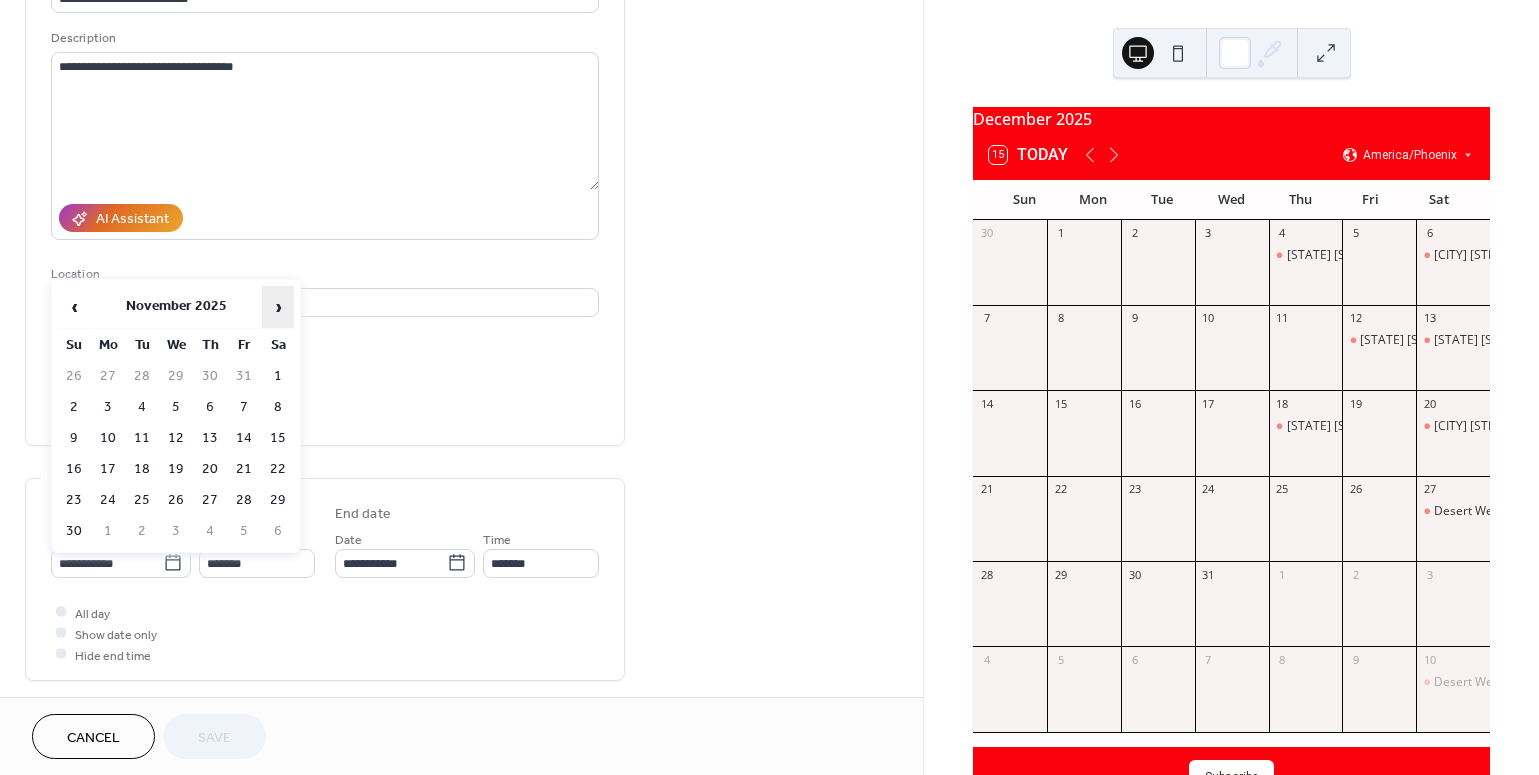click on "›" at bounding box center [278, 307] 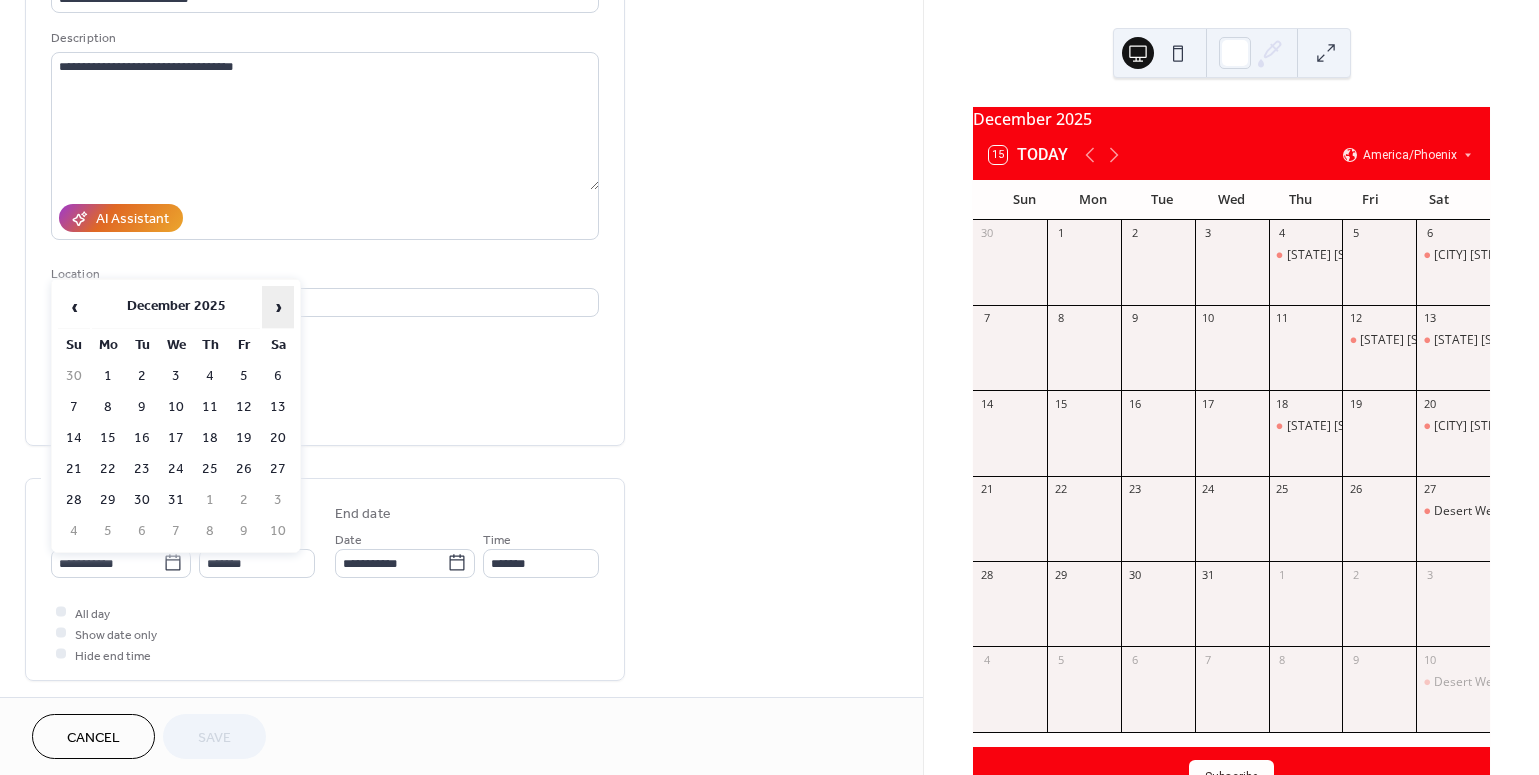 click on "›" at bounding box center (278, 307) 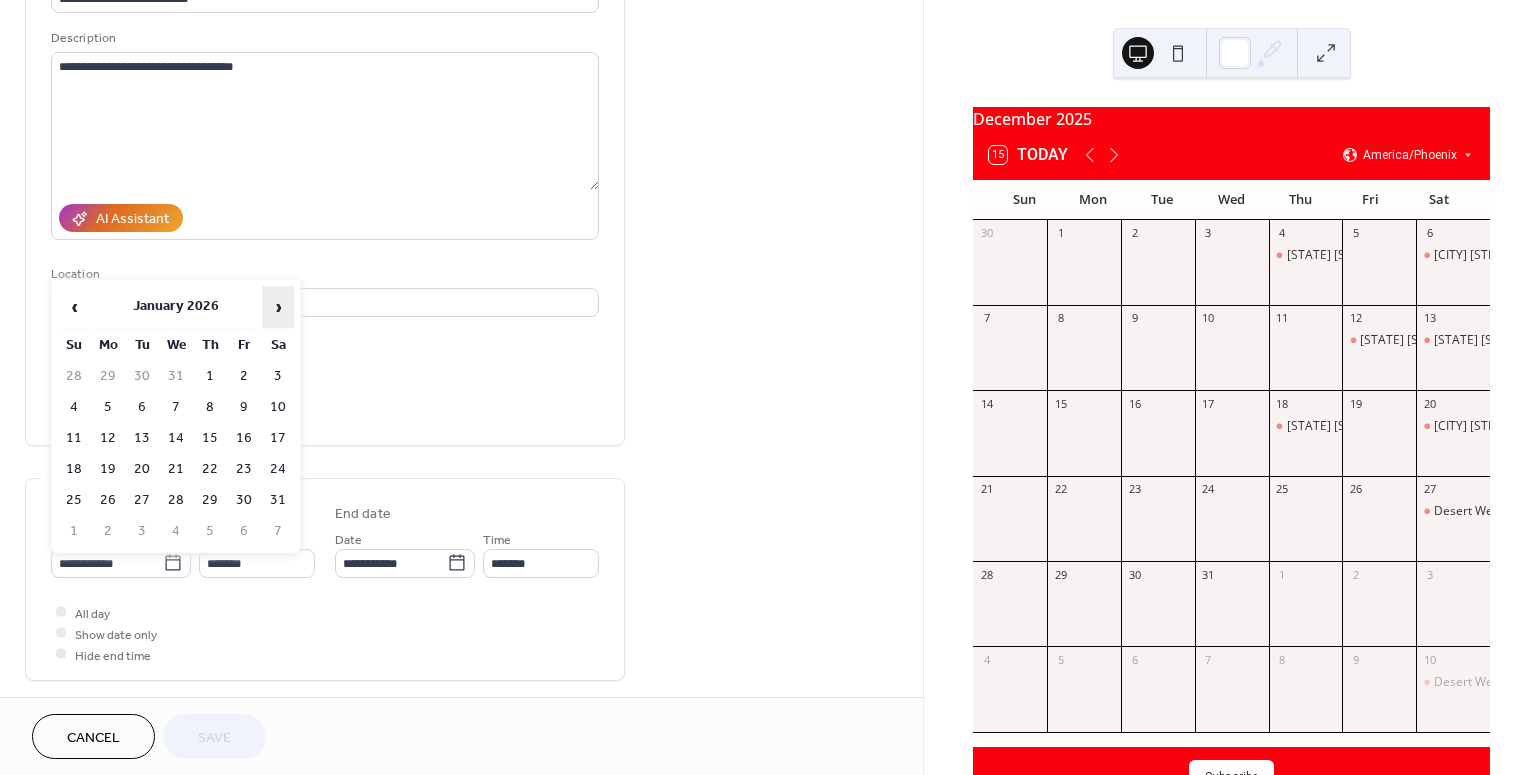 click on "›" at bounding box center [278, 307] 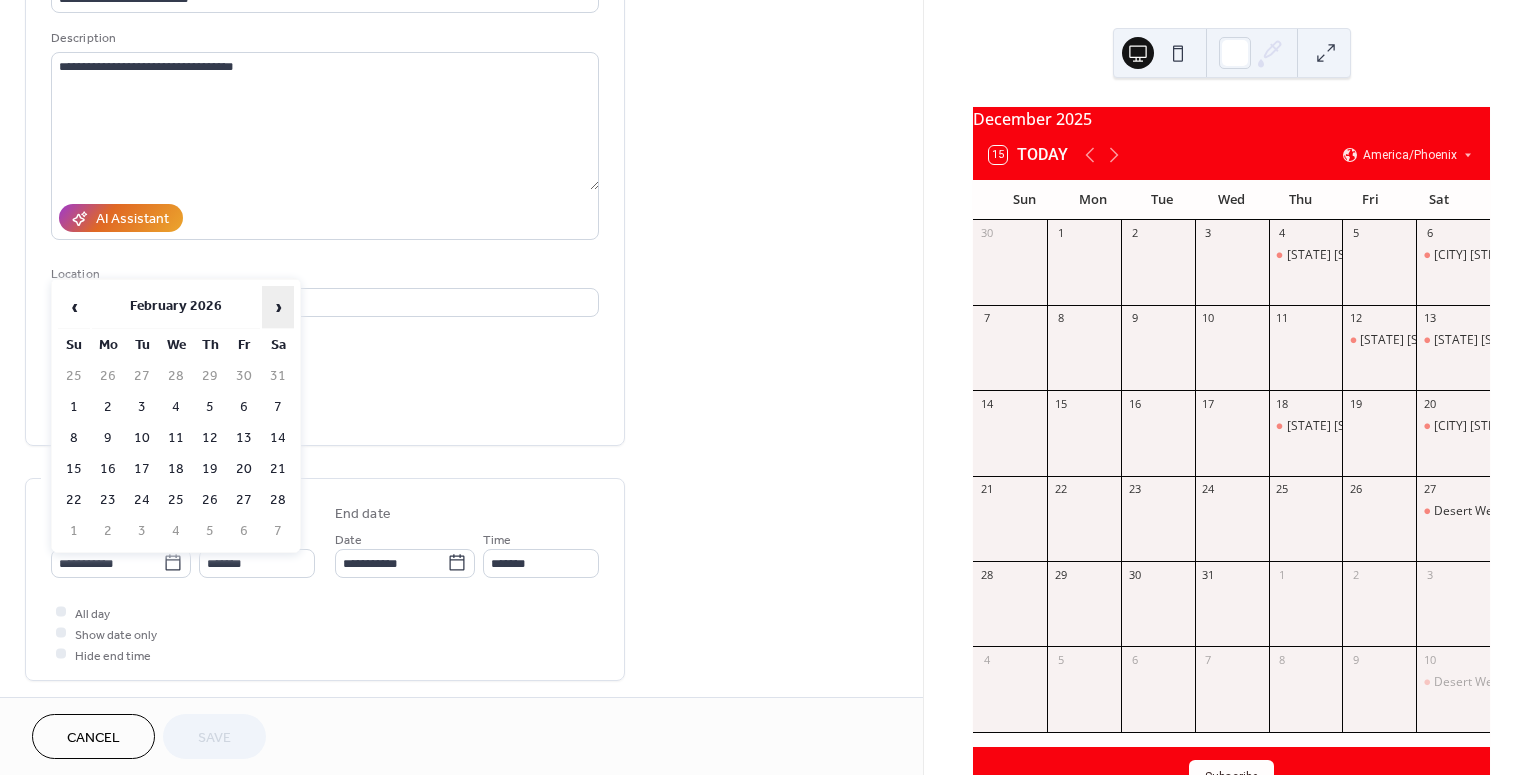 click on "›" at bounding box center [278, 307] 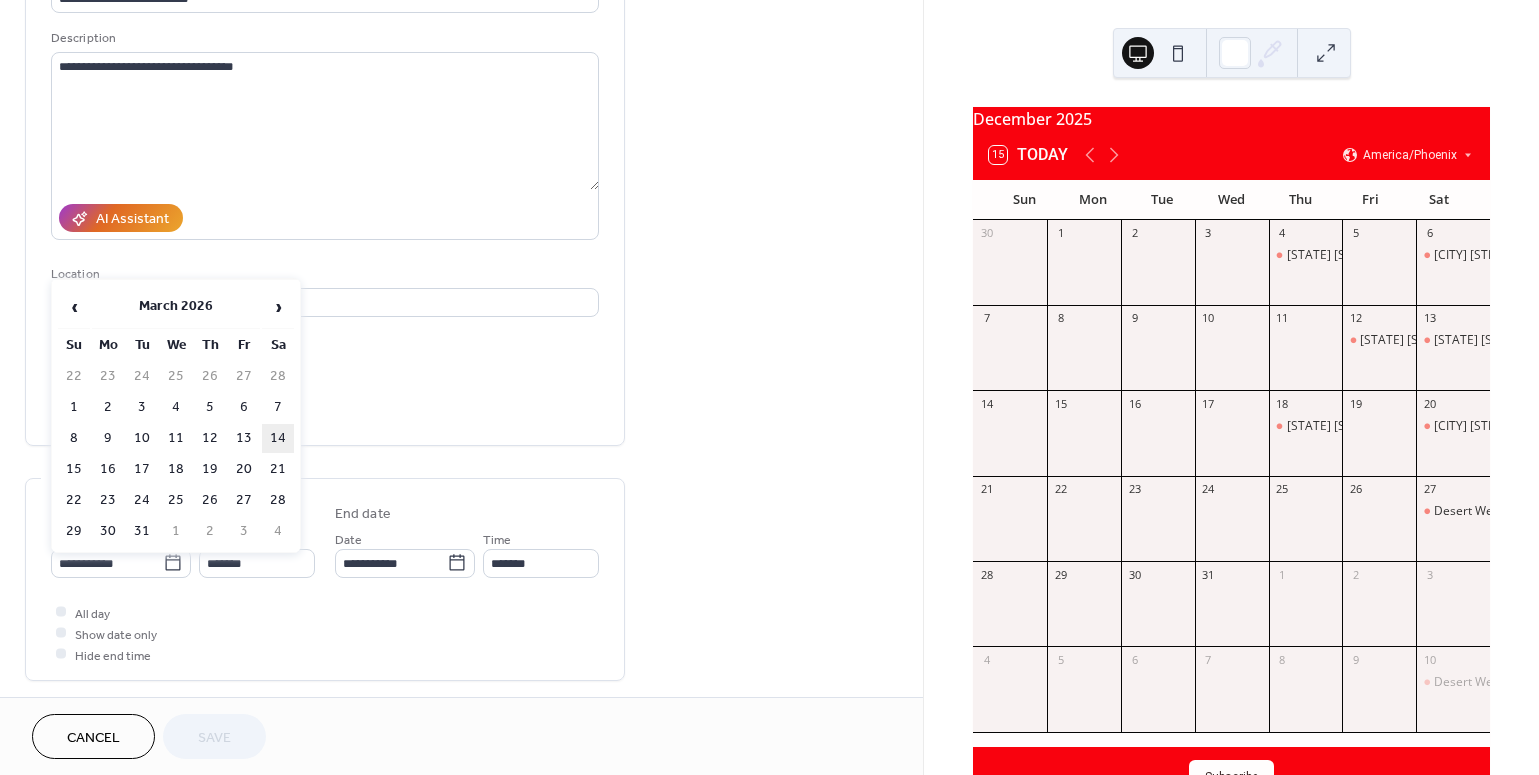 click on "14" at bounding box center [278, 438] 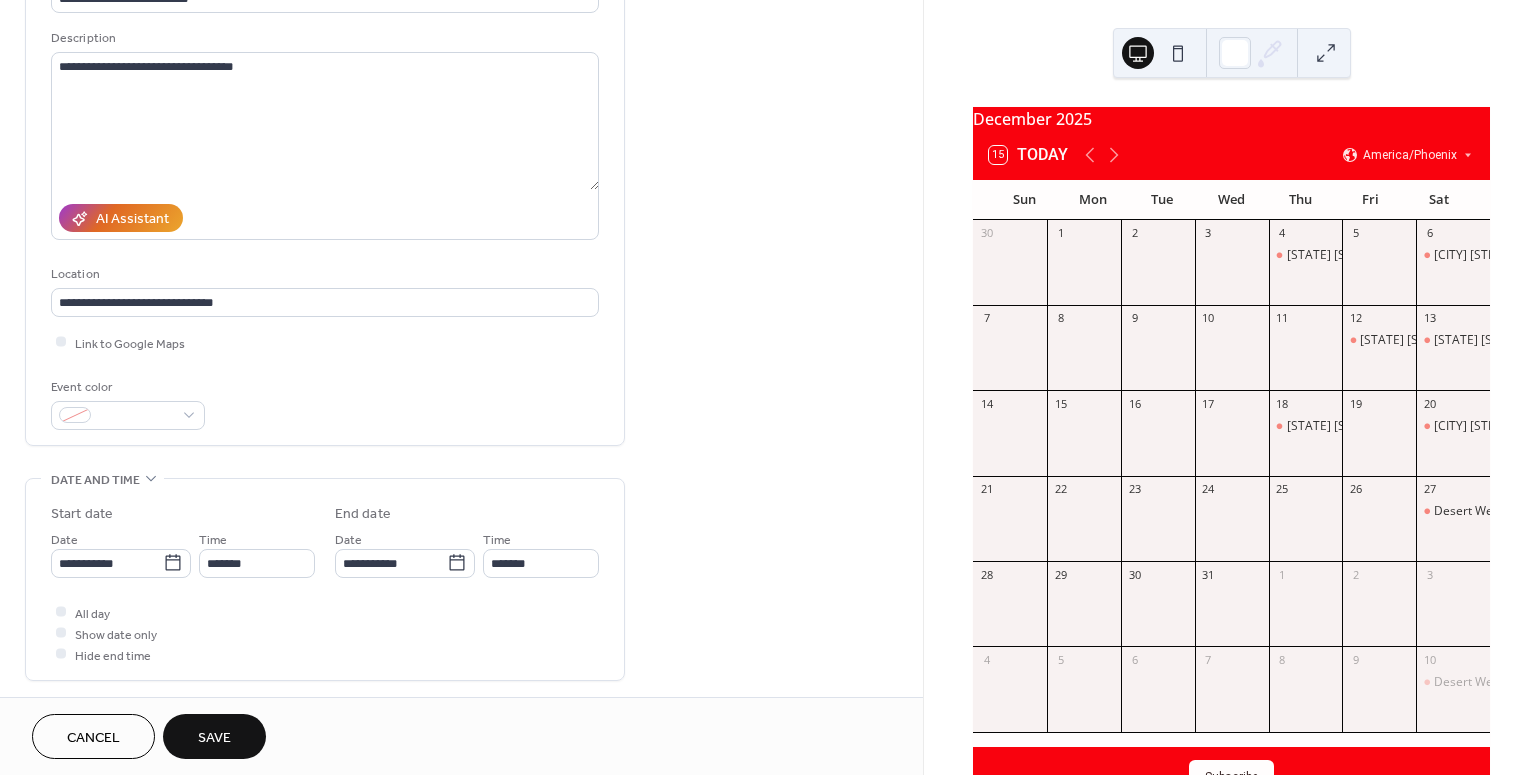 type on "**********" 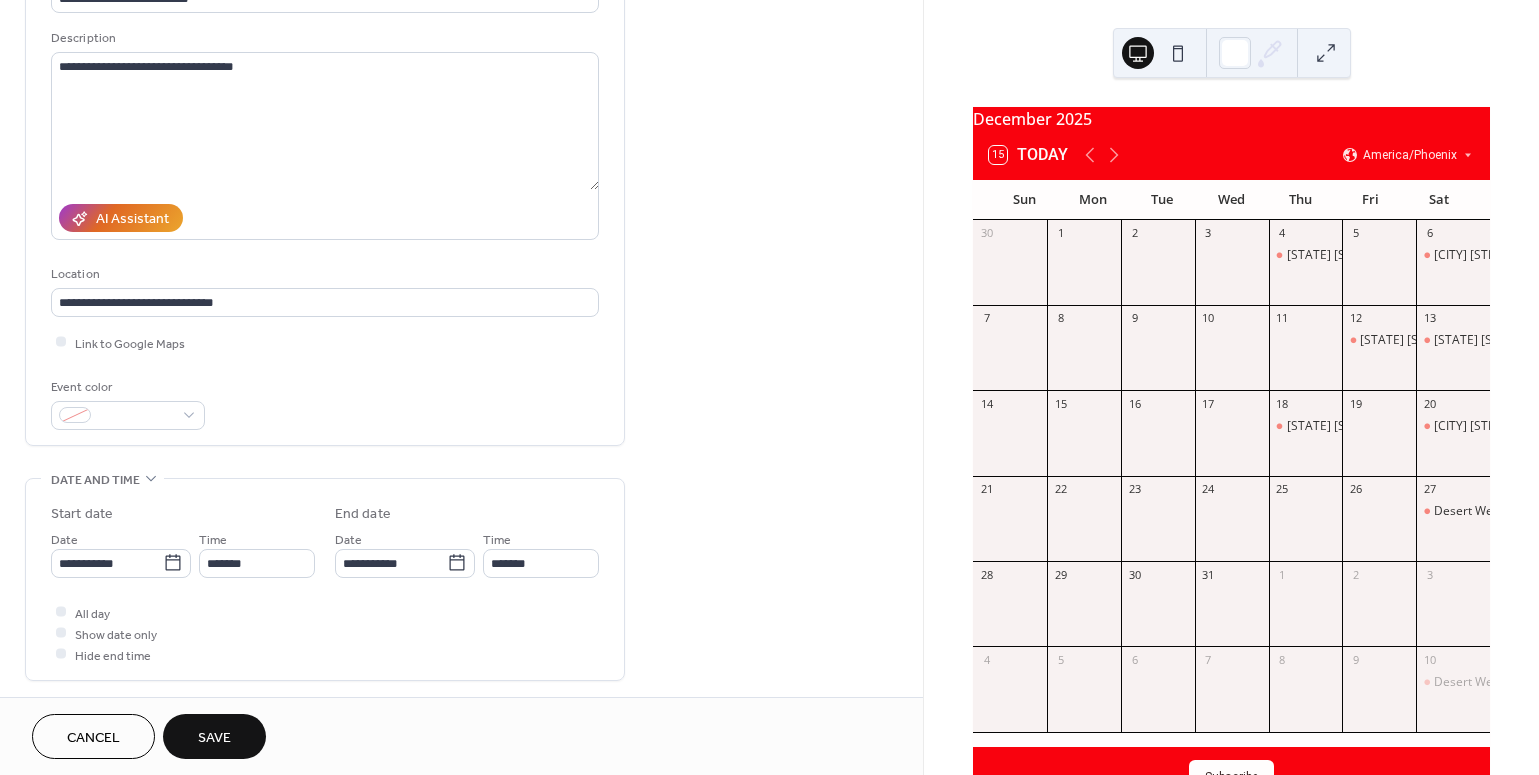 type on "**********" 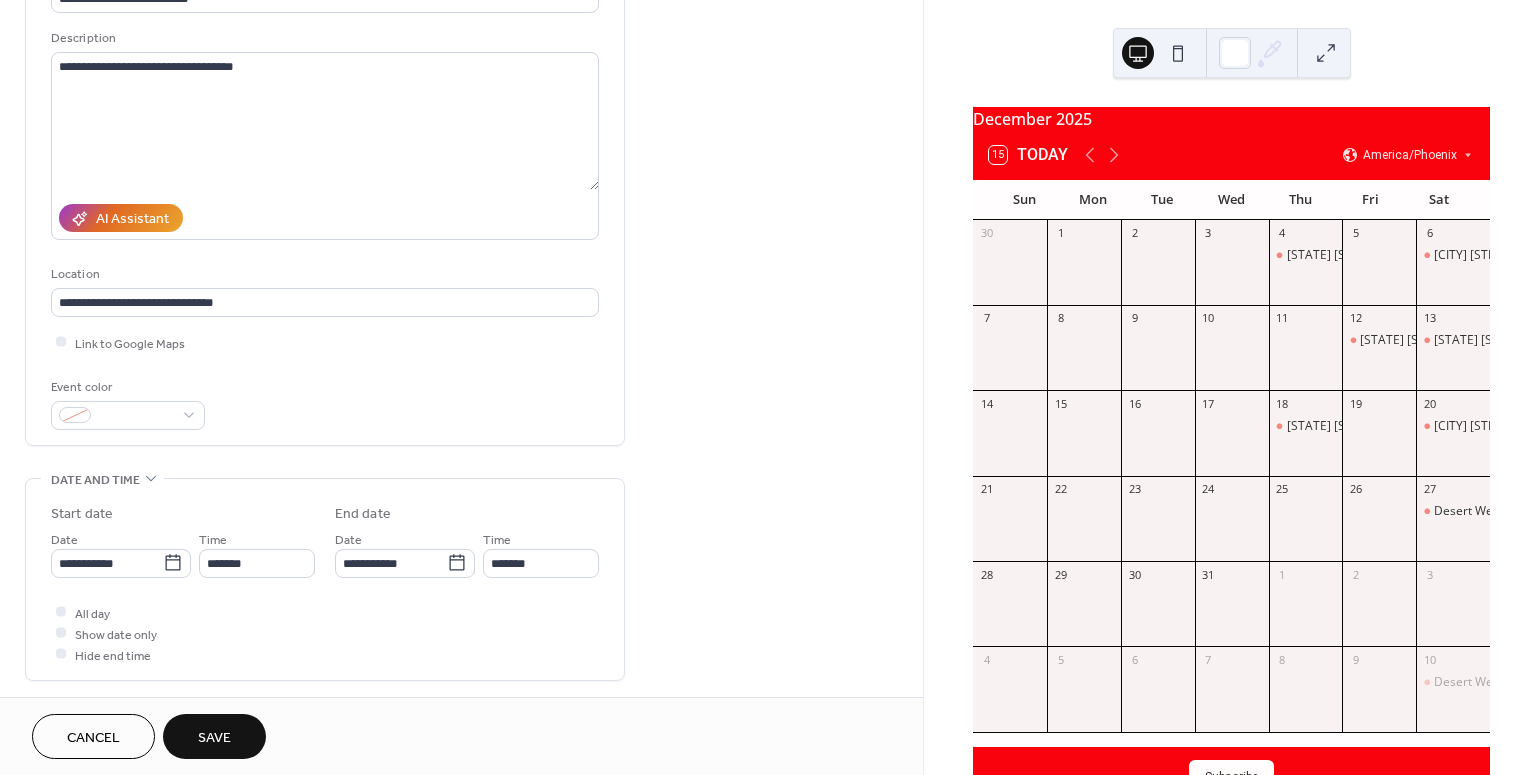 click on "Save" at bounding box center [214, 738] 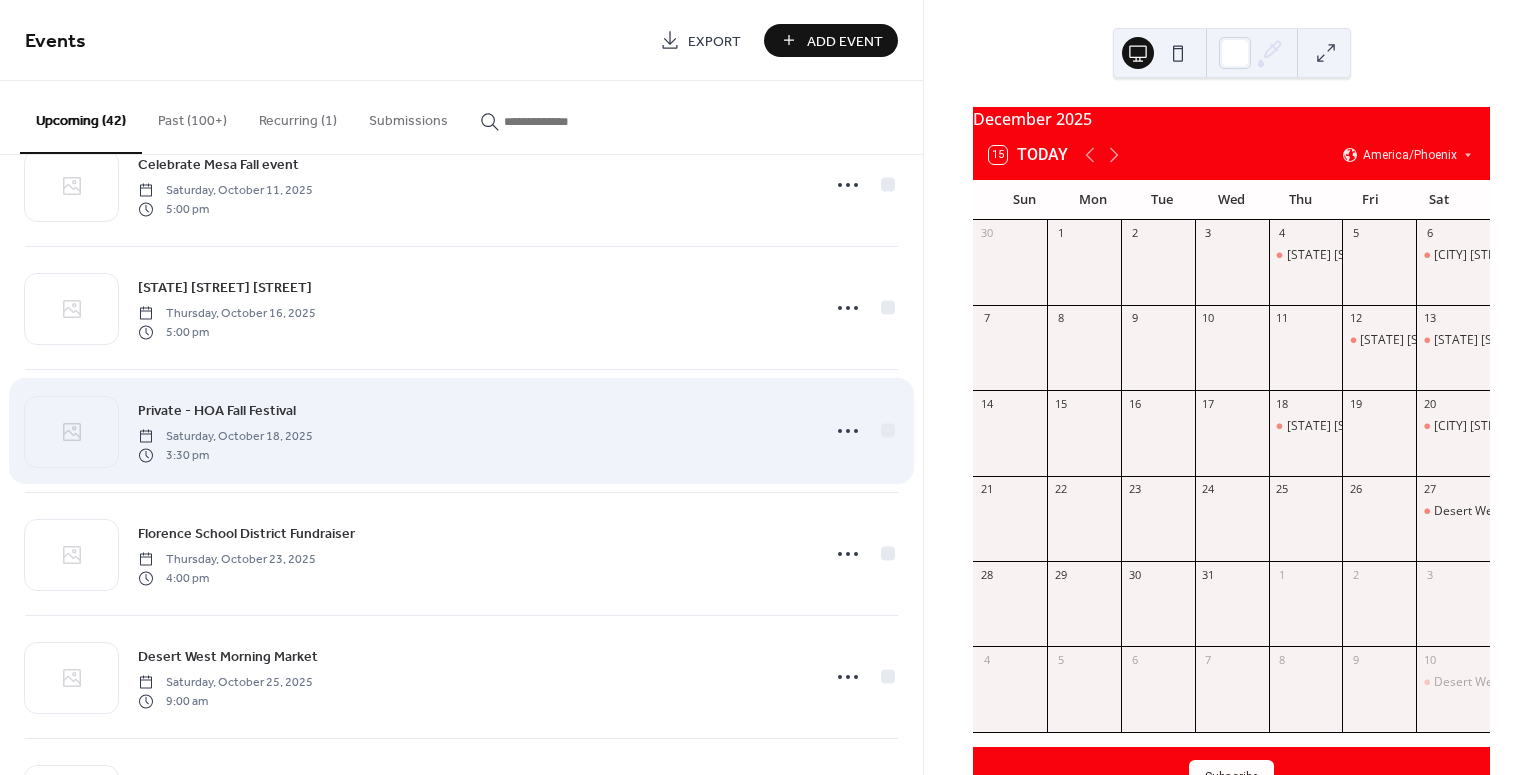 scroll, scrollTop: 2403, scrollLeft: 0, axis: vertical 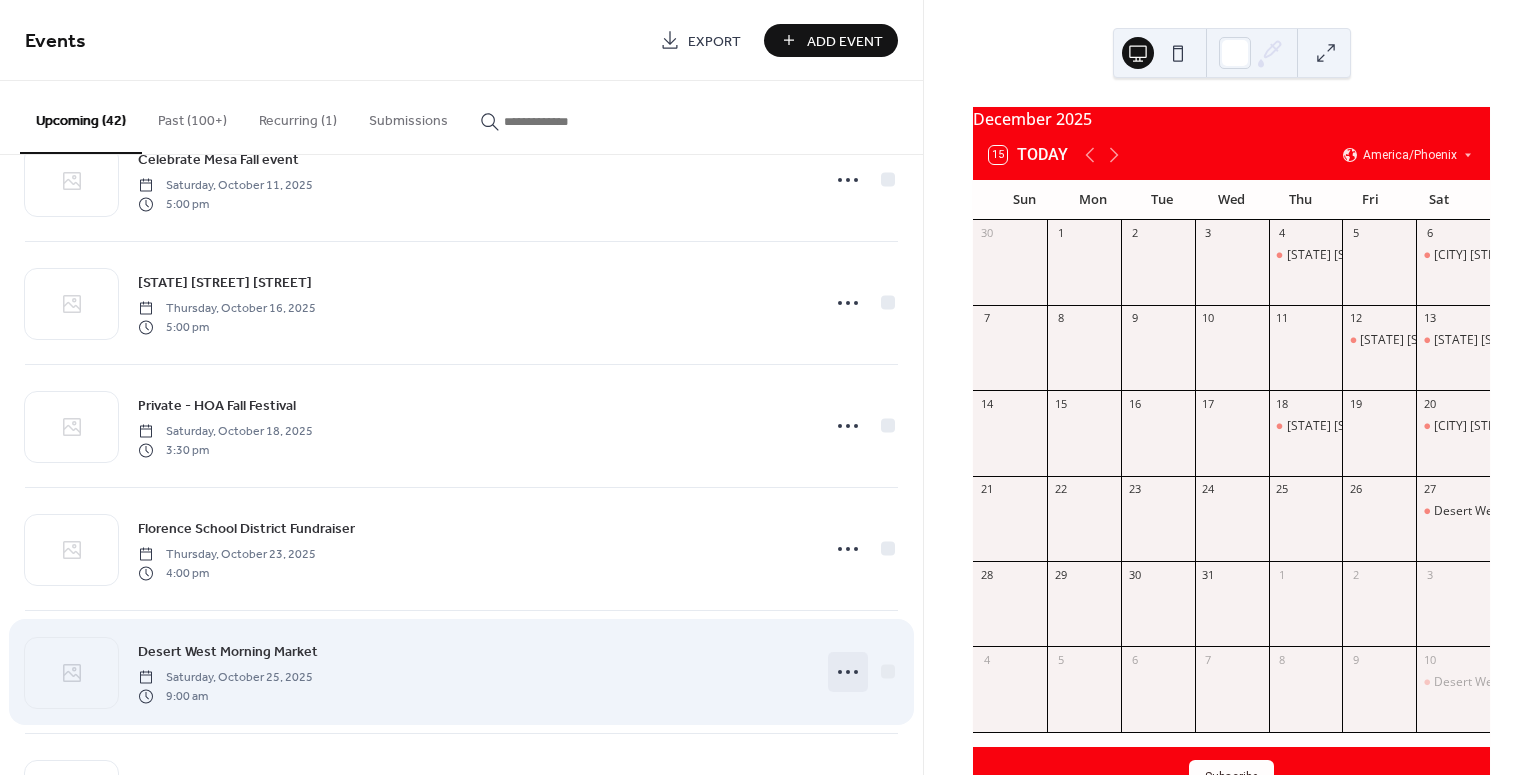 click 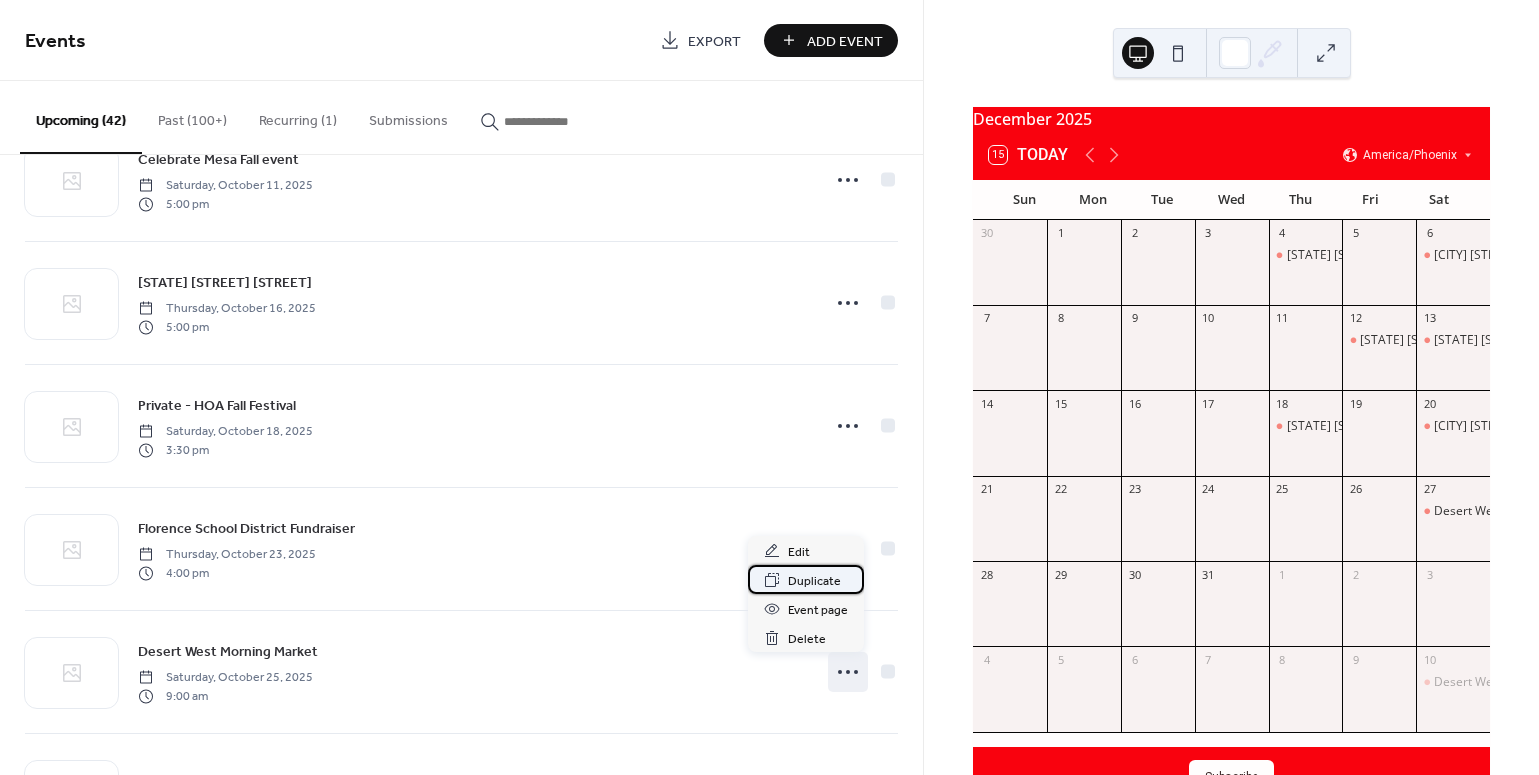 click on "Duplicate" at bounding box center [814, 581] 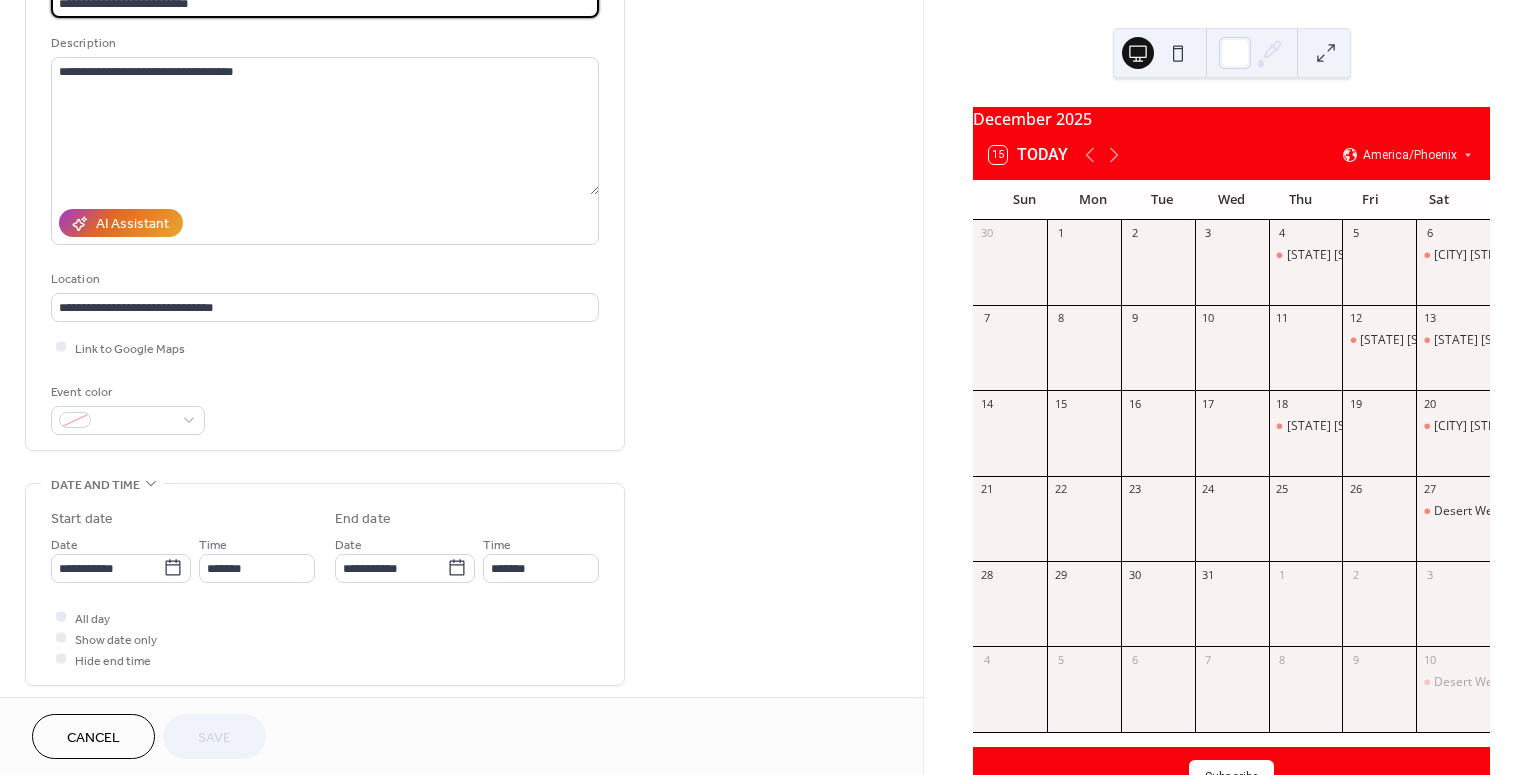 scroll, scrollTop: 174, scrollLeft: 0, axis: vertical 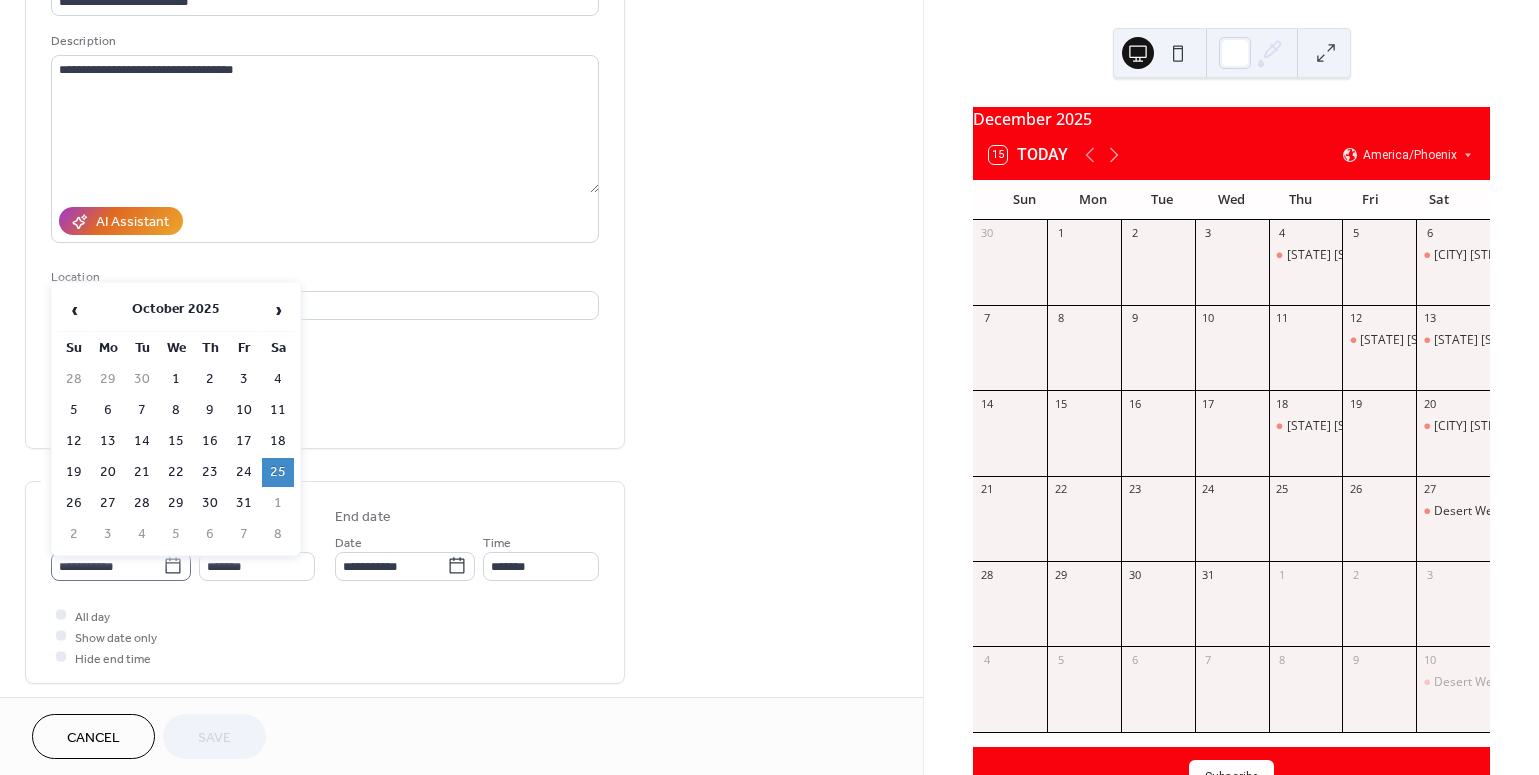 click 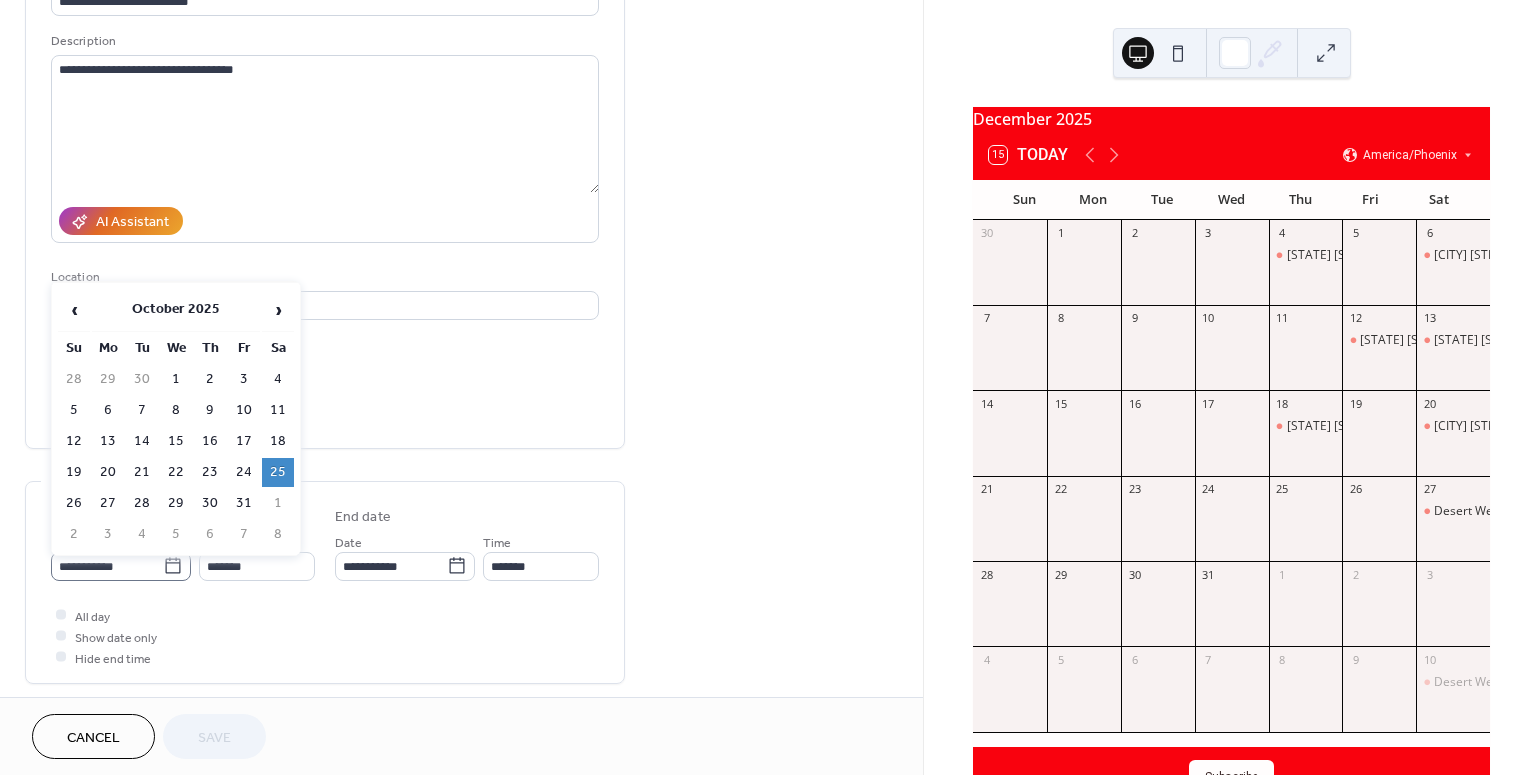 click on "**********" at bounding box center [107, 566] 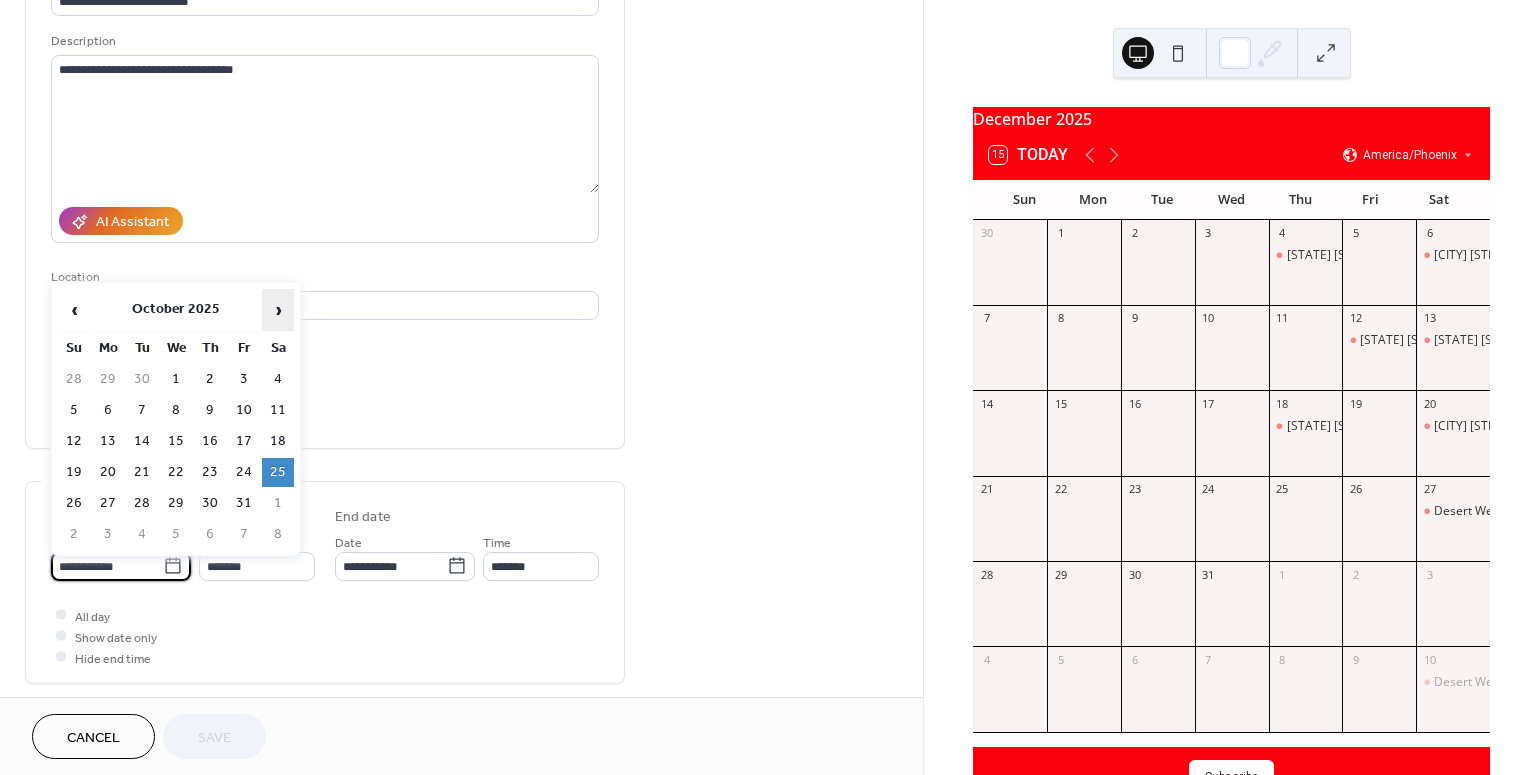 click on "›" at bounding box center [278, 310] 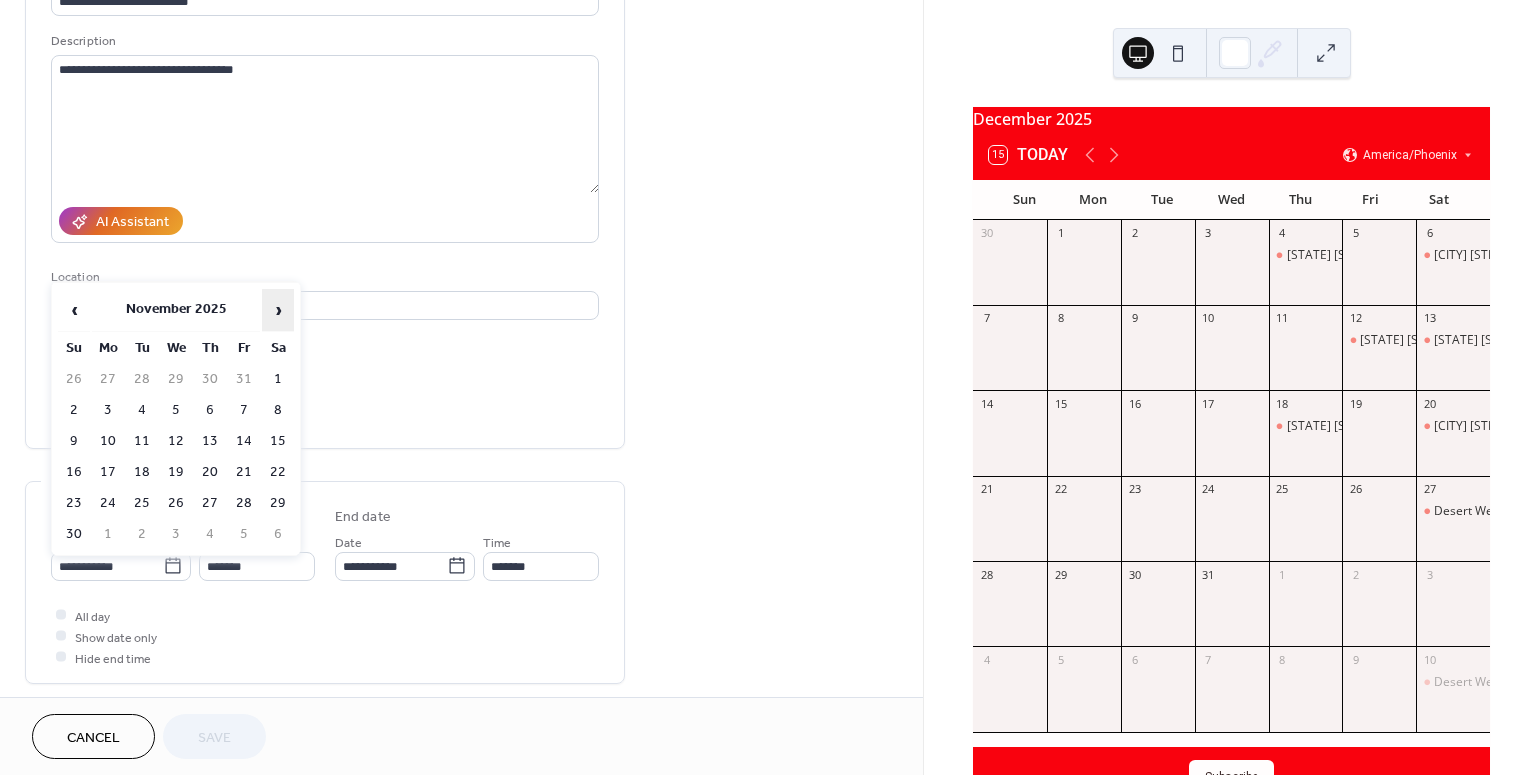 click on "›" at bounding box center [278, 310] 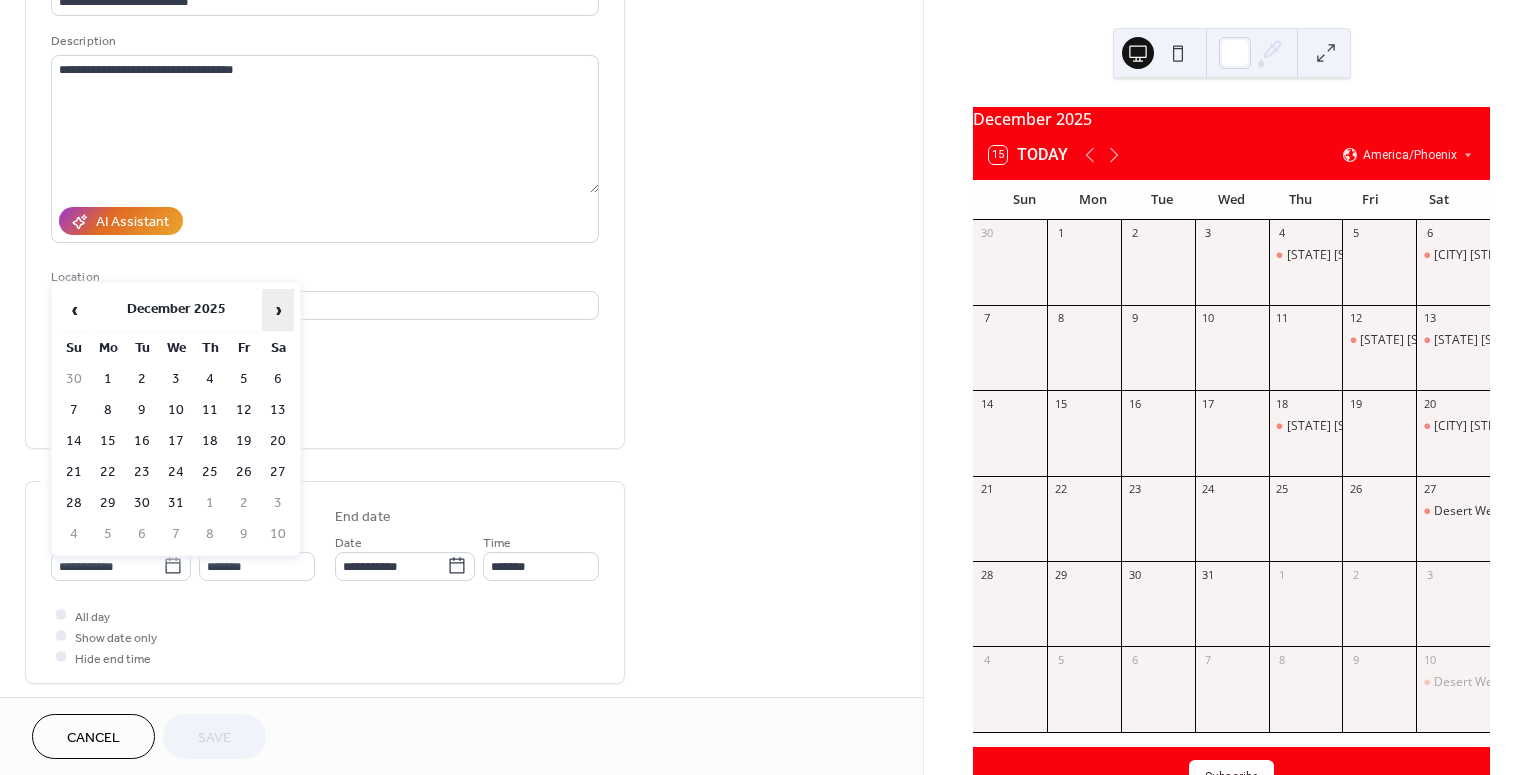 click on "›" at bounding box center [278, 310] 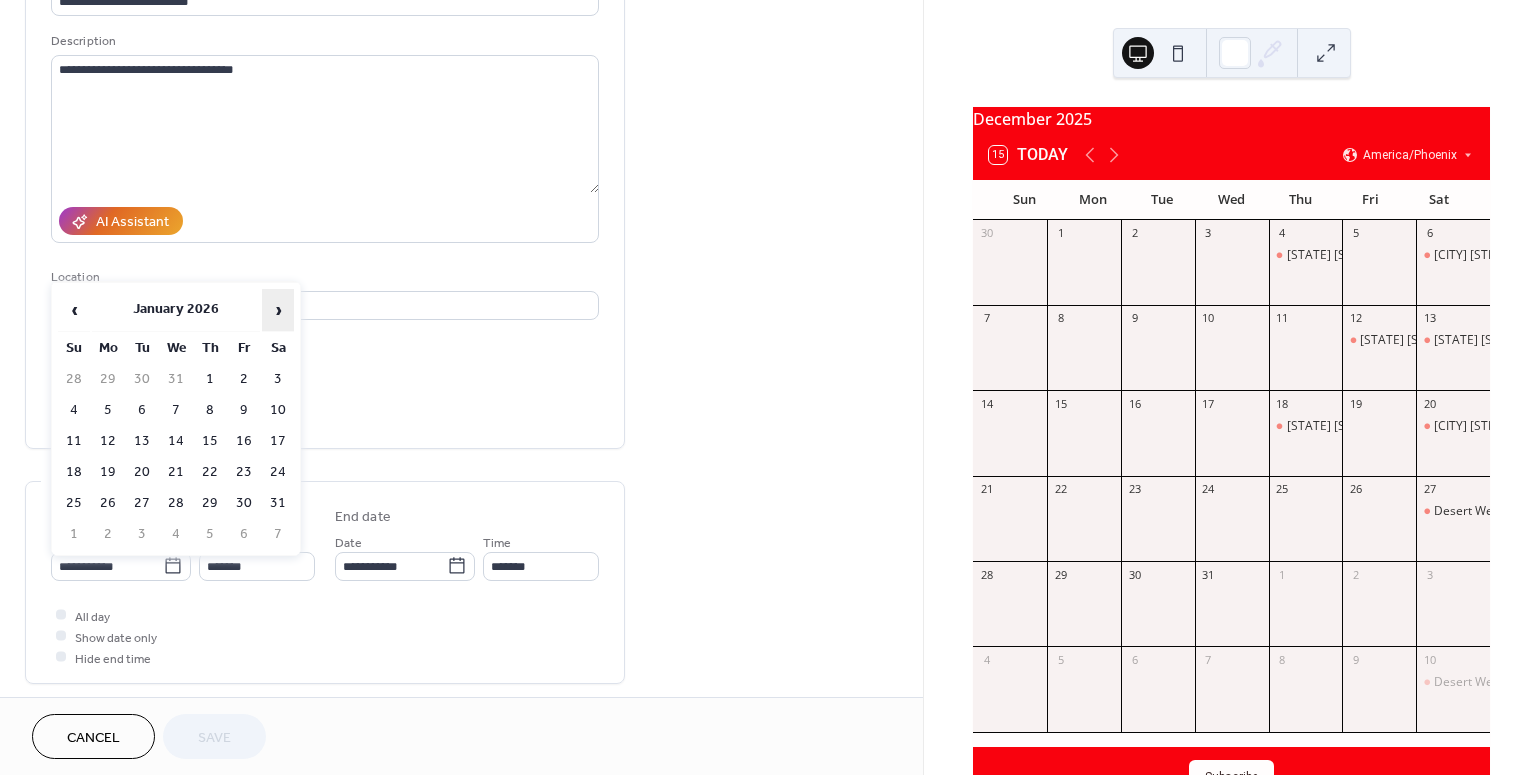 click on "›" at bounding box center [278, 310] 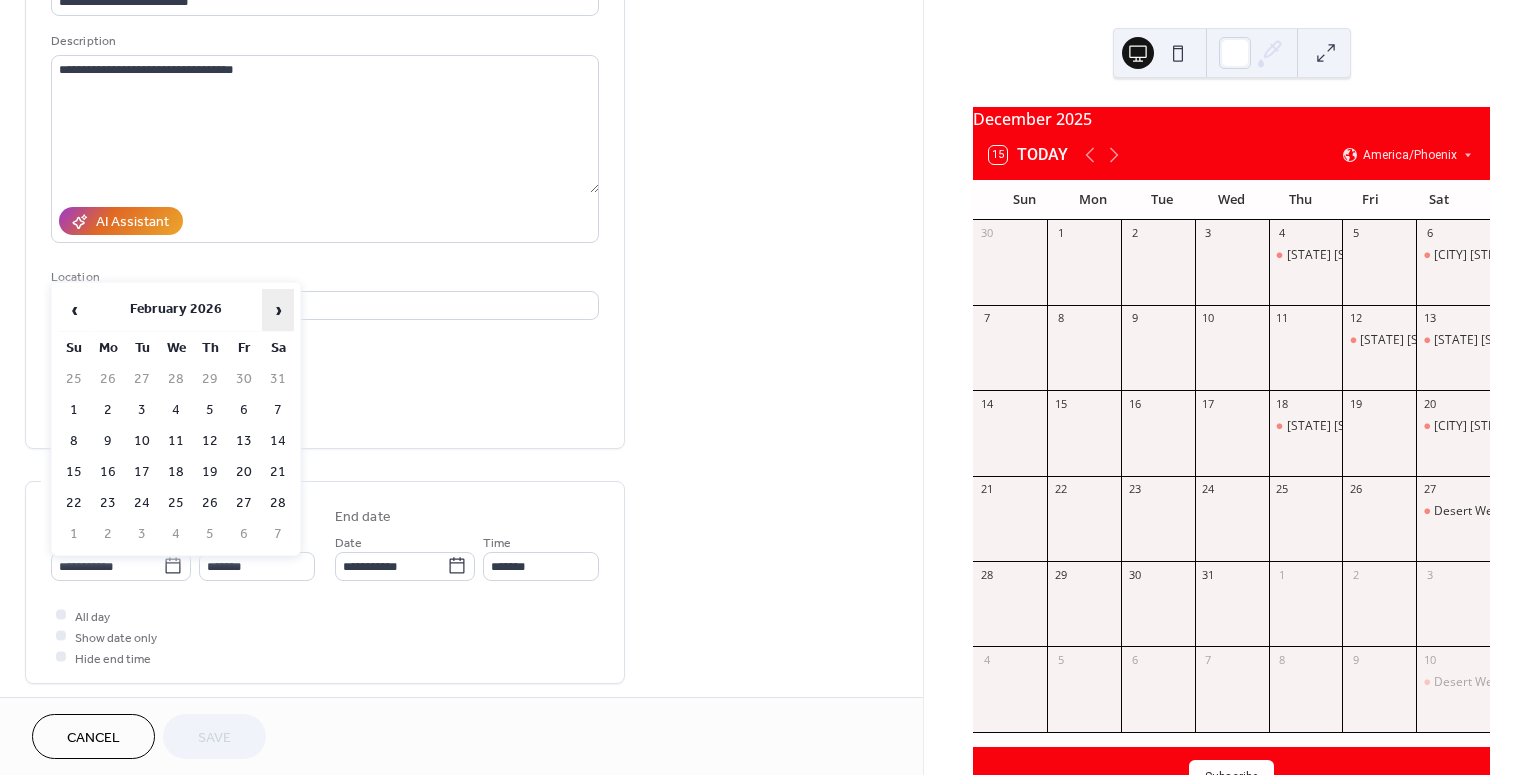 click on "›" at bounding box center [278, 310] 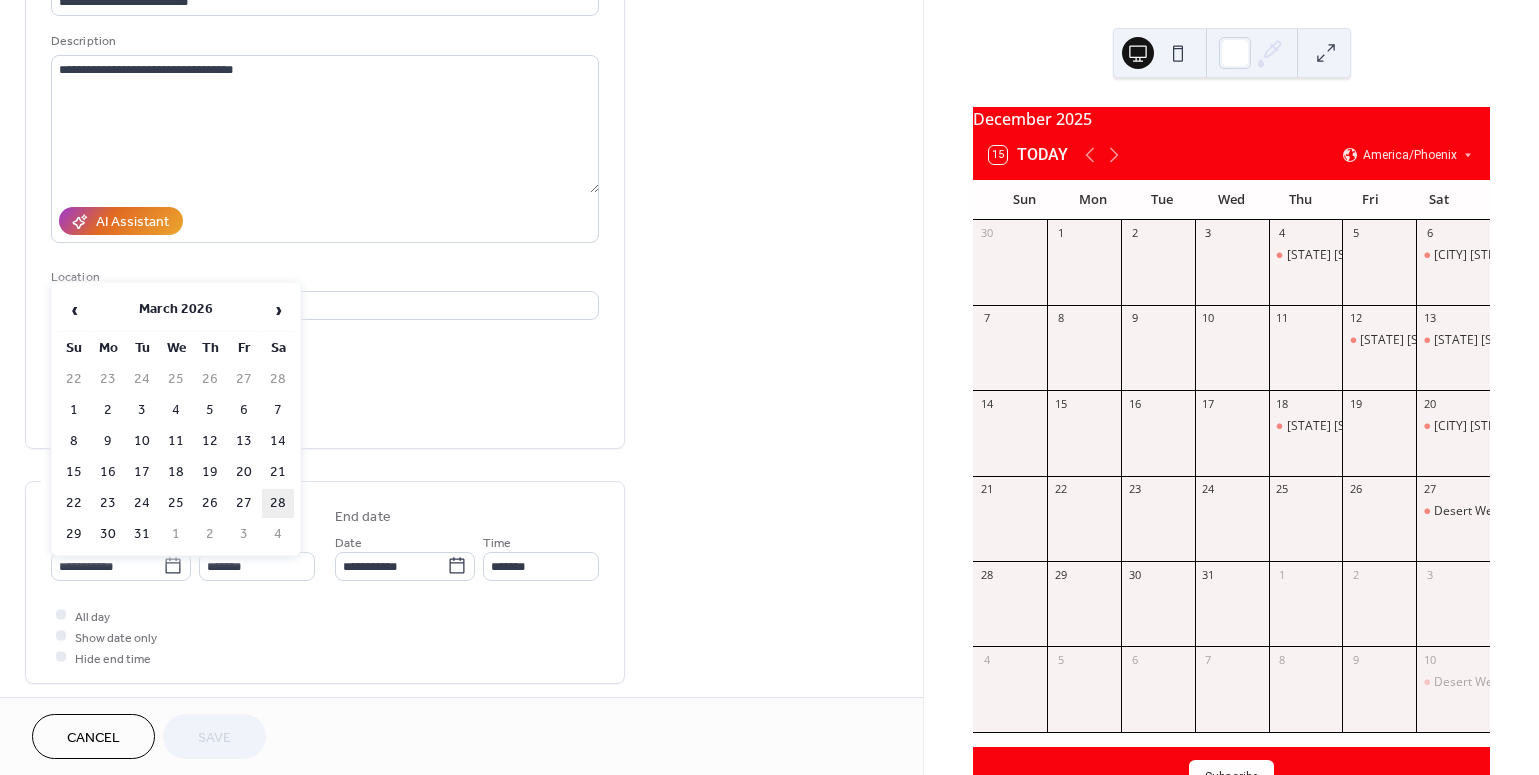 click on "28" at bounding box center (278, 503) 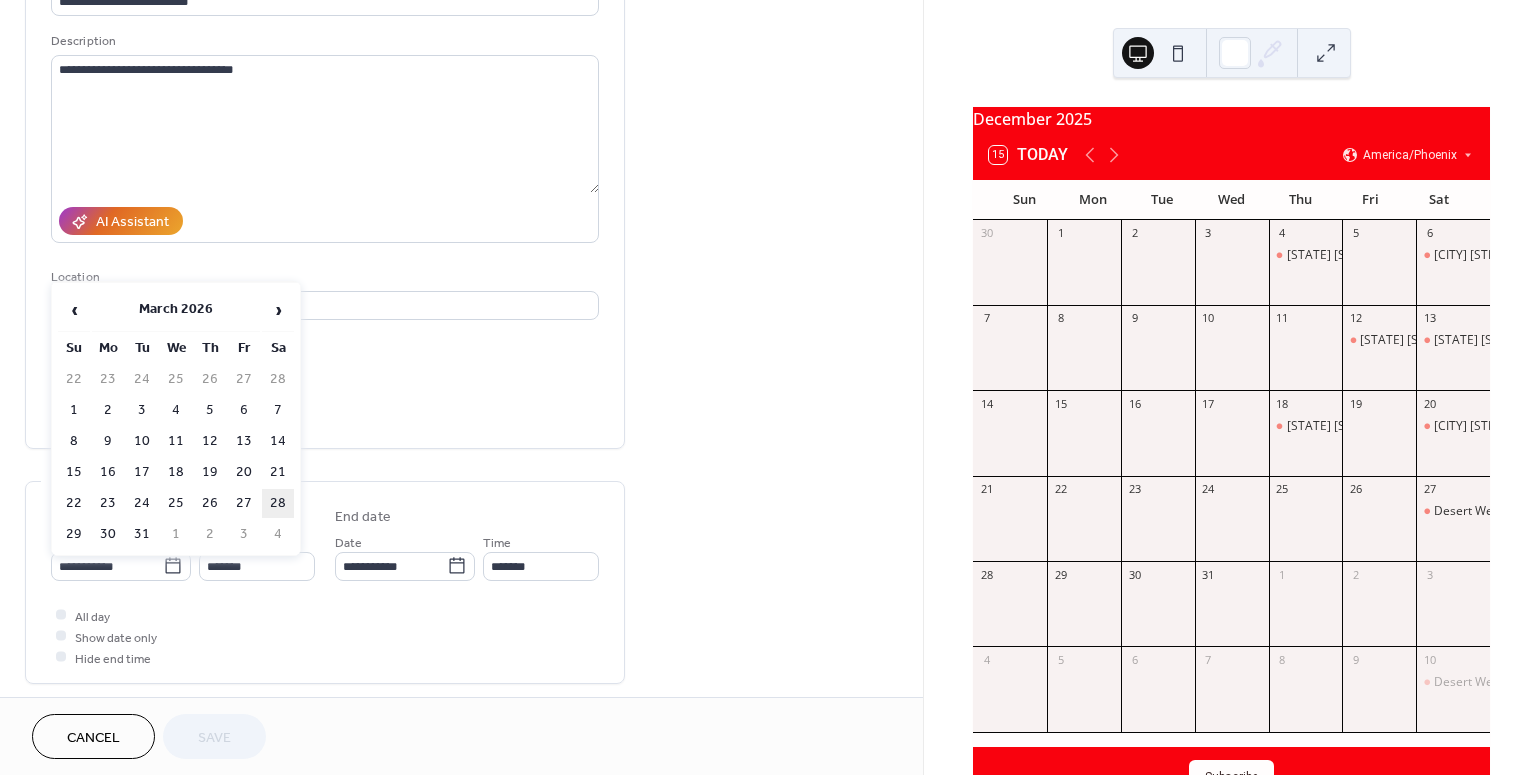 type on "**********" 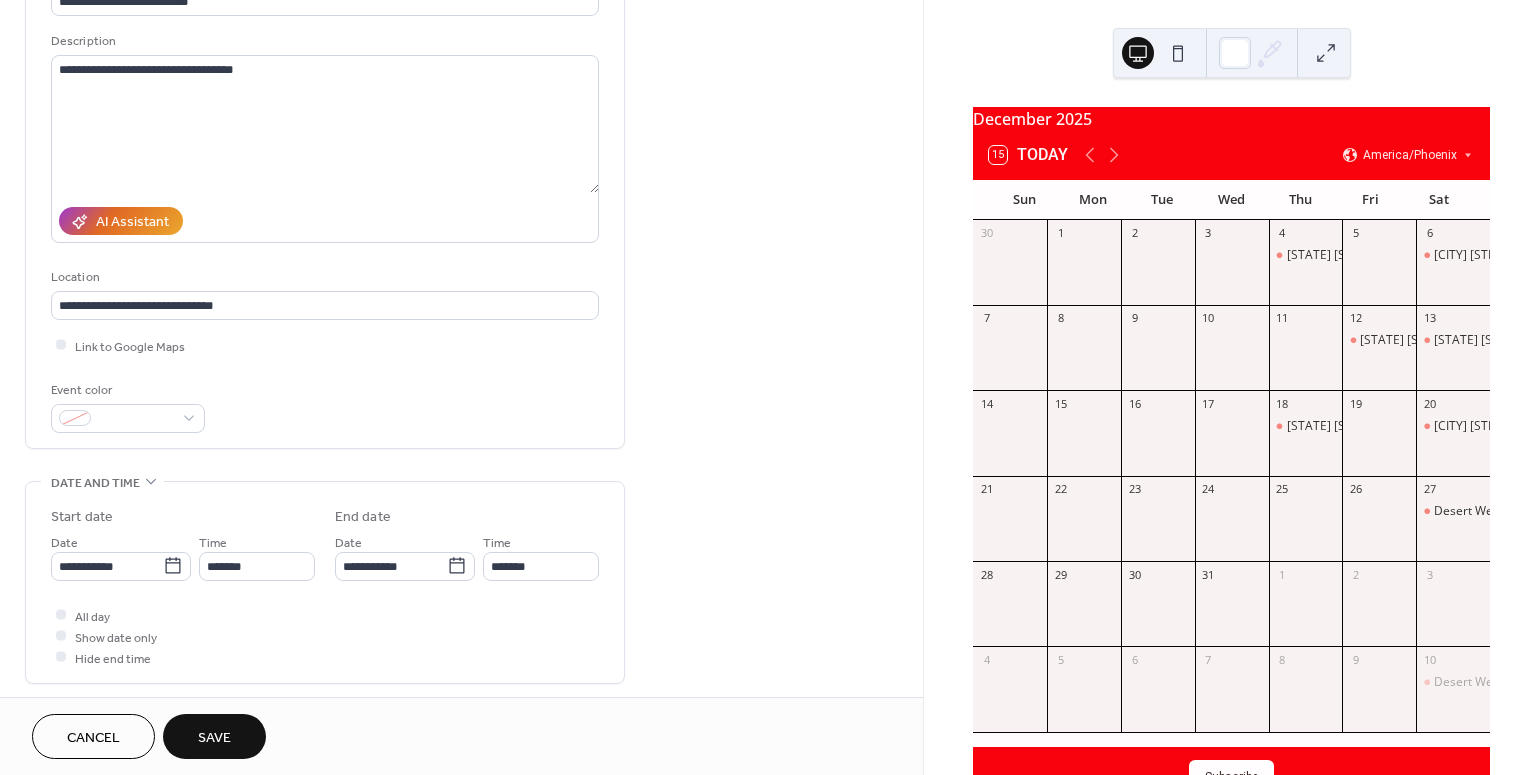 click on "Save" at bounding box center [214, 736] 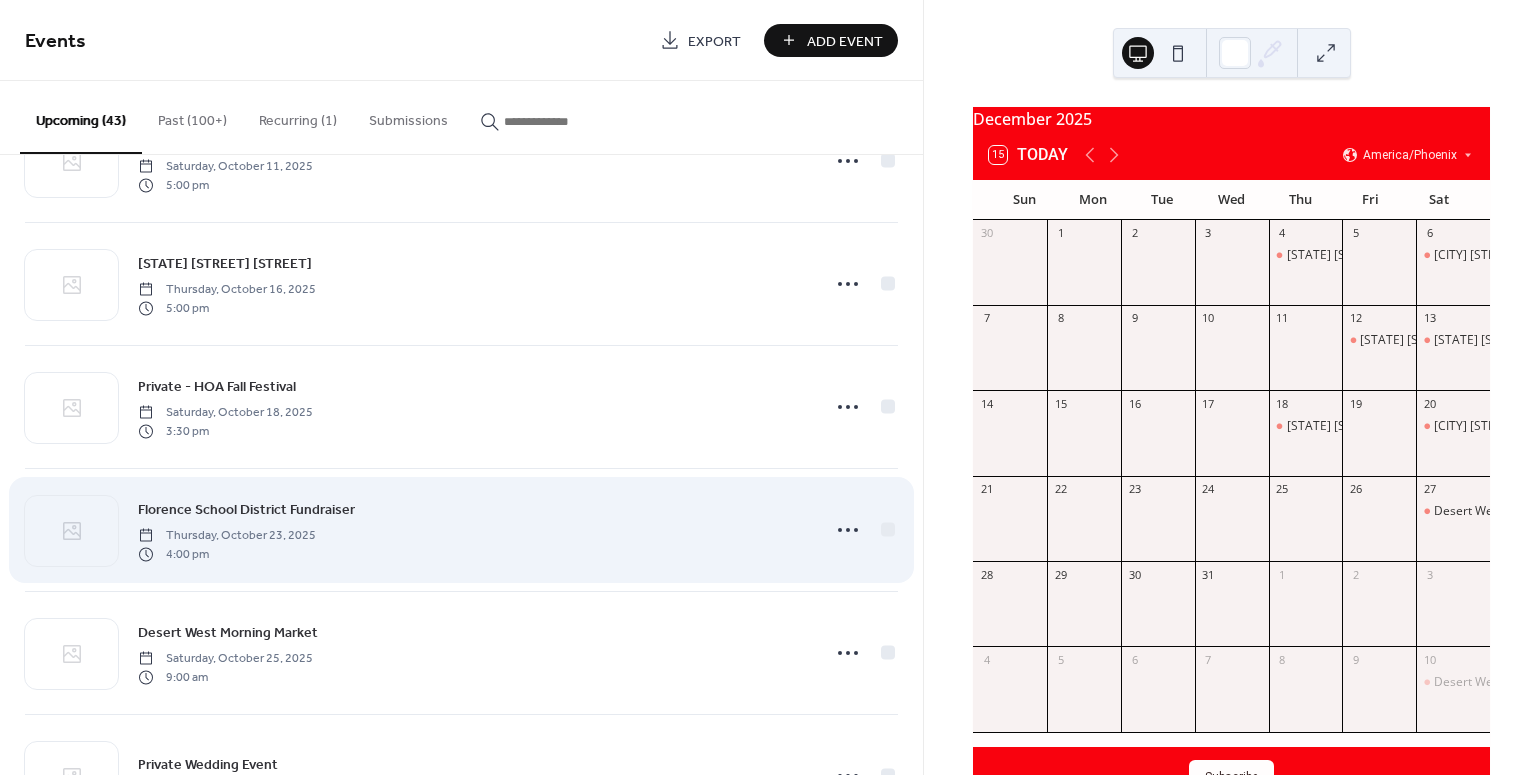scroll, scrollTop: 2427, scrollLeft: 0, axis: vertical 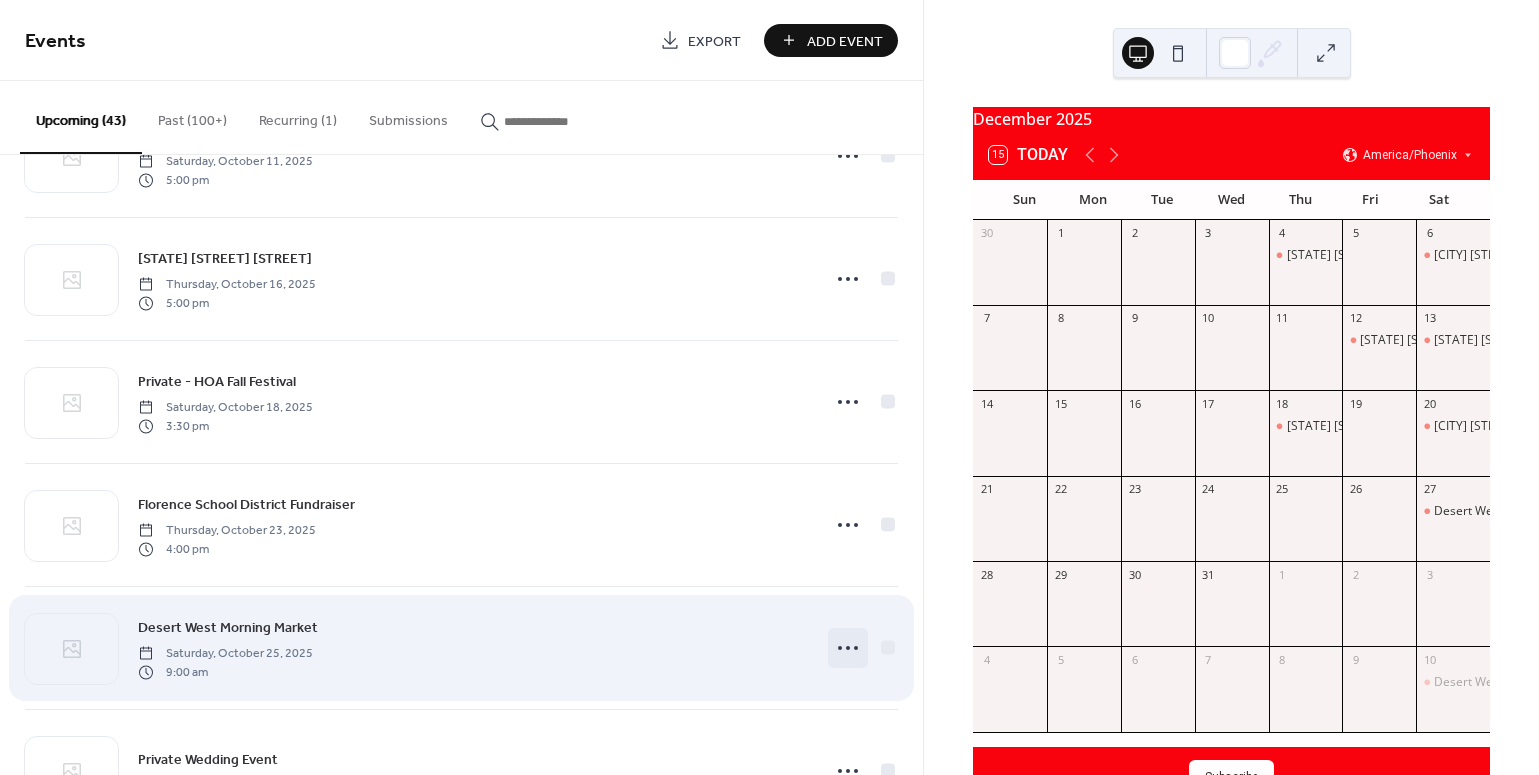 click 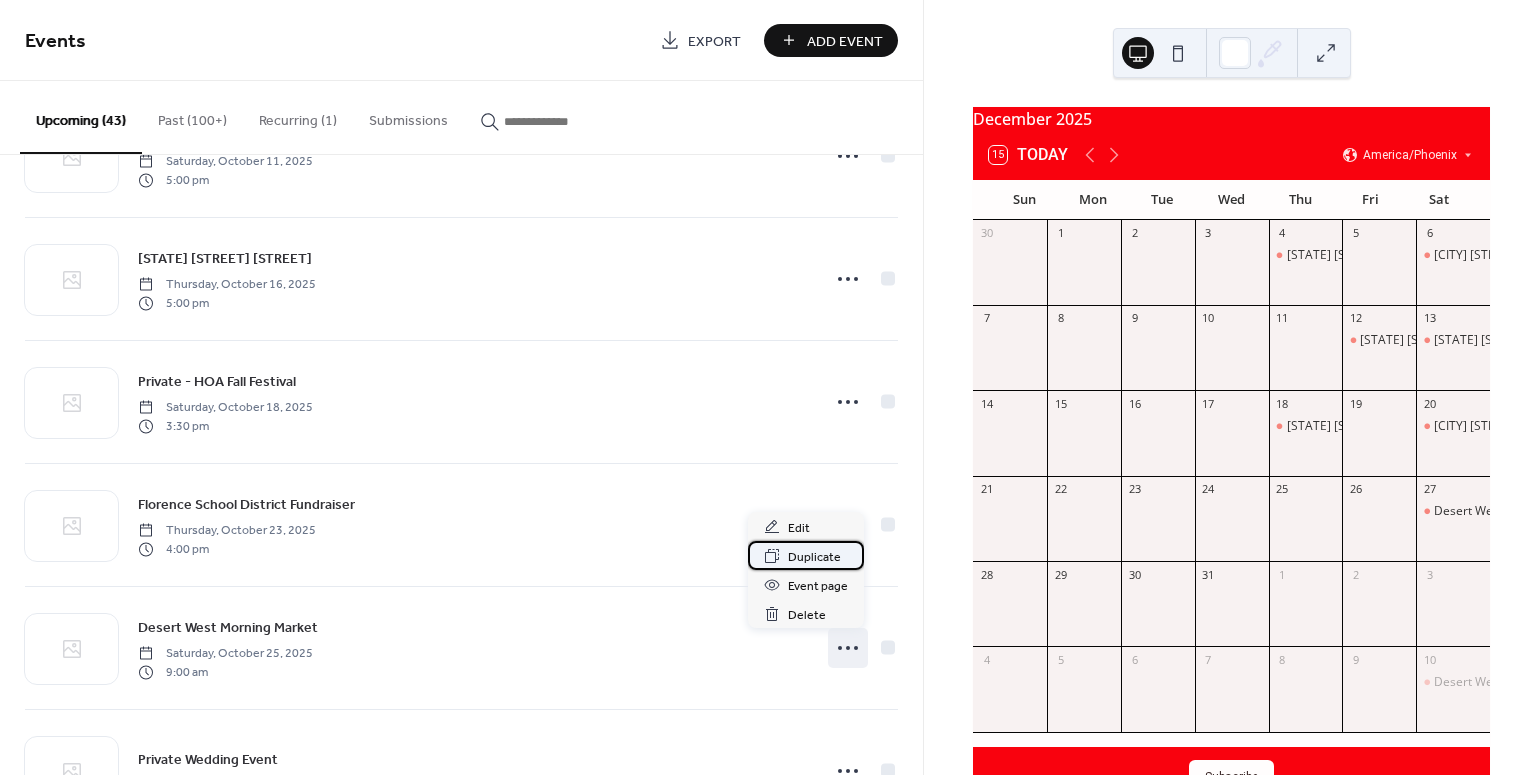 click on "Duplicate" at bounding box center (814, 557) 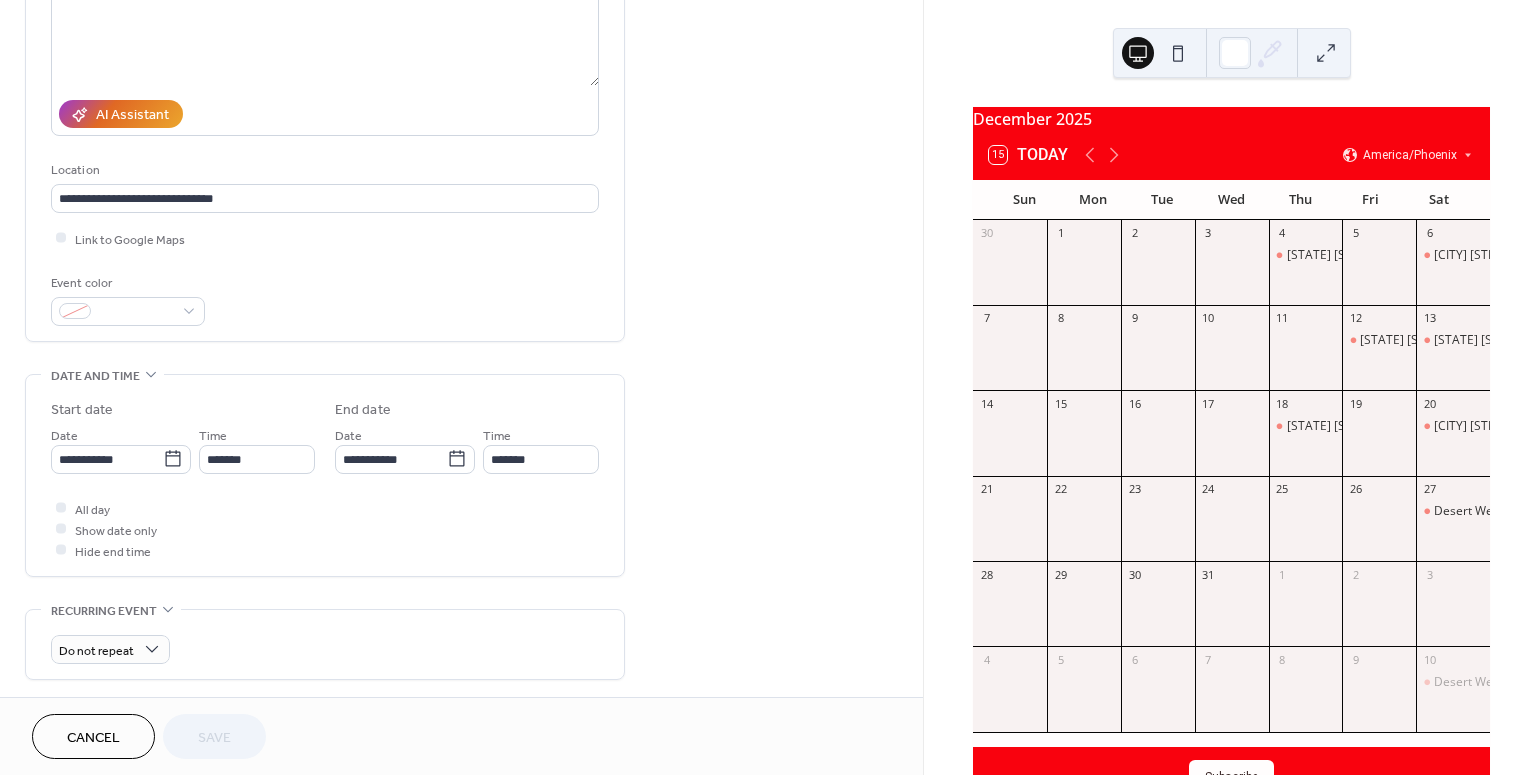 scroll, scrollTop: 302, scrollLeft: 0, axis: vertical 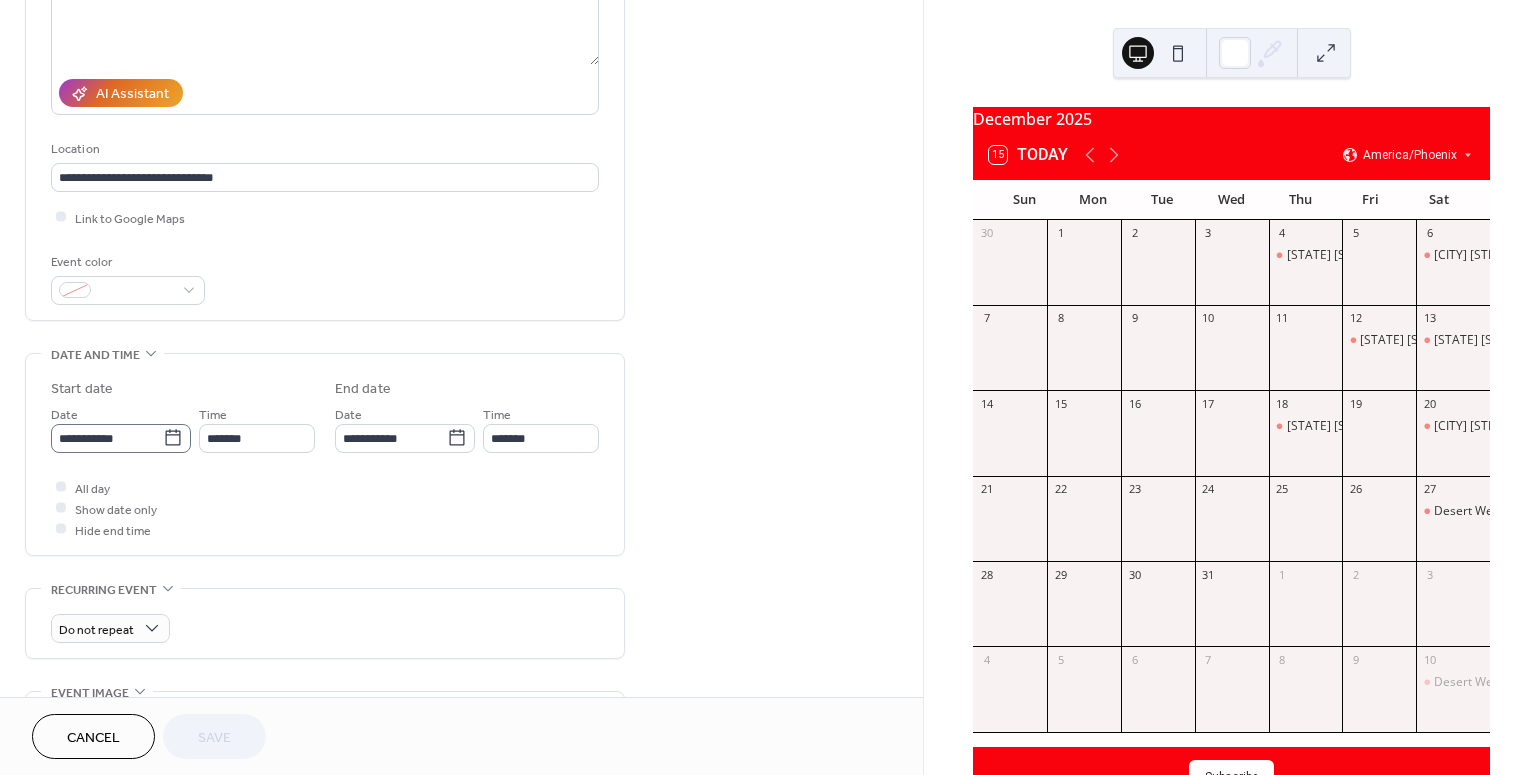 click 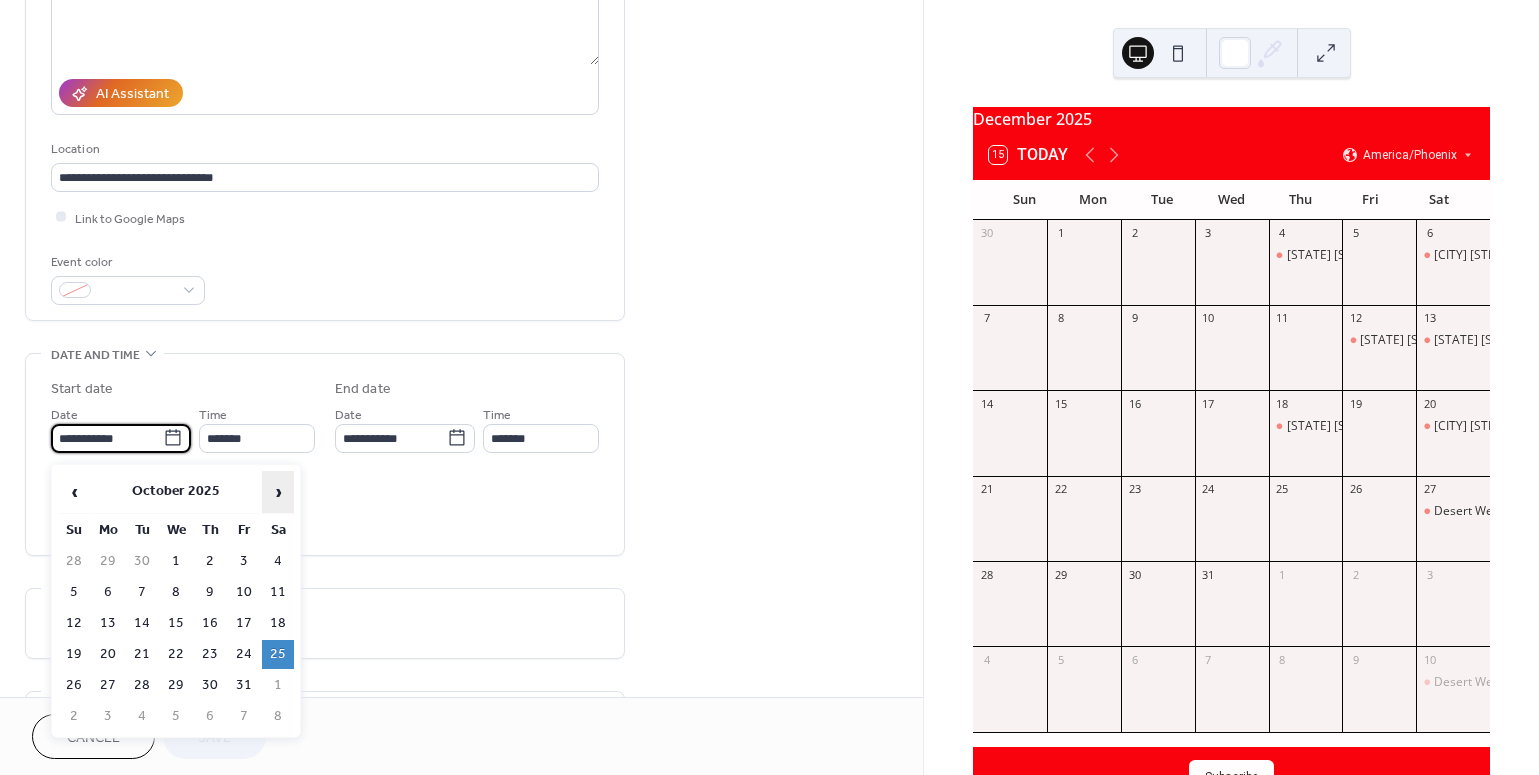 click on "›" at bounding box center [278, 492] 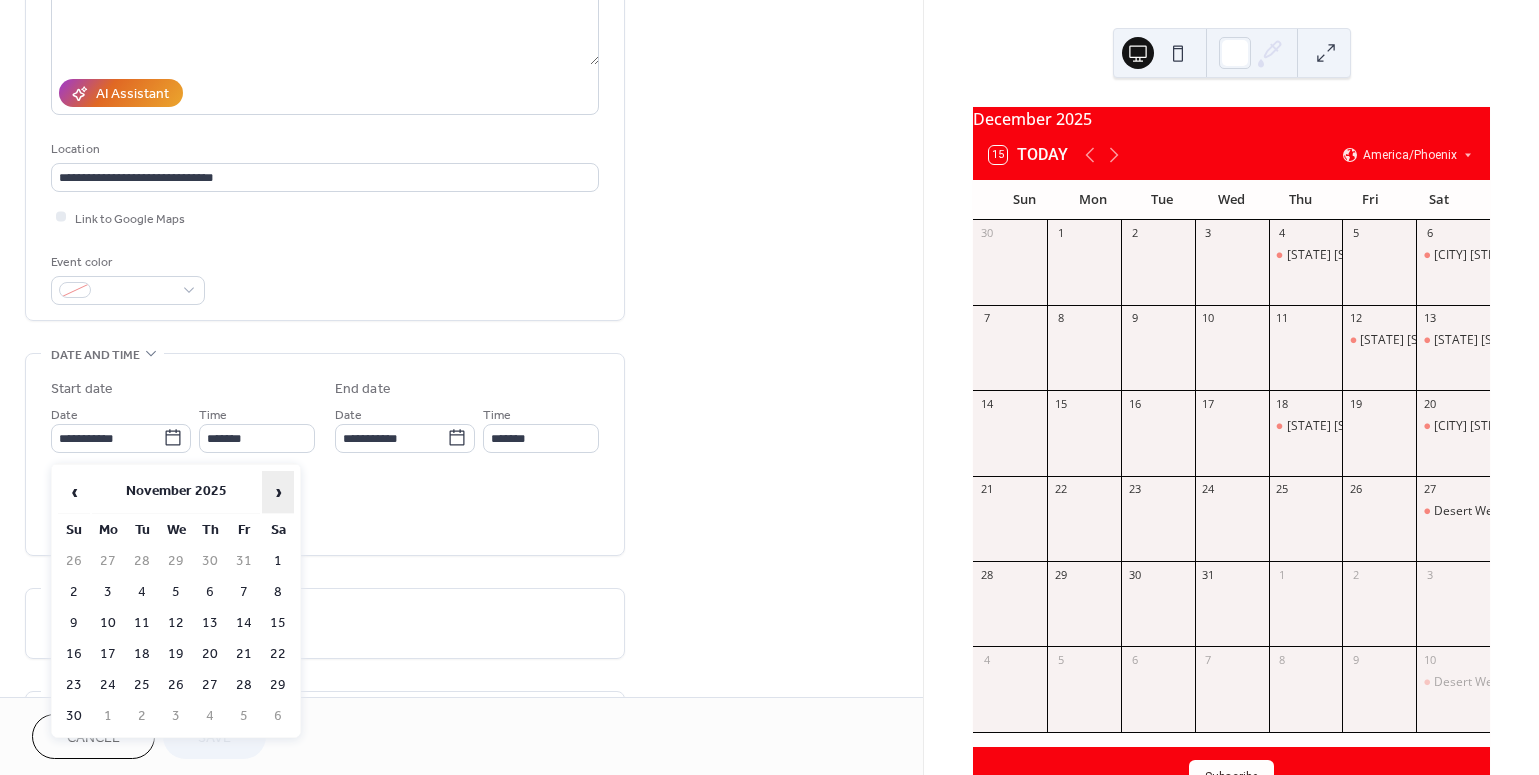 click on "›" at bounding box center [278, 492] 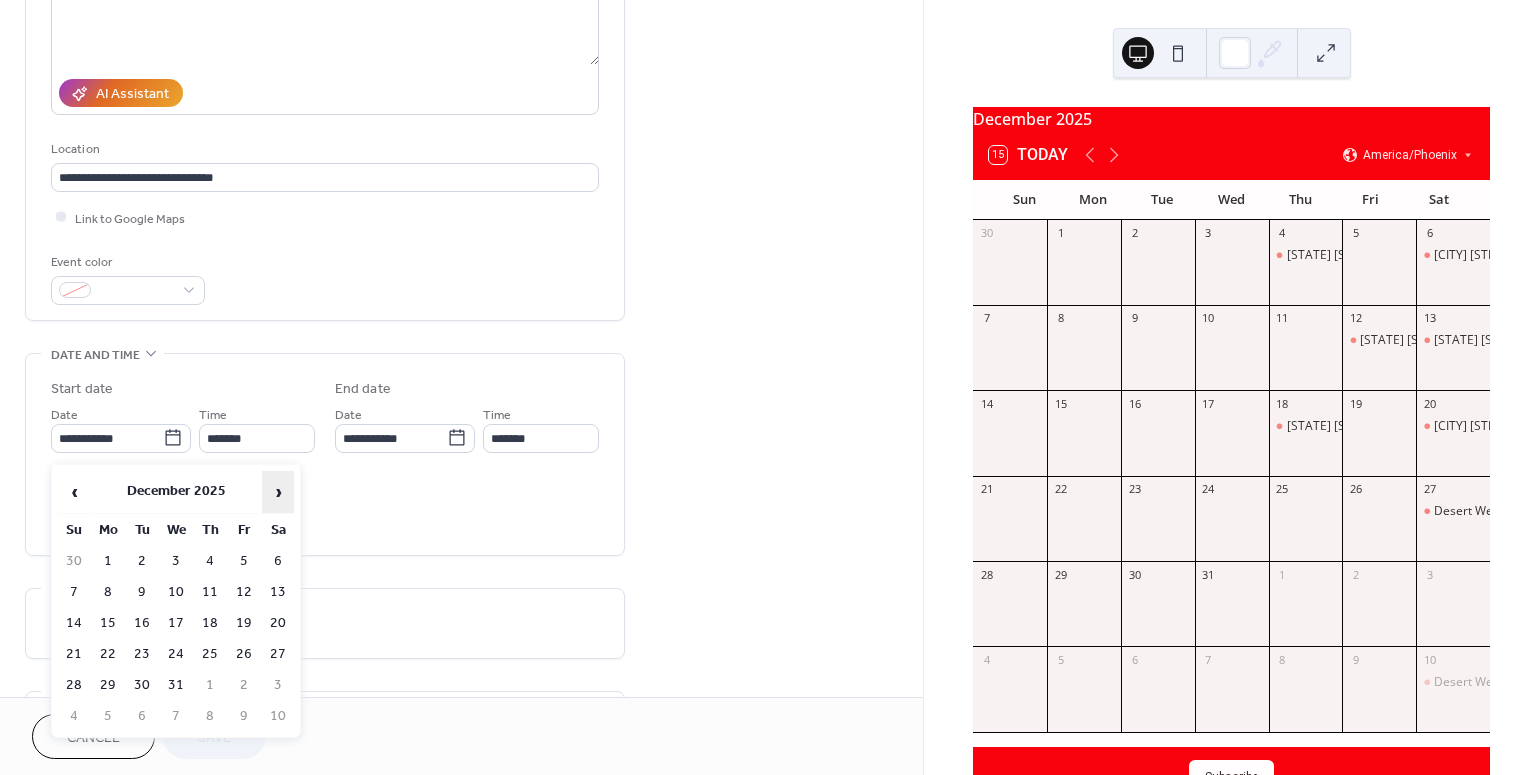click on "›" at bounding box center (278, 492) 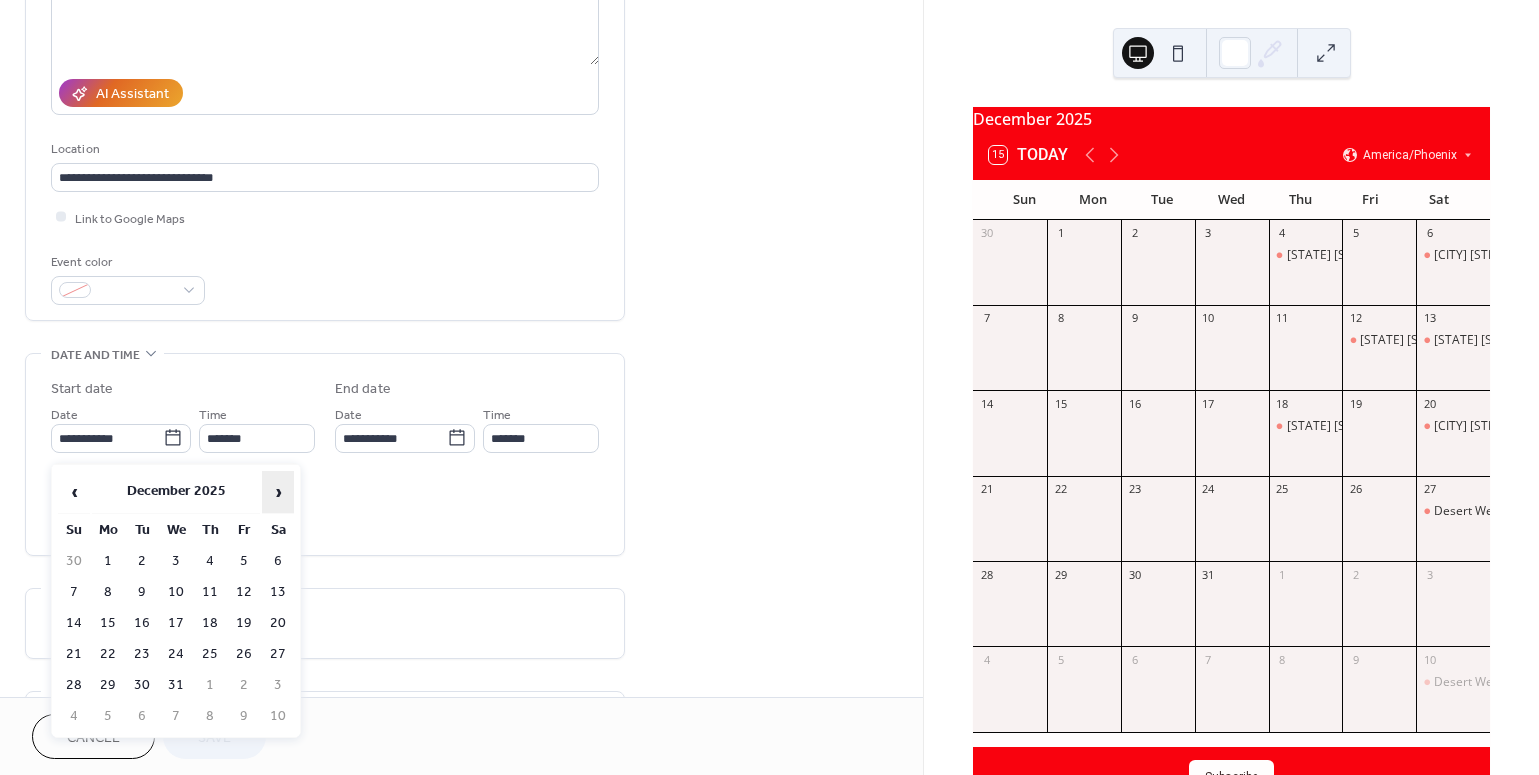 click on "›" at bounding box center [278, 492] 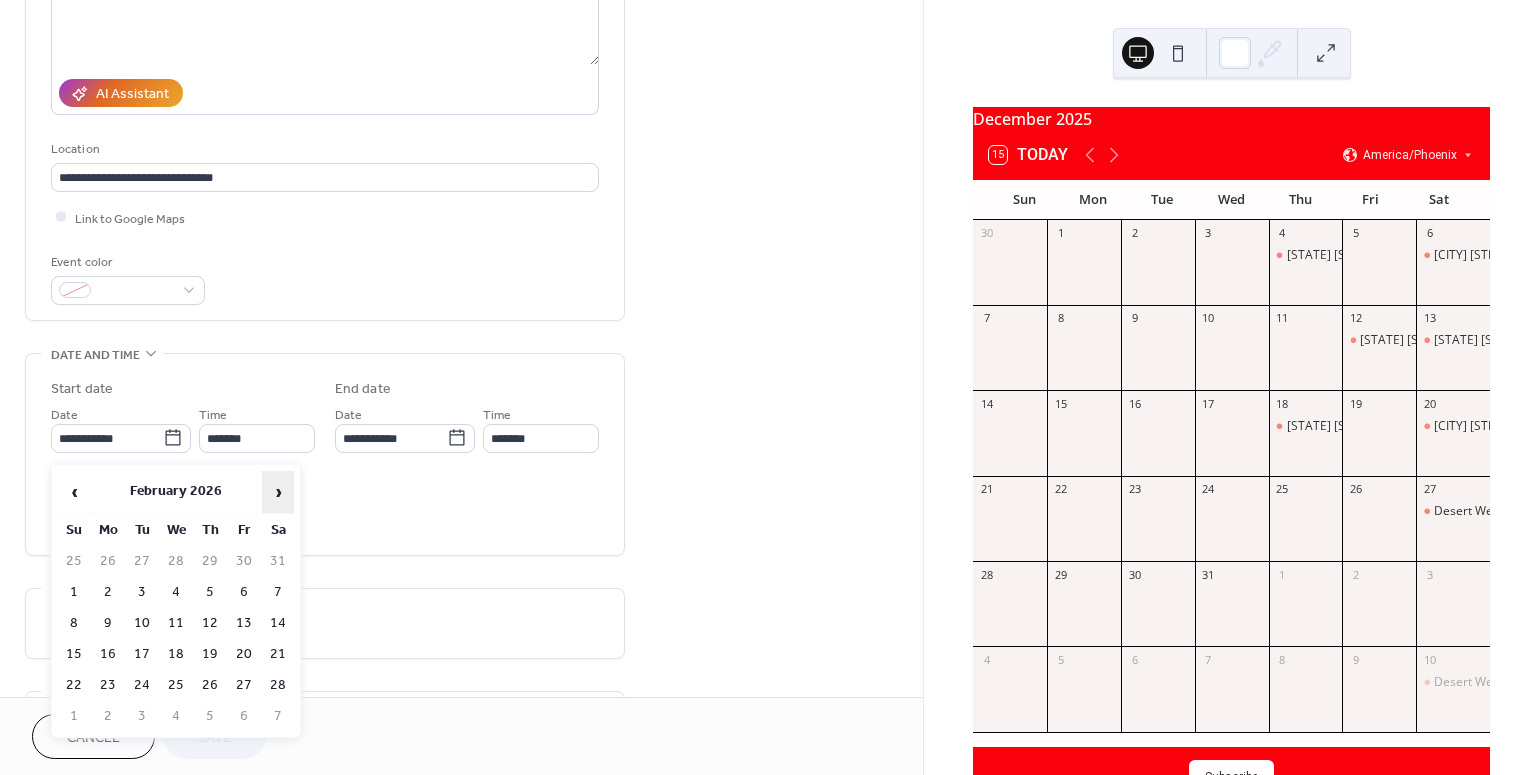click on "›" at bounding box center [278, 492] 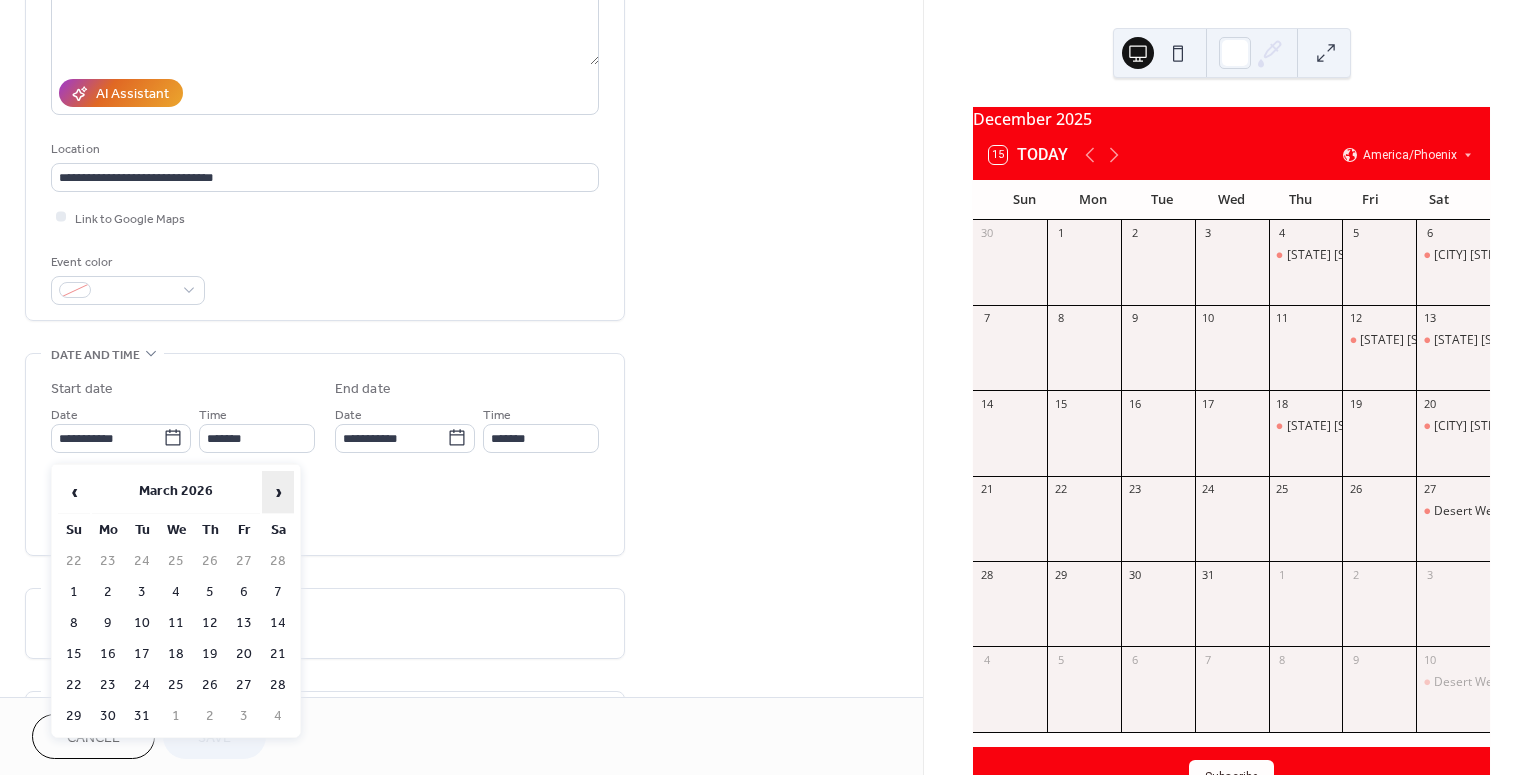 click on "›" at bounding box center (278, 492) 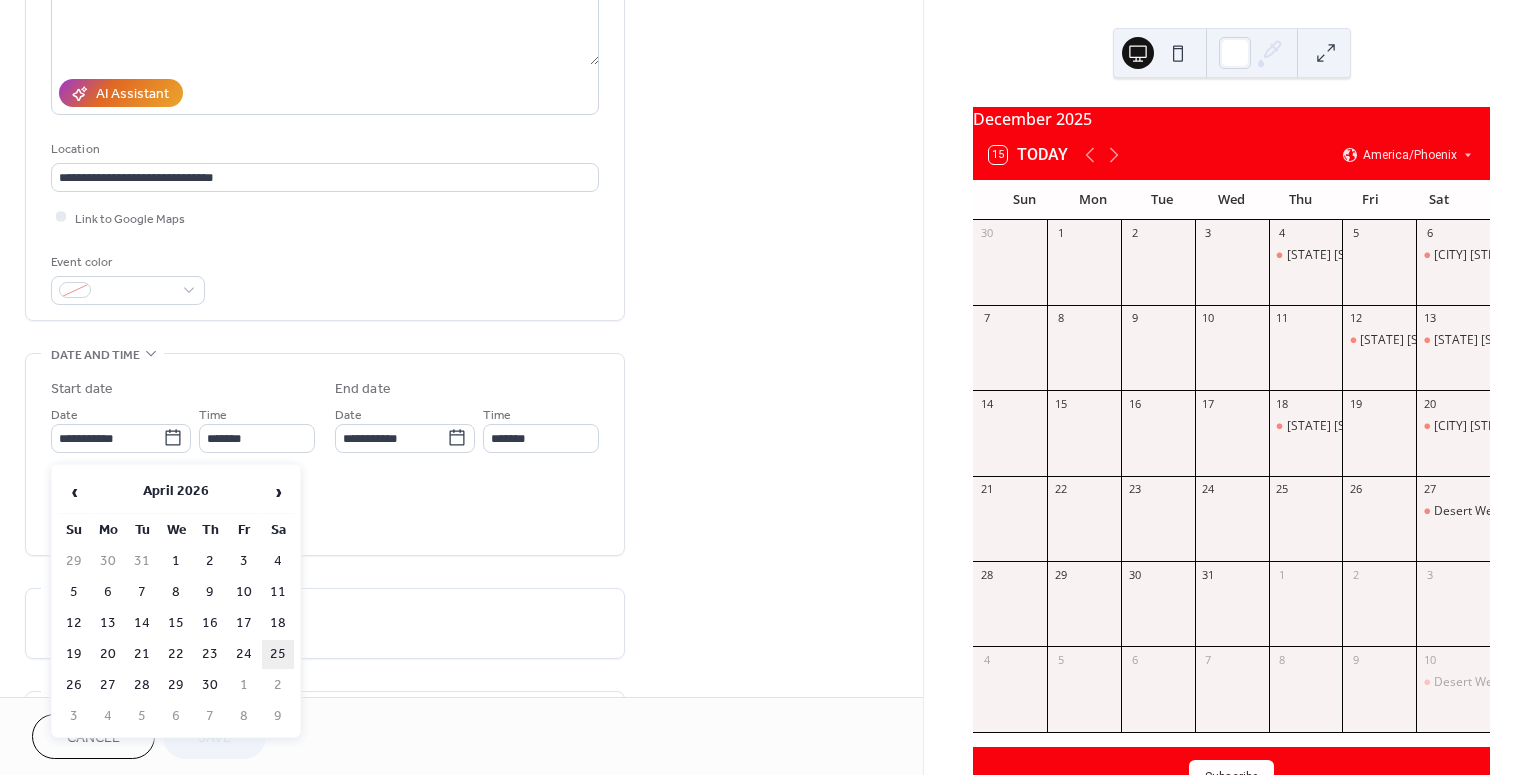 click on "25" at bounding box center [278, 654] 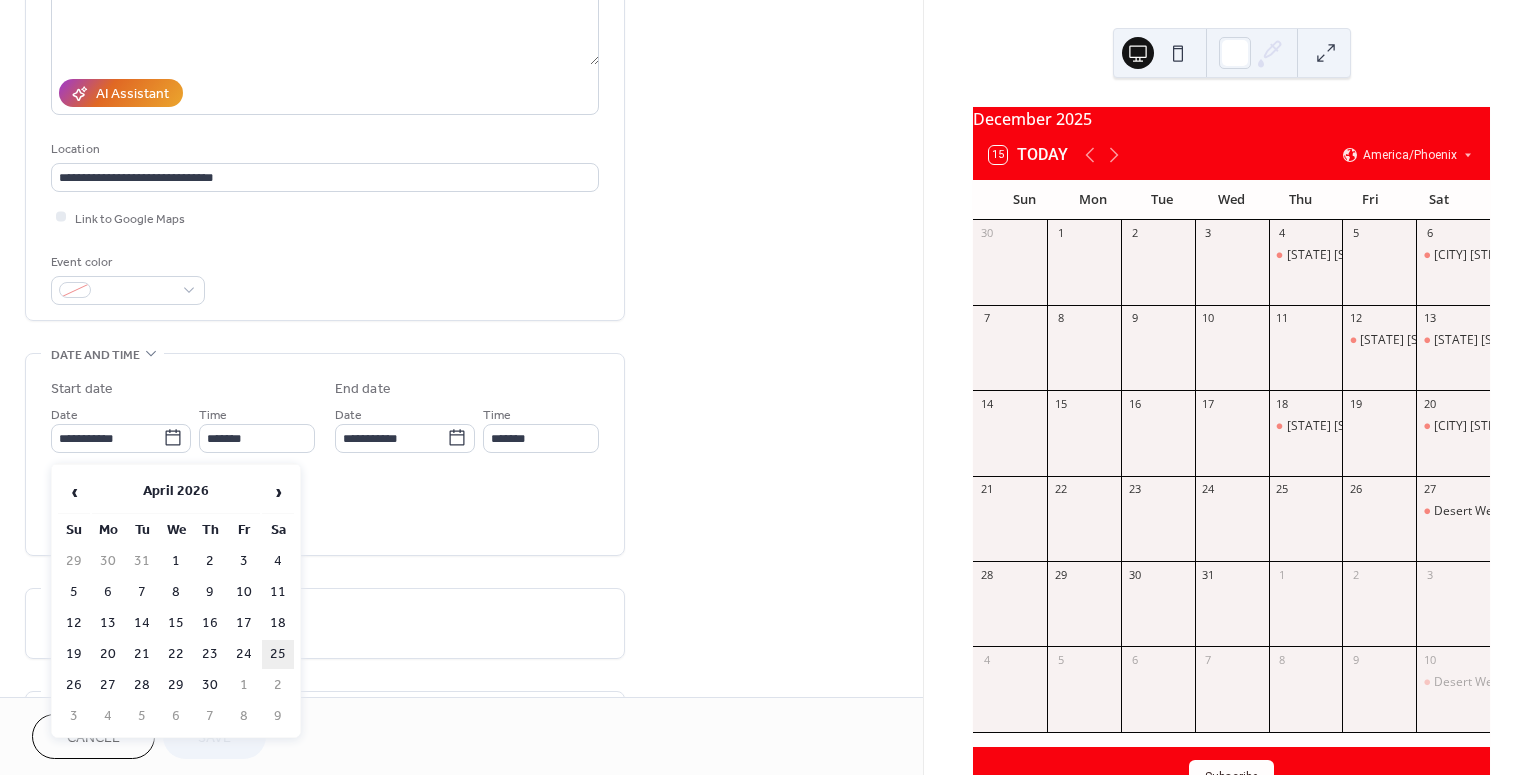 type on "**********" 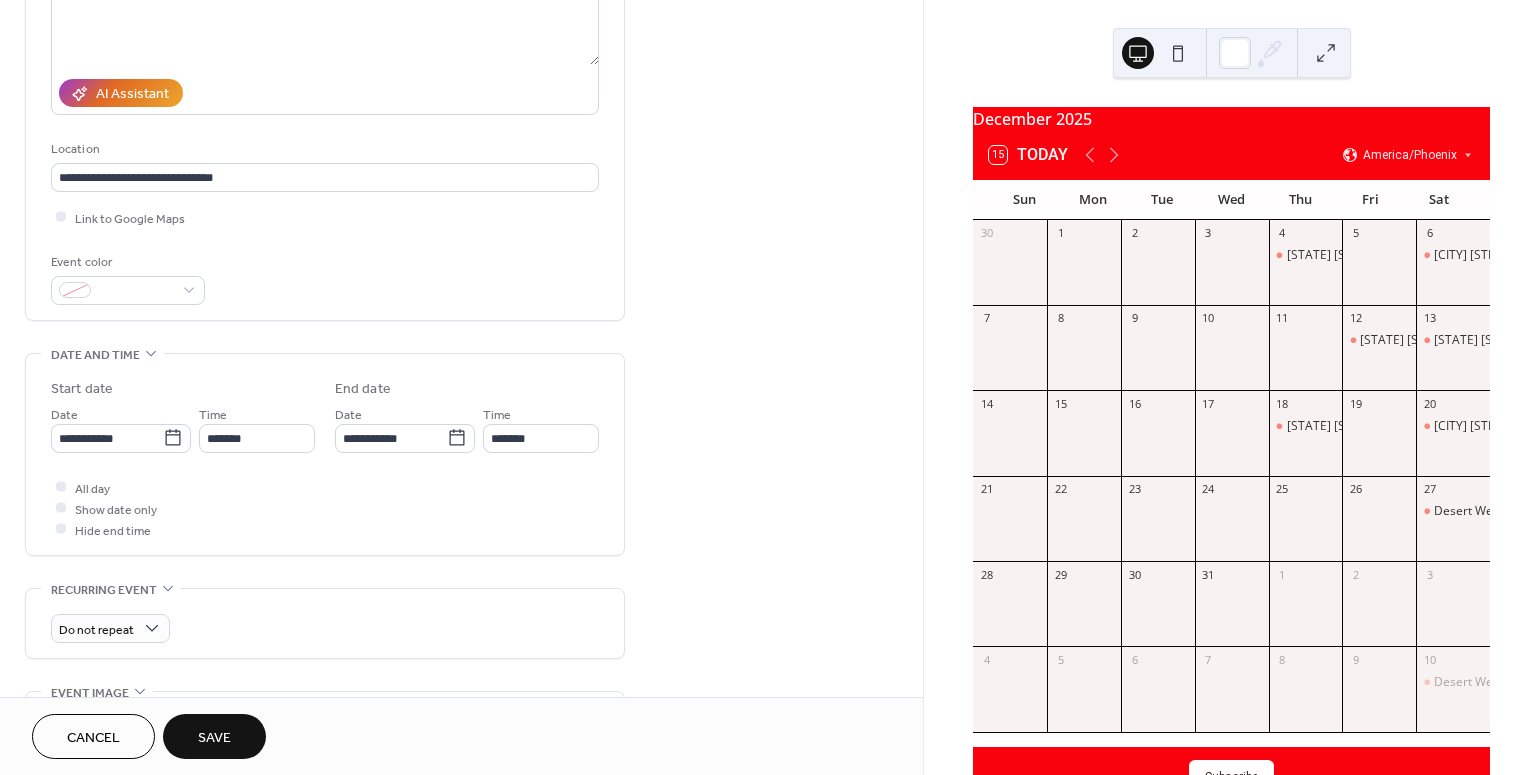 click on "Save" at bounding box center (214, 736) 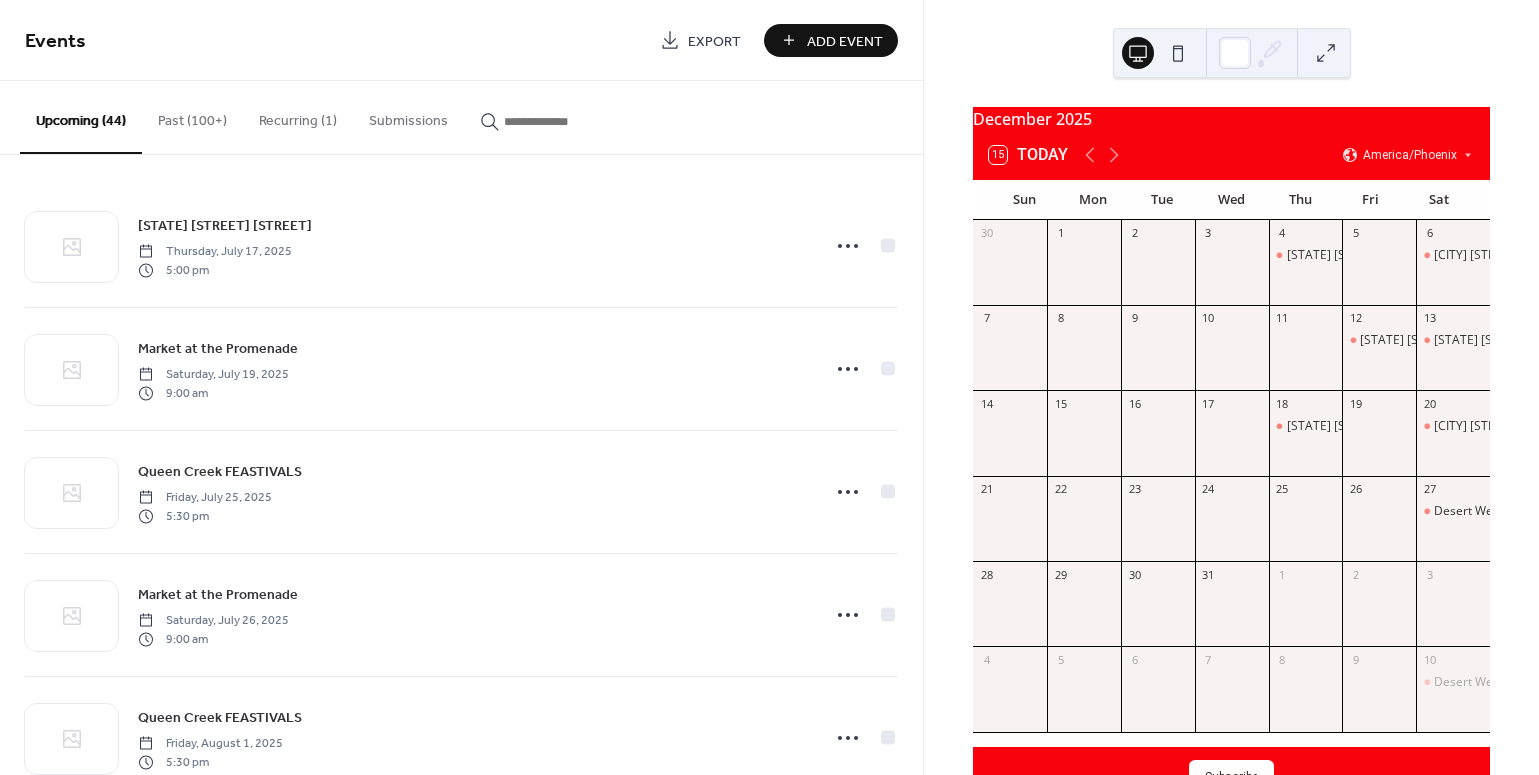 click on "Add Event" at bounding box center [845, 41] 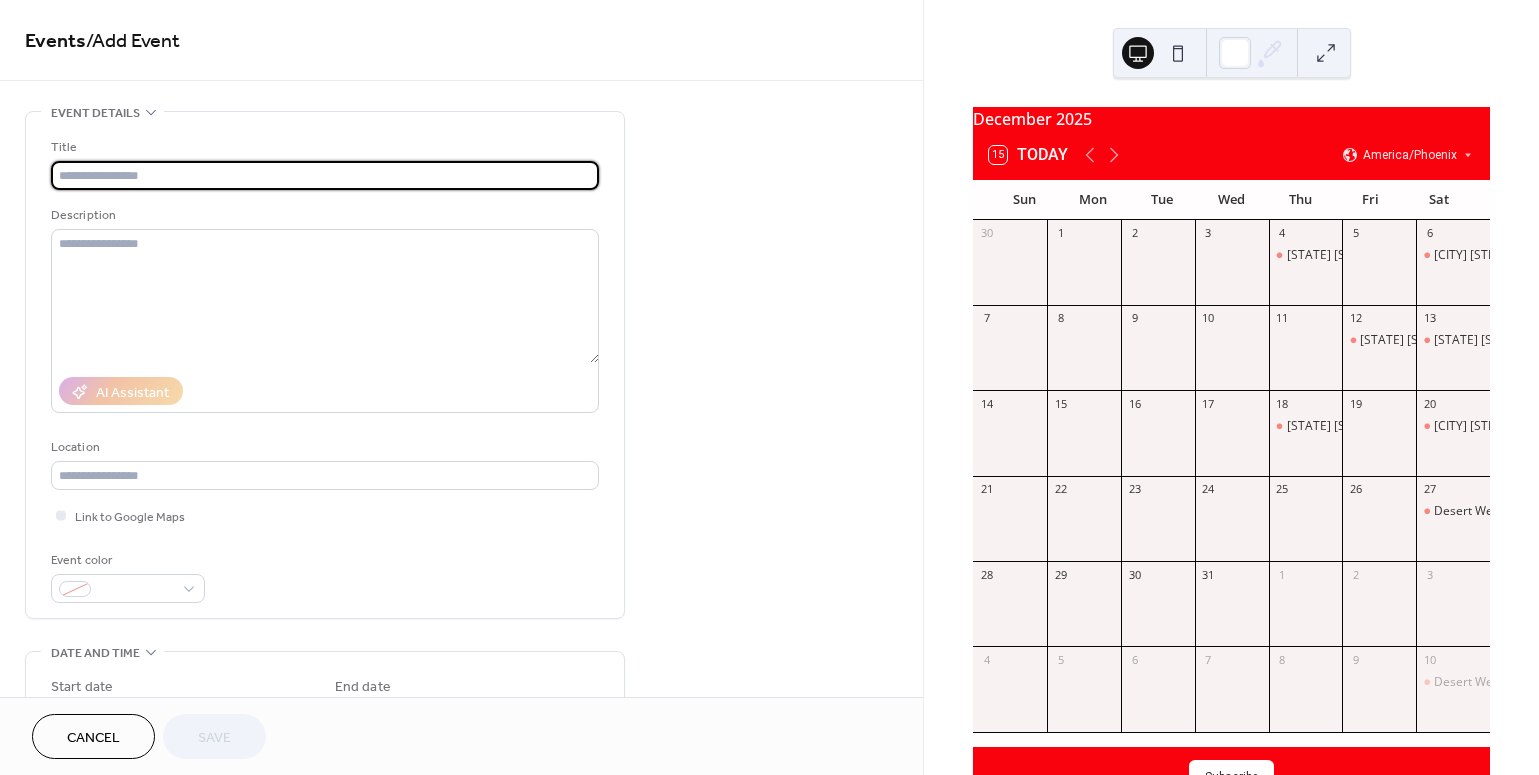 click at bounding box center [325, 175] 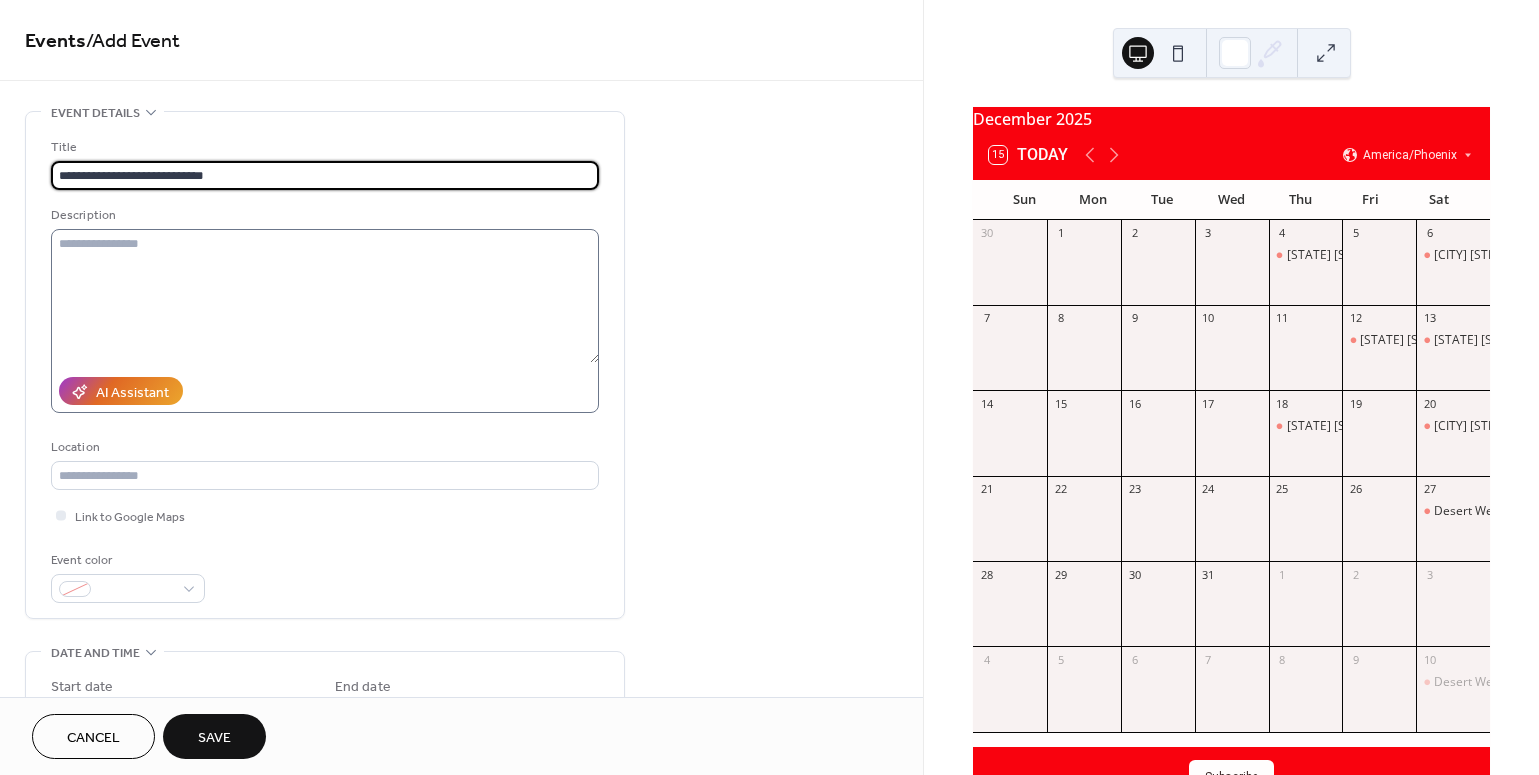 type on "**********" 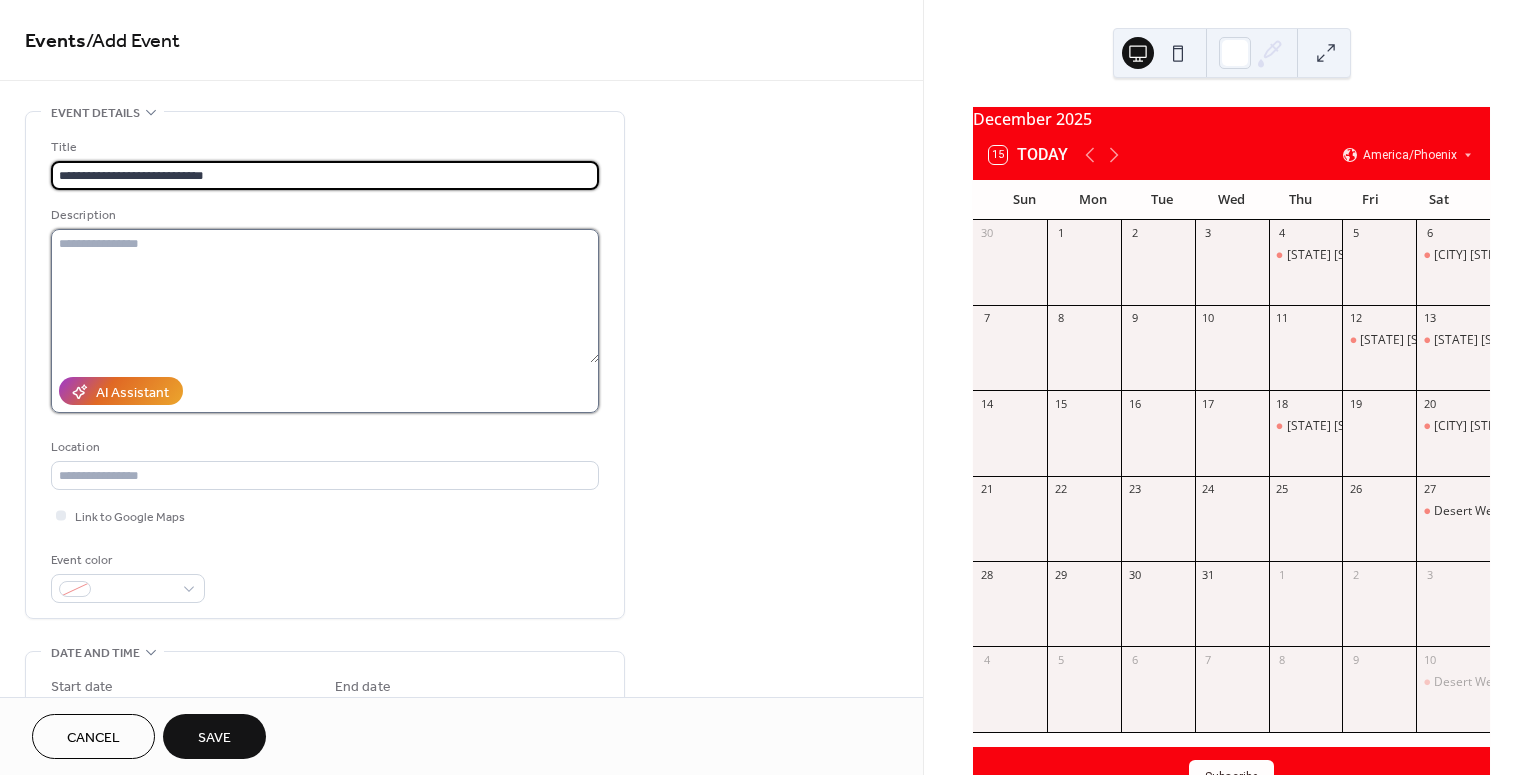 click at bounding box center [325, 296] 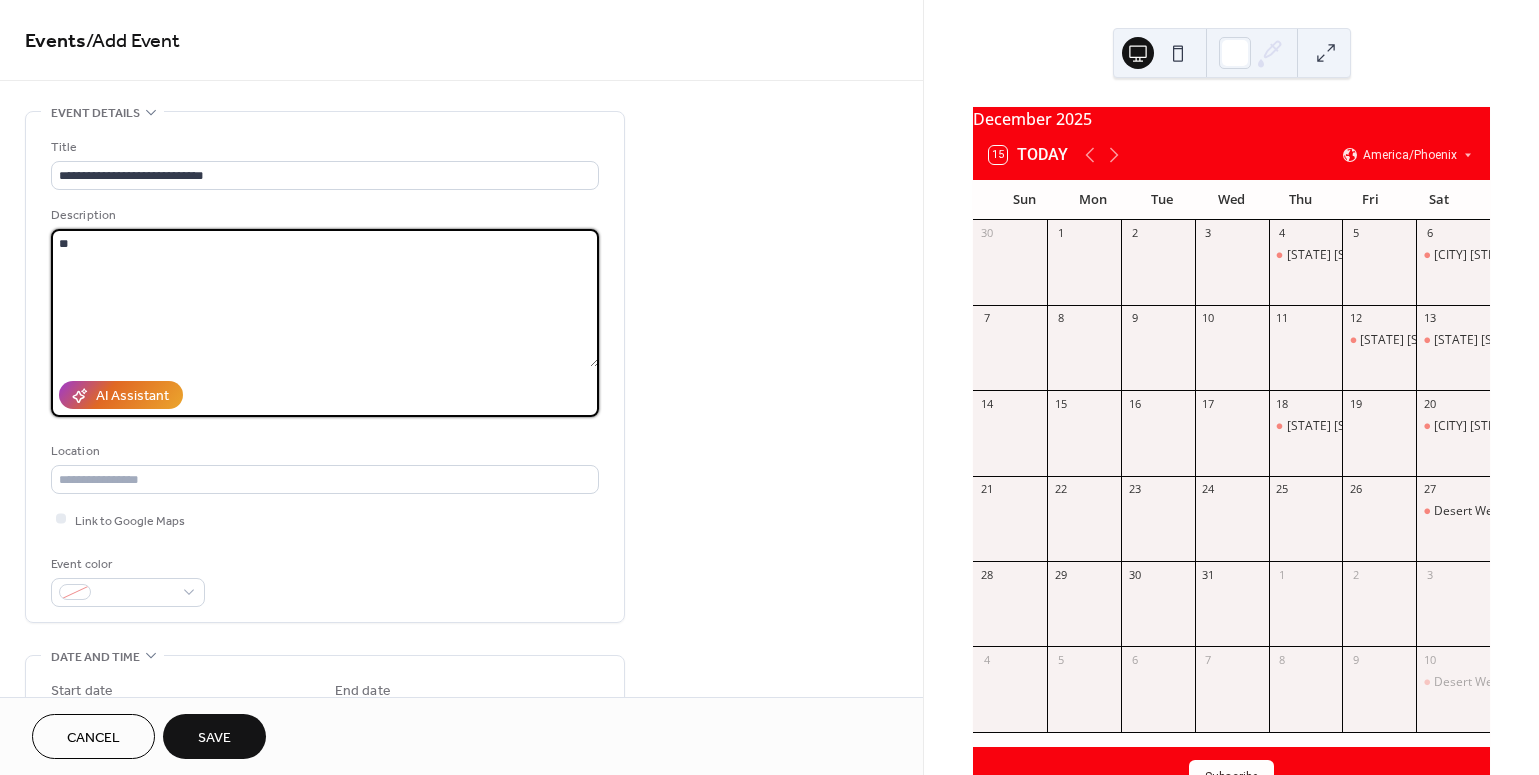 type on "*" 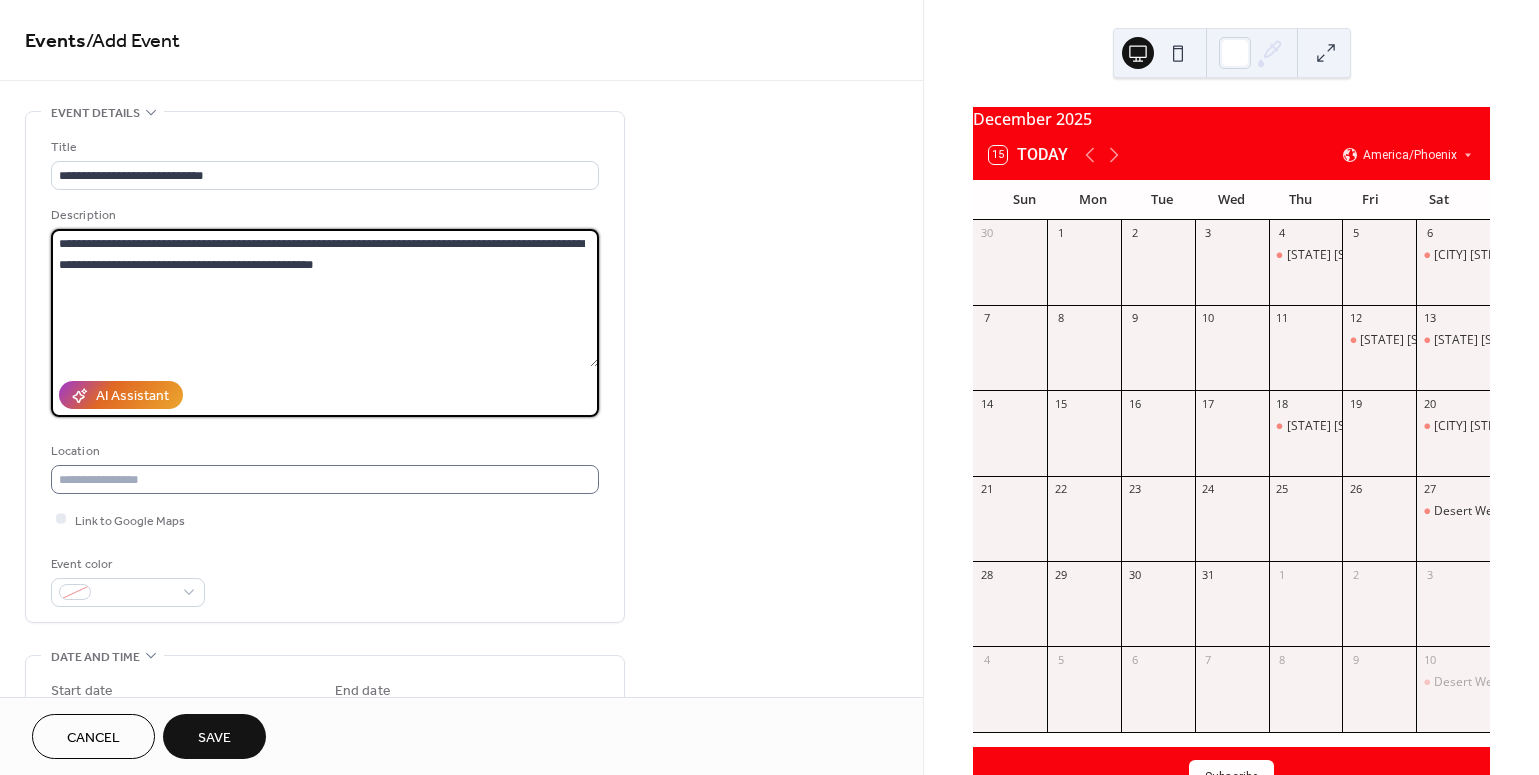 type on "**********" 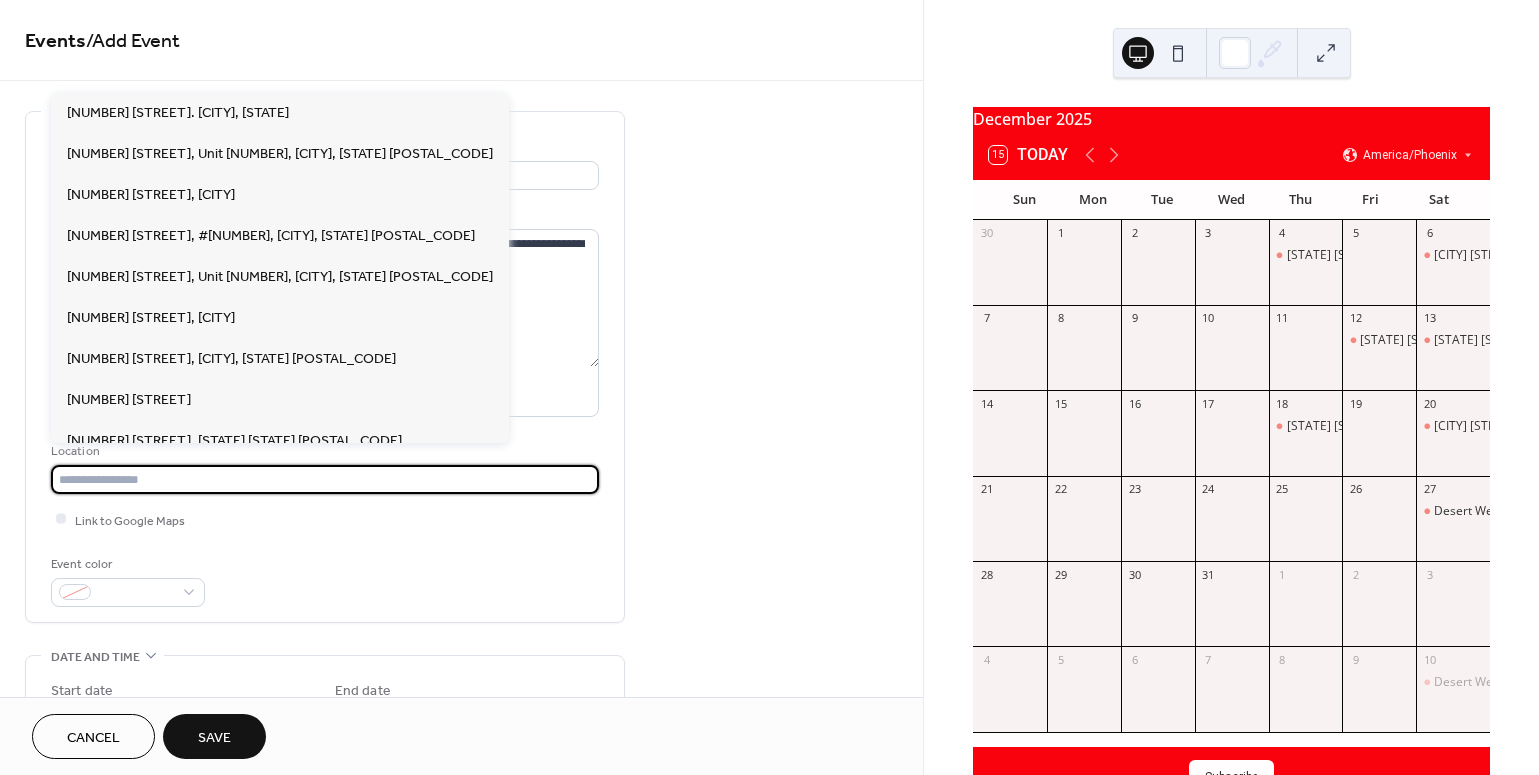 click at bounding box center [325, 479] 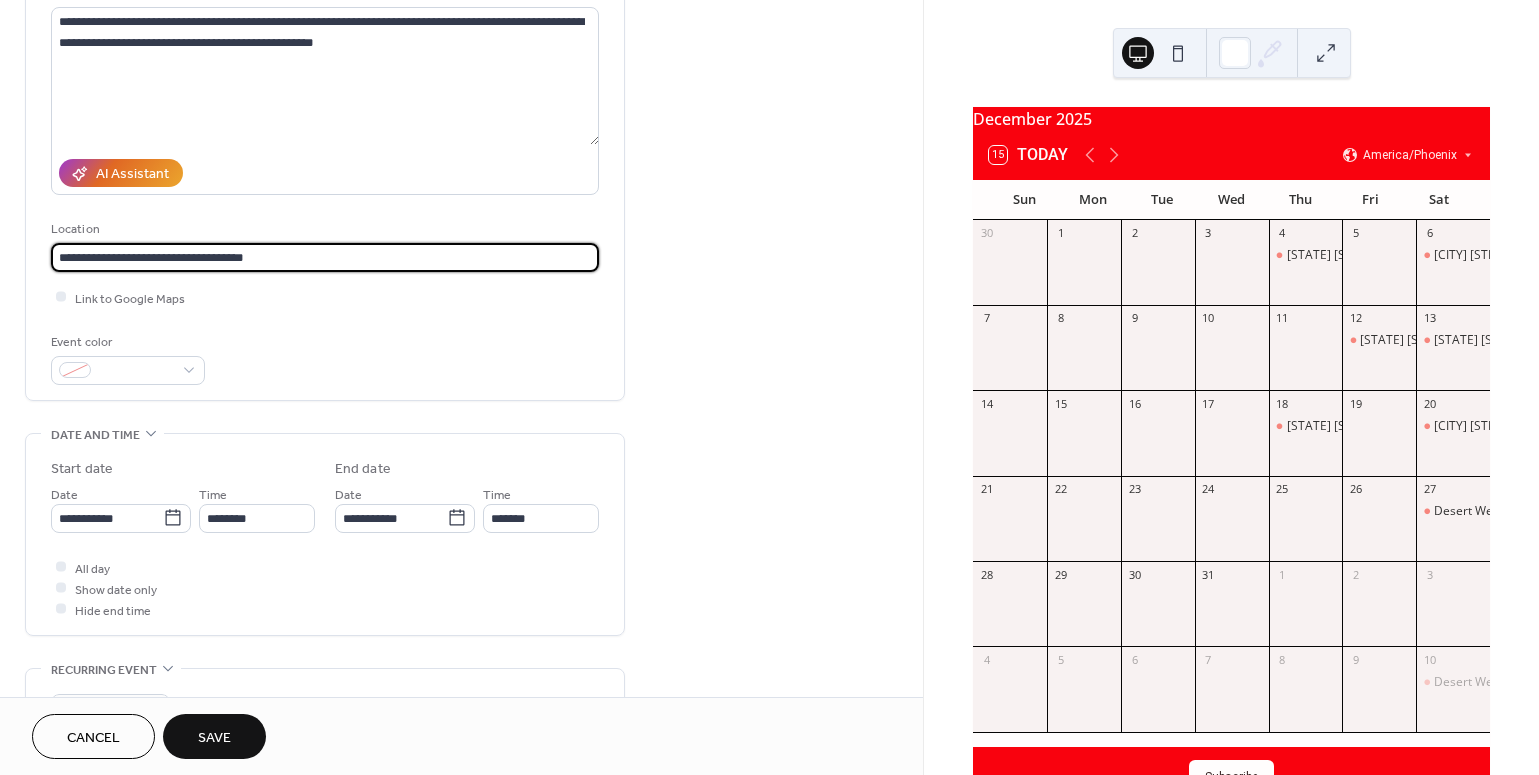 scroll, scrollTop: 231, scrollLeft: 0, axis: vertical 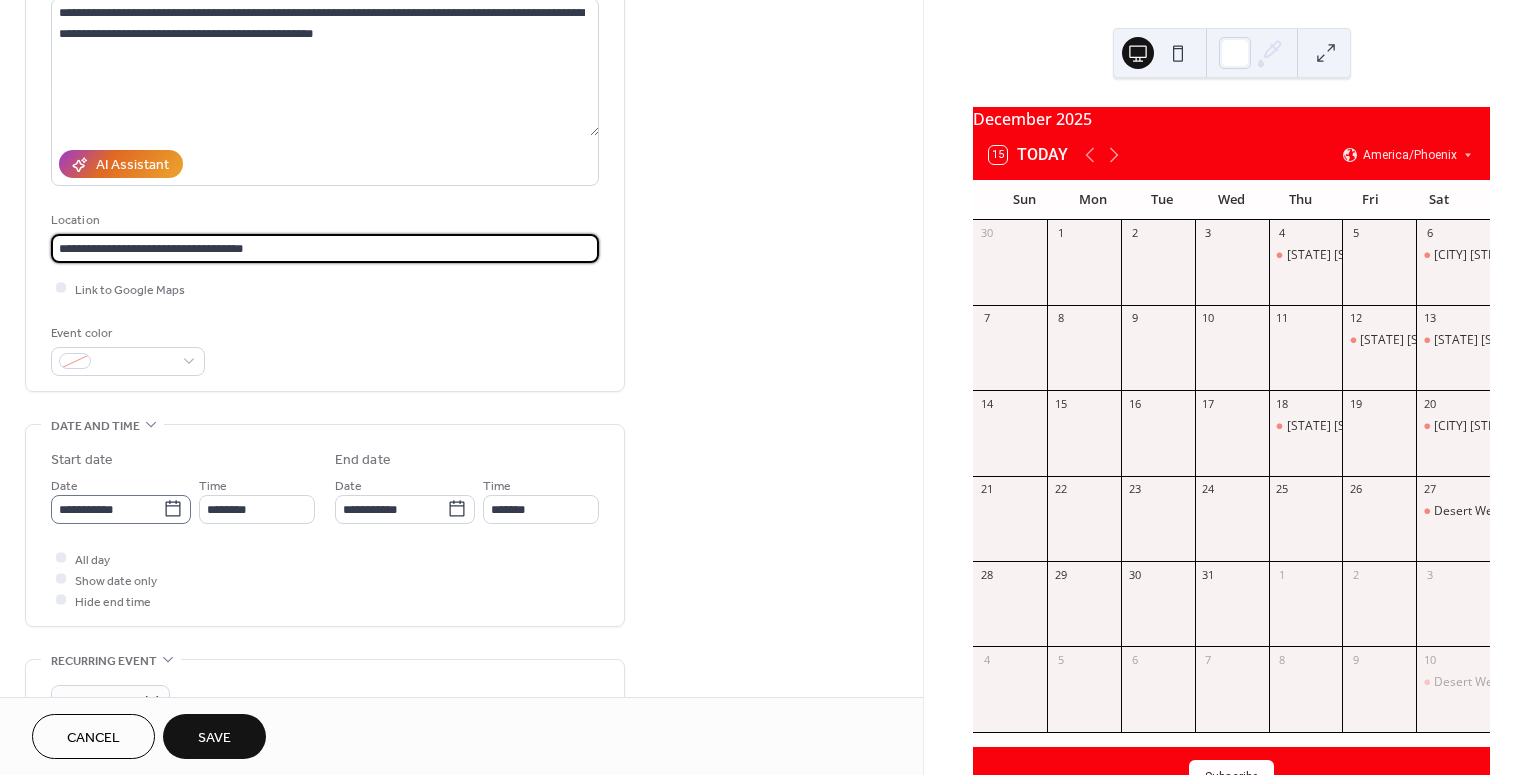 type on "**********" 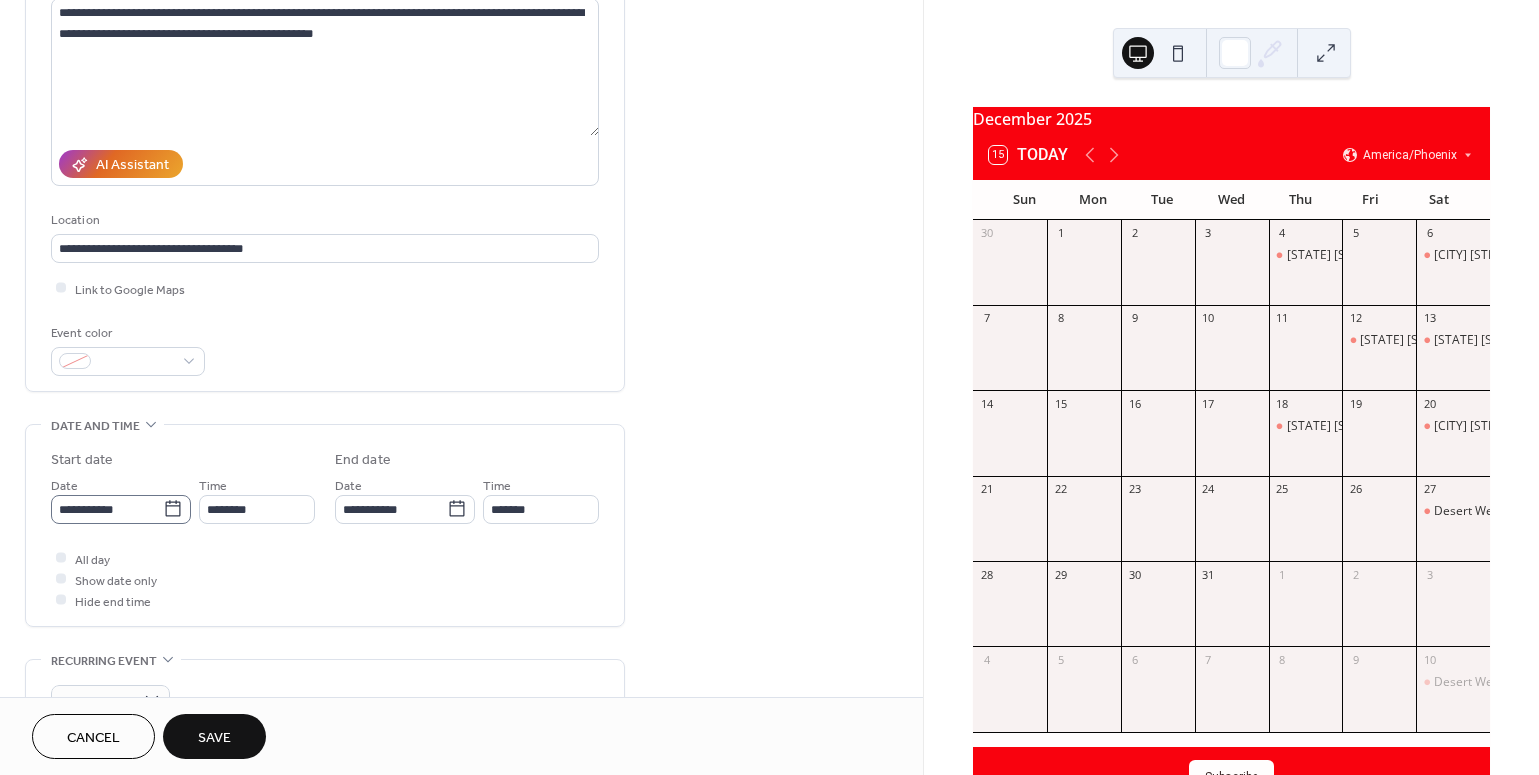 click 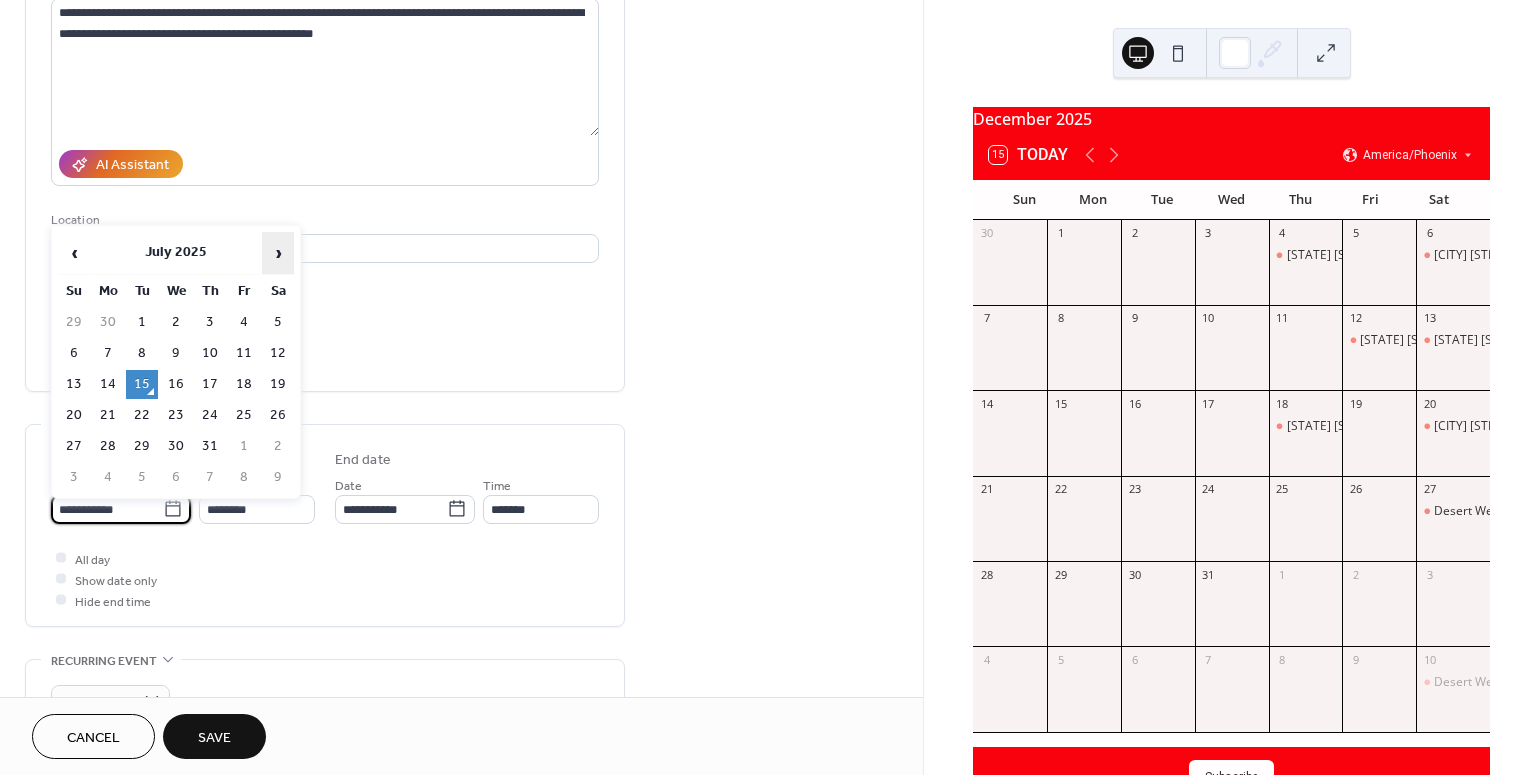 click on "›" at bounding box center (278, 253) 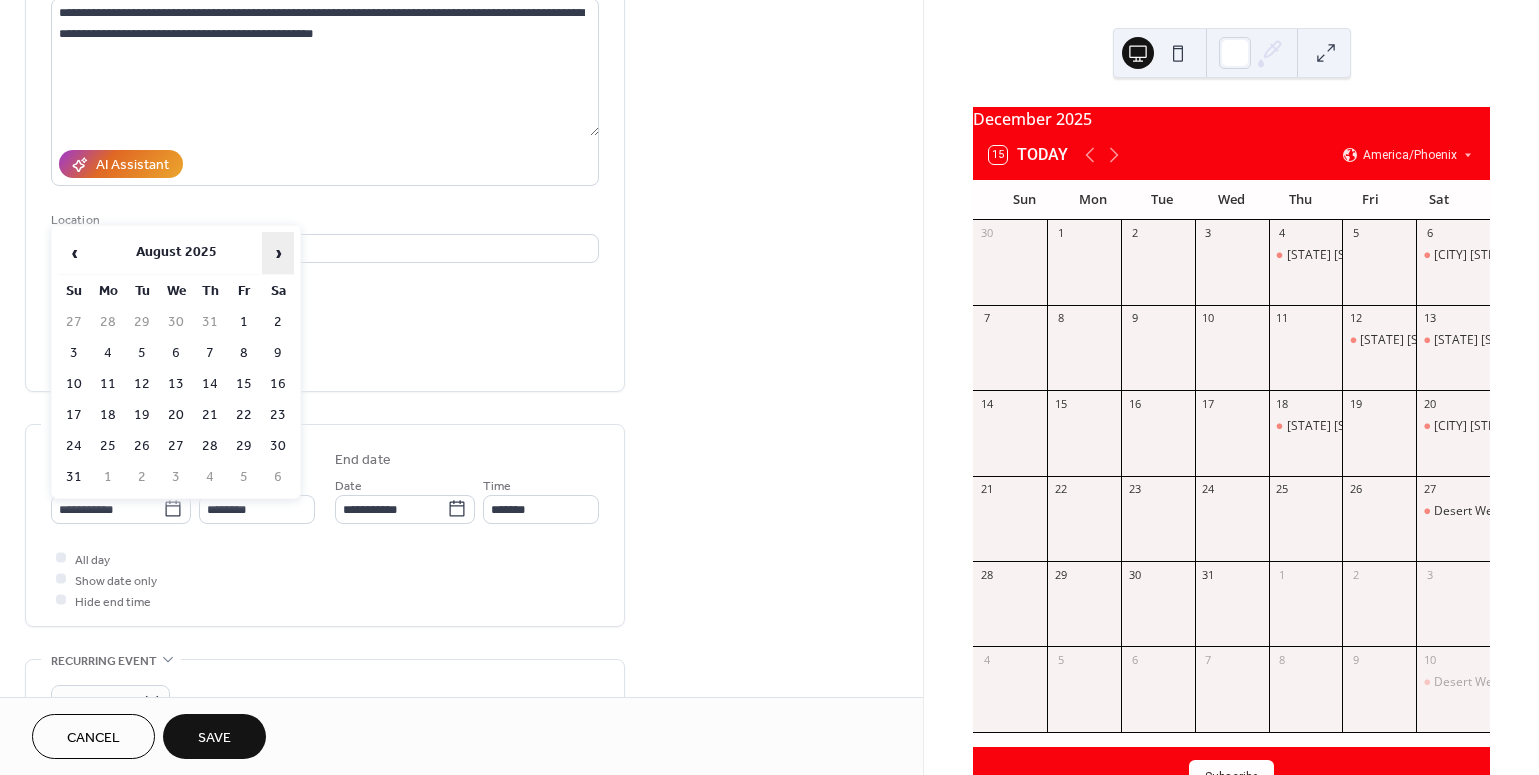 click on "›" at bounding box center [278, 253] 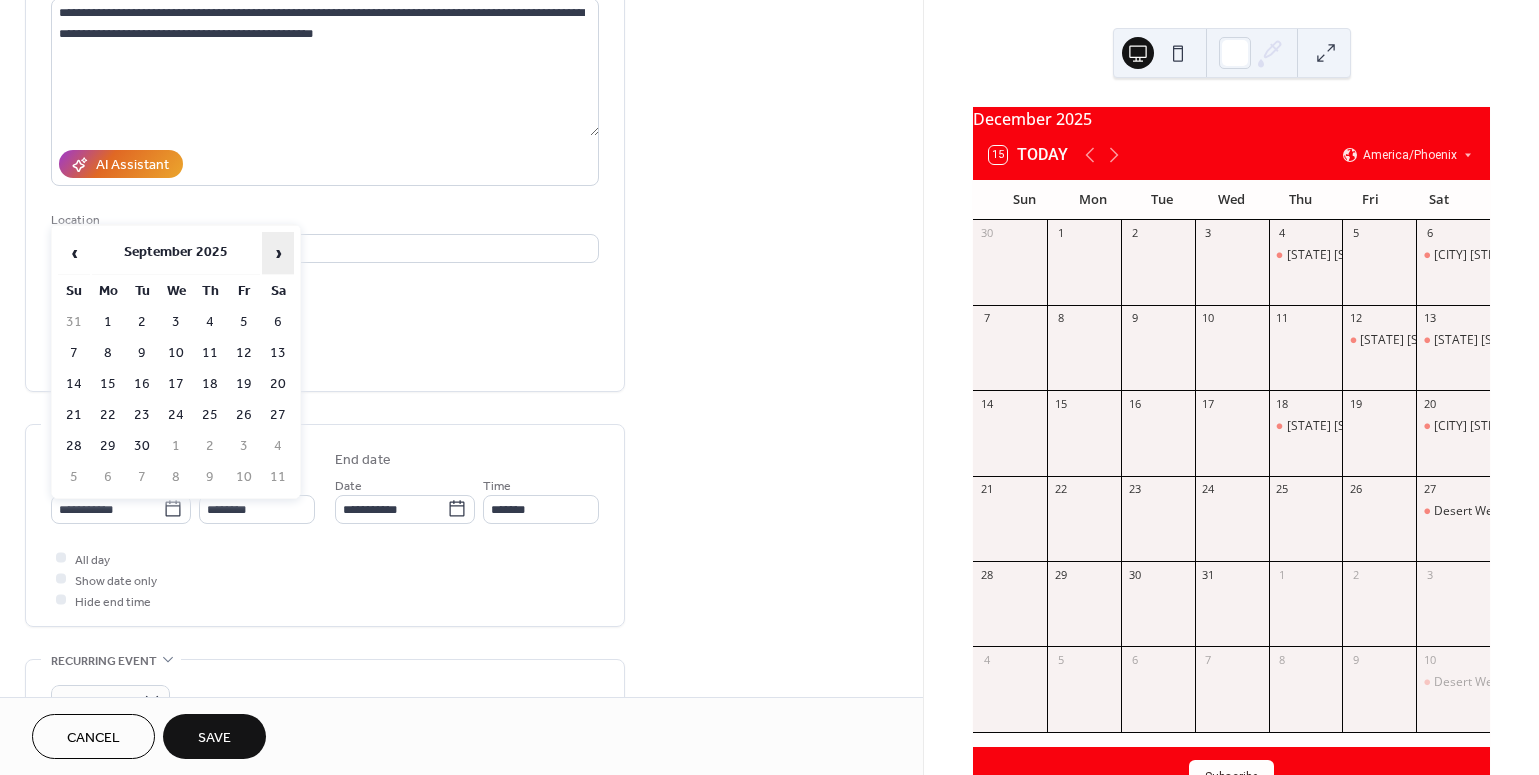 click on "›" at bounding box center (278, 253) 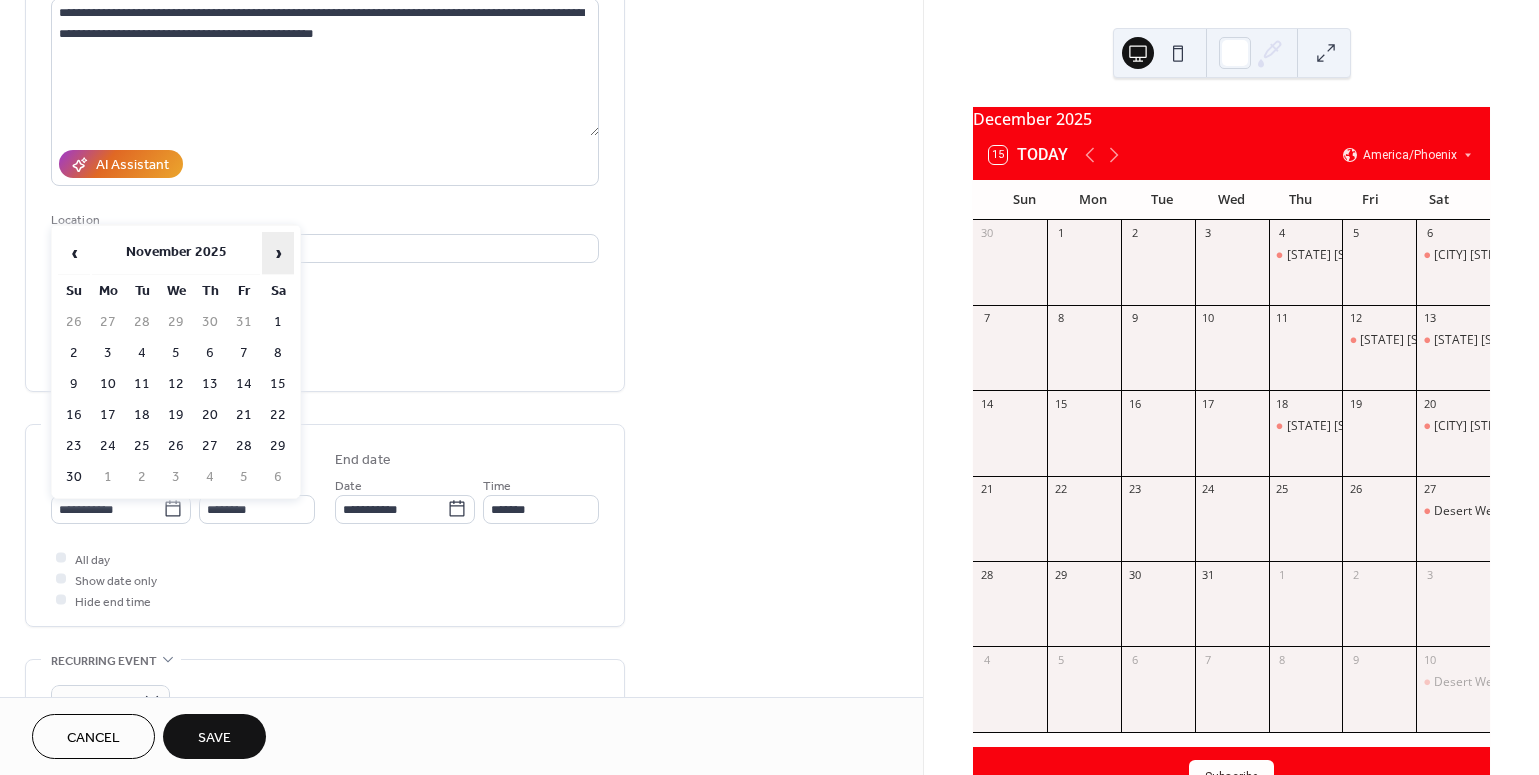 click on "›" at bounding box center [278, 253] 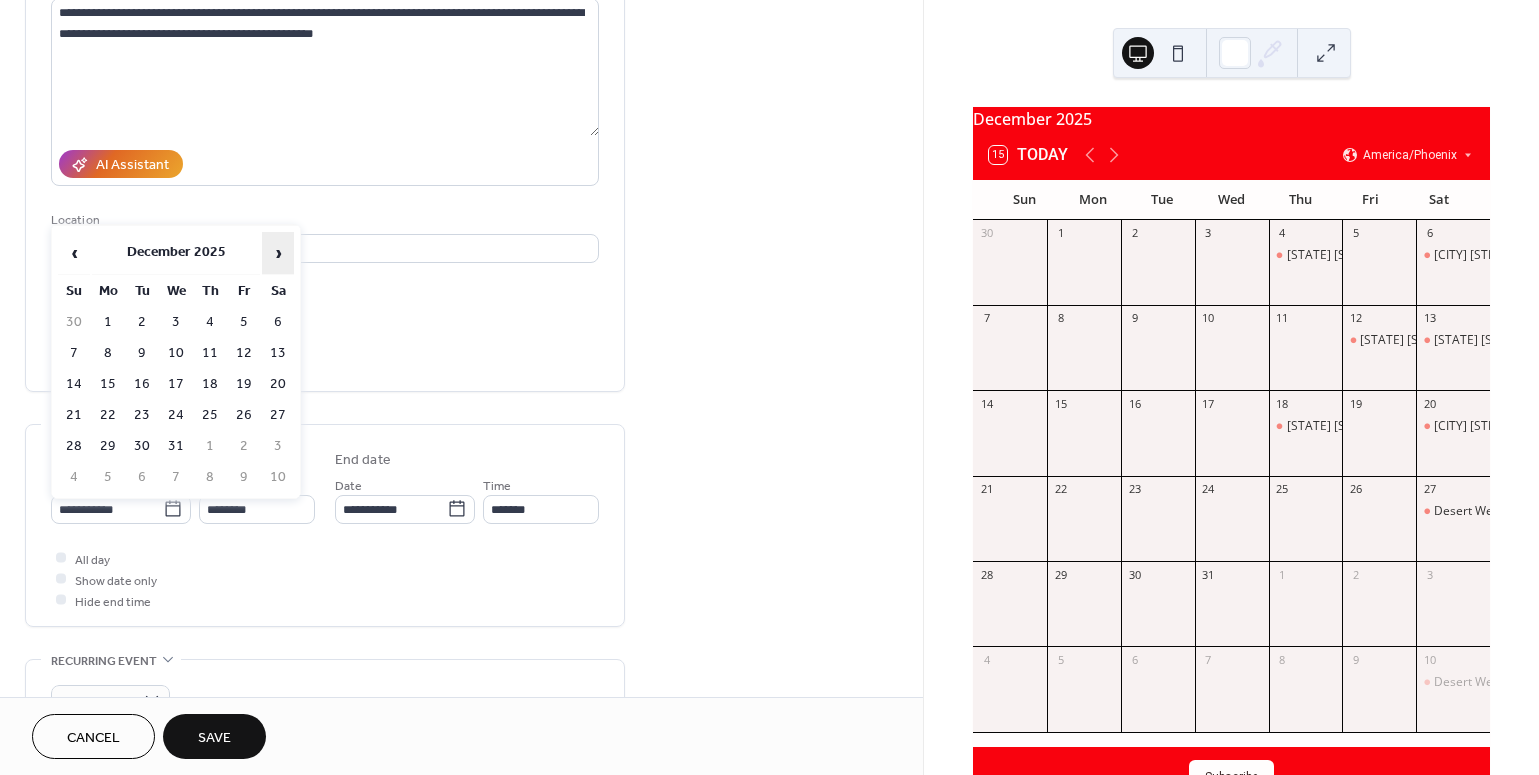 click on "›" at bounding box center [278, 253] 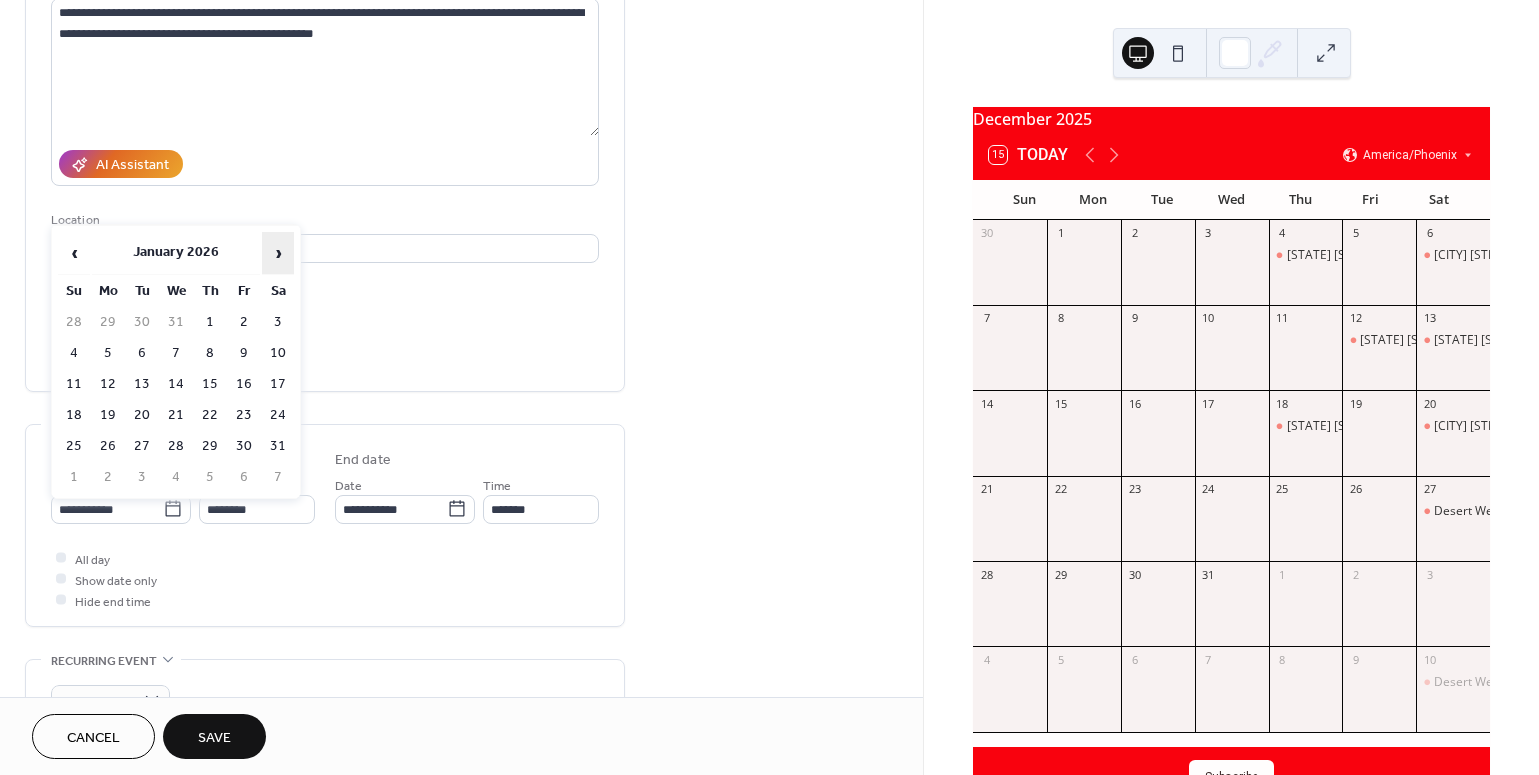 click on "›" at bounding box center [278, 253] 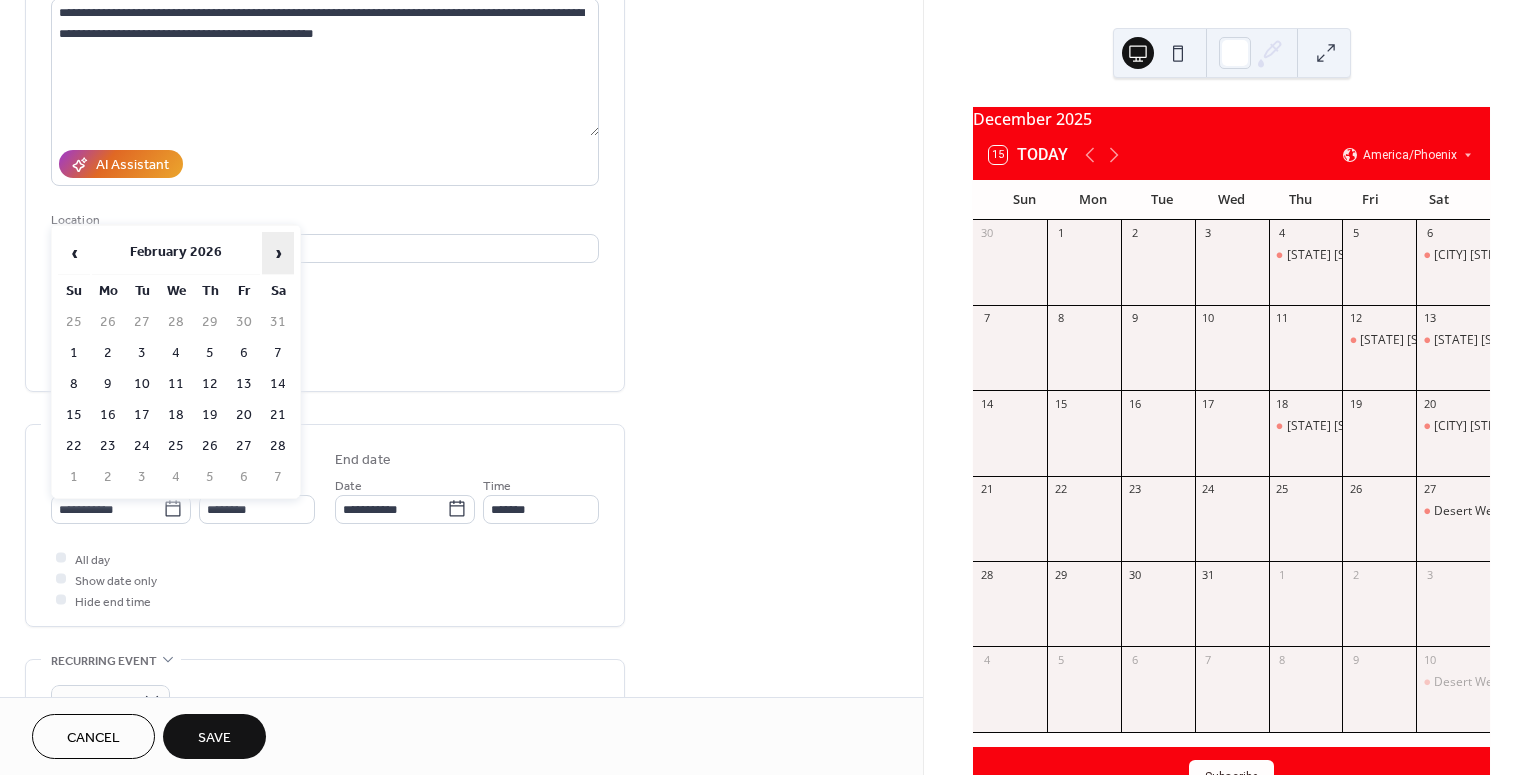 click on "›" at bounding box center [278, 253] 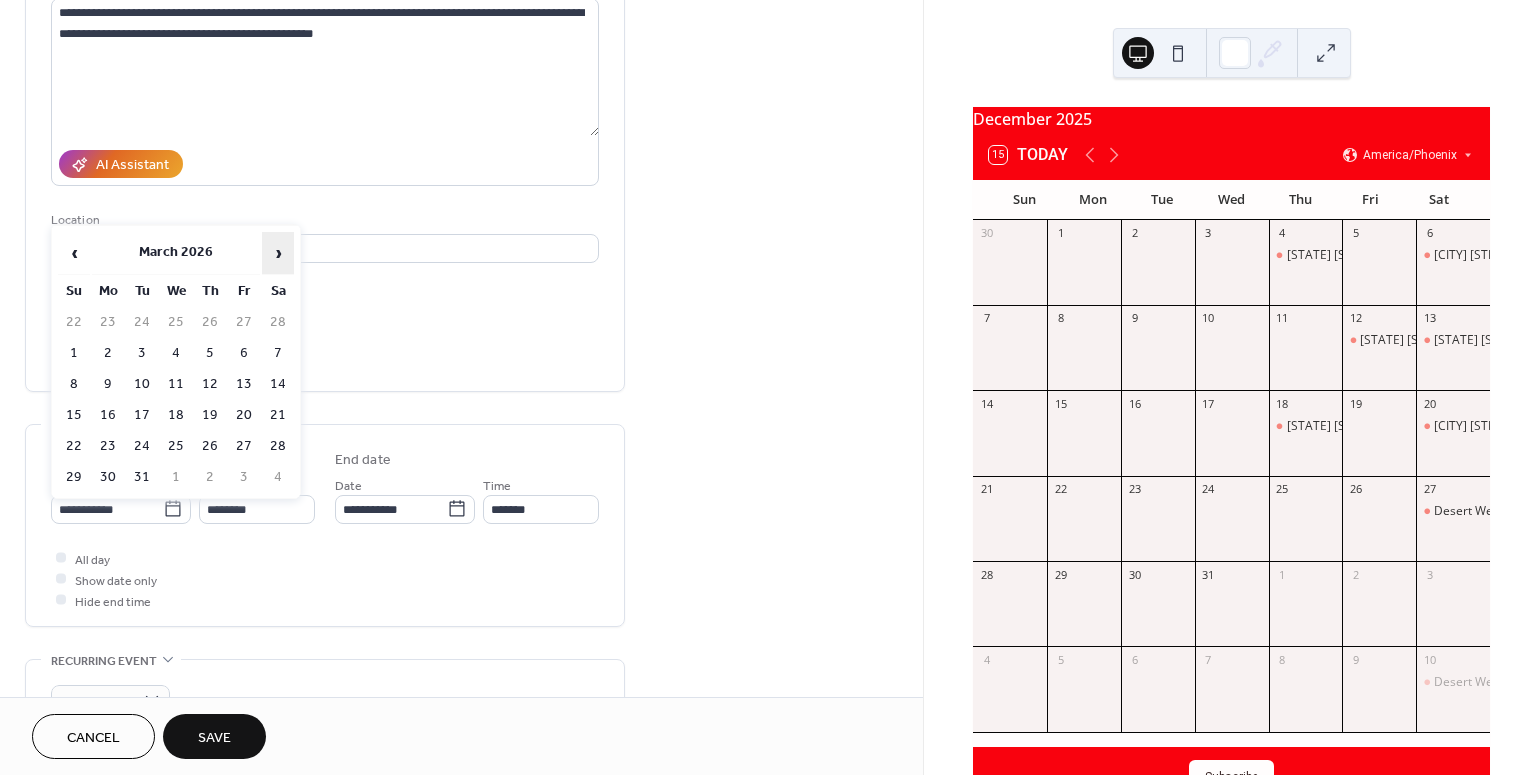 click on "›" at bounding box center [278, 253] 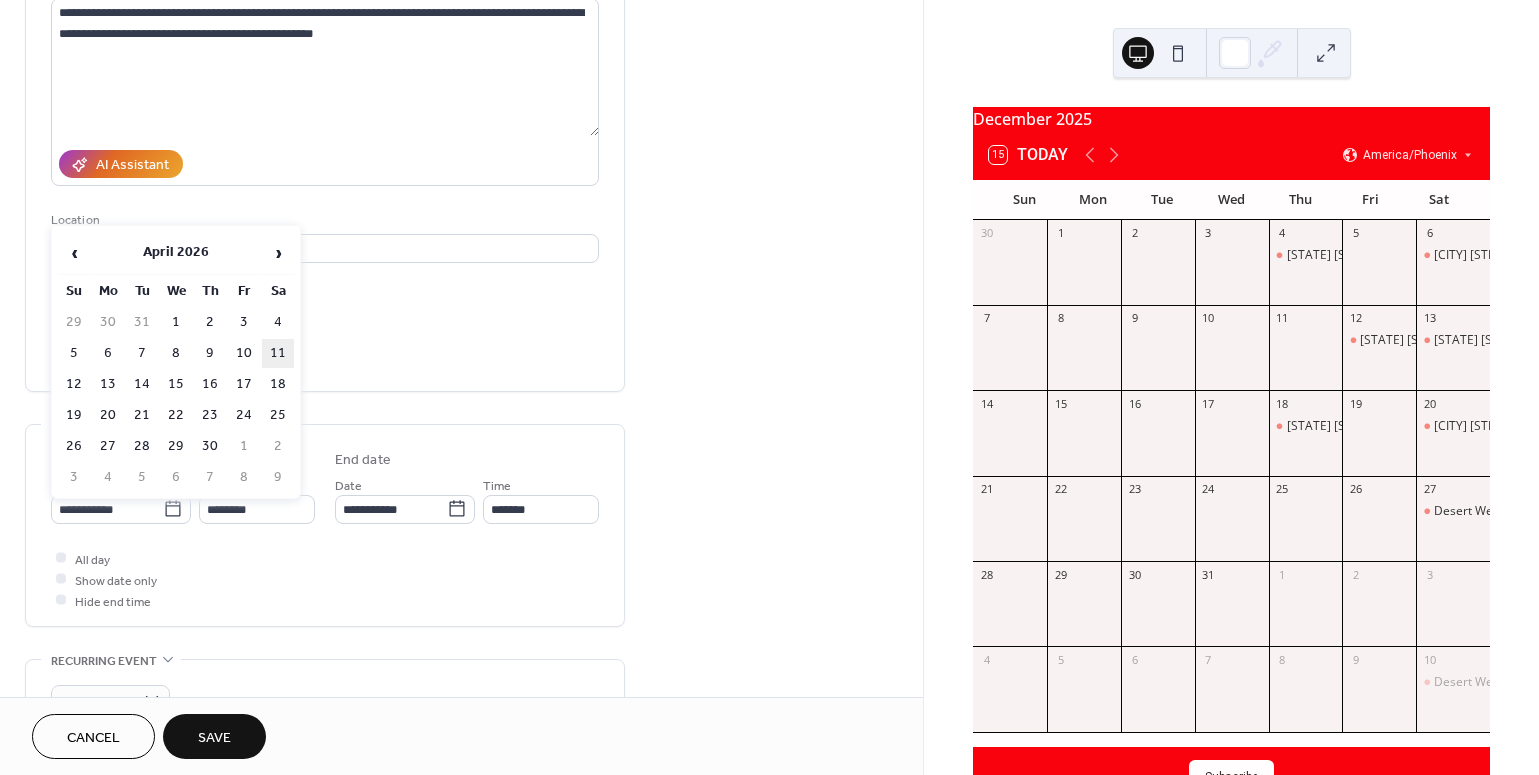 click on "11" at bounding box center (278, 353) 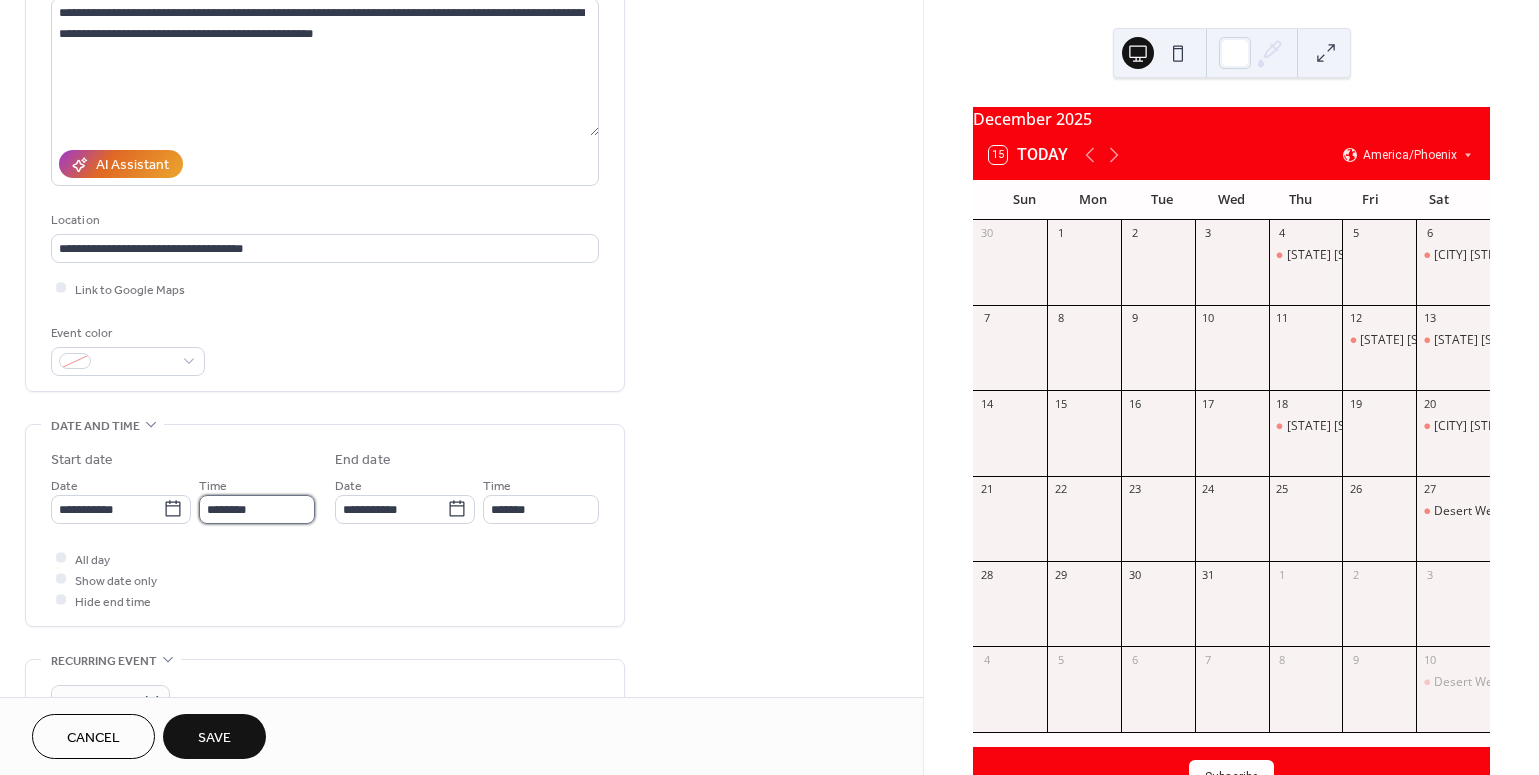 click on "********" at bounding box center [257, 509] 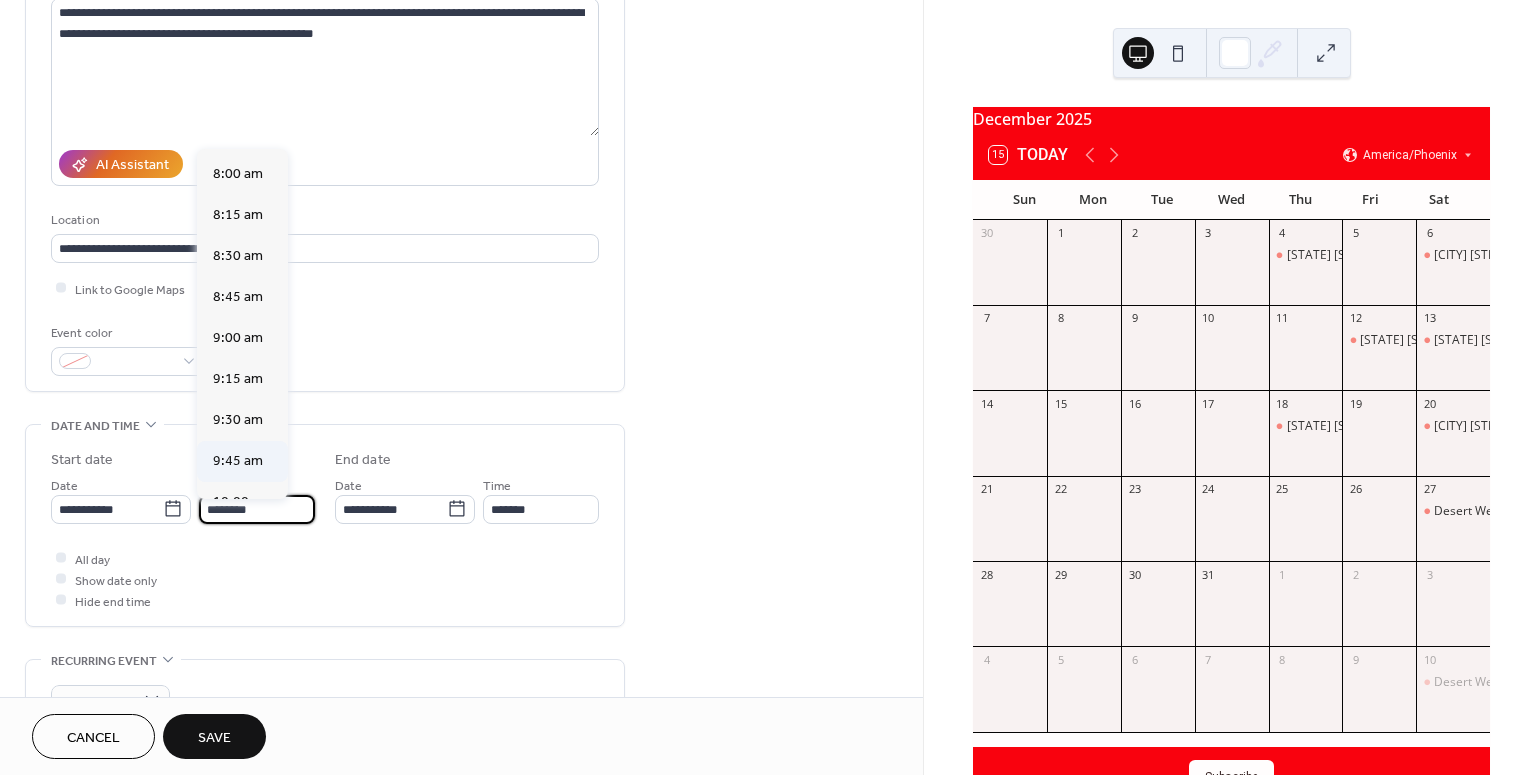 scroll, scrollTop: 1297, scrollLeft: 0, axis: vertical 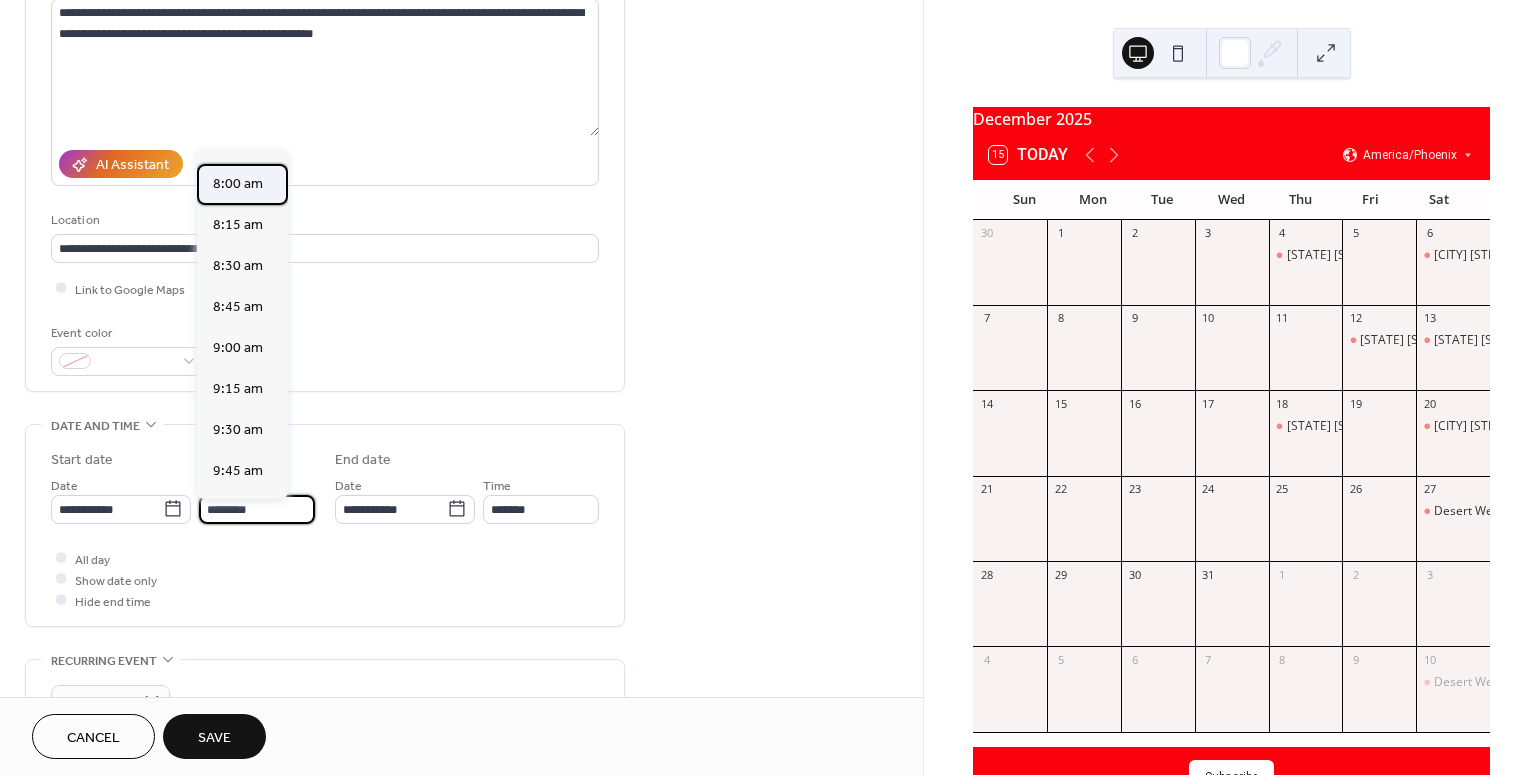 click on "8:00 am" at bounding box center [238, 183] 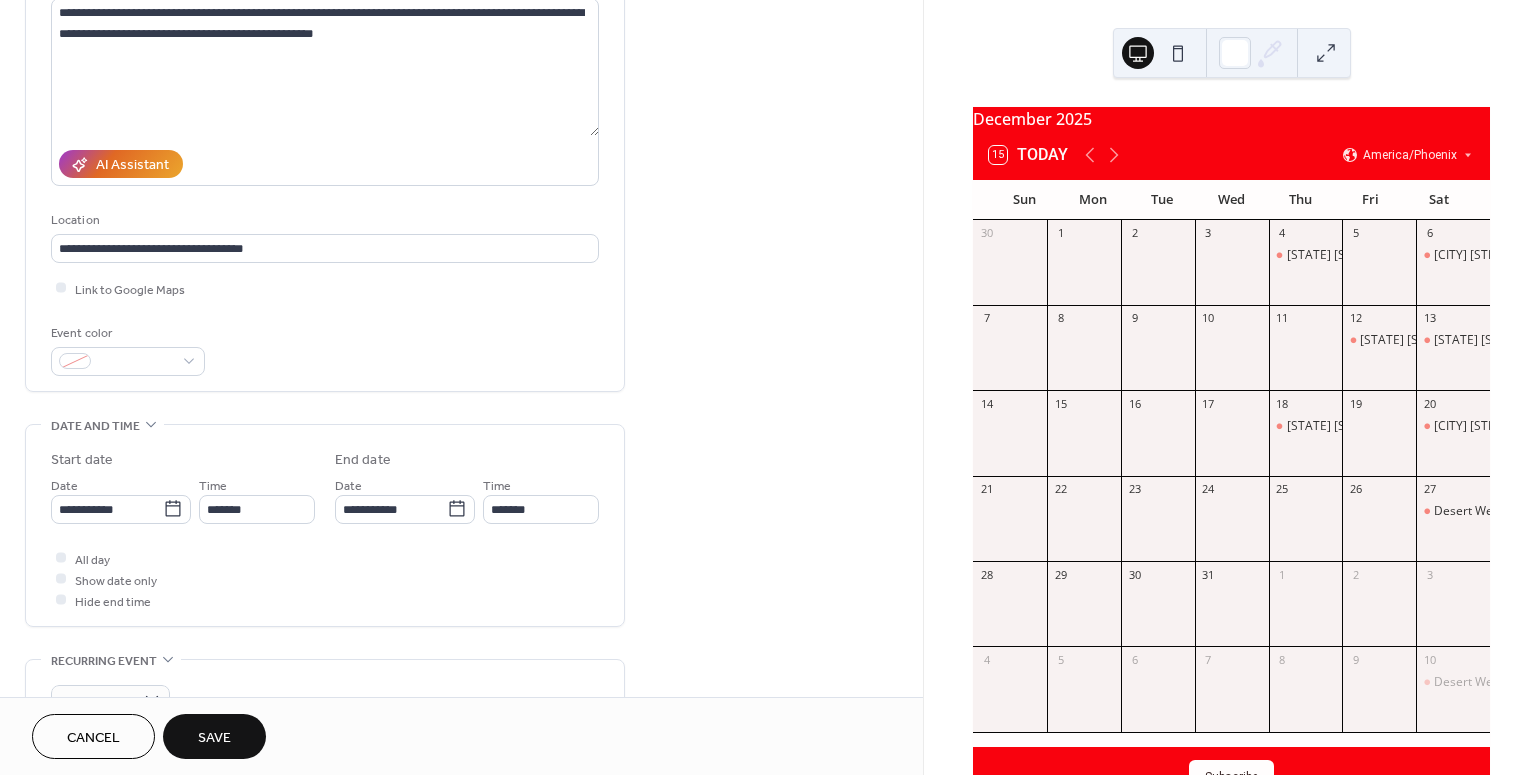type on "*******" 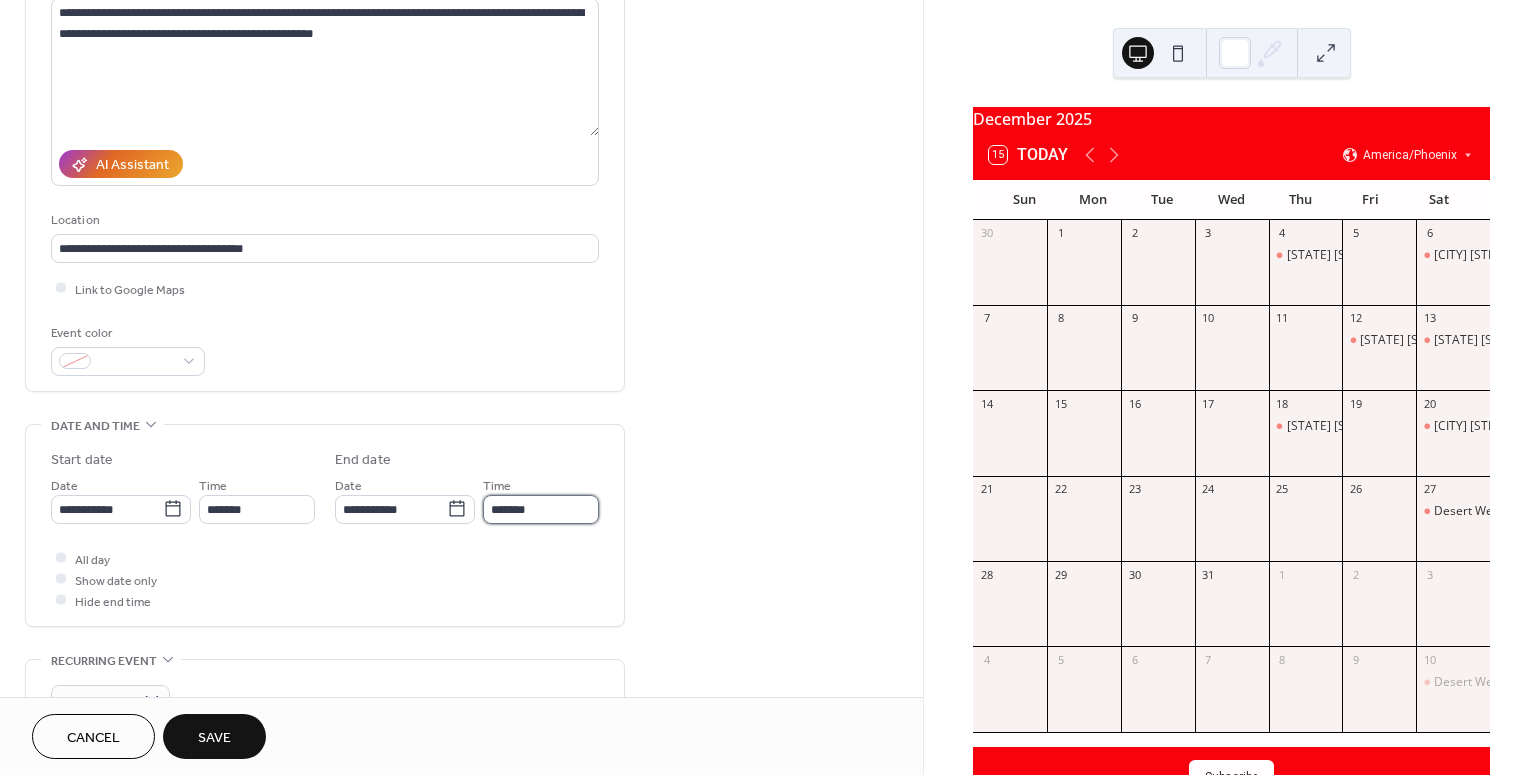 click on "*******" at bounding box center (541, 509) 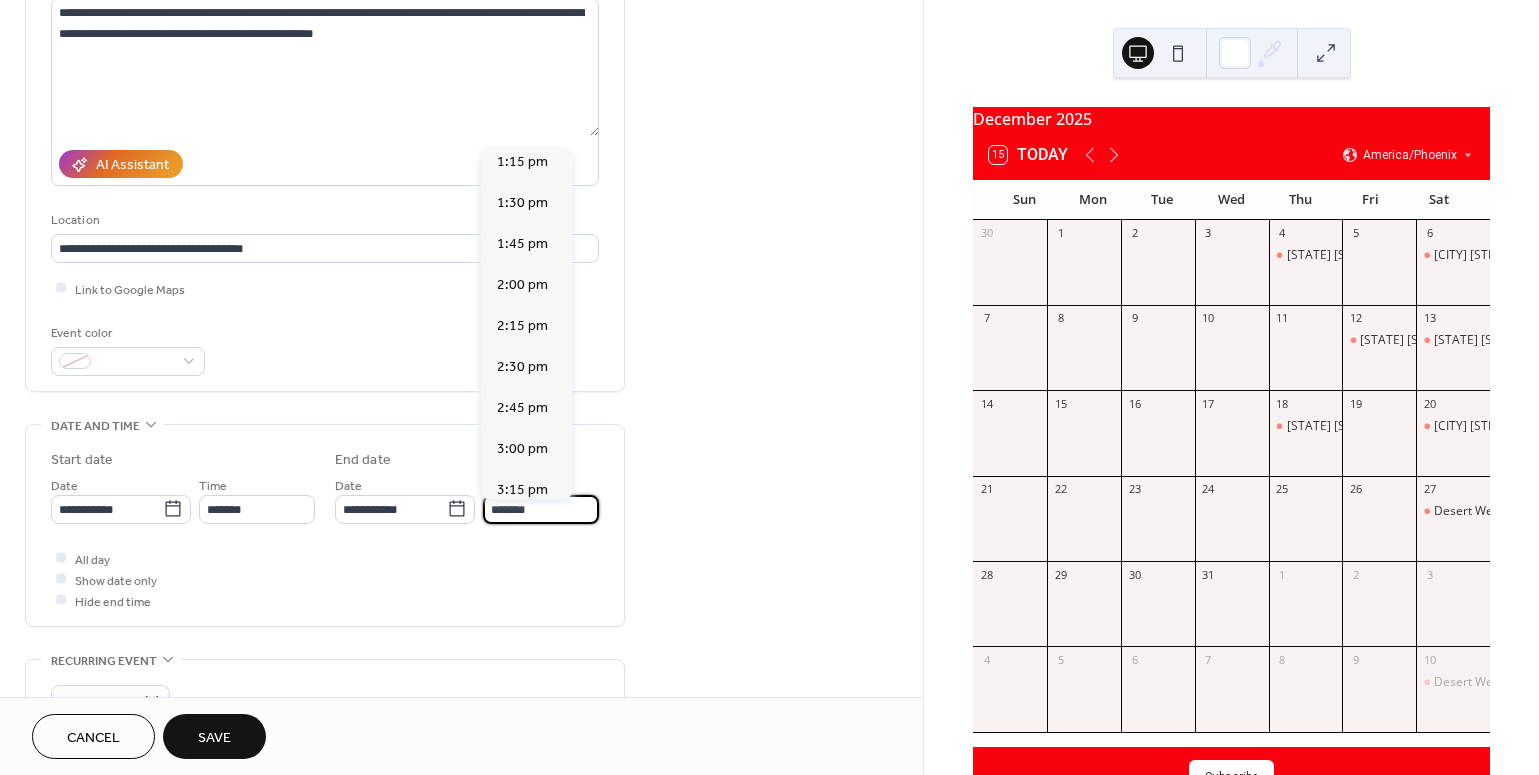 scroll, scrollTop: 828, scrollLeft: 0, axis: vertical 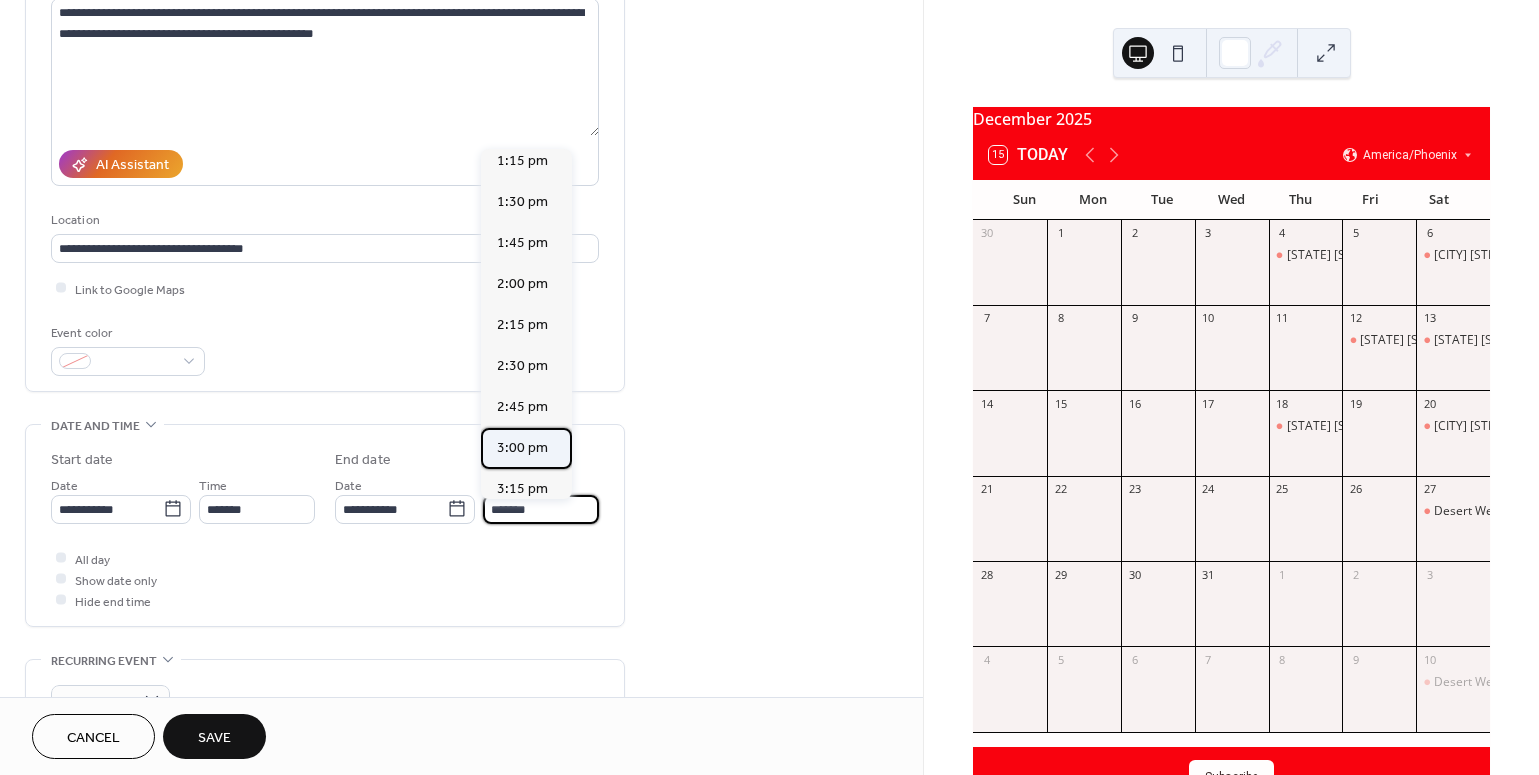 click on "3:00 pm" at bounding box center [522, 447] 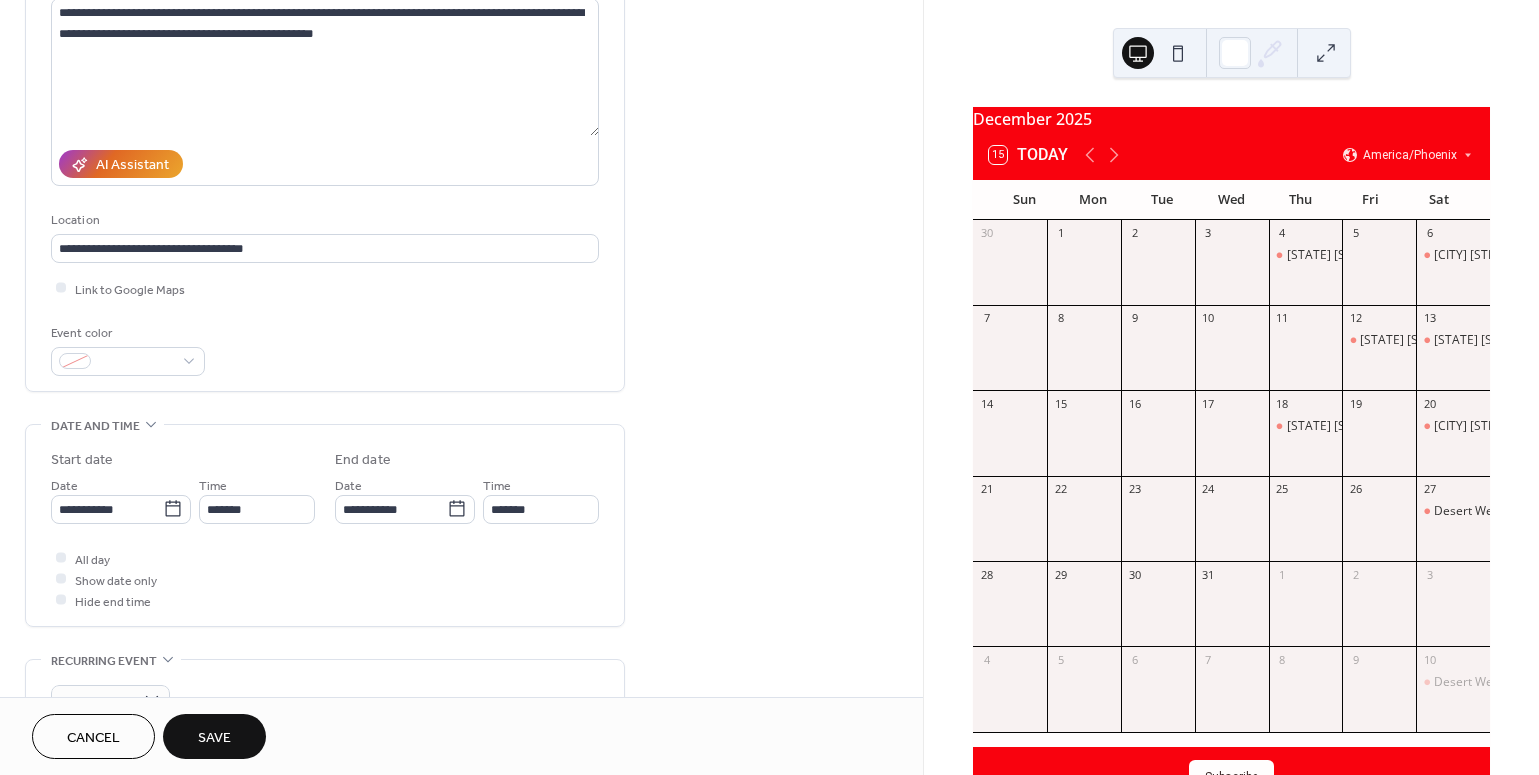type on "*******" 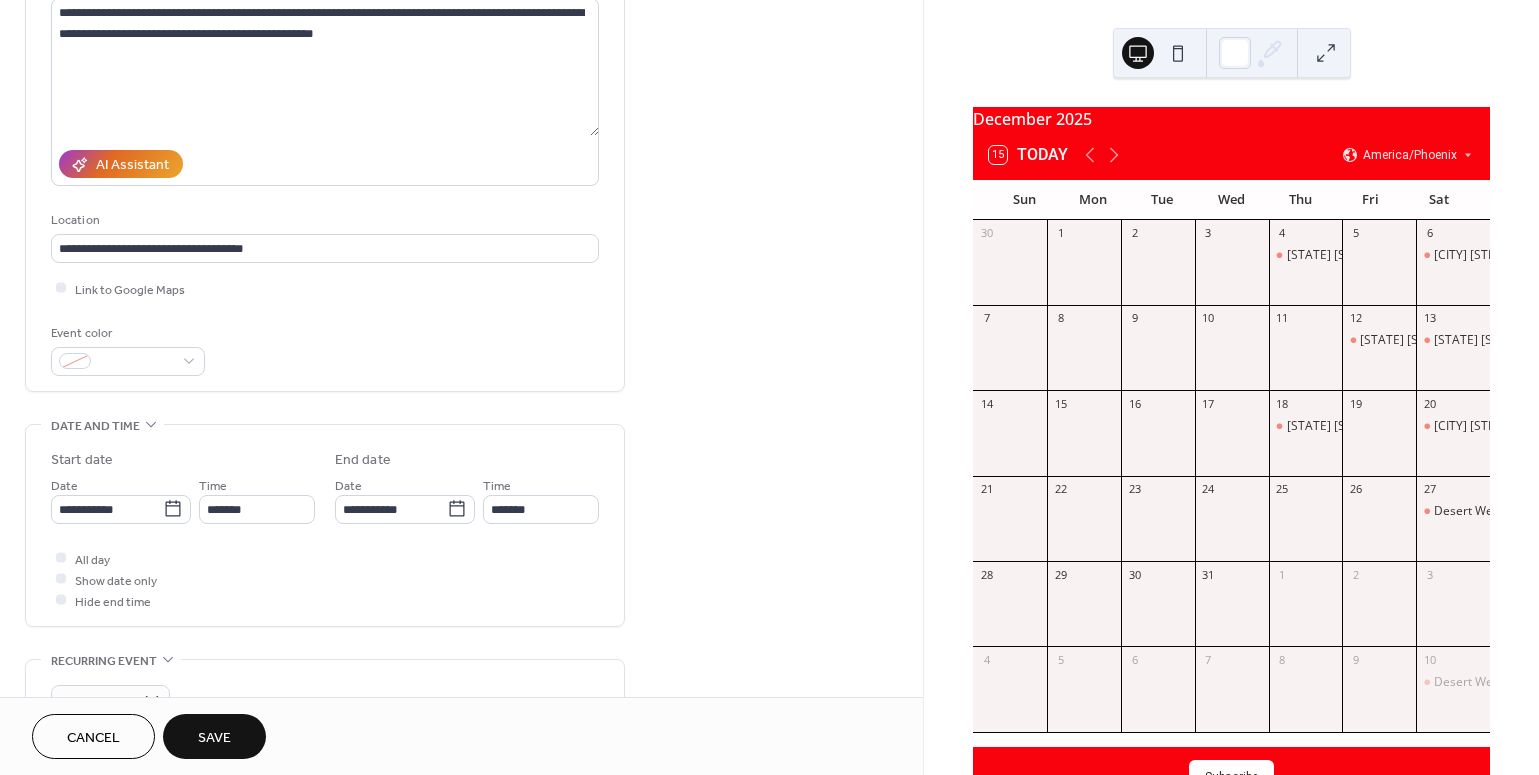 click on "Save" at bounding box center (214, 736) 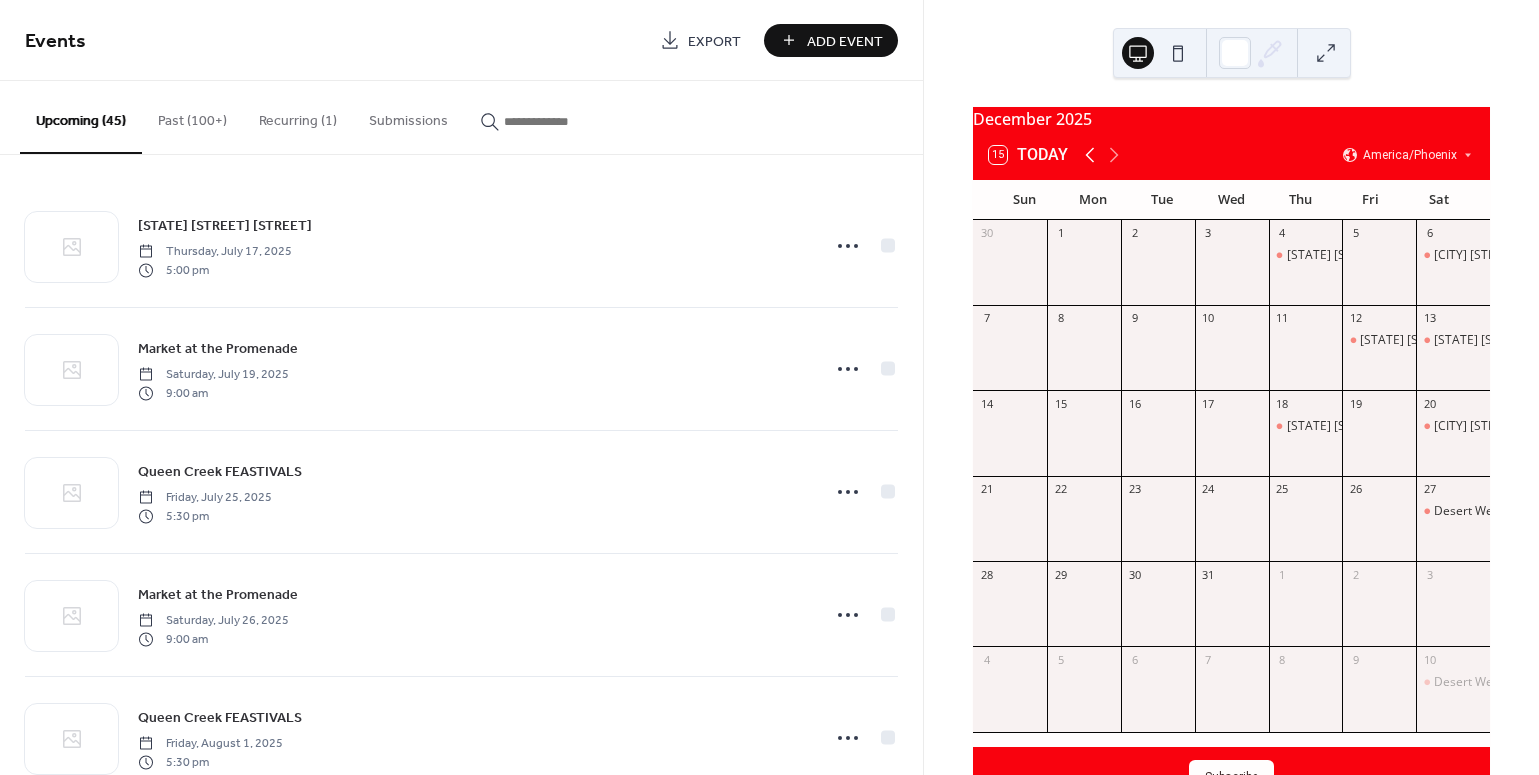 click 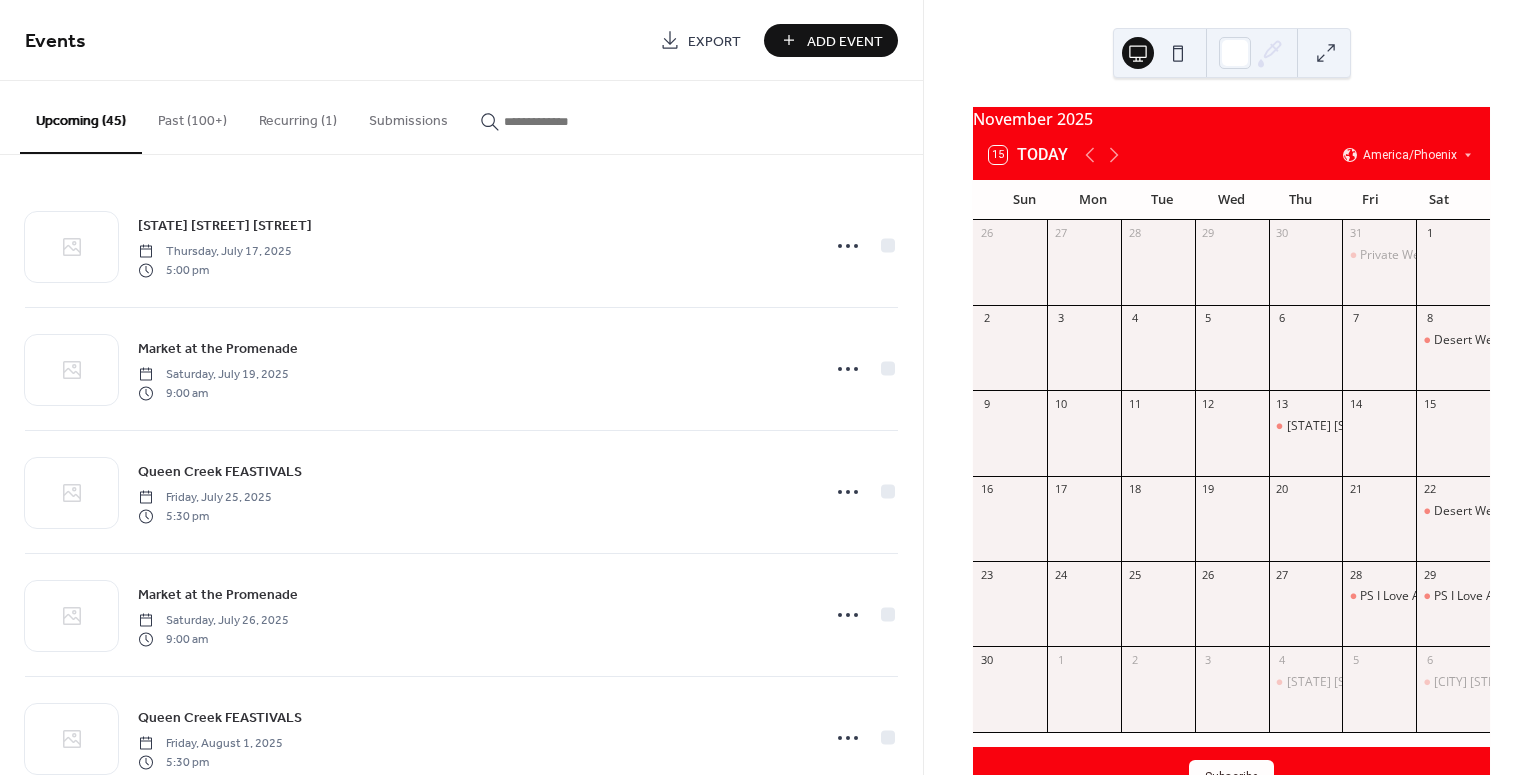 click on "Add Event" at bounding box center (845, 41) 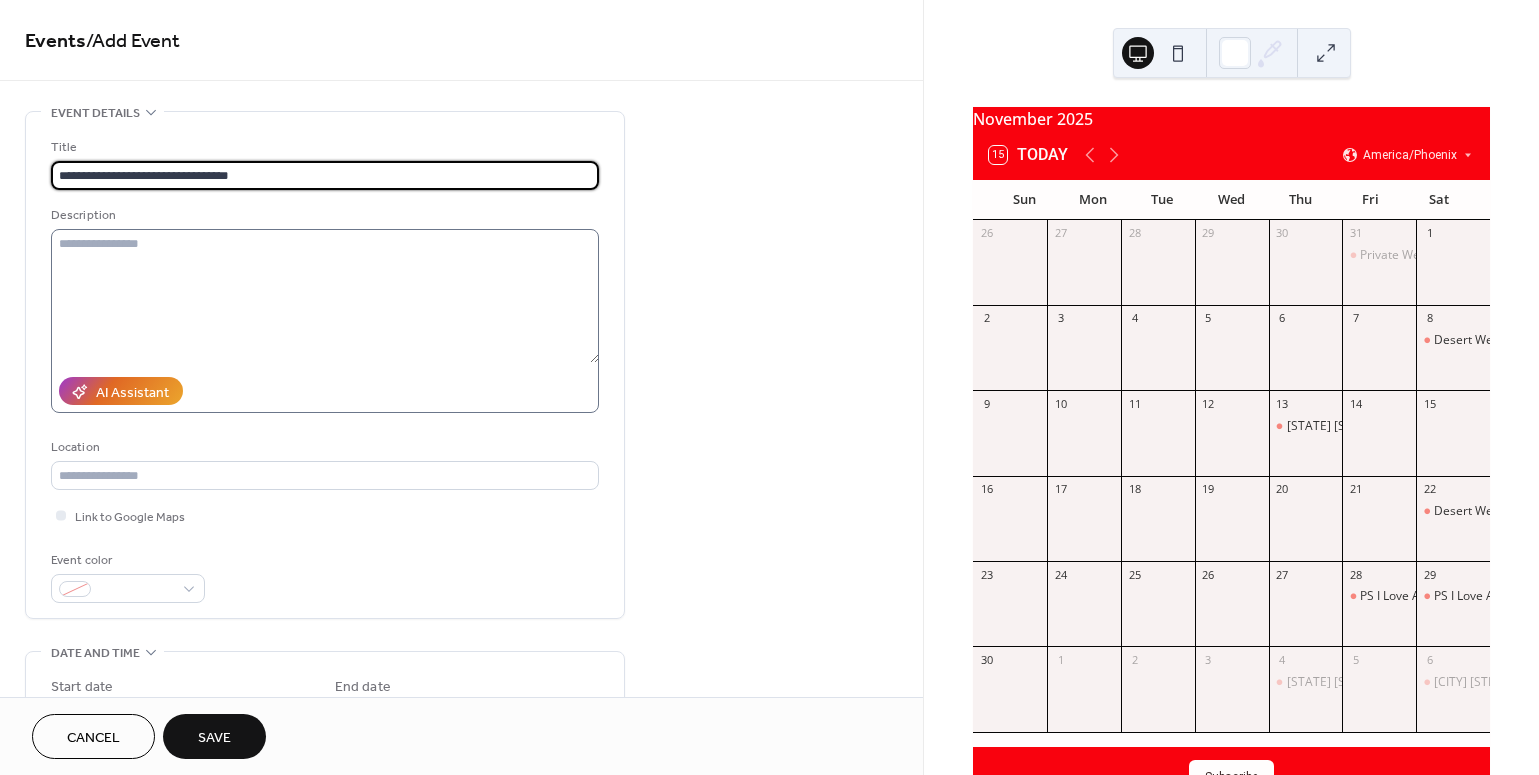 type on "**********" 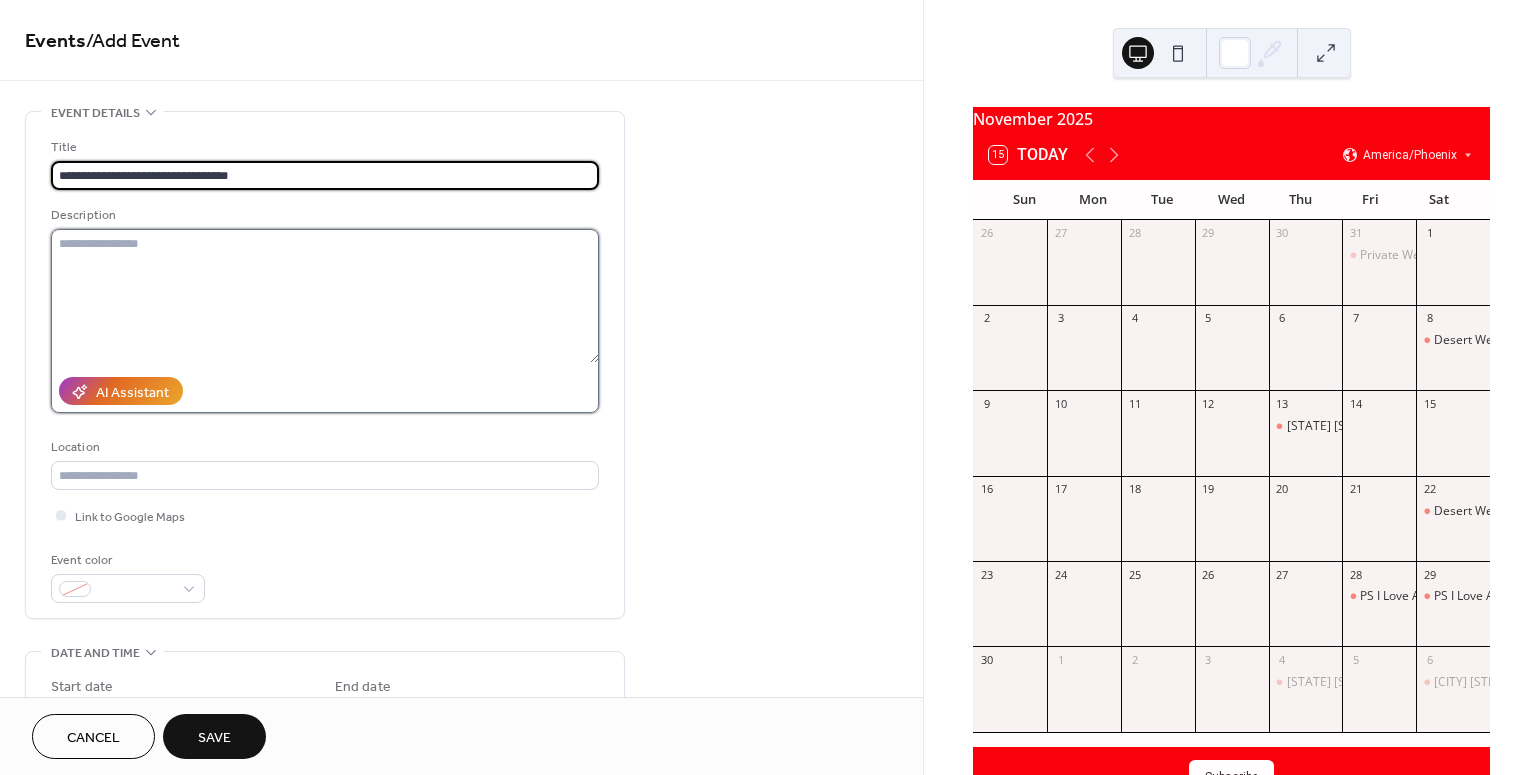 click at bounding box center (325, 296) 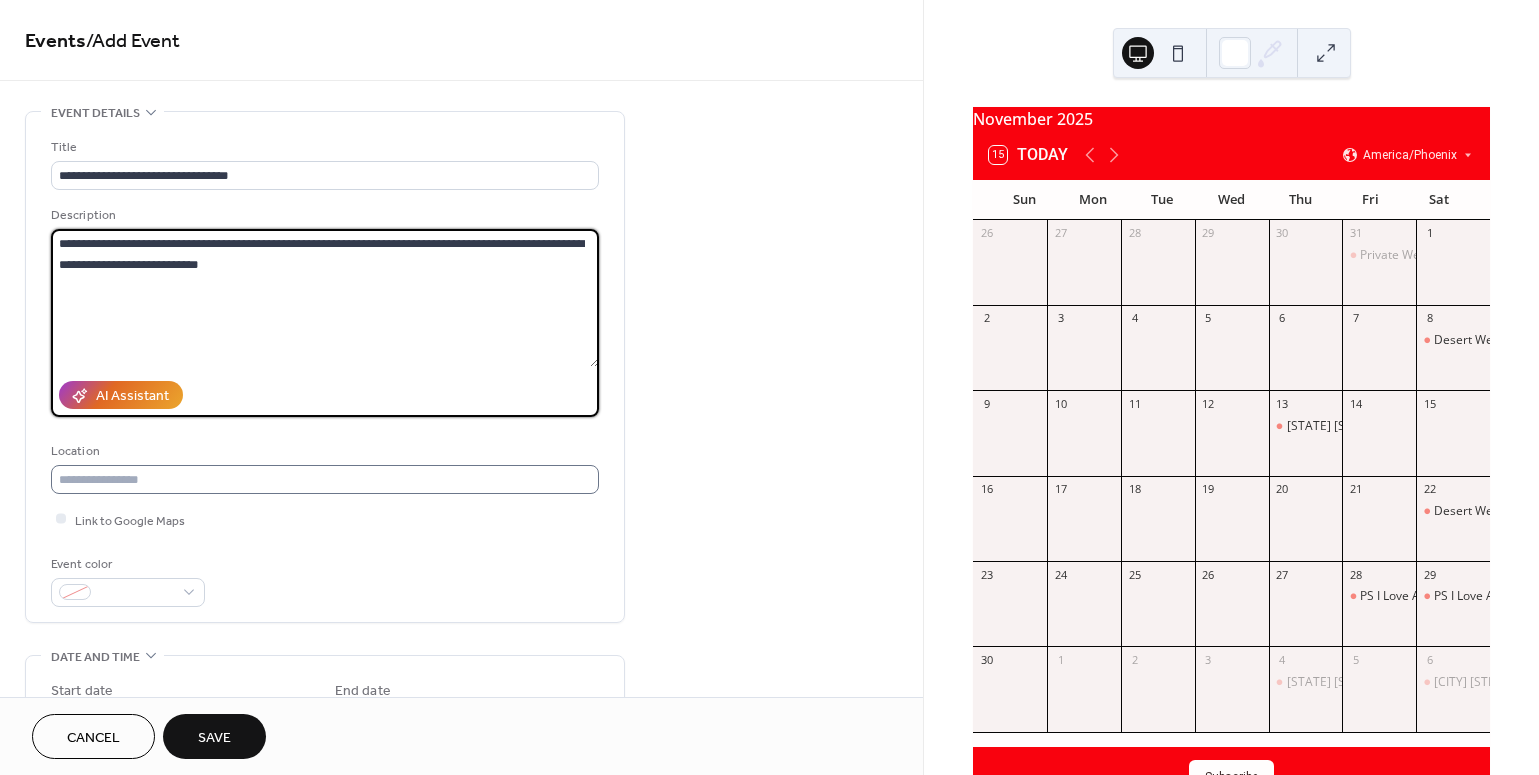 type on "**********" 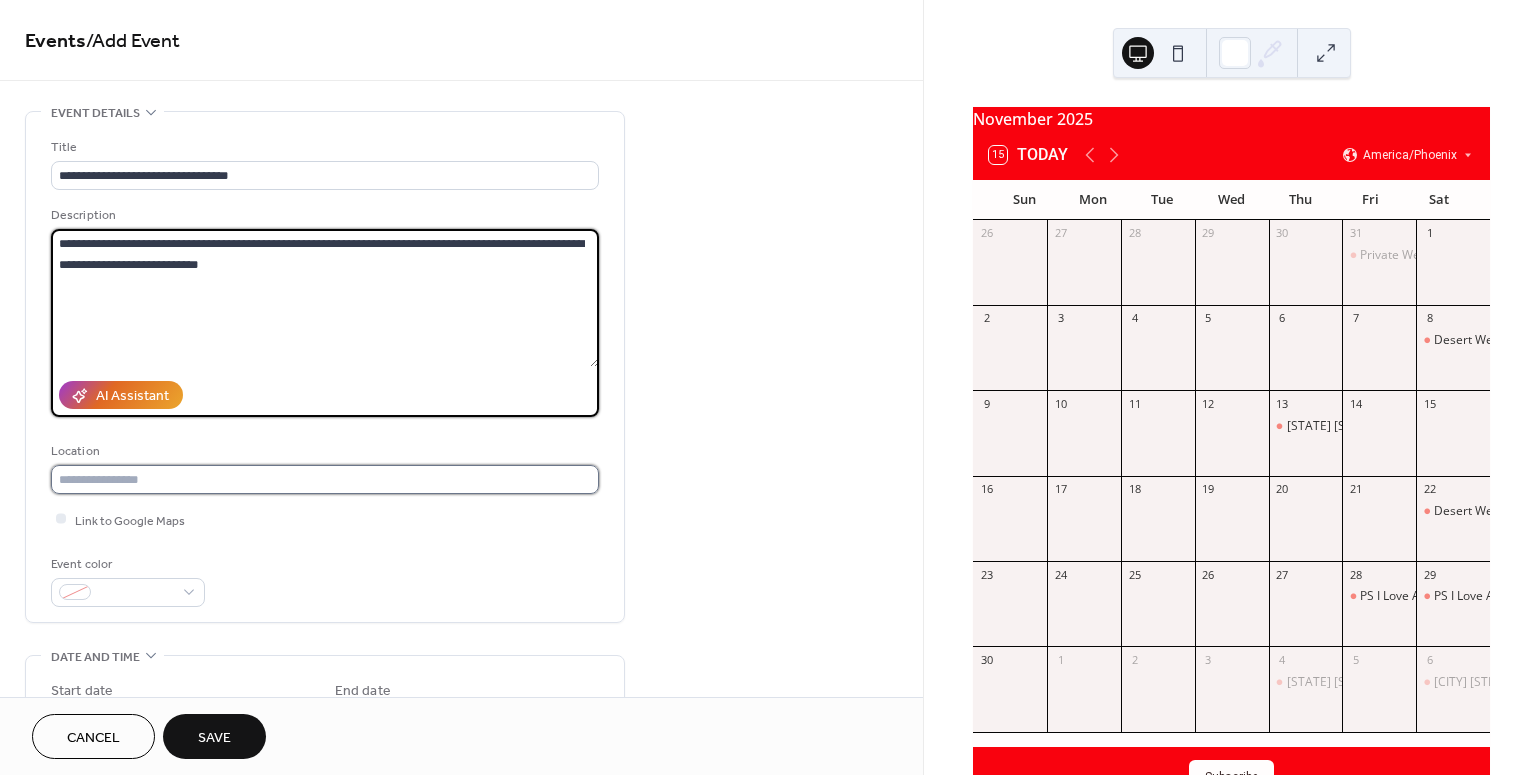 click at bounding box center [325, 479] 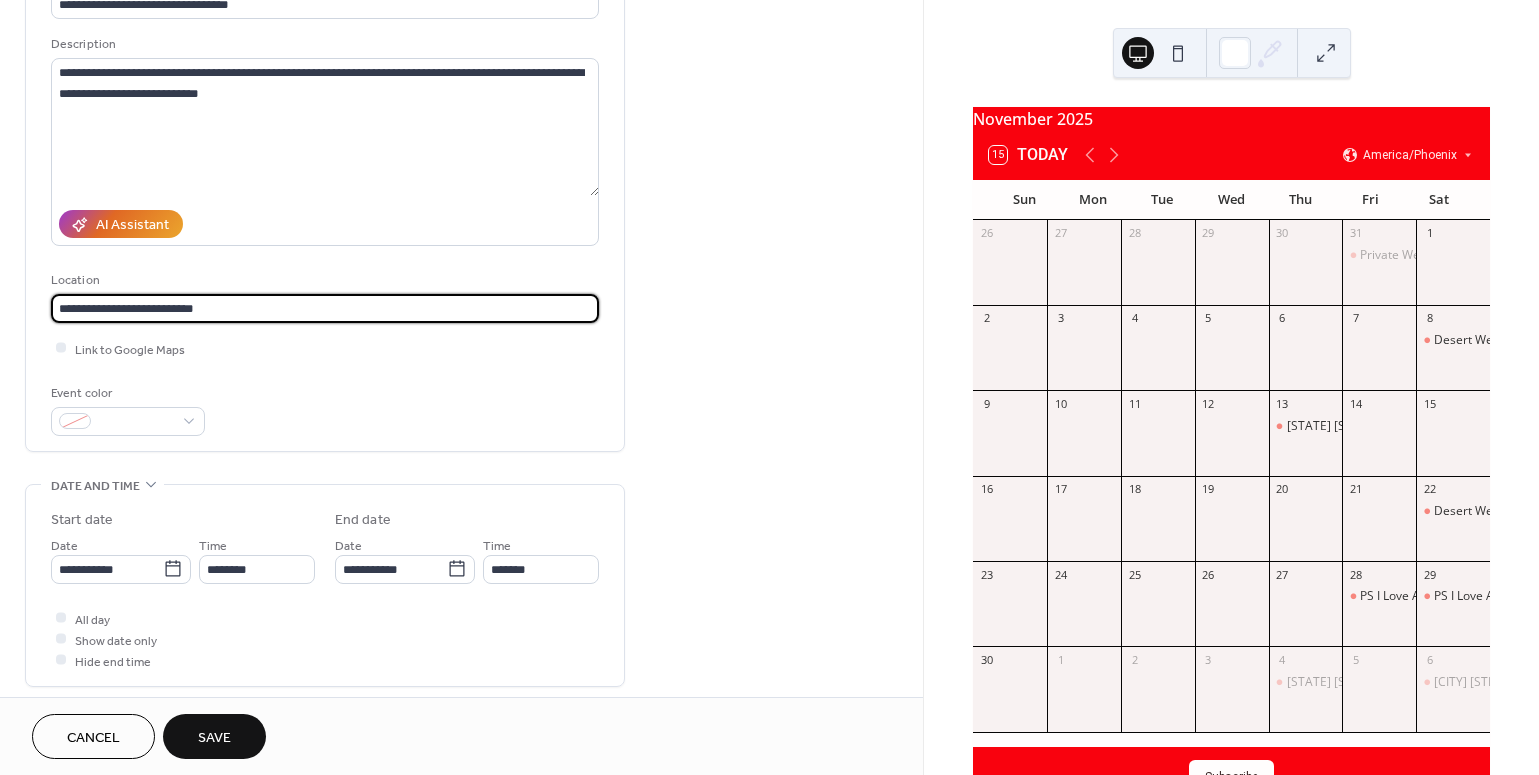 scroll, scrollTop: 228, scrollLeft: 0, axis: vertical 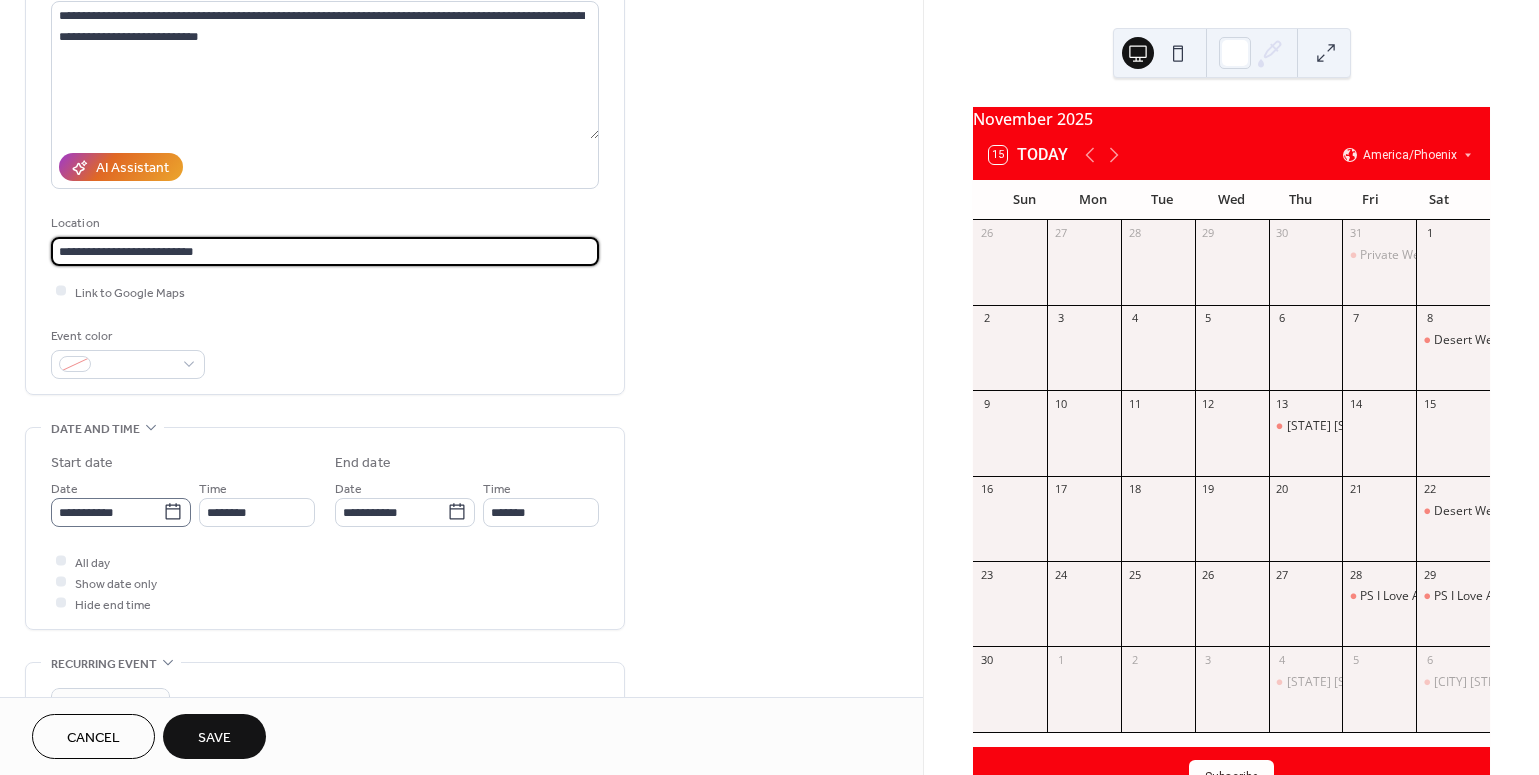 type on "**********" 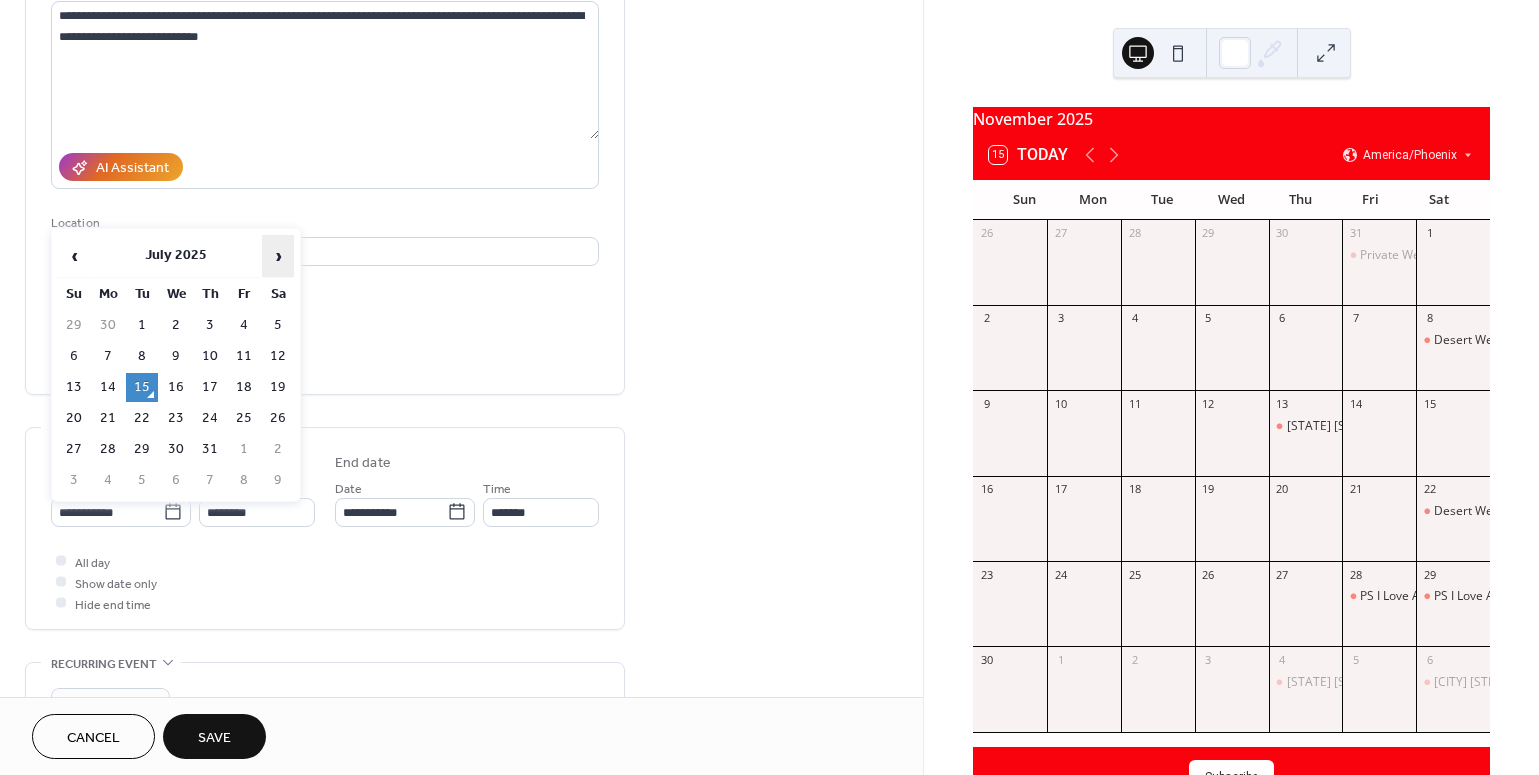 click on "›" at bounding box center (278, 256) 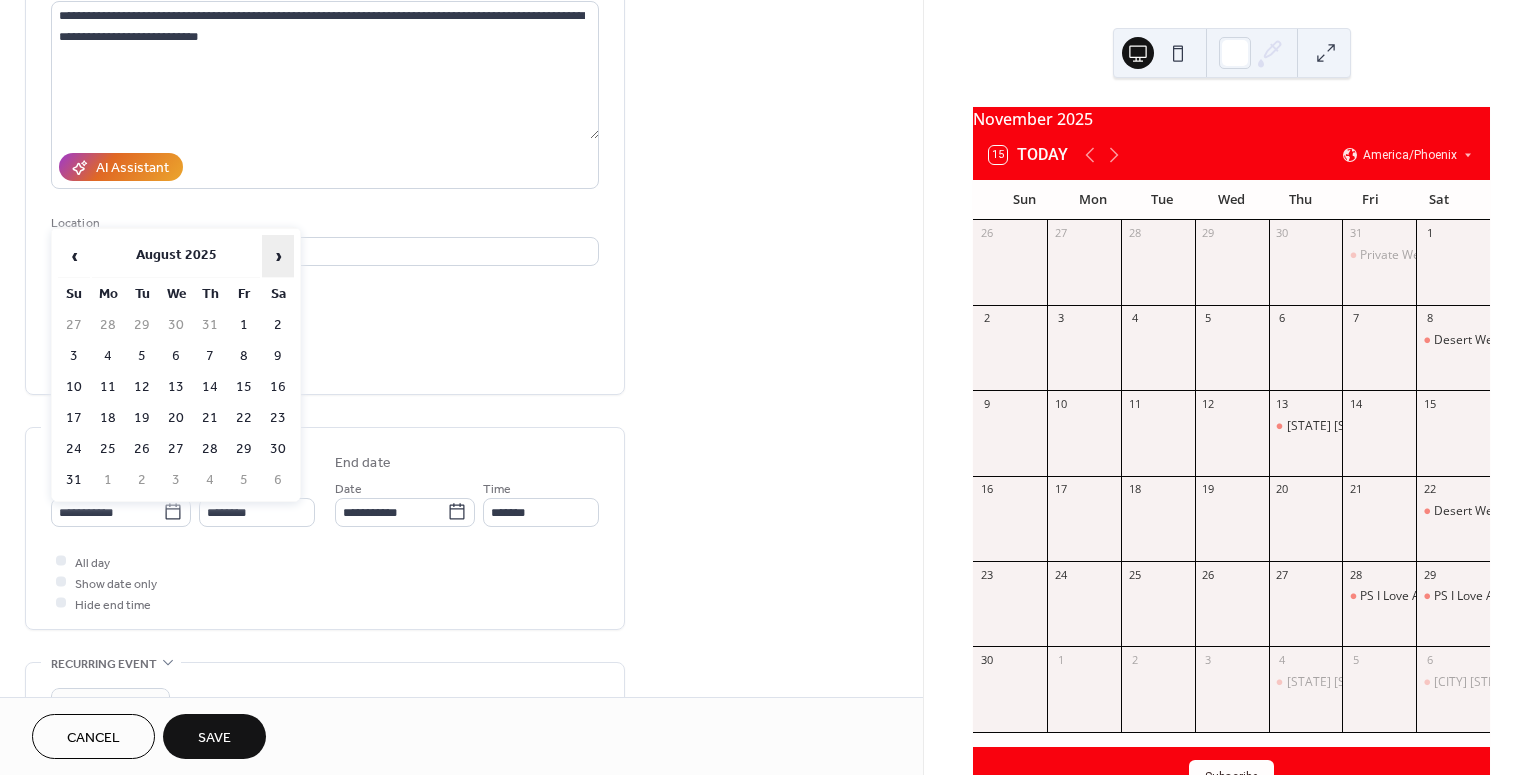 click on "›" at bounding box center (278, 256) 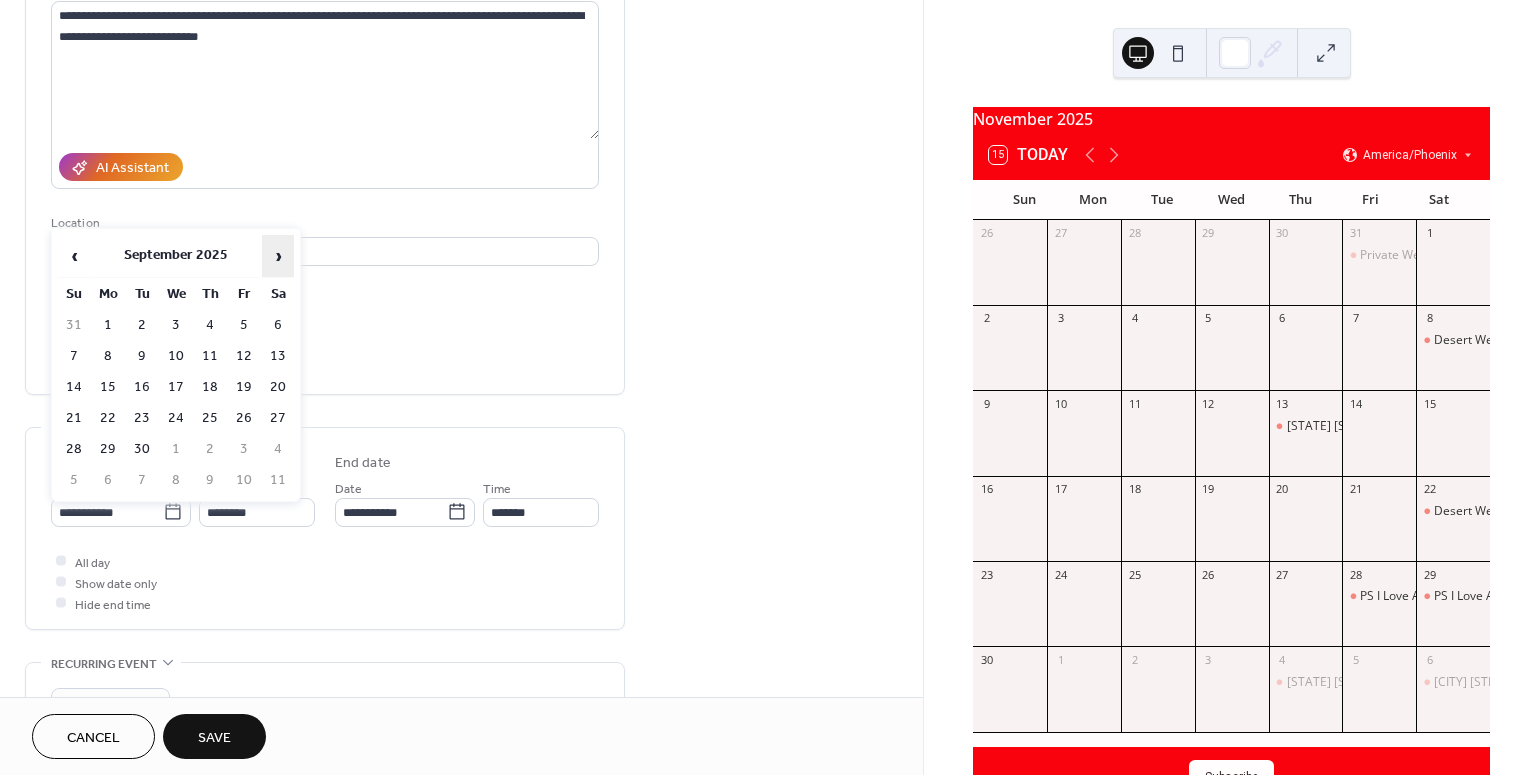 click on "›" at bounding box center [278, 256] 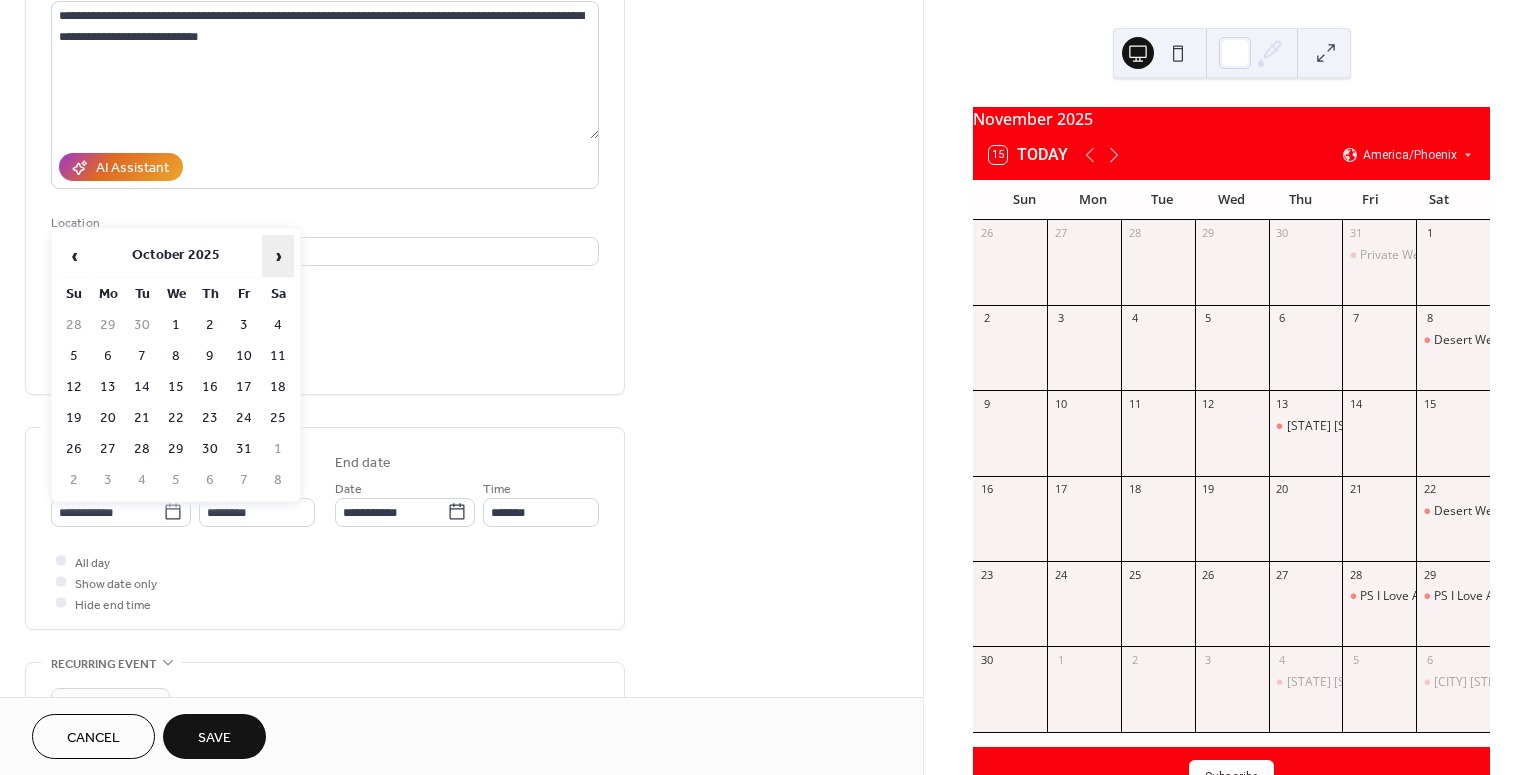 click on "›" at bounding box center [278, 256] 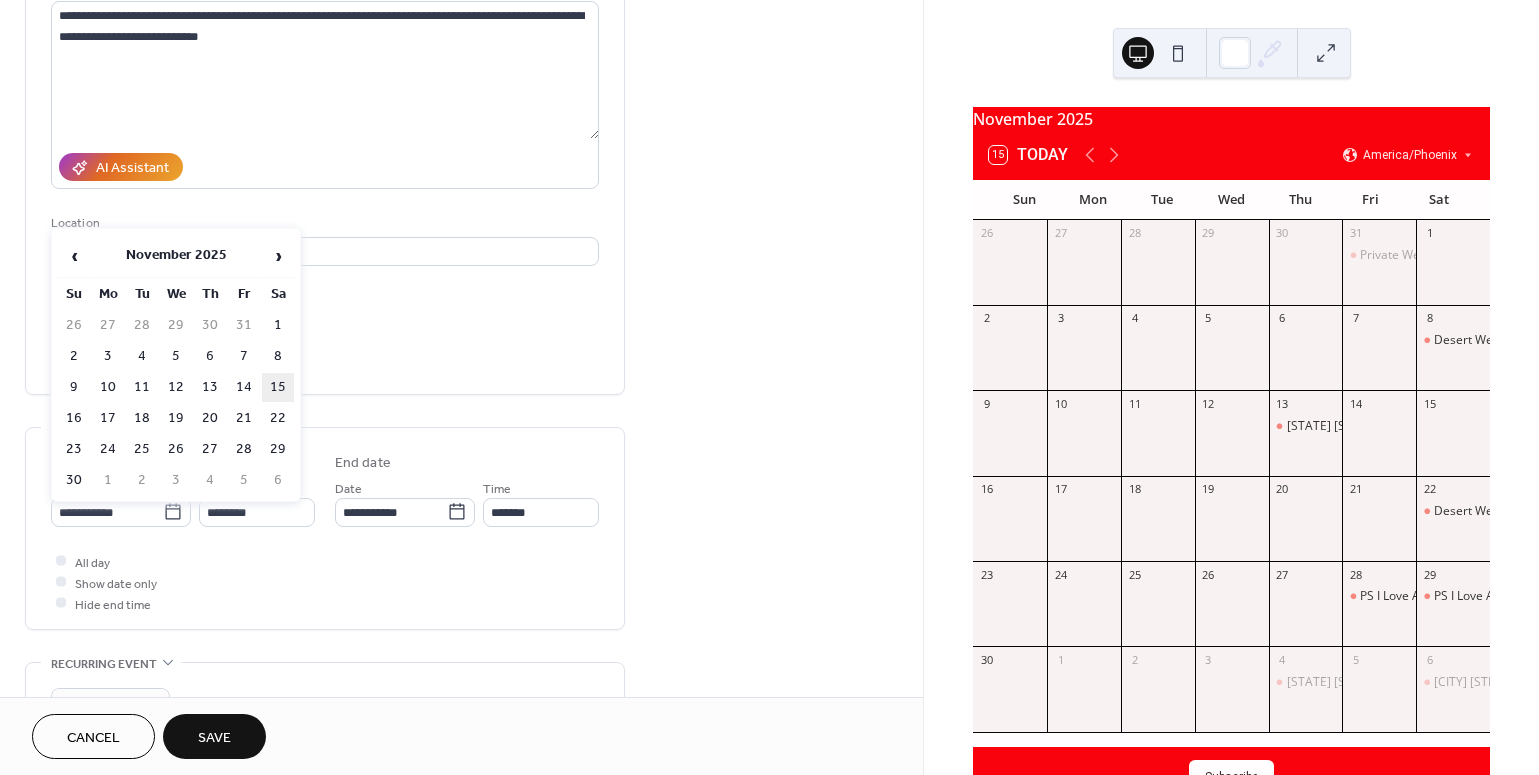 click on "15" at bounding box center (278, 387) 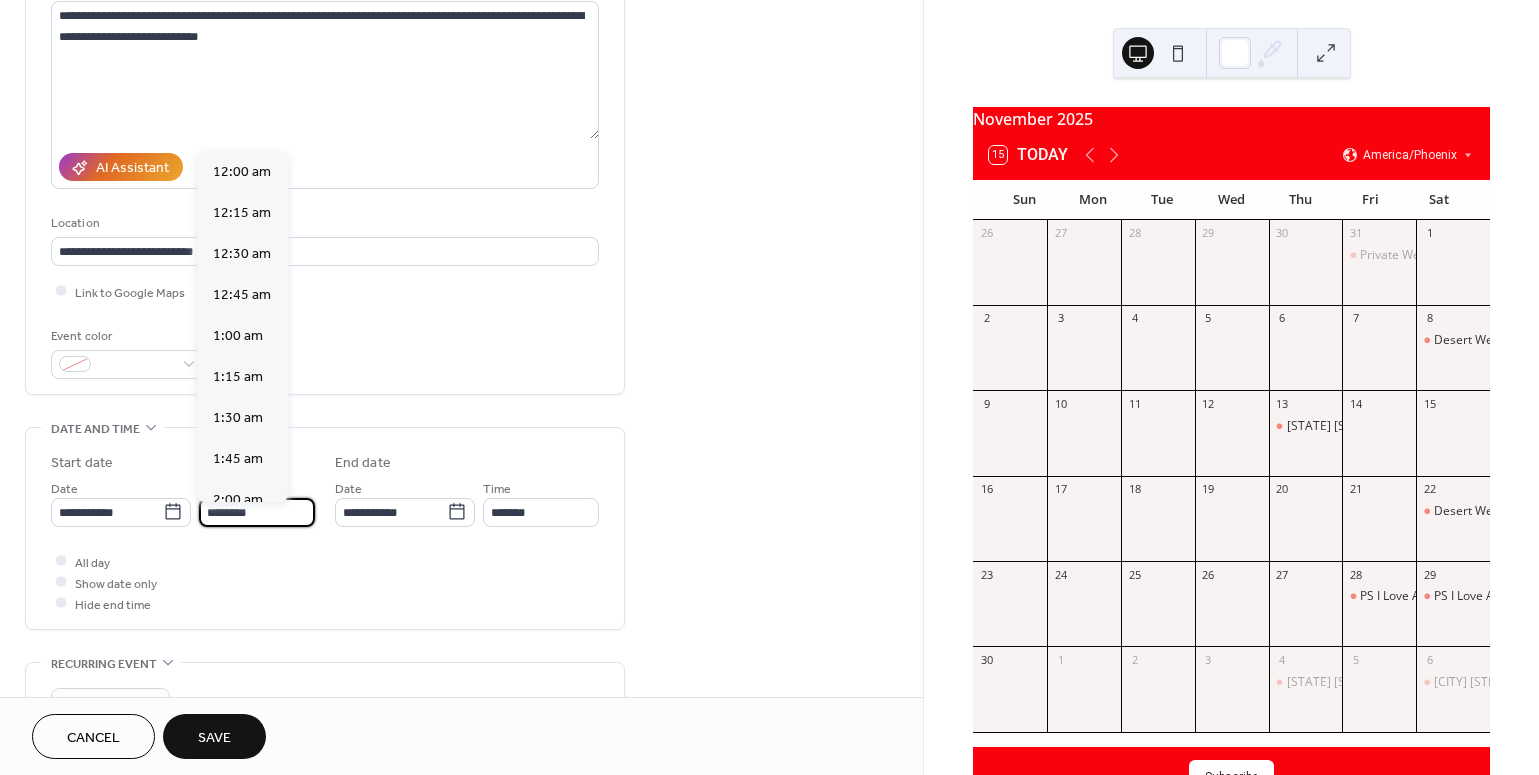 click on "********" at bounding box center [257, 512] 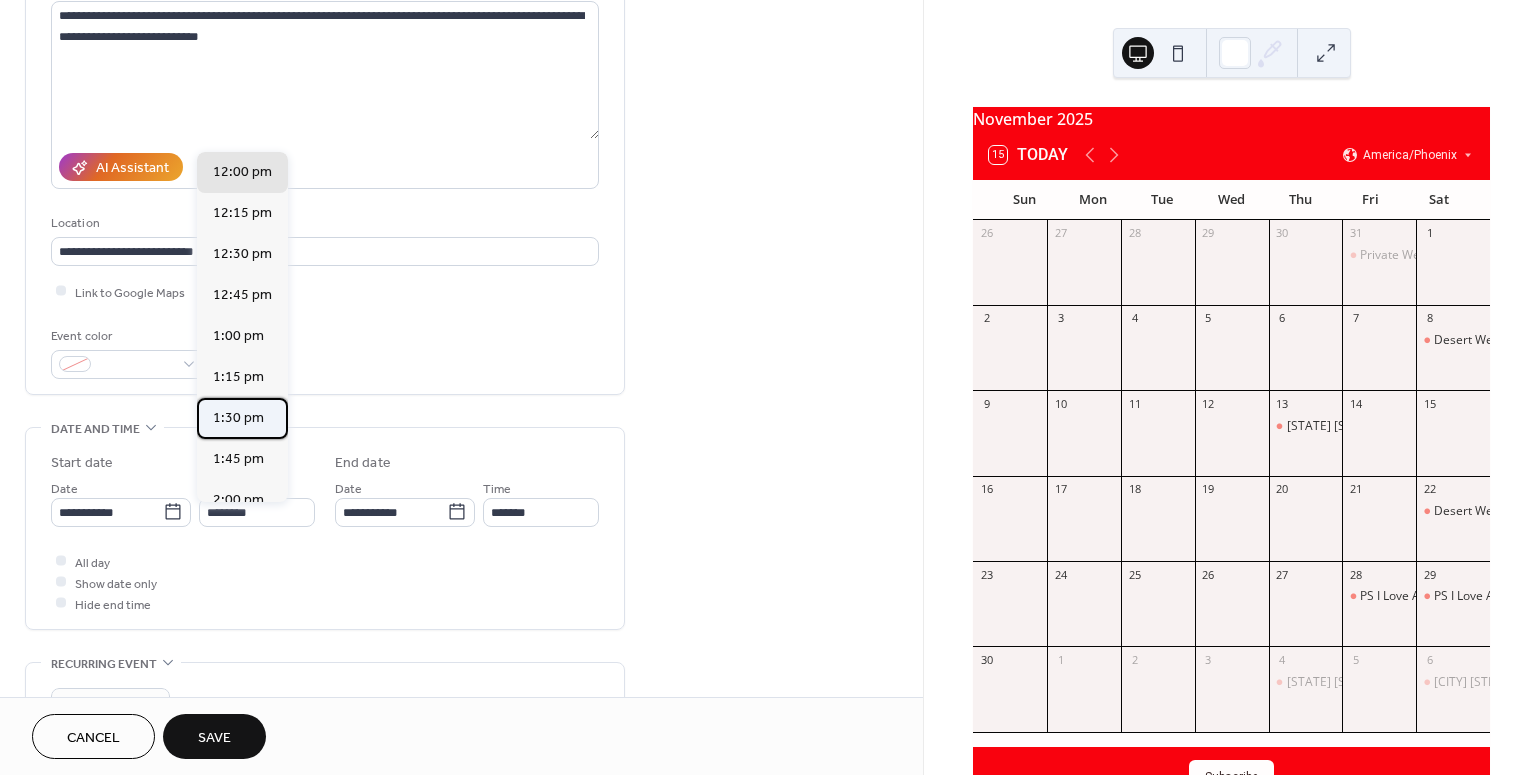 click on "1:30 pm" at bounding box center (238, 417) 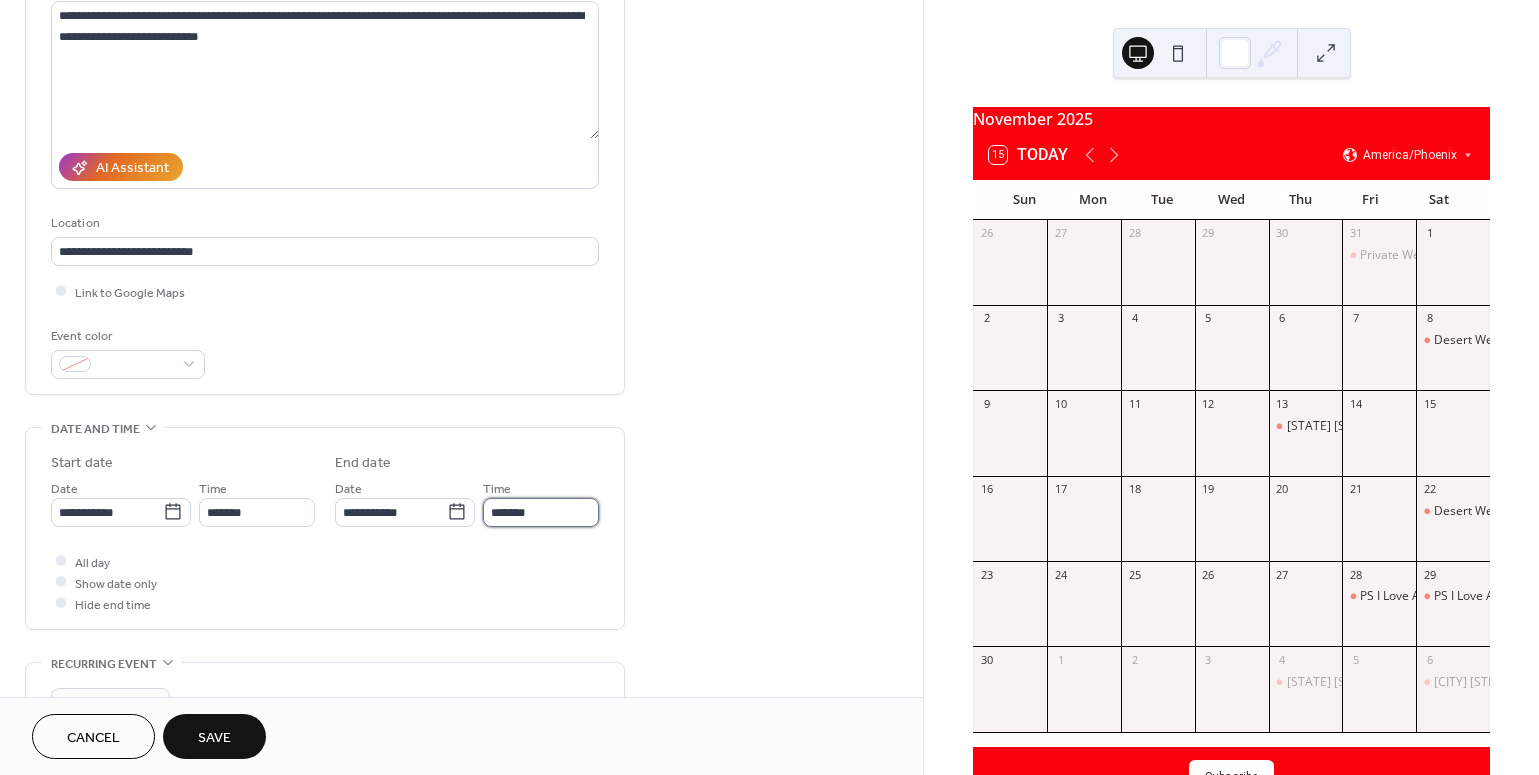 click on "*******" at bounding box center [541, 512] 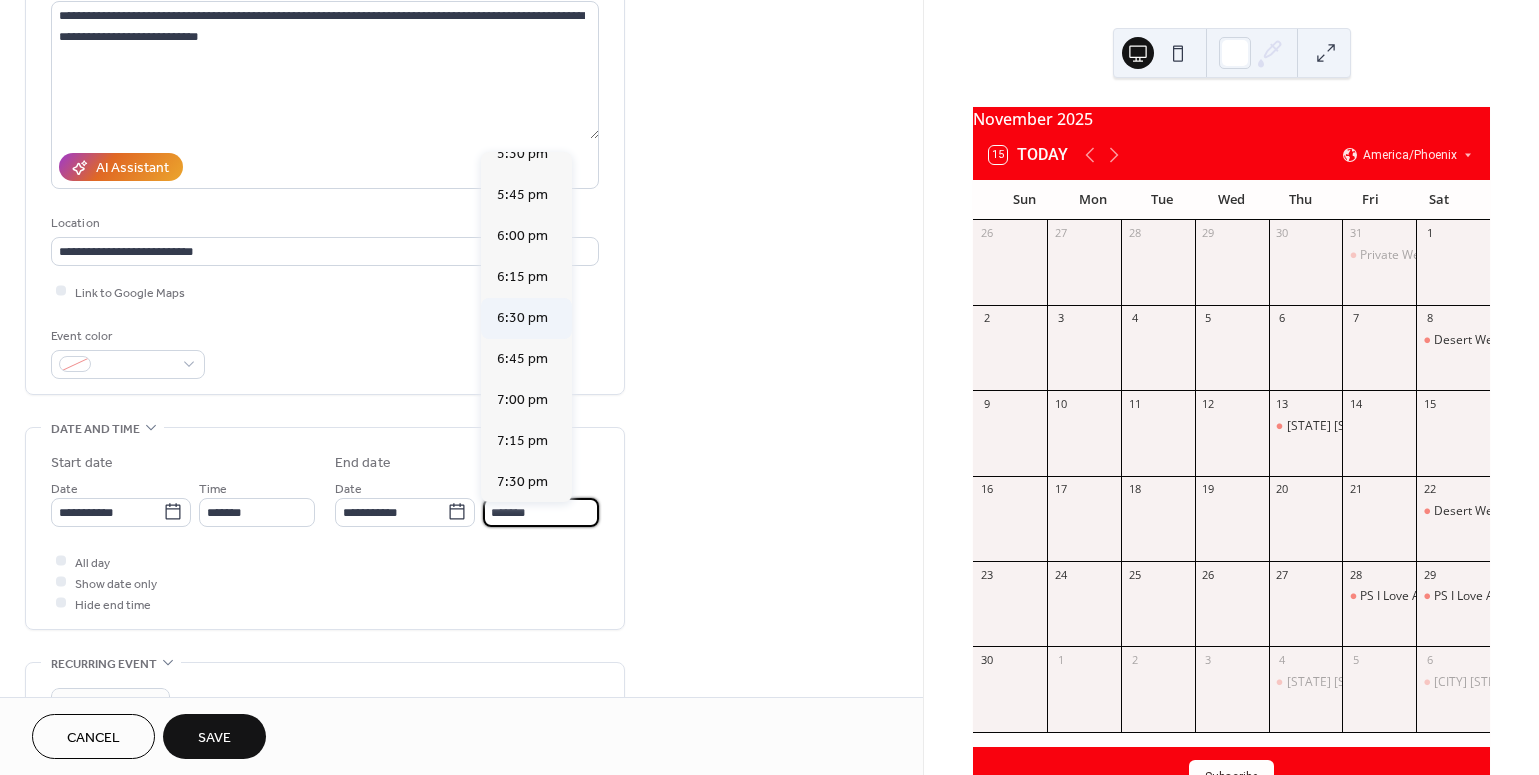 scroll, scrollTop: 634, scrollLeft: 0, axis: vertical 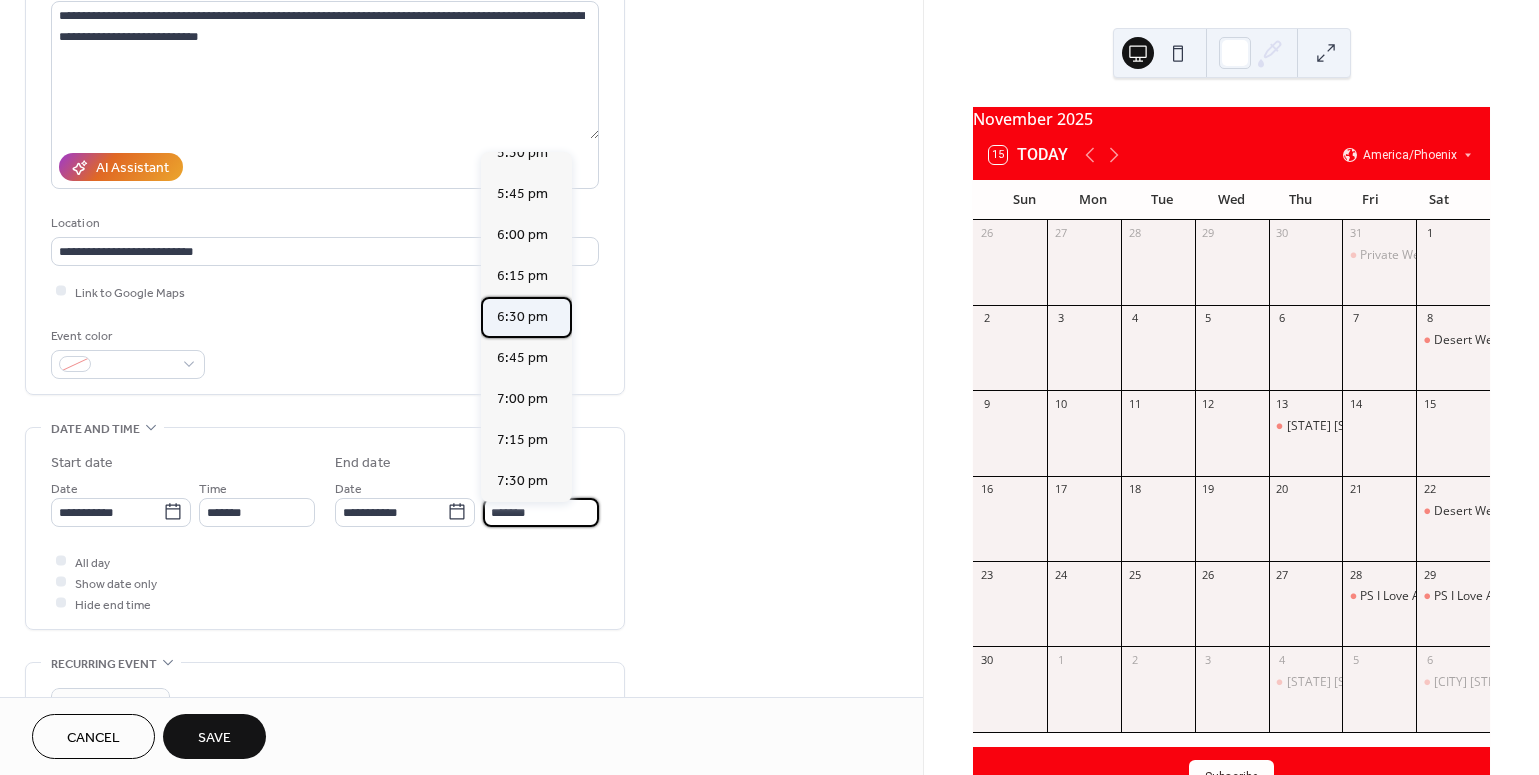 click on "6:30 pm" at bounding box center (522, 316) 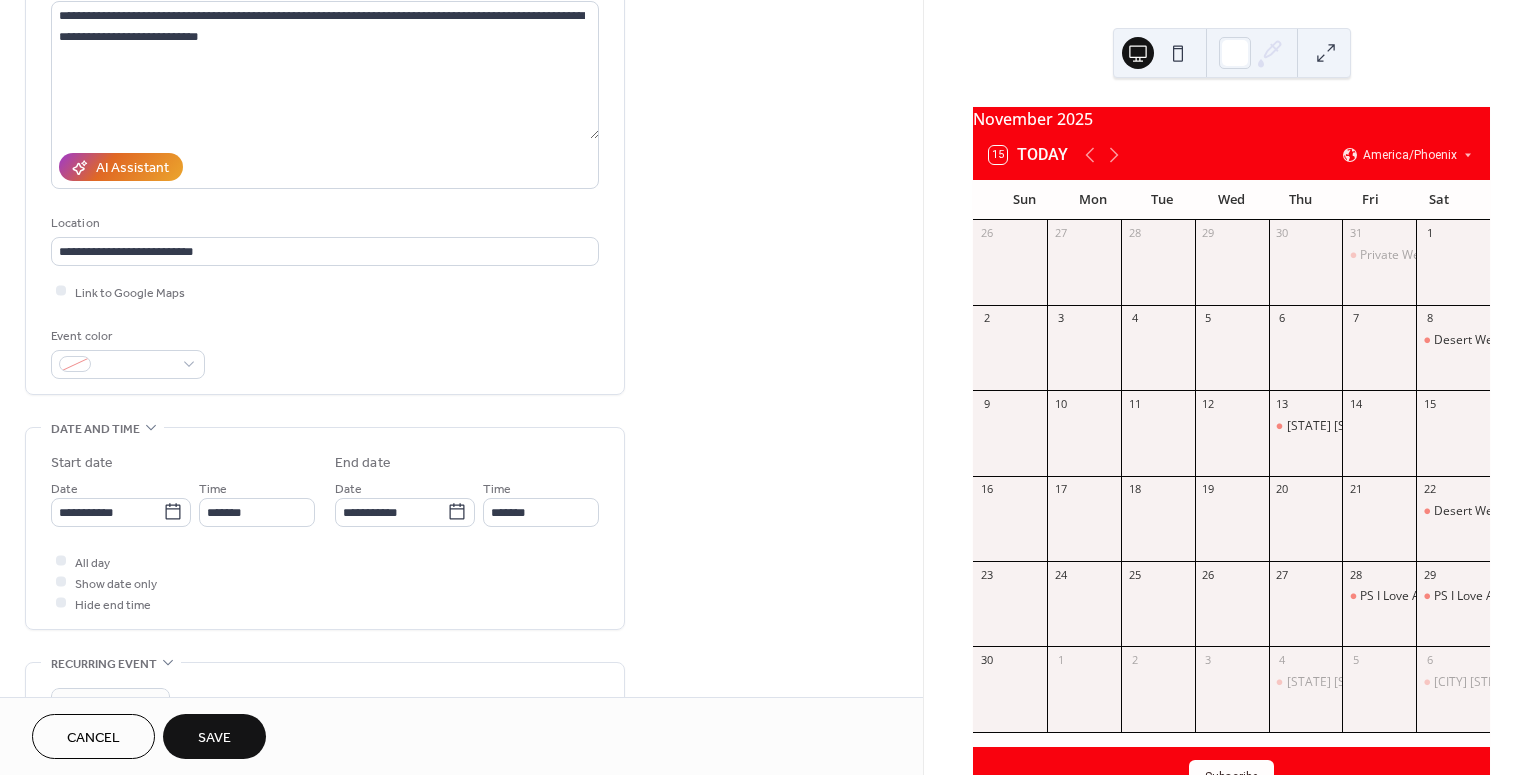 click on "Save" at bounding box center (214, 736) 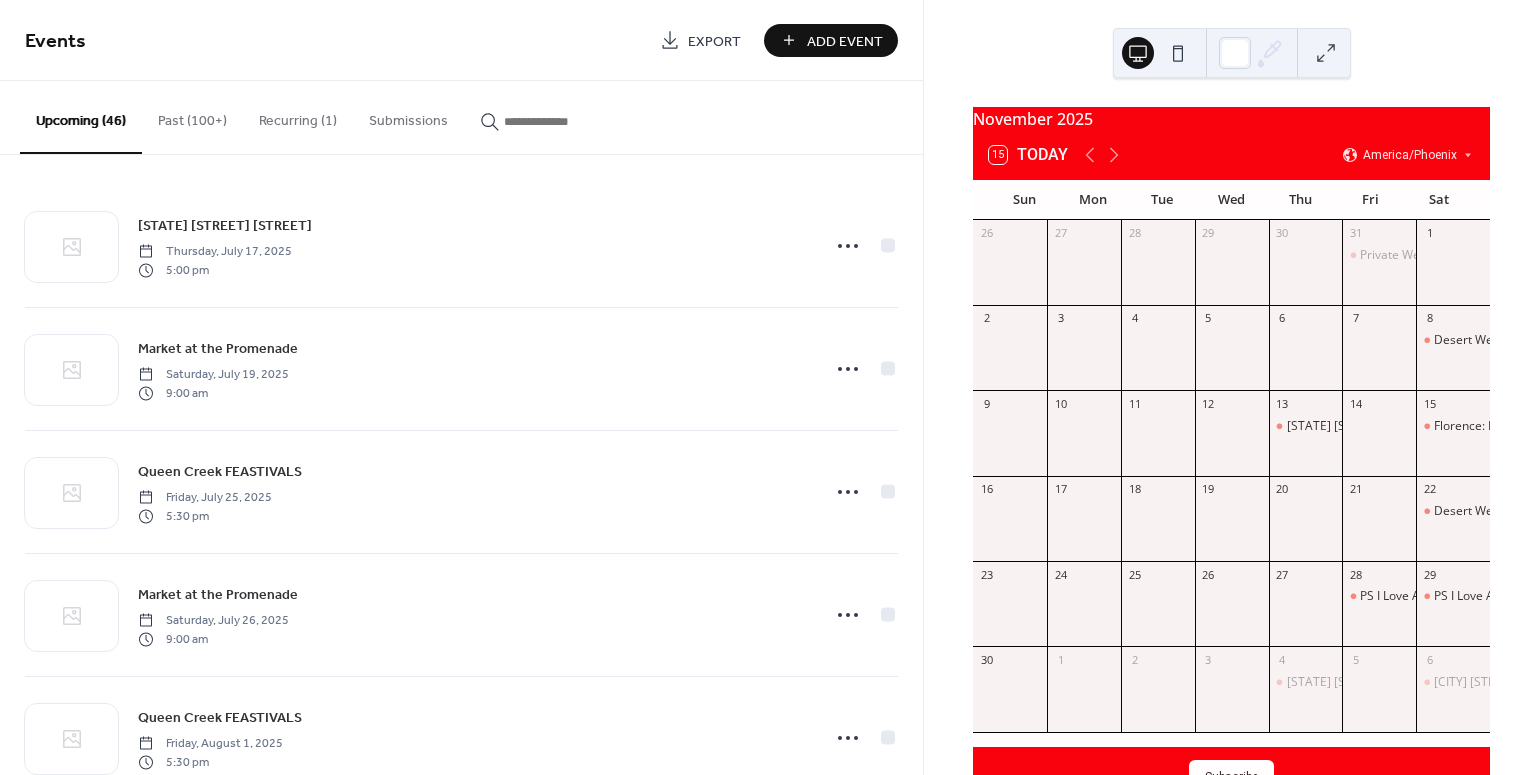 click on "PS I Love AZ - Holiday Market" at bounding box center (1379, 613) 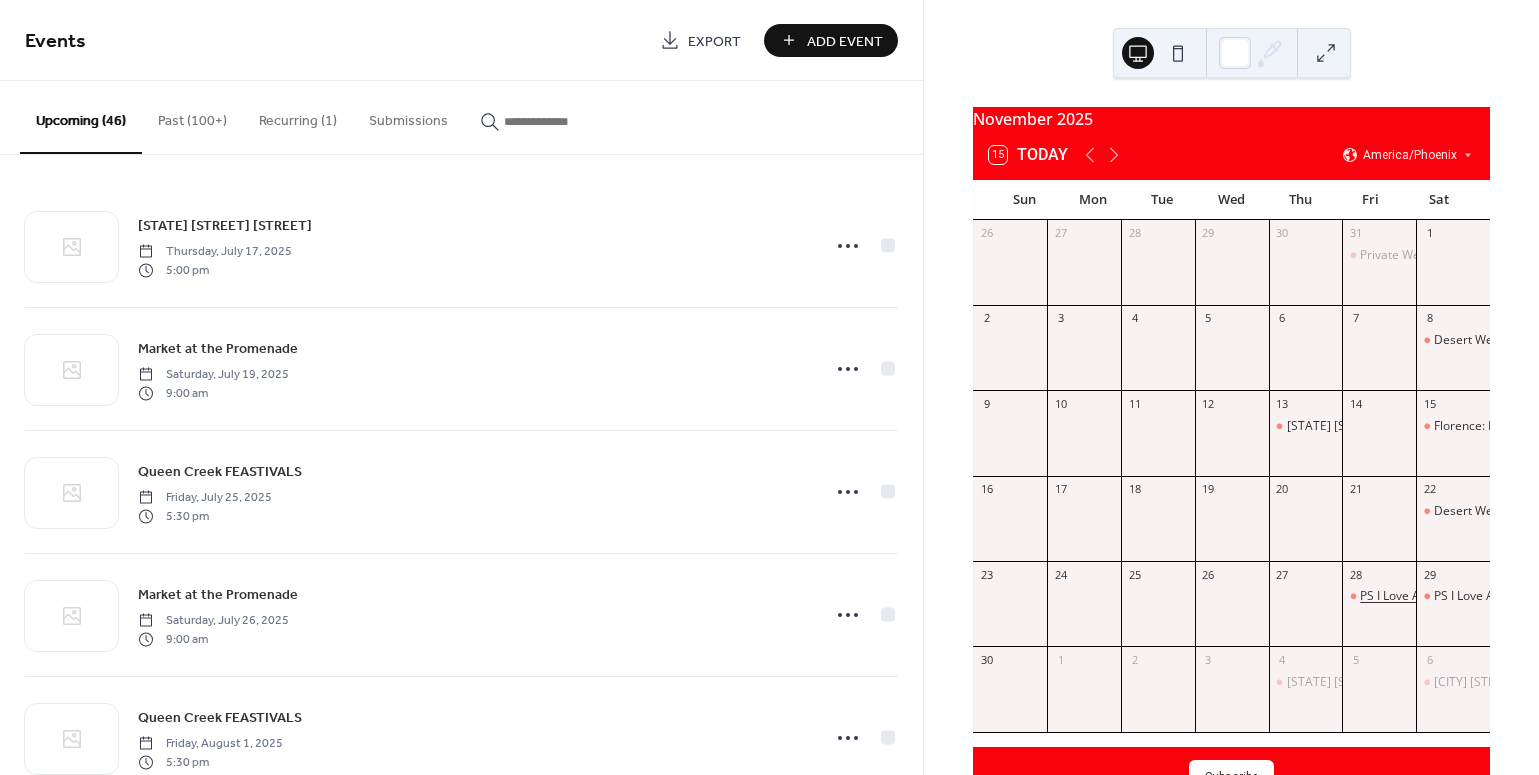 click on "PS I Love AZ - Holiday Market" at bounding box center [1441, 596] 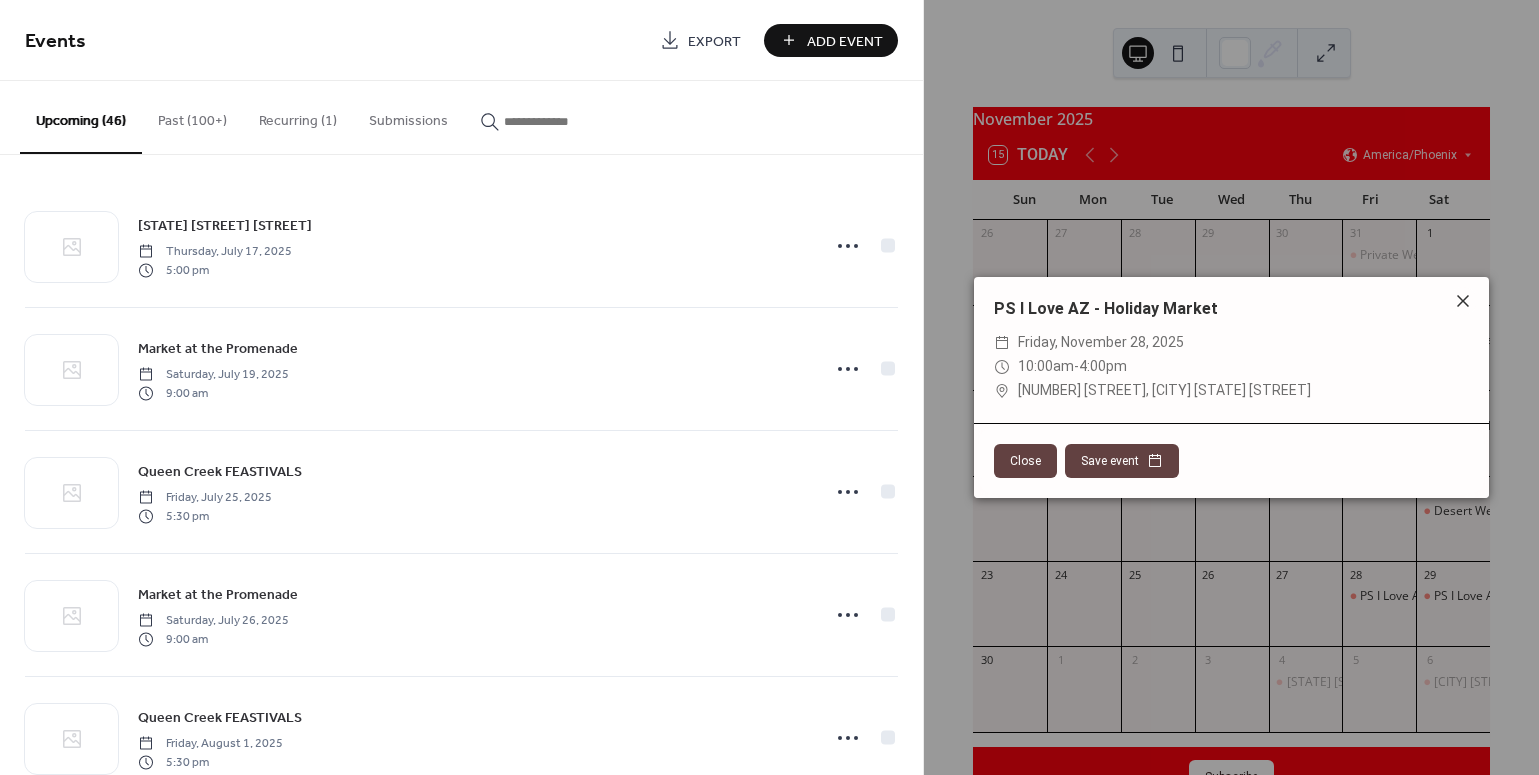 click 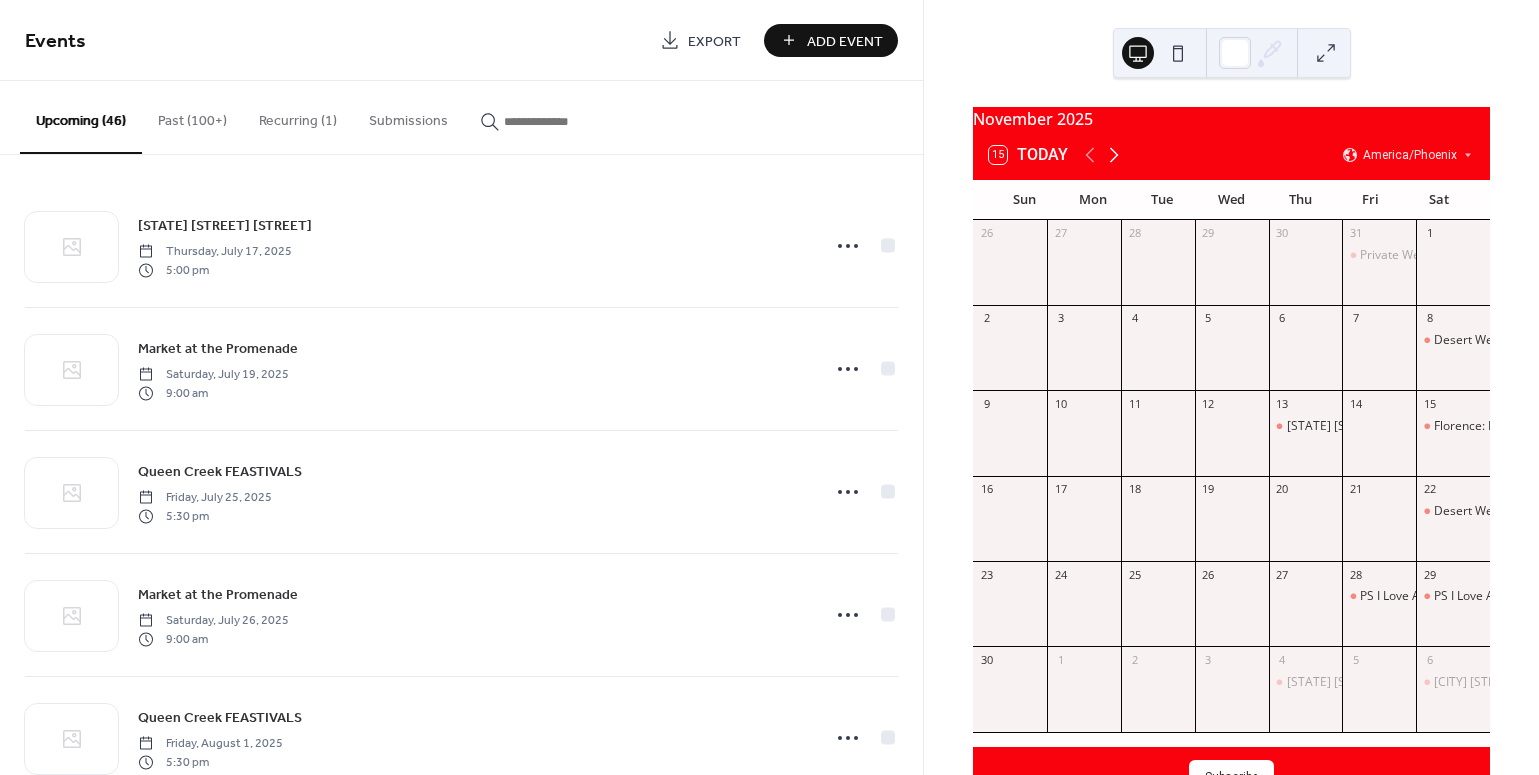 click 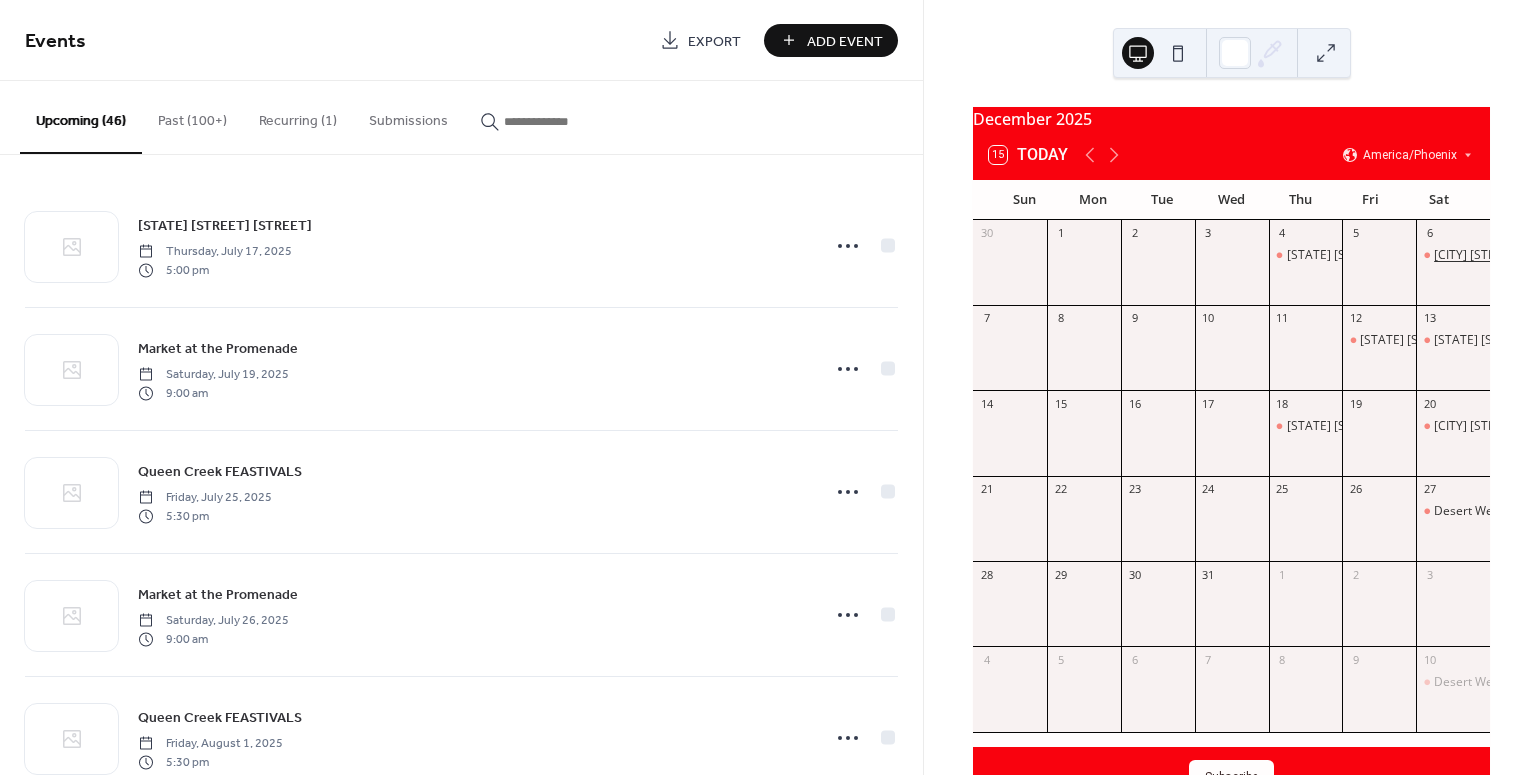 click on "[CITY] [STREET] - [CITY] [STREET]" at bounding box center [1525, 255] 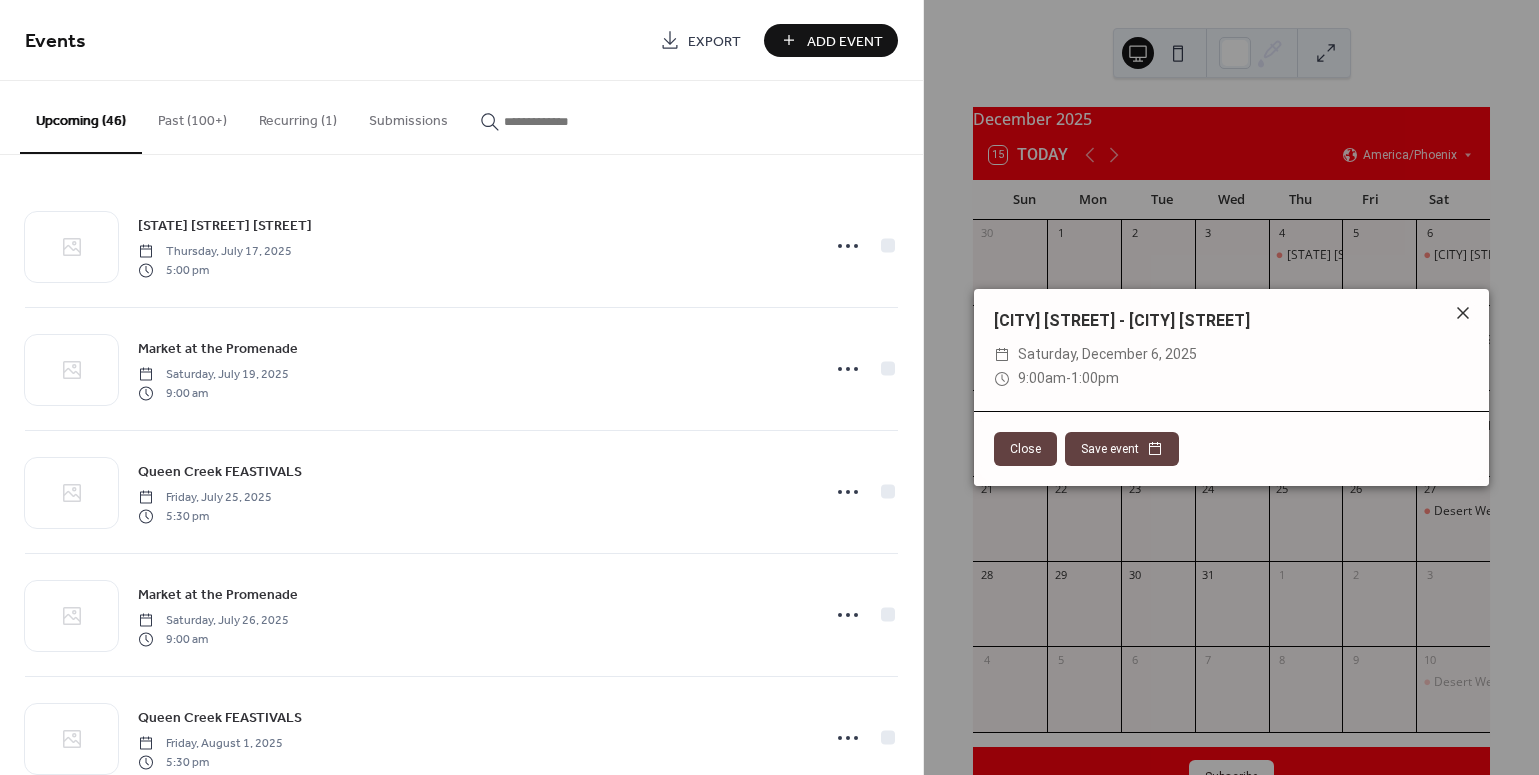 click 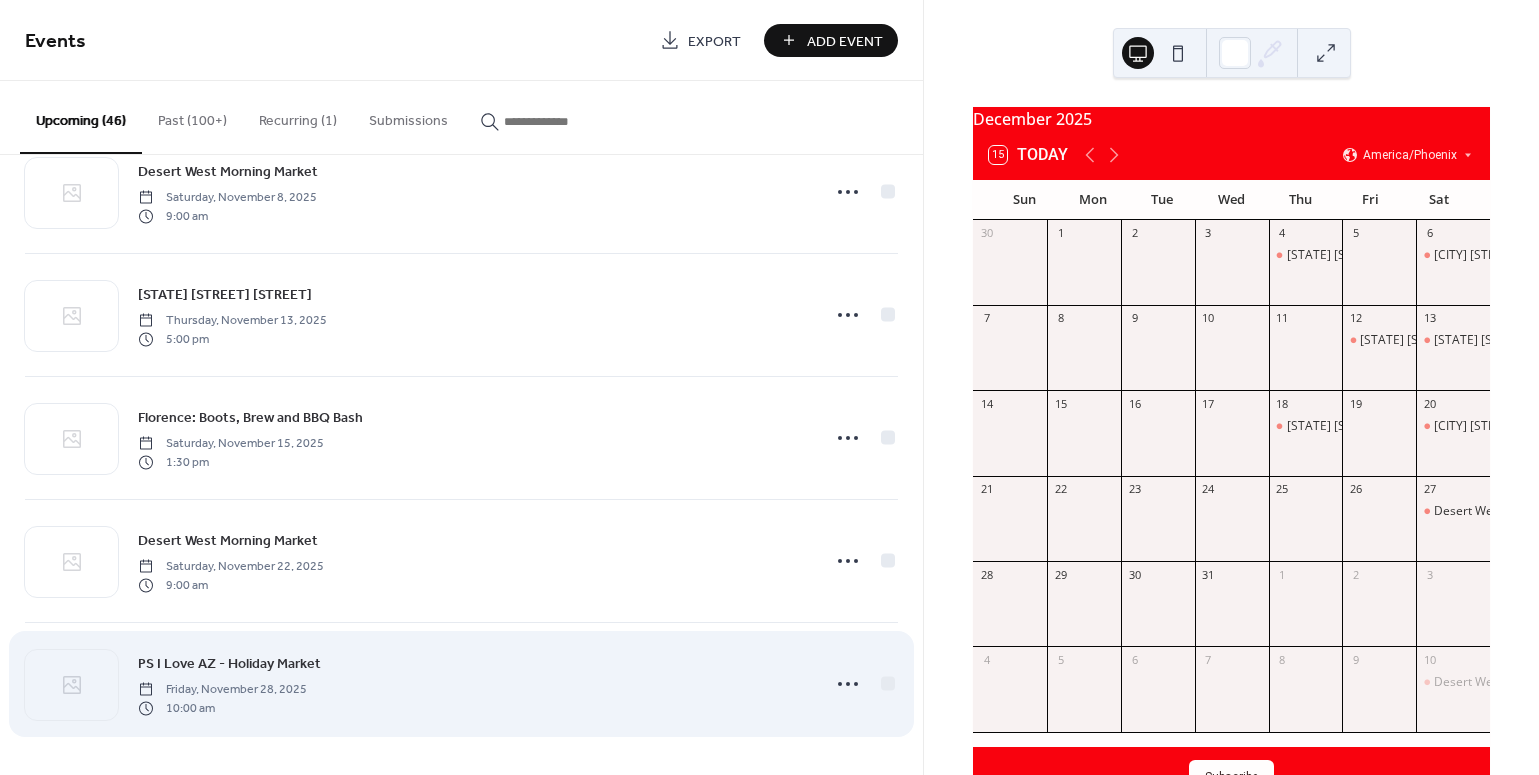 scroll, scrollTop: 3129, scrollLeft: 0, axis: vertical 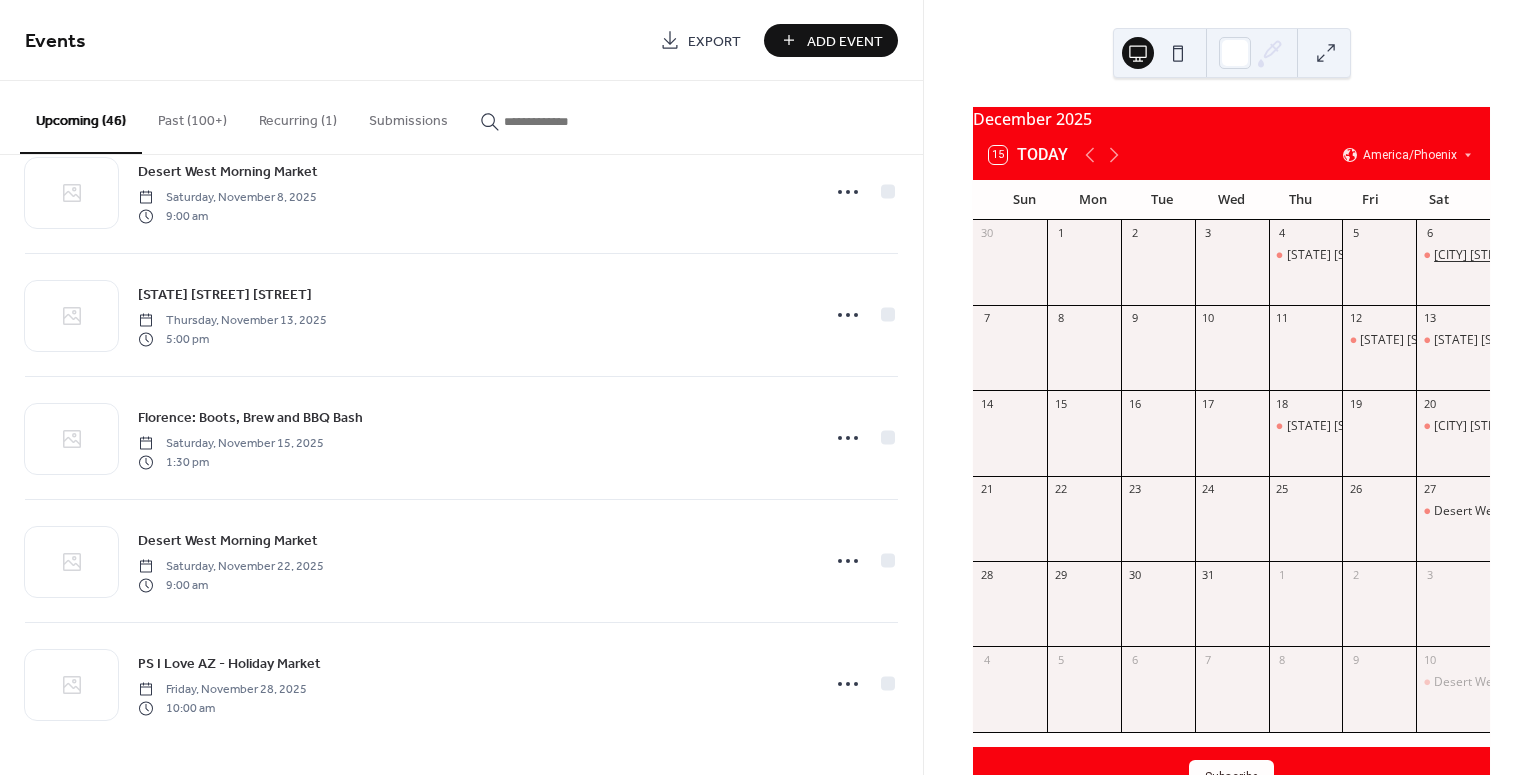 click on "[CITY] [STREET] - [CITY] [STREET]" at bounding box center [1525, 255] 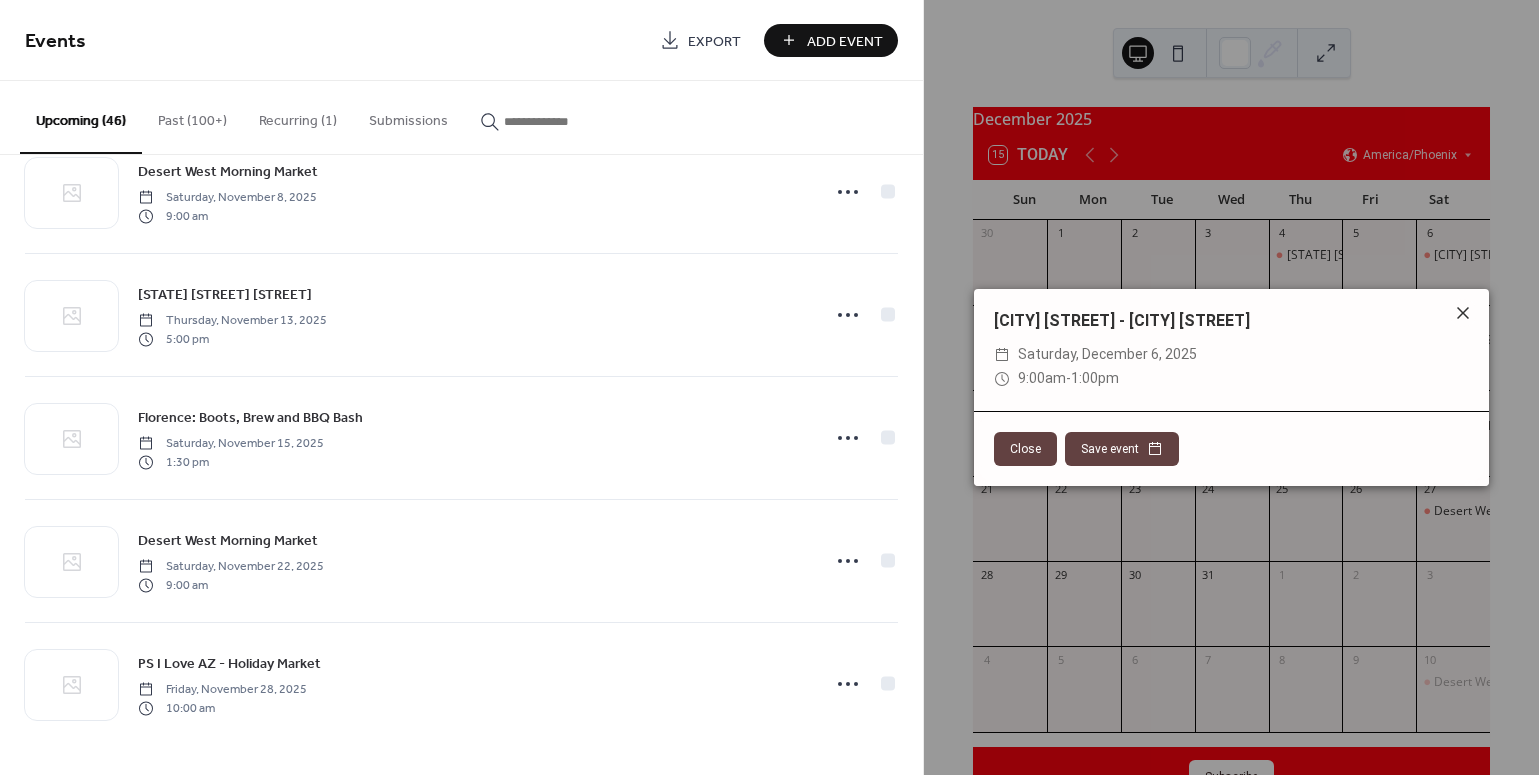 click 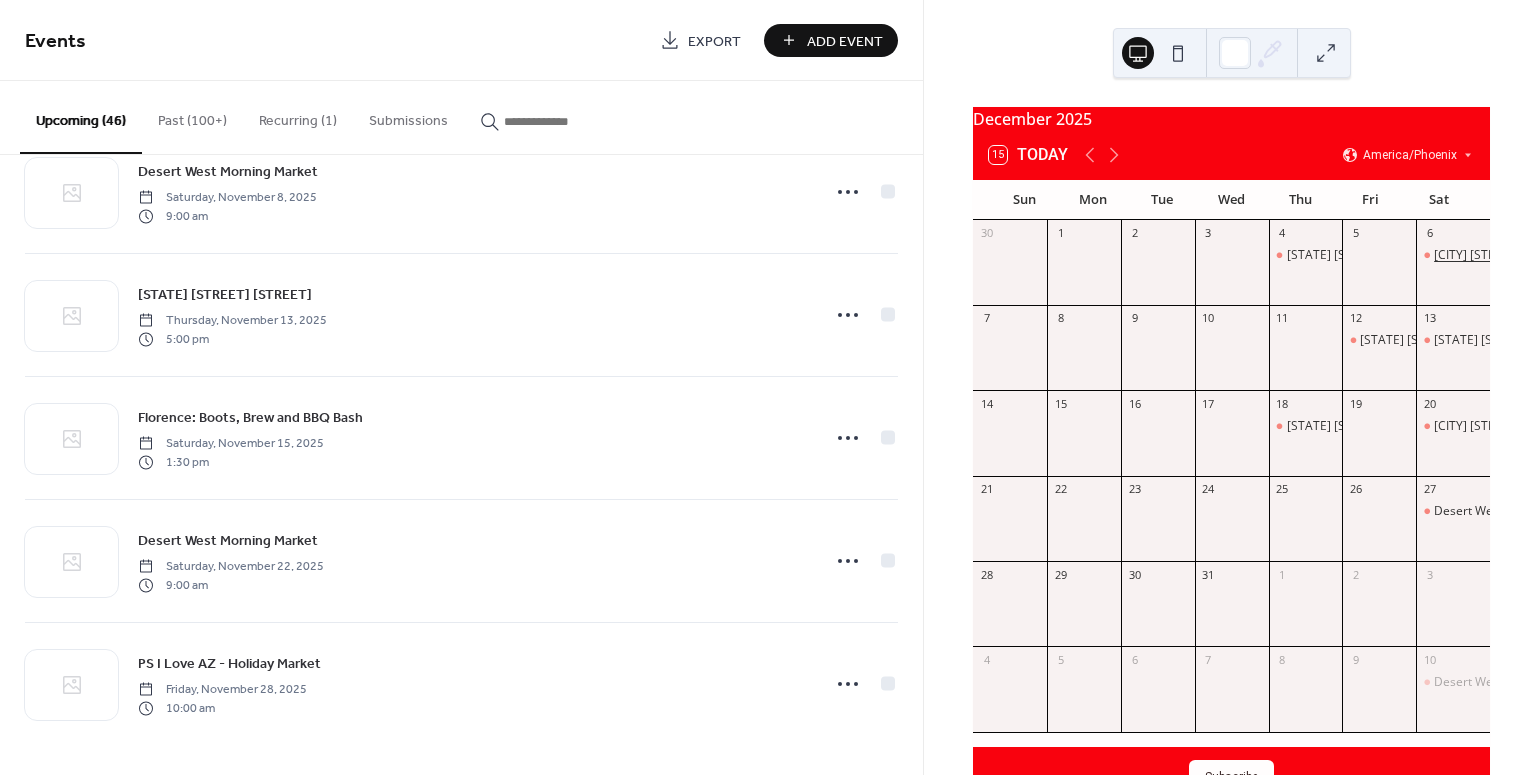 click on "[CITY] [STREET] - [CITY] [STREET]" at bounding box center [1525, 255] 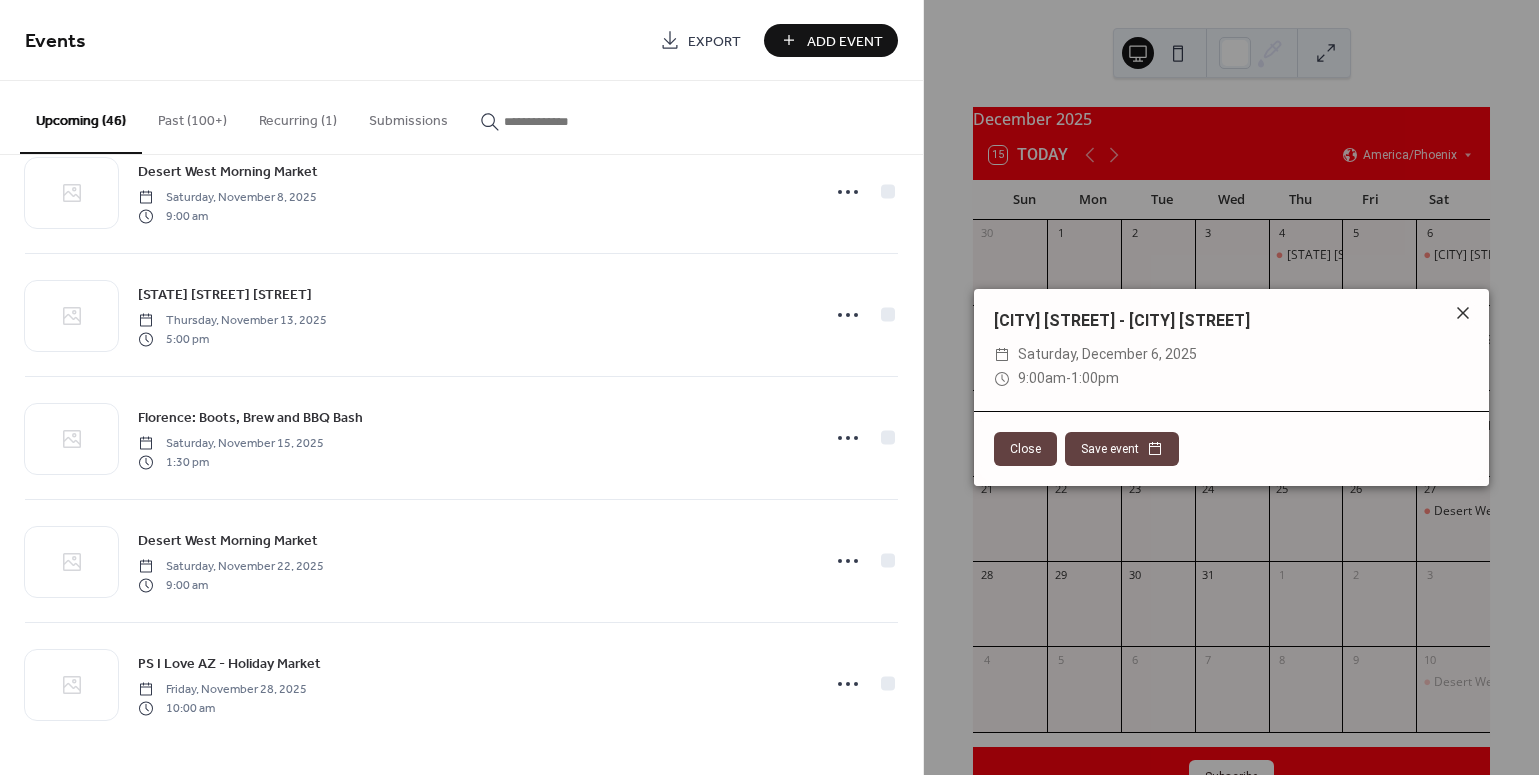 click 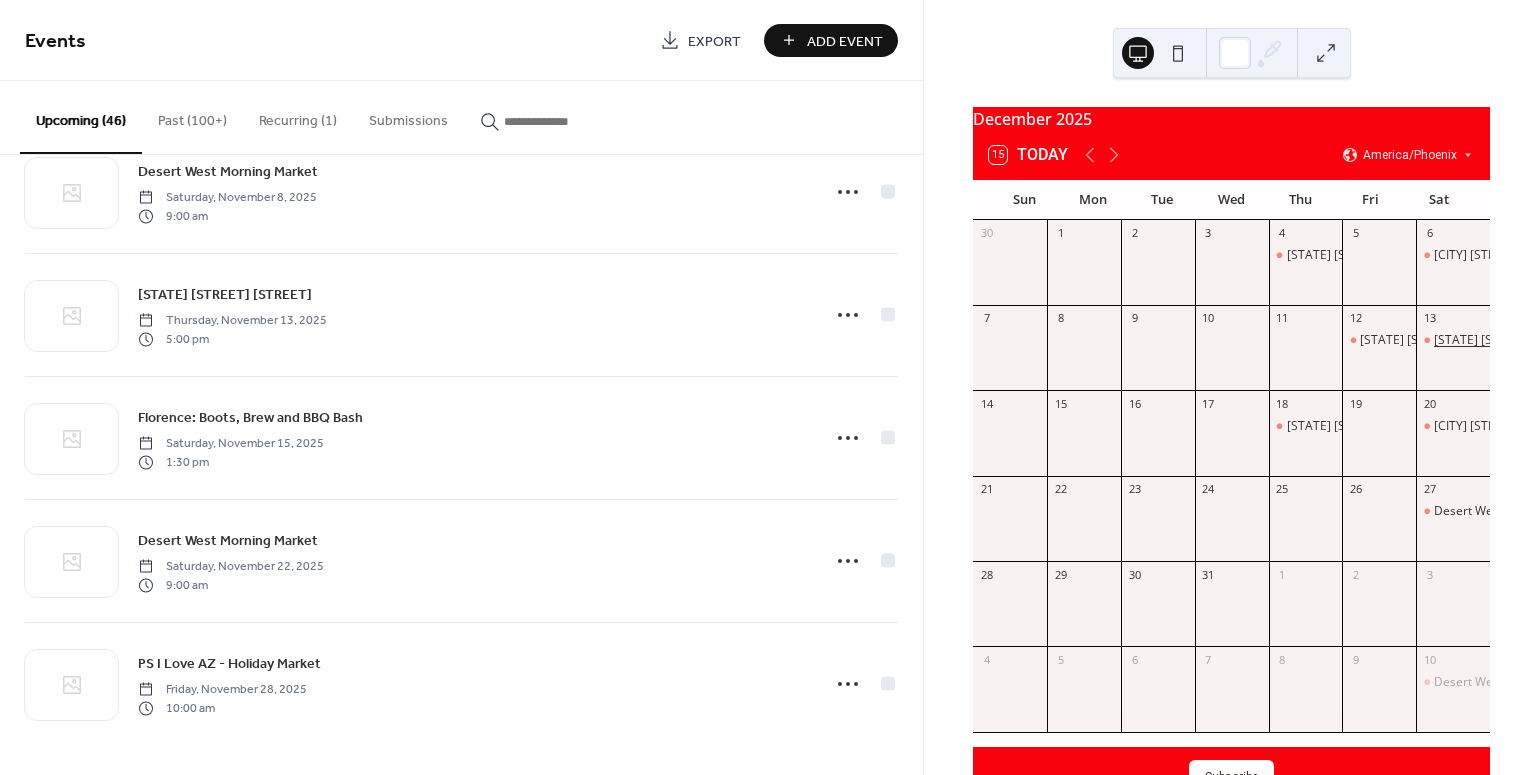 click on "[STATE] [STREET] - [STREET] [CITY]" at bounding box center (1530, 340) 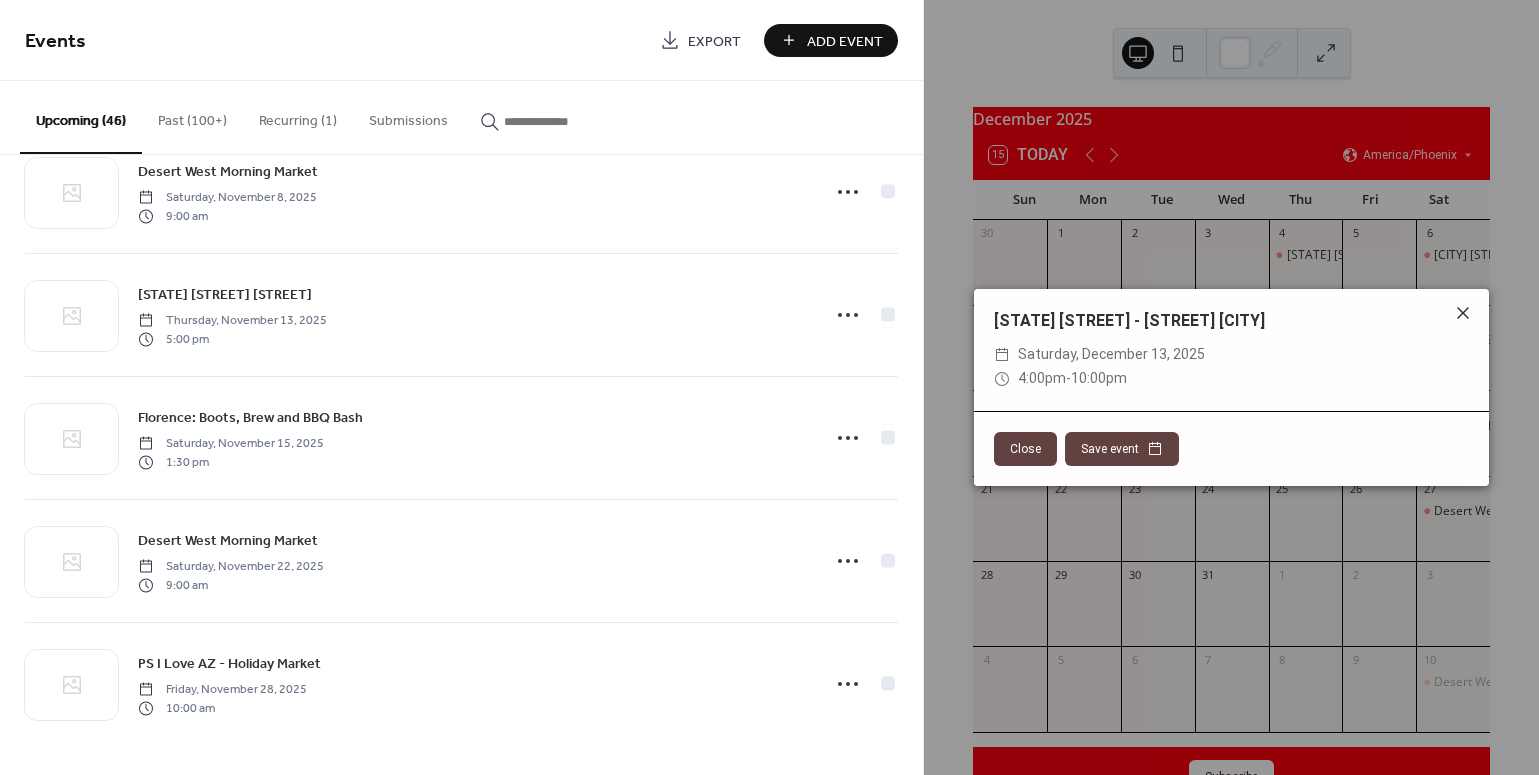 click 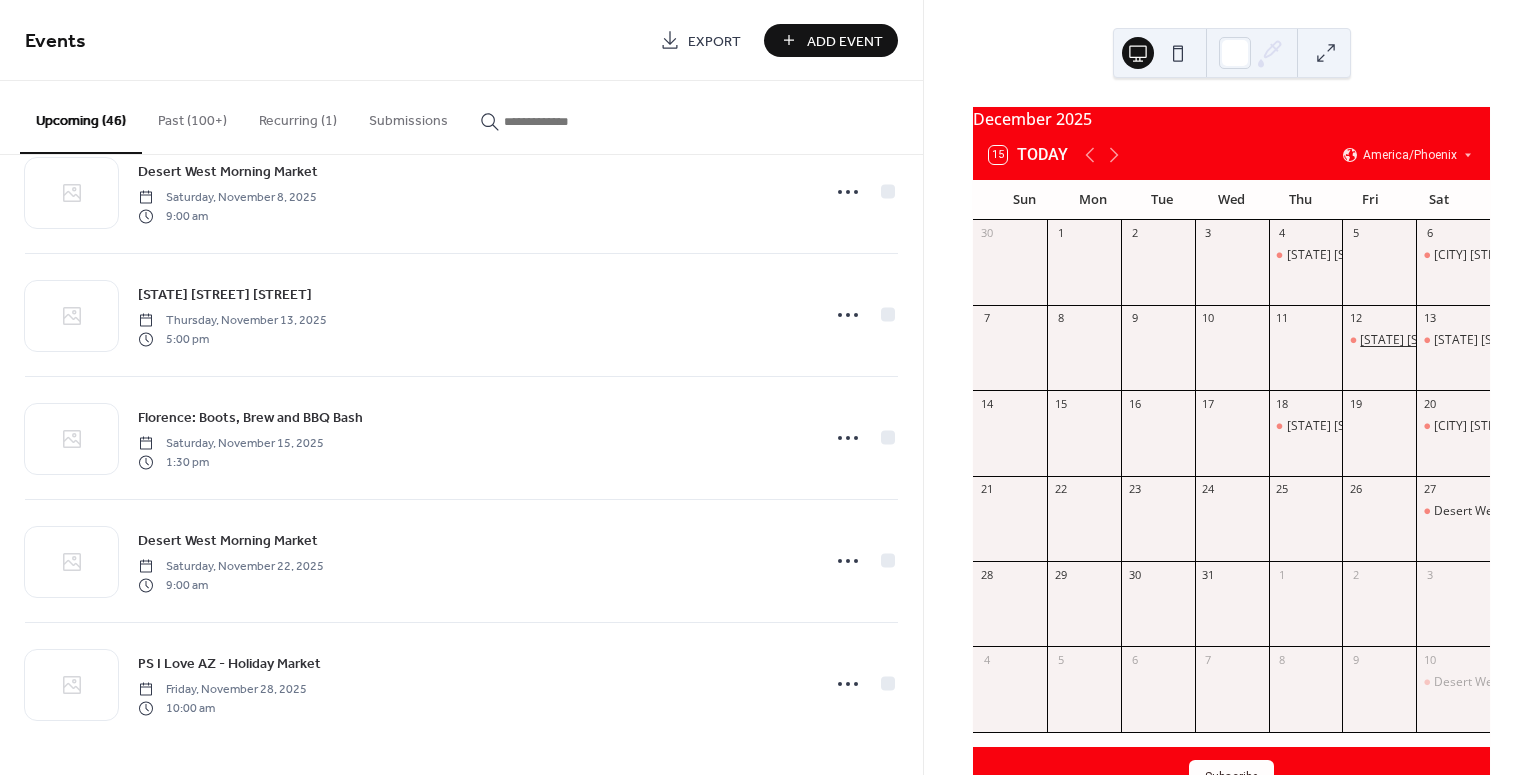 click on "[STATE] [STREET] - [STREET] [CITY]" at bounding box center (1456, 340) 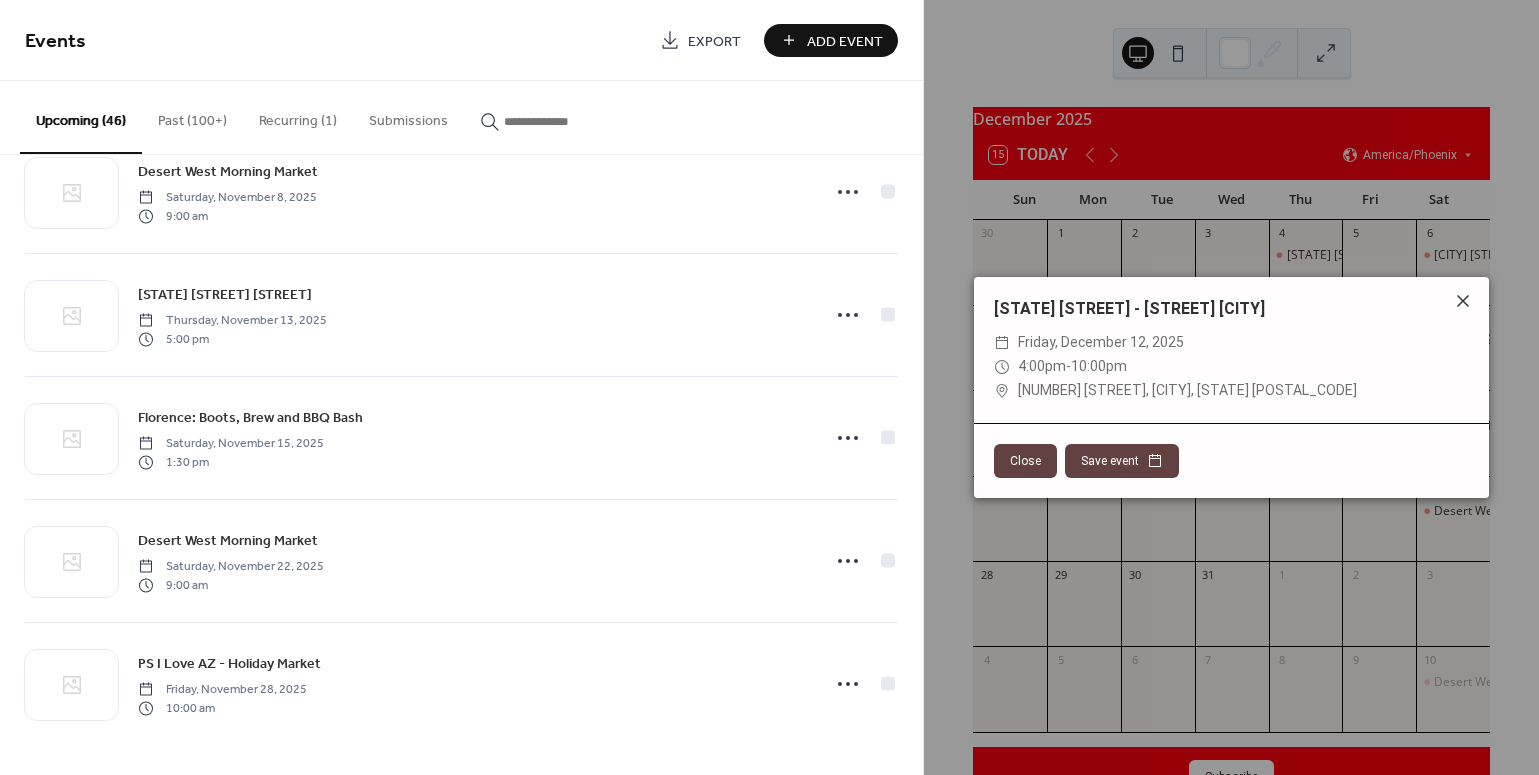 click 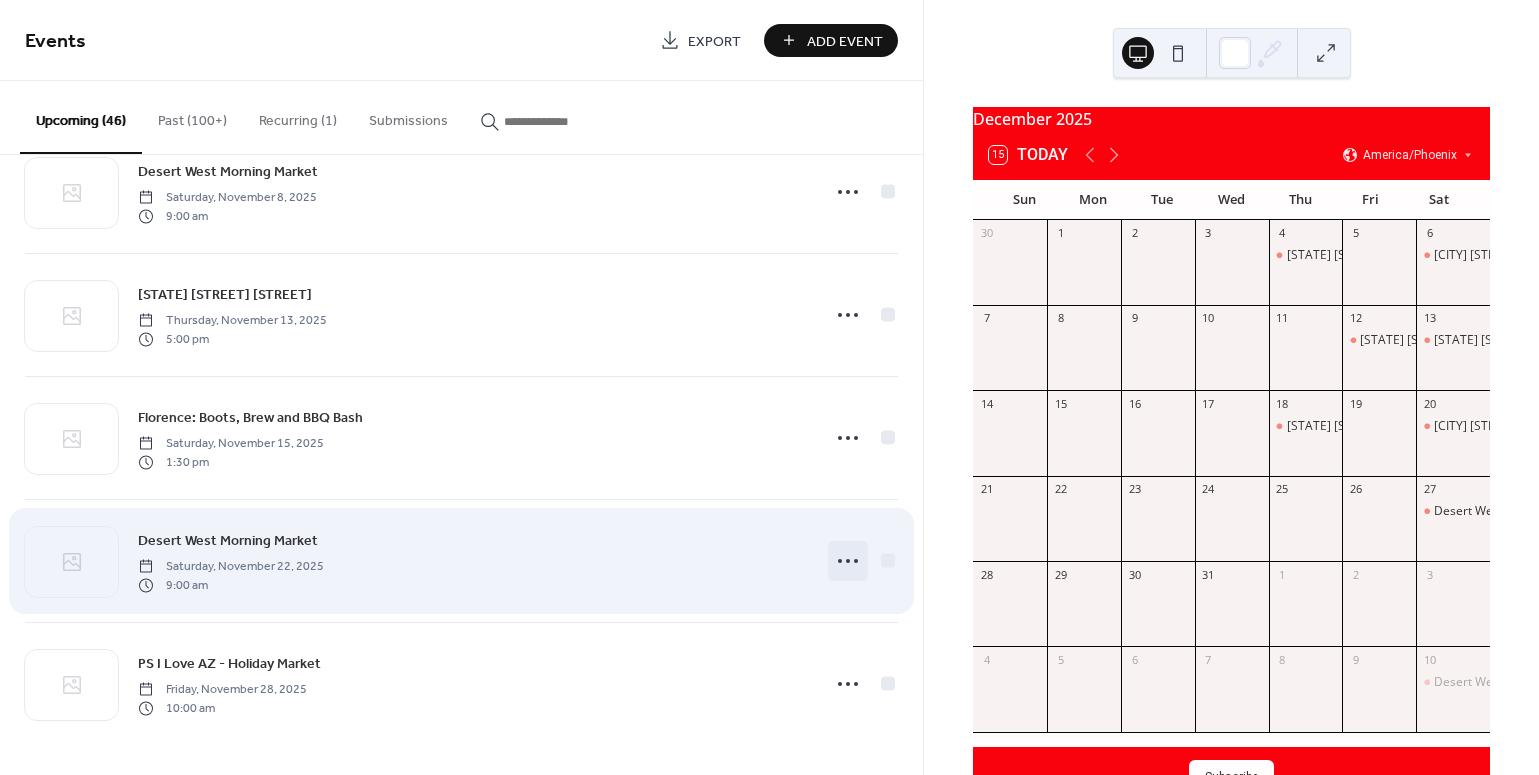 click 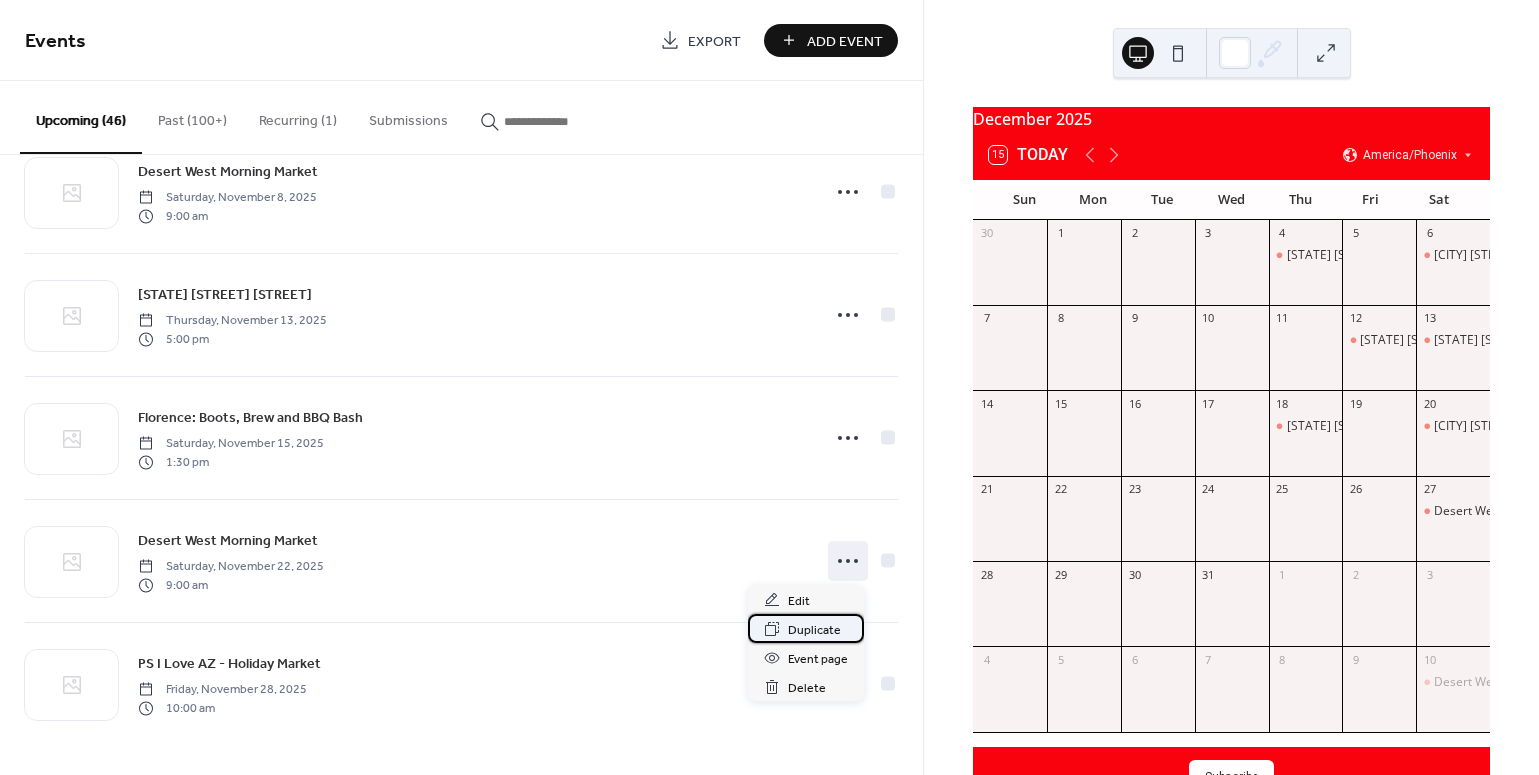 click on "Duplicate" at bounding box center [814, 630] 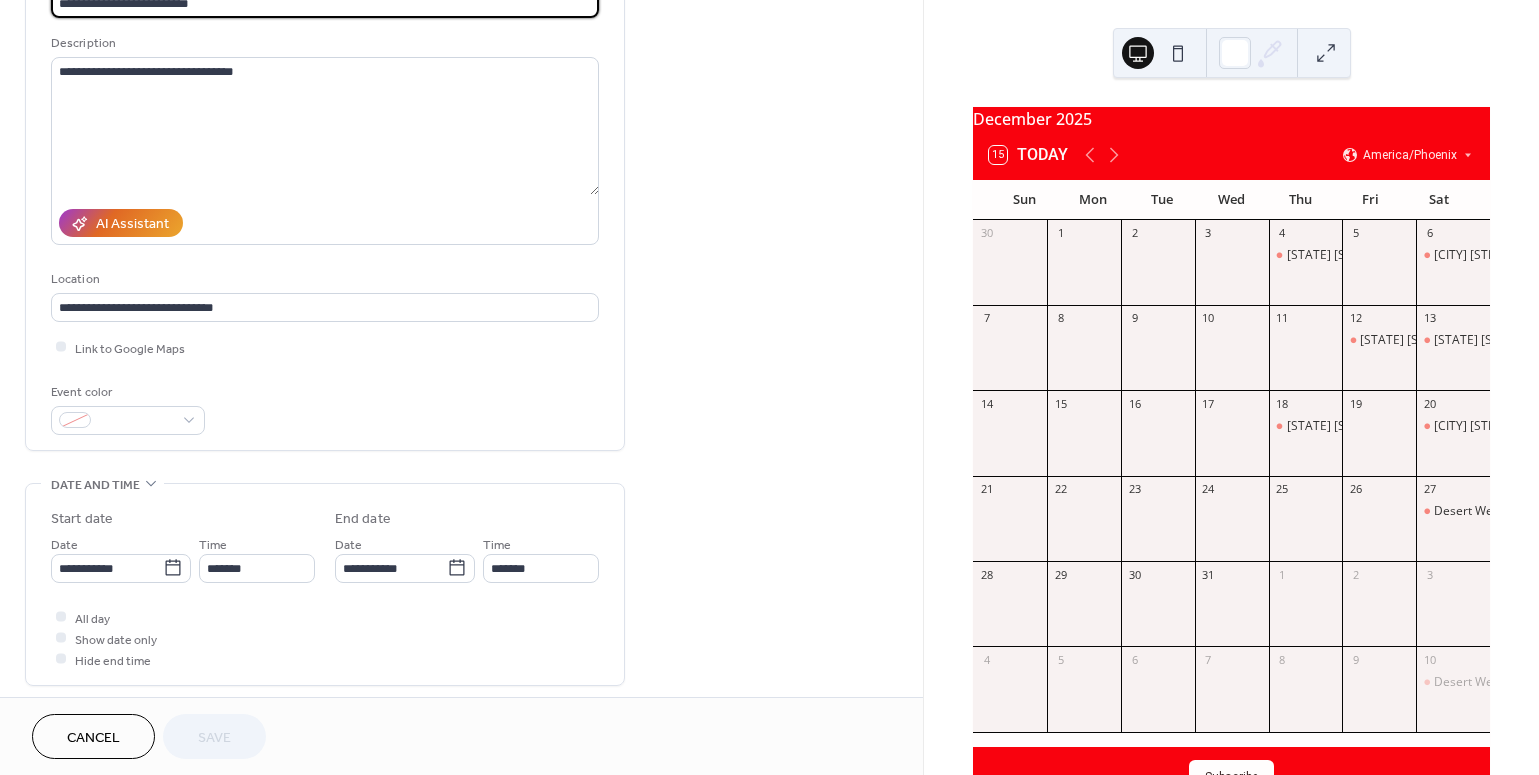 scroll, scrollTop: 204, scrollLeft: 0, axis: vertical 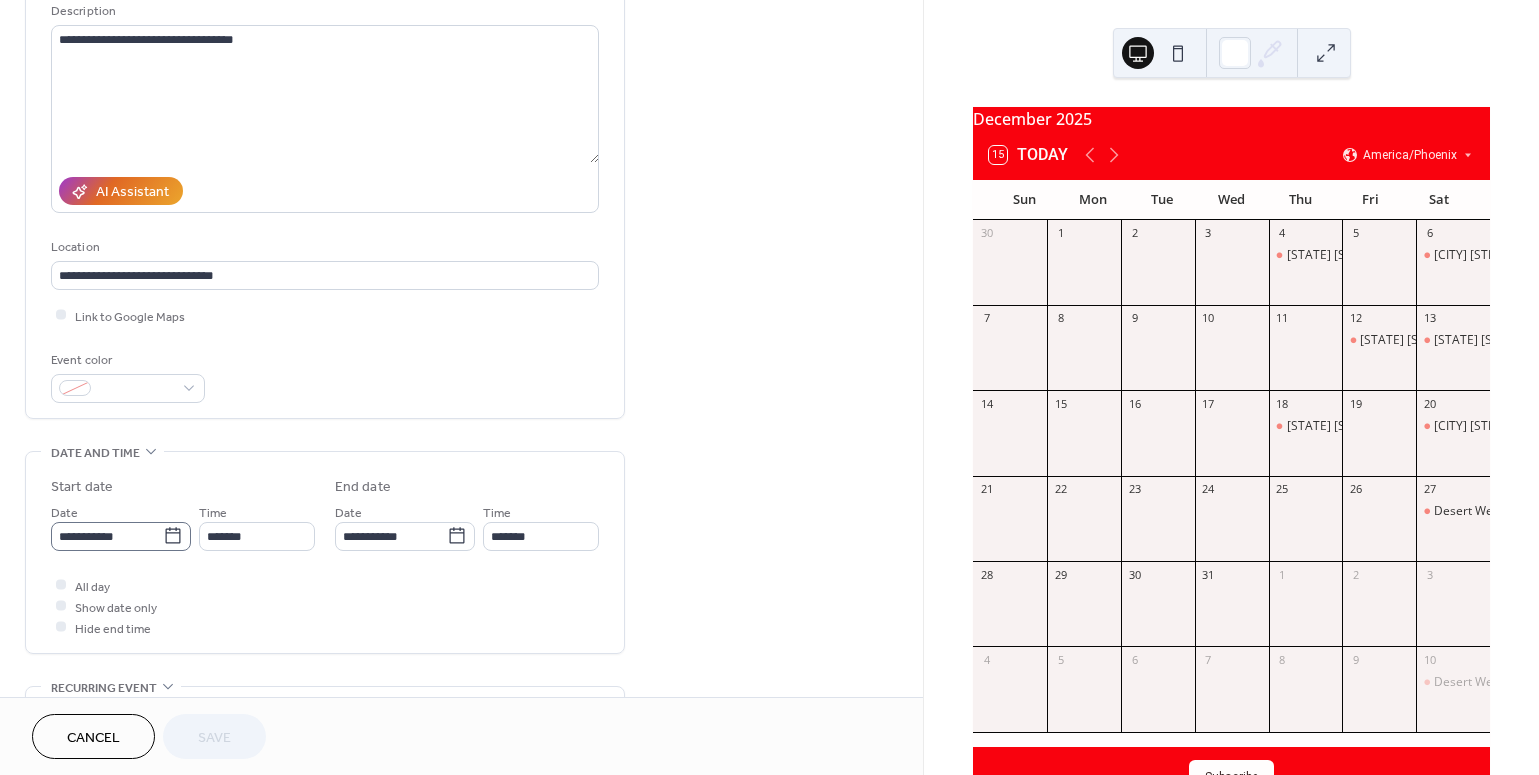 click 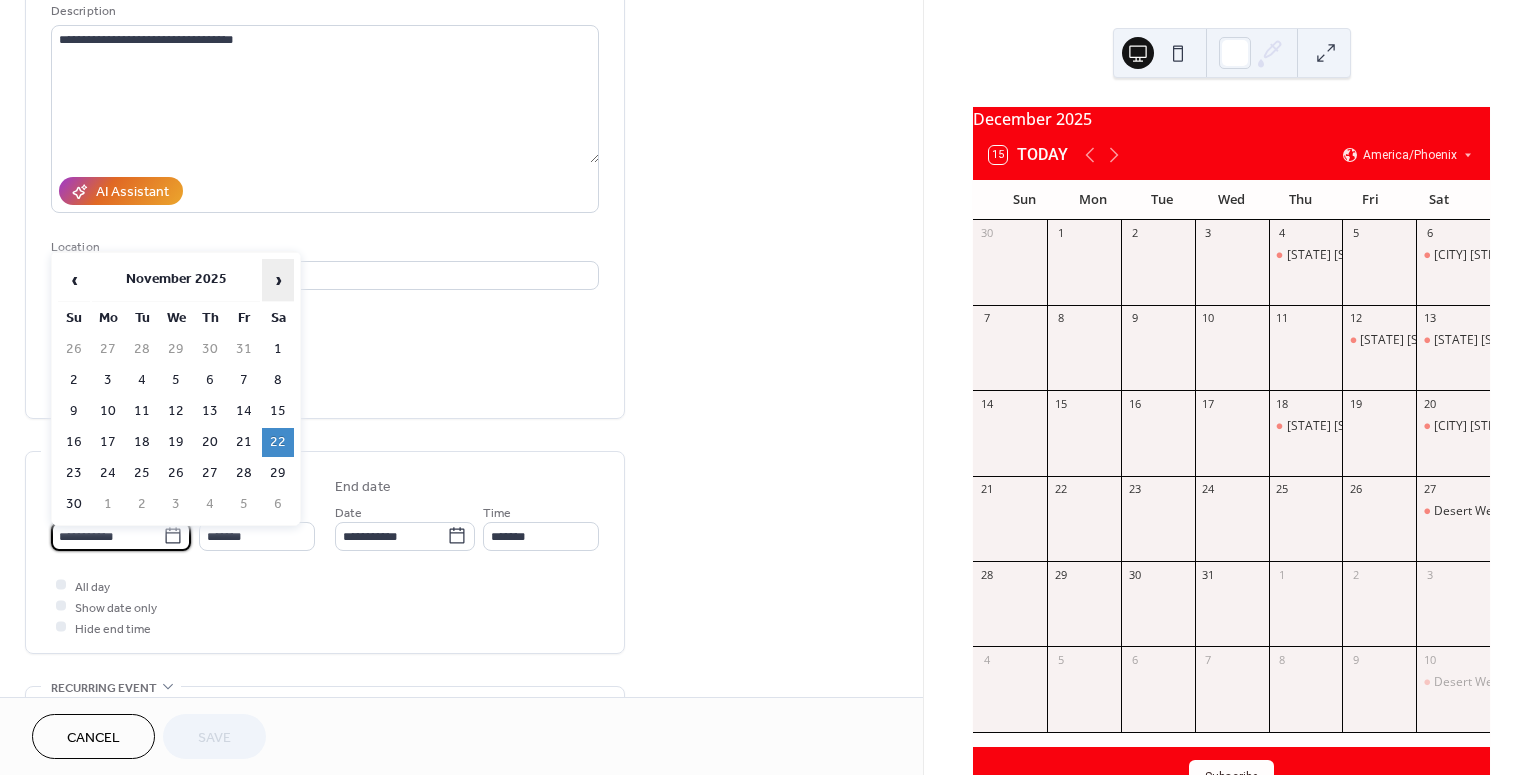 click on "›" at bounding box center [278, 280] 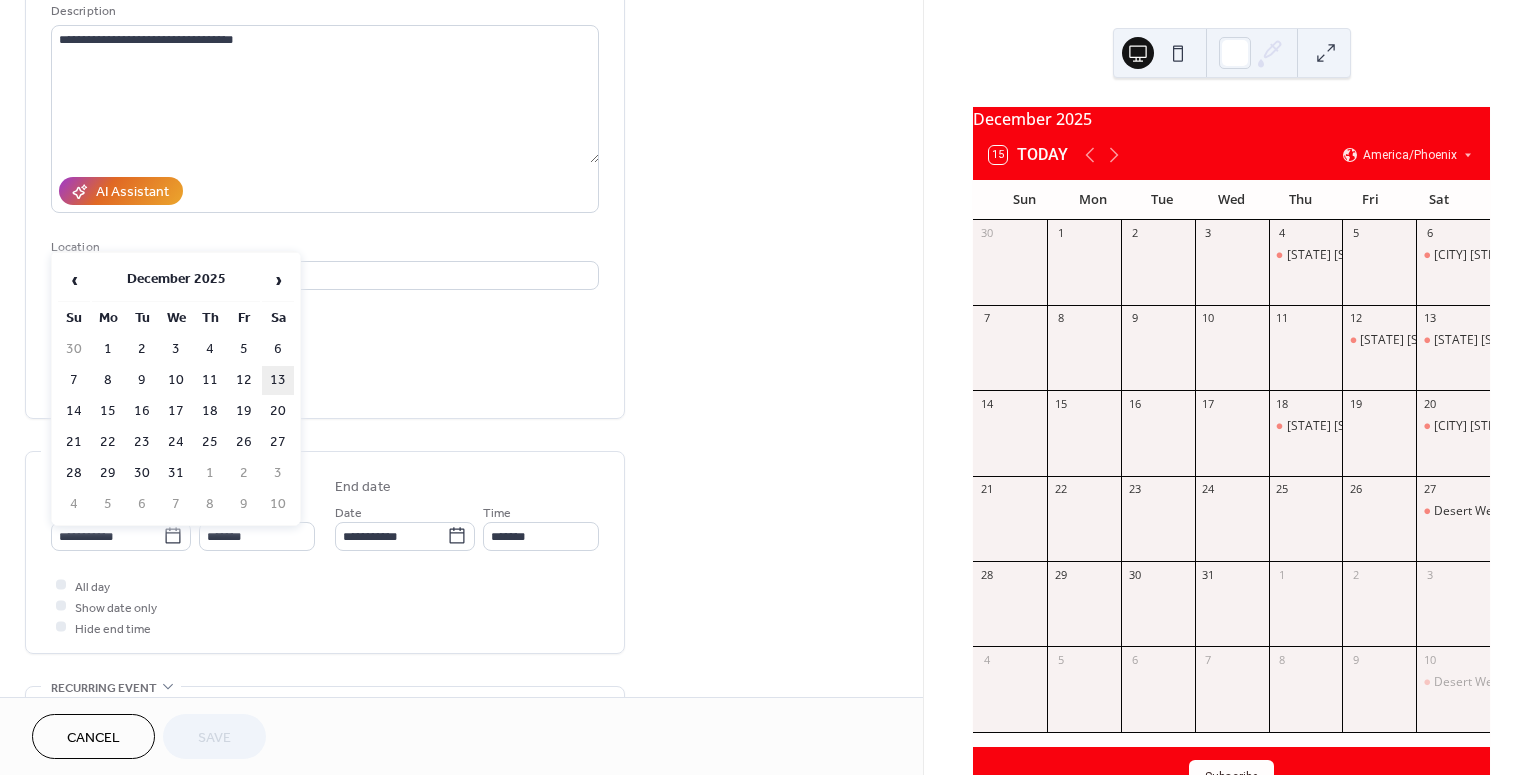 click on "13" at bounding box center (278, 380) 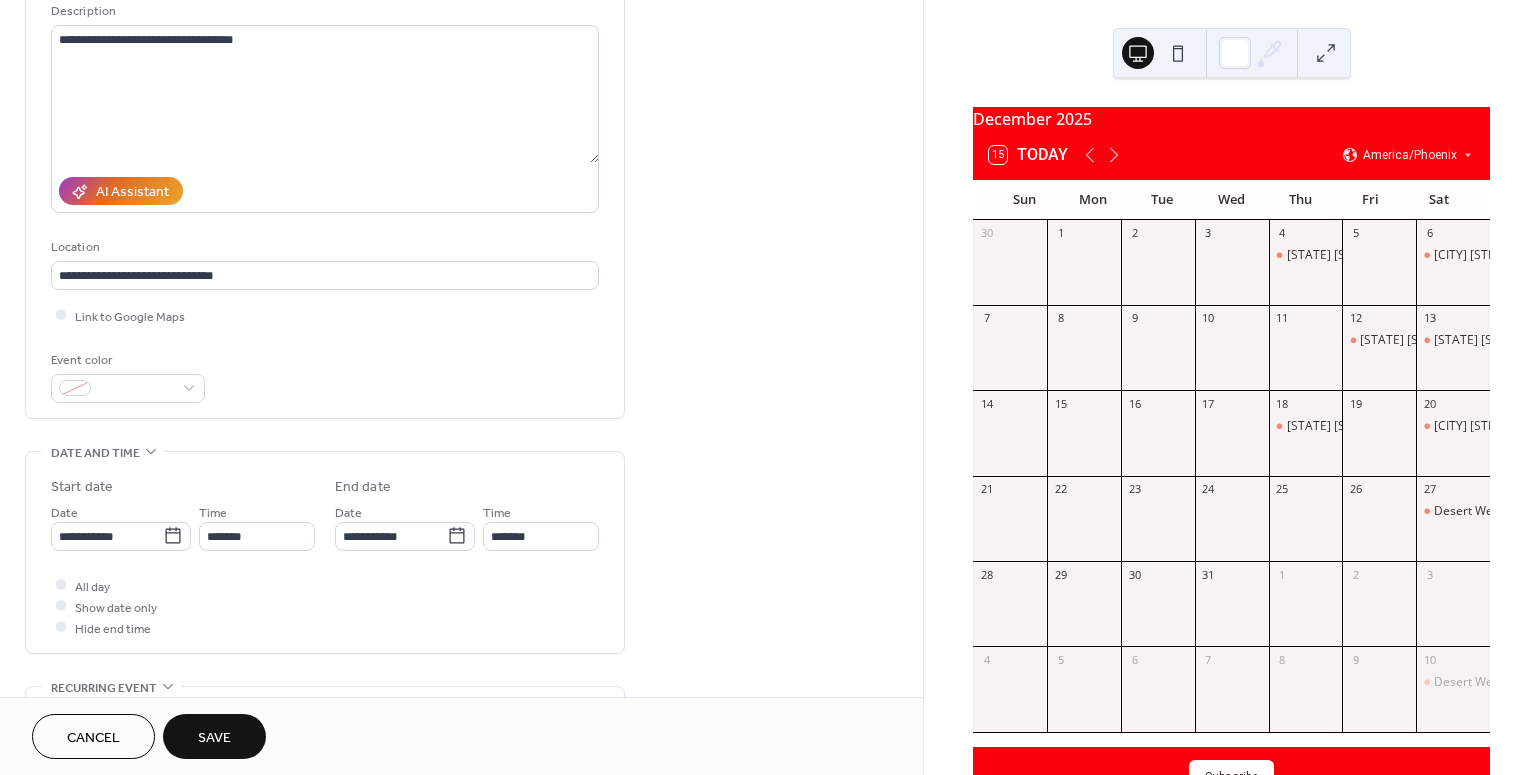 click on "Save" at bounding box center (214, 738) 